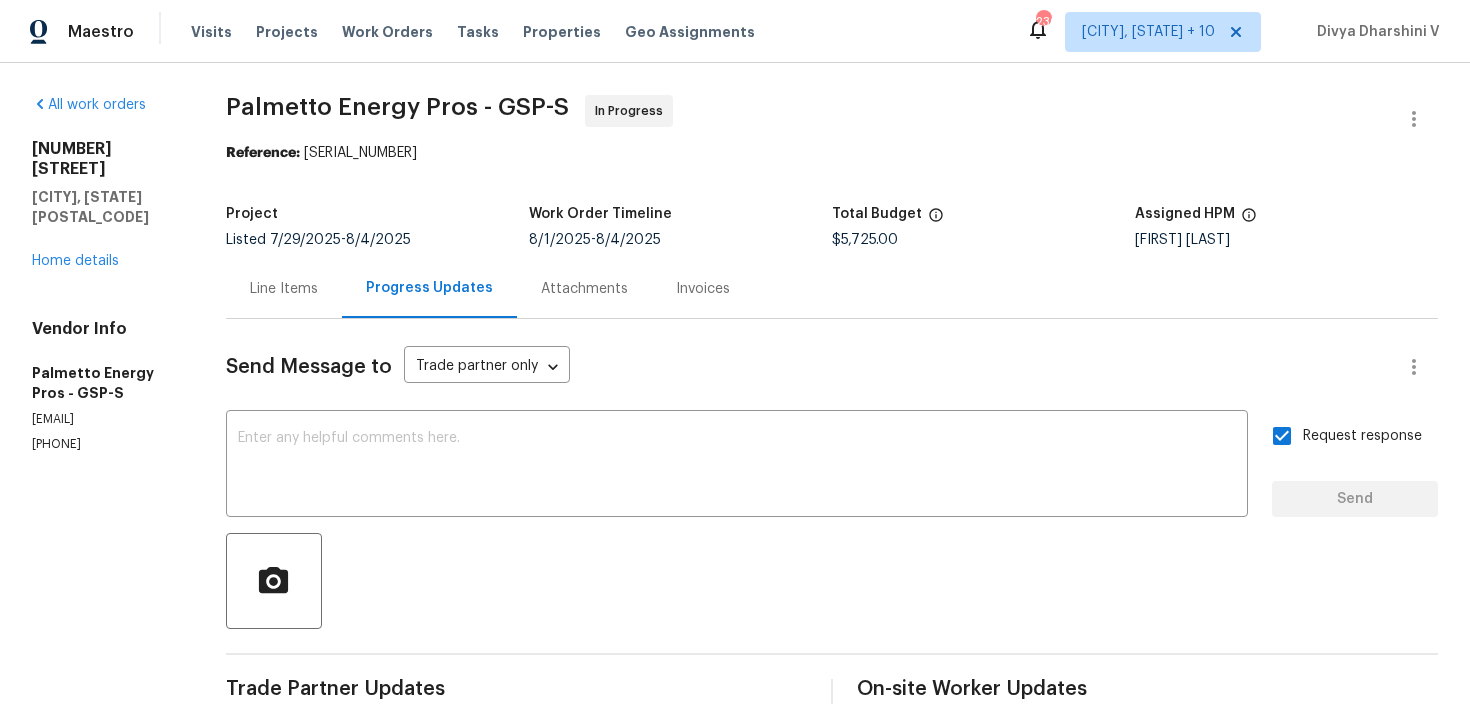 scroll, scrollTop: 0, scrollLeft: 0, axis: both 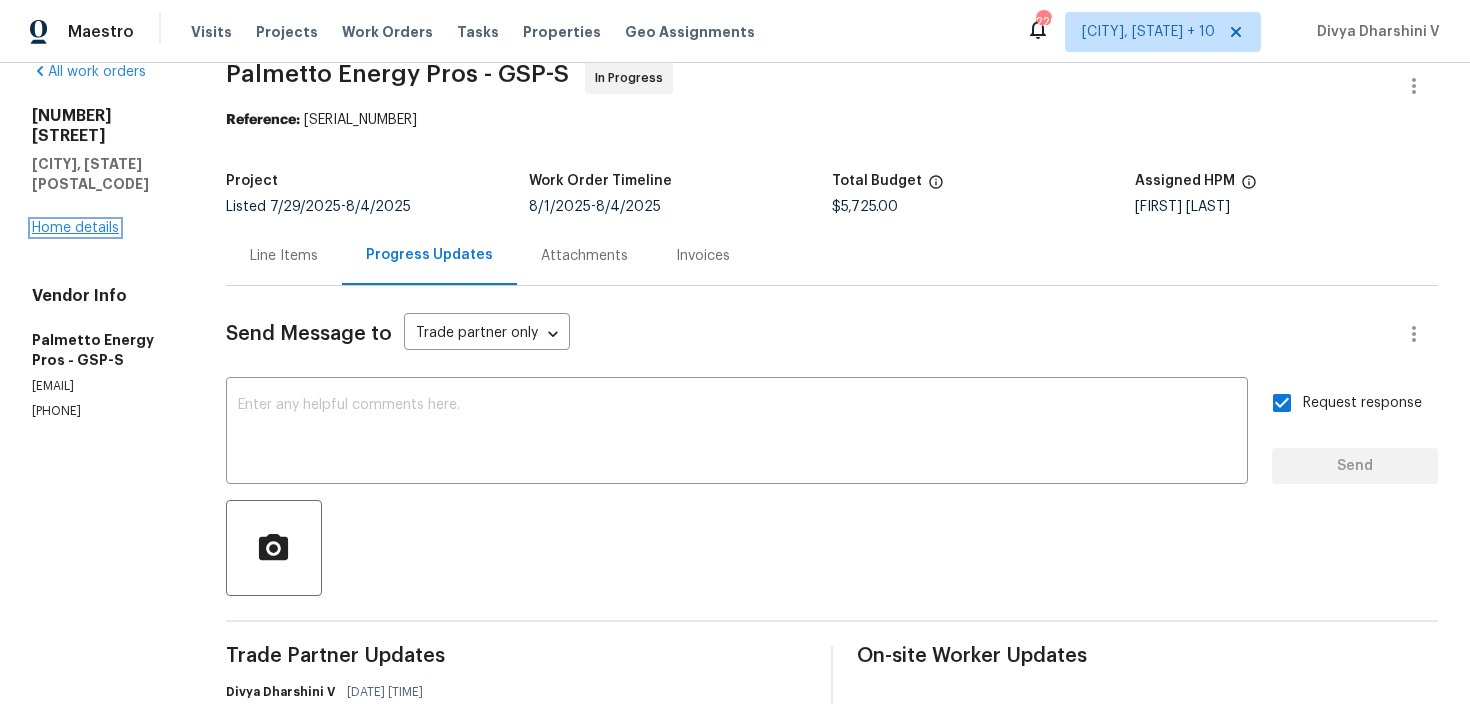 click on "Home details" at bounding box center [75, 228] 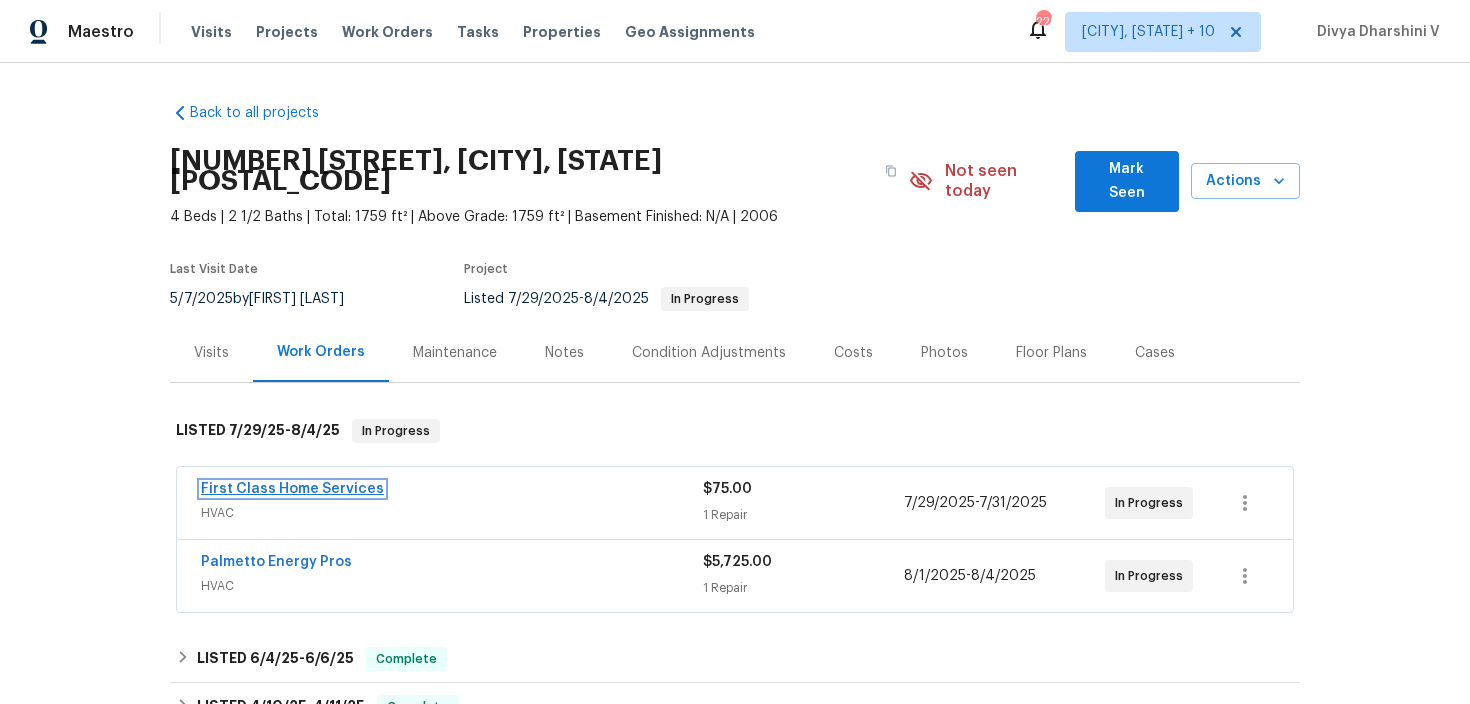click on "First Class Home Services" at bounding box center [292, 489] 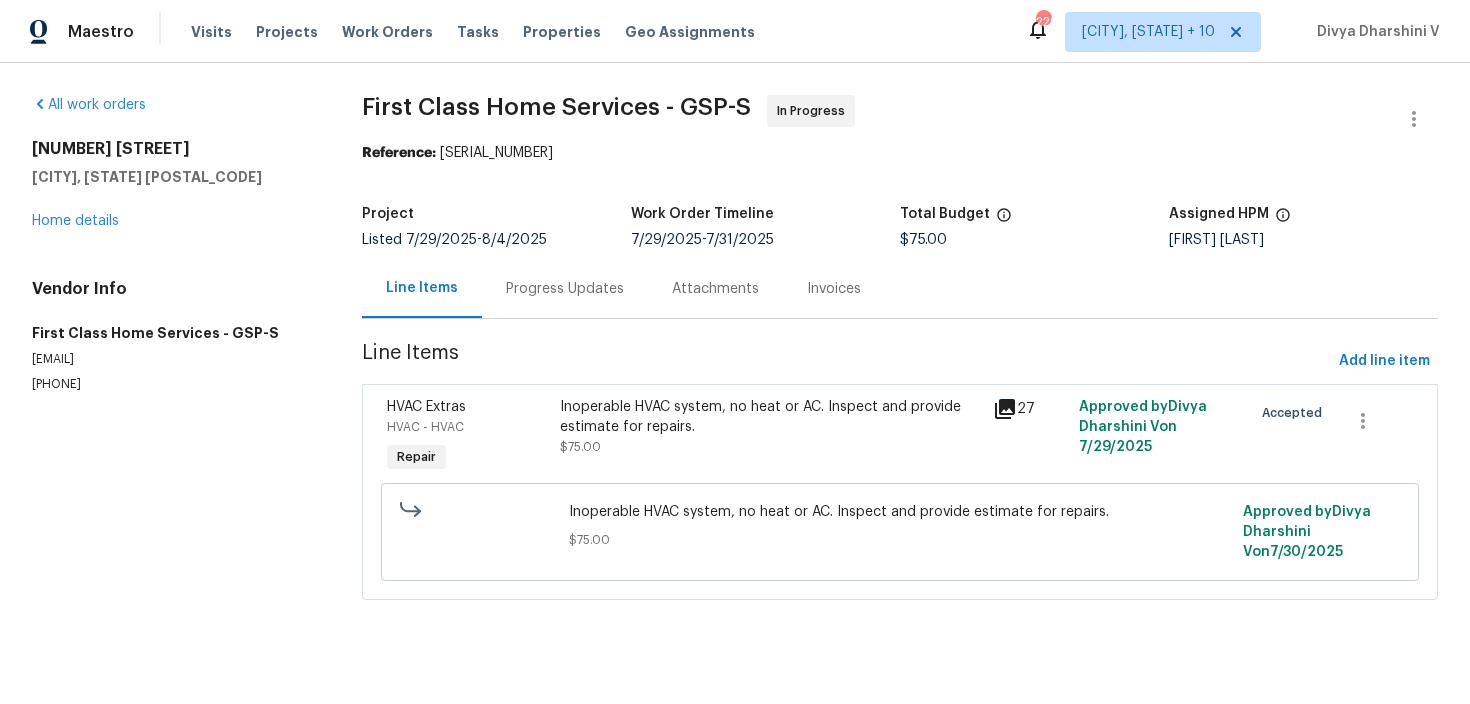 click on "Progress Updates" at bounding box center (565, 288) 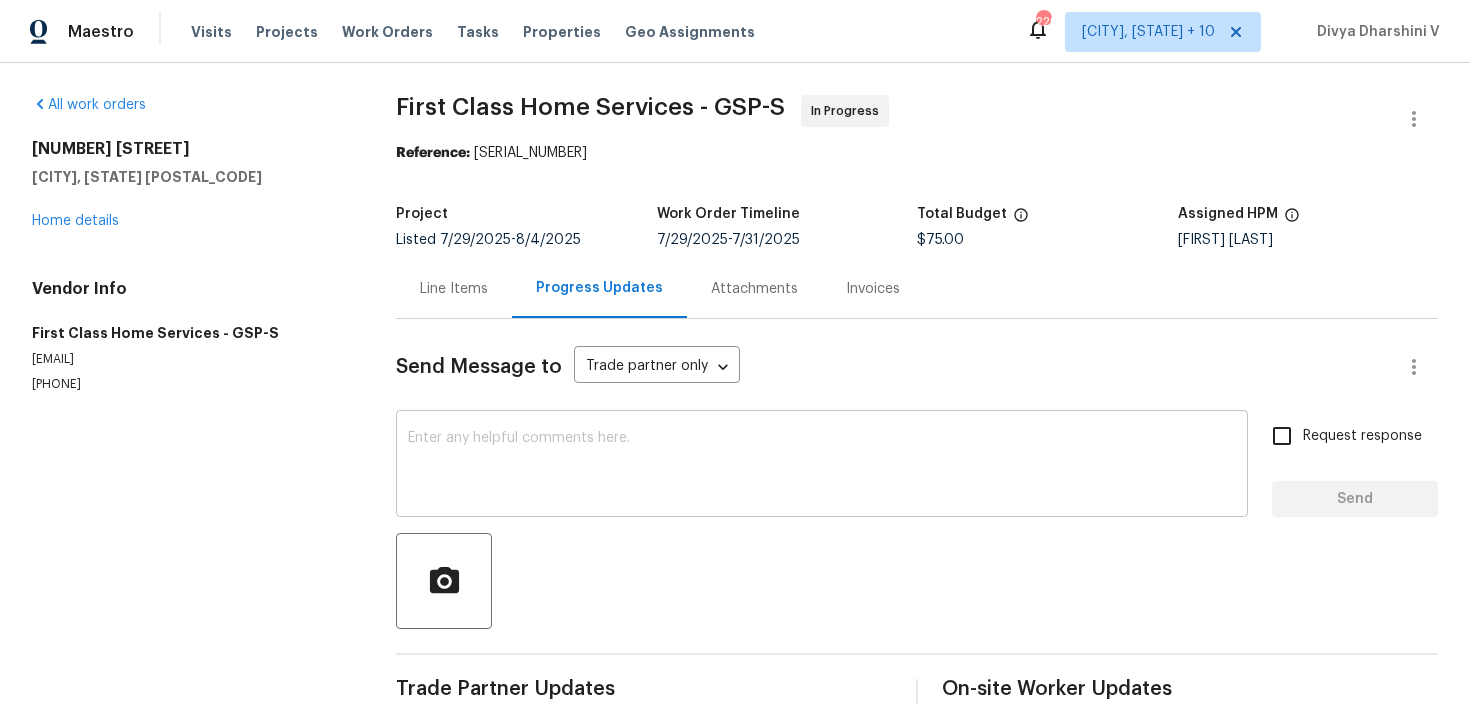 click on "x ​" at bounding box center (822, 466) 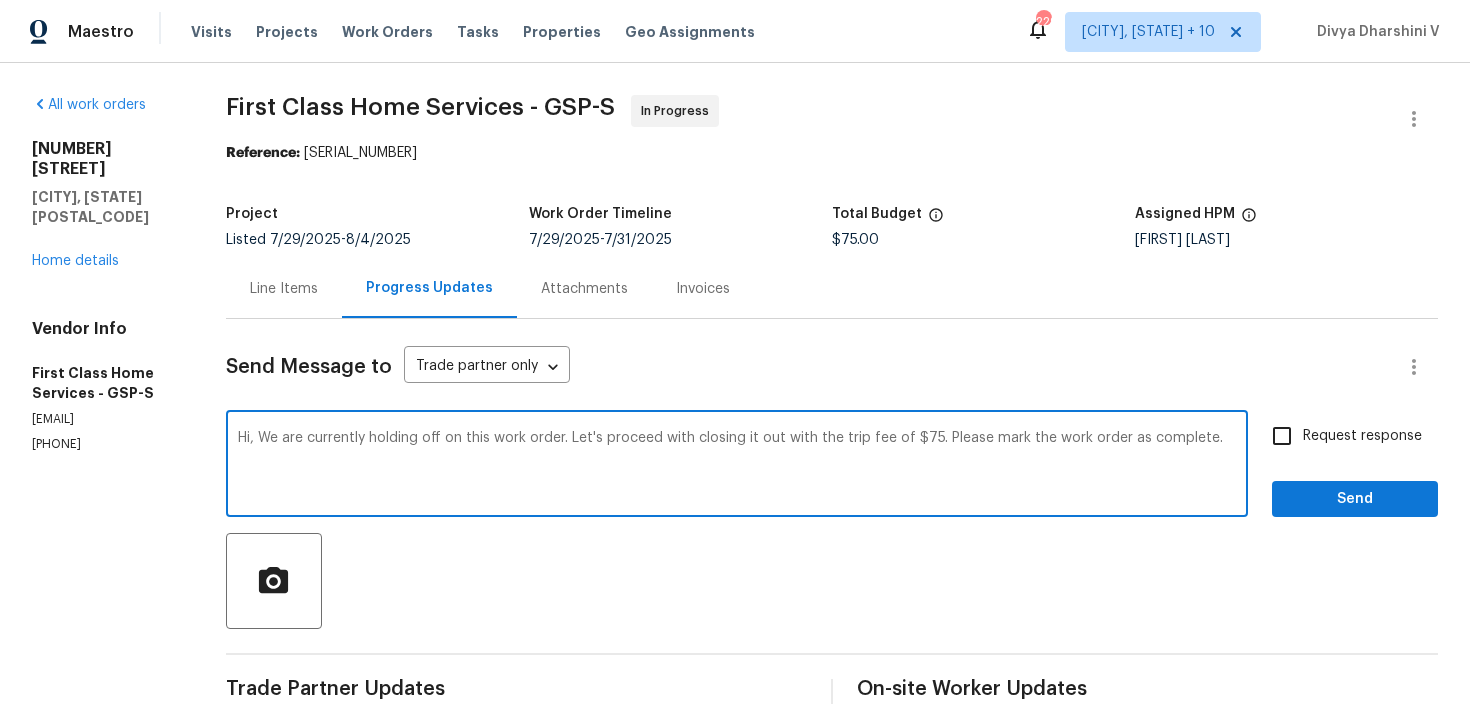 type on "Hi, We are currently holding off on this work order. Let's proceed with closing it out with the trip fee of $75. Please mark the work order as complete." 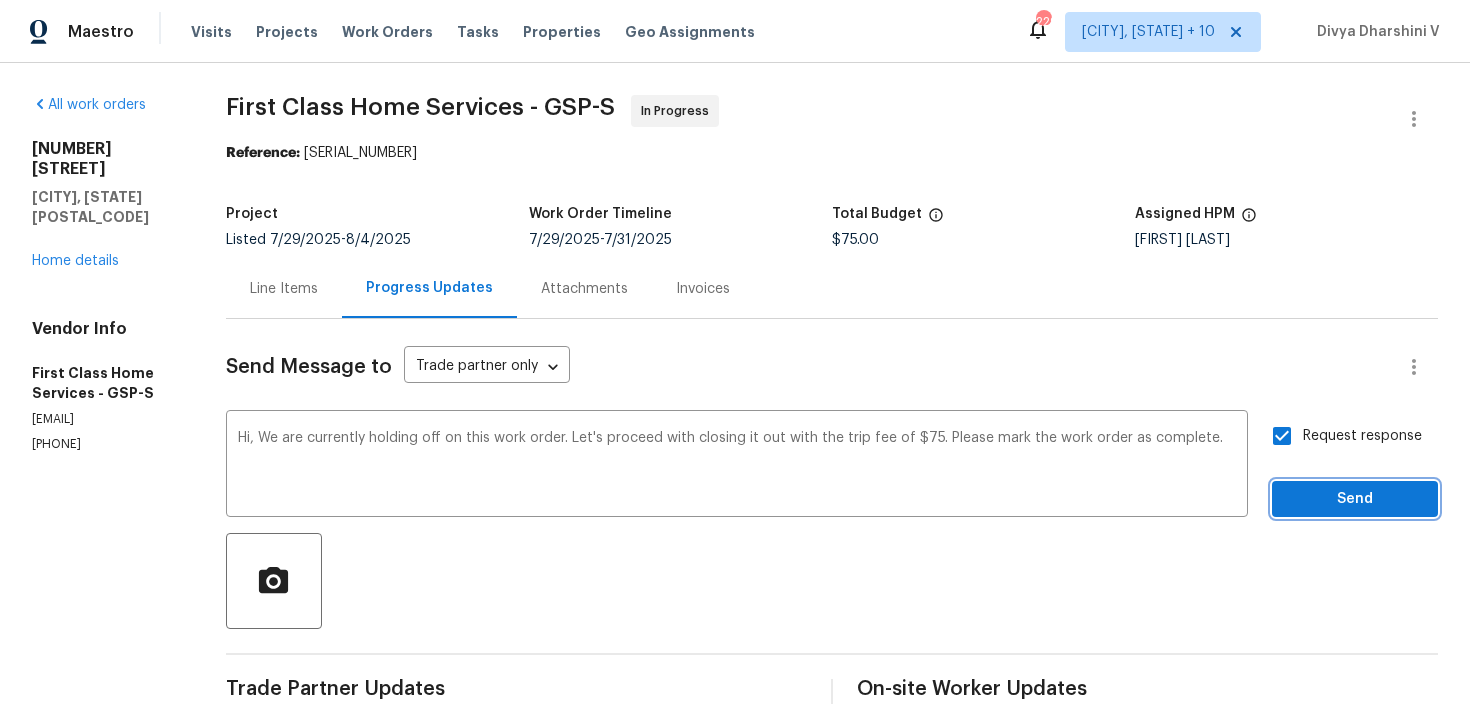 click on "Send" at bounding box center [1355, 499] 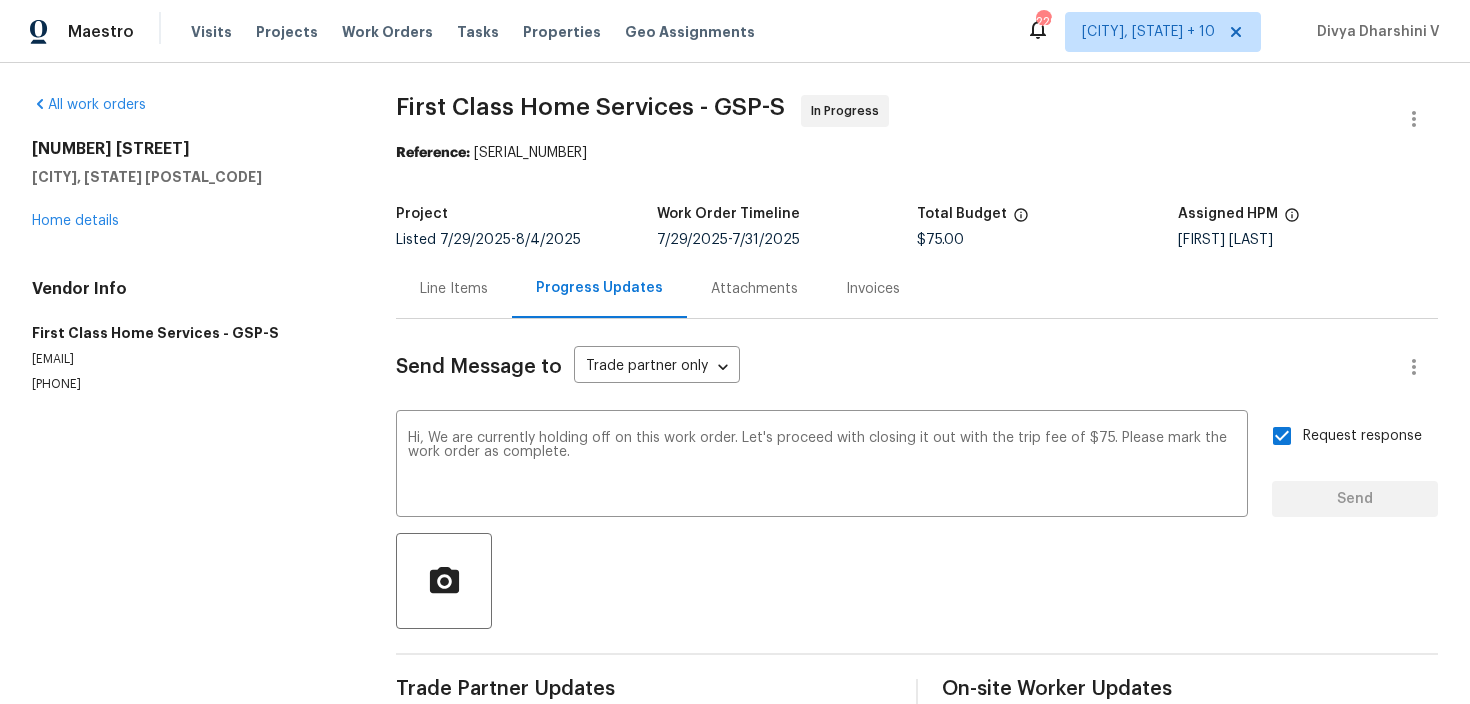 type 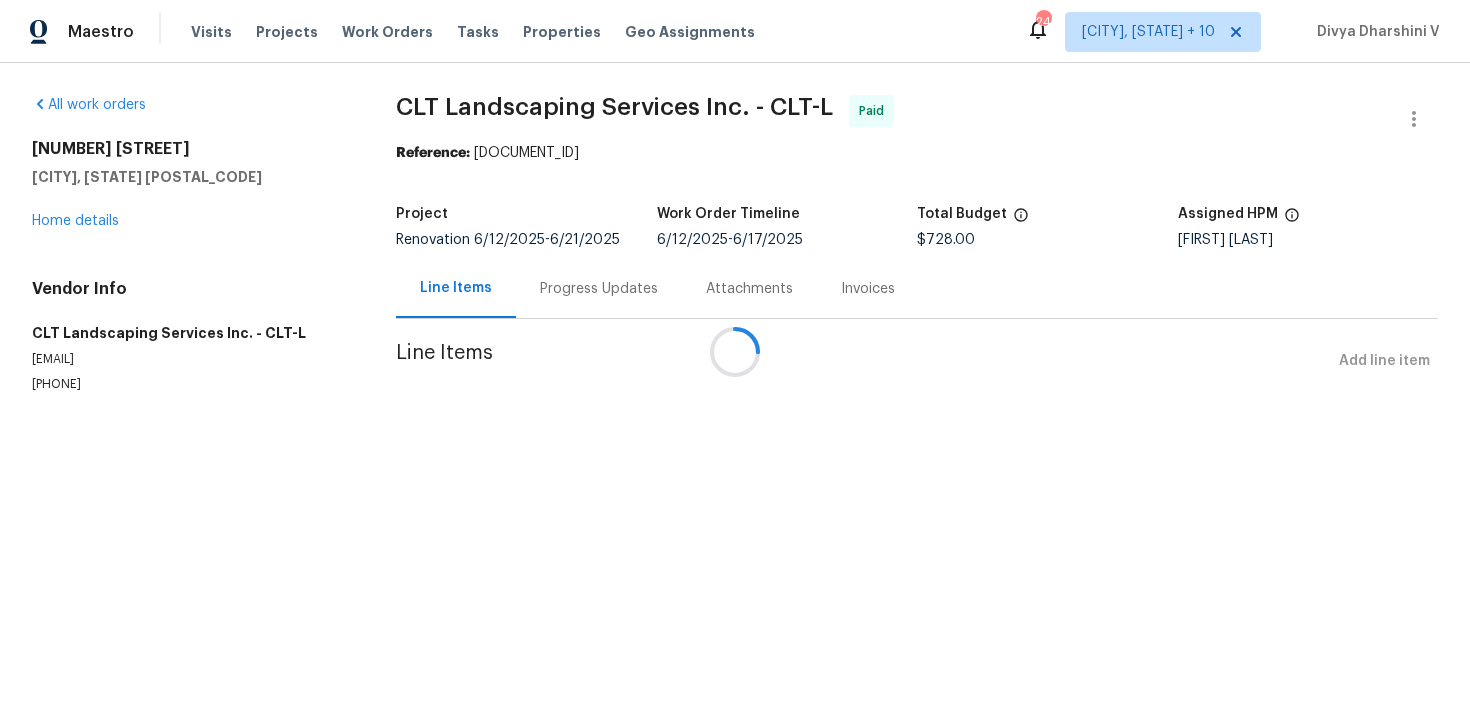 scroll, scrollTop: 0, scrollLeft: 0, axis: both 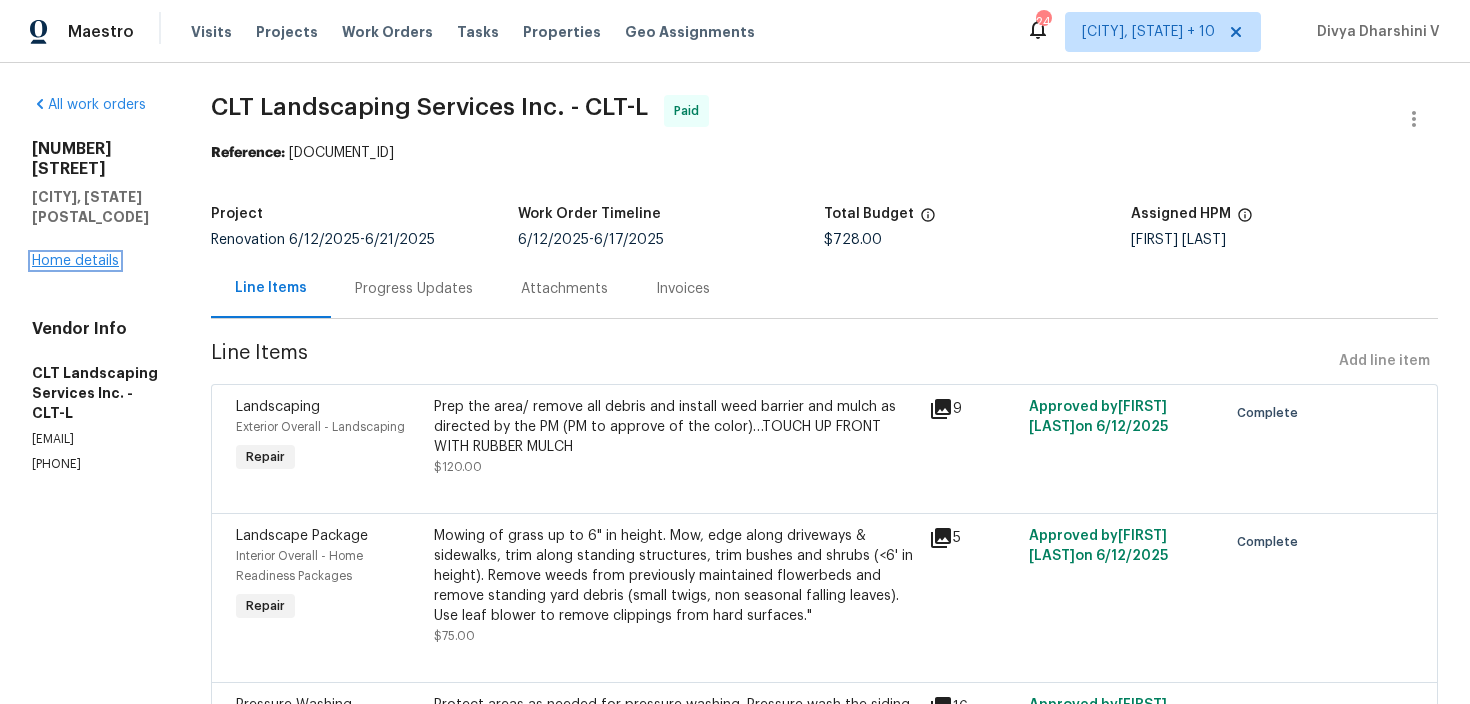 click on "Home details" at bounding box center (75, 261) 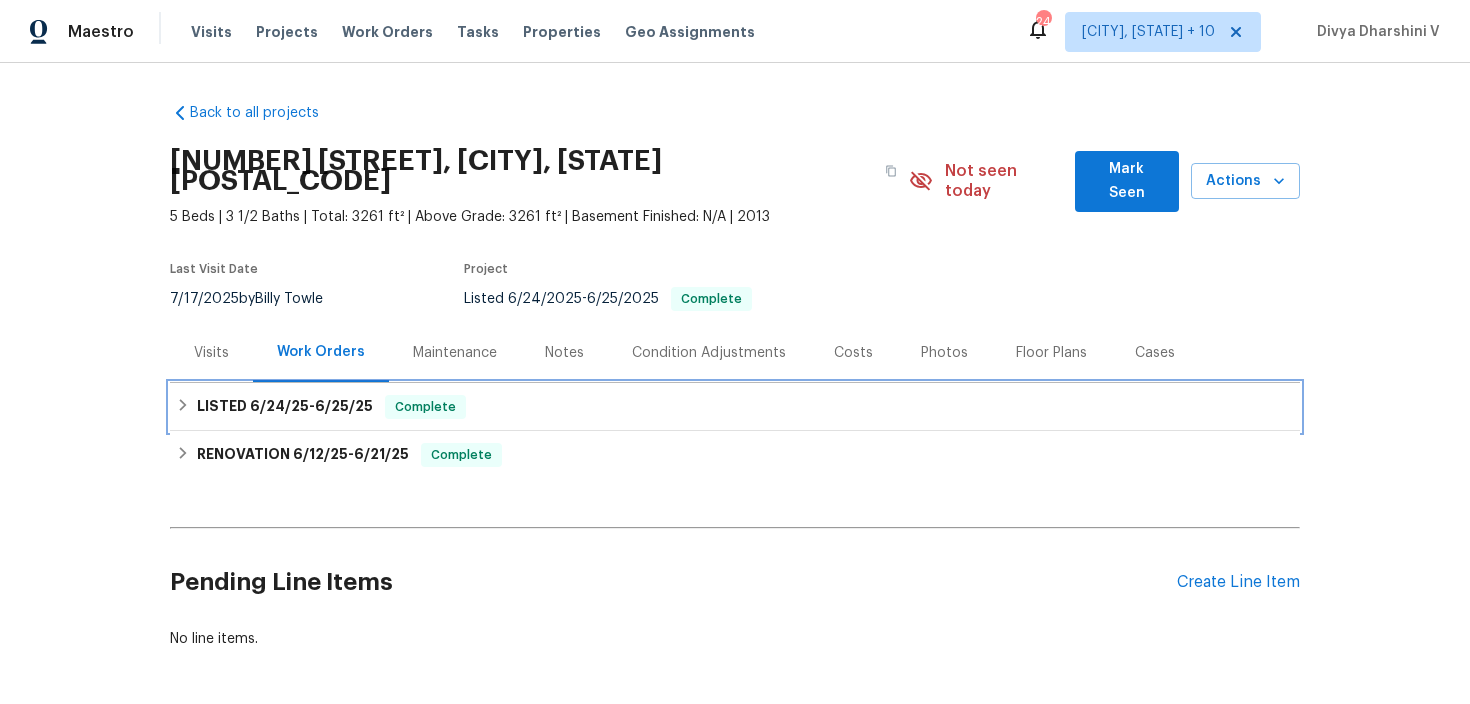 click on "6/25/25" at bounding box center (344, 406) 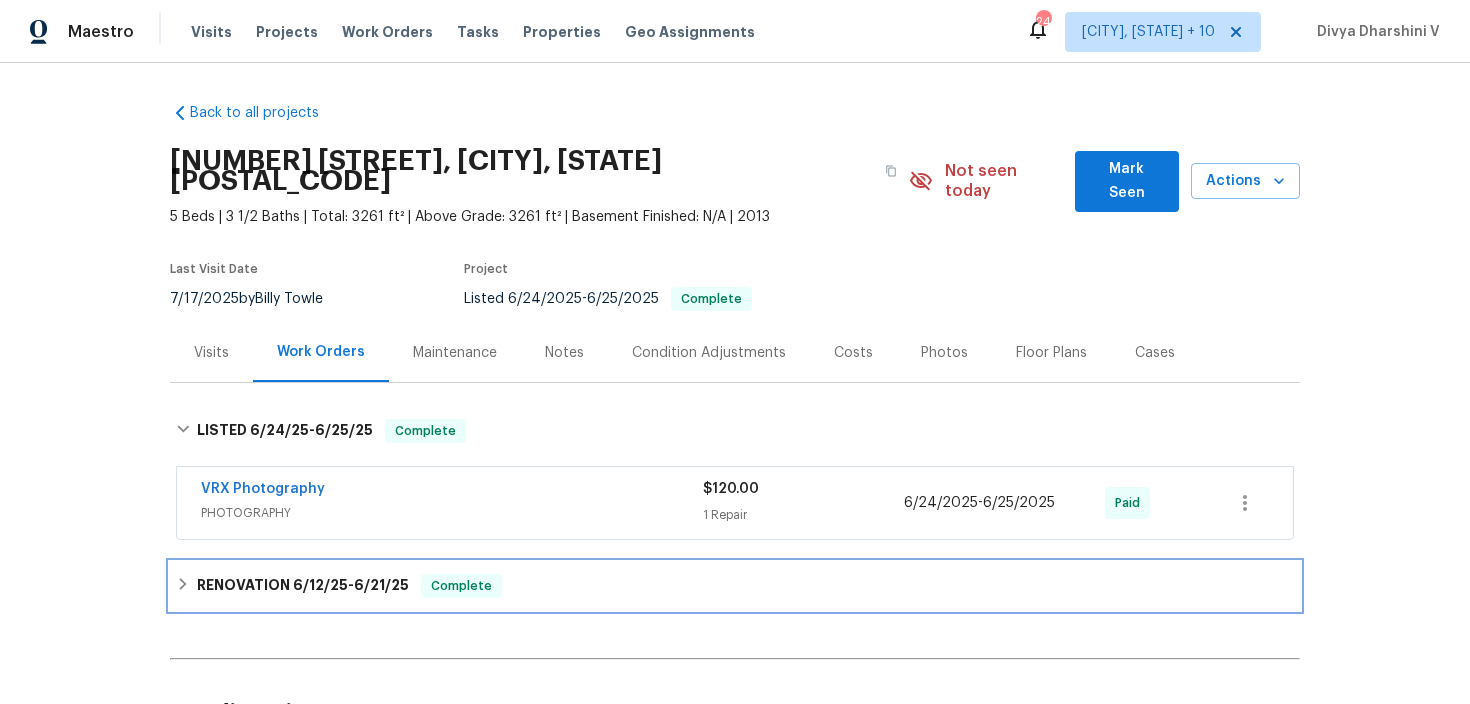 click on "RENOVATION   6/12/25  -  6/21/25 Complete" at bounding box center [735, 586] 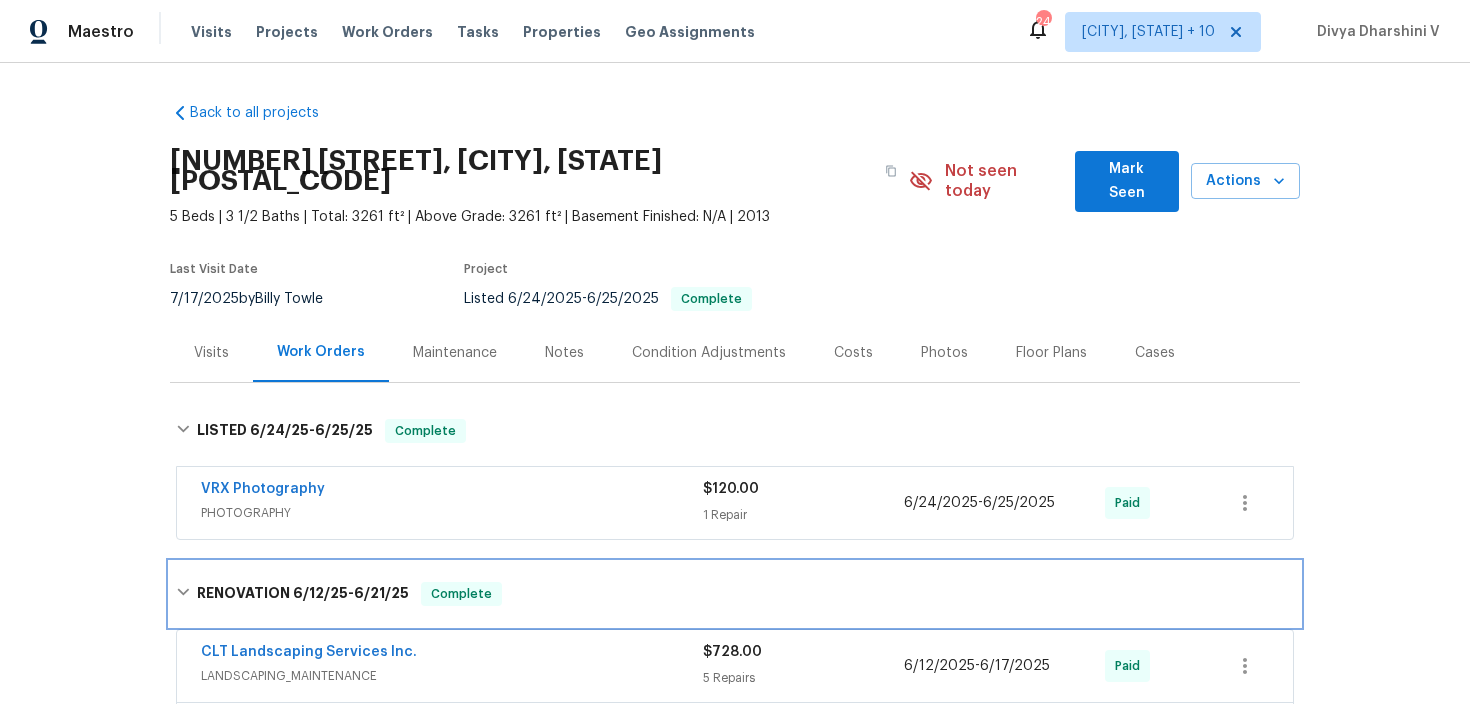 click on "6/12/25" at bounding box center [320, 593] 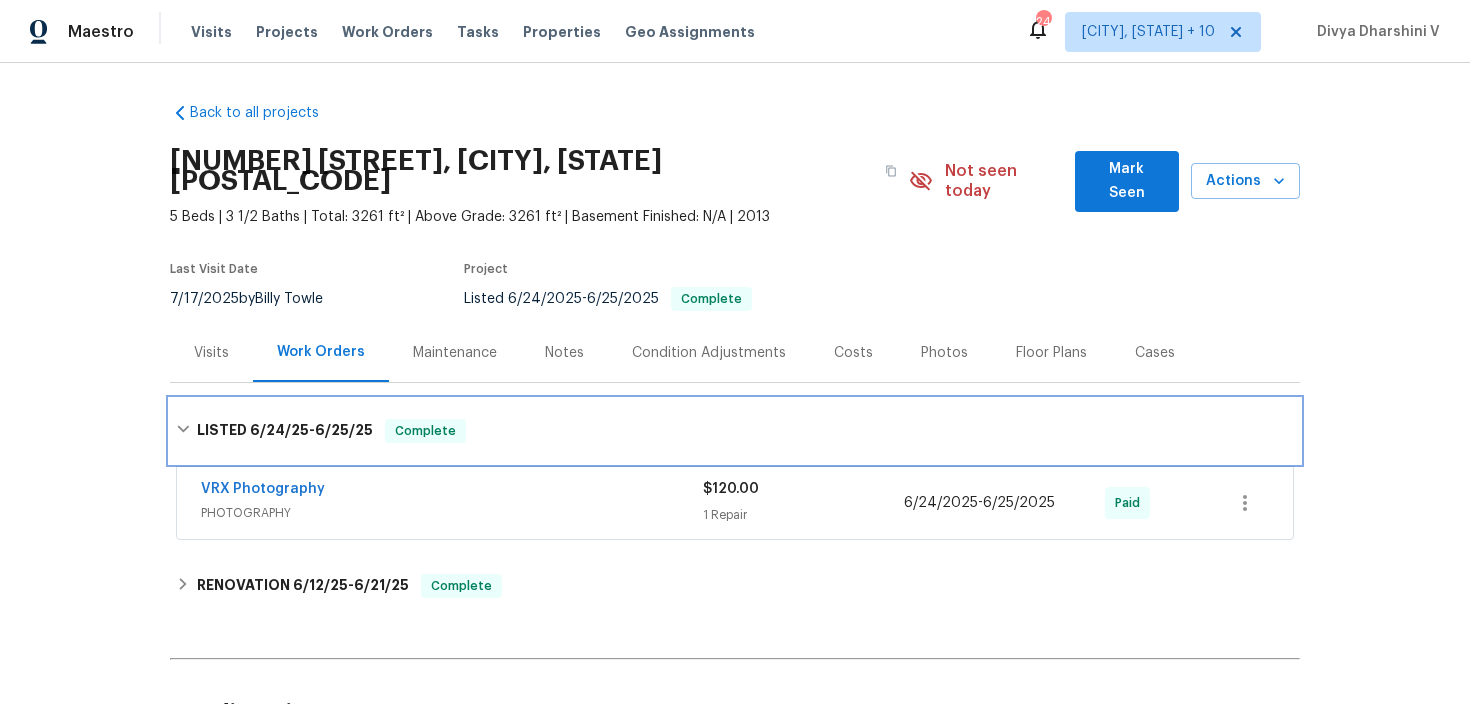 click on "6/25/25" at bounding box center (344, 430) 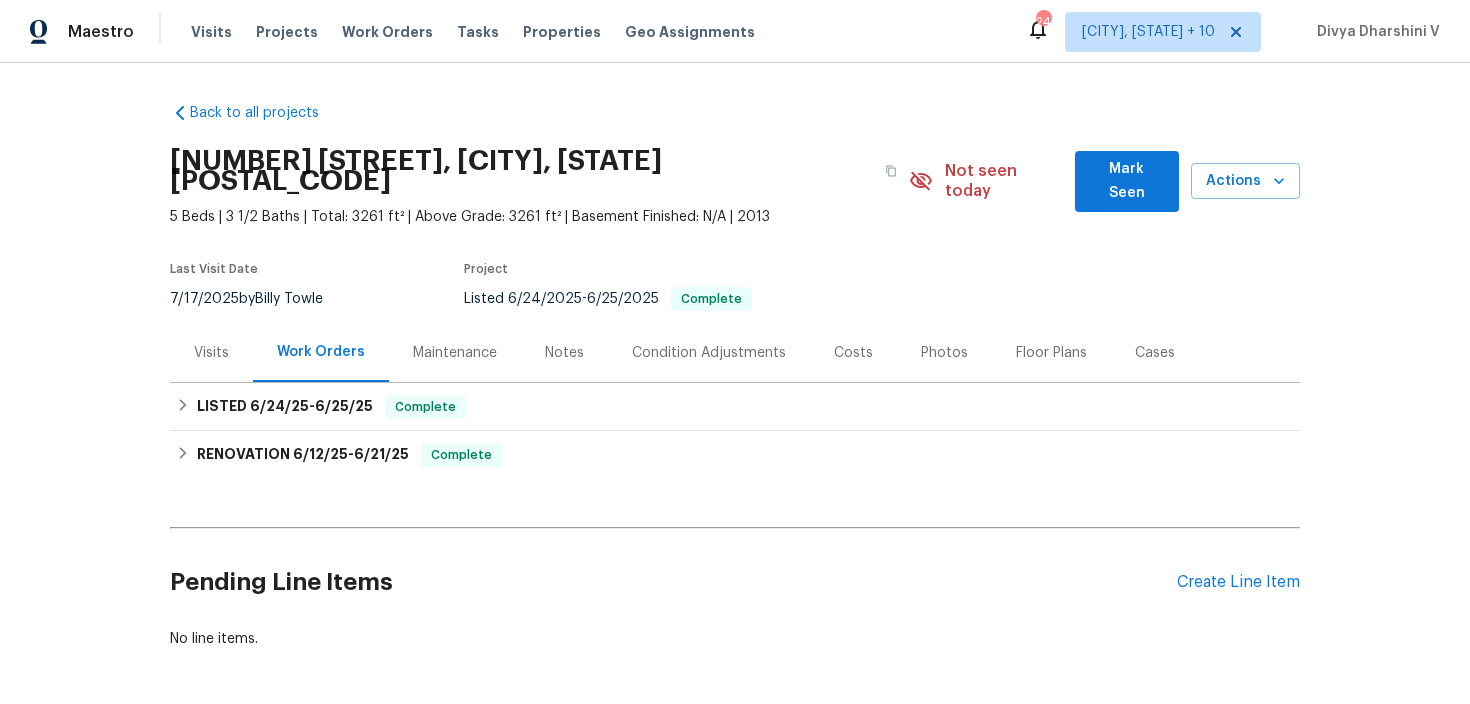 click on "Back to all projects 5013 Crandon Rd, Fort Mill, SC 29707 5 Beds | 3 1/2 Baths | Total: 3261 ft² | Above Grade: 3261 ft² | Basement Finished: N/A | 2013 Not seen today Mark Seen Actions Last Visit Date 7/17/2025  by  Billy Towle   Project Listed   6/24/2025  -  6/25/2025 Complete Visits Work Orders Maintenance Notes Condition Adjustments Costs Photos Floor Plans Cases LISTED   6/24/25  -  6/25/25 Complete VRX Photography PHOTOGRAPHY $120.00 1 Repair 6/24/2025  -  6/25/2025 Paid RENOVATION   6/12/25  -  6/21/25 Complete CLT Landscaping Services Inc. LANDSCAPING_MAINTENANCE $728.00 5 Repairs 6/12/2025  -  6/17/2025 Paid Brighter Cleaning, LLC CLEANING, CLEANING_MAINTENANCE $300.00 2 Repairs 6/12/2025  -  6/20/2025 Paid BP Construction GENERAL_CONTRACTOR $655.00 3 Repairs 6/18/2025  -  6/21/2025 Paid Carpet Doctors LLC PRESSURE_WASHING, CARPET_CLEANING $220.00 1 Repair 6/12/2025  -  6/20/2025 Paid Centralized Purchasing PAINTING, APPLIANCE, CABINETS, OD_SELECT $471.72 1 Repair 6/12/2025  -  6/12/2025 Complete" at bounding box center [735, 383] 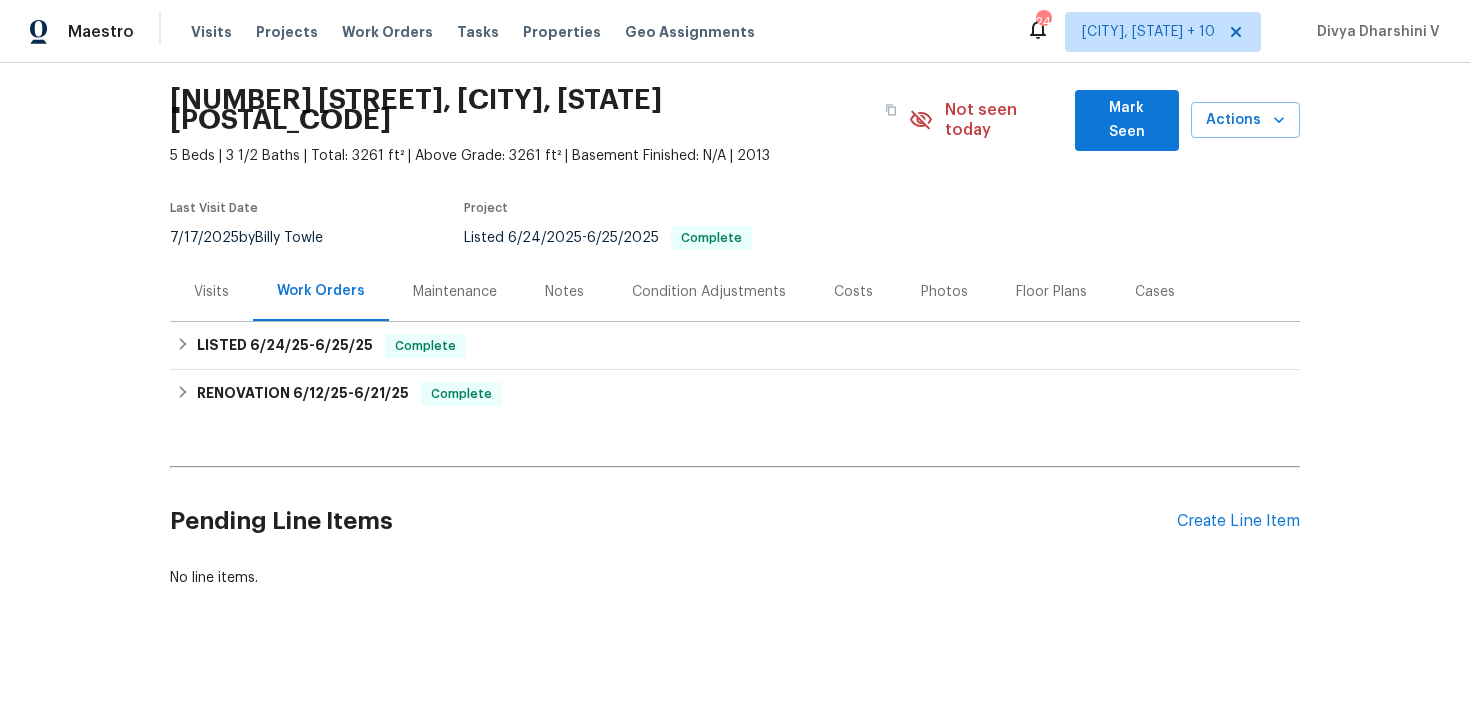 click on "Pending Line Items Create Line Item" at bounding box center [735, 521] 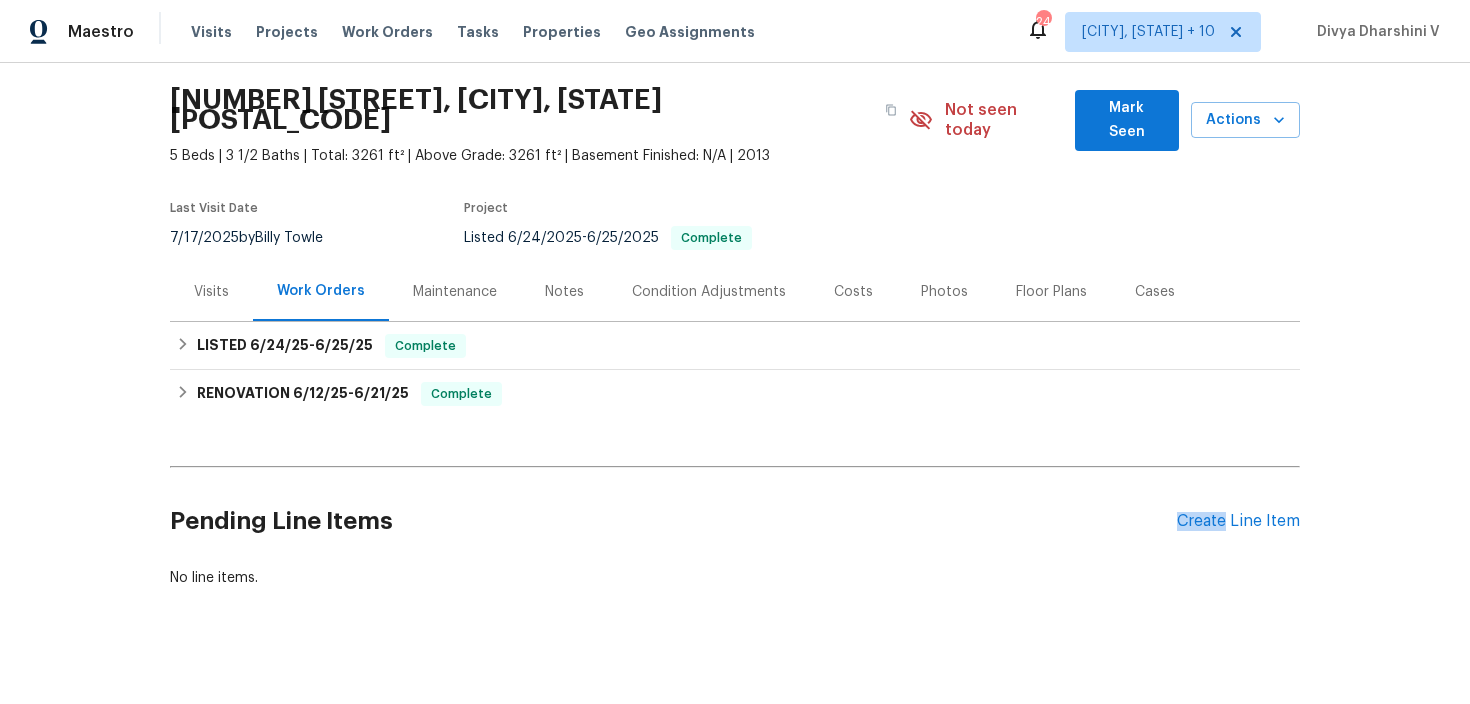 click on "Pending Line Items Create Line Item" at bounding box center (735, 521) 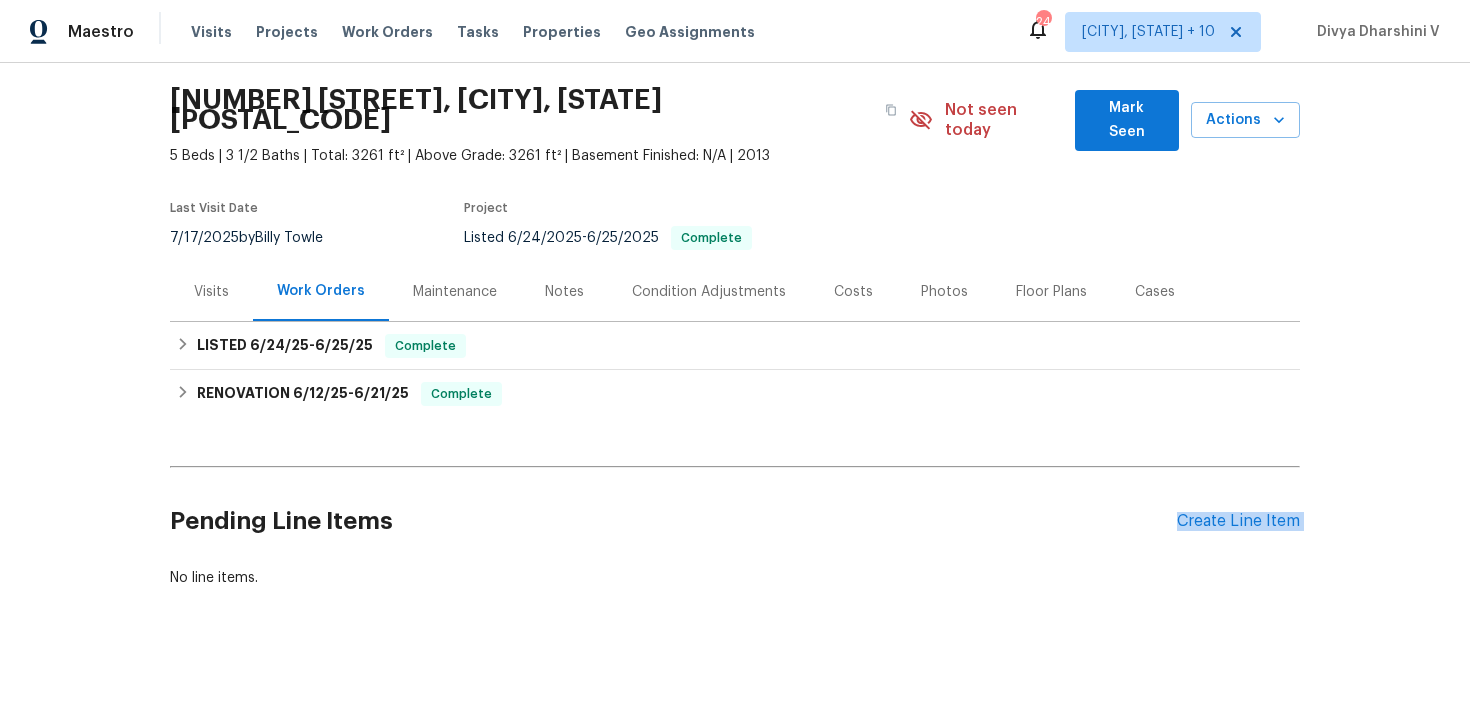 click on "Pending Line Items Create Line Item" at bounding box center (735, 521) 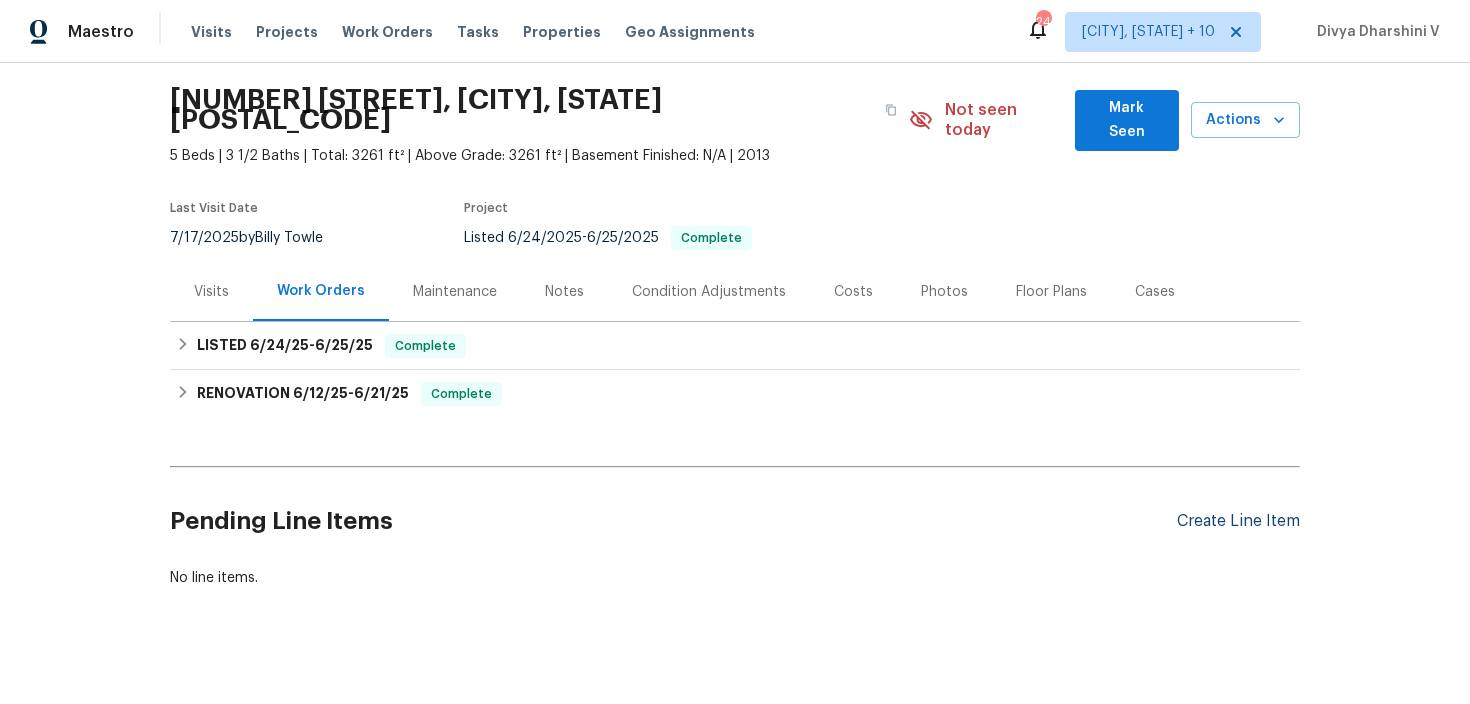 click on "Create Line Item" at bounding box center [1238, 521] 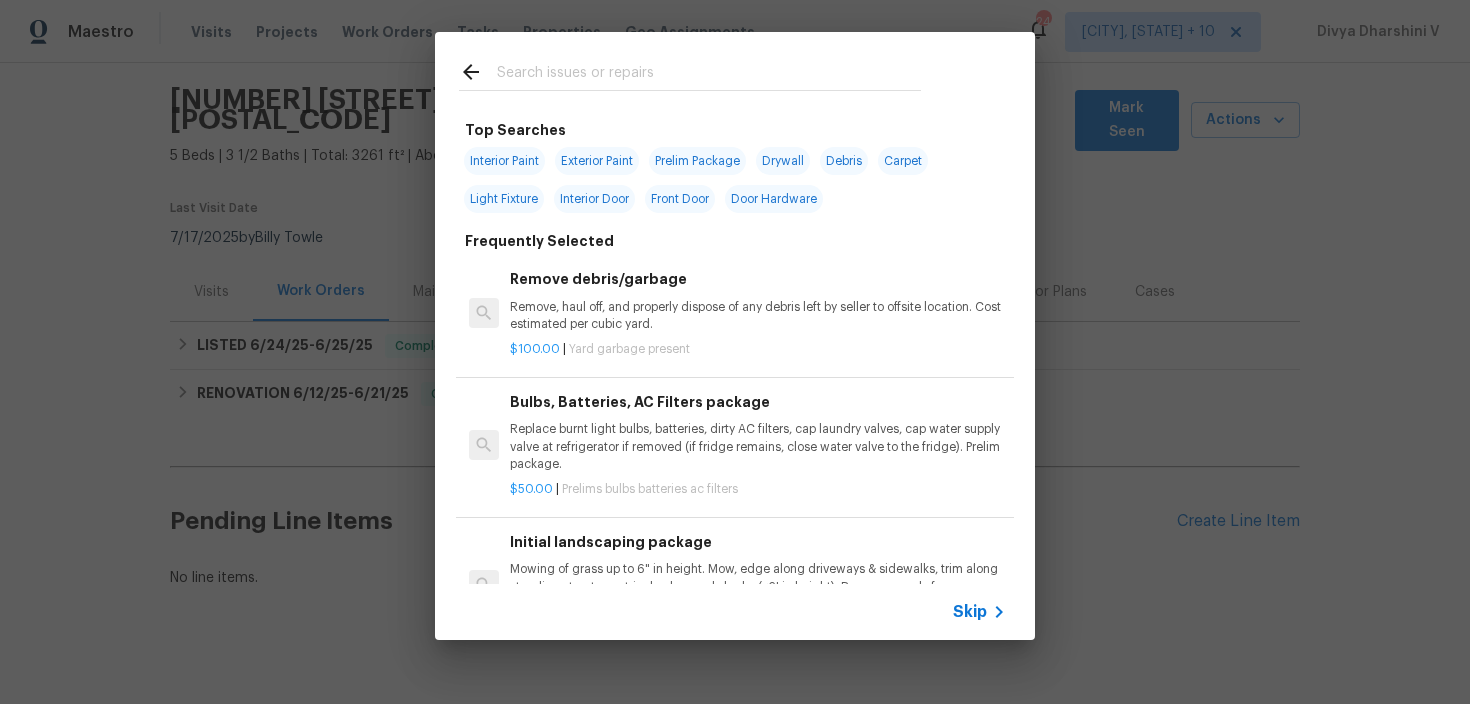 click on "Skip" at bounding box center (970, 612) 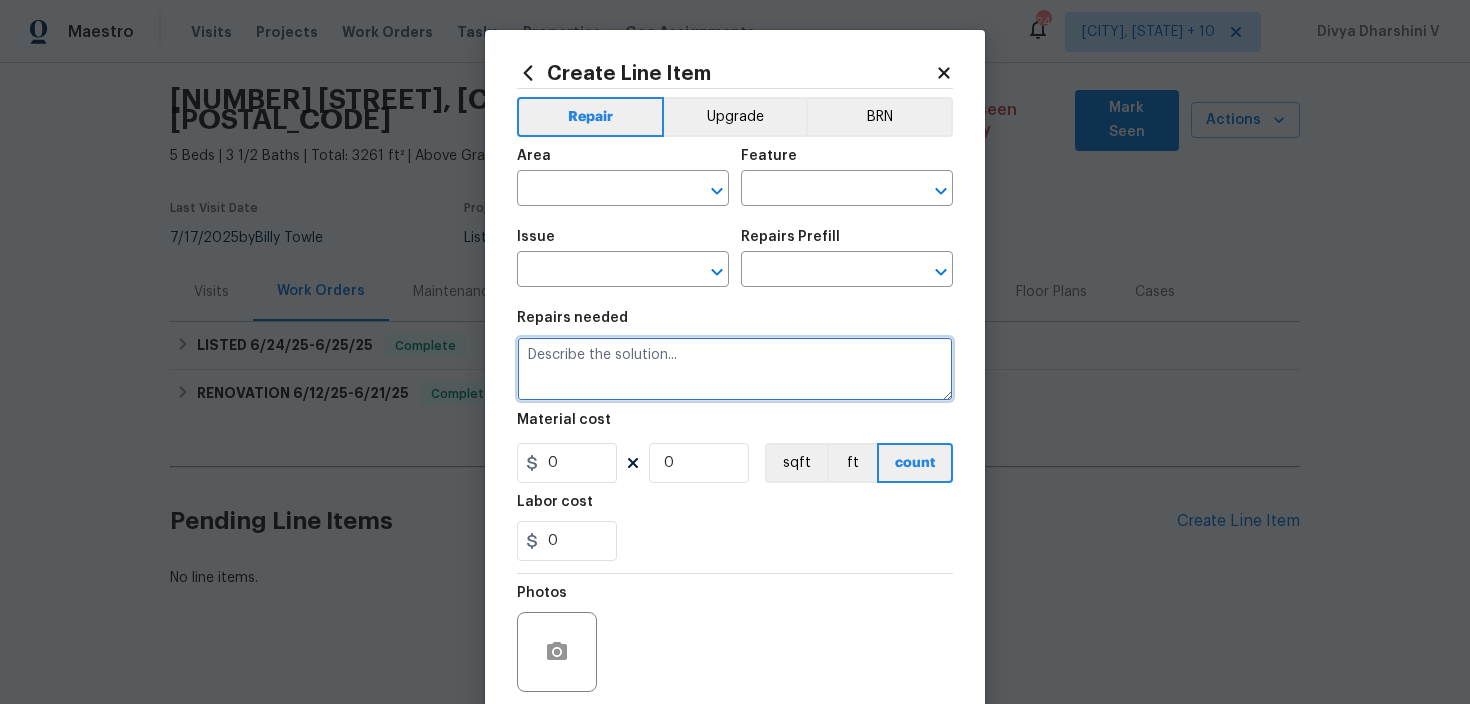 click at bounding box center [735, 369] 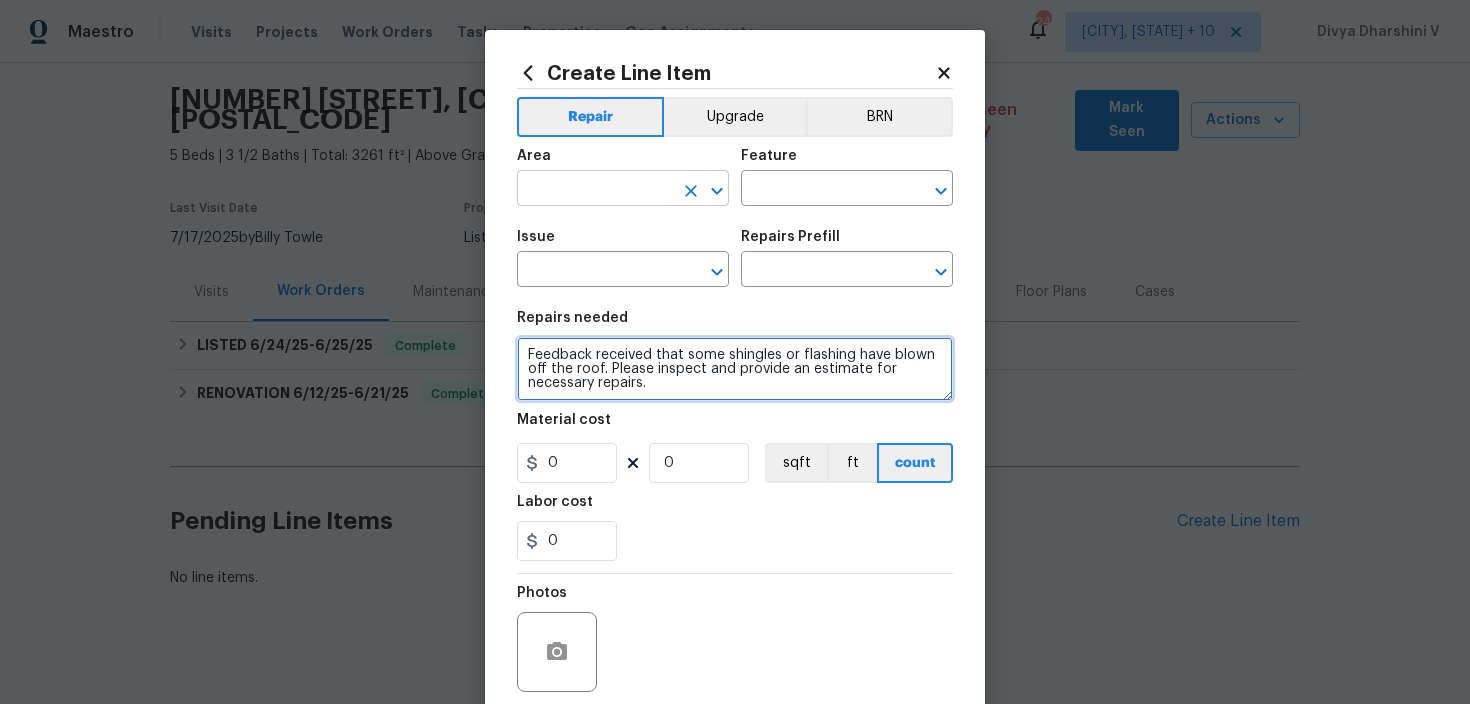 type on "Feedback received that some shingles or flashing have blown off the roof. Please inspect and provide an estimate for necessary repairs." 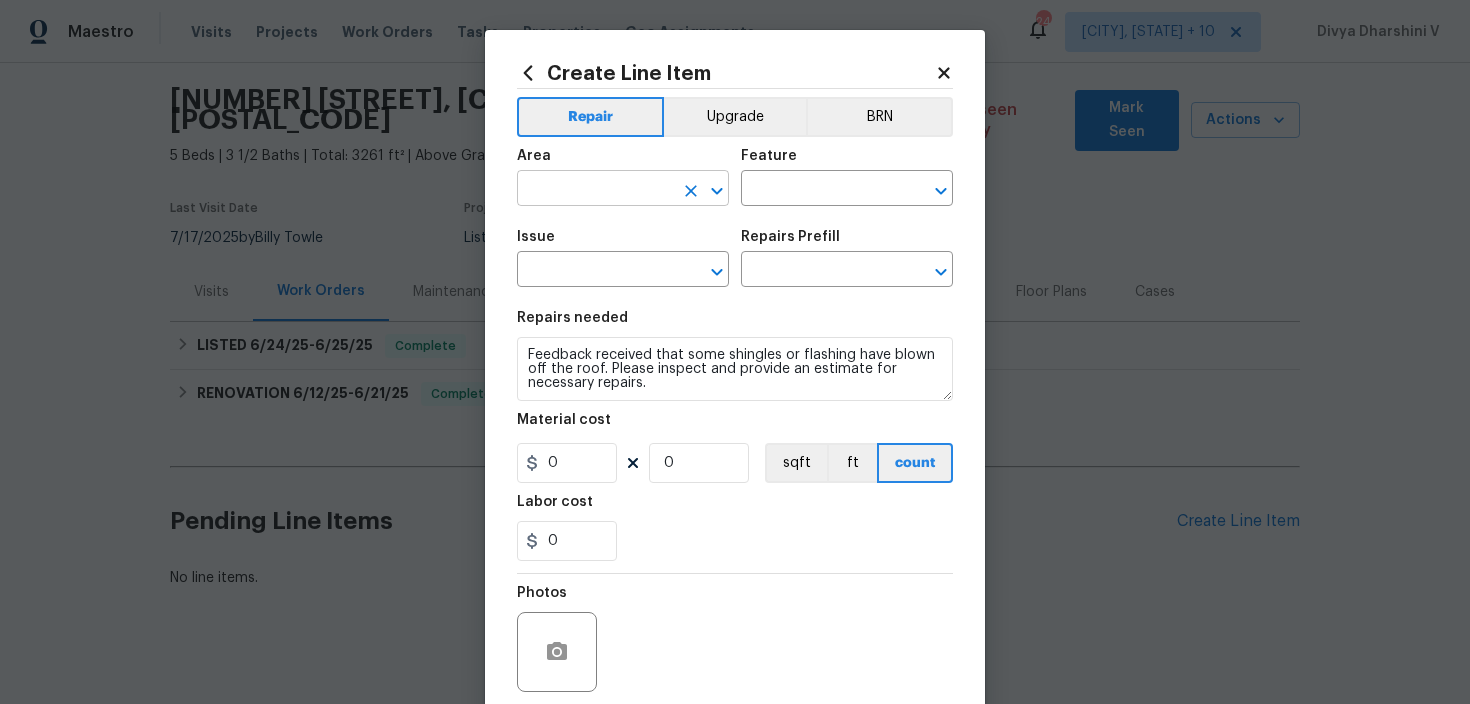 click at bounding box center [595, 190] 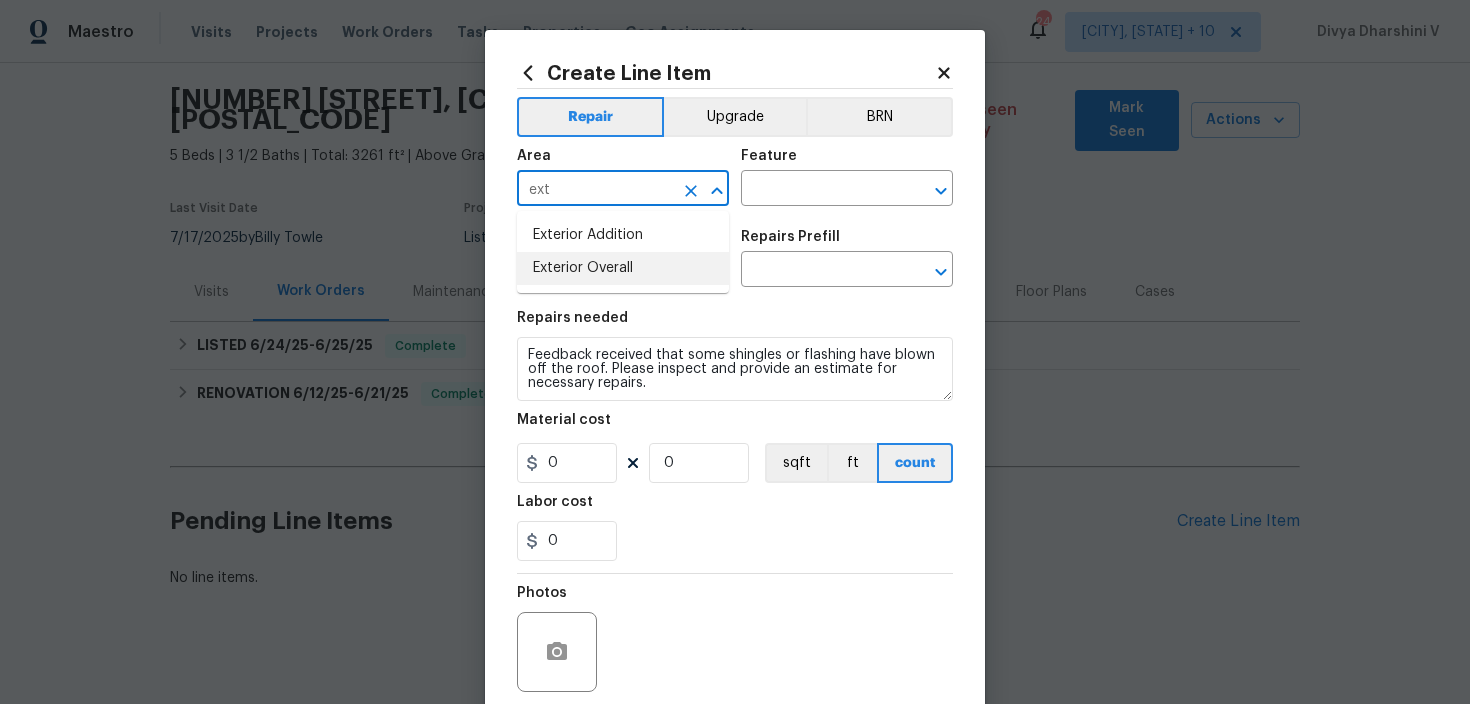 click on "Exterior Overall" at bounding box center (623, 268) 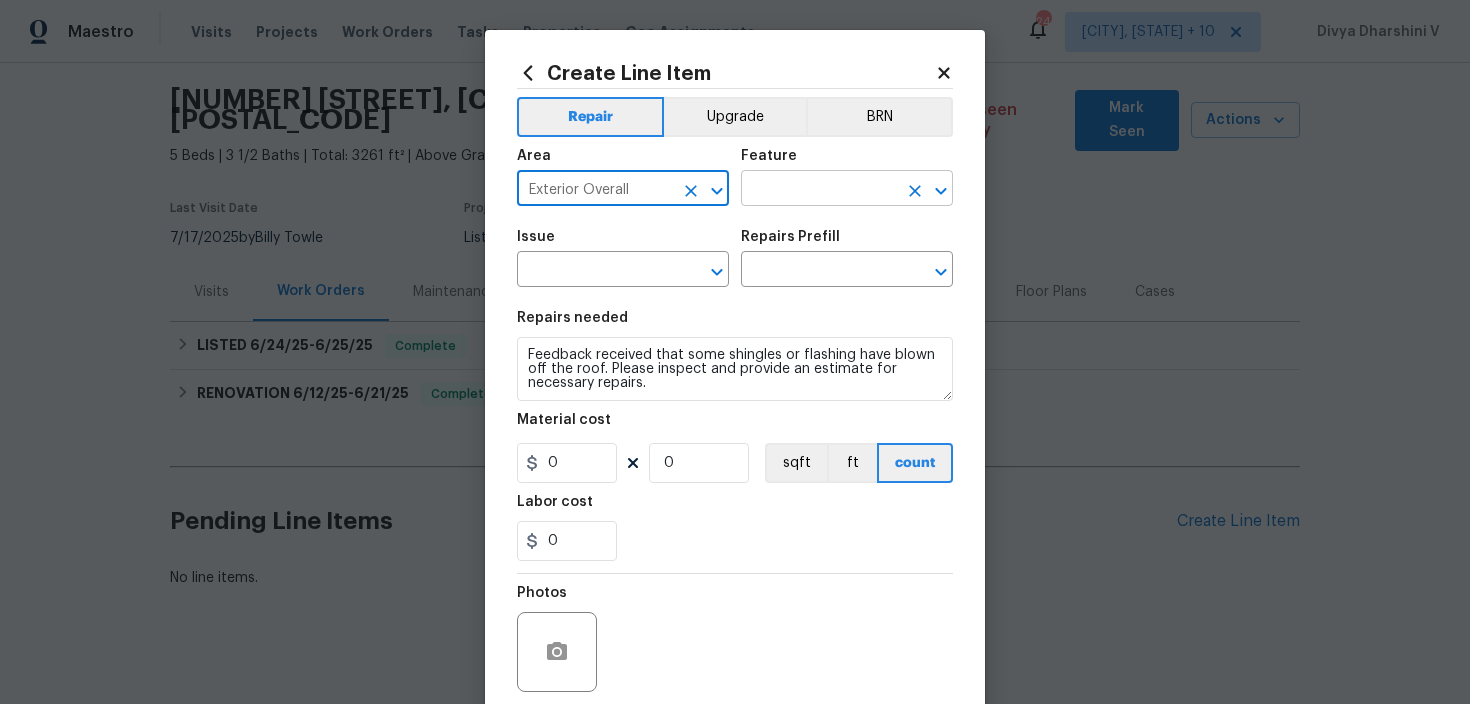 type on "Exterior Overall" 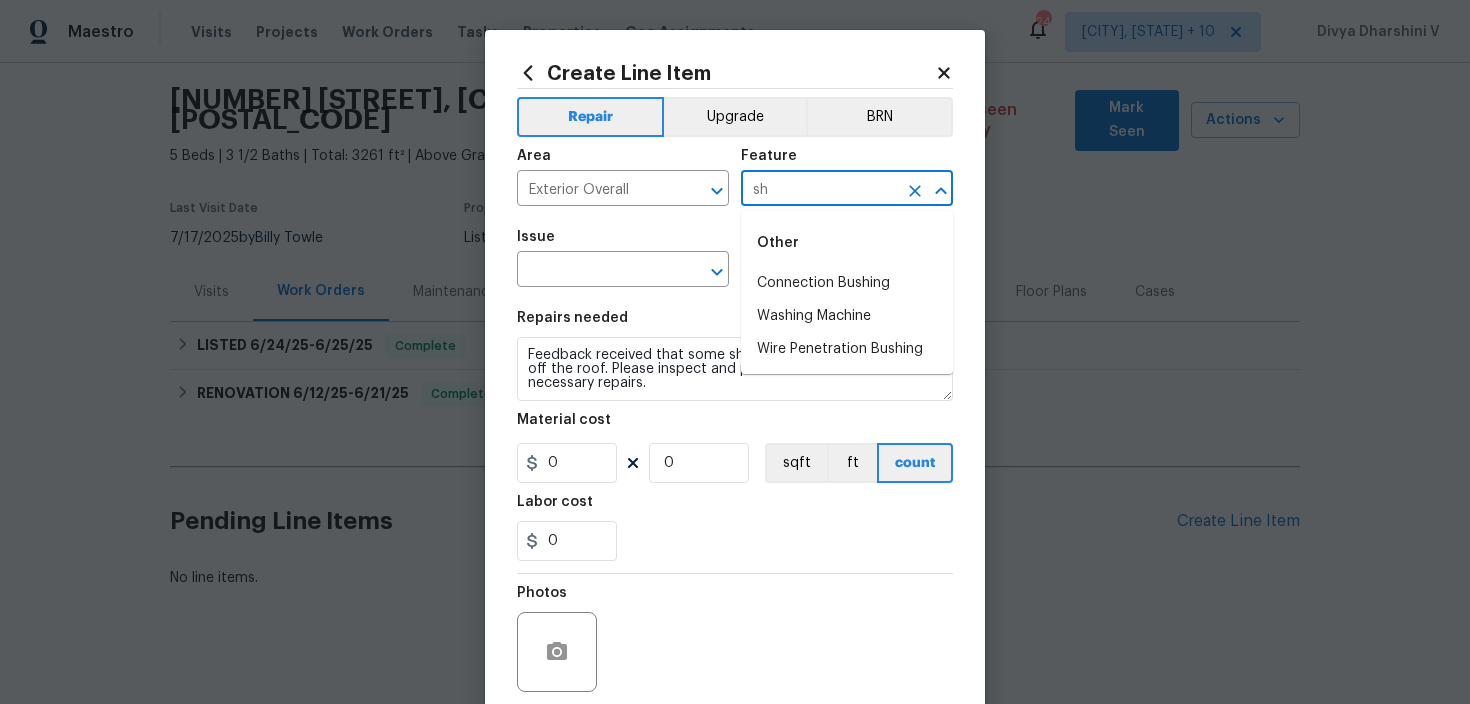 type on "s" 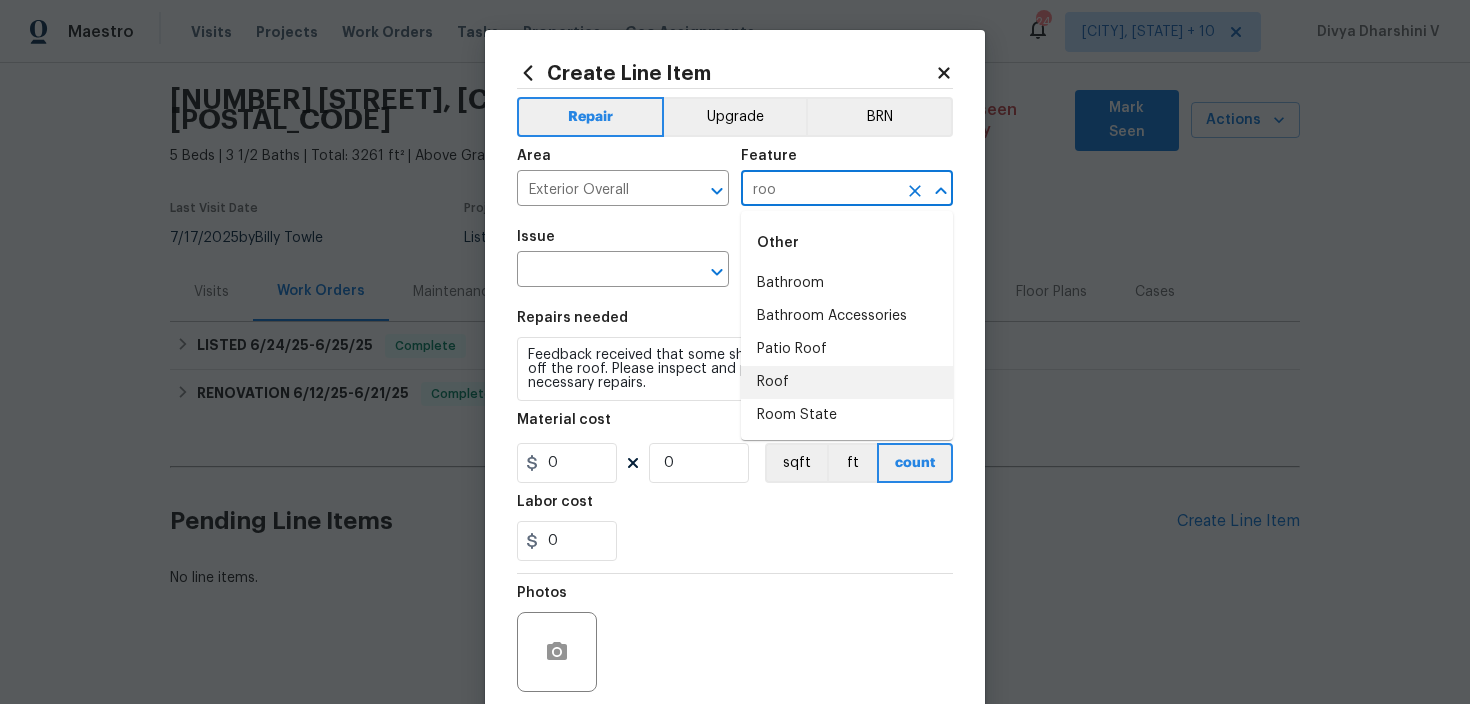 click on "Roof" at bounding box center (847, 382) 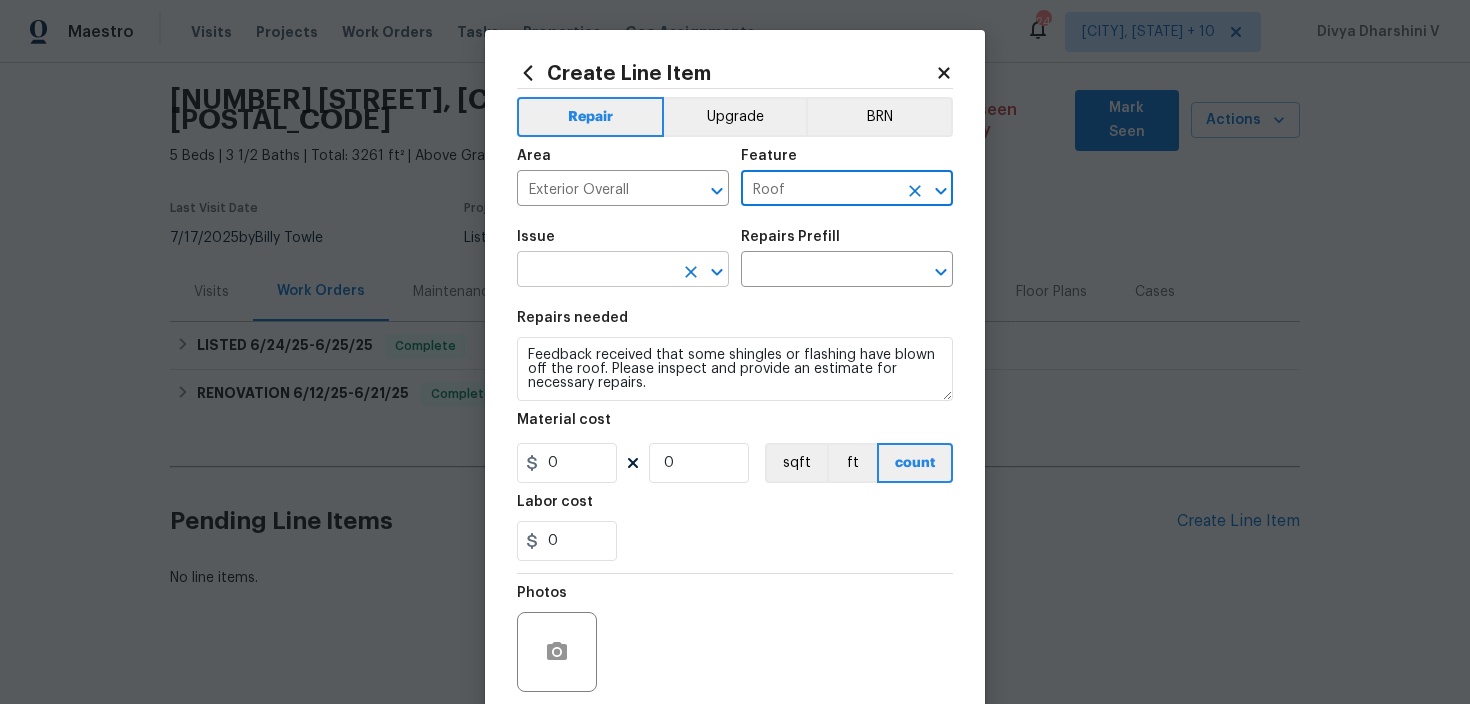type on "Roof" 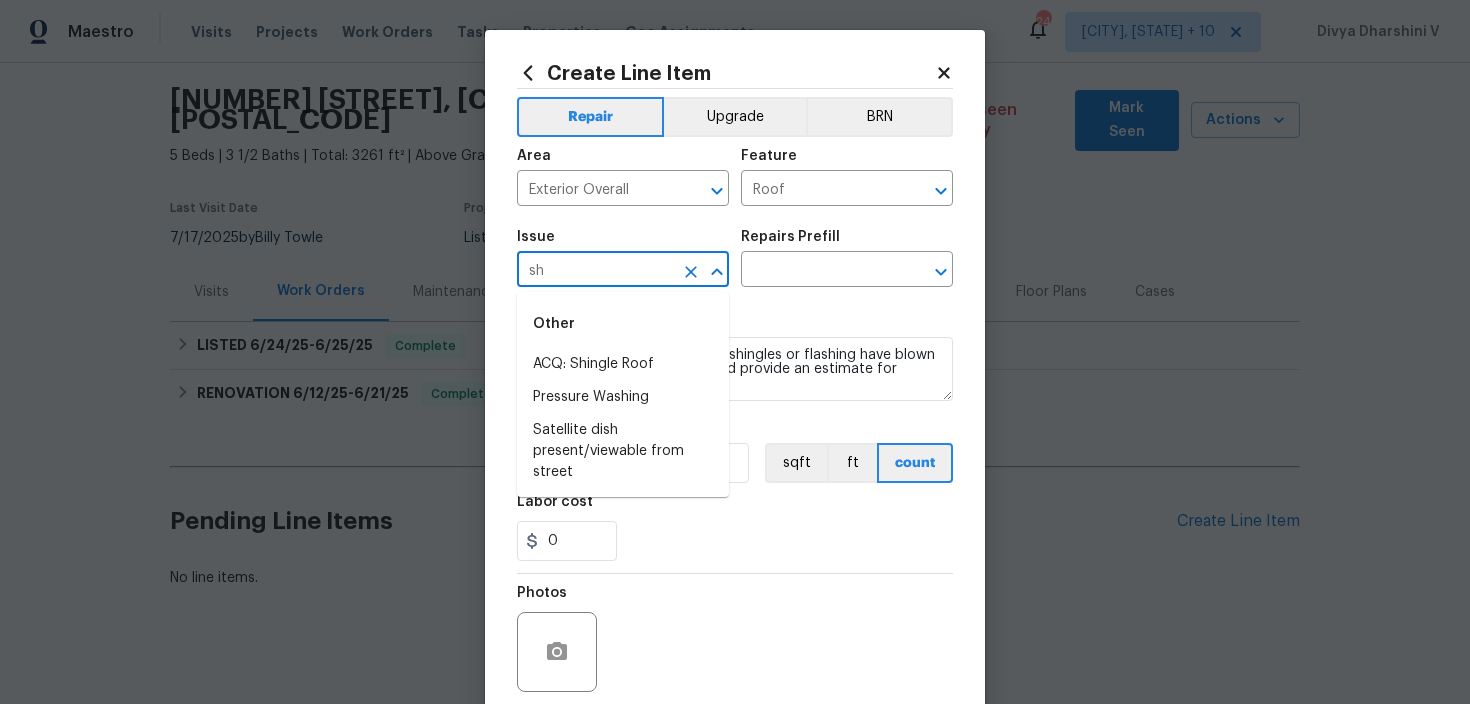 type on "shi" 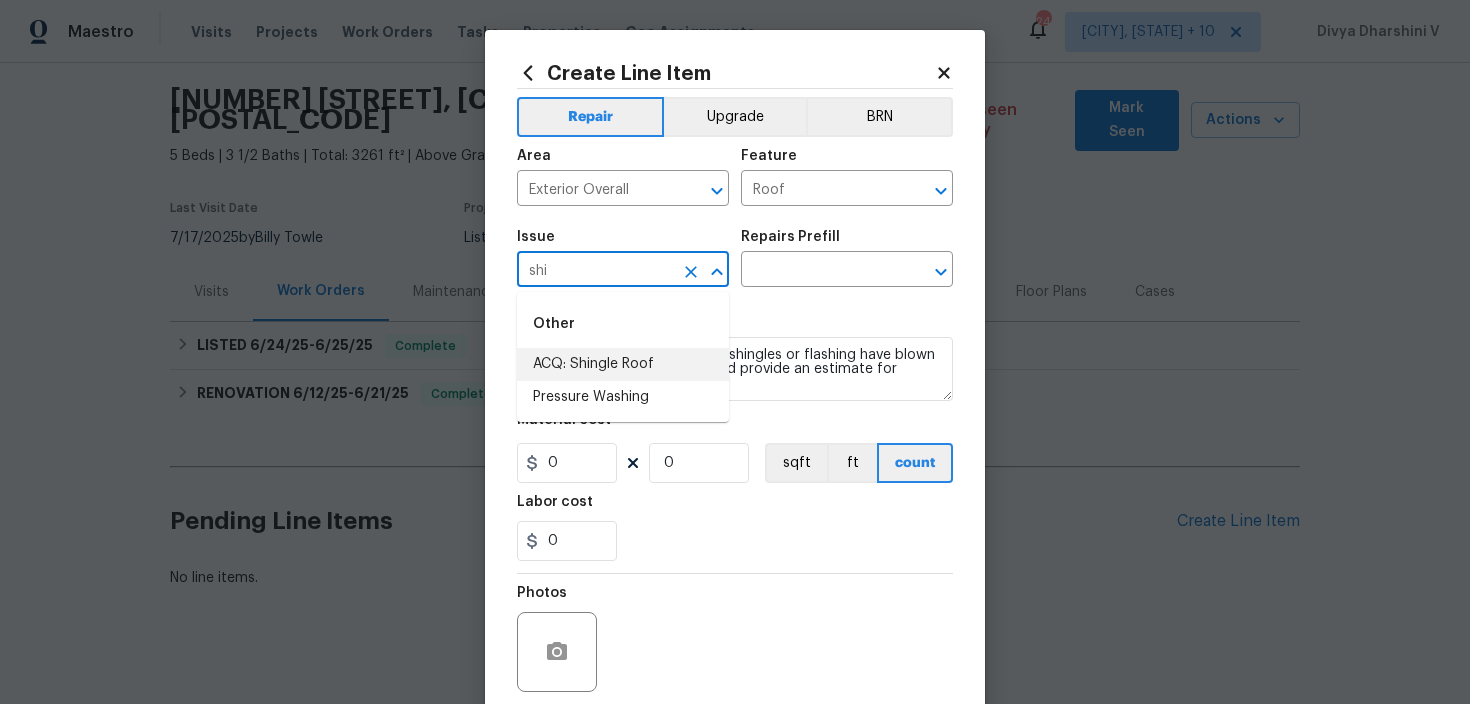 click 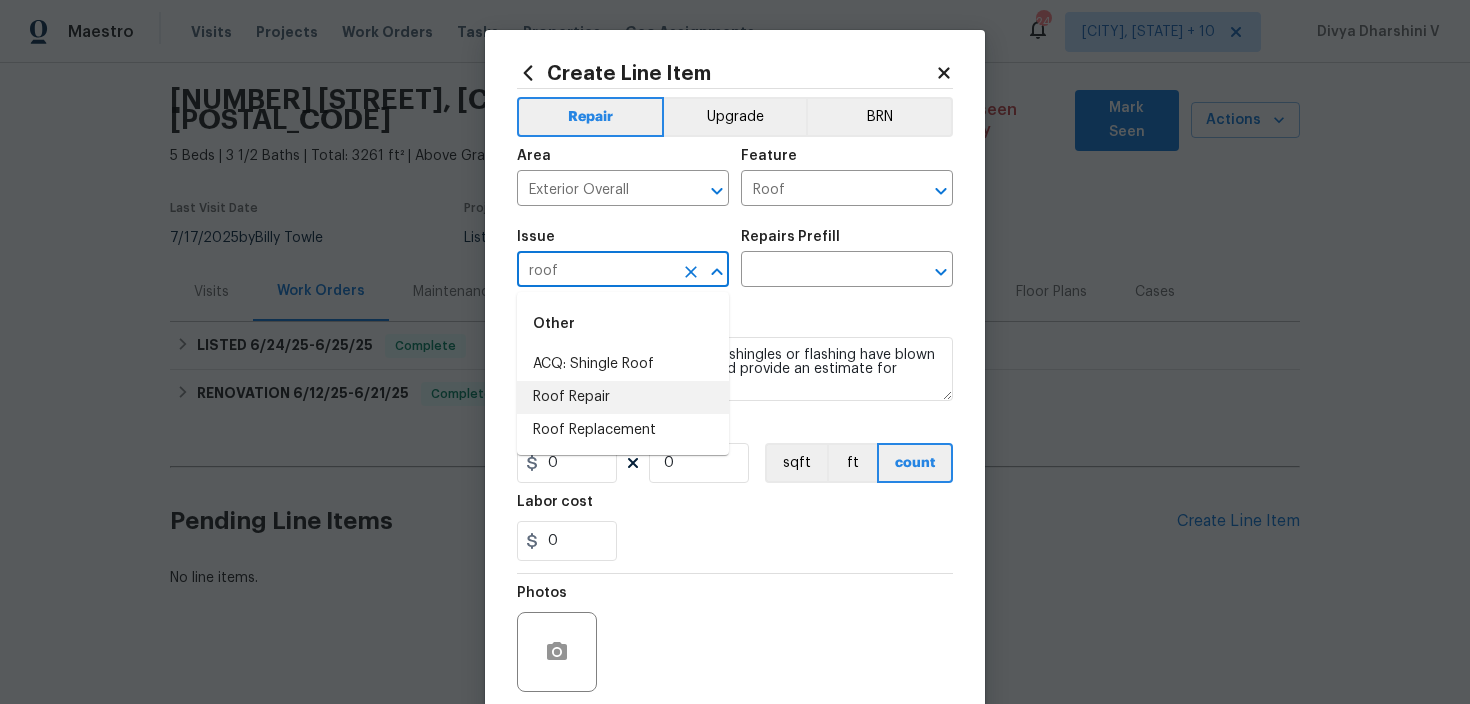 click on "Roof Repair" at bounding box center (623, 397) 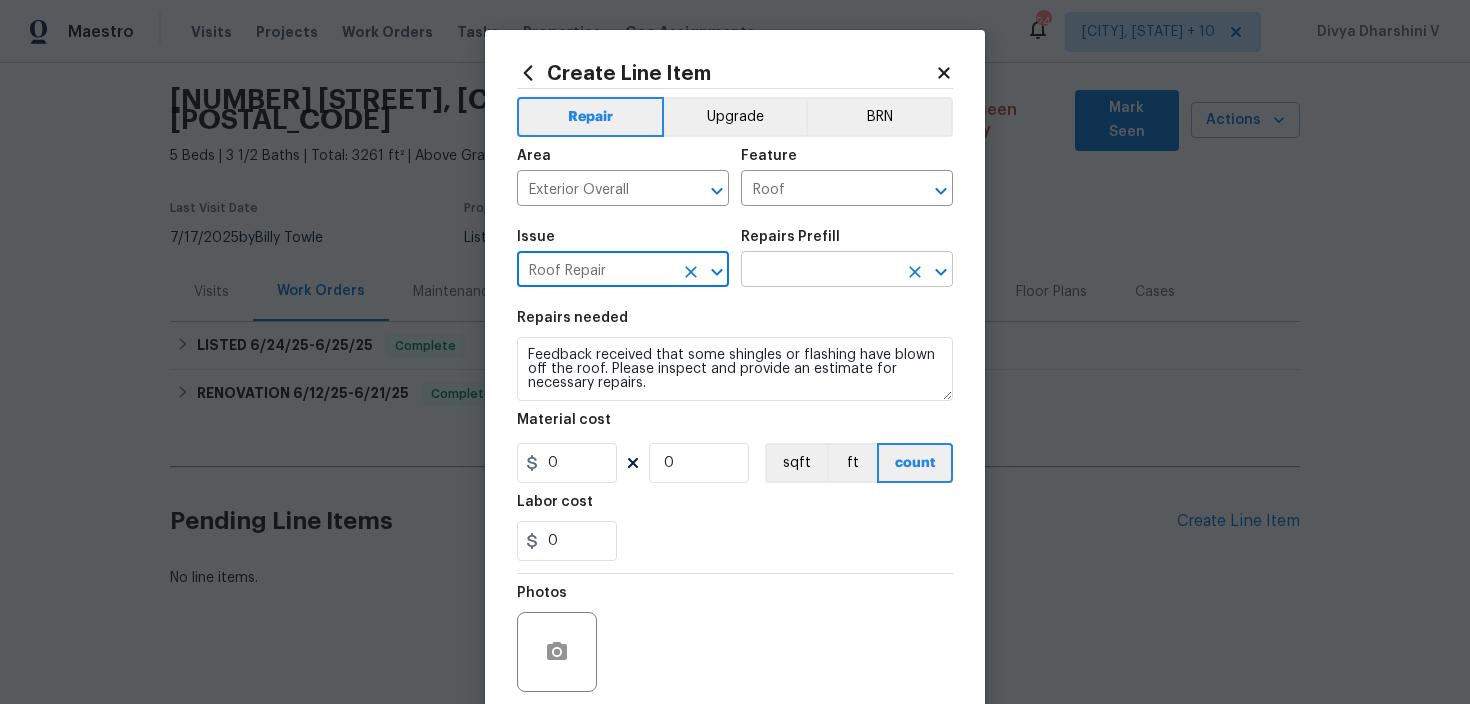 type on "Roof Repair" 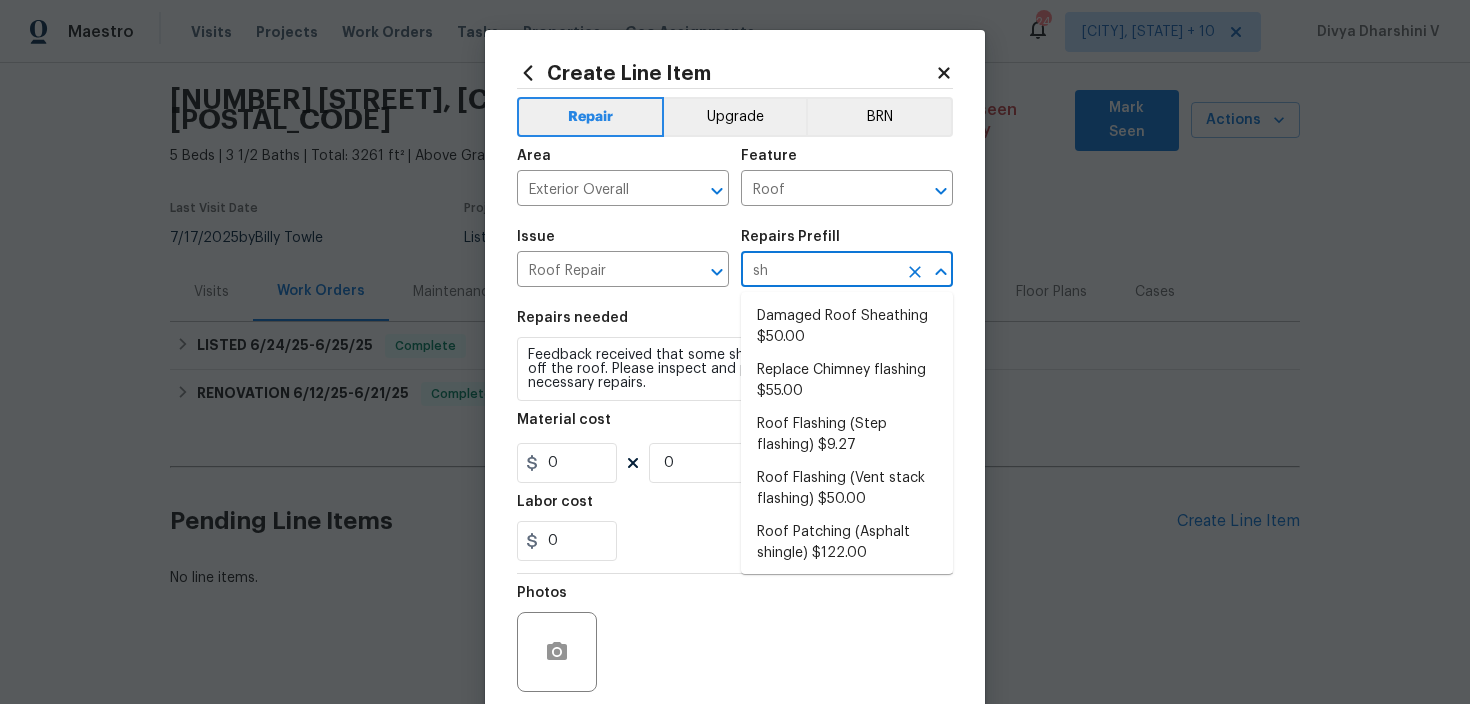type on "shi" 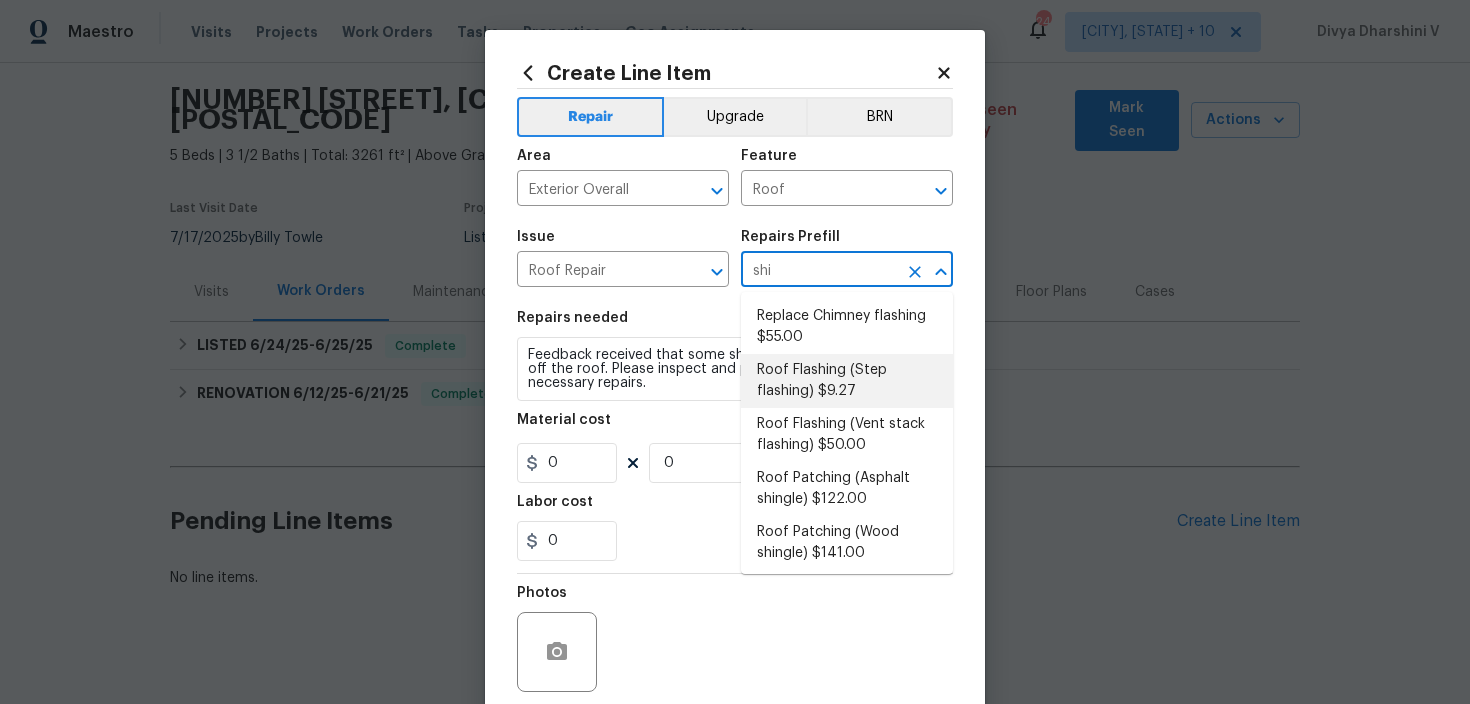 scroll, scrollTop: 4, scrollLeft: 0, axis: vertical 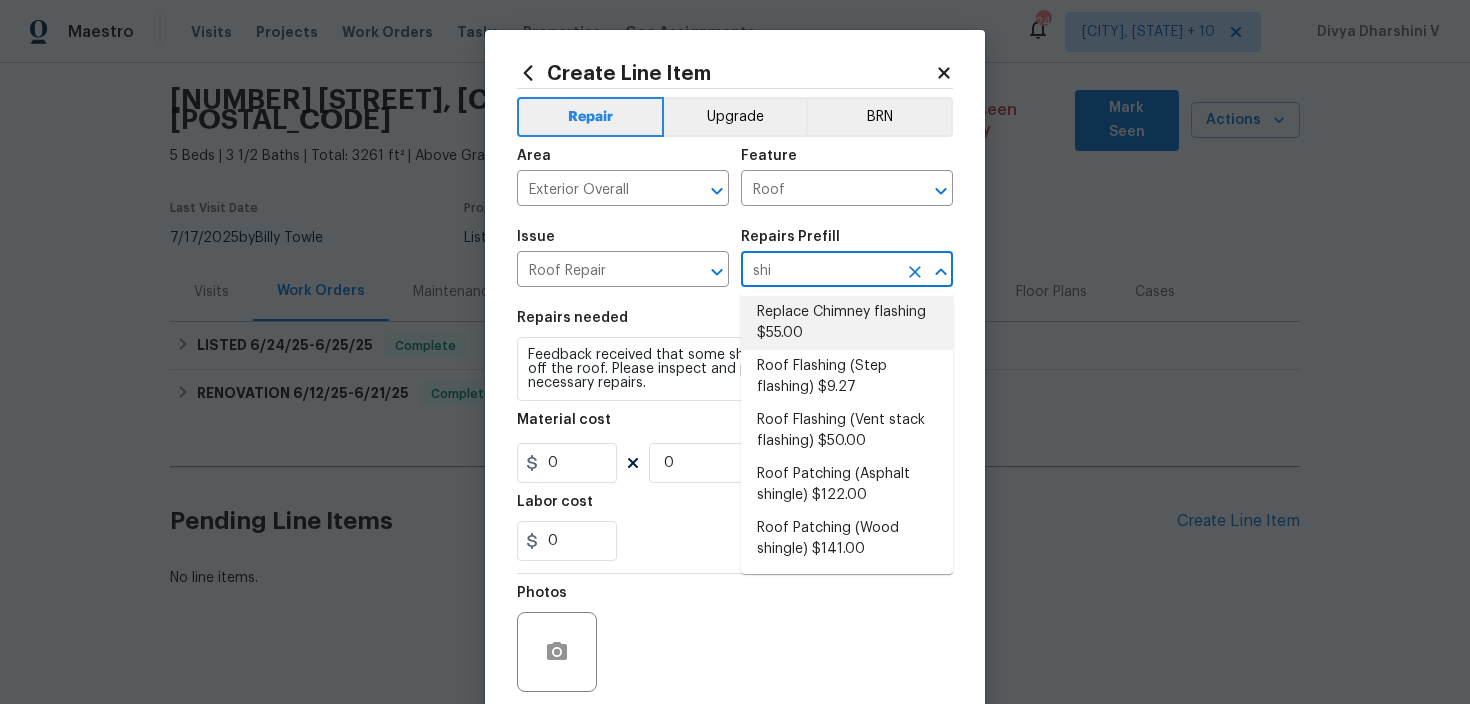 click 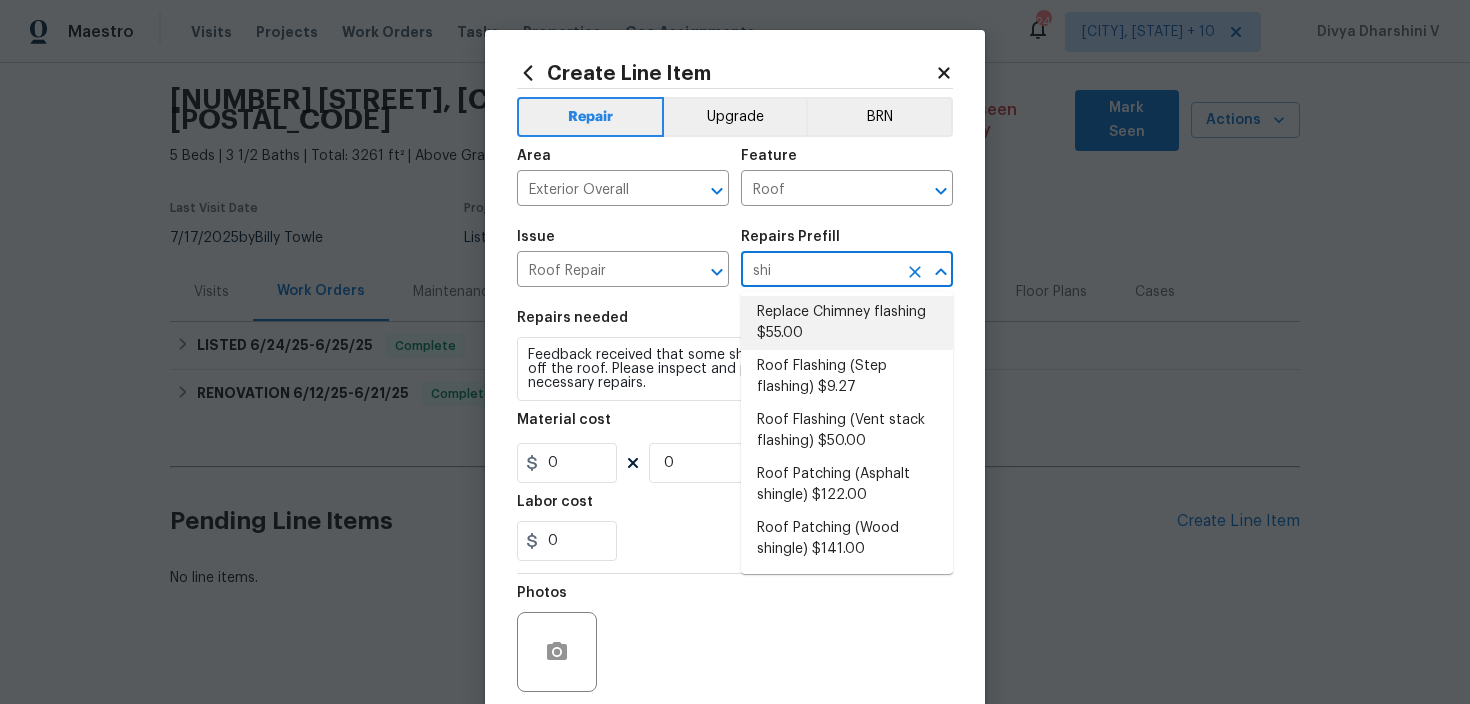 type 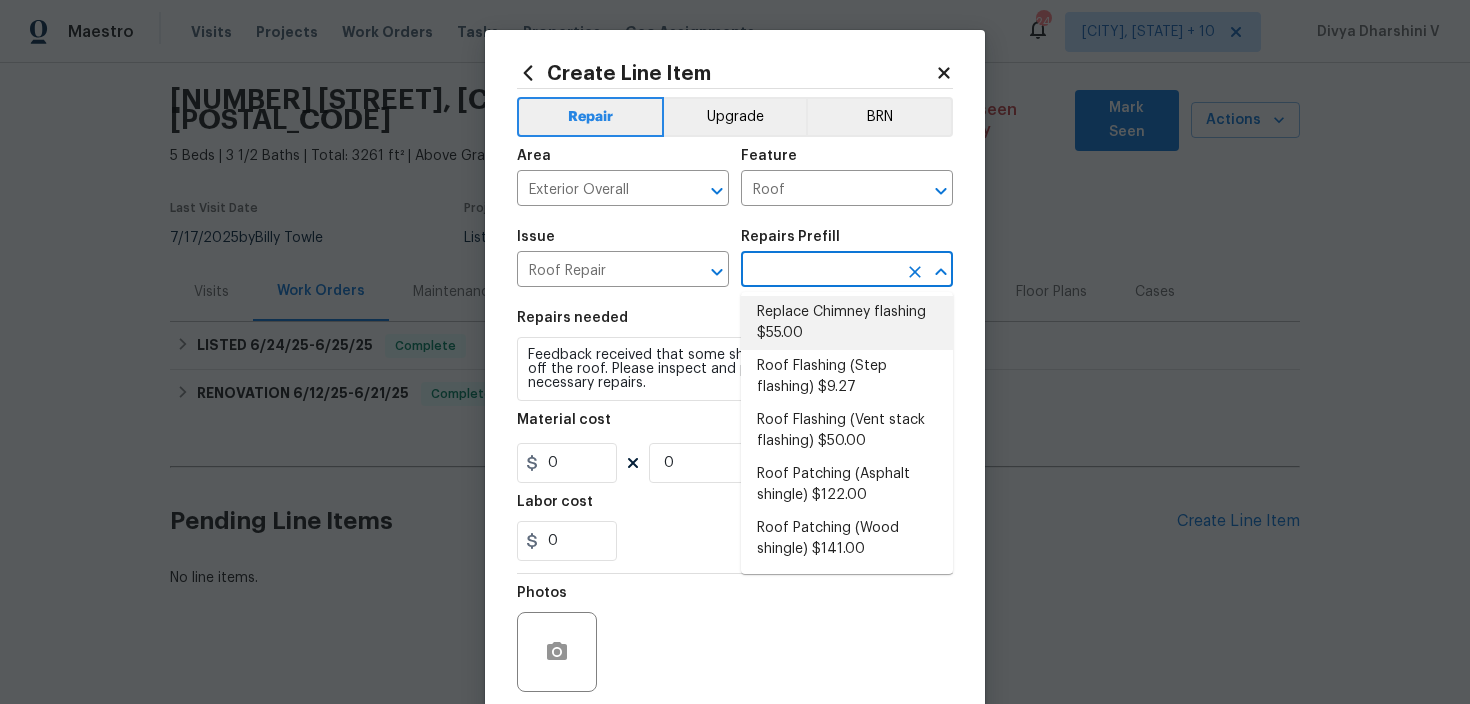 scroll, scrollTop: 0, scrollLeft: 0, axis: both 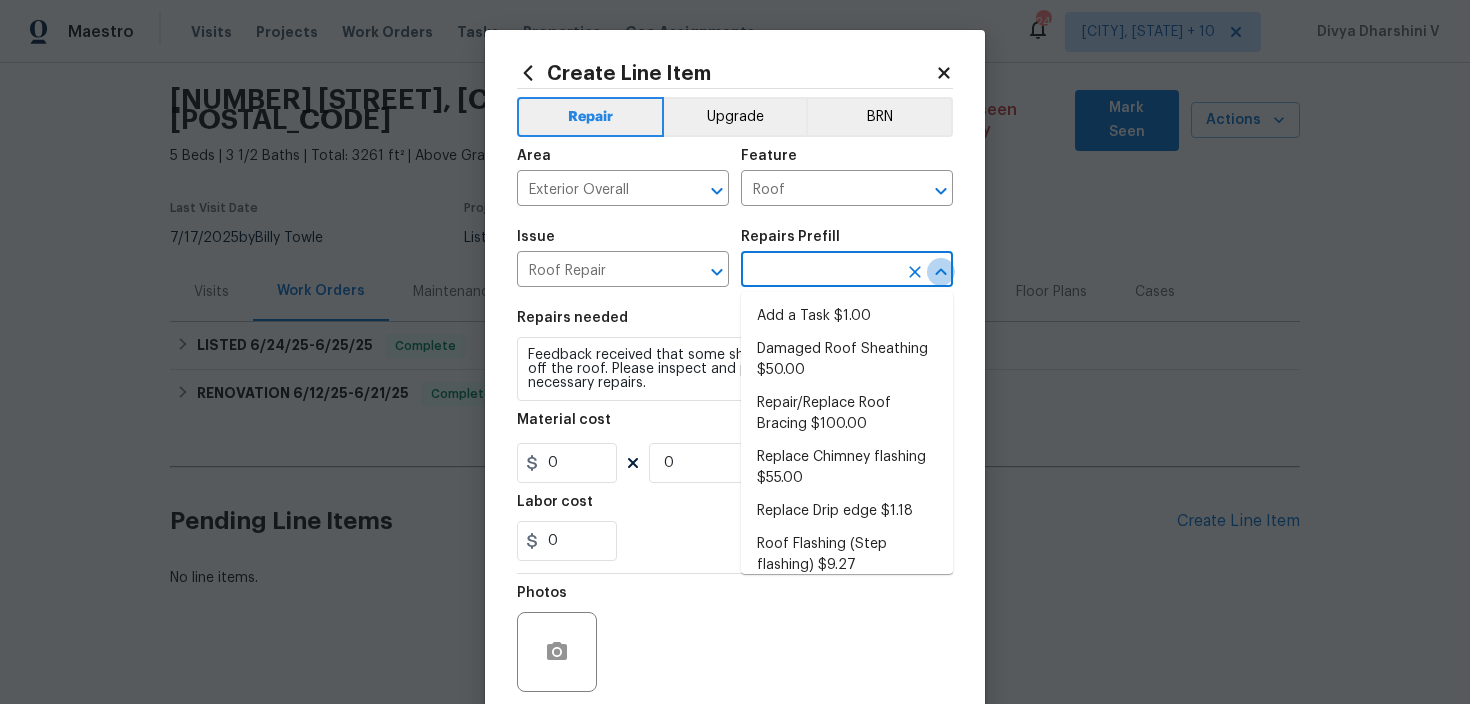 click 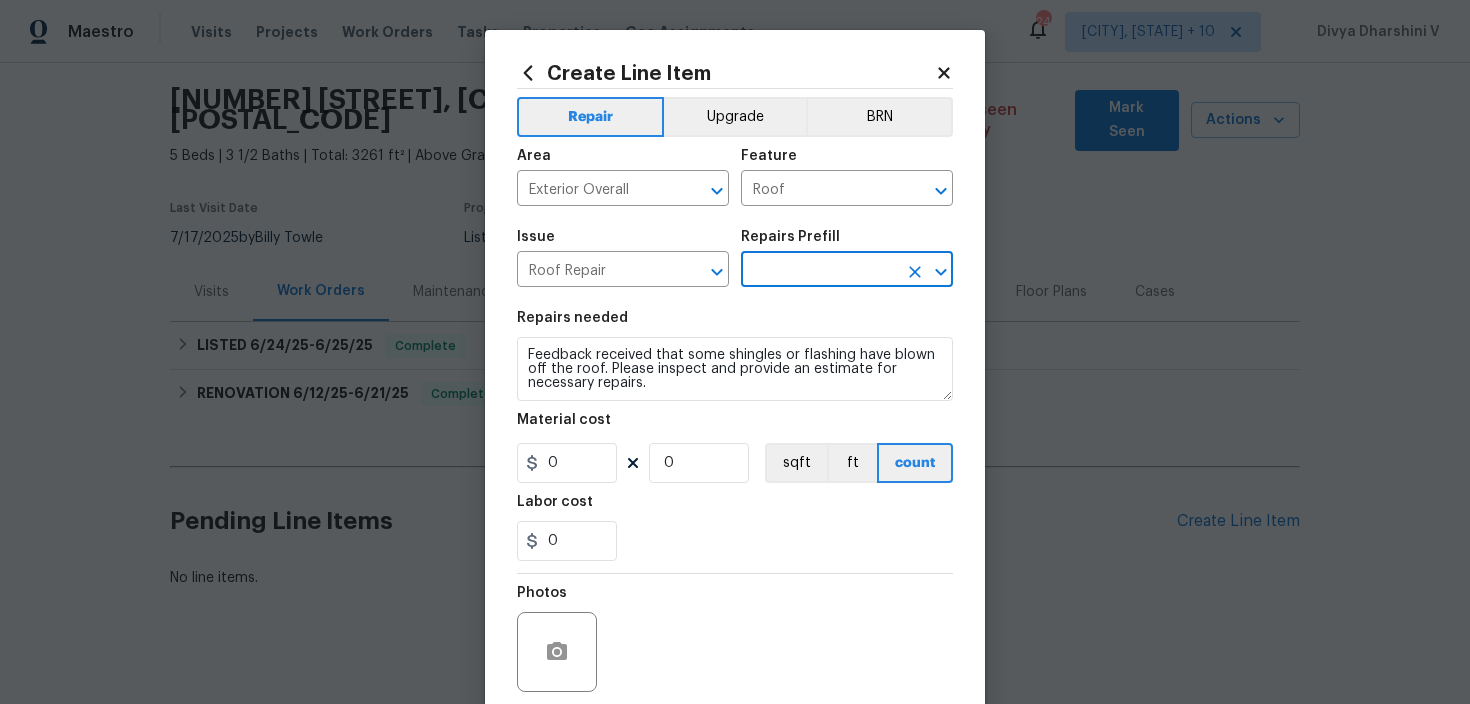 click 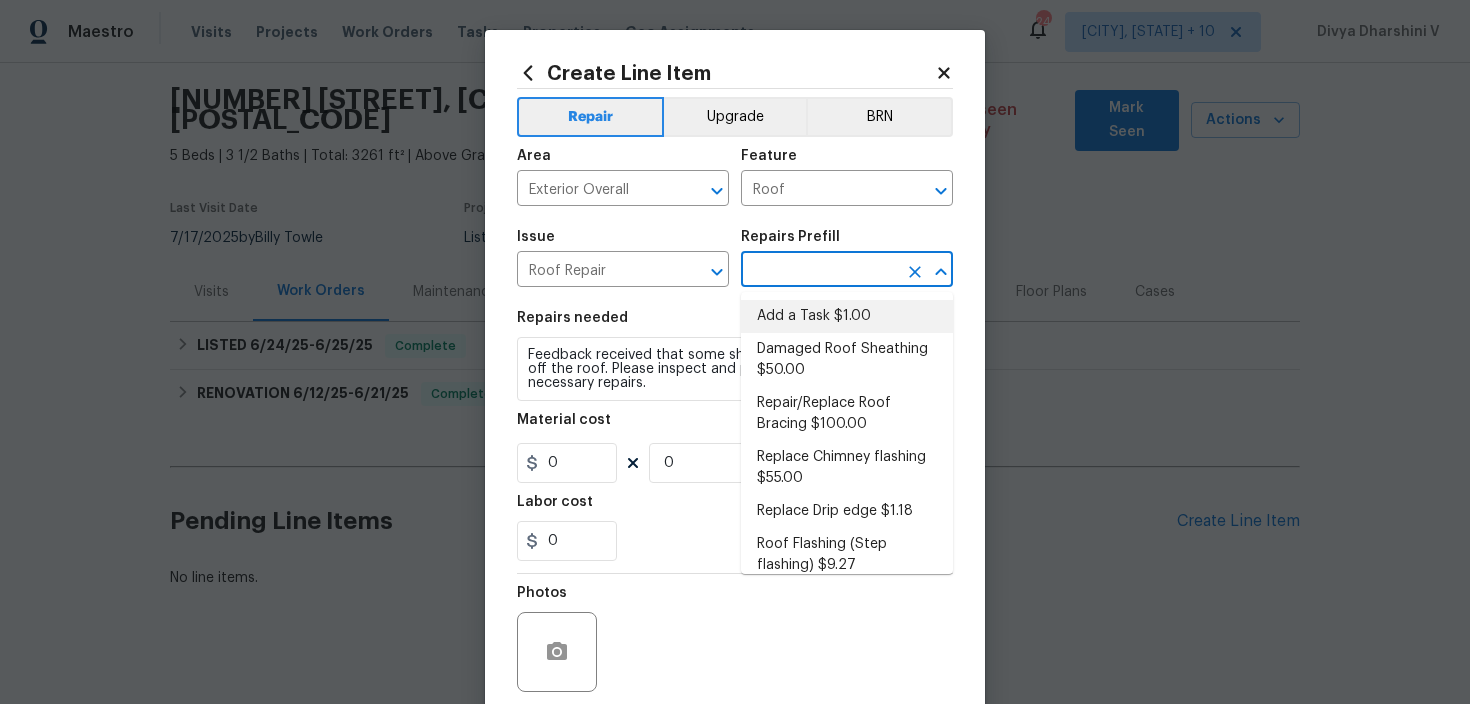 click on "Add a Task $1.00" at bounding box center [847, 316] 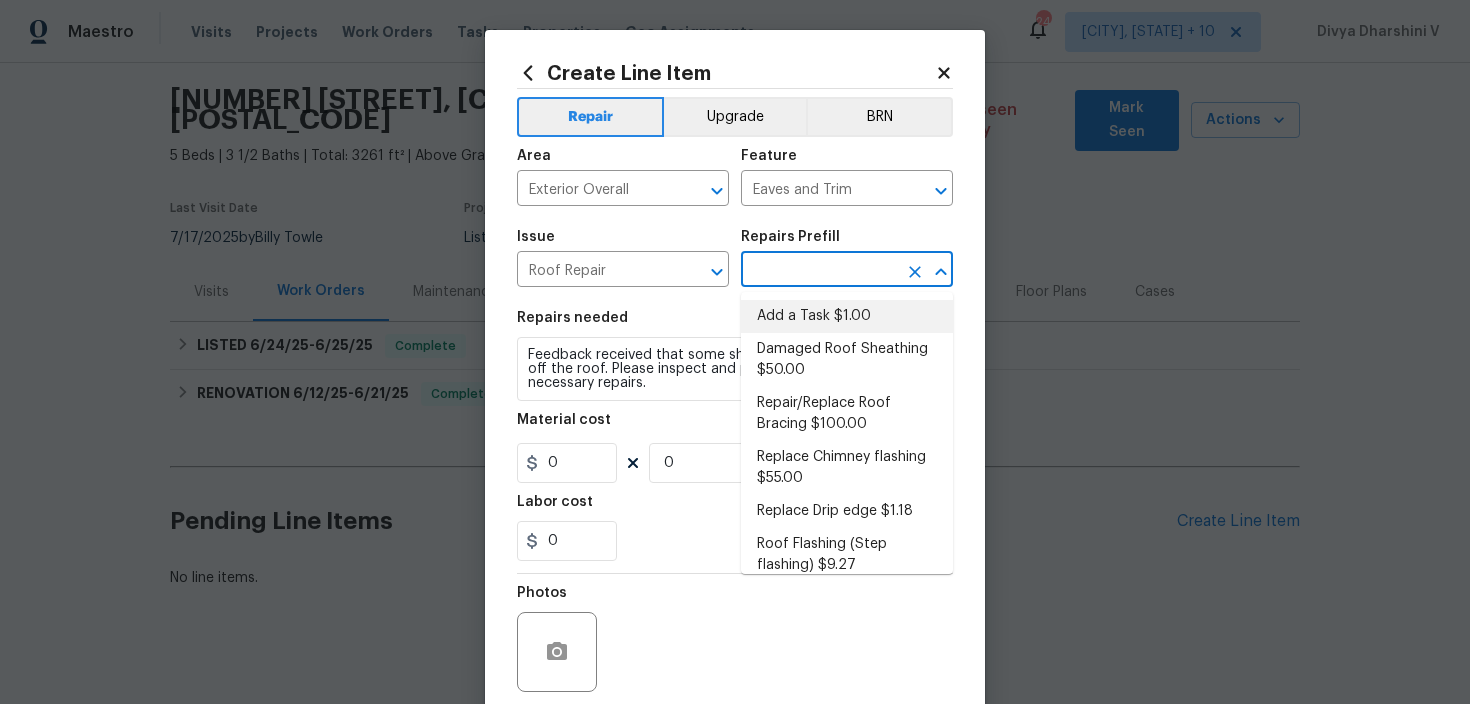 type on "Add a Task $1.00" 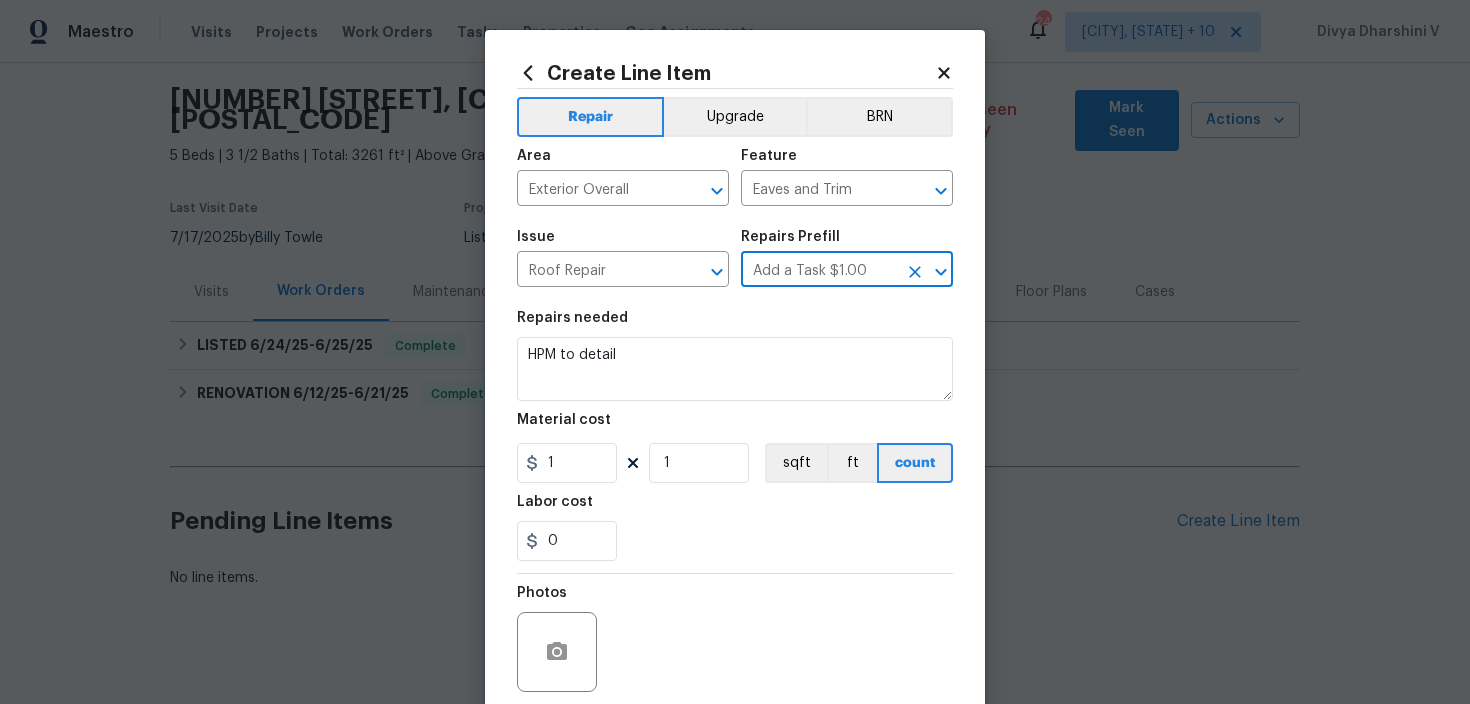 type on "Add a Task $1.00" 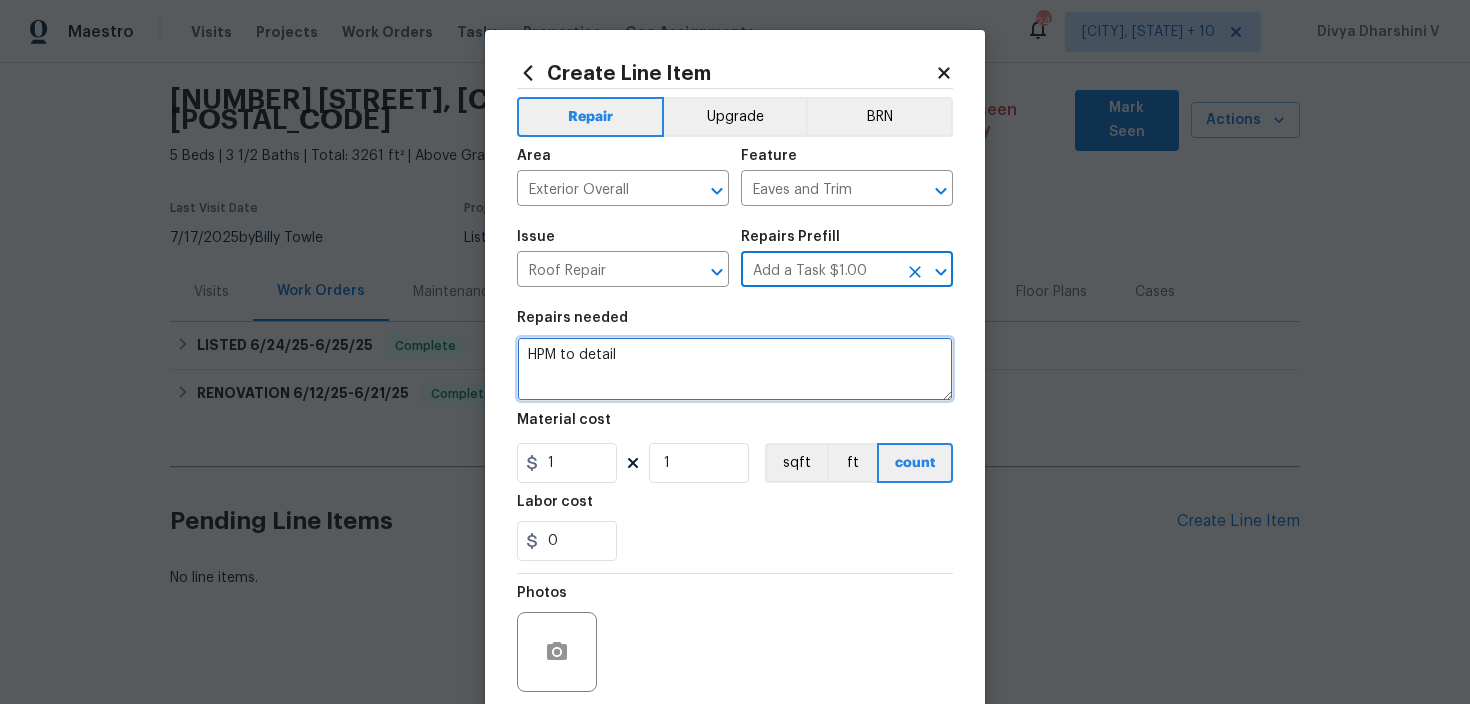 click on "HPM to detail" at bounding box center (735, 369) 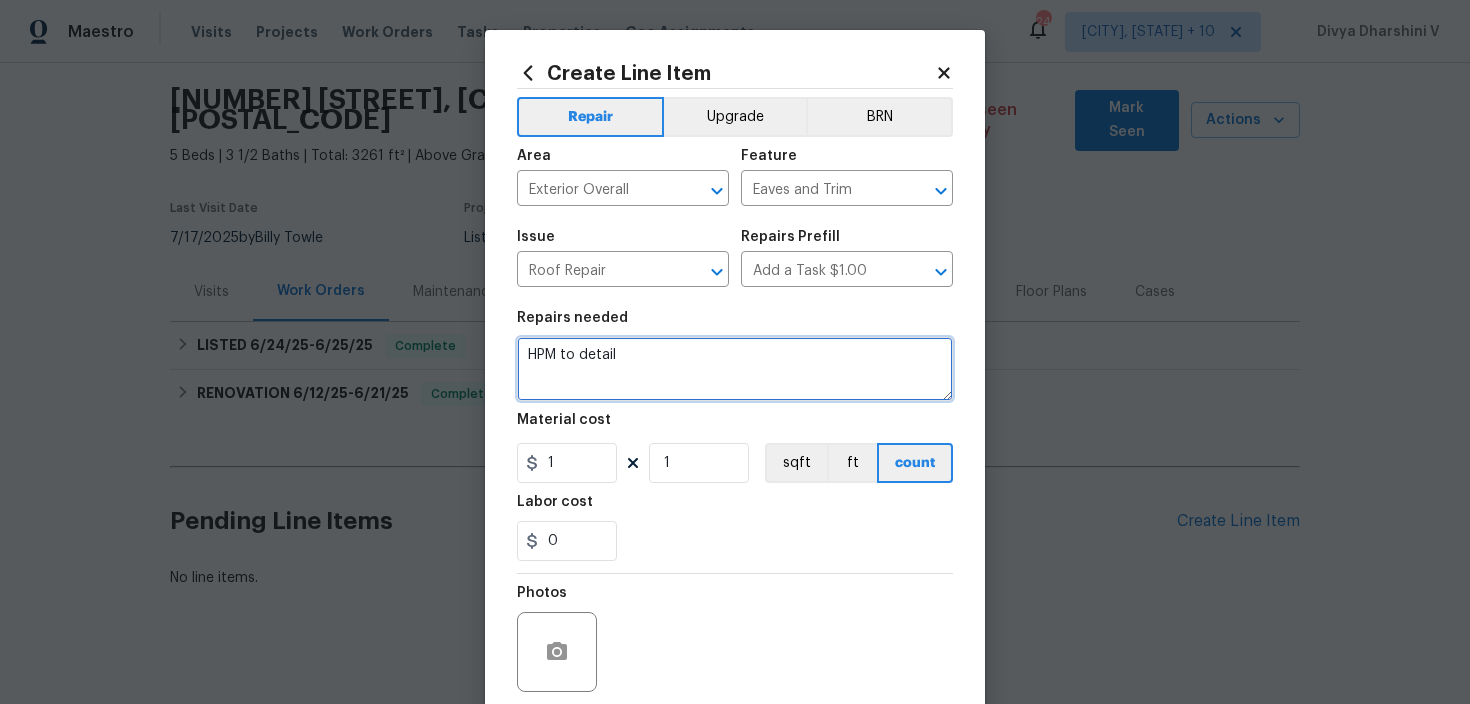 click on "HPM to detail" at bounding box center [735, 369] 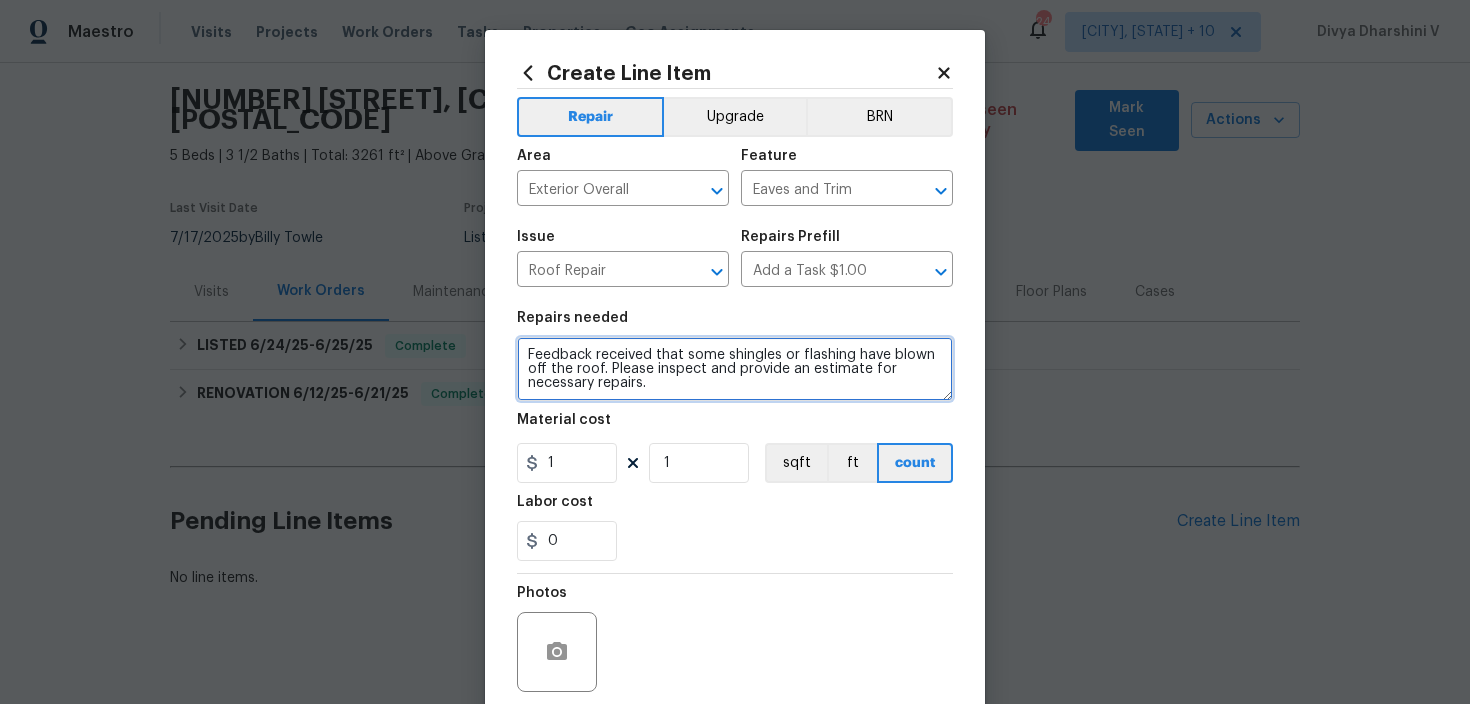 type on "Feedback received that some shingles or flashing have blown off the roof. Please inspect and provide an estimate for necessary repairs." 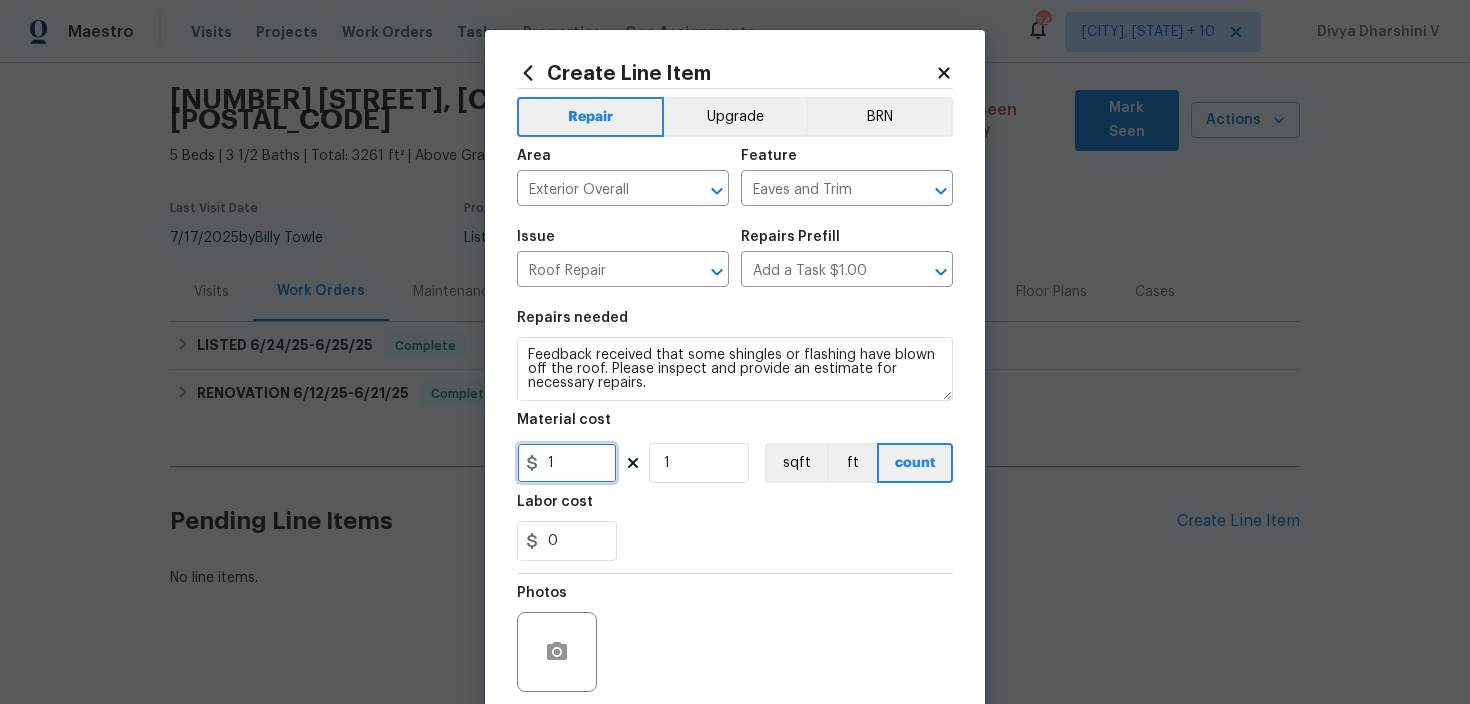 click on "1" at bounding box center [567, 463] 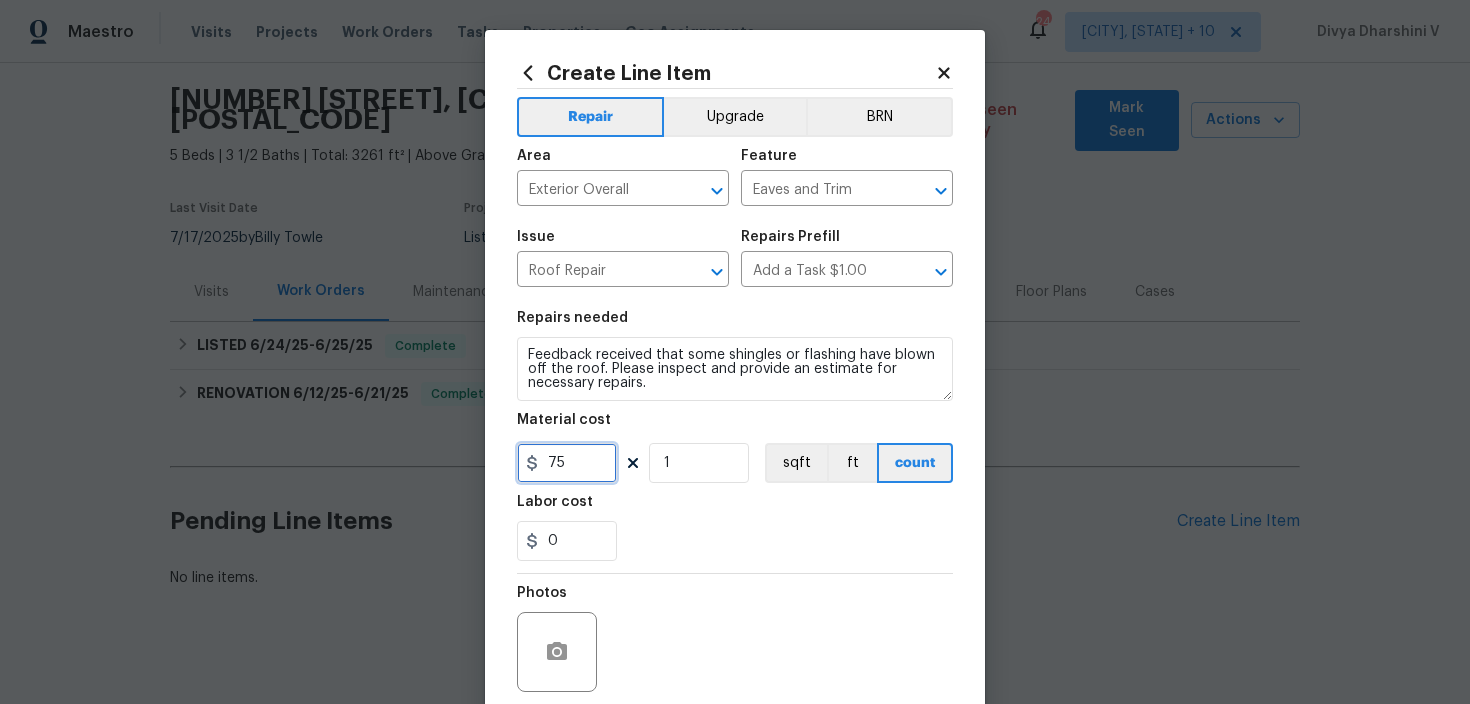 type on "75" 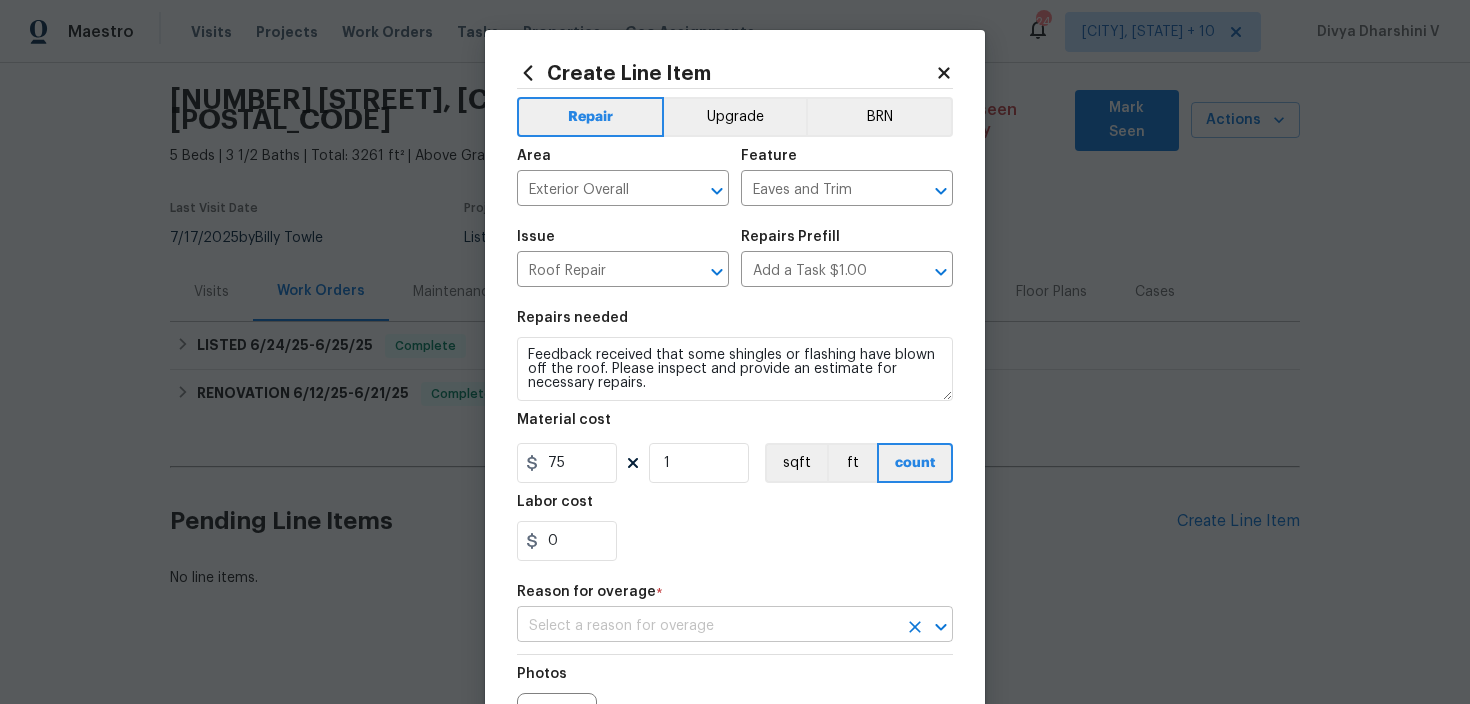 click at bounding box center [707, 626] 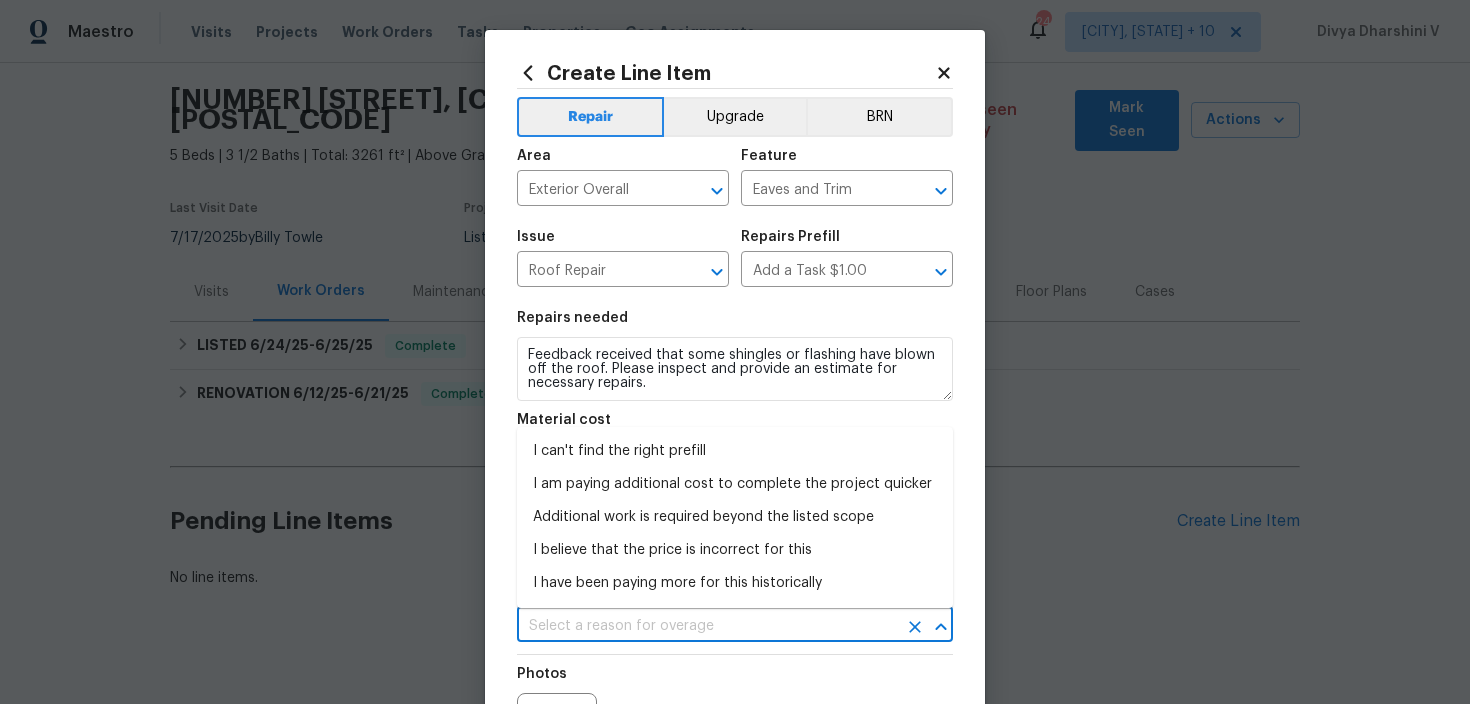 click on "Photos" at bounding box center [735, 720] 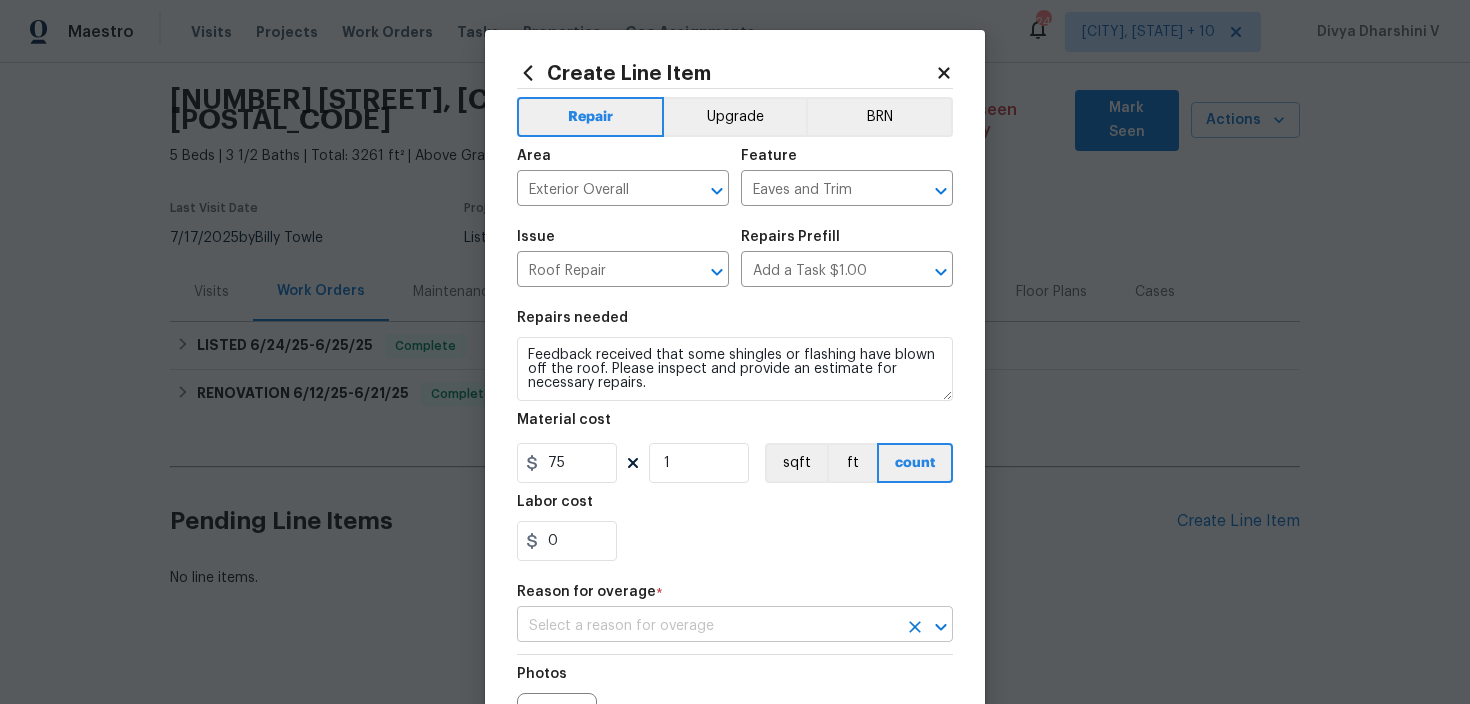 click at bounding box center (707, 626) 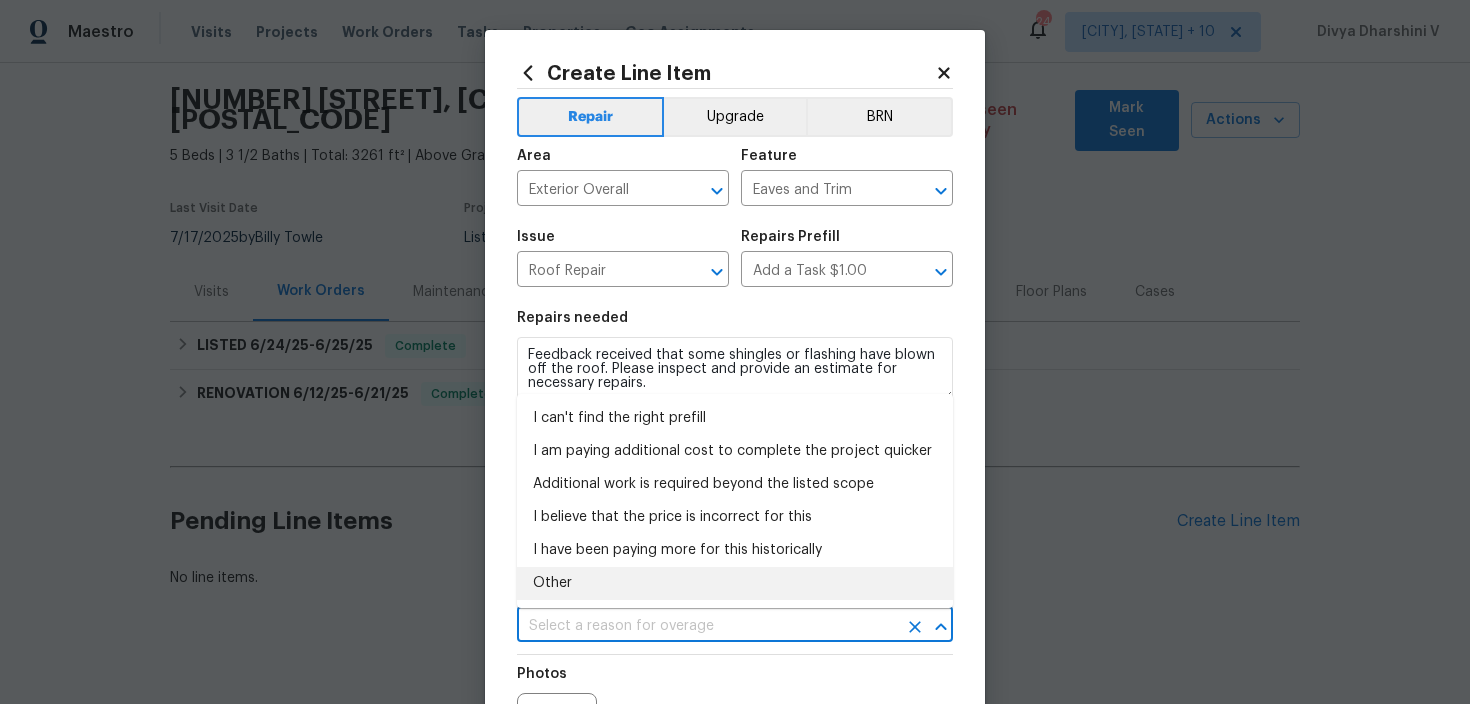 click on "Other" at bounding box center [735, 583] 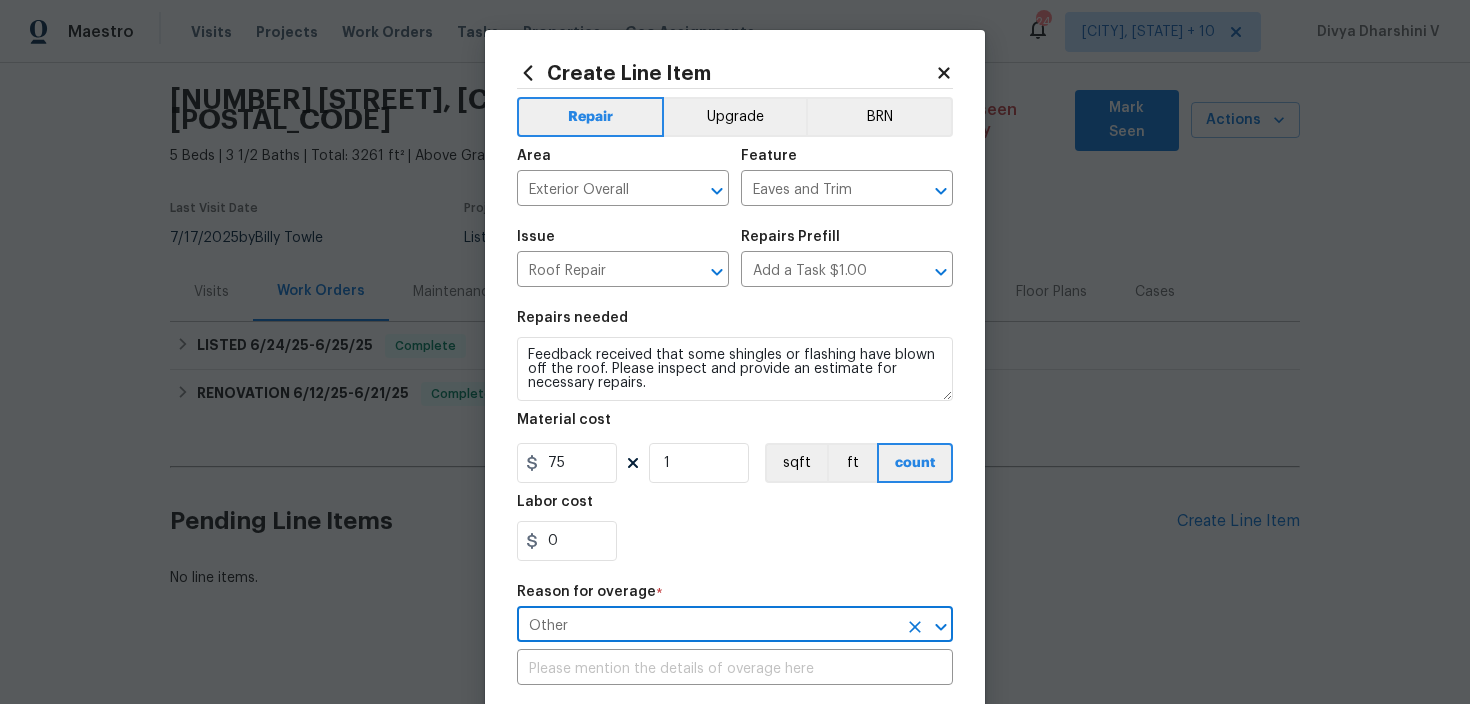 scroll, scrollTop: 291, scrollLeft: 0, axis: vertical 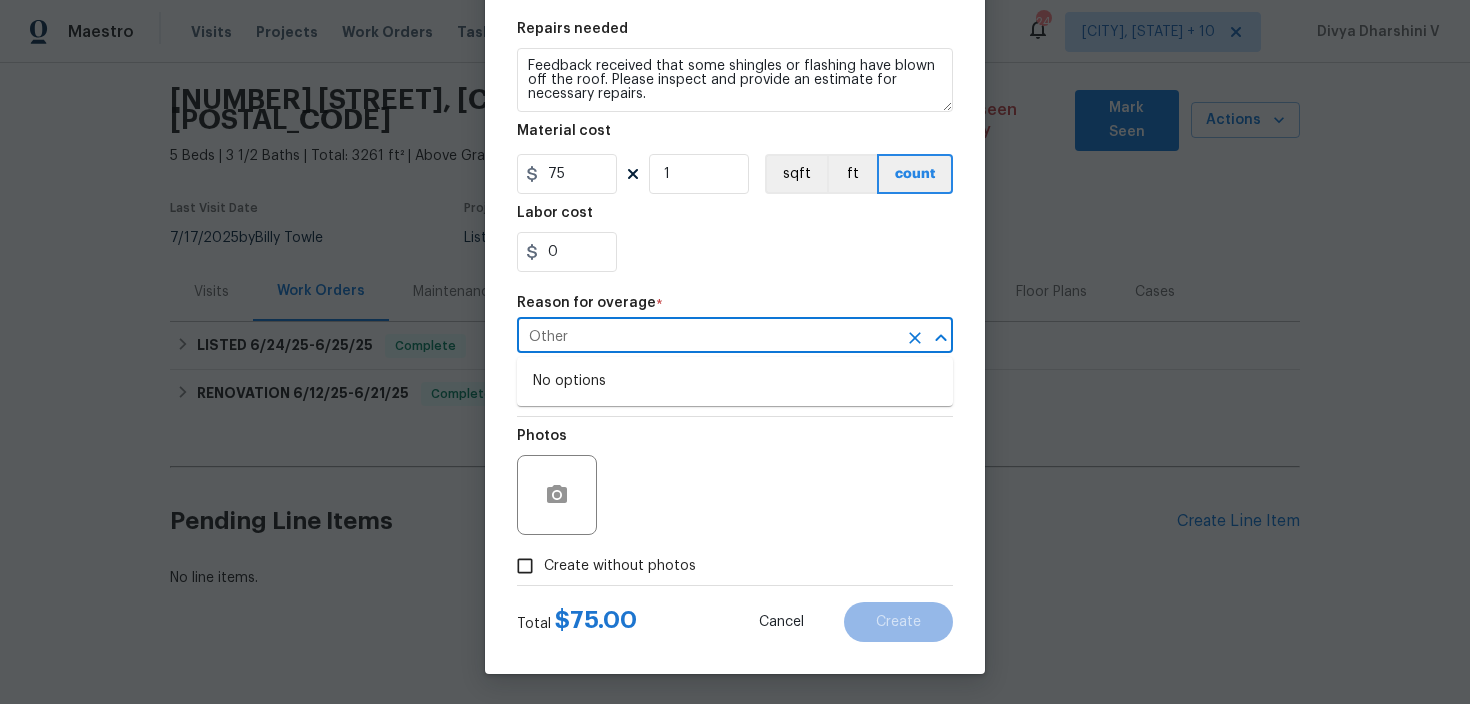 type on "Other" 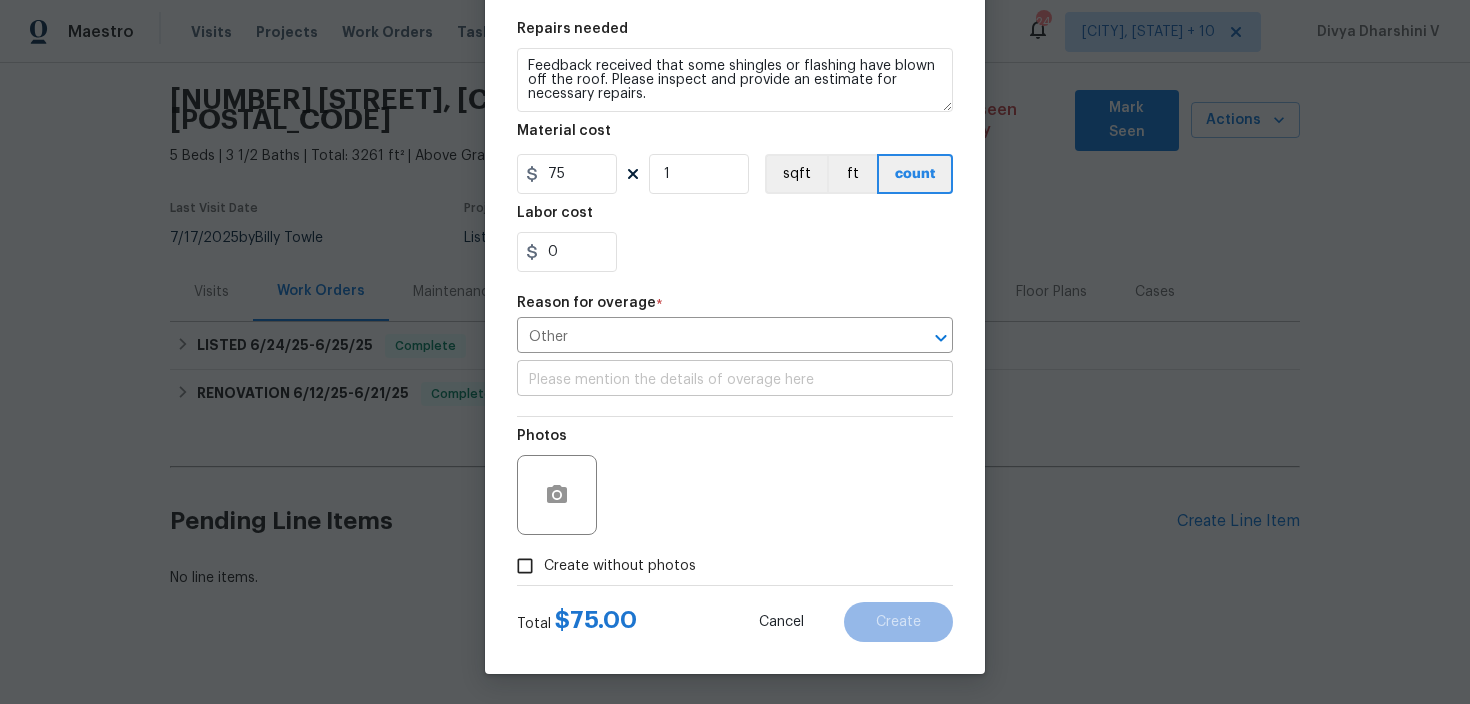 click at bounding box center [735, 380] 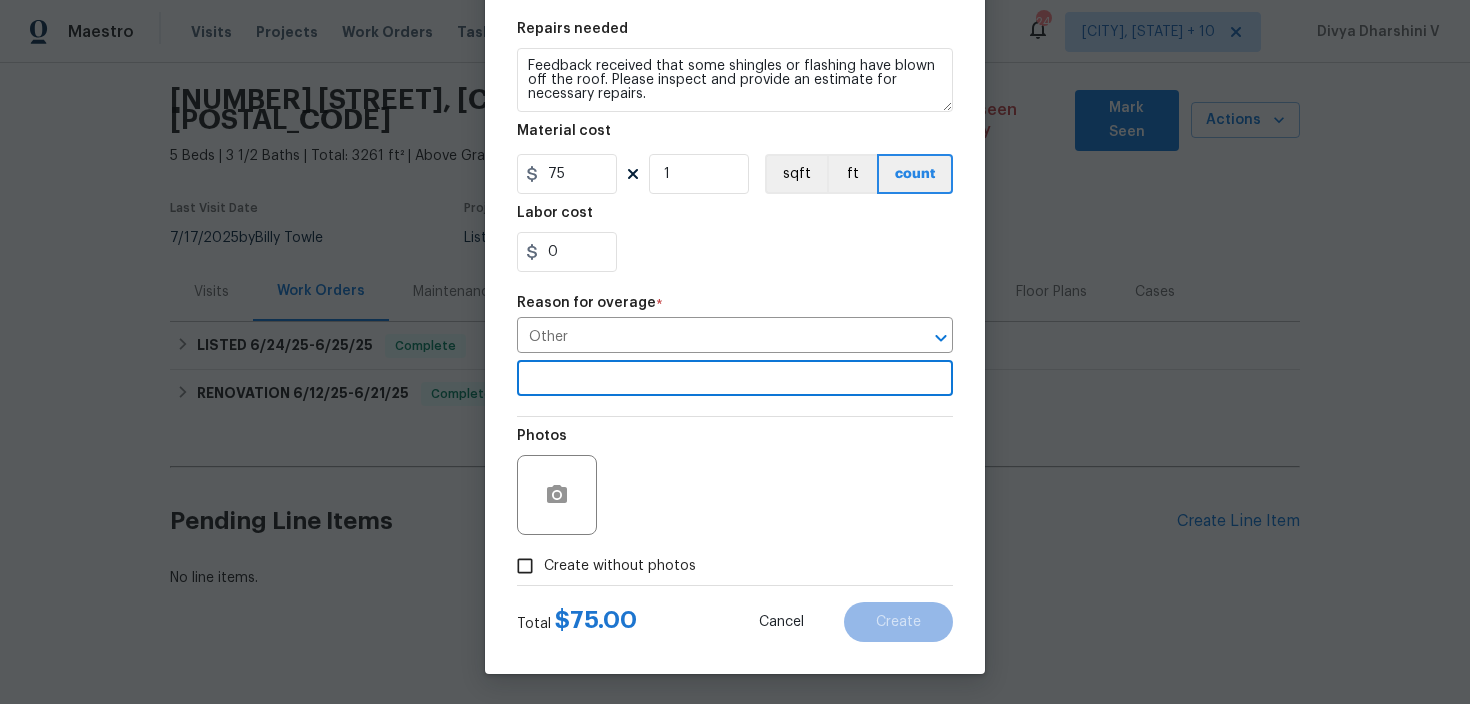 type 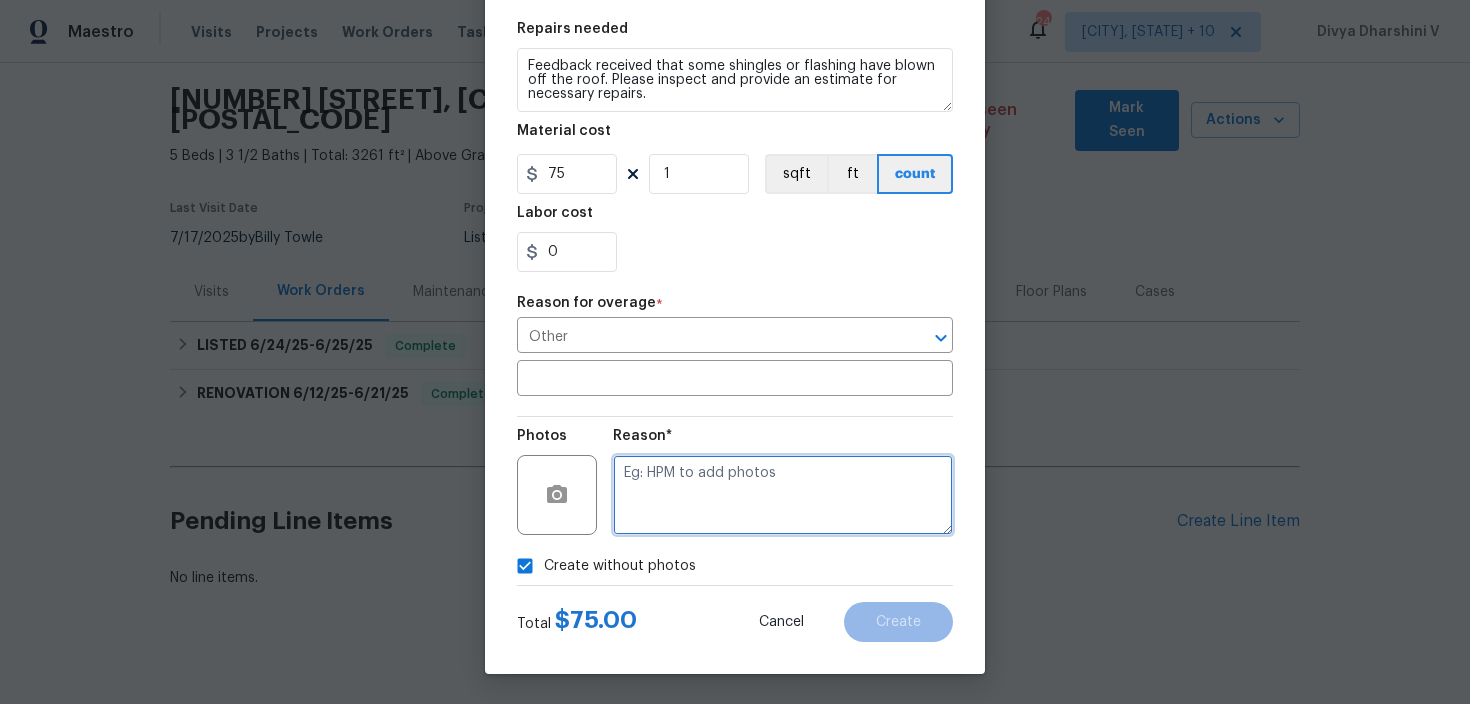 click at bounding box center [783, 495] 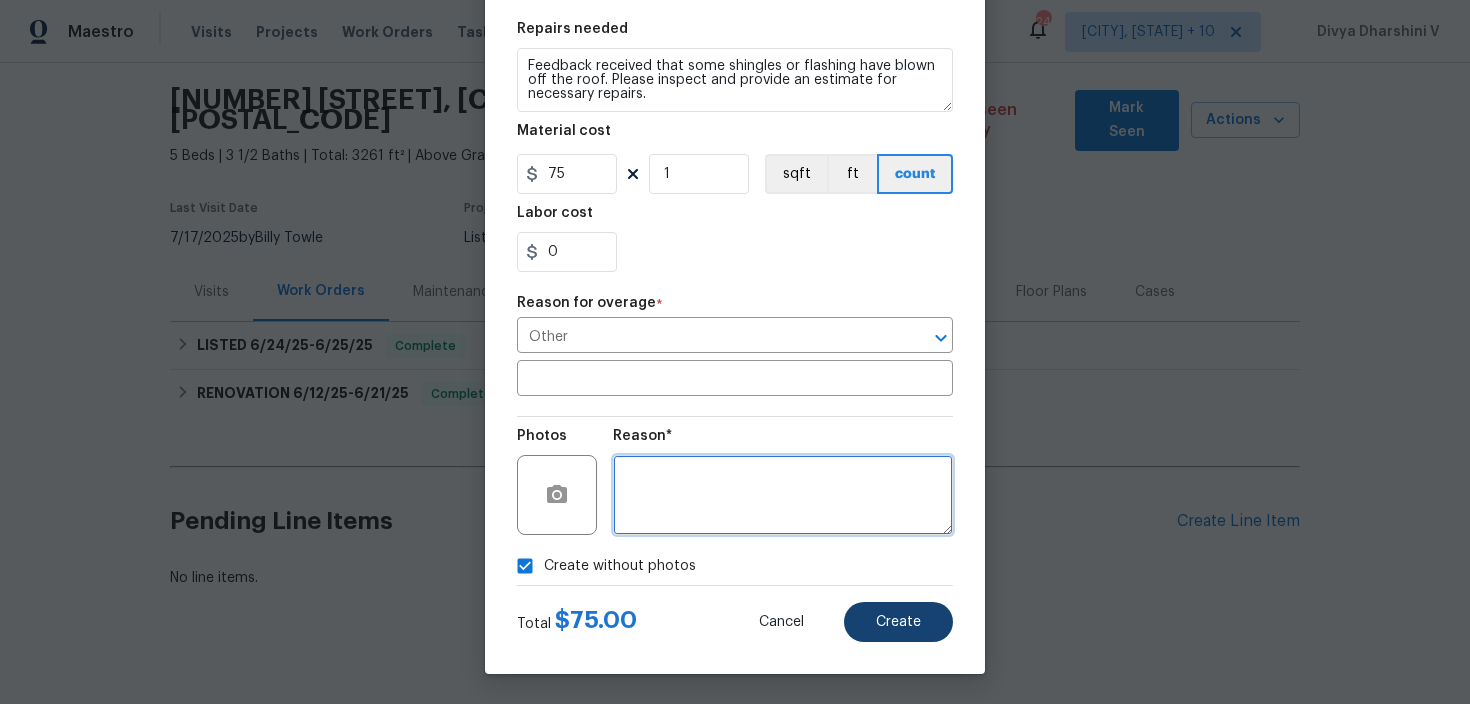 type 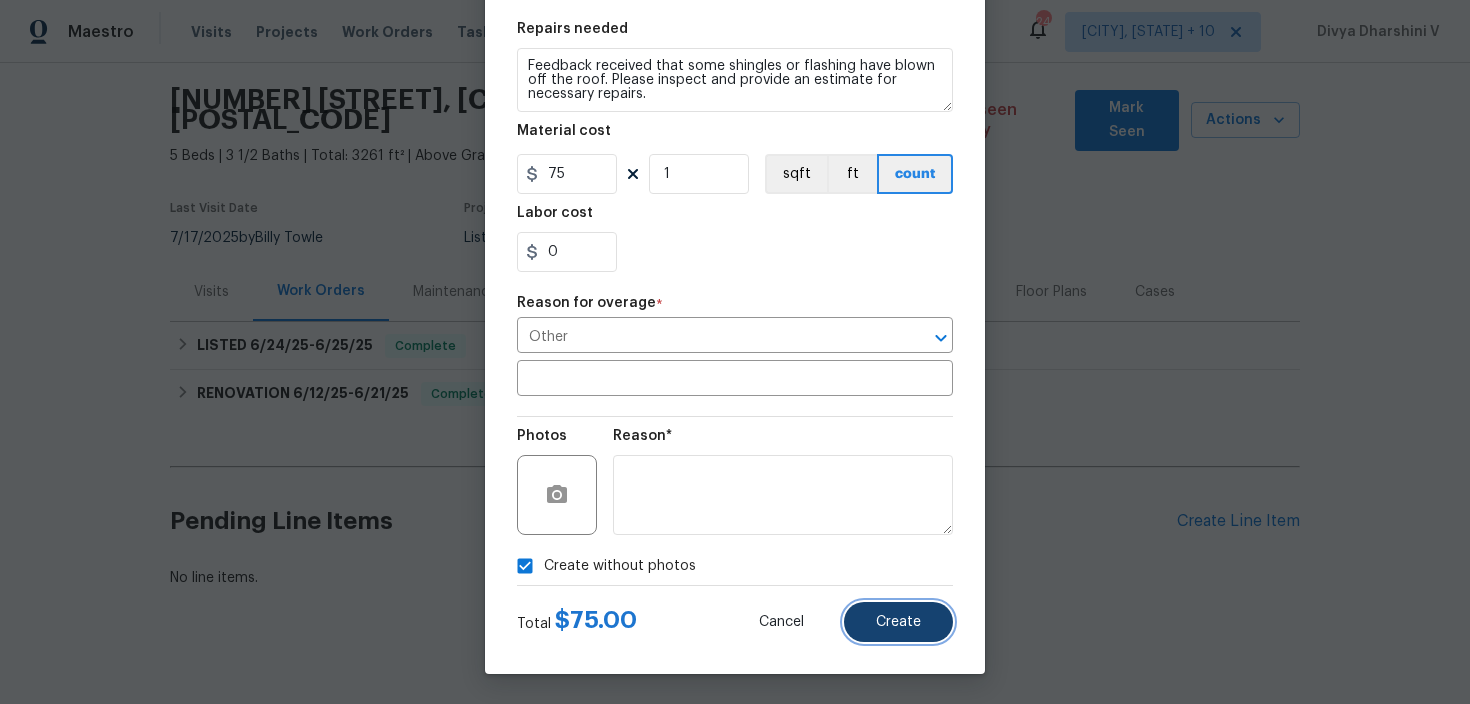click on "Create" at bounding box center (898, 622) 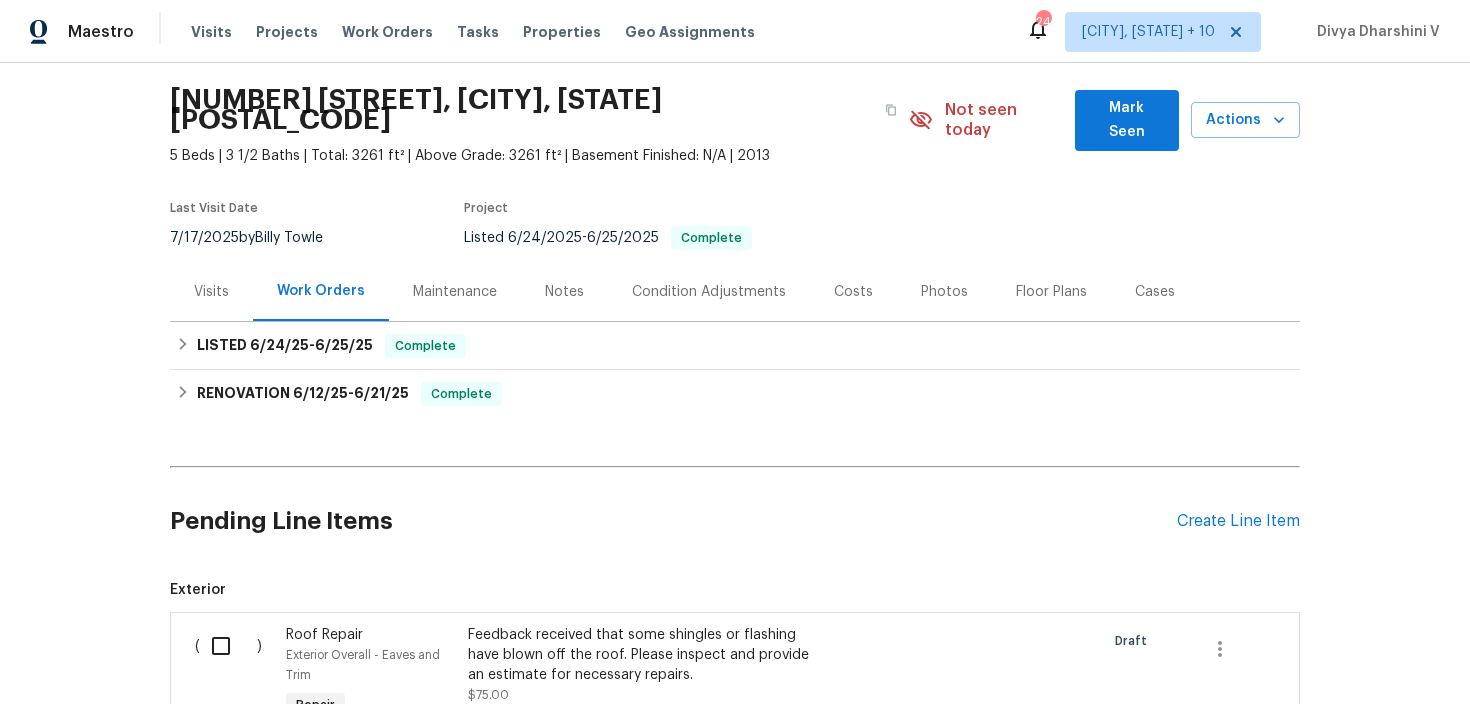 scroll, scrollTop: 330, scrollLeft: 0, axis: vertical 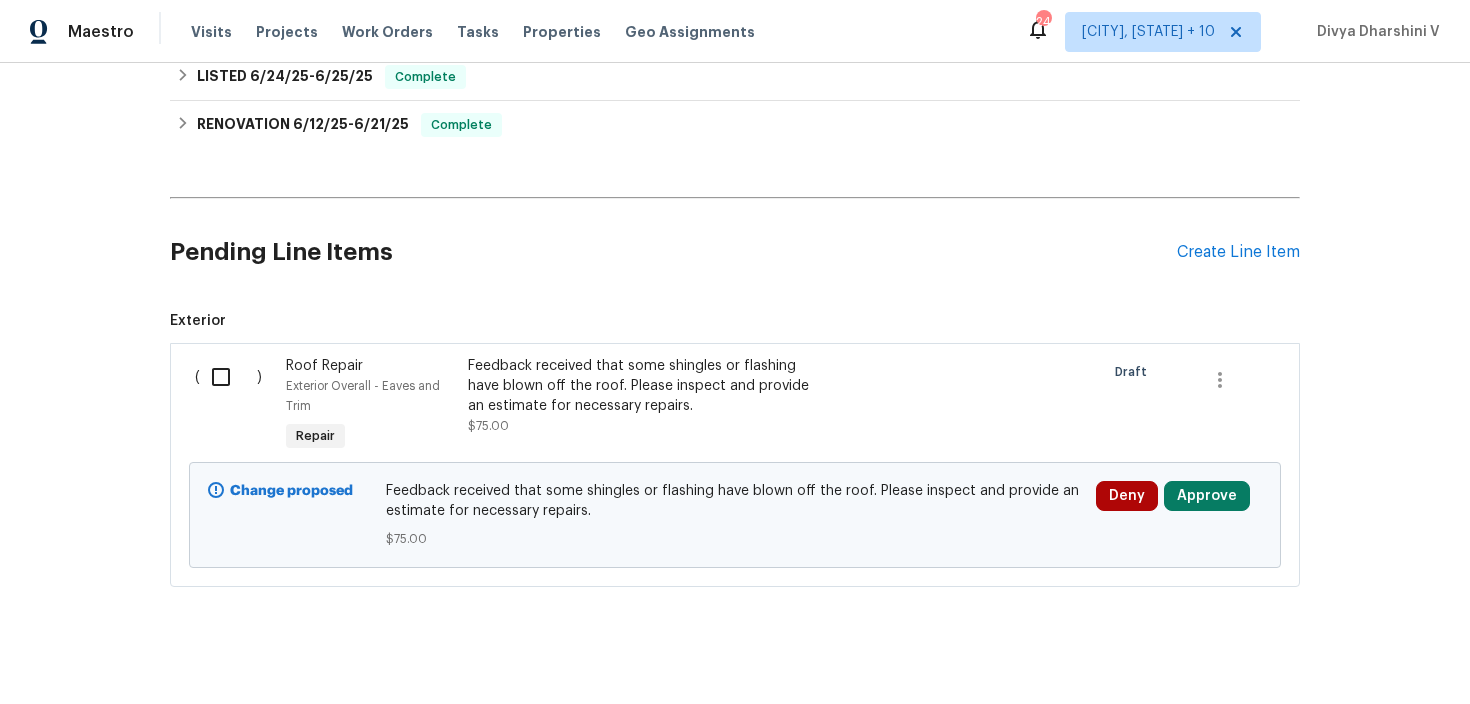click at bounding box center (228, 377) 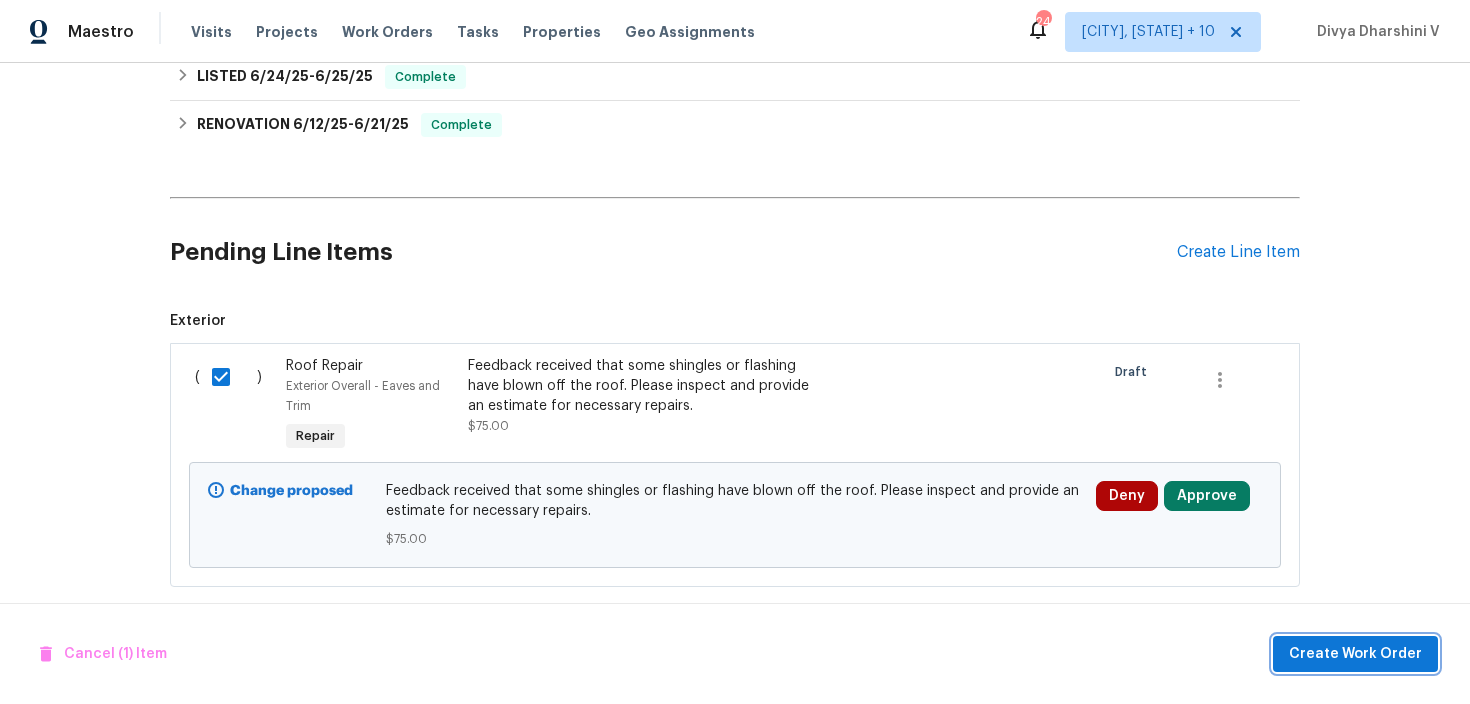 click on "Create Work Order" at bounding box center (1355, 654) 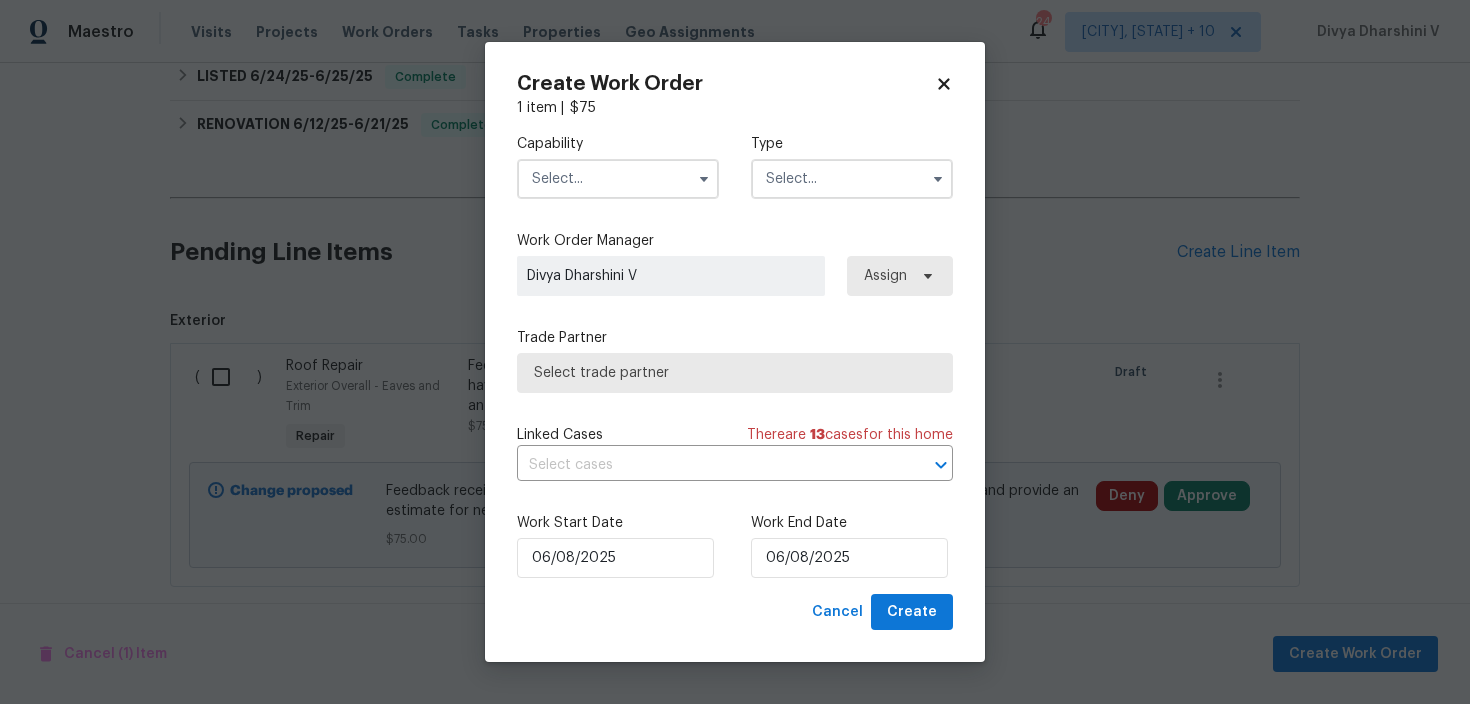 click at bounding box center [618, 179] 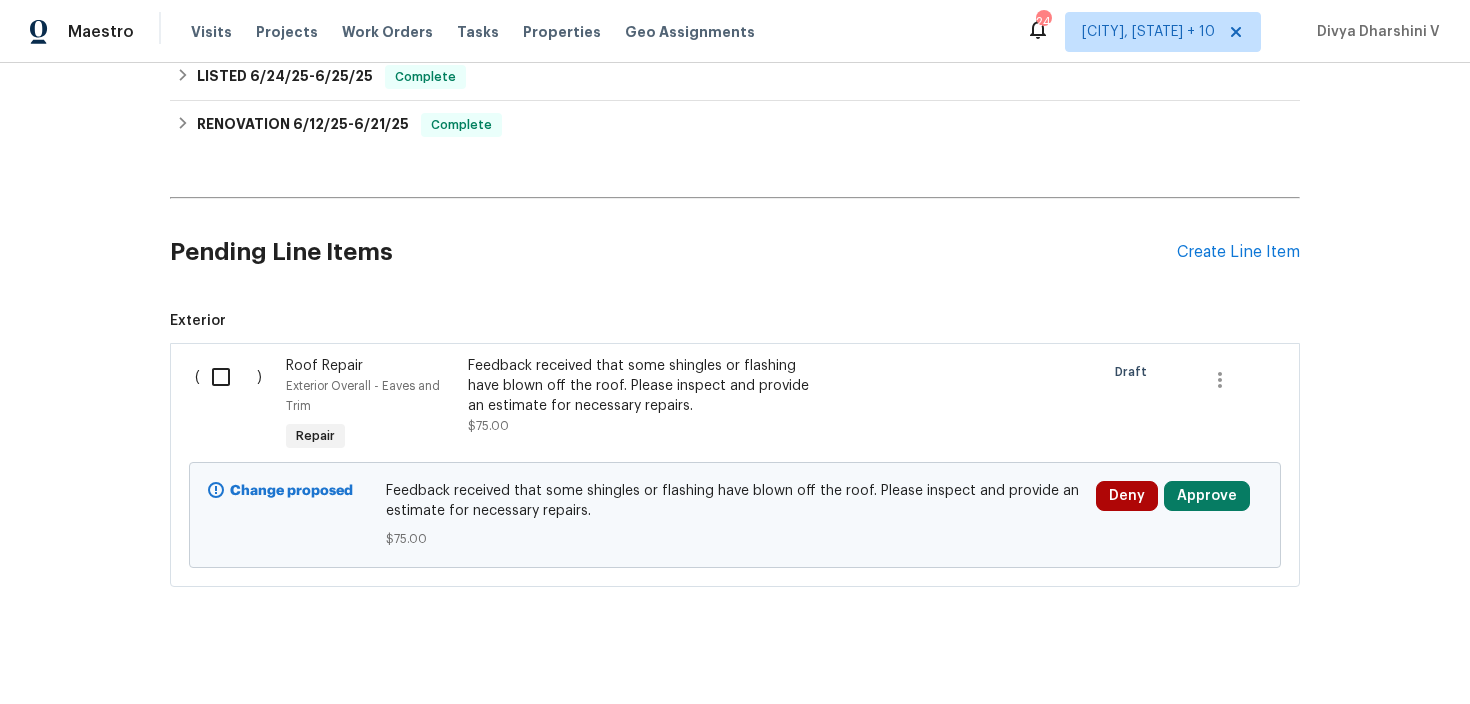 click at bounding box center [228, 377] 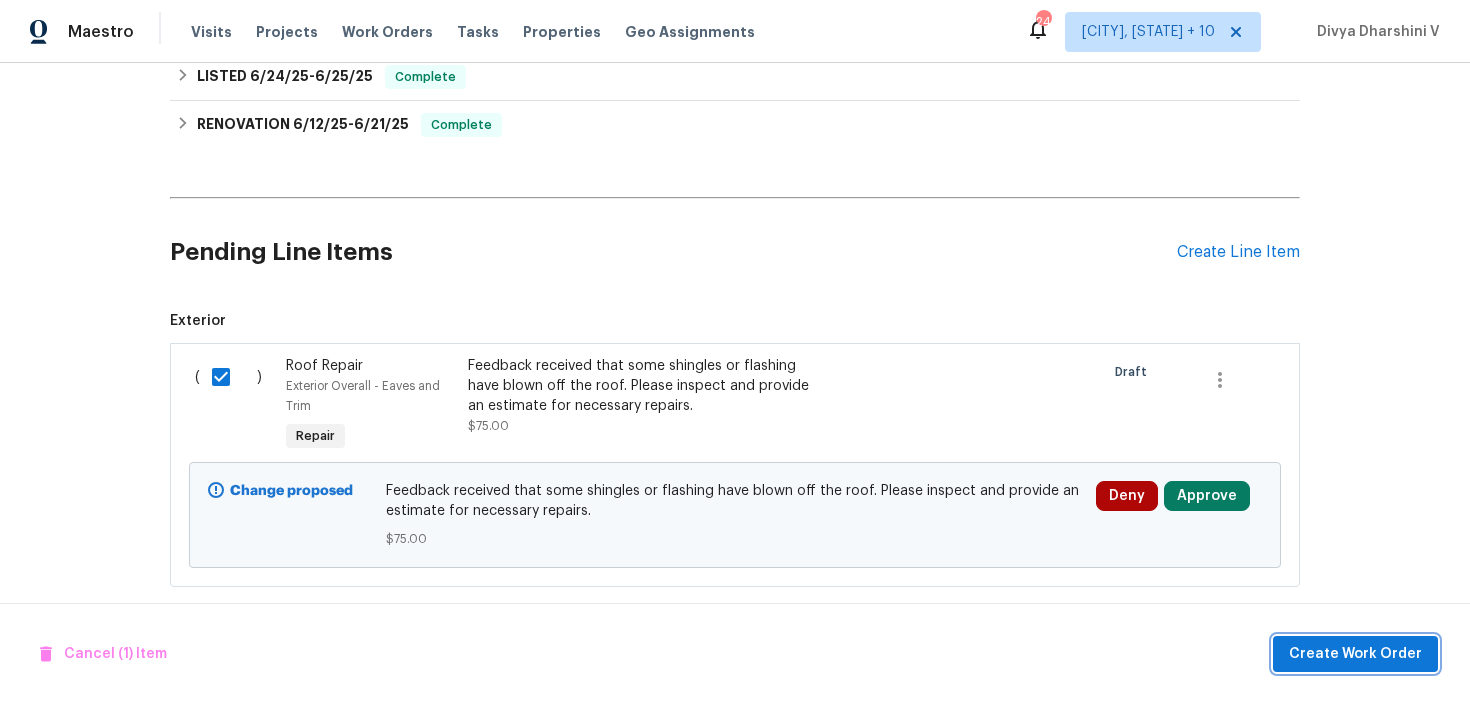 click on "Create Work Order" at bounding box center [1355, 654] 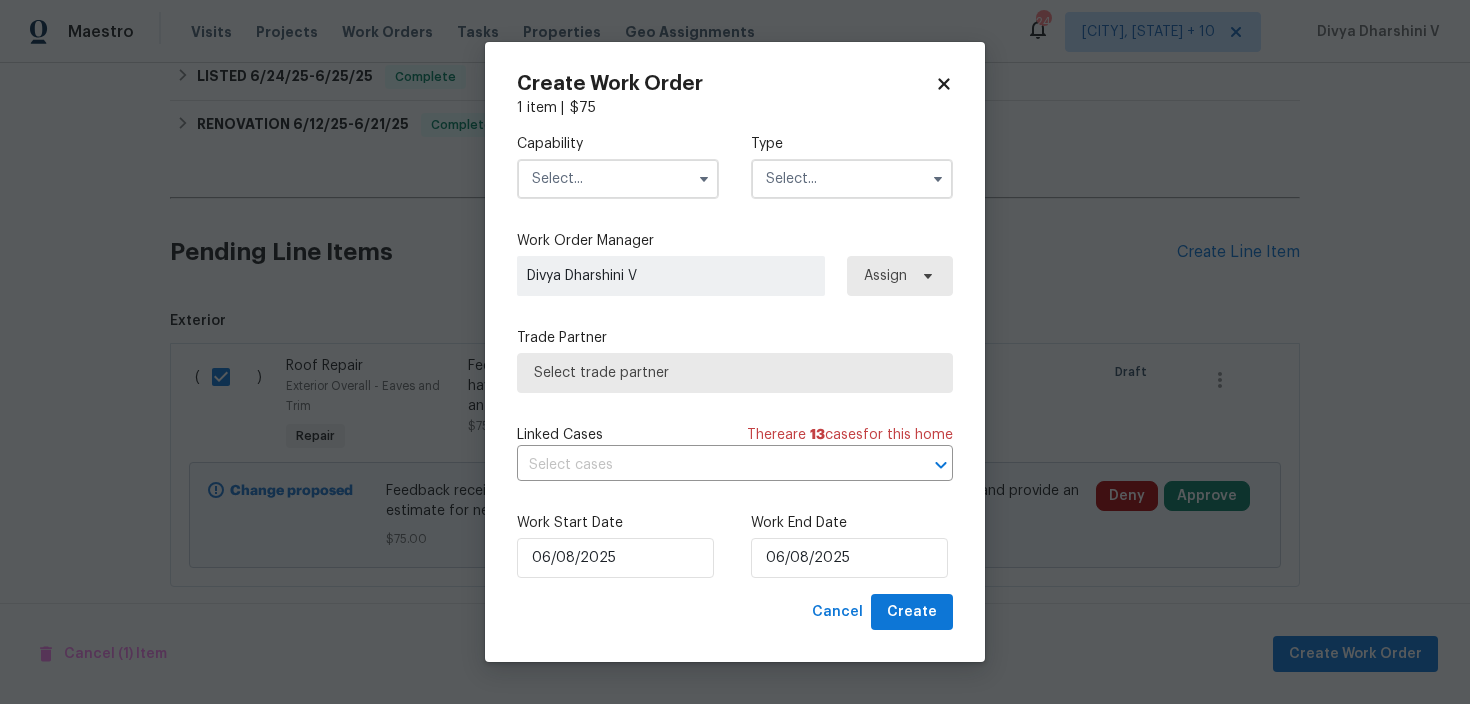 click at bounding box center (618, 179) 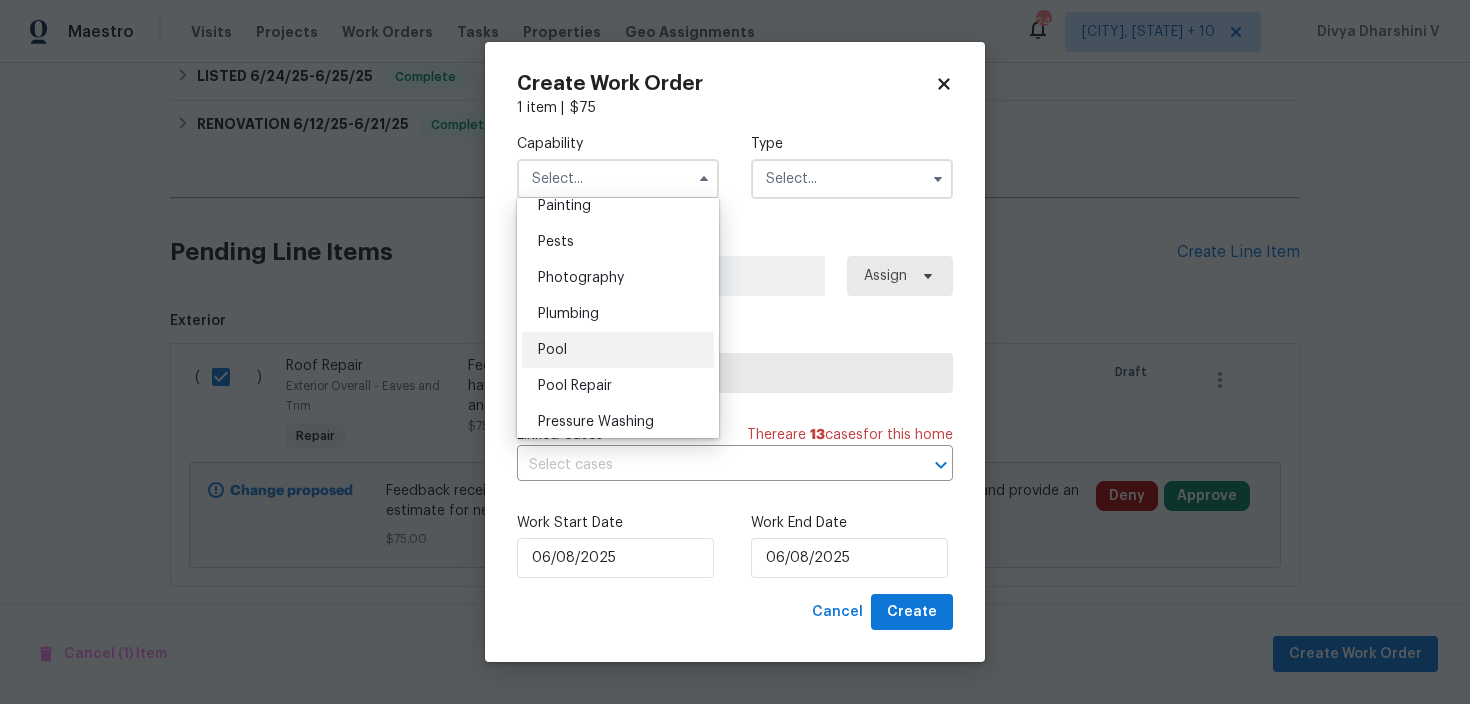 scroll, scrollTop: 1902, scrollLeft: 0, axis: vertical 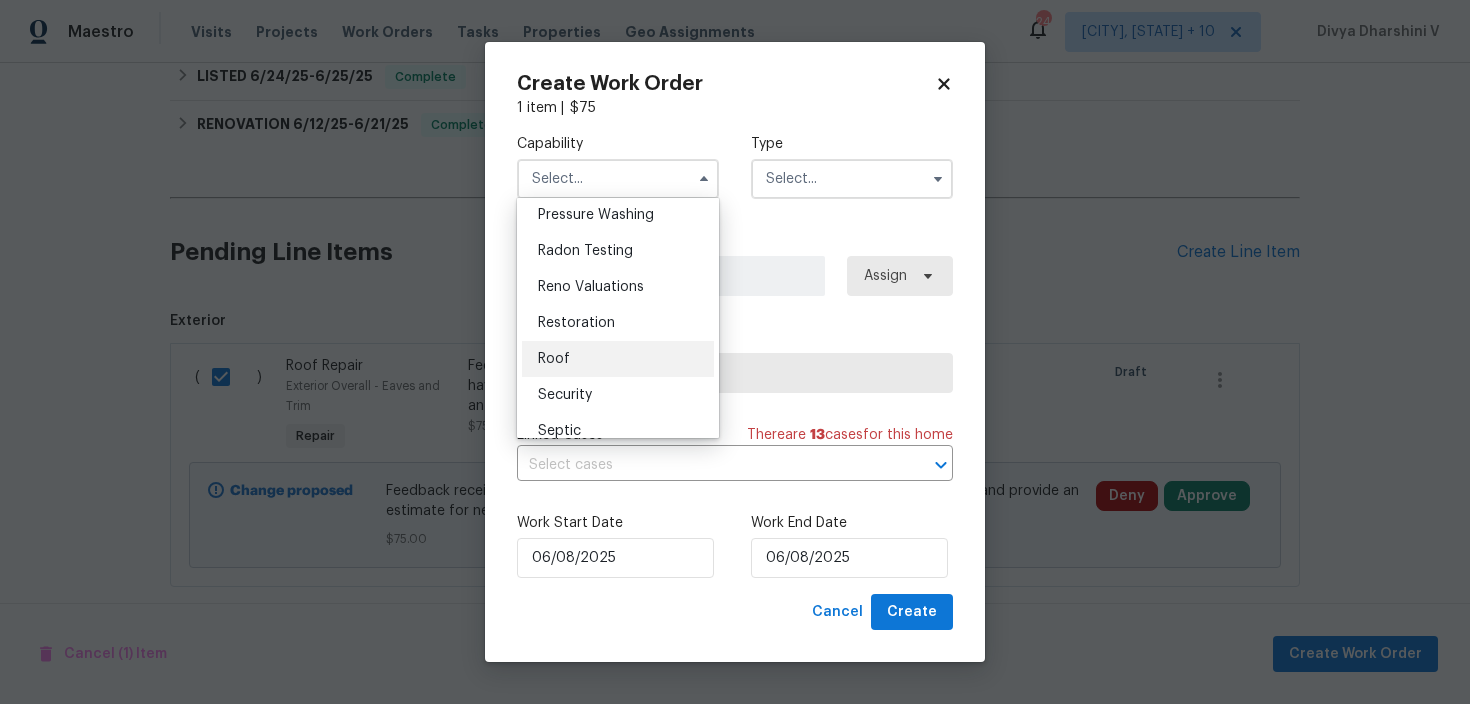 click on "Roof" at bounding box center (618, 359) 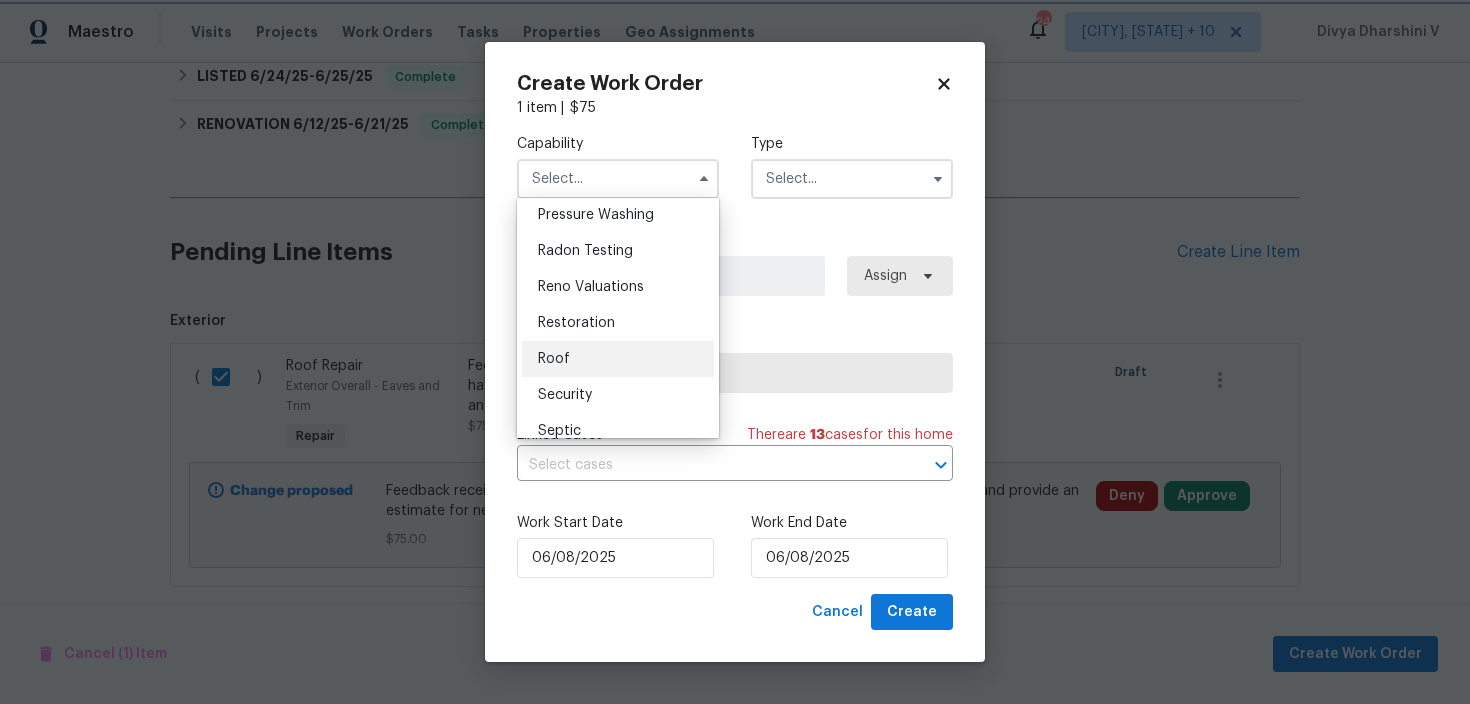 type on "Roof" 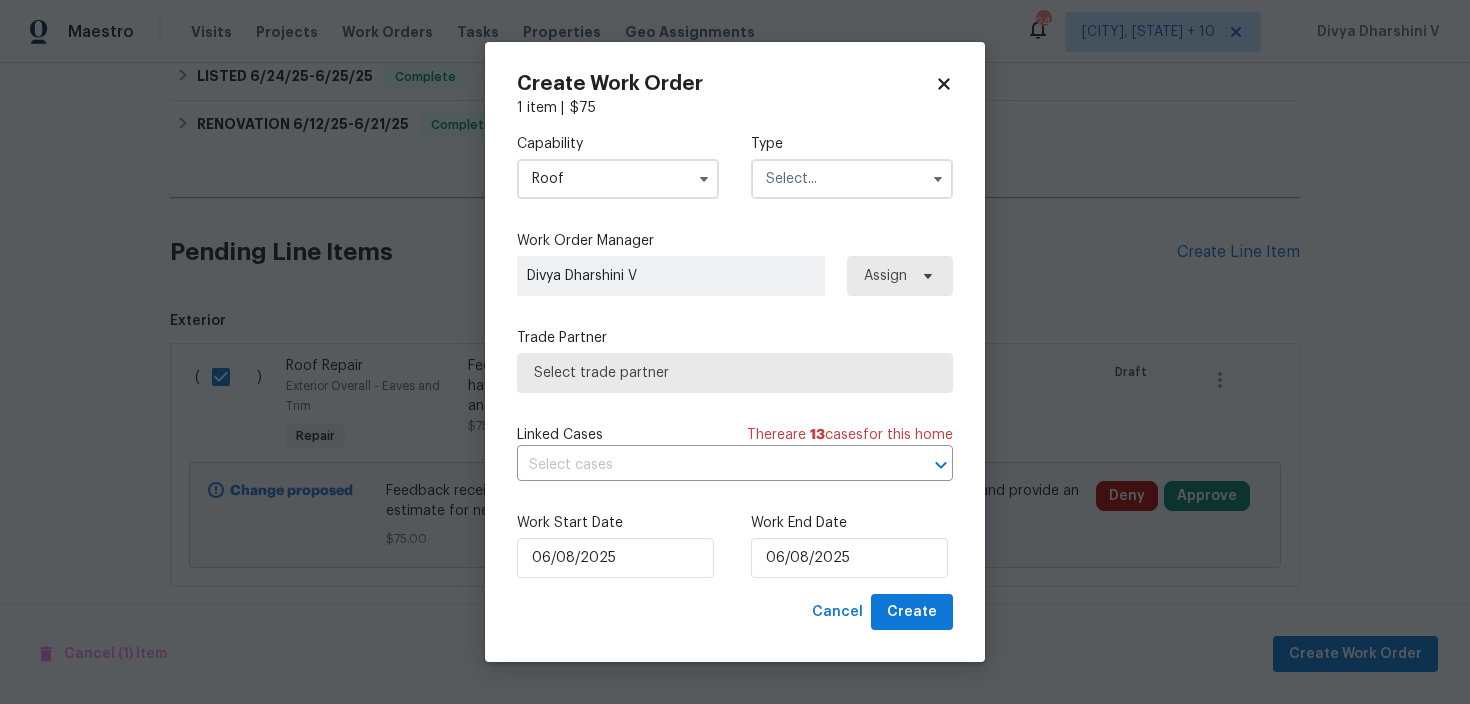 click at bounding box center [852, 179] 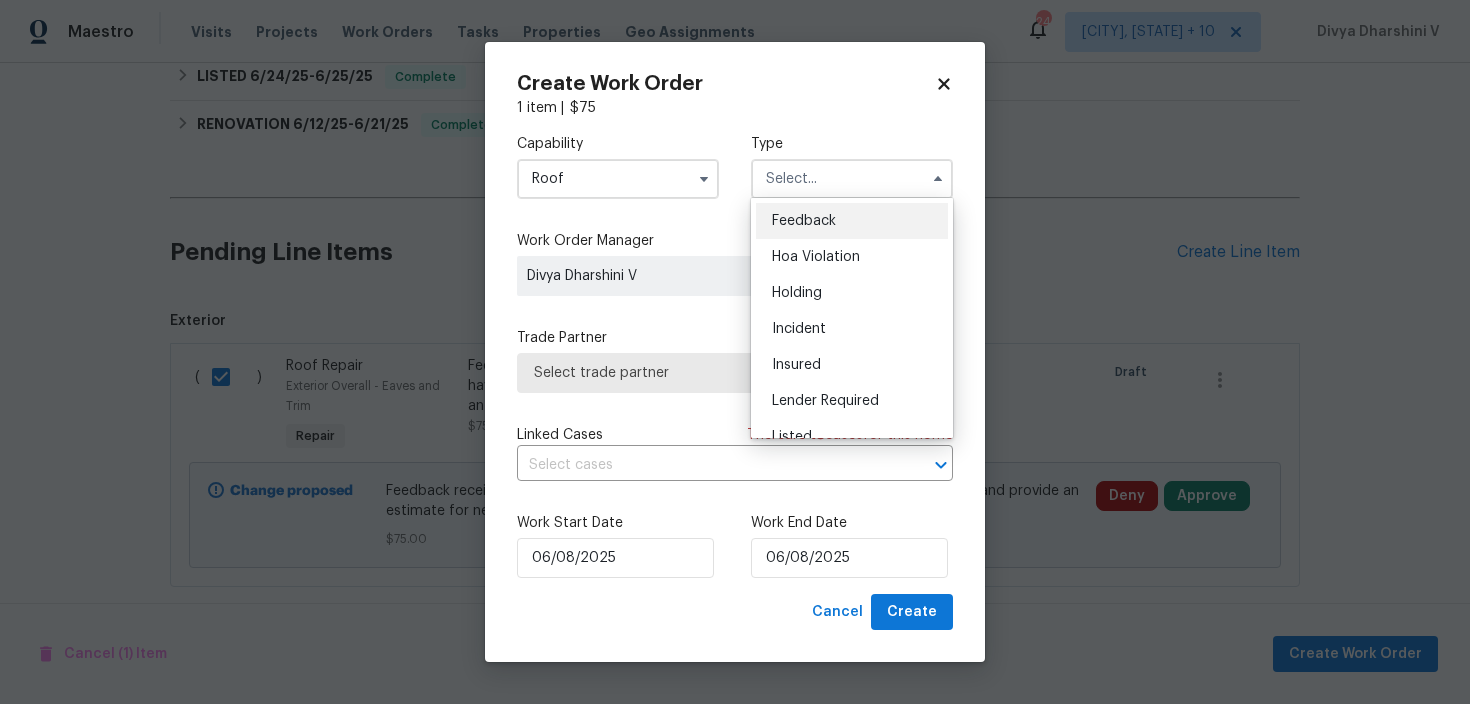 click on "Feedback" at bounding box center (852, 221) 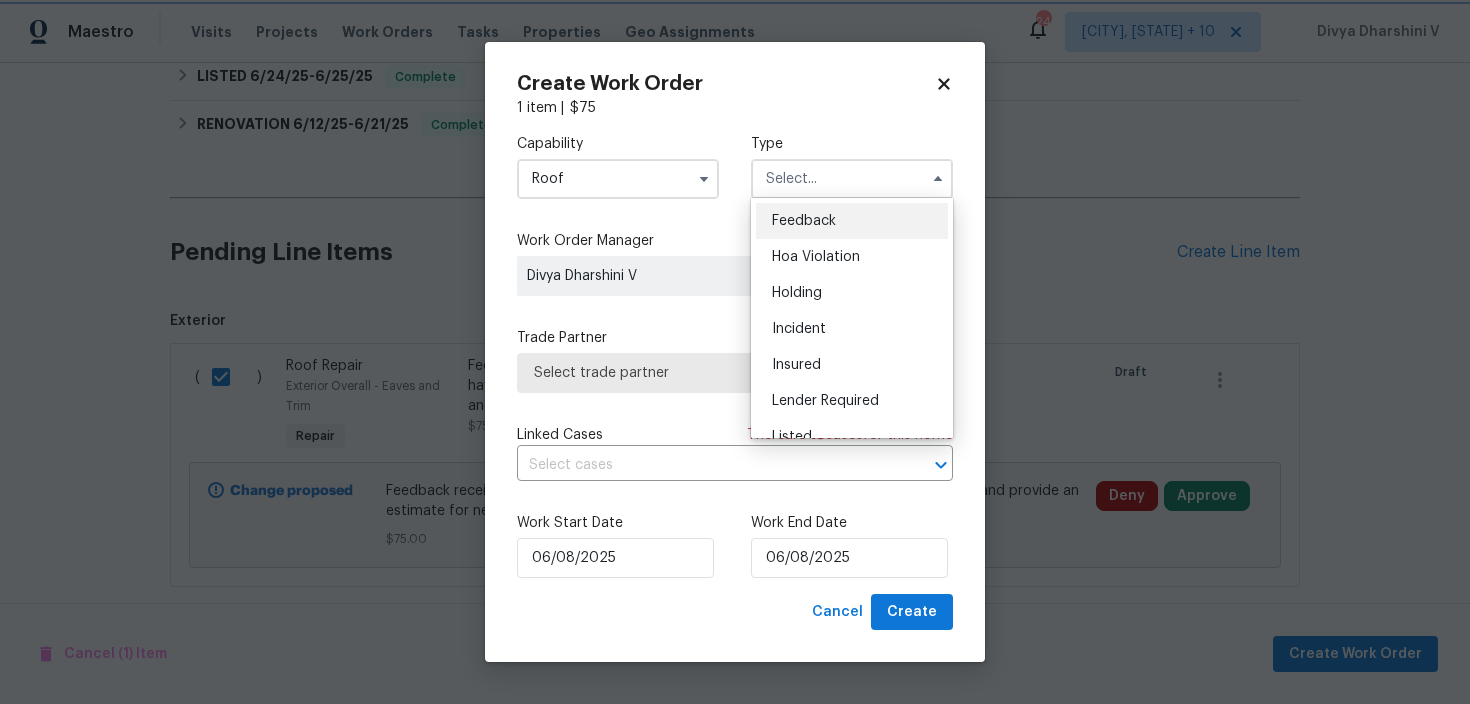 type on "Feedback" 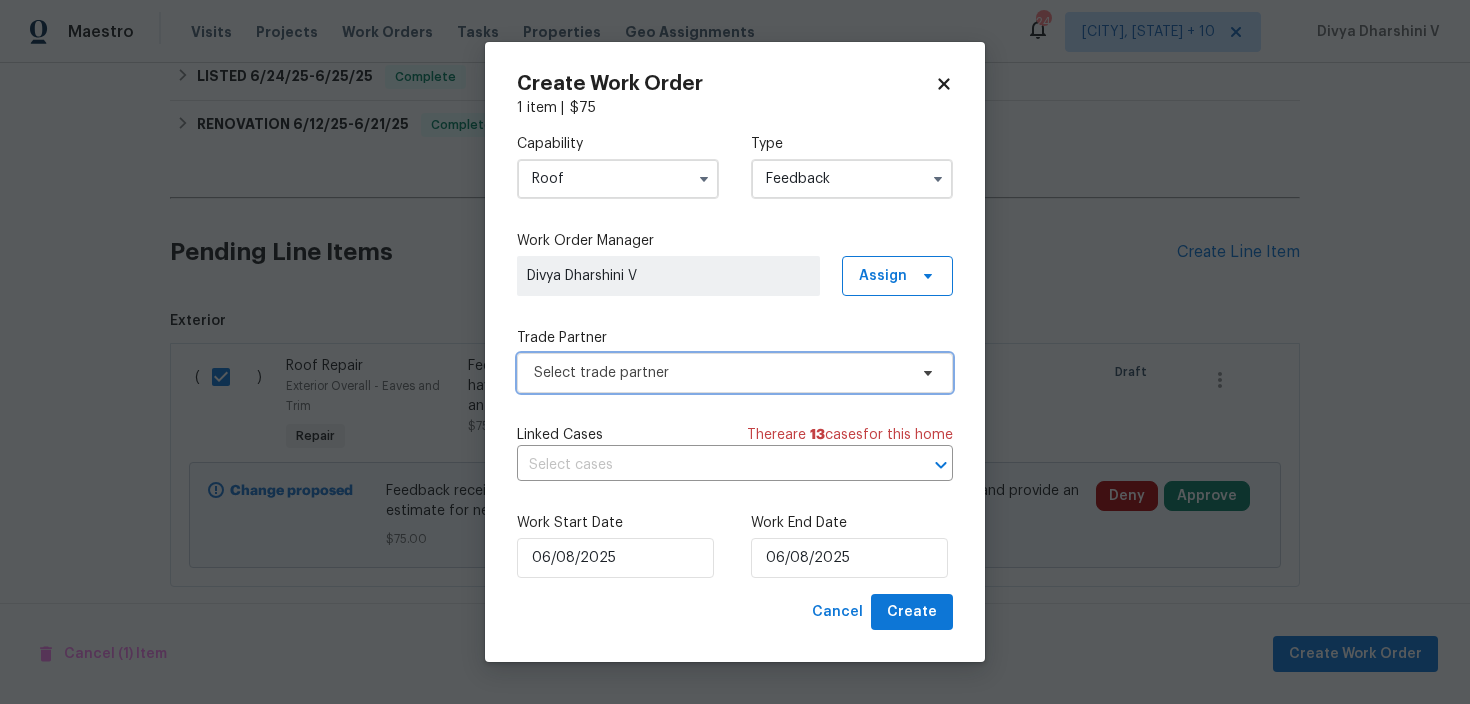 click on "Select trade partner" at bounding box center (720, 373) 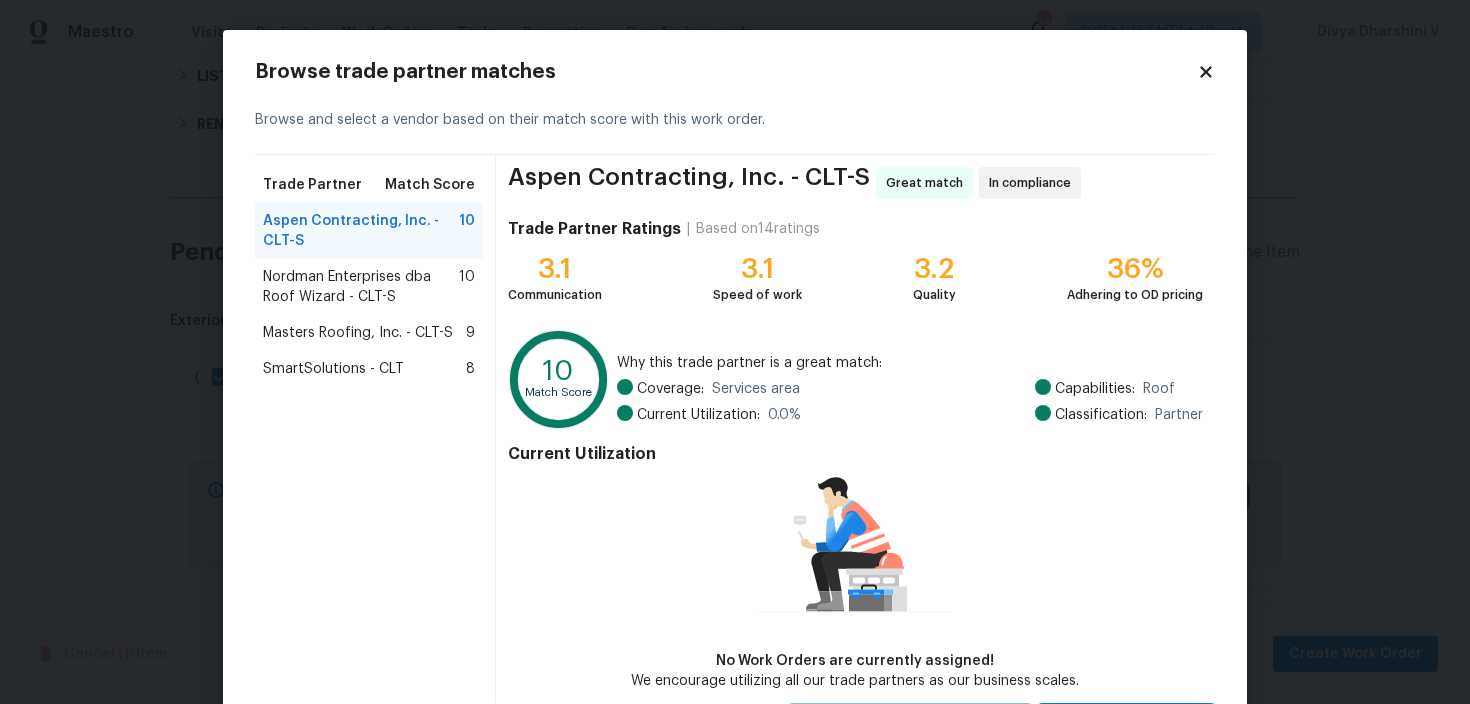 scroll, scrollTop: 96, scrollLeft: 0, axis: vertical 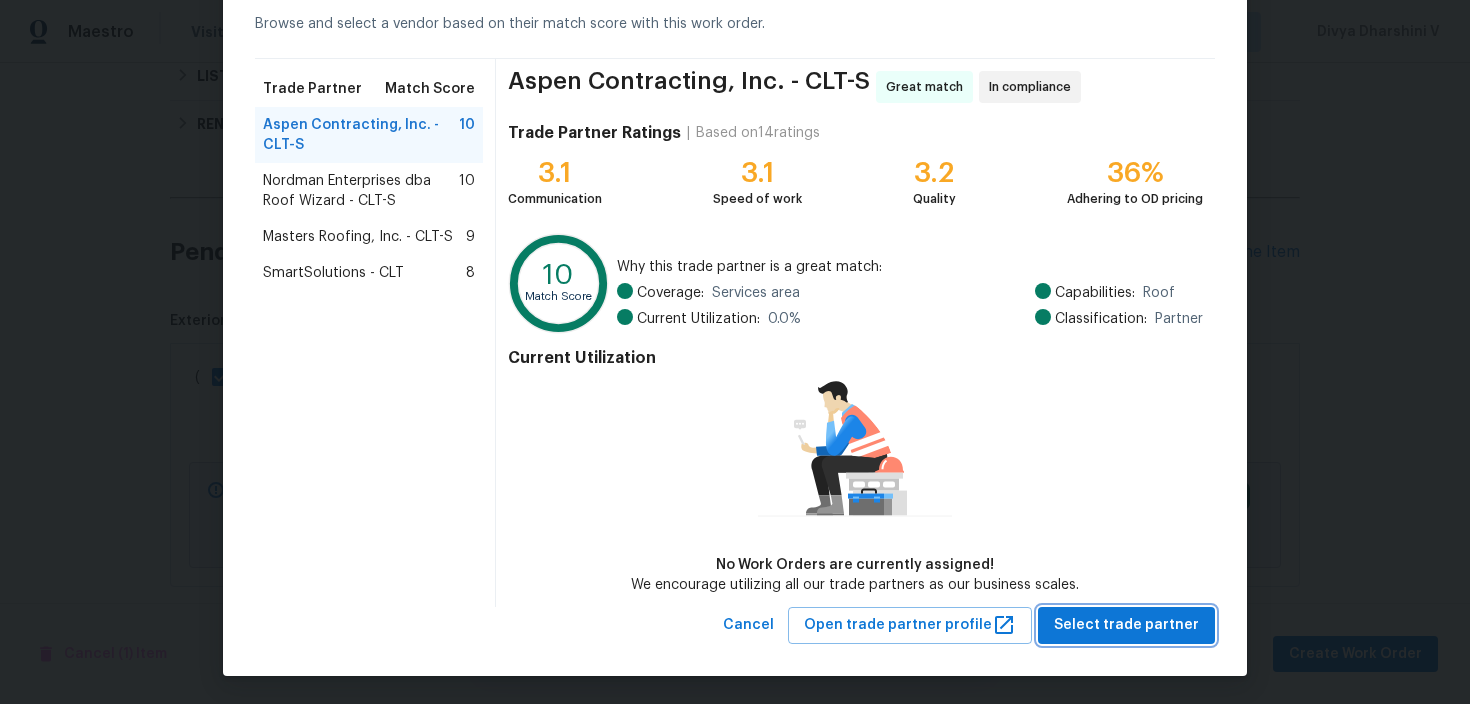 click on "Select trade partner" at bounding box center (1126, 625) 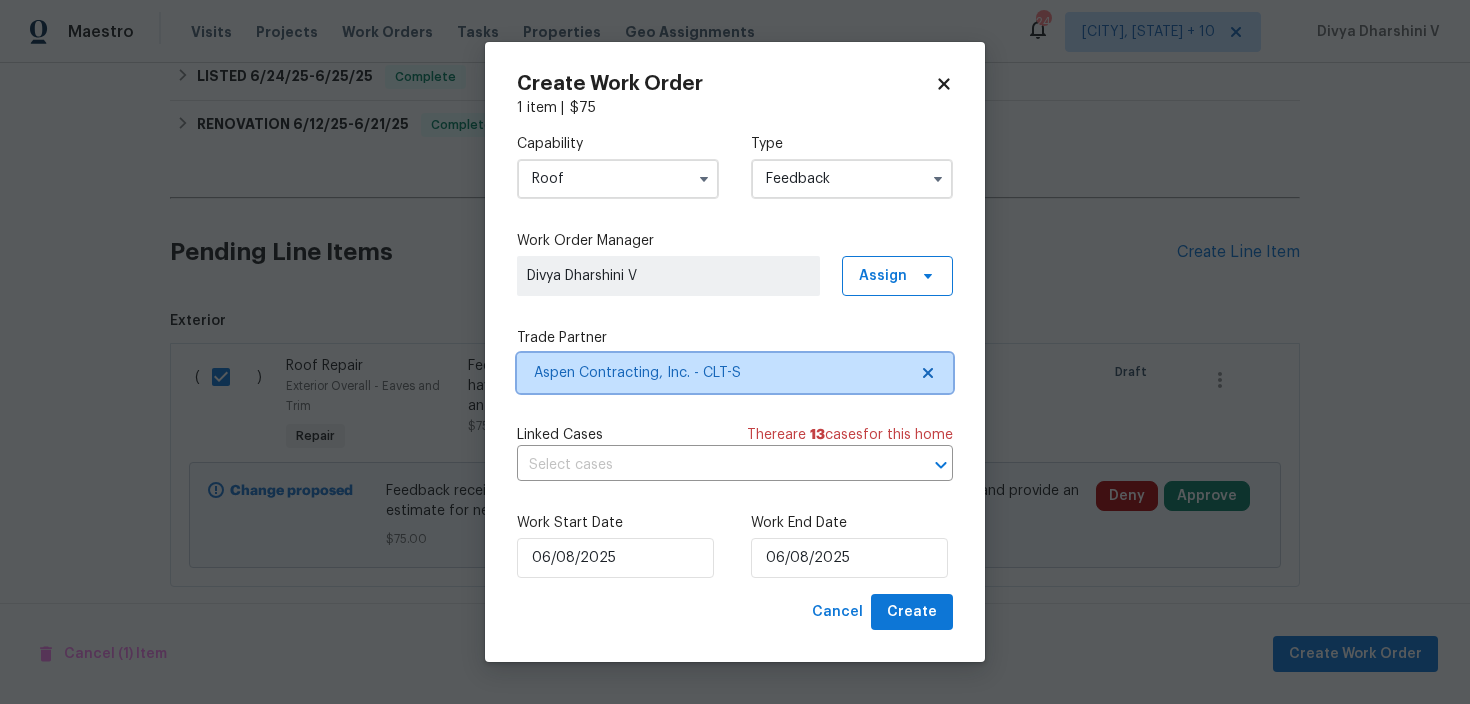 scroll, scrollTop: 0, scrollLeft: 0, axis: both 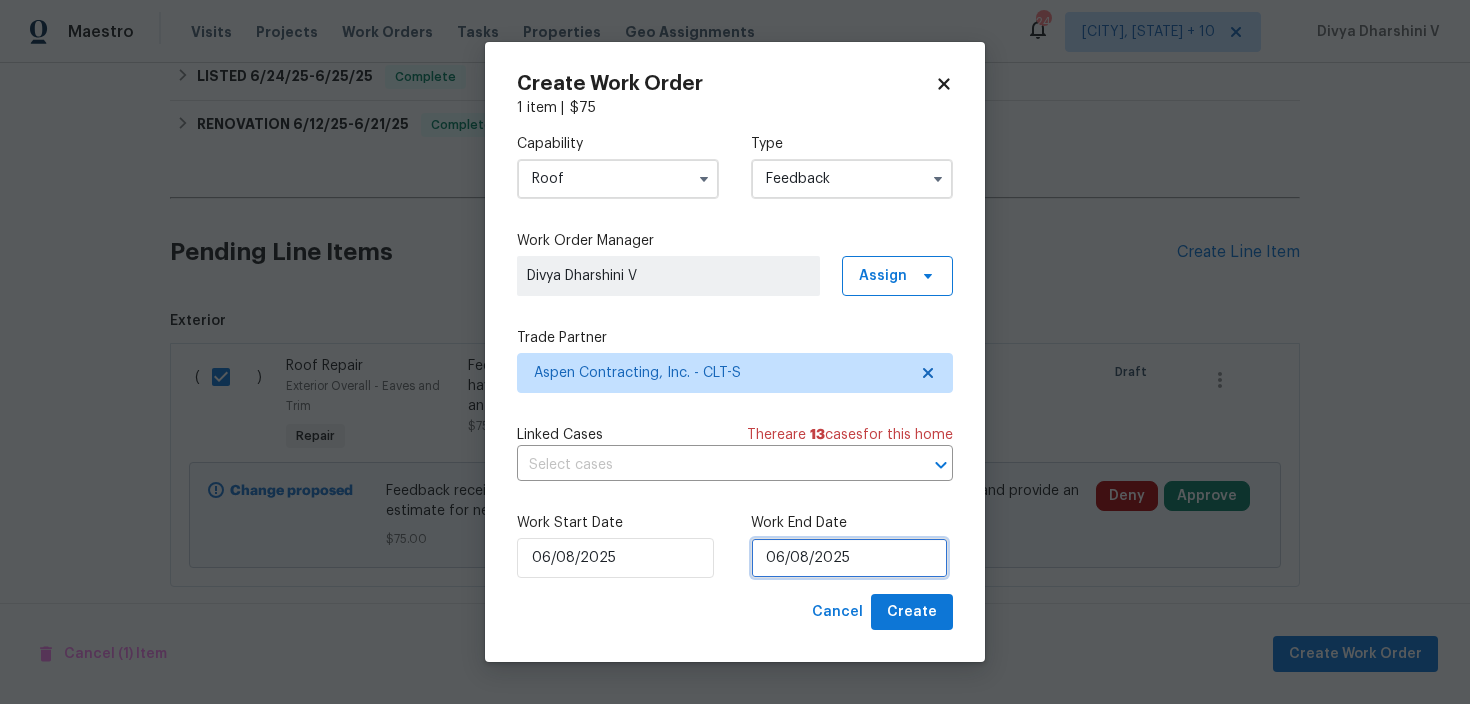click on "06/08/2025" at bounding box center [849, 558] 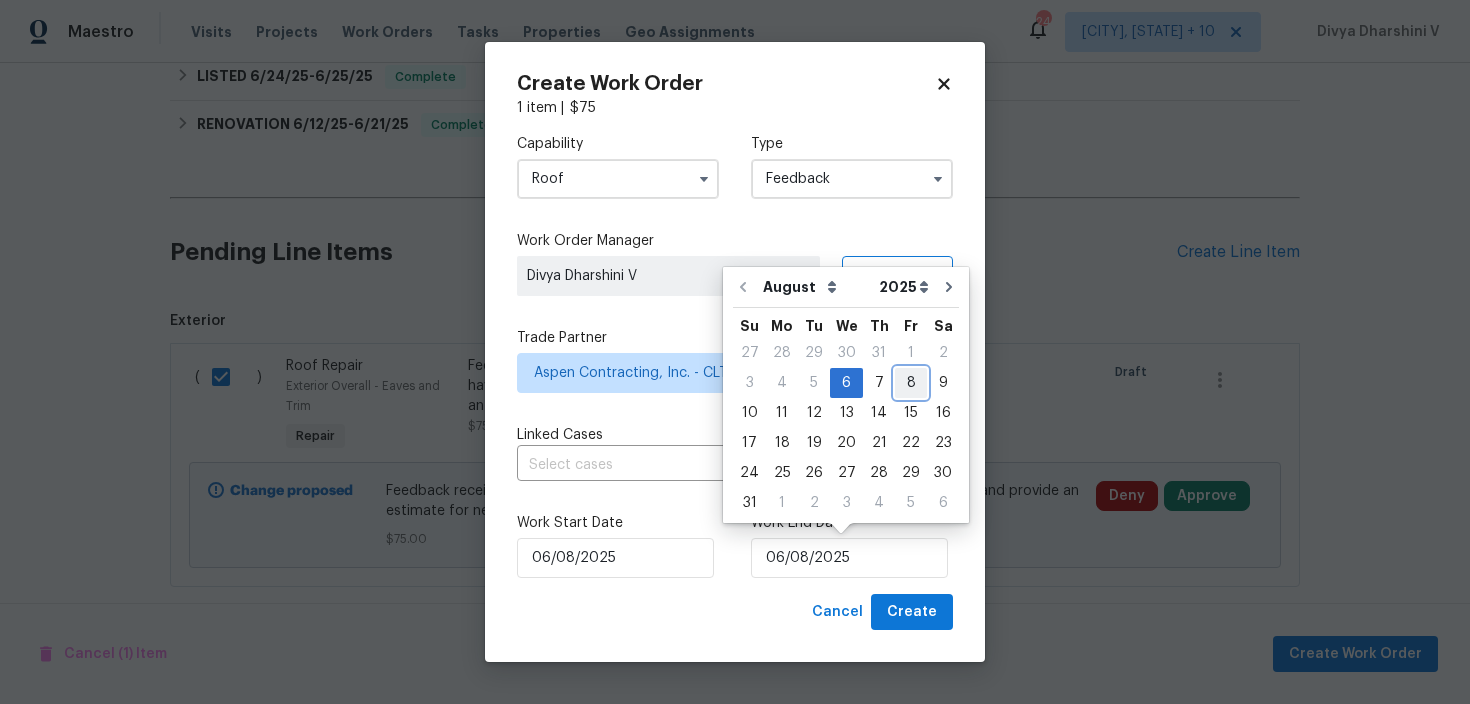 click on "8" at bounding box center (911, 383) 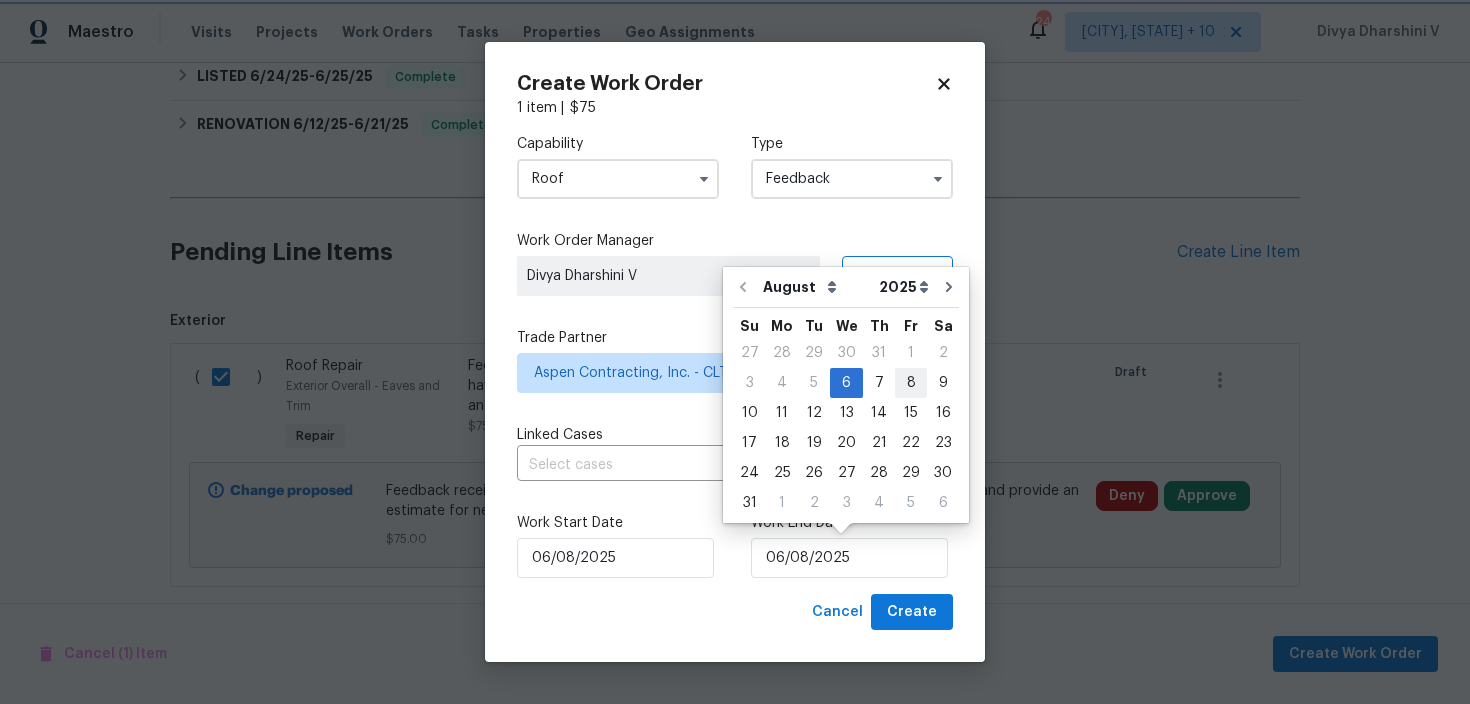 type on "08/08/2025" 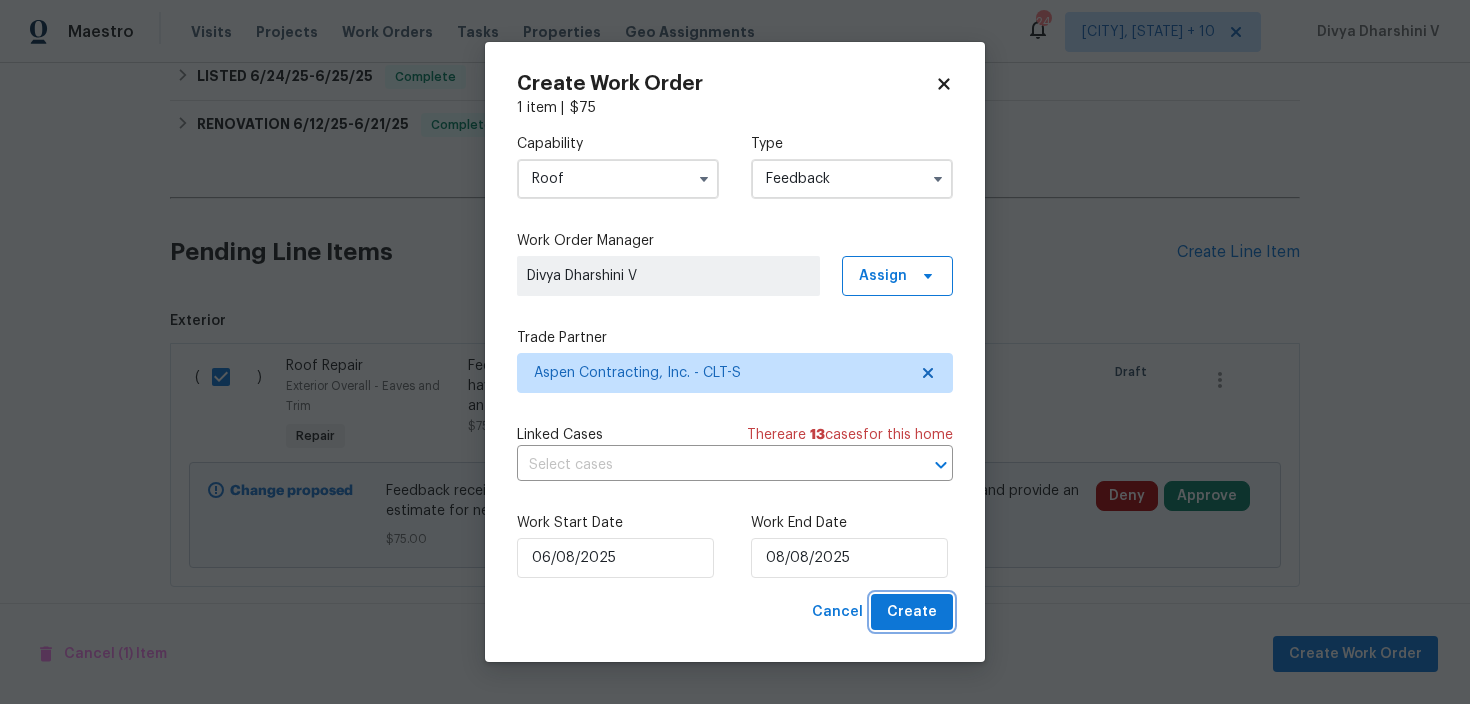click on "Create" at bounding box center (912, 612) 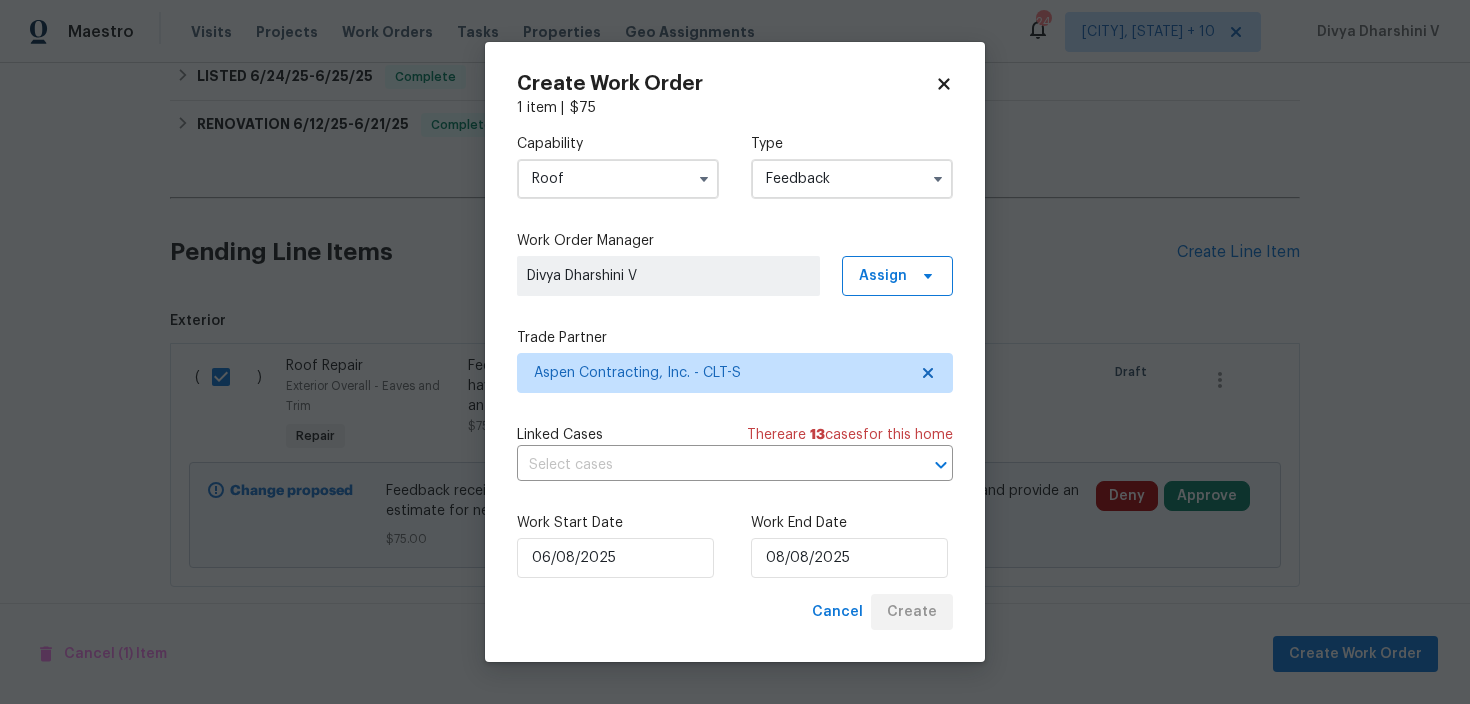 checkbox on "false" 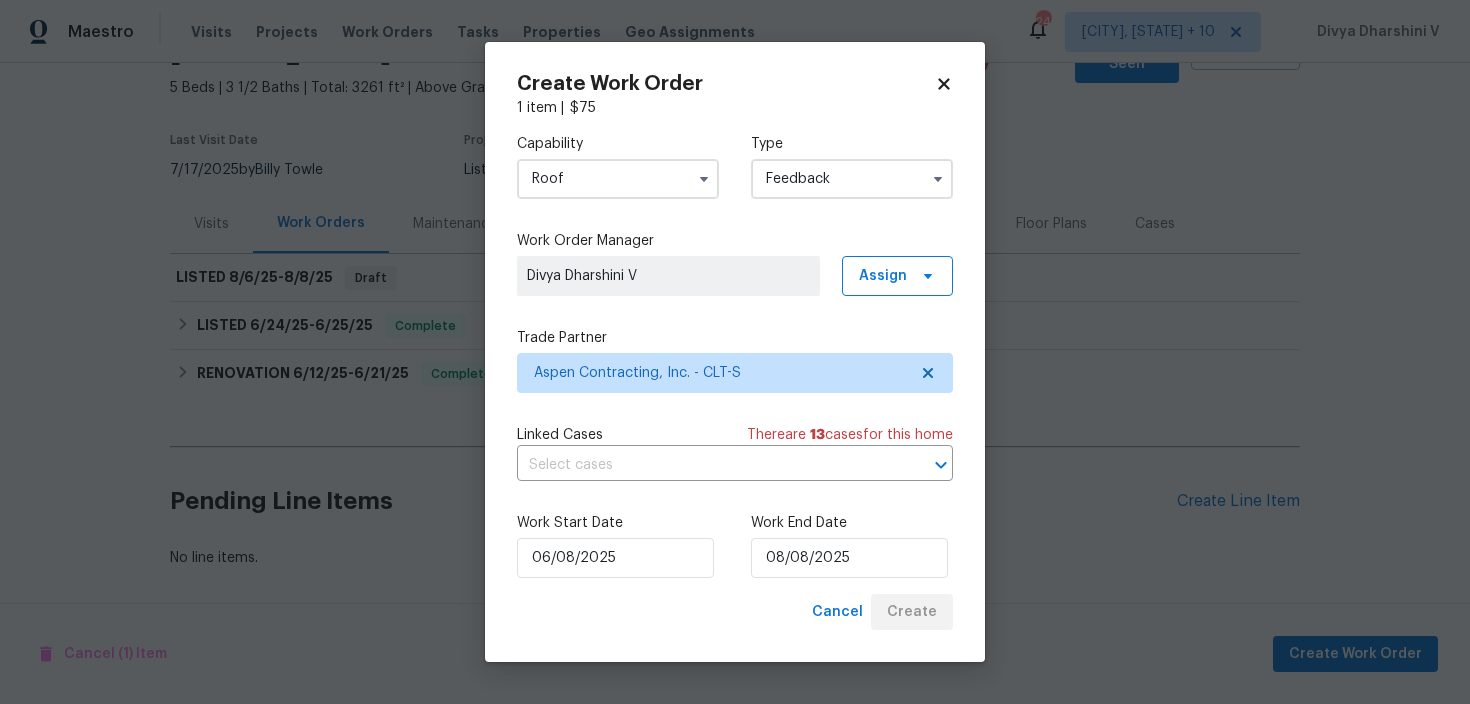 scroll, scrollTop: 109, scrollLeft: 0, axis: vertical 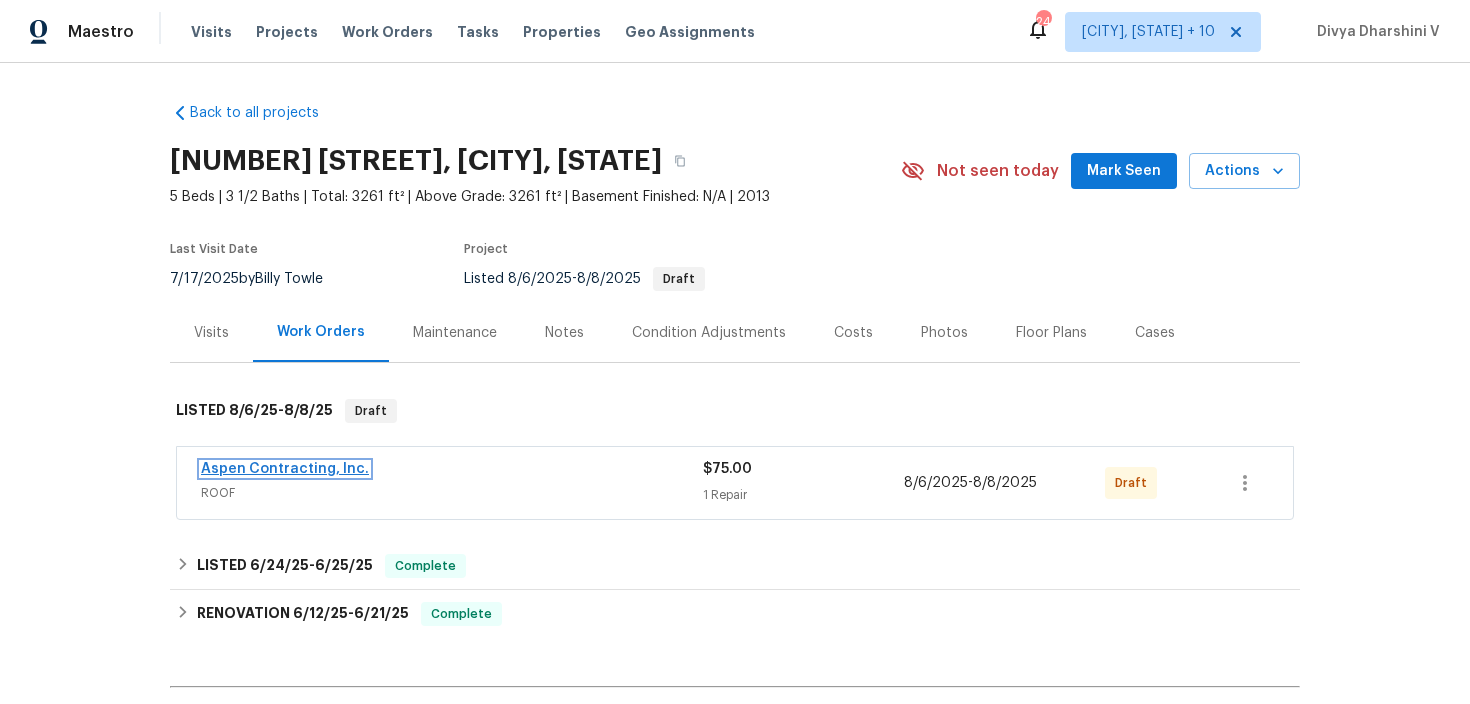 click on "Aspen Contracting, Inc." at bounding box center (285, 469) 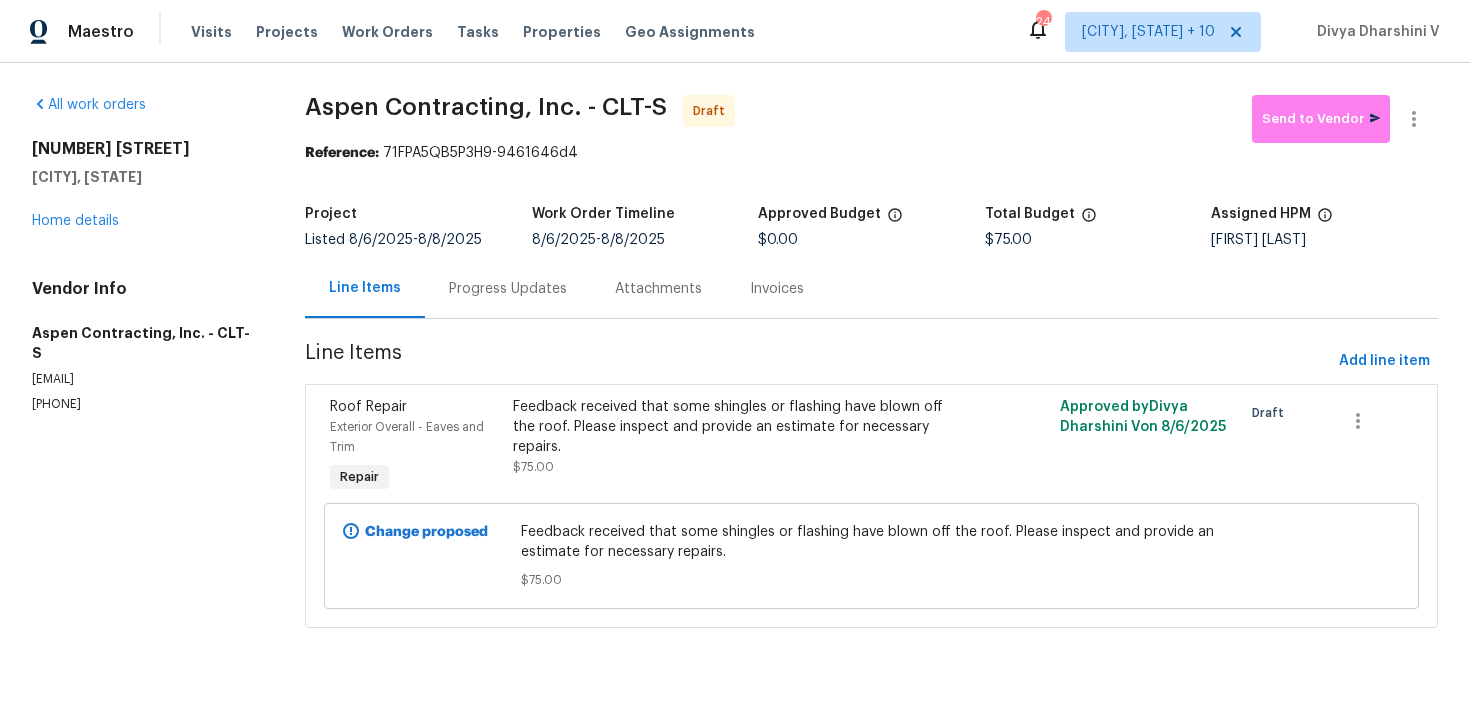 click on "Progress Updates" at bounding box center [508, 289] 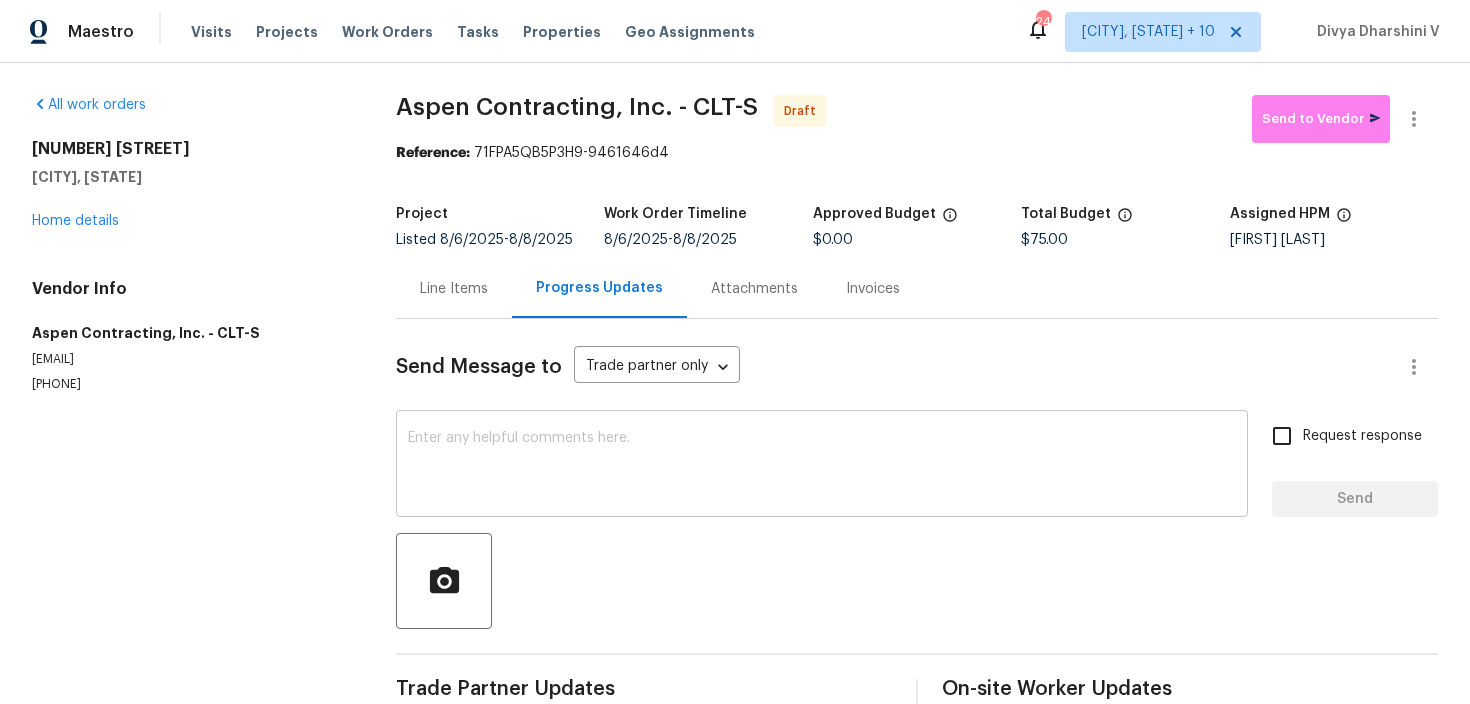 click at bounding box center [822, 466] 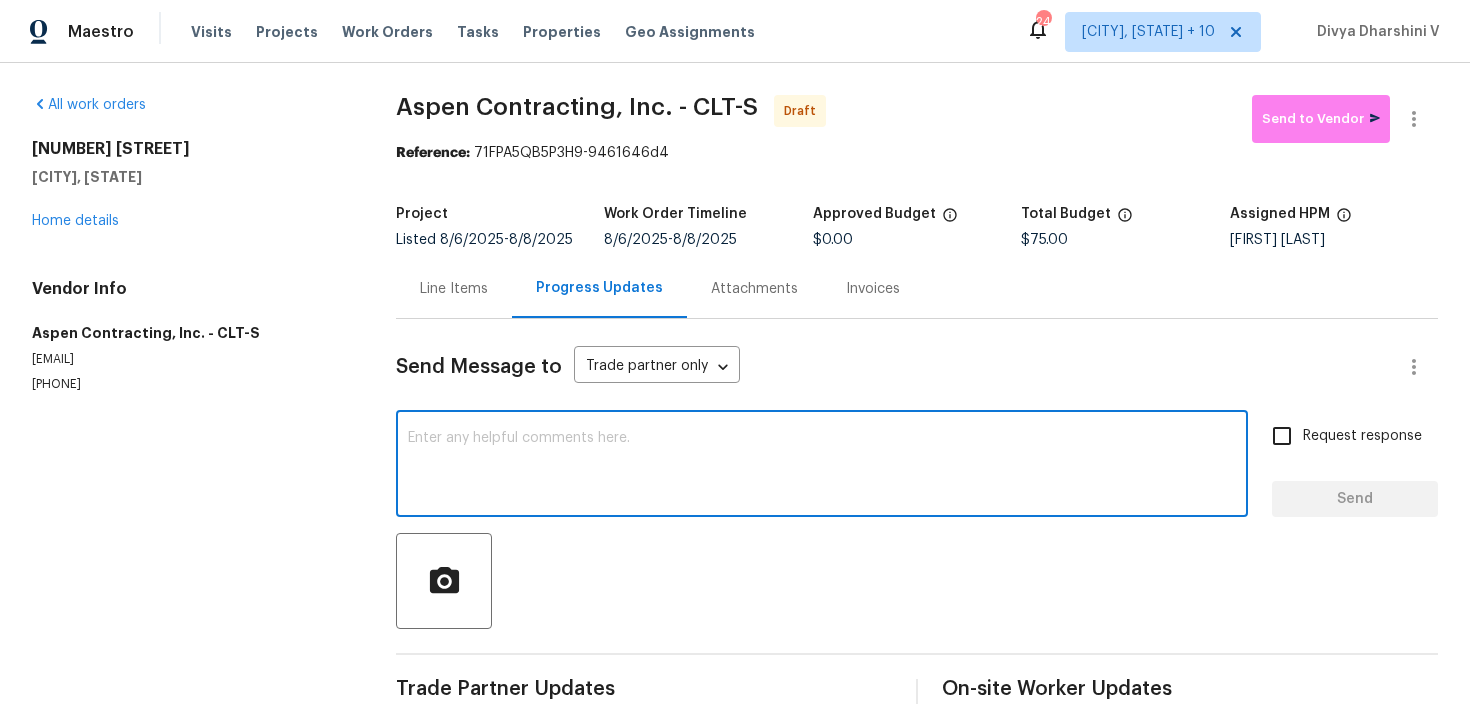 paste on "Hi, this is Divya with Opendoor. I’m confirming you received the WO for the property at . Please review and accept the WO within 24 hours and provide a schedule date. Please disregard the contact information for the HPM included in the WO. Our Centralised LWO Team is responsible for Listed WOs." 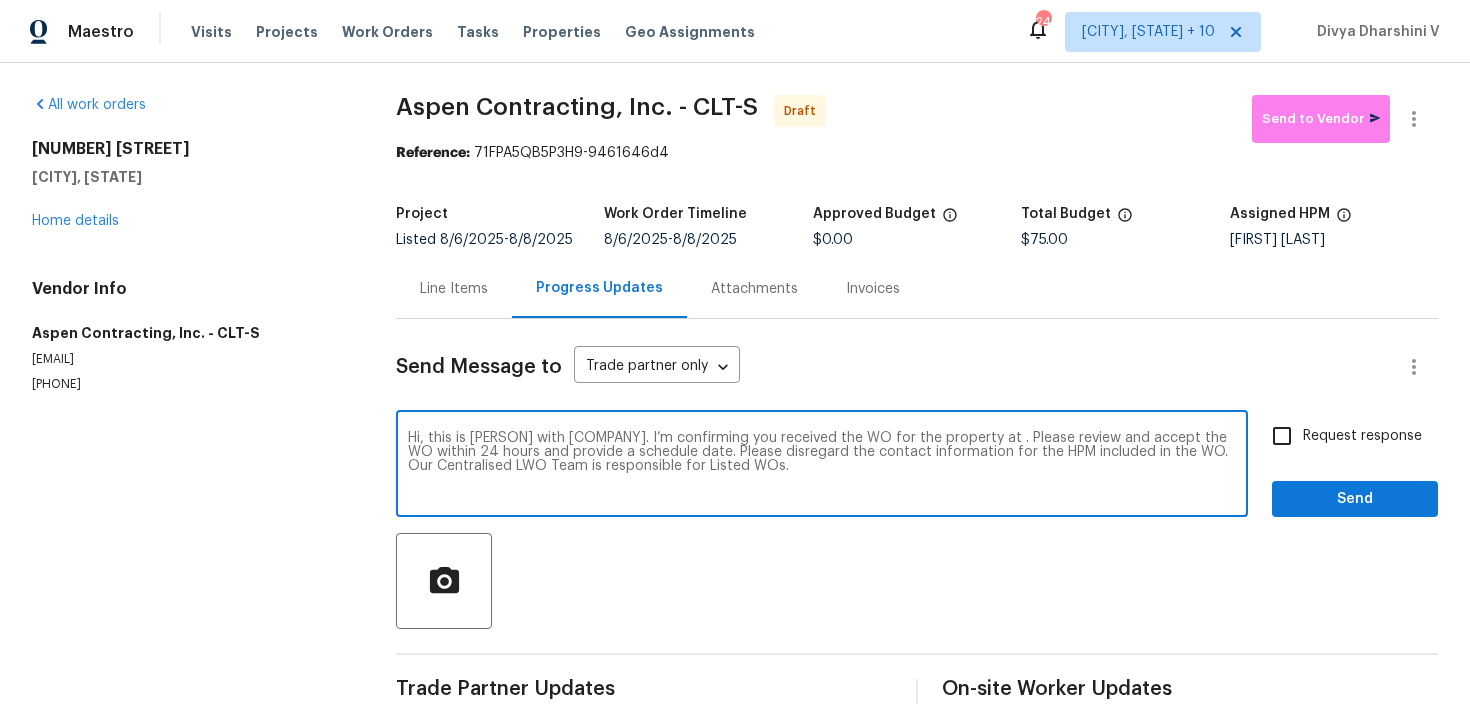 click on "Hi, this is Divya with Opendoor. I’m confirming you received the WO for the property at . Please review and accept the WO within 24 hours and provide a schedule date. Please disregard the contact information for the HPM included in the WO. Our Centralised LWO Team is responsible for Listed WOs." at bounding box center [822, 466] 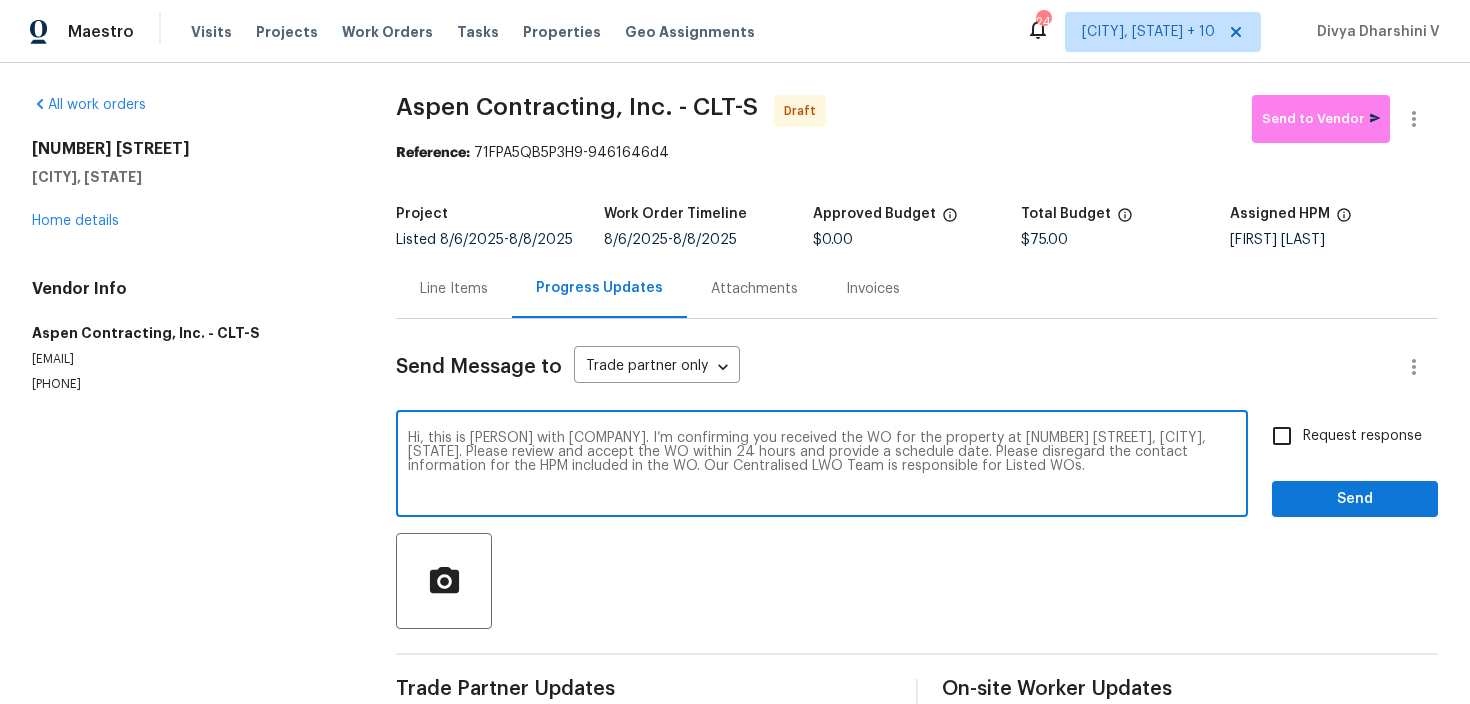 type on "Hi, this is Divya with Opendoor. I’m confirming you received the WO for the property at 5013 Crandon Rd, Fort Mill, SC 29707. Please review and accept the WO within 24 hours and provide a schedule date. Please disregard the contact information for the HPM included in the WO. Our Centralised LWO Team is responsible for Listed WOs." 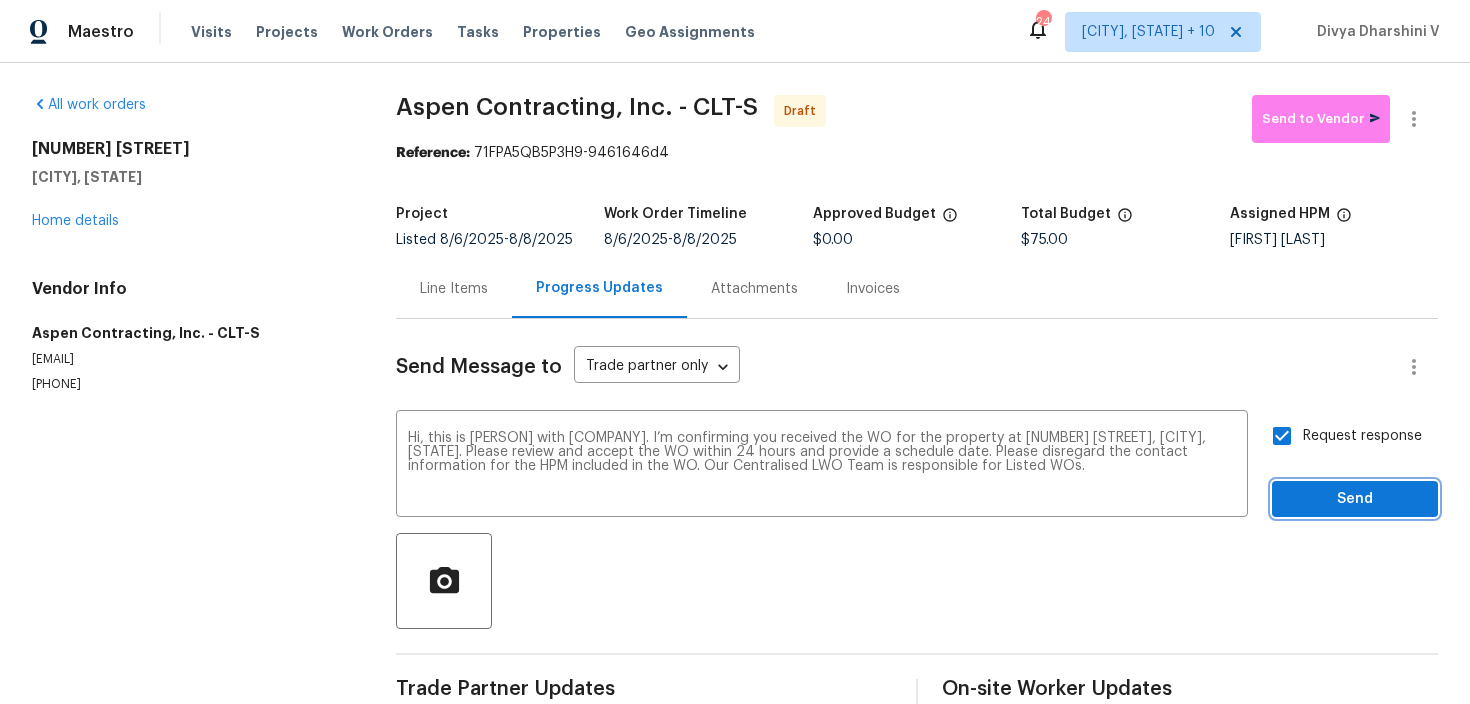 click on "Send" at bounding box center [1355, 499] 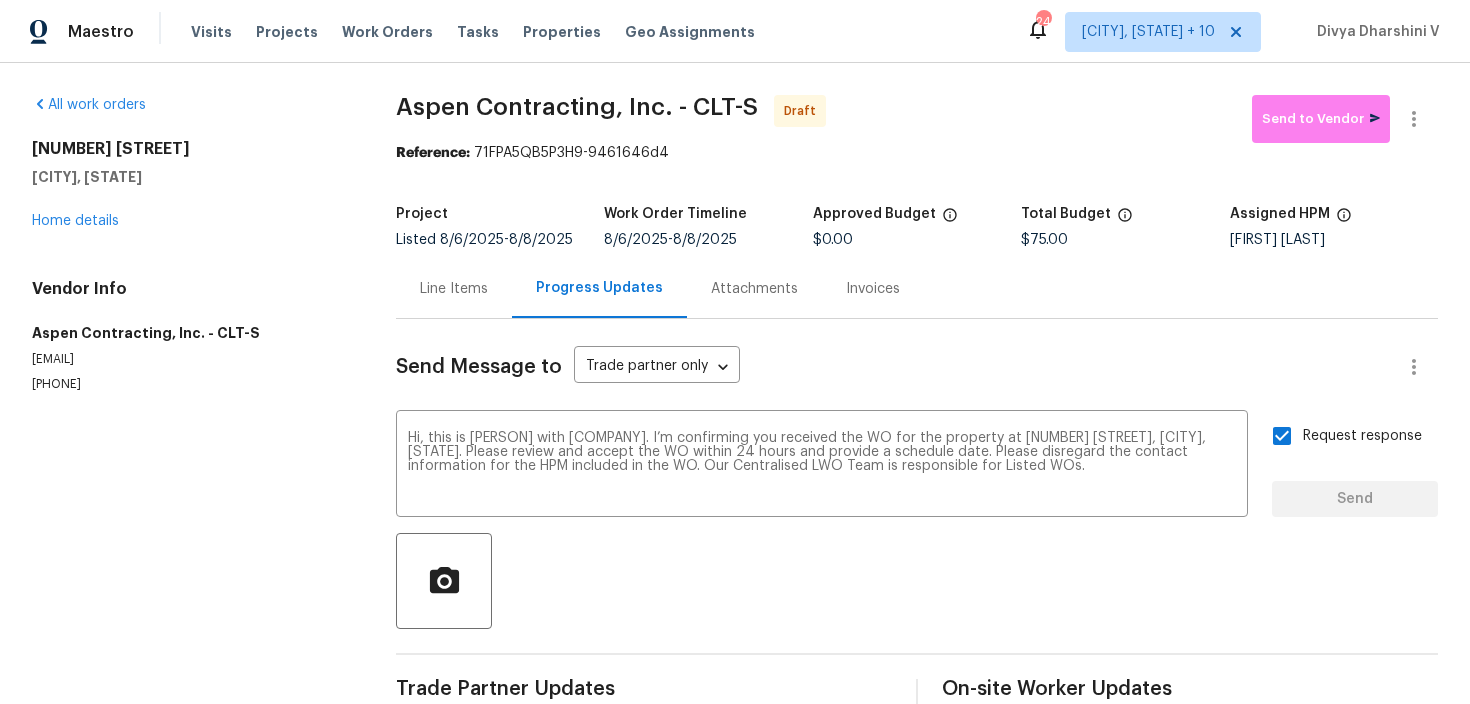 type 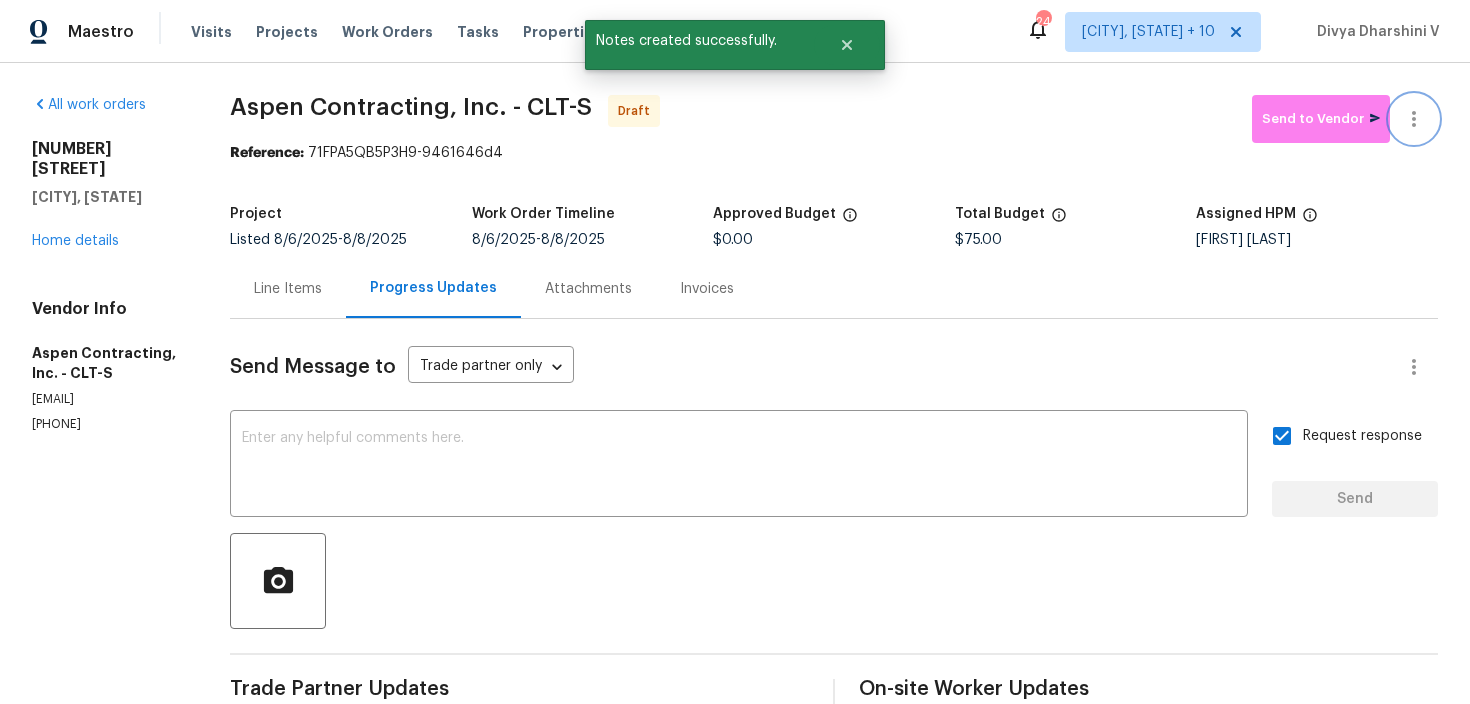 click 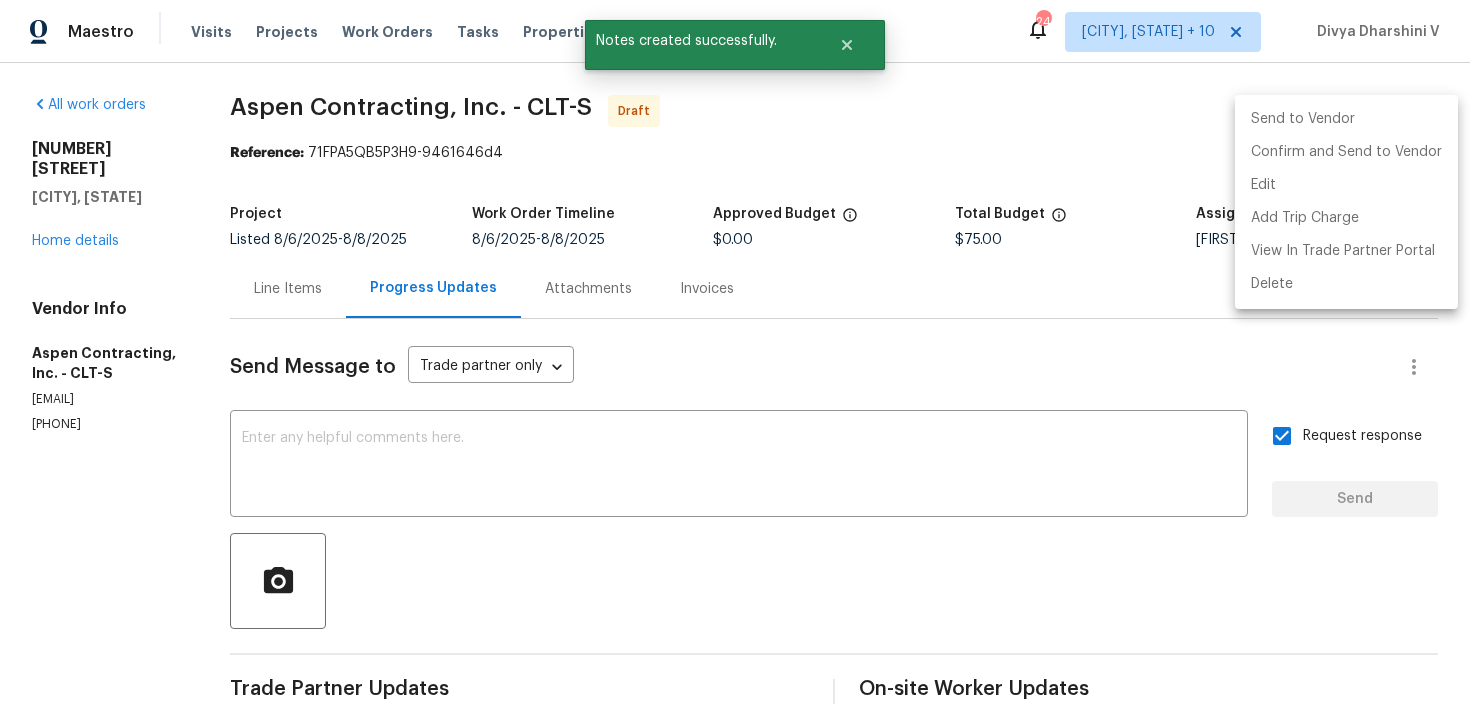 click on "Send to Vendor" at bounding box center (1346, 119) 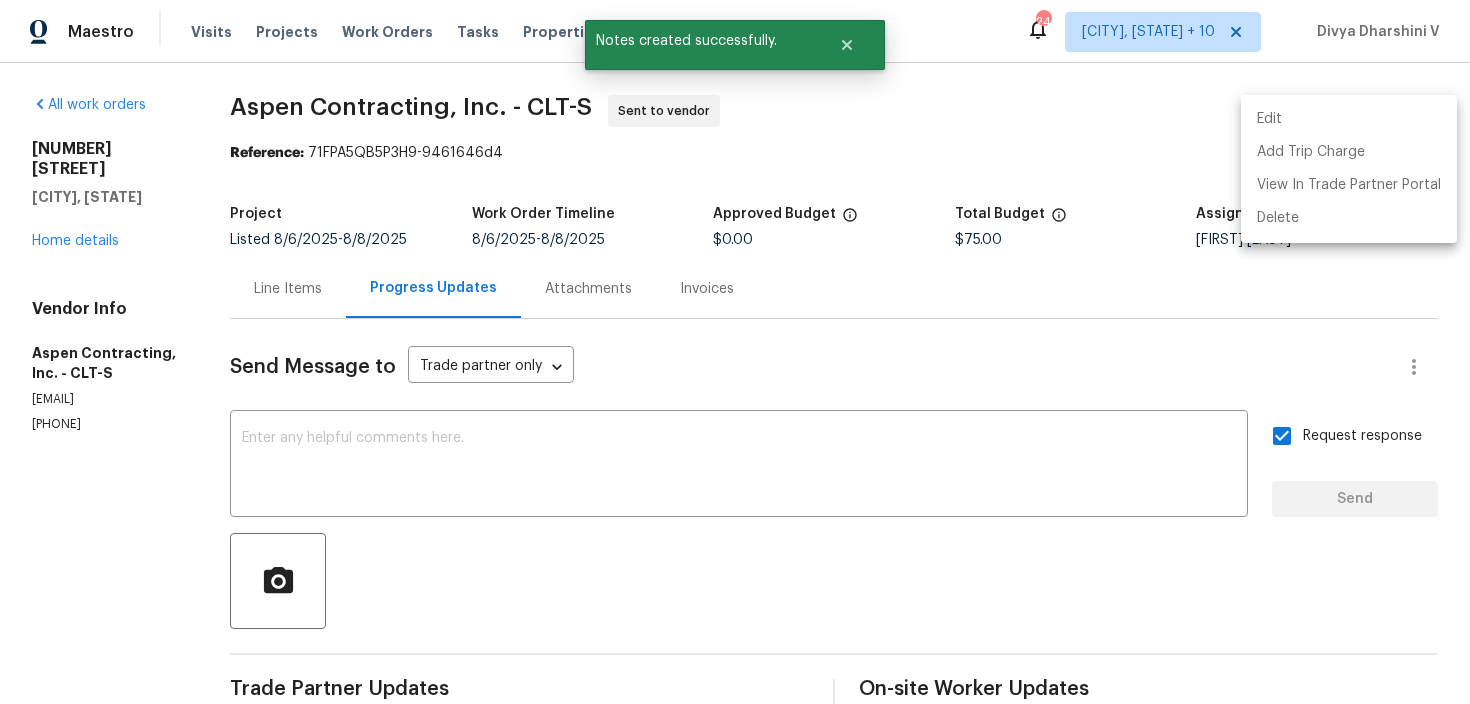 click at bounding box center (735, 352) 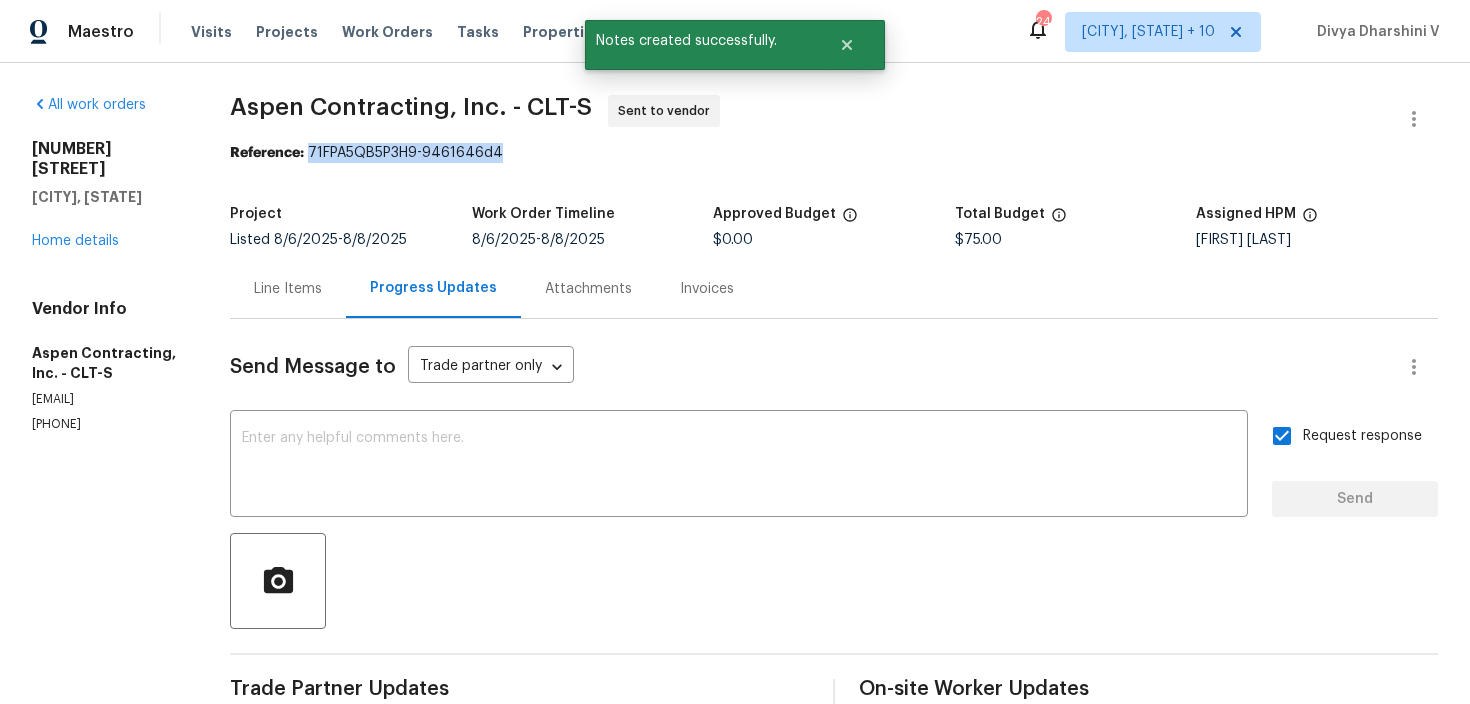 drag, startPoint x: 323, startPoint y: 154, endPoint x: 687, endPoint y: 155, distance: 364.00137 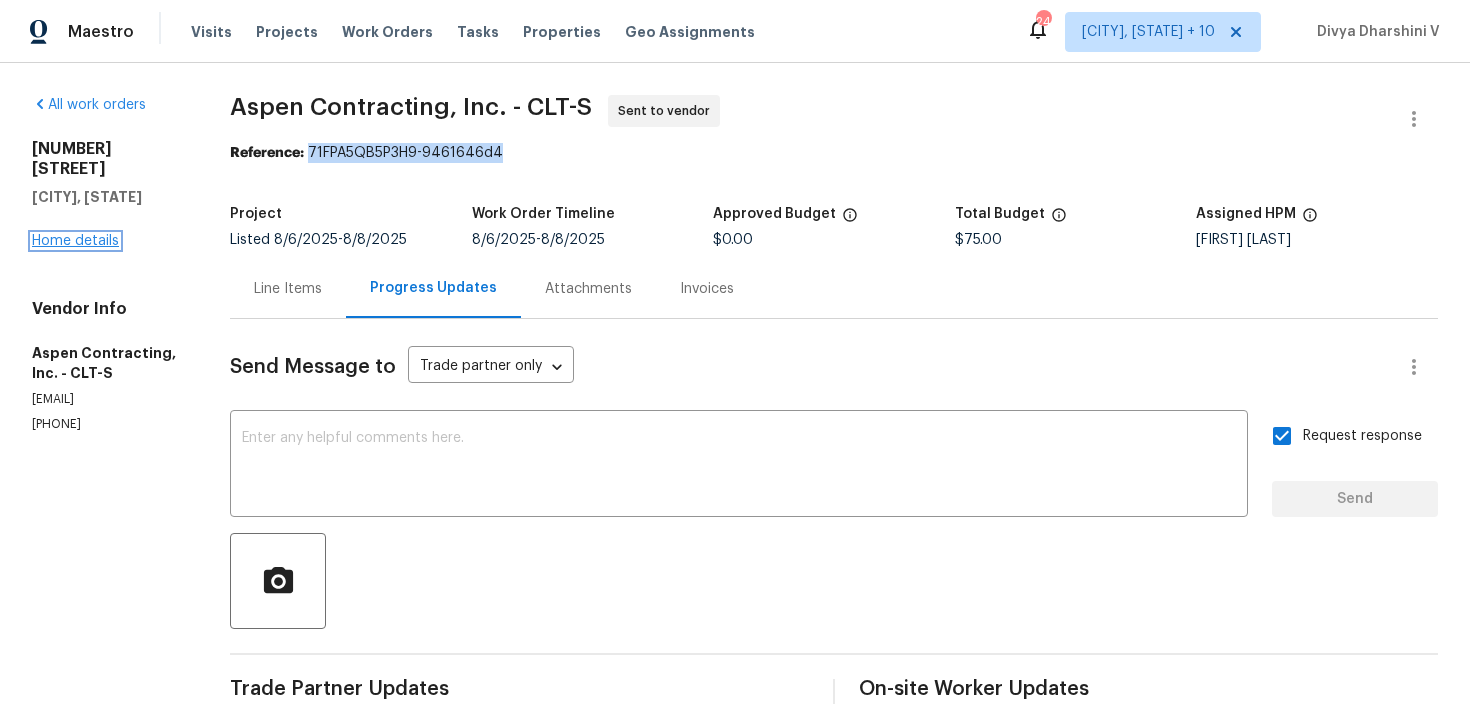 click on "Home details" at bounding box center (75, 241) 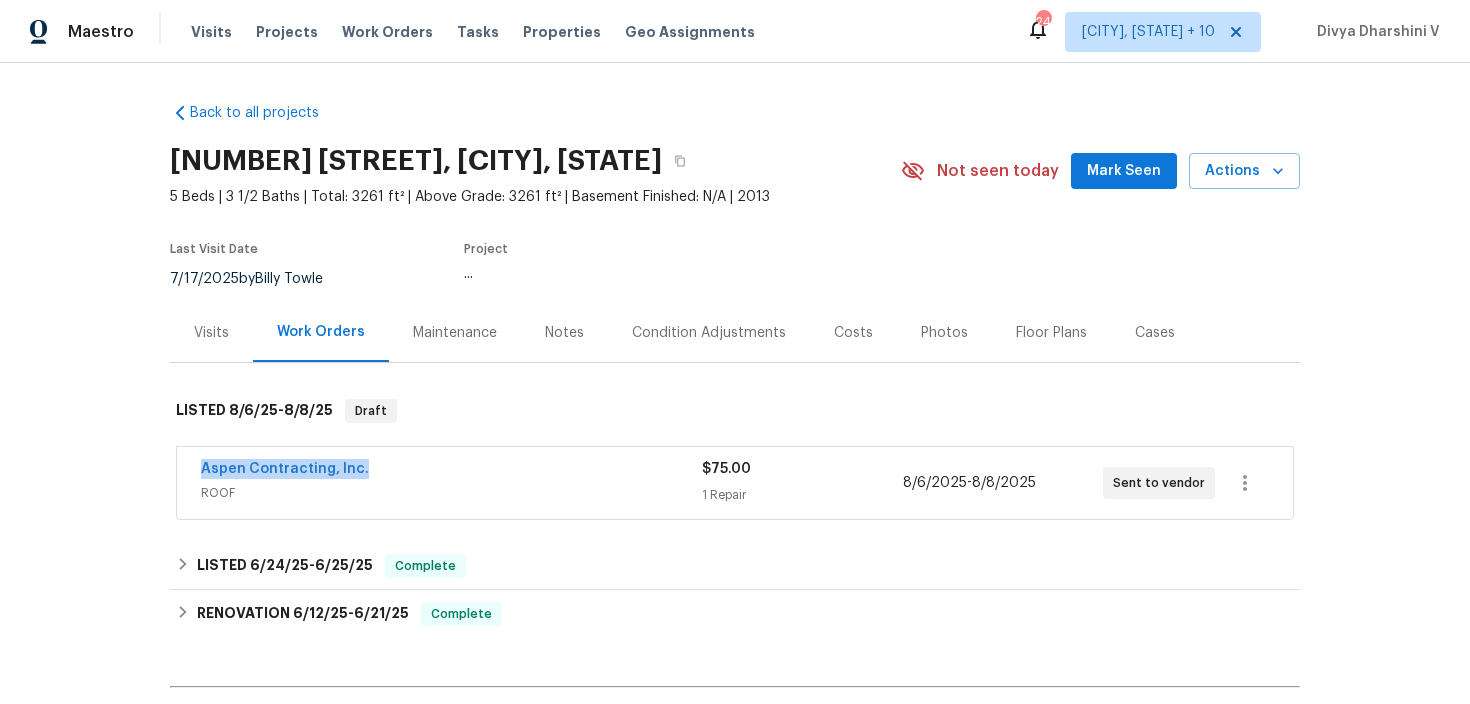 drag, startPoint x: 169, startPoint y: 470, endPoint x: 416, endPoint y: 470, distance: 247 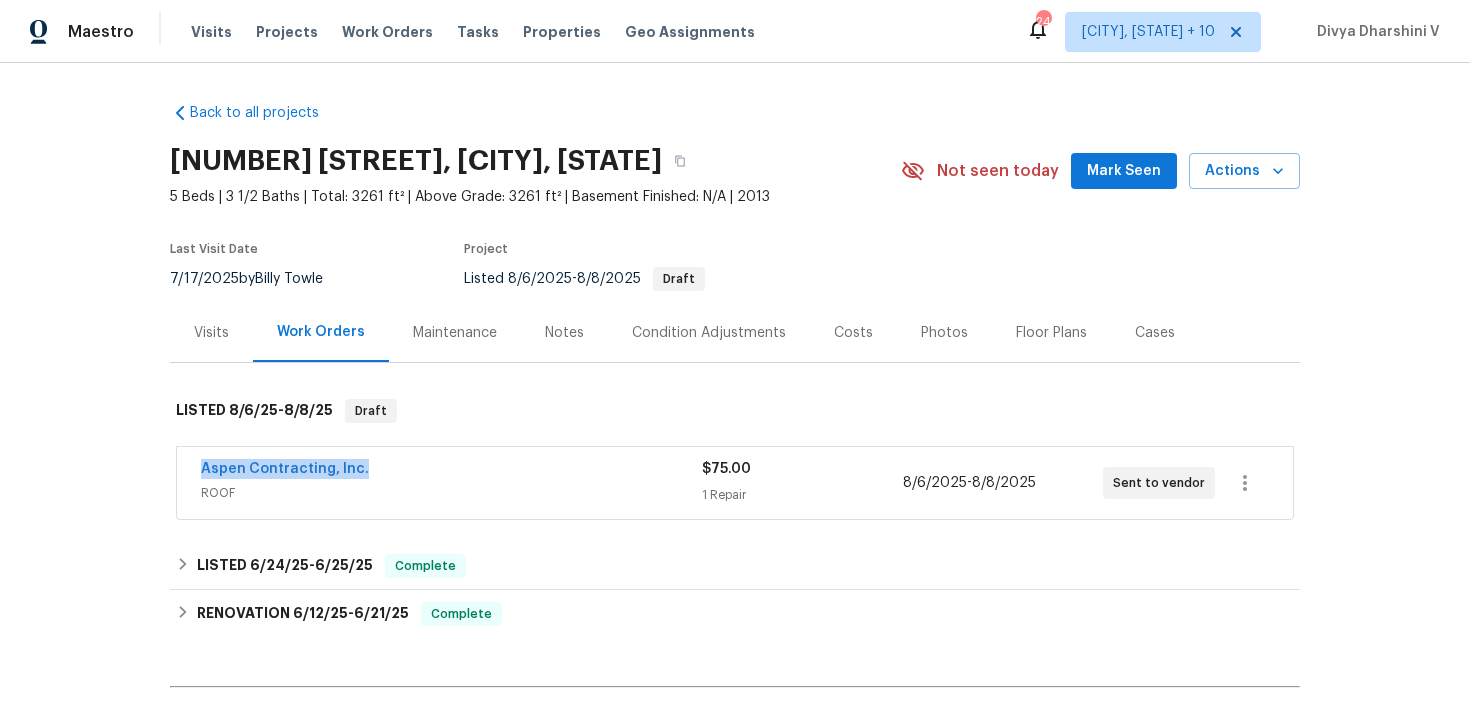copy on "Aspen Contracting, Inc." 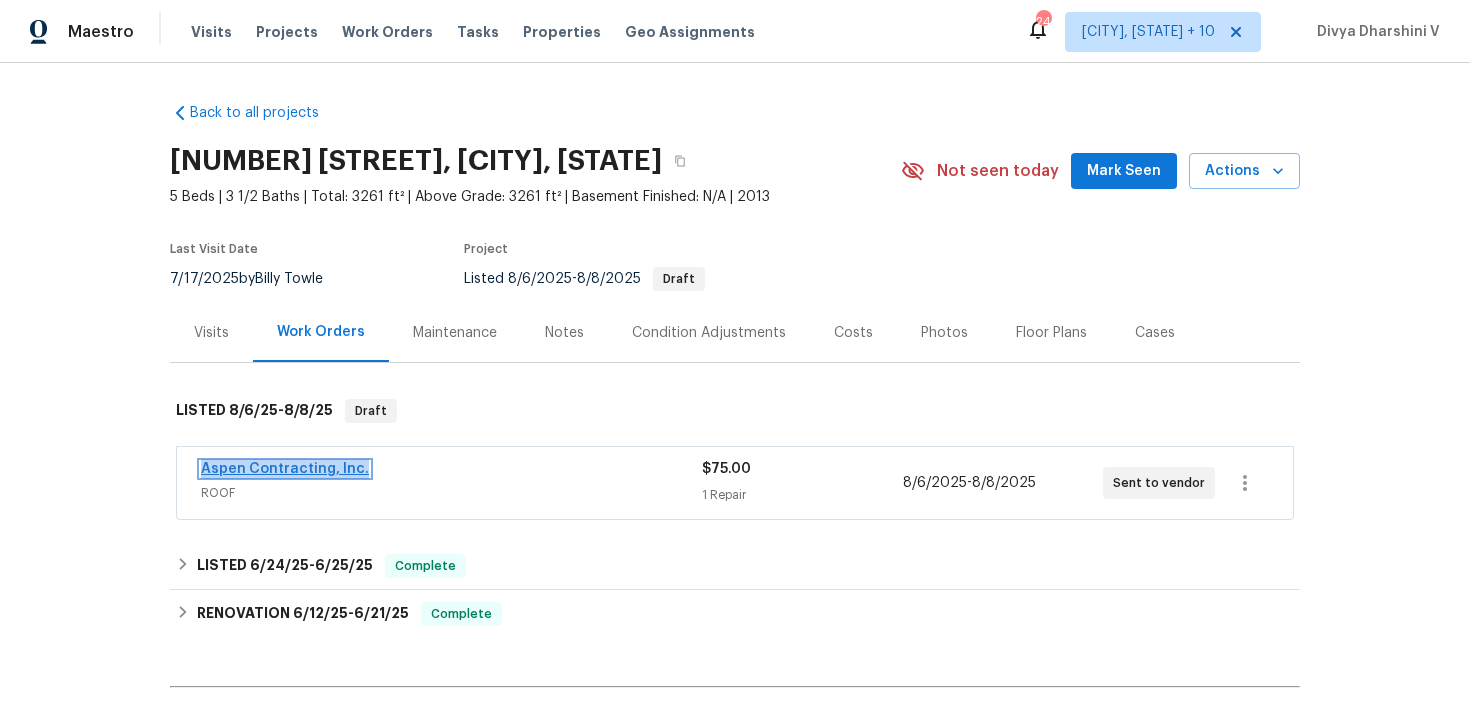click on "Aspen Contracting, Inc." at bounding box center (285, 469) 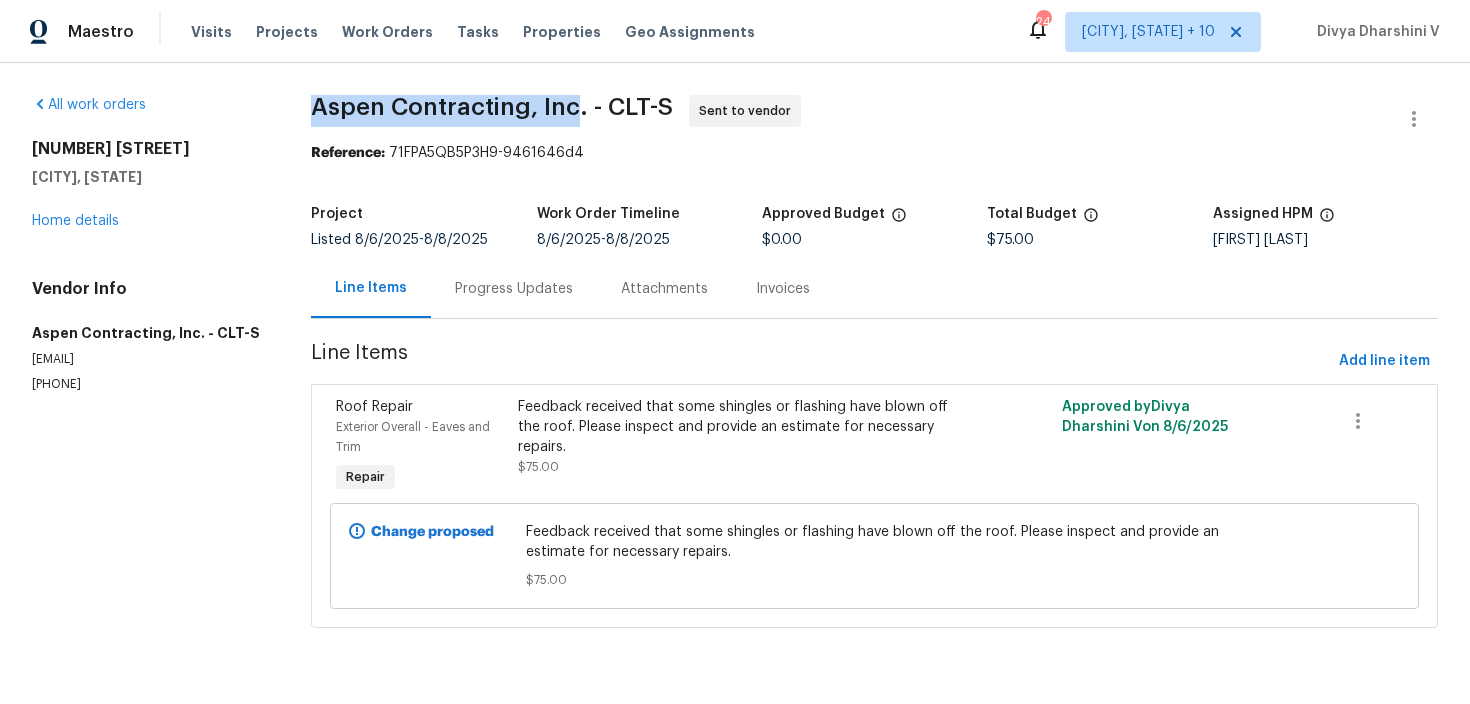drag, startPoint x: 312, startPoint y: 115, endPoint x: 578, endPoint y: 100, distance: 266.4226 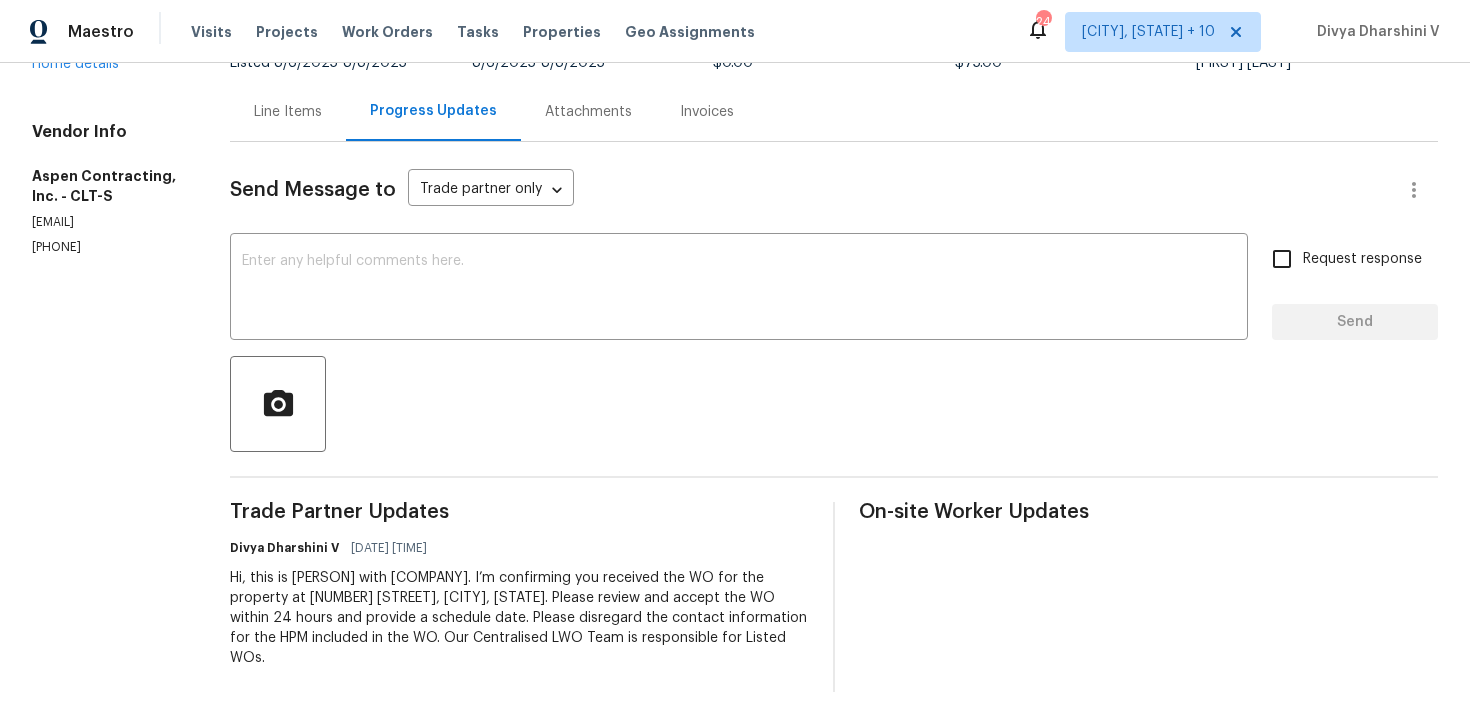 scroll, scrollTop: 0, scrollLeft: 0, axis: both 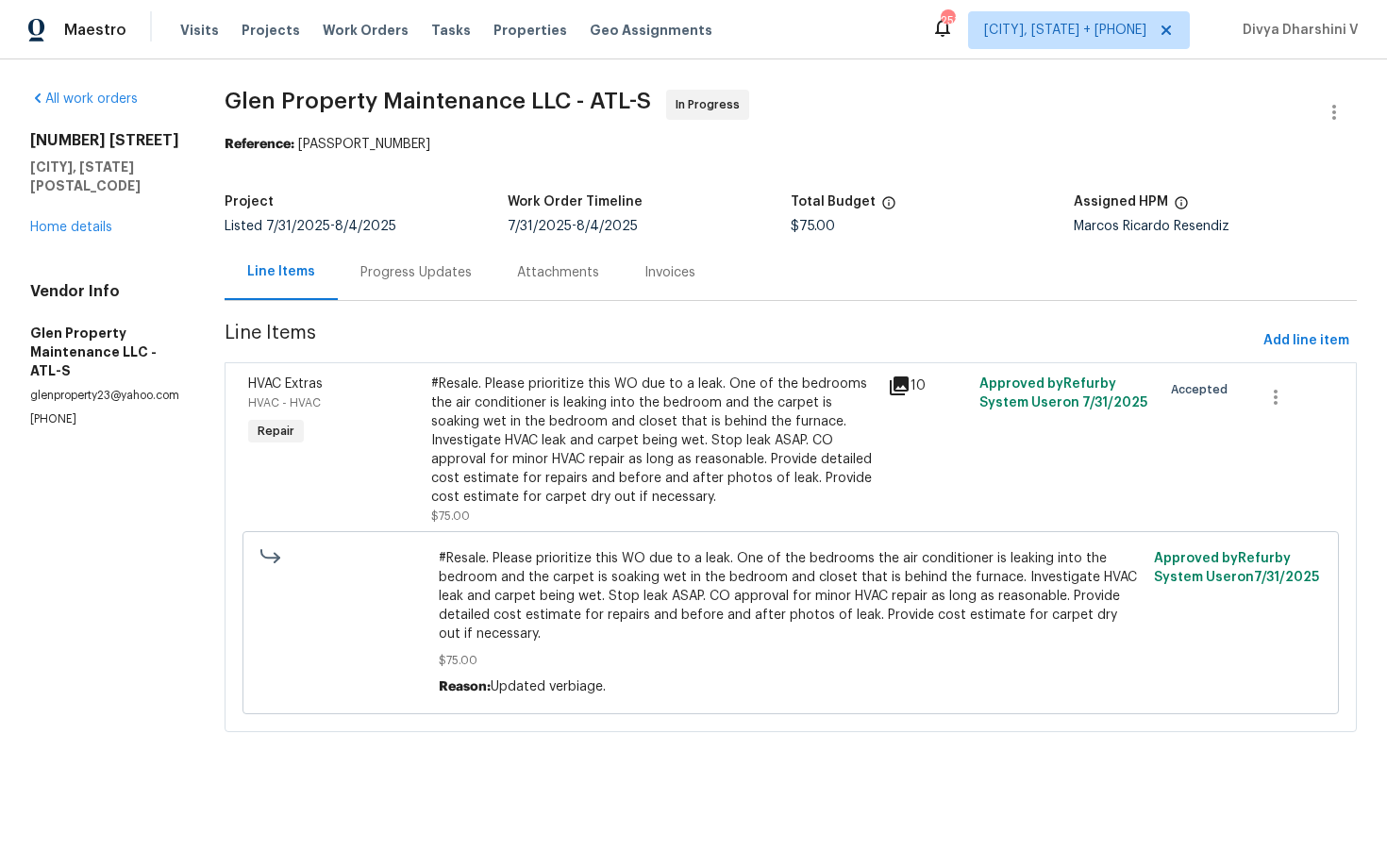 click on "Progress Updates" at bounding box center (416, 273) 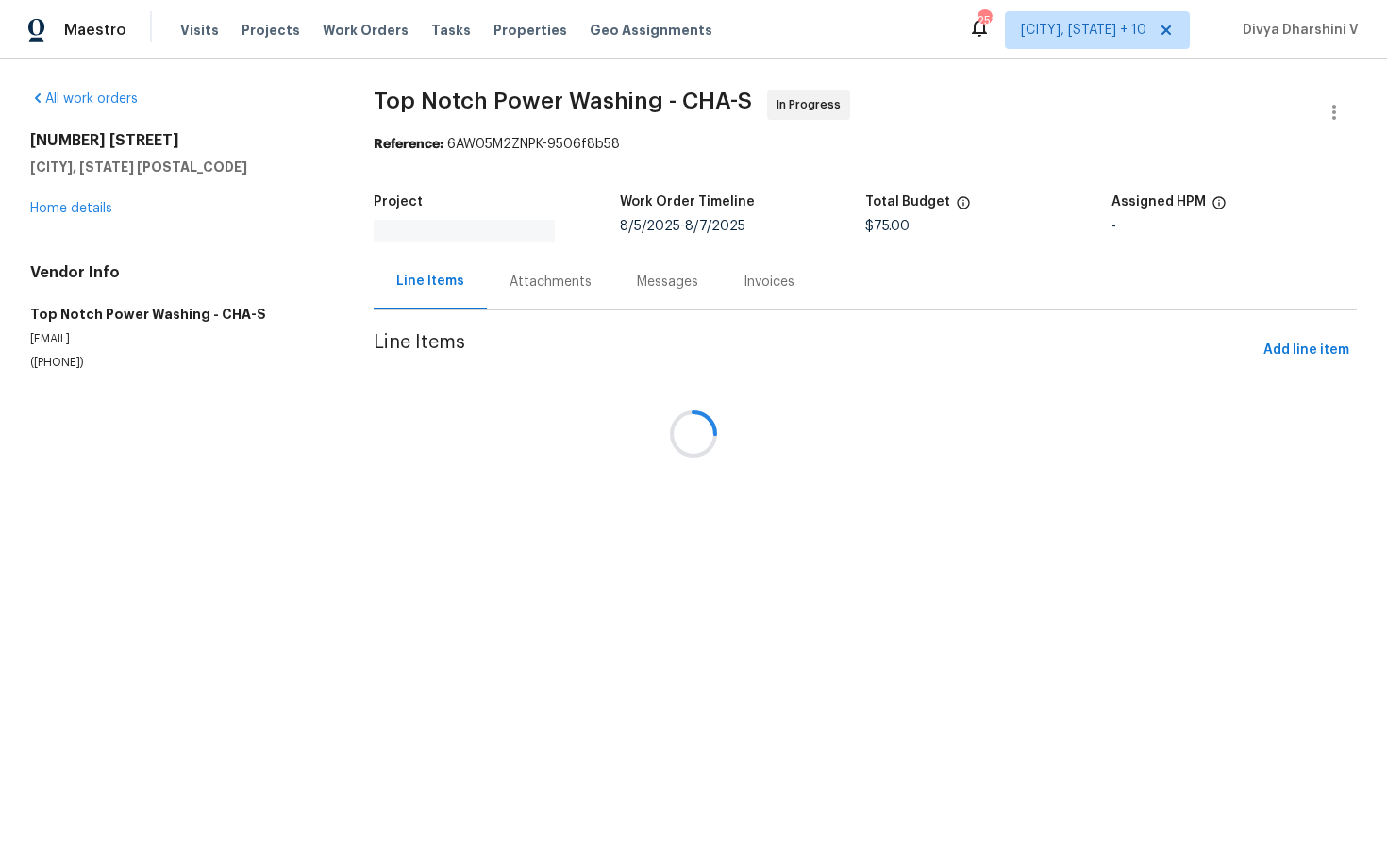 scroll, scrollTop: 0, scrollLeft: 0, axis: both 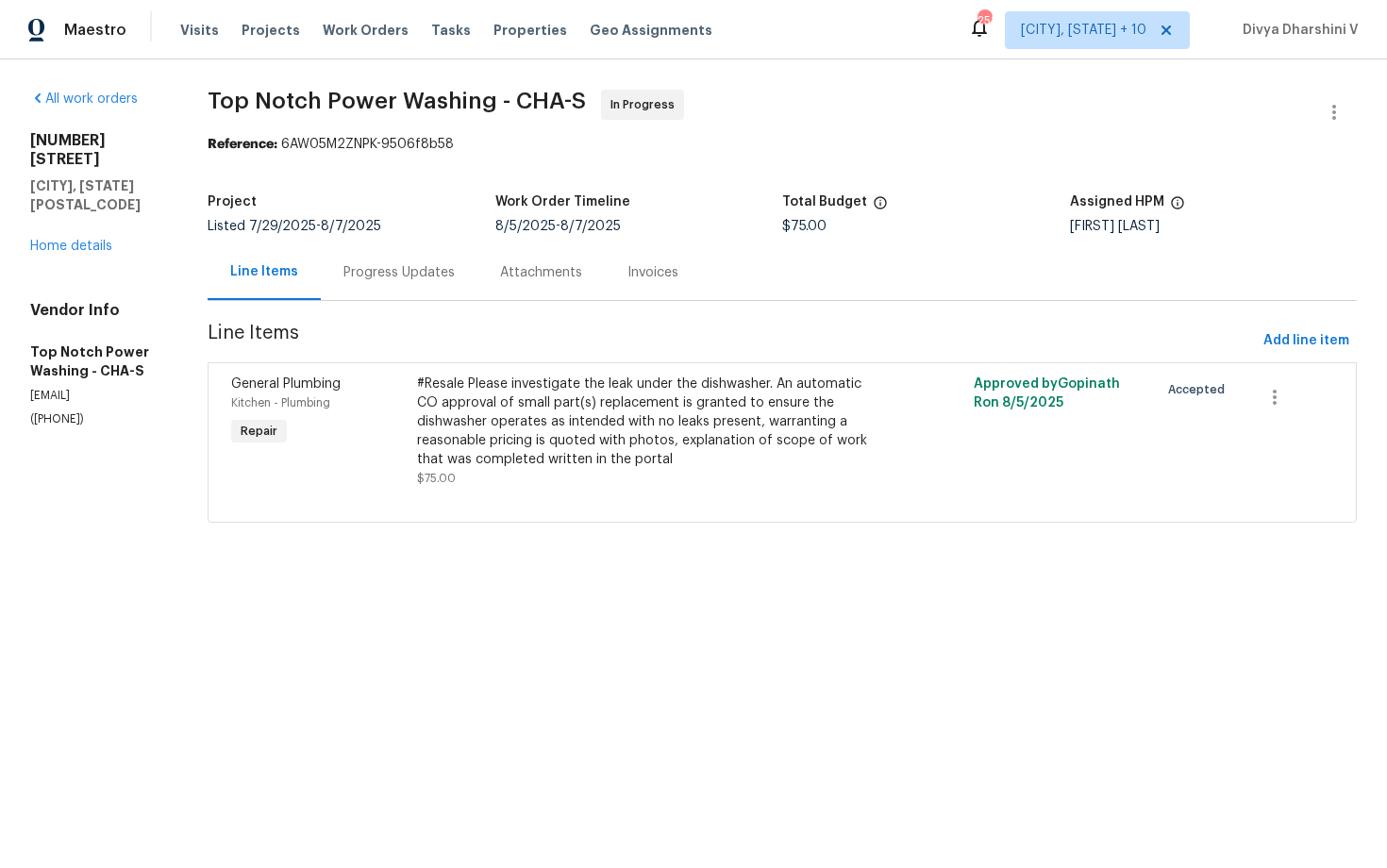 click on "Progress Updates" at bounding box center [399, 272] 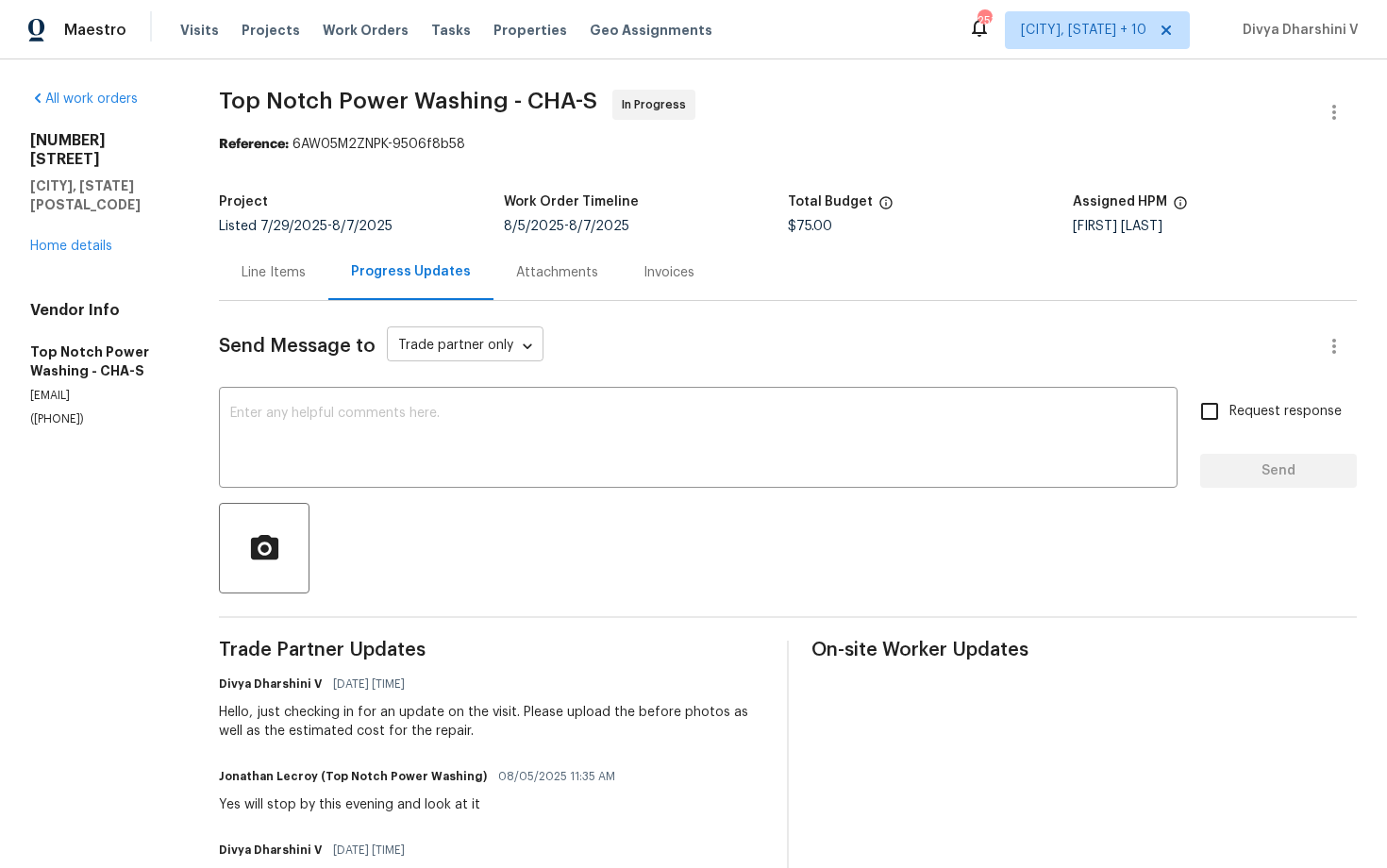 click on "Corey Nail Maestro Visits Projects Work Orders Tasks Properties Geo Assignments 251 [CITY], [STATE] + 10 Divya Dharshini V All work orders [NUMBER] [STREET], [CITY], [STATE] Home details Vendor Info Top Notch Power Washing - CHA-S [EMAIL] ([PHONE]) Top Notch Power Washing - CHA-S In Progress Reference: 6AW05M2ZNPK-9506f8b58 Project Listed [DATE] - [DATE] Work Order Timeline [DATE] - [DATE] Total Budget $75.00 Assigned HPM Corey Nail Line Items Progress Updates Attachments Invoices Send Message to Trade partner only Trade partner only ​ x ​ Request response Send Trade Partner Updates Divya Dharshini V [DATE] [TIME] Hello, just checking in for an update on the visit. Please upload the before photos as well as the estimated cost for the repair. Jonathan Lecroy (Top Notch Power Washing) [DATE] [TIME] Yes will stop by this evening and look at it Divya Dharshini V [DATE] [TIME] On-site Worker Updates" at bounding box center [694, 434] 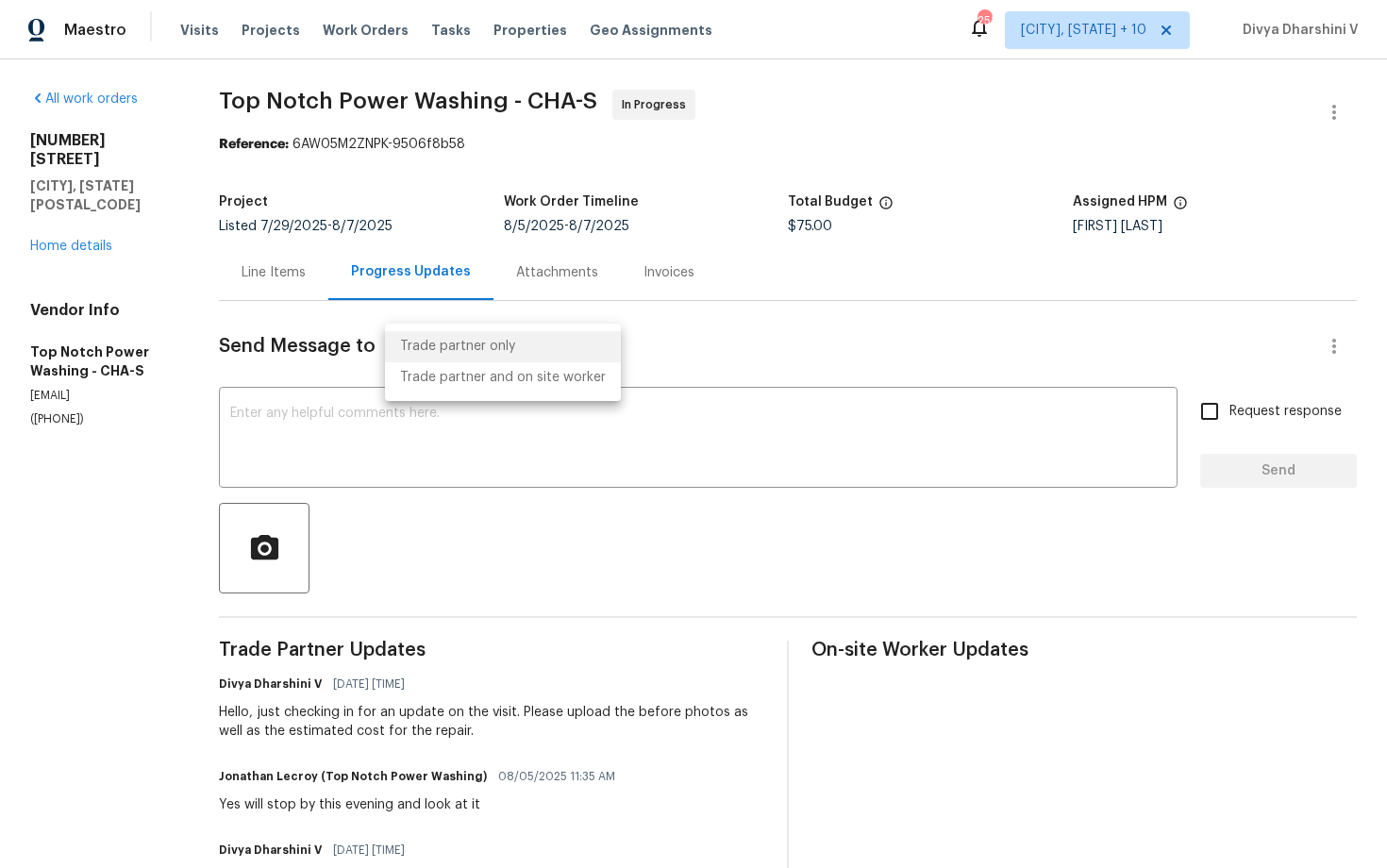click at bounding box center (694, 434) 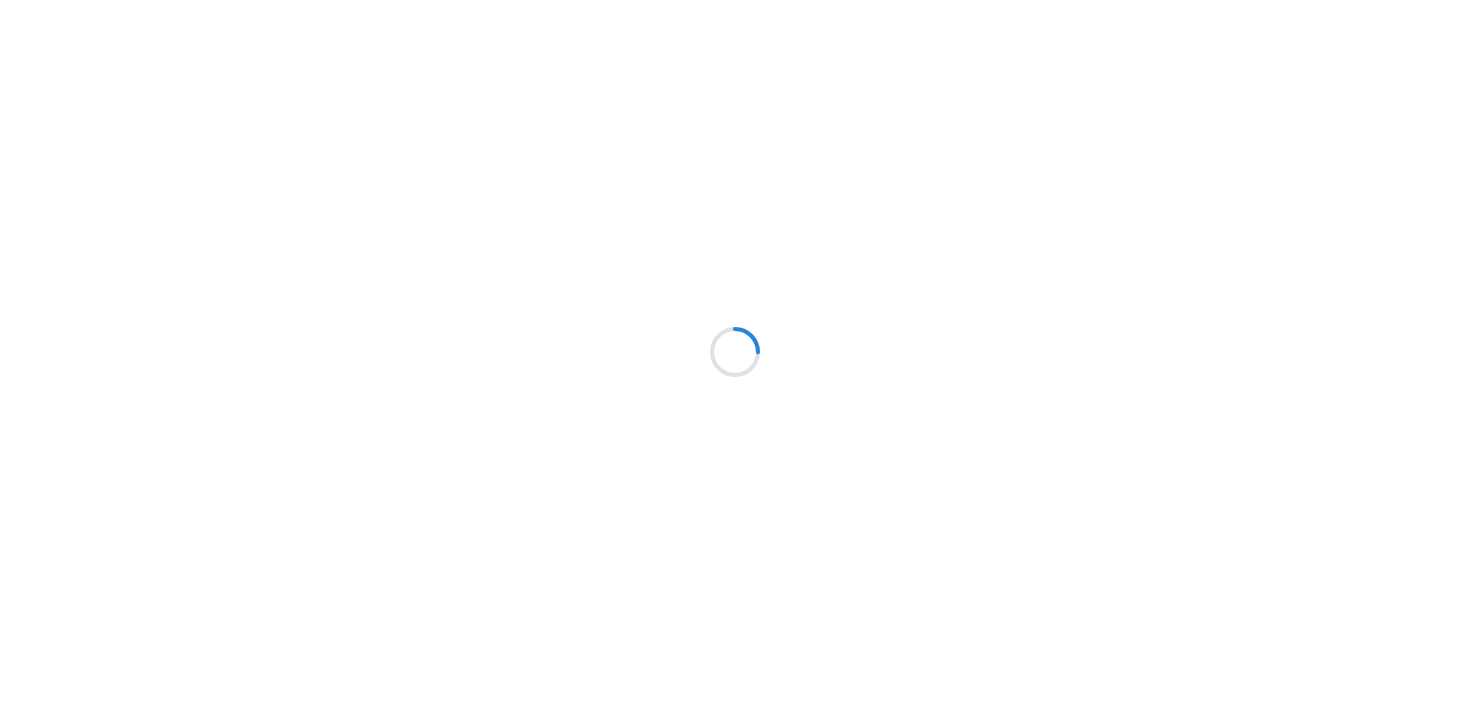 scroll, scrollTop: 0, scrollLeft: 0, axis: both 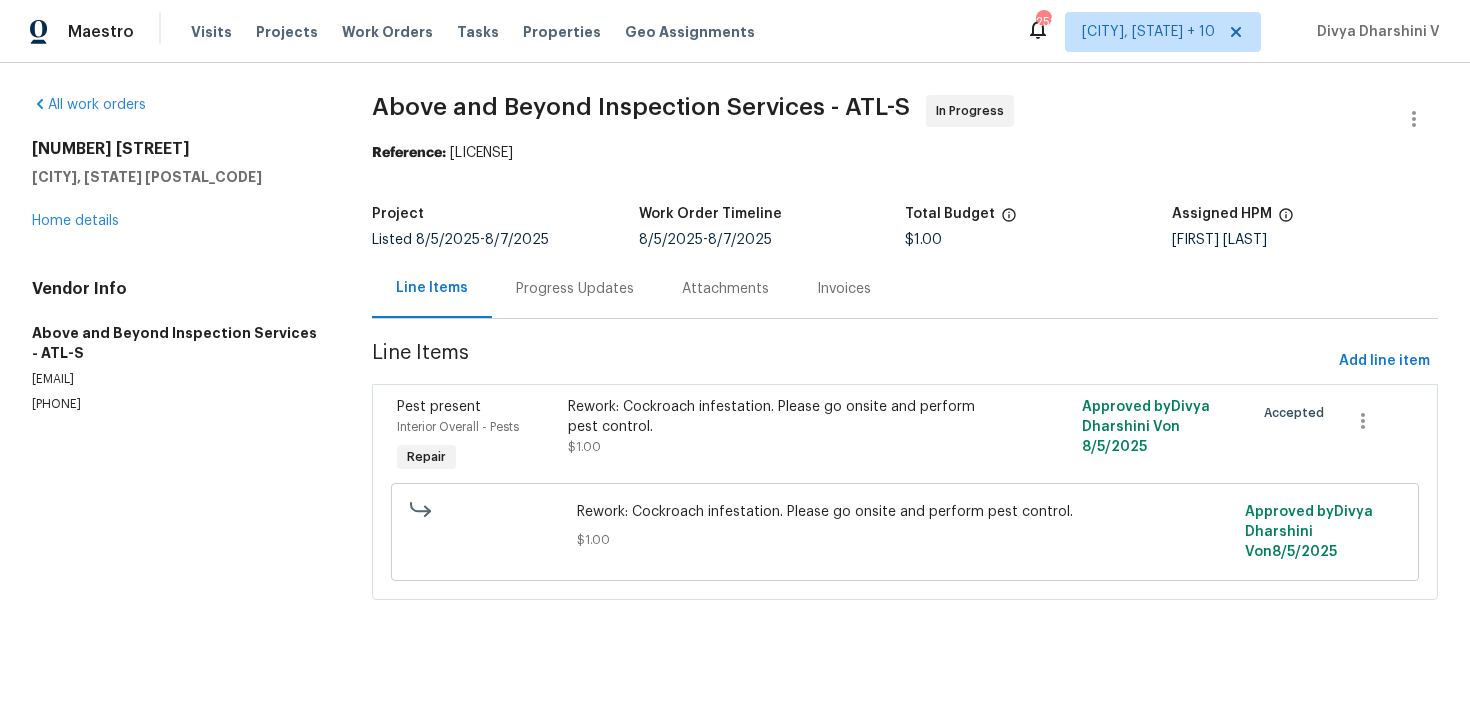 click on "Progress Updates" at bounding box center [575, 288] 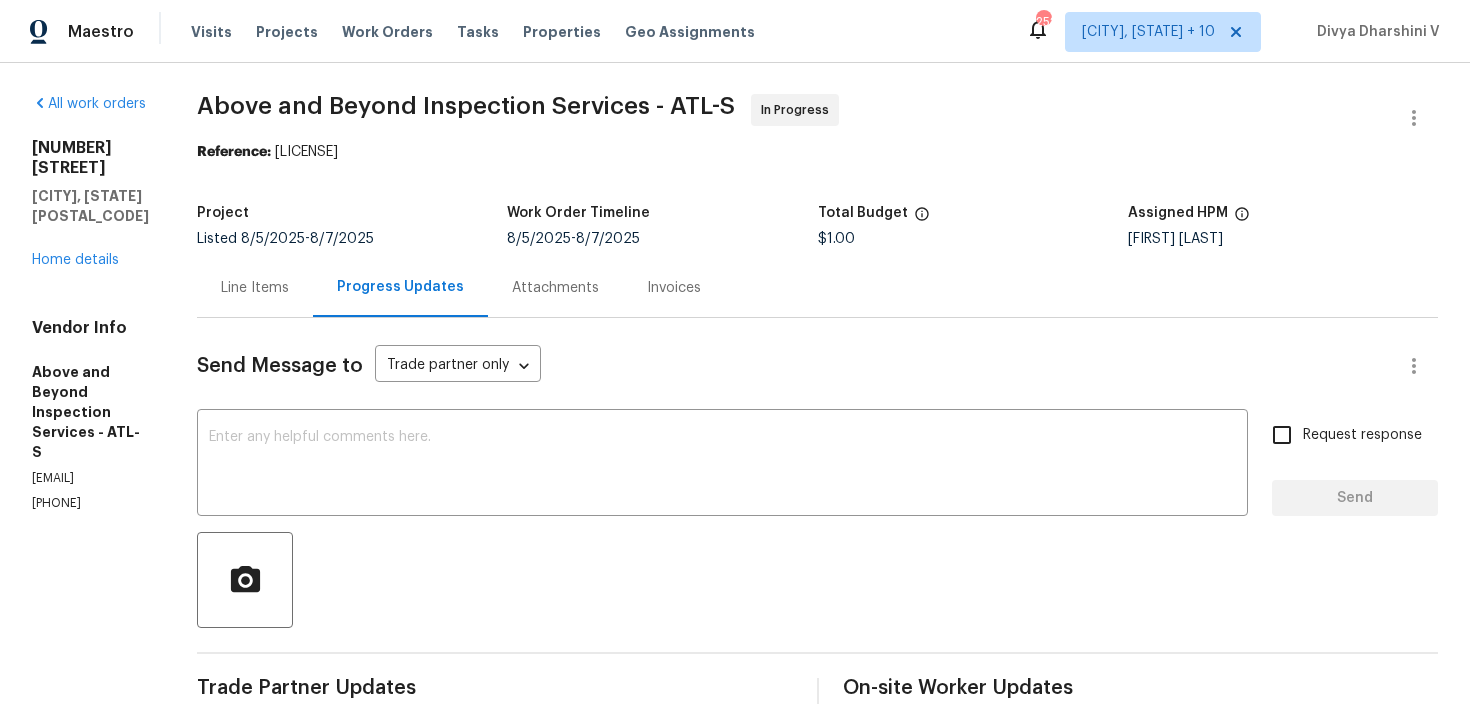 scroll, scrollTop: 473, scrollLeft: 0, axis: vertical 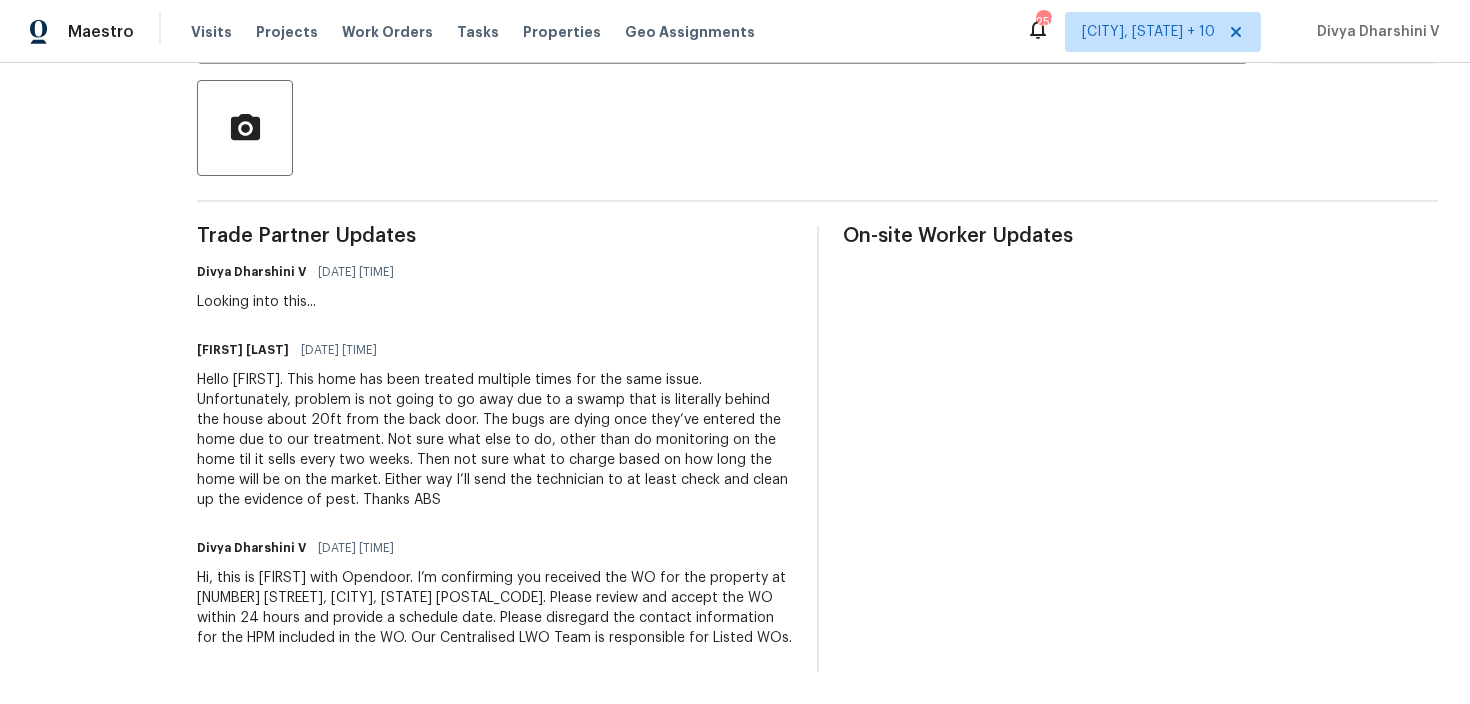 click on "Hello [FIRST]. This home has been treated multiple times for the same issue. Unfortunately, problem is not going to go away due to a swamp that is literally behind the house about 20ft from the back door. The bugs are dying once they’ve entered the home due to our treatment. Not sure what else to do, other than do monitoring on the home til it sells every two weeks. Then not sure what to charge based on how long the home will be on the market. Either way I’ll send the technician to at least check and clean up the evidence of pest. Thanks ABS" at bounding box center (495, 440) 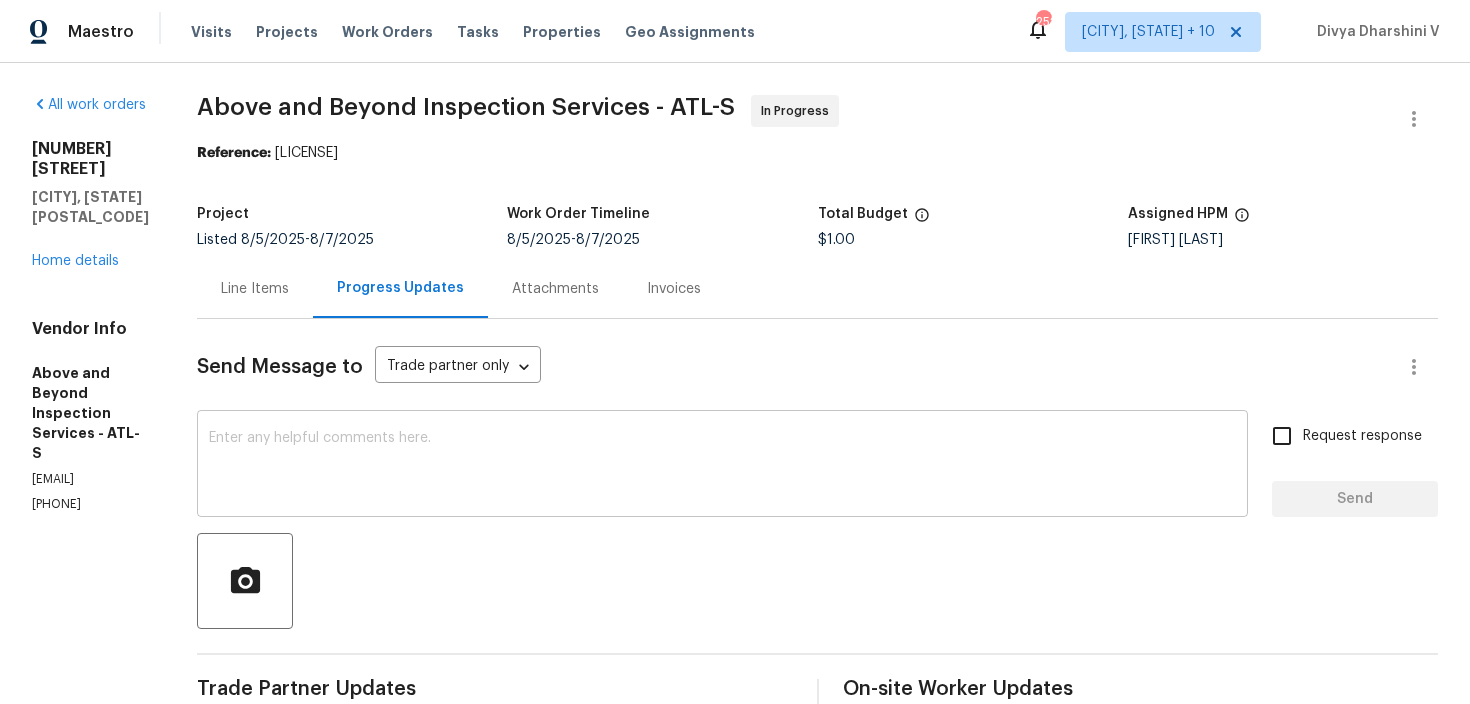 click at bounding box center [722, 466] 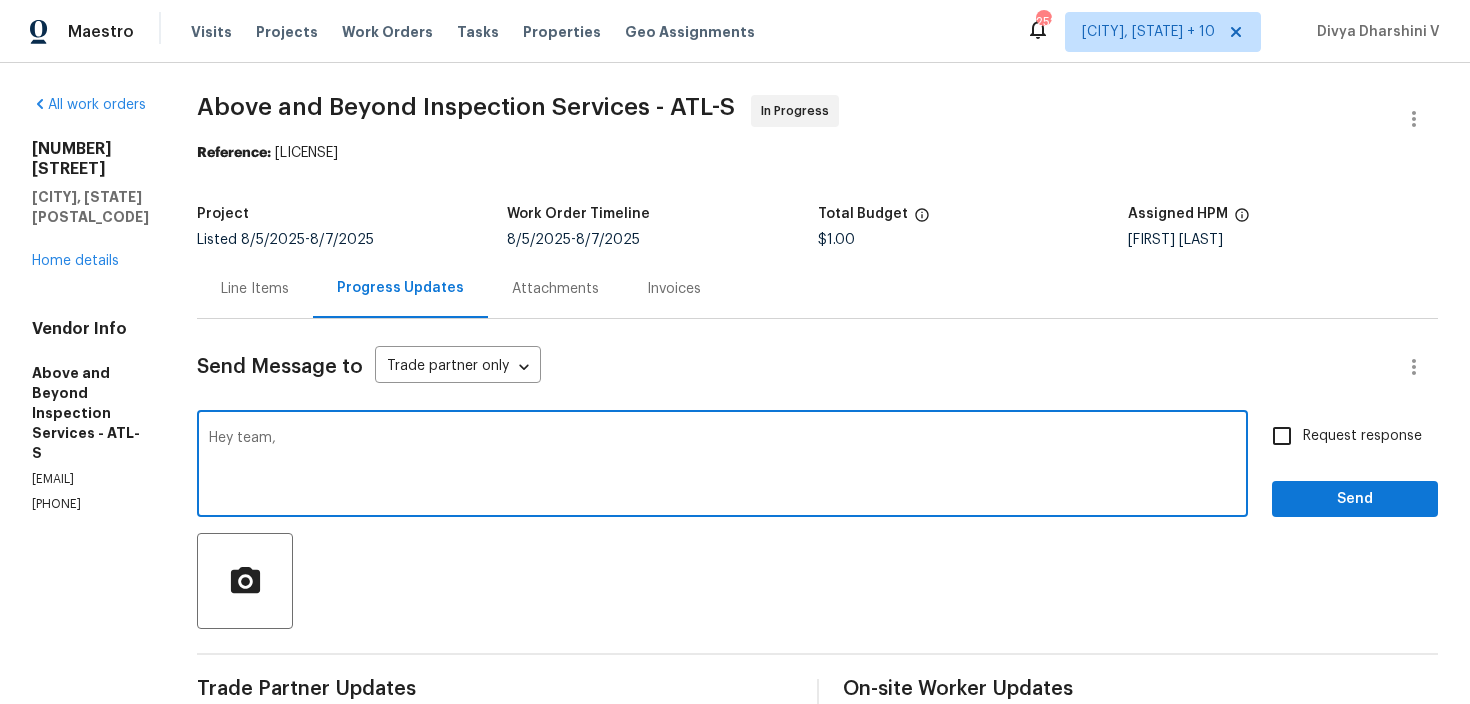 paste on "For now, please proceed with the treatment, install cockroach baits, clean up any visible evidence, and complete the work order accordingly." 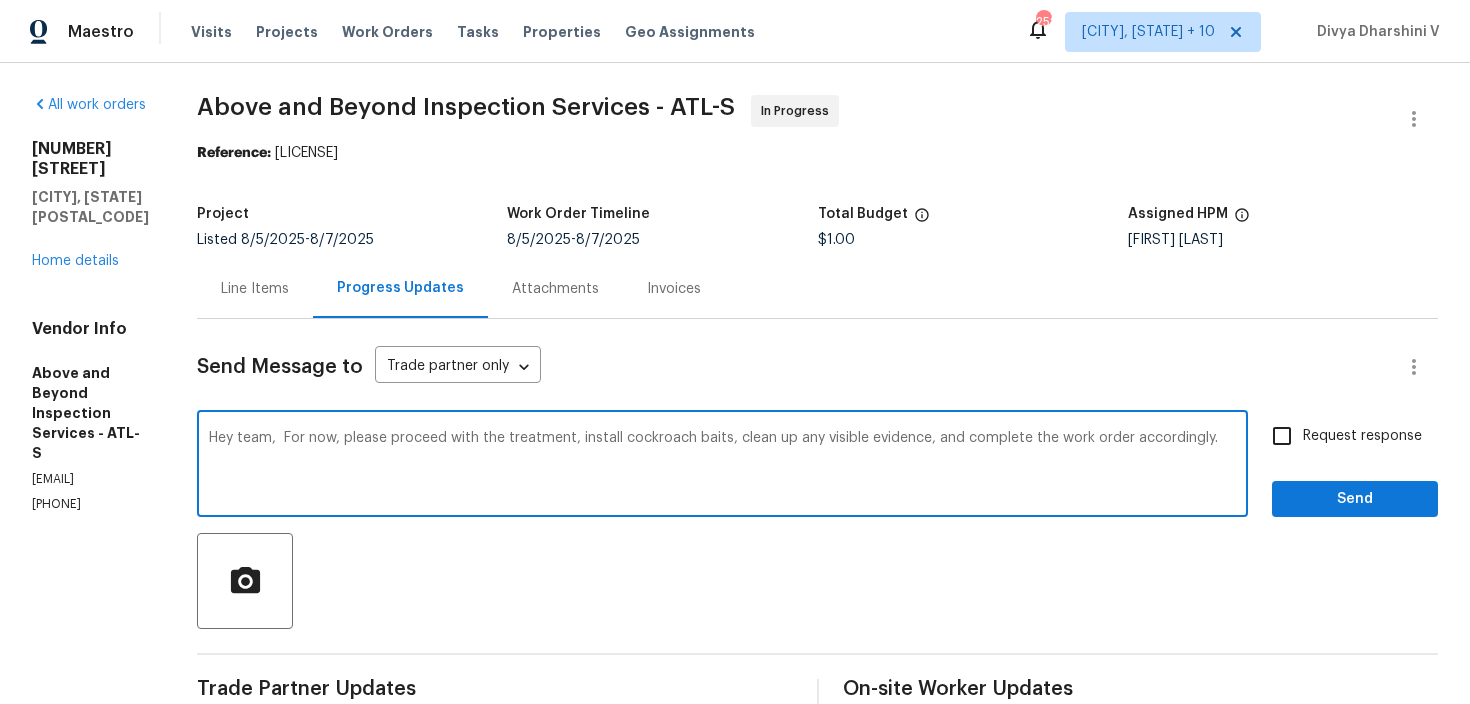 click on "Hey team,  For now, please proceed with the treatment, install cockroach baits, clean up any visible evidence, and complete the work order accordingly." at bounding box center (722, 466) 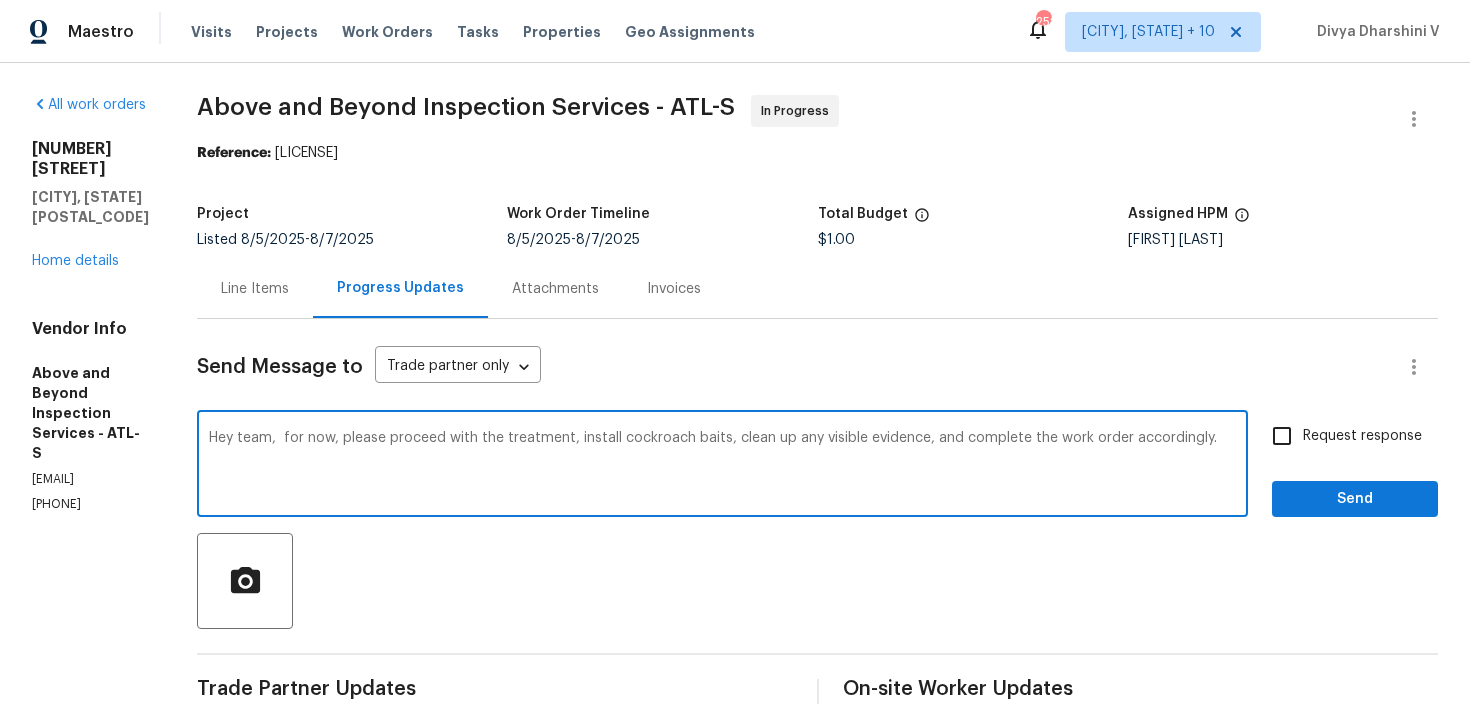 click on "Hey team,  for now, please proceed with the treatment, install cockroach baits, clean up any visible evidence, and complete the work order accordingly." at bounding box center (722, 466) 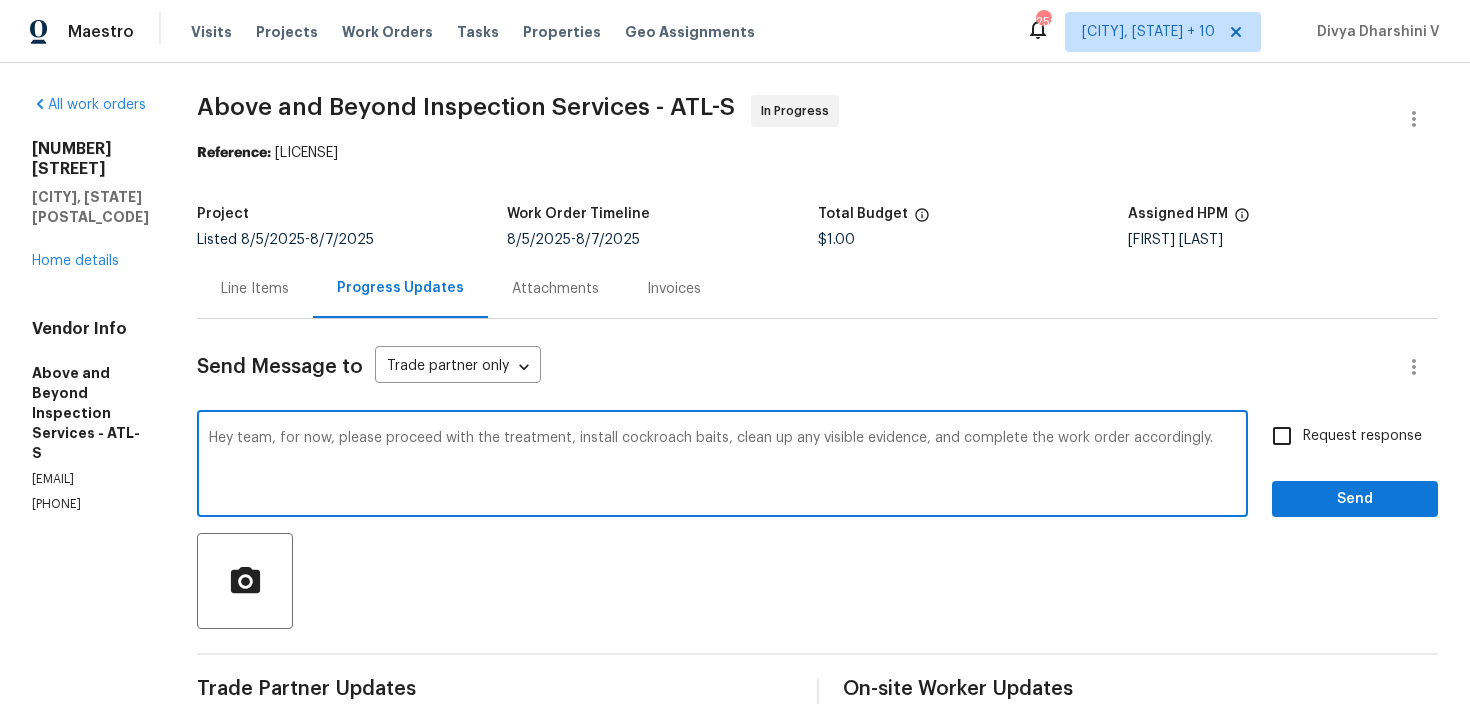 scroll, scrollTop: 24, scrollLeft: 0, axis: vertical 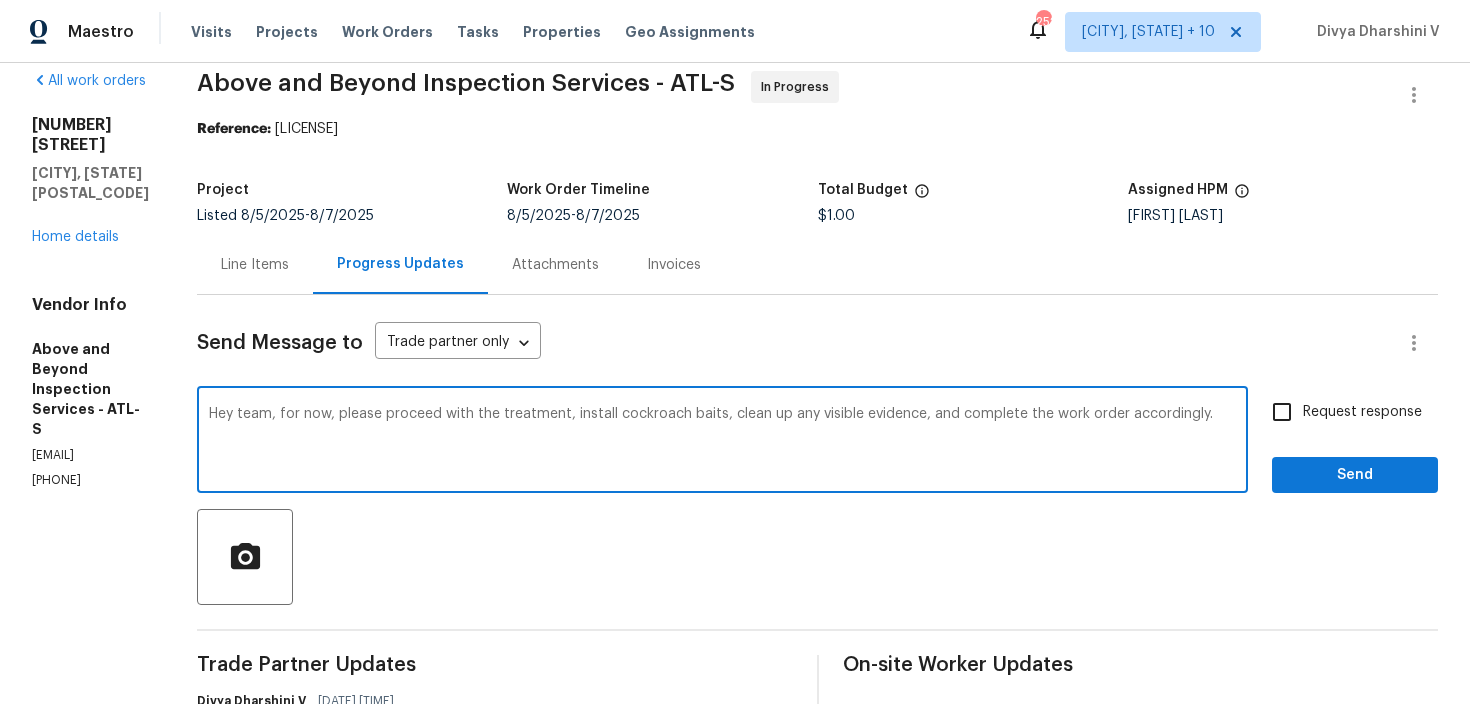 type on "Hey team, for now, please proceed with the treatment, install cockroach baits, clean up any visible evidence, and complete the work order accordingly." 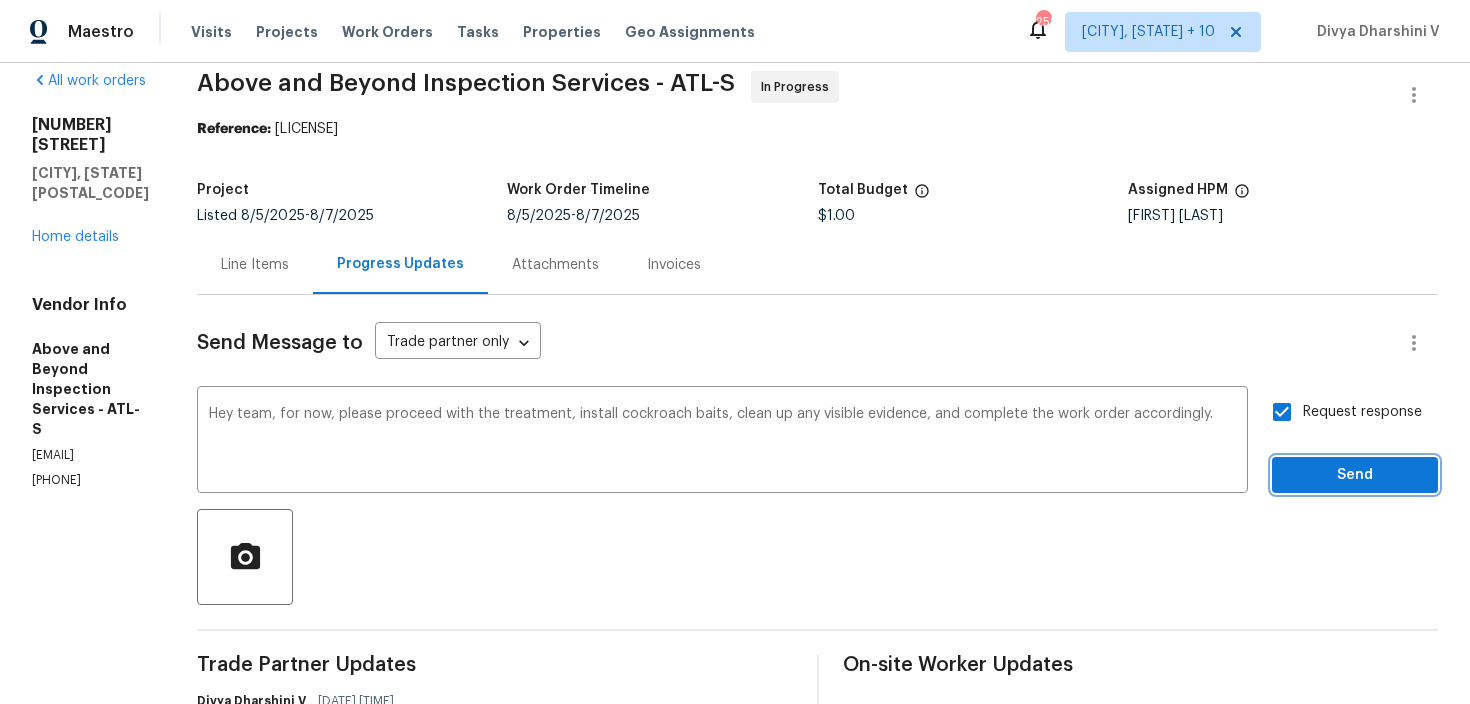 click on "Send" at bounding box center (1355, 475) 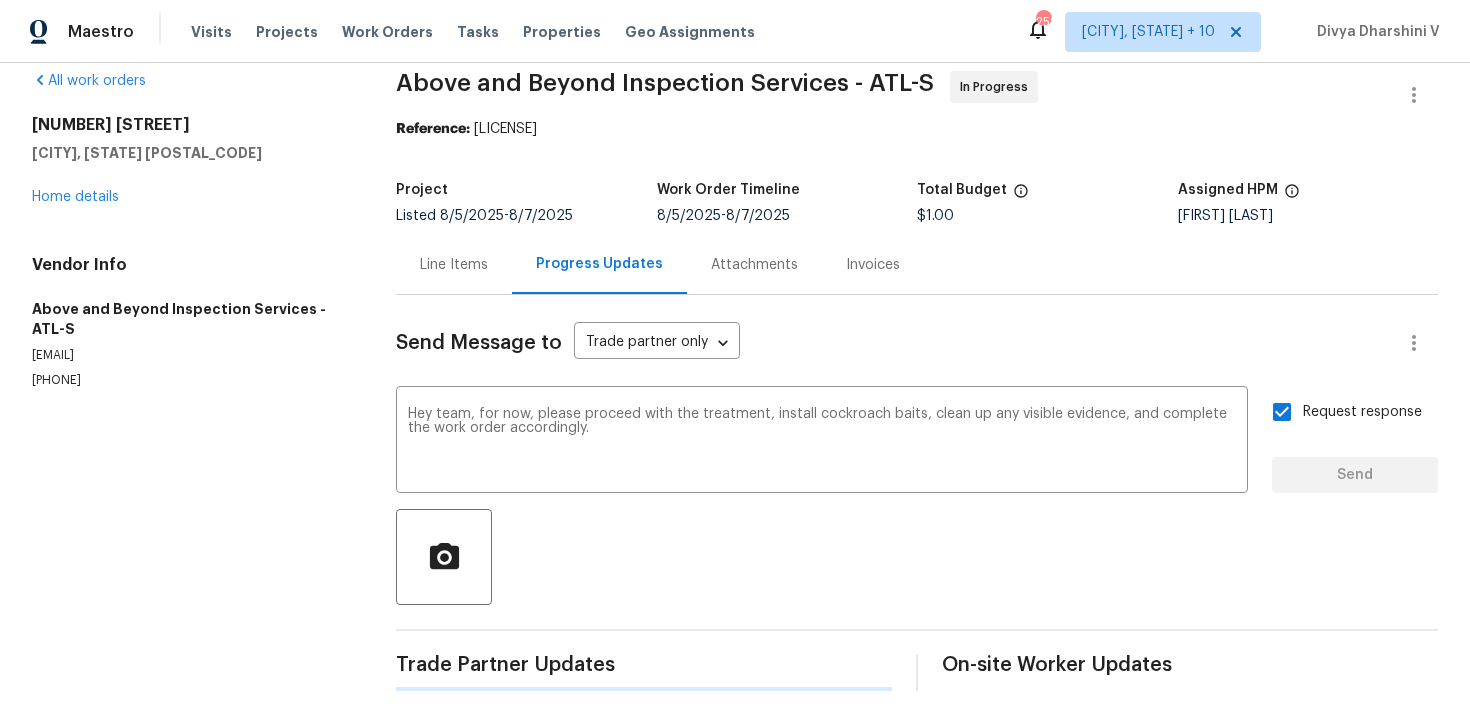 type 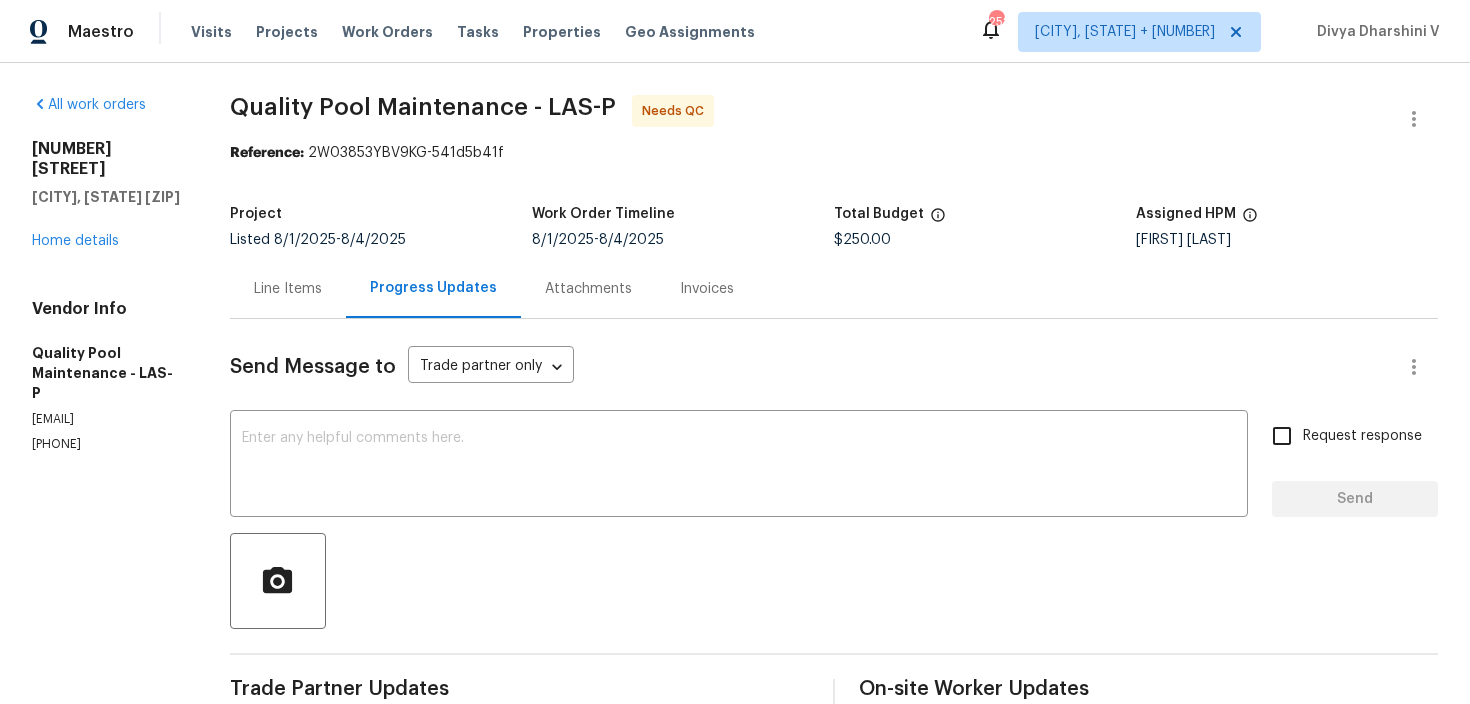 scroll, scrollTop: 0, scrollLeft: 0, axis: both 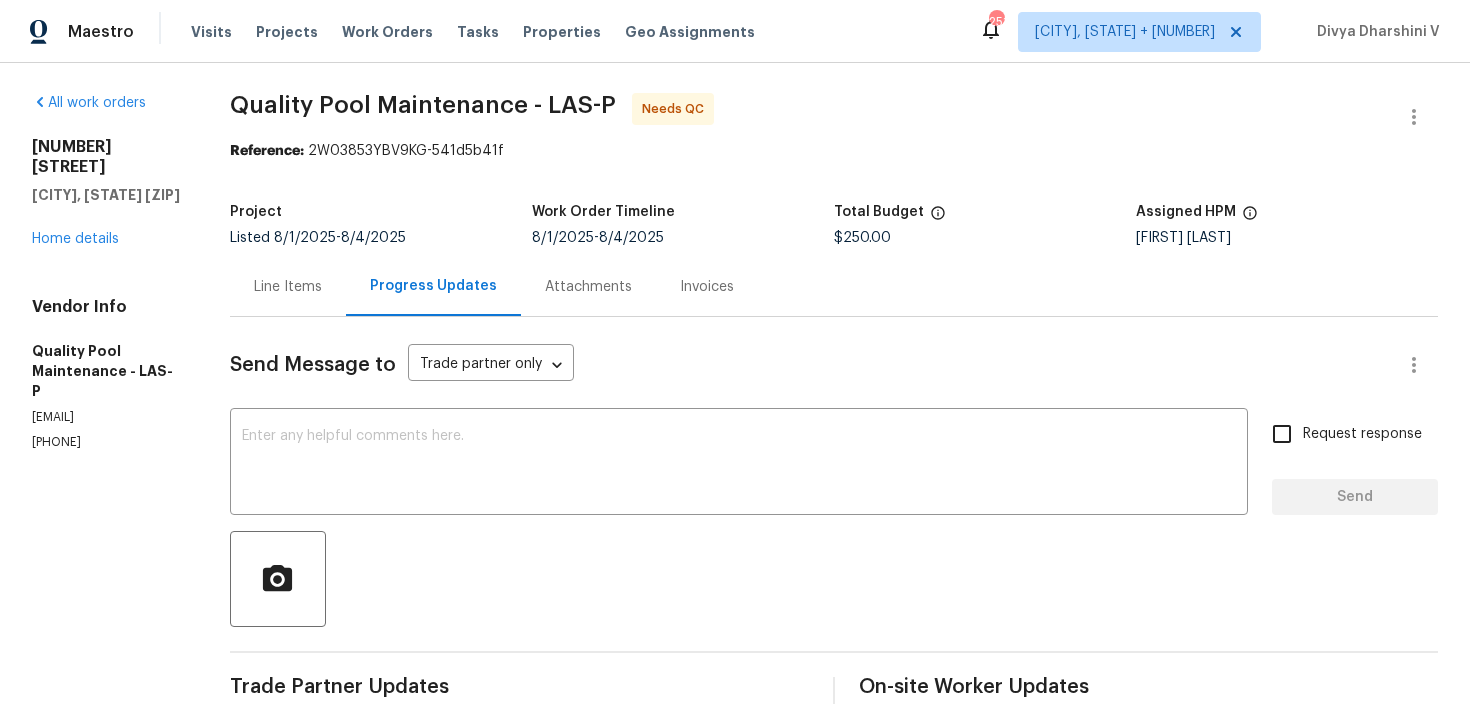 click on "Line Items" at bounding box center [288, 287] 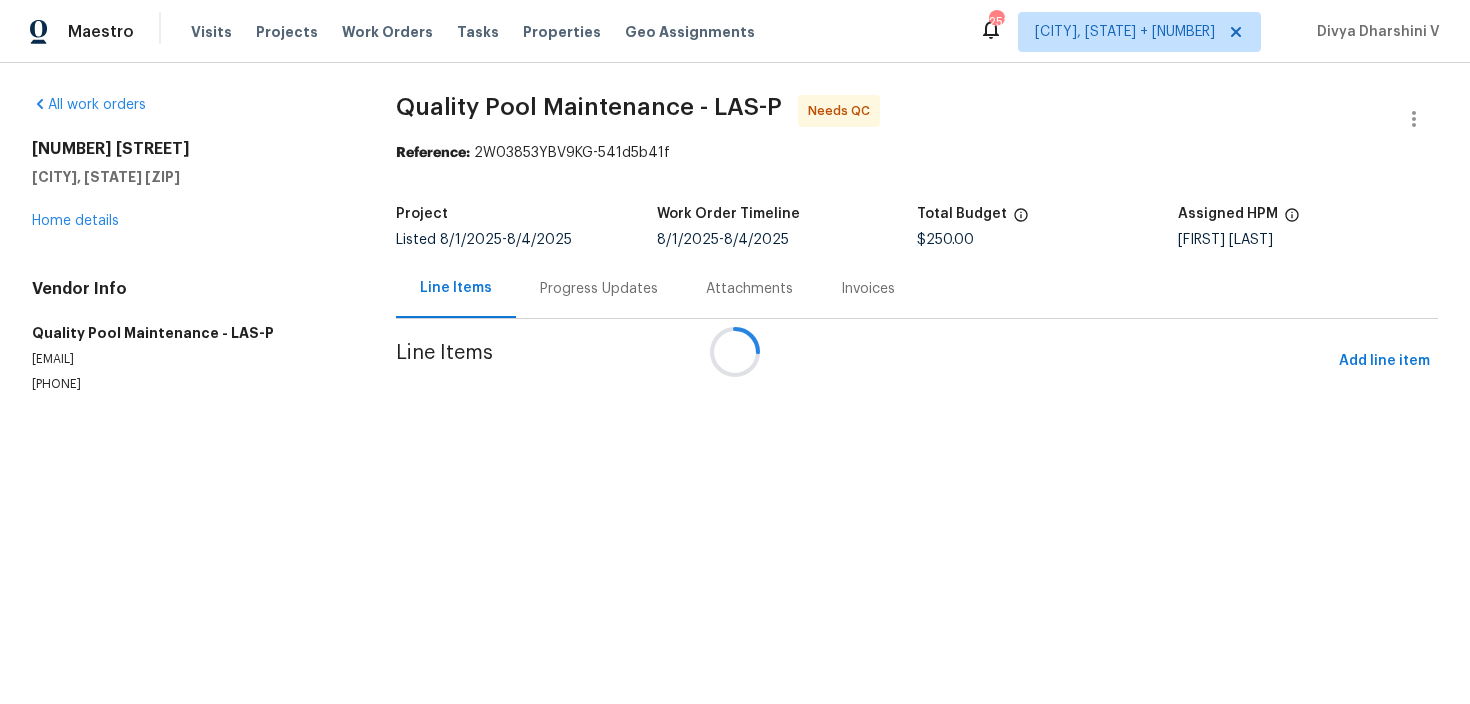 scroll, scrollTop: 0, scrollLeft: 0, axis: both 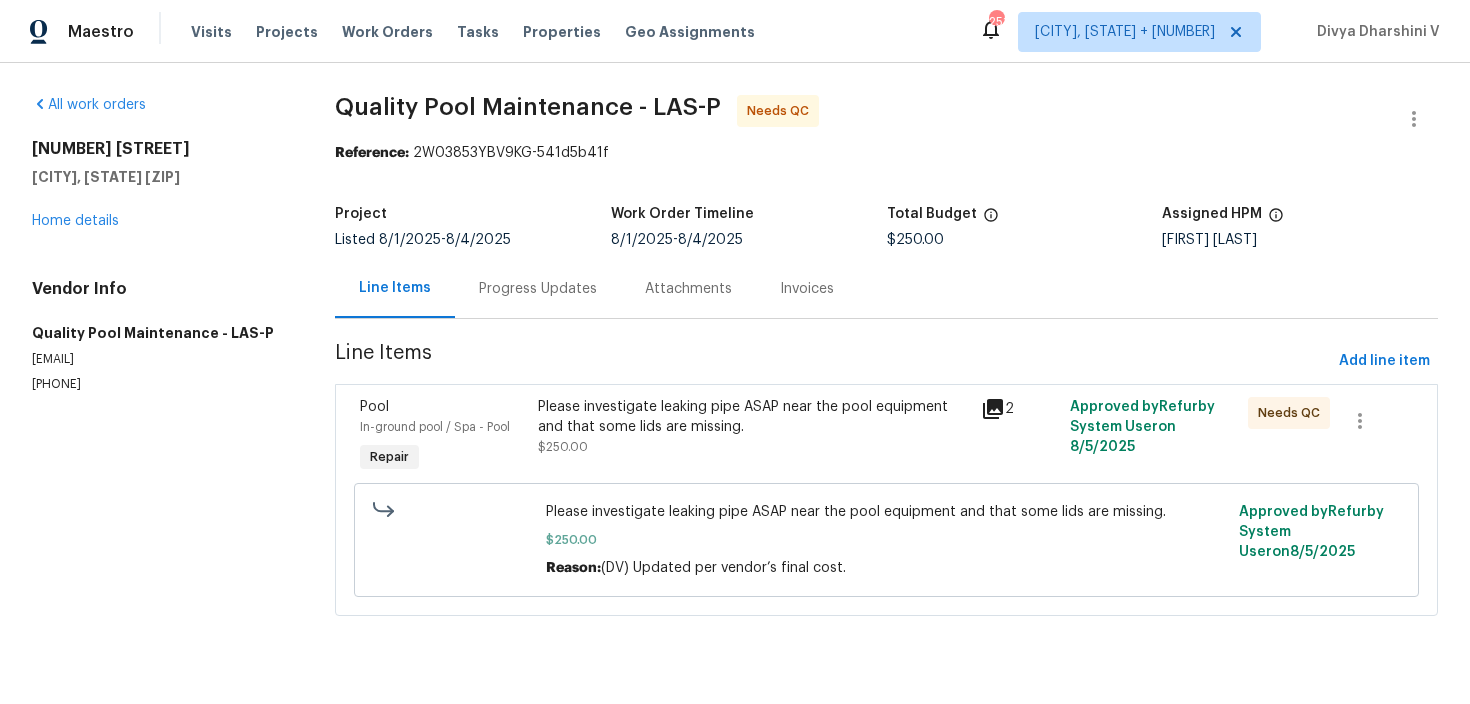 click on "Please investigate leaking pipe ASAP near the pool equipment and that some lids are missing." at bounding box center [754, 417] 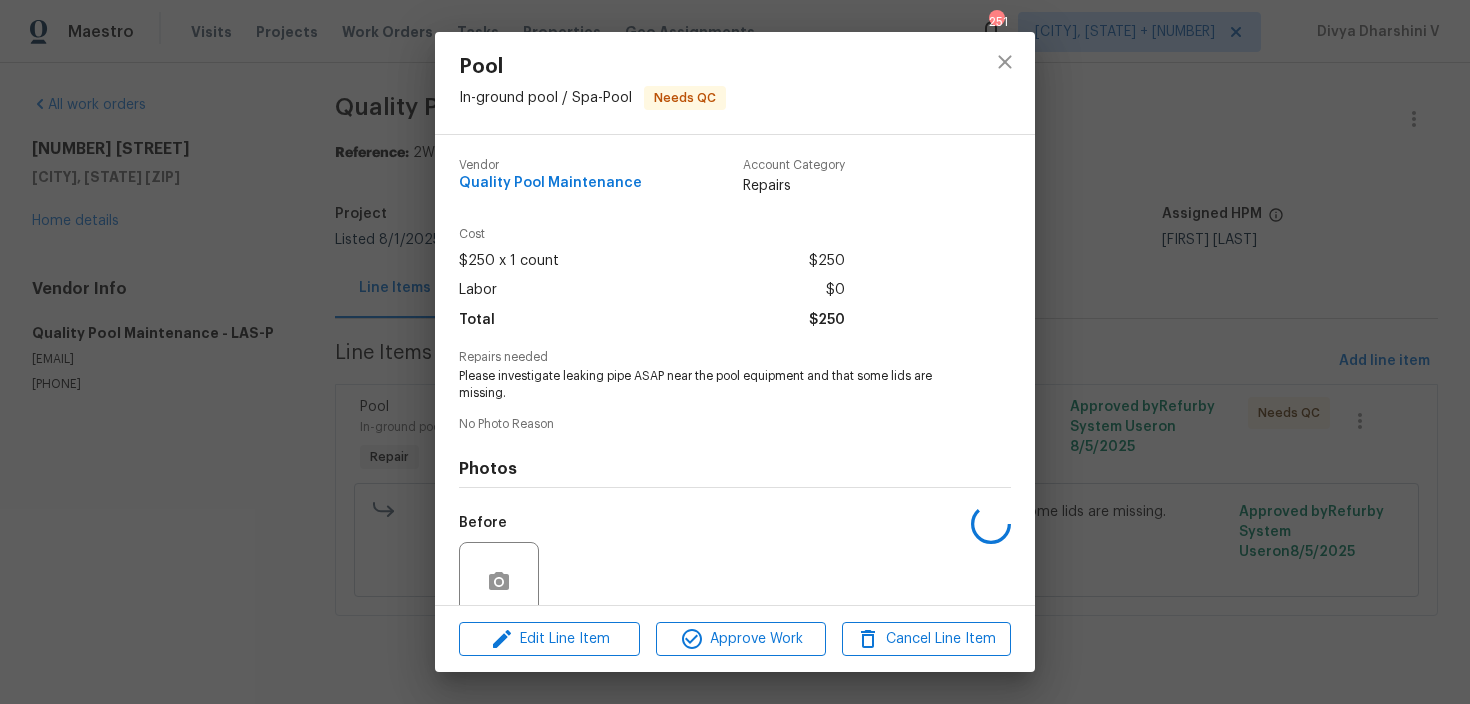 scroll, scrollTop: 166, scrollLeft: 0, axis: vertical 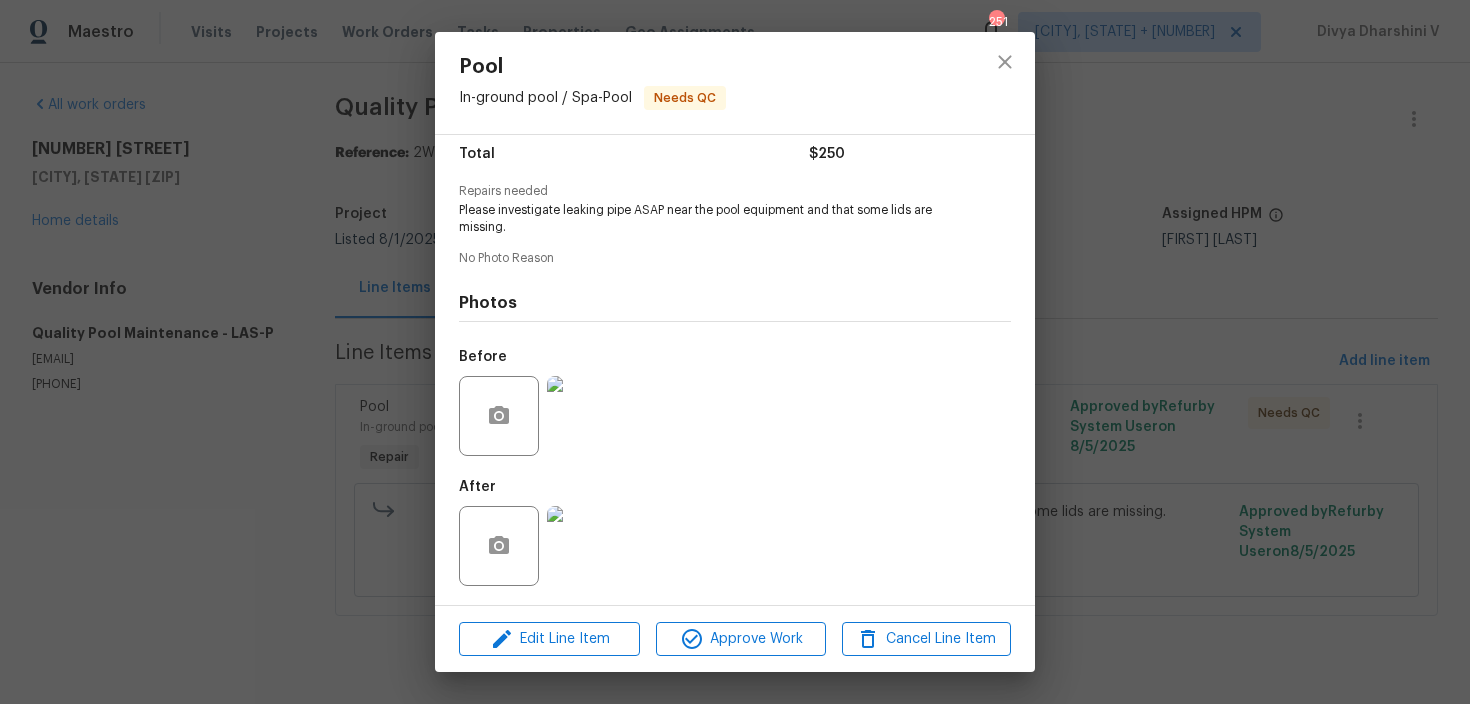click at bounding box center (587, 416) 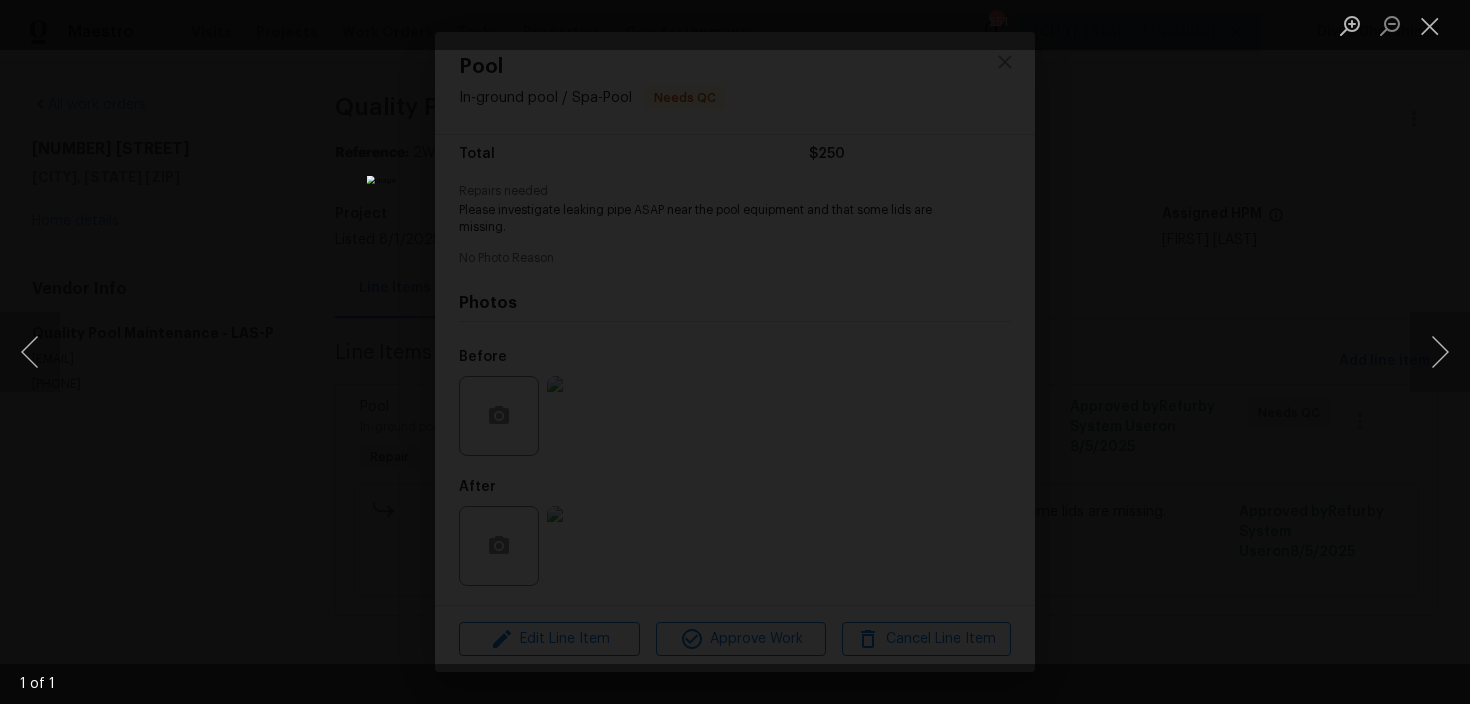 click at bounding box center (735, 352) 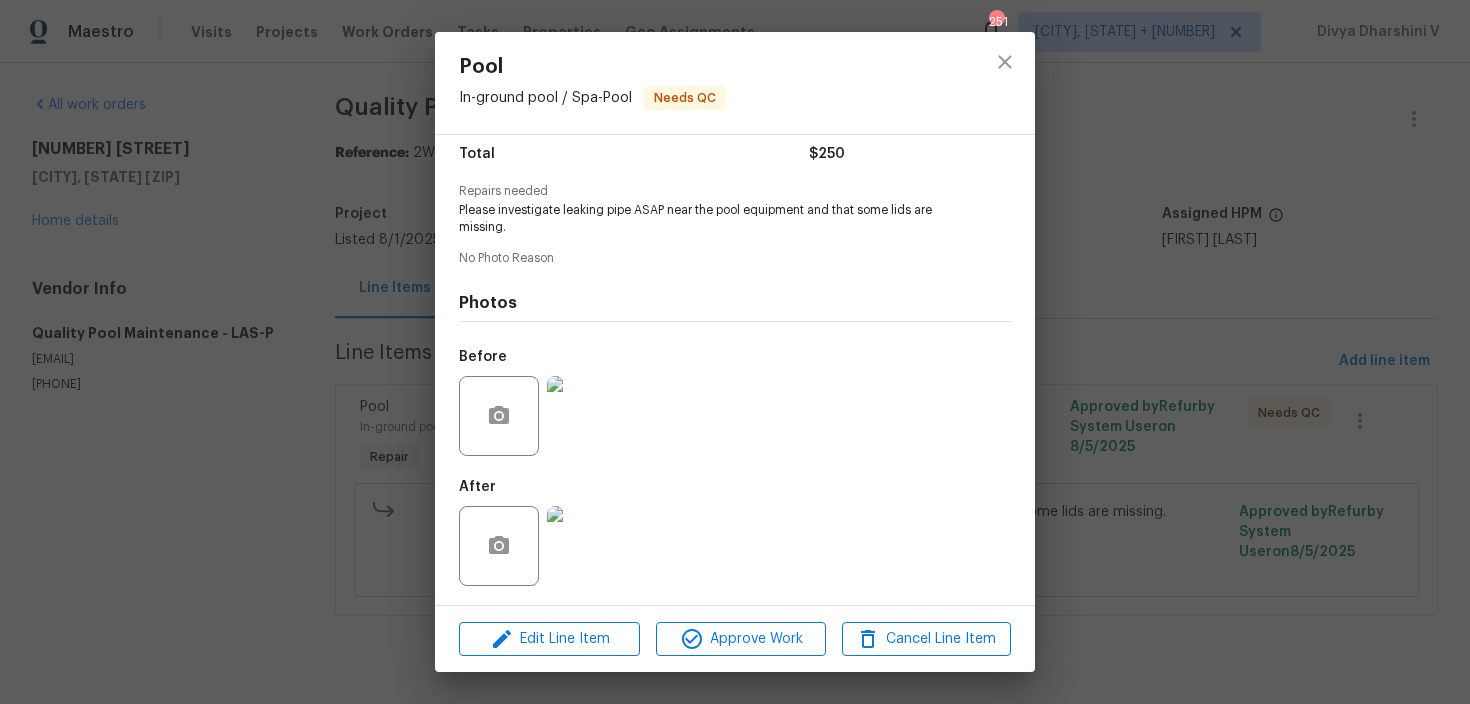 click at bounding box center [587, 546] 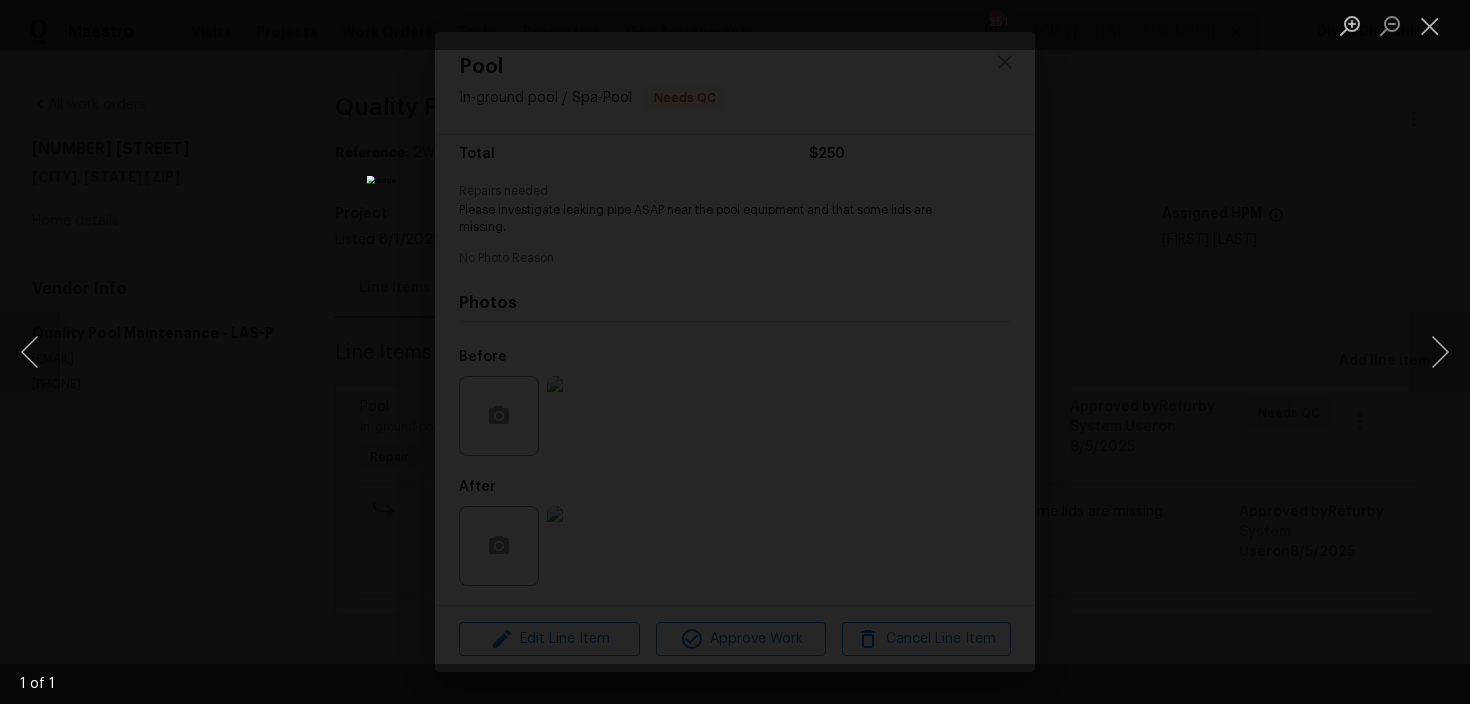 click at bounding box center (735, 352) 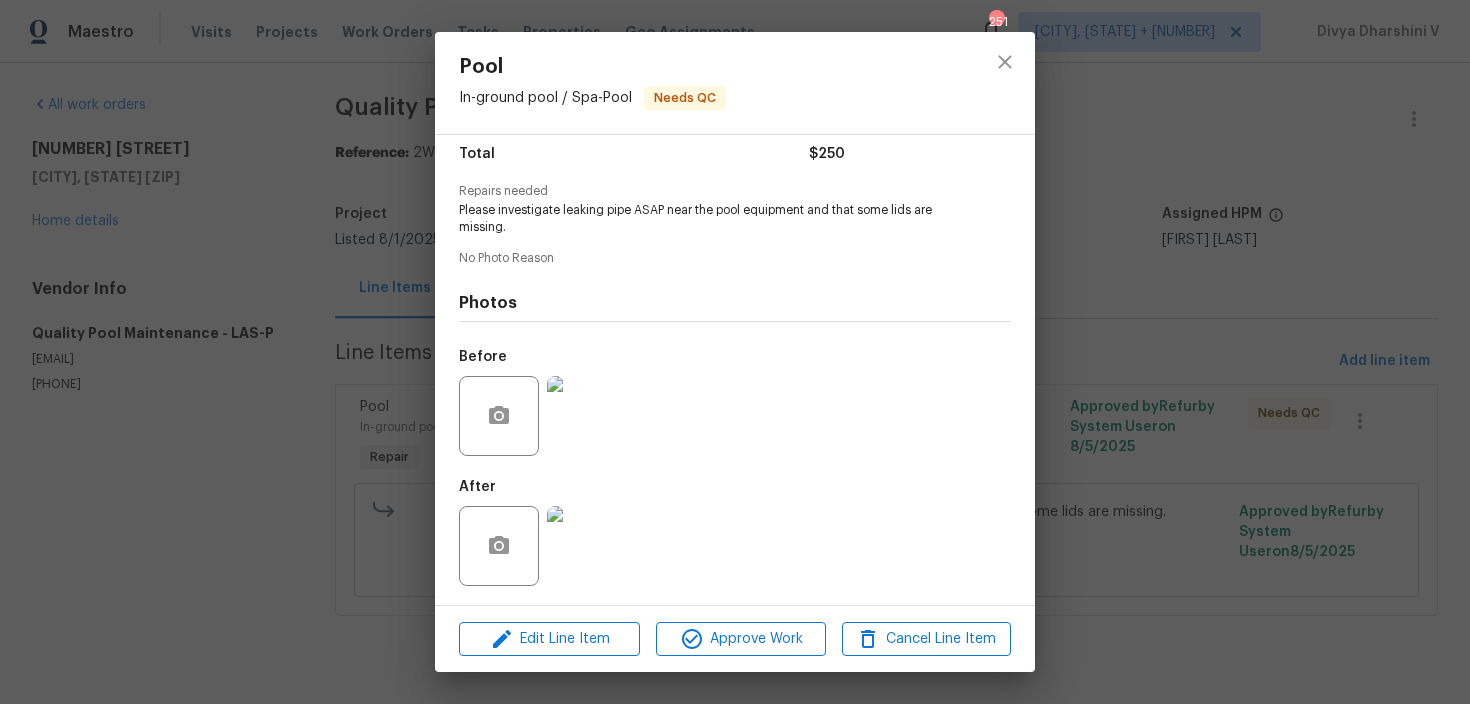 click on "Pool In-ground pool / Spa  -  Pool Needs QC Vendor Quality Pool Maintenance Account Category Repairs Cost $250 x 1 count $250 Labor $0 Total $250 Repairs needed Please investigate leaking pipe ASAP near the pool equipment and that some lids are missing. No Photo Reason   Photos Before After  Edit Line Item  Approve Work  Cancel Line Item" at bounding box center (735, 352) 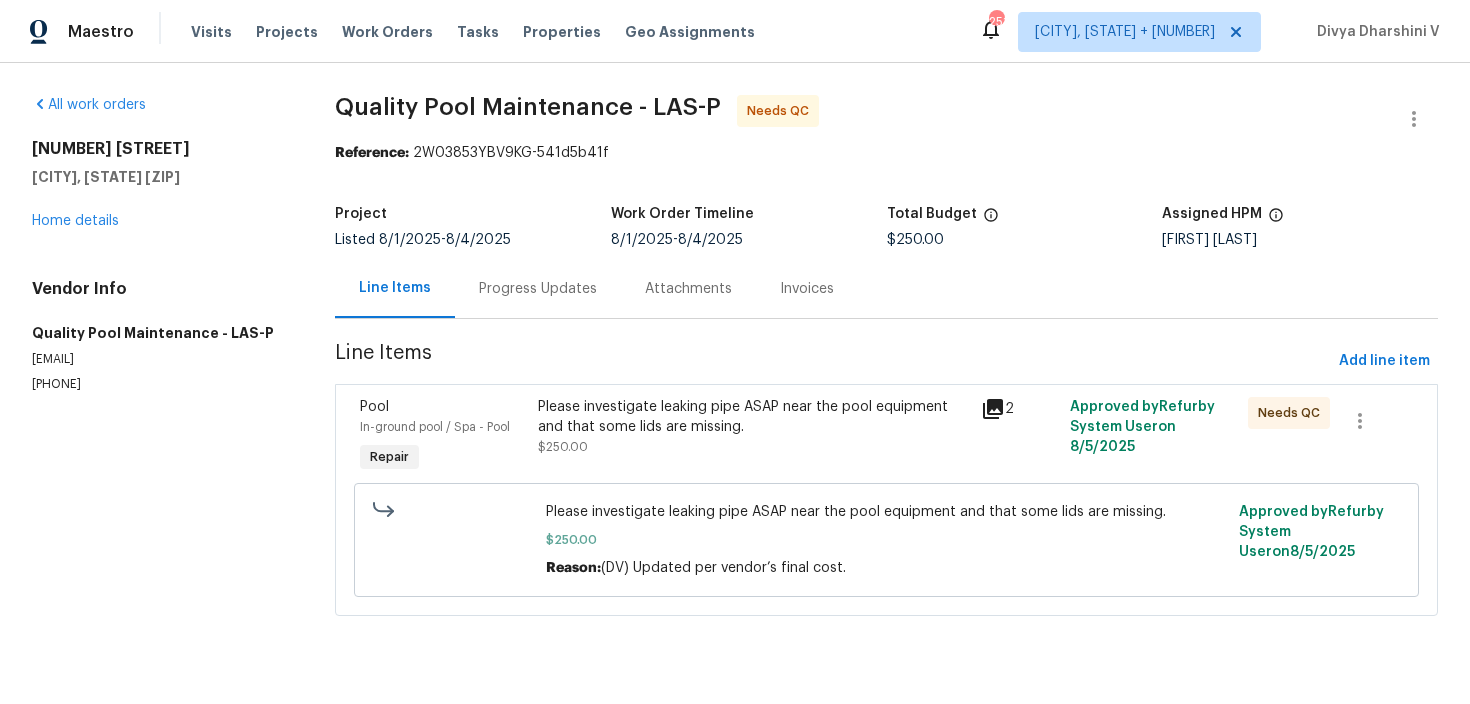 click on "Progress Updates" at bounding box center [538, 288] 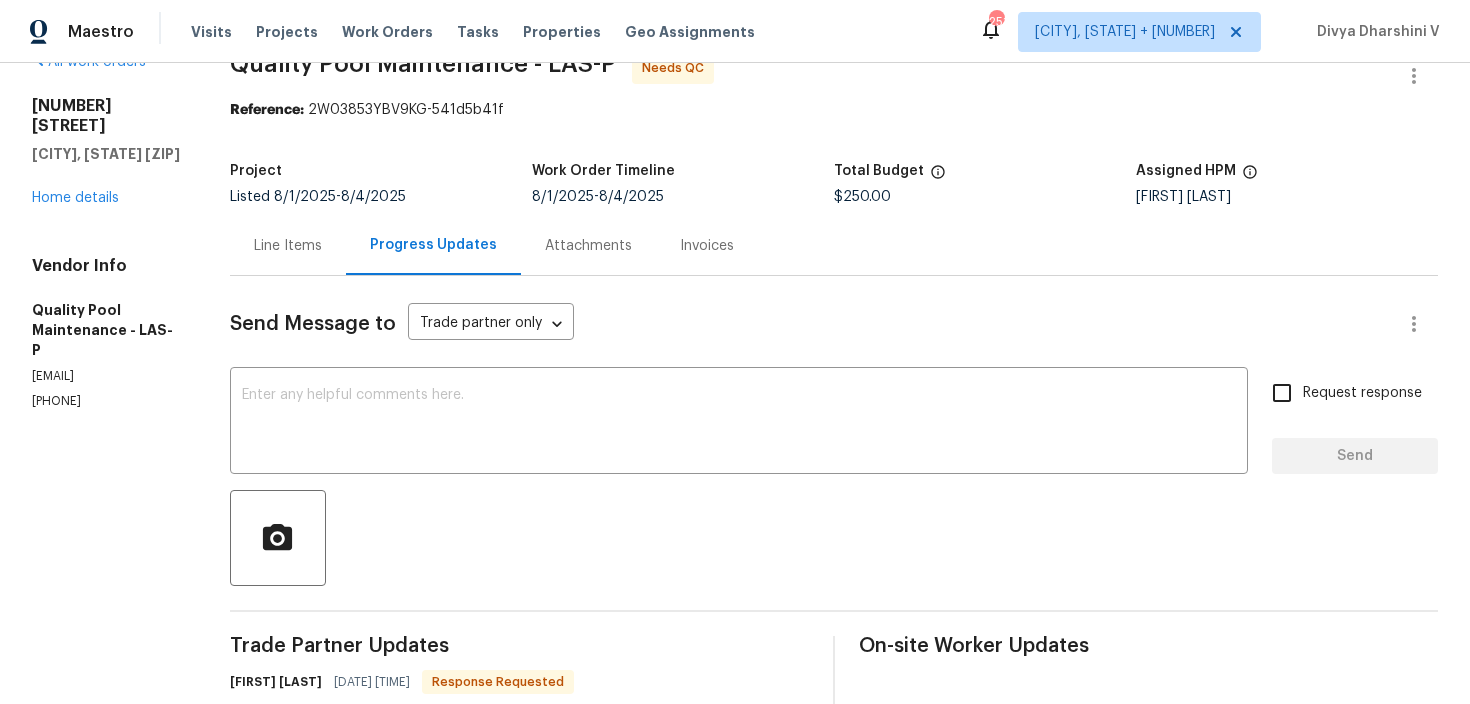 scroll, scrollTop: 427, scrollLeft: 0, axis: vertical 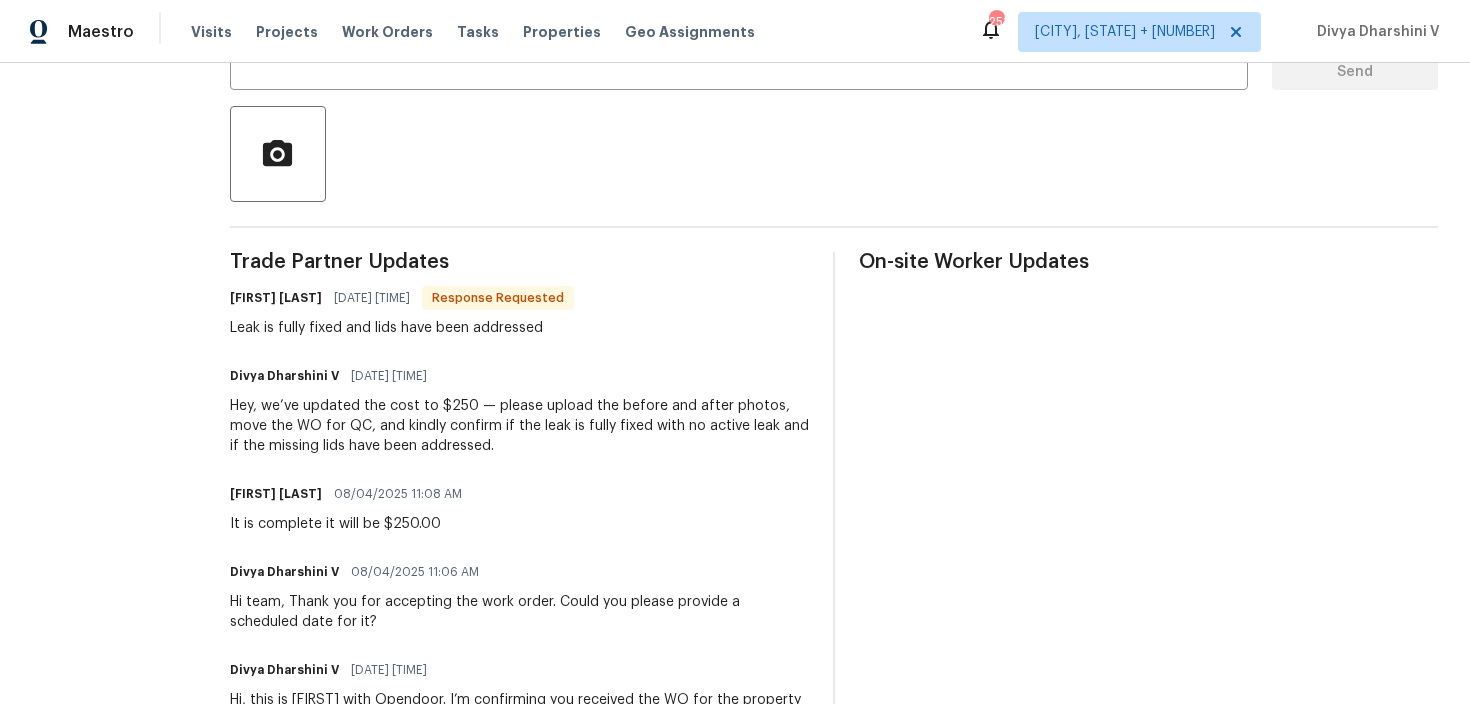 click on "Trade Partner Updates" at bounding box center [519, 262] 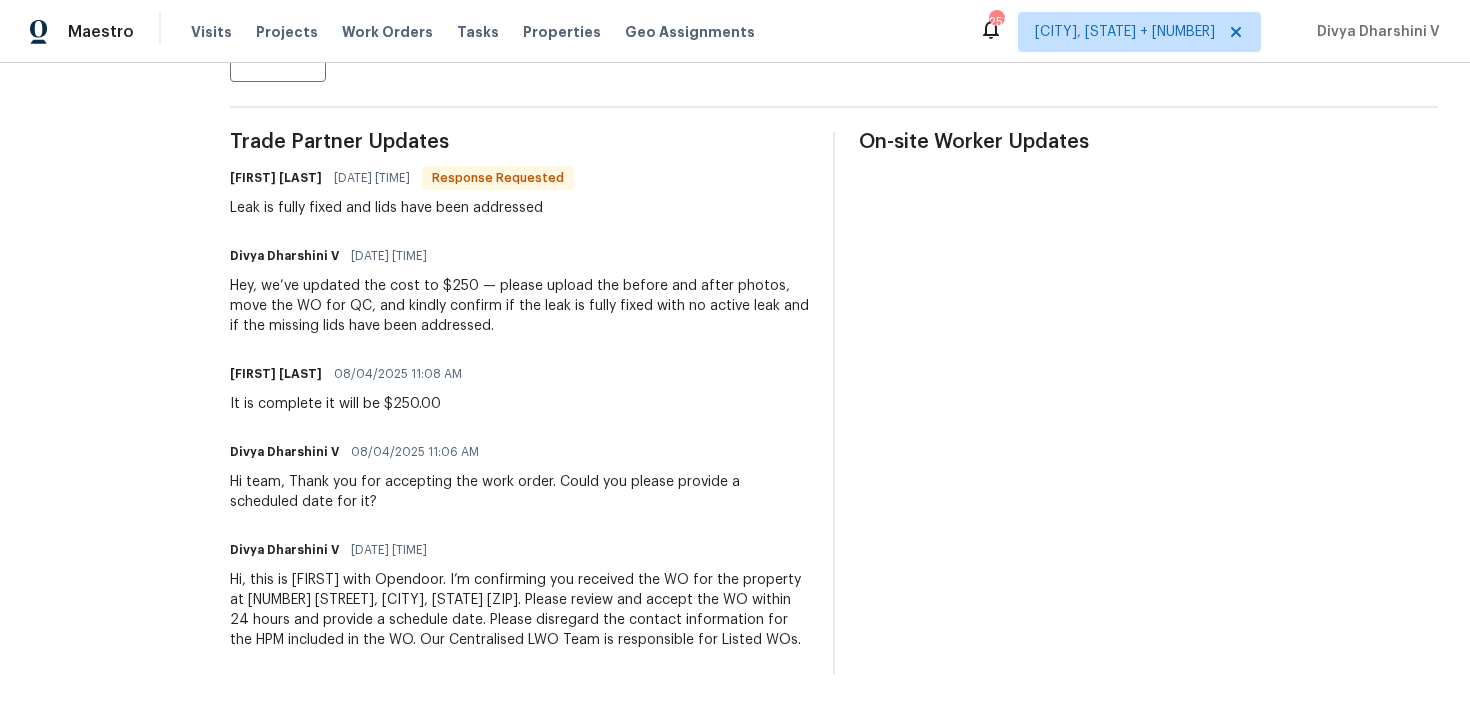 scroll, scrollTop: 0, scrollLeft: 0, axis: both 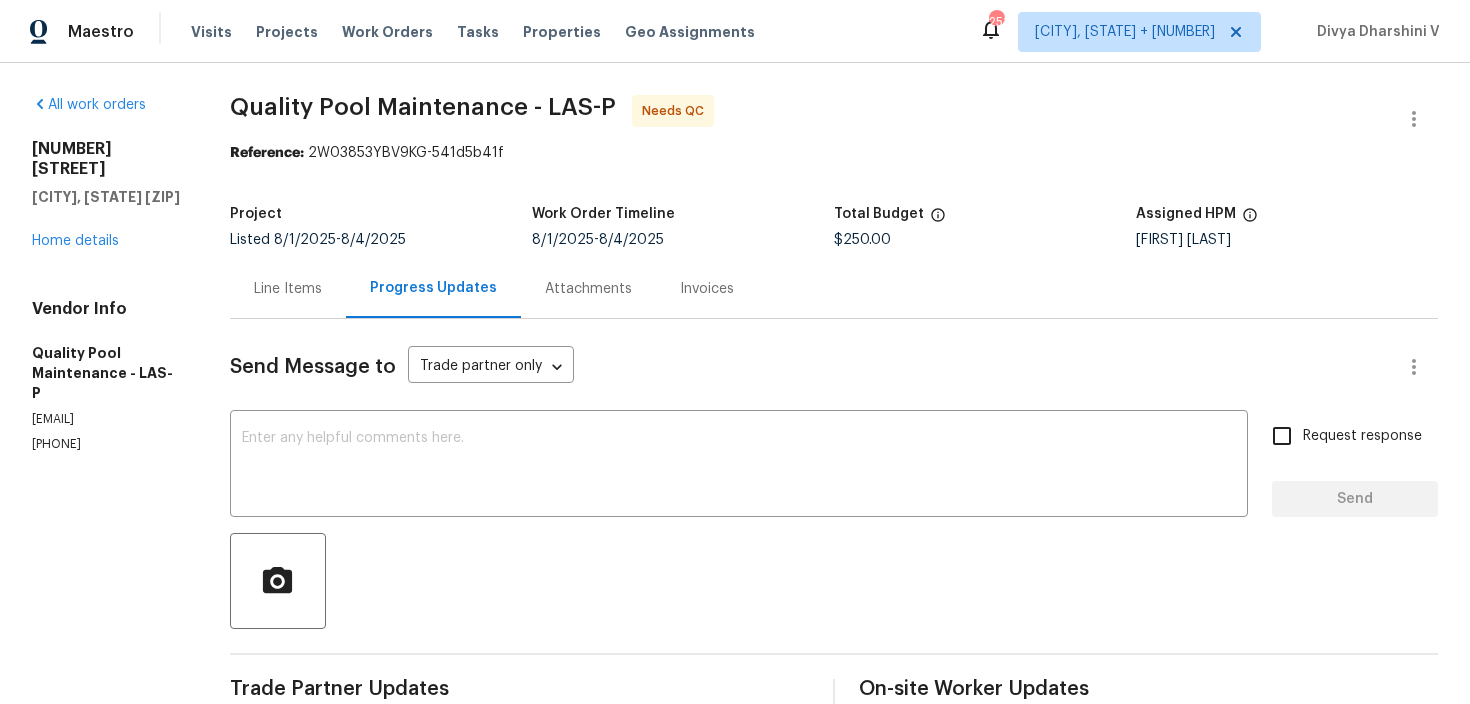 click on "Line Items" at bounding box center (288, 288) 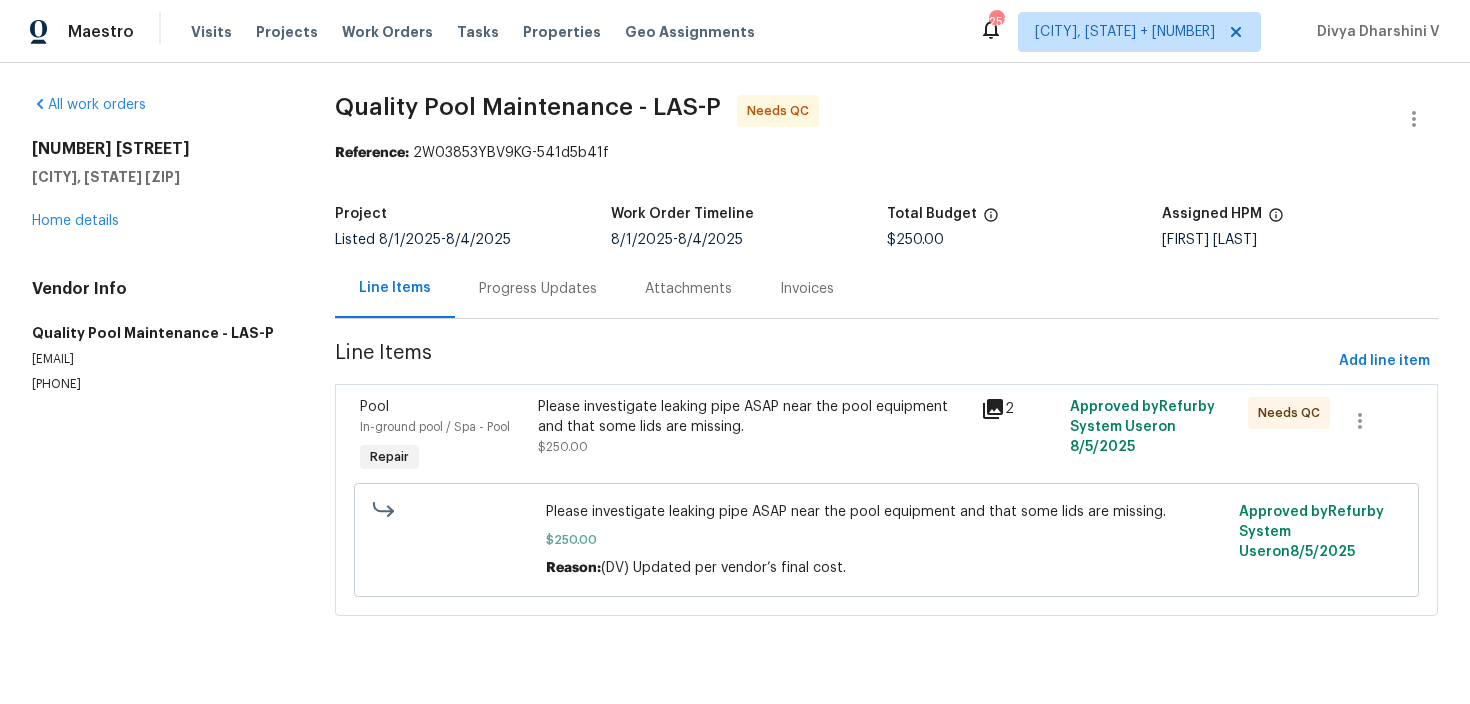 click on "Please investigate leaking pipe ASAP near the pool equipment and that some lids are missing." at bounding box center (754, 417) 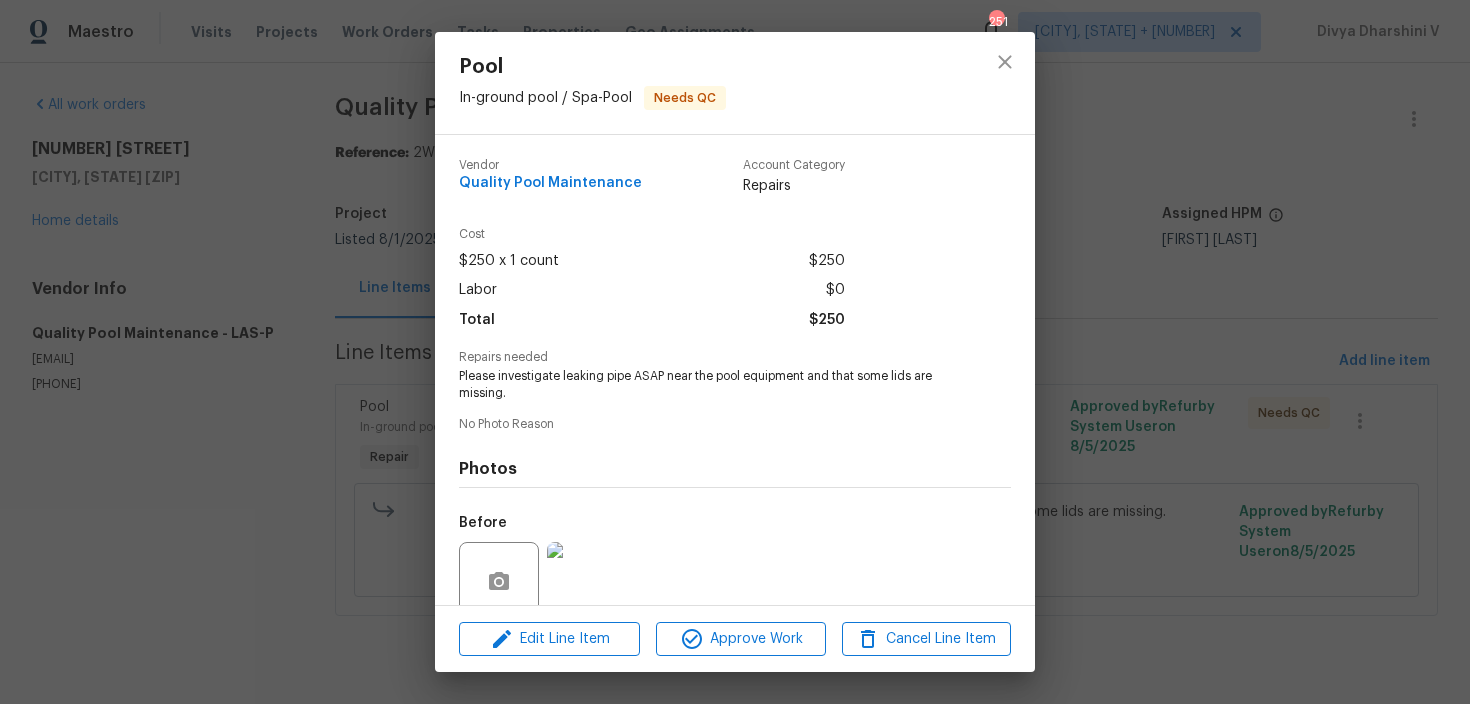 scroll, scrollTop: 166, scrollLeft: 0, axis: vertical 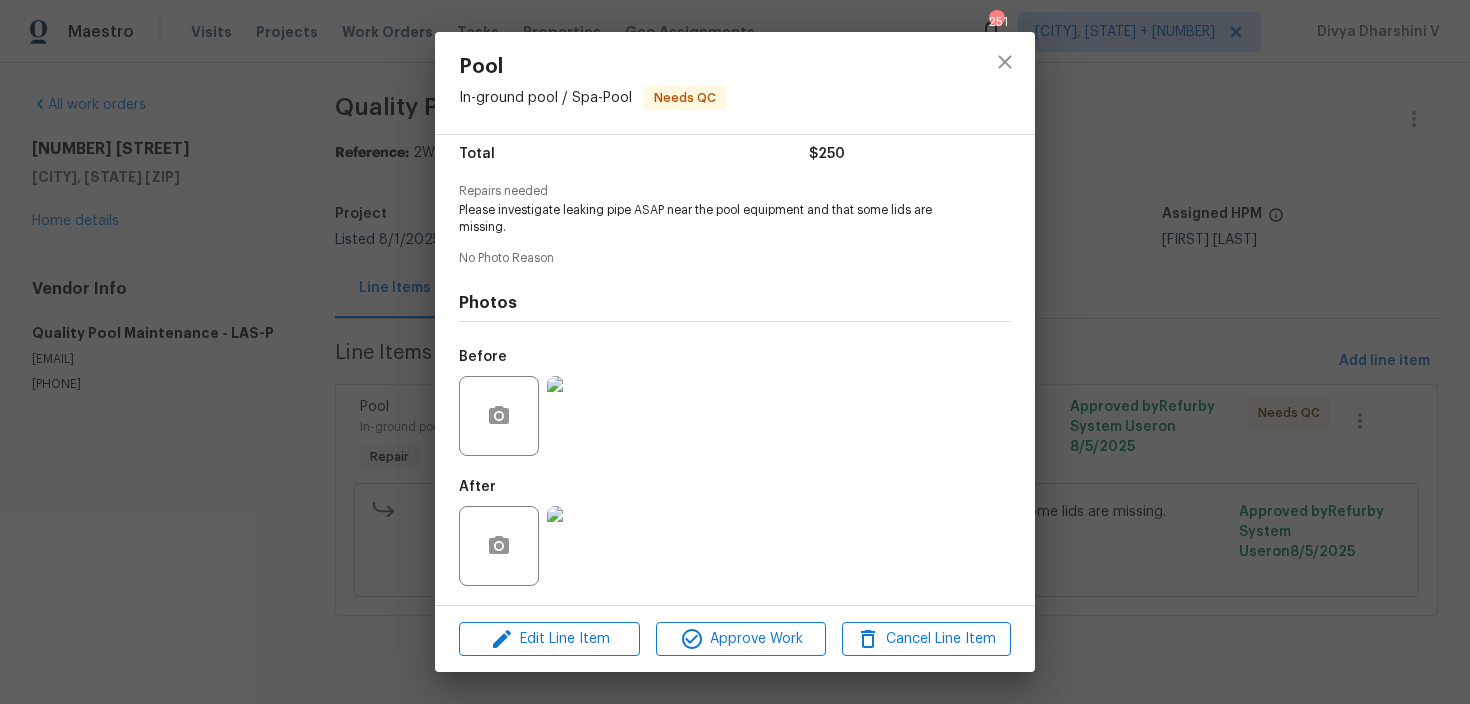 click at bounding box center [587, 416] 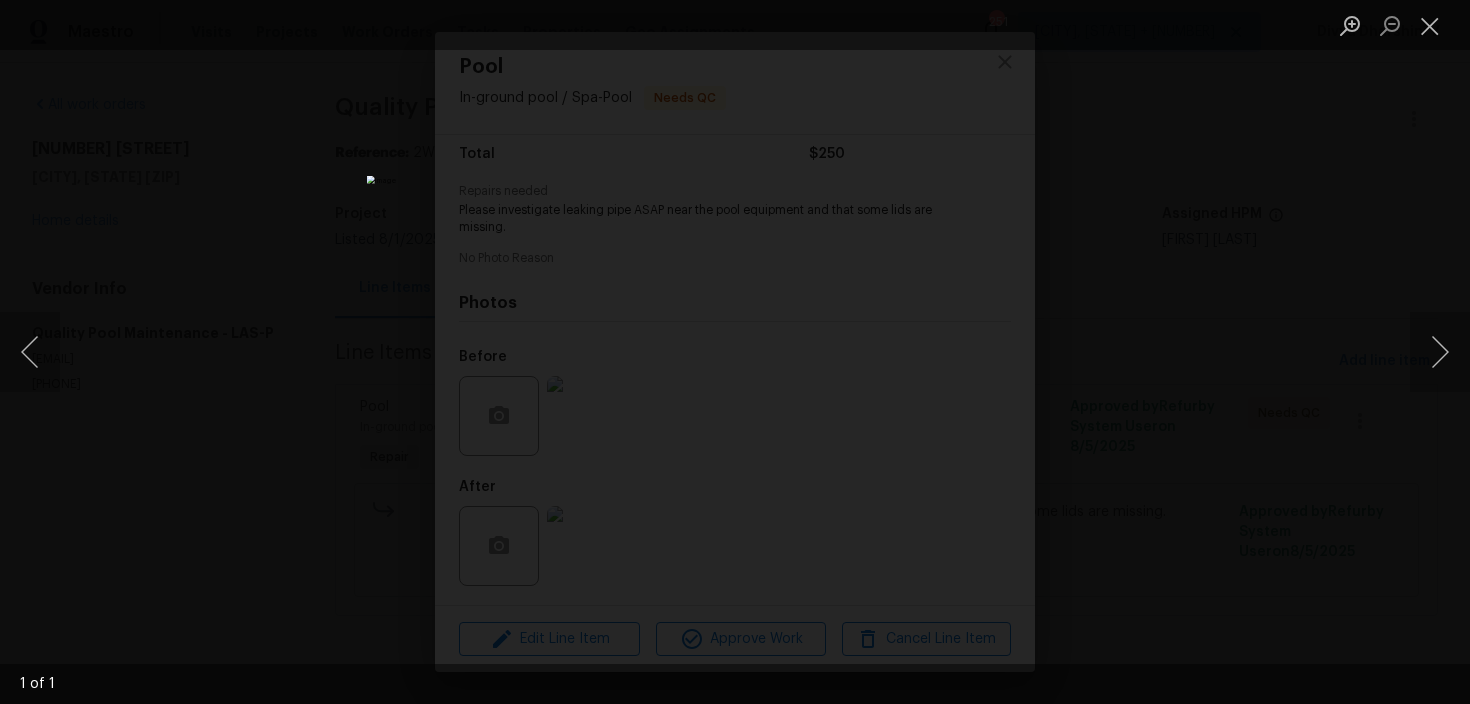 click at bounding box center [735, 352] 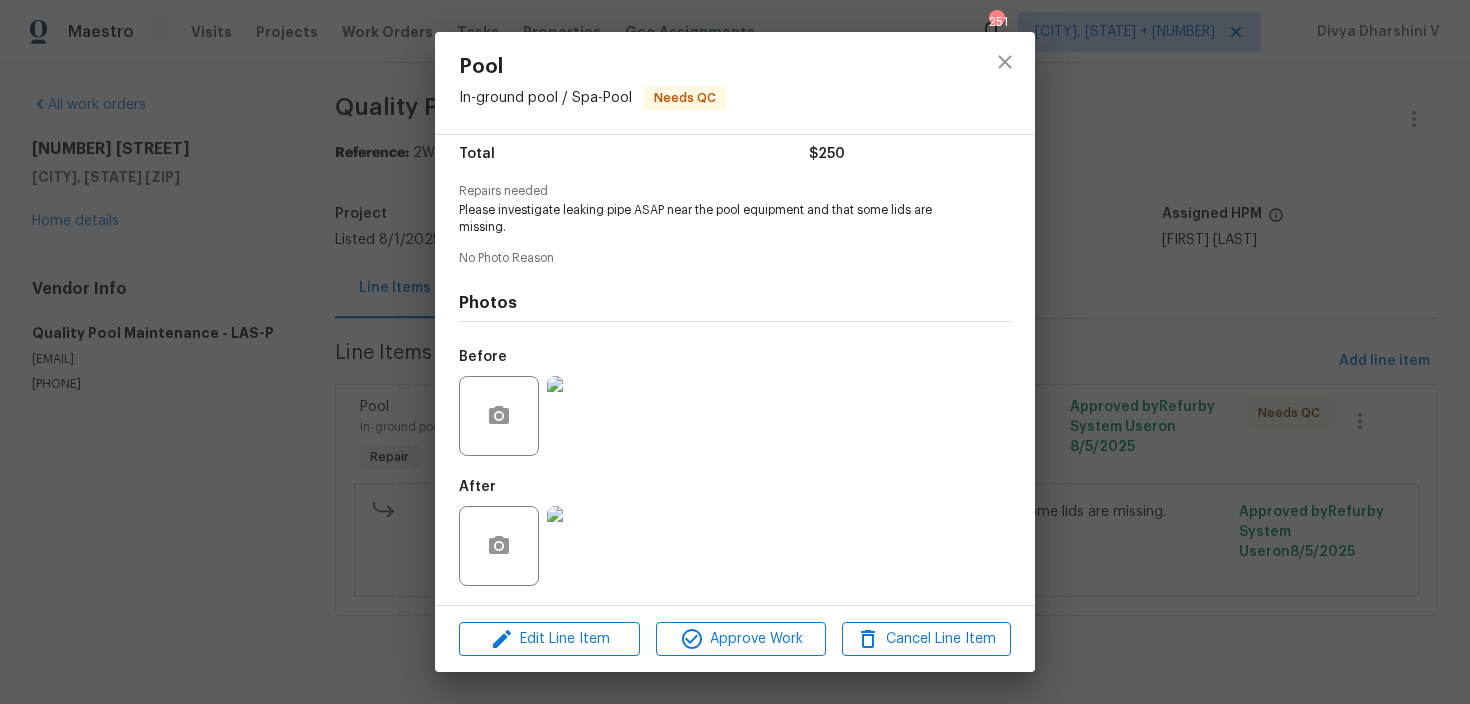 click at bounding box center (587, 546) 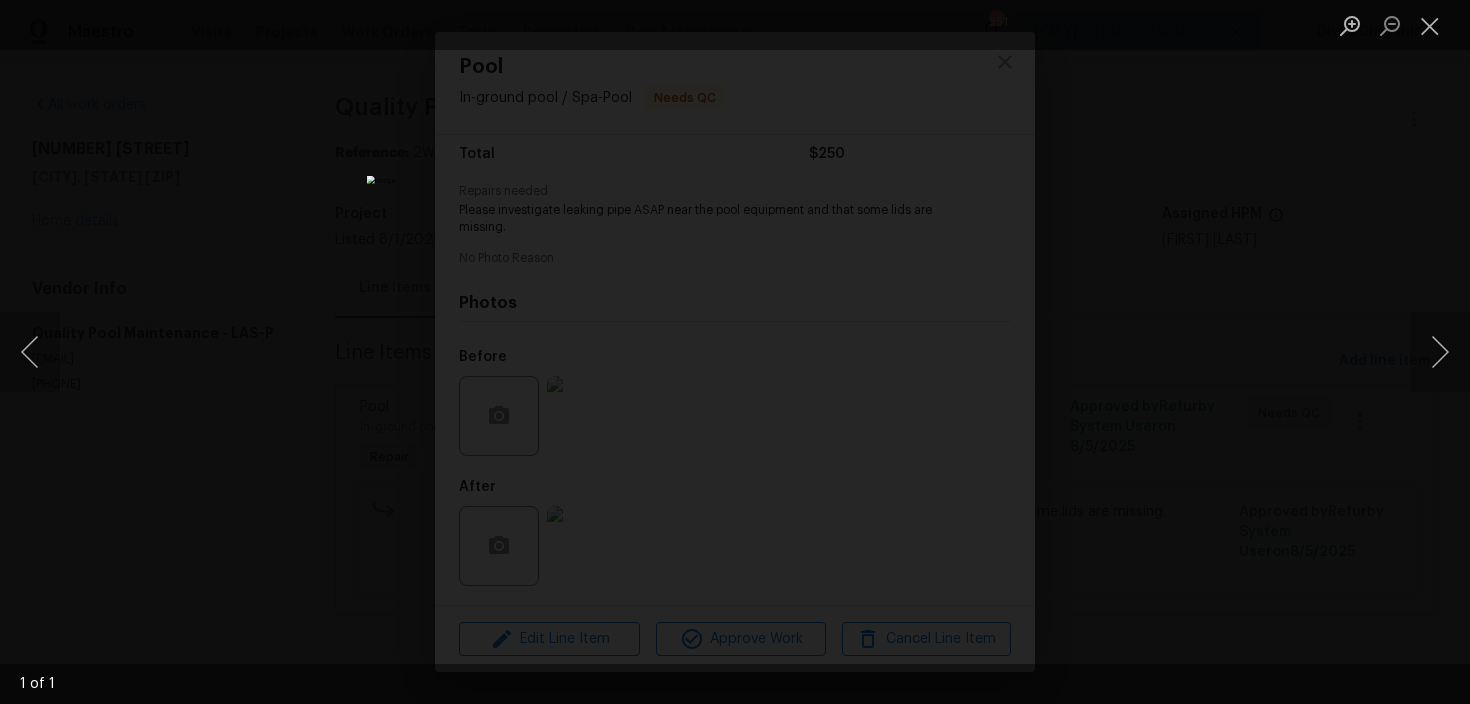 click at bounding box center (735, 352) 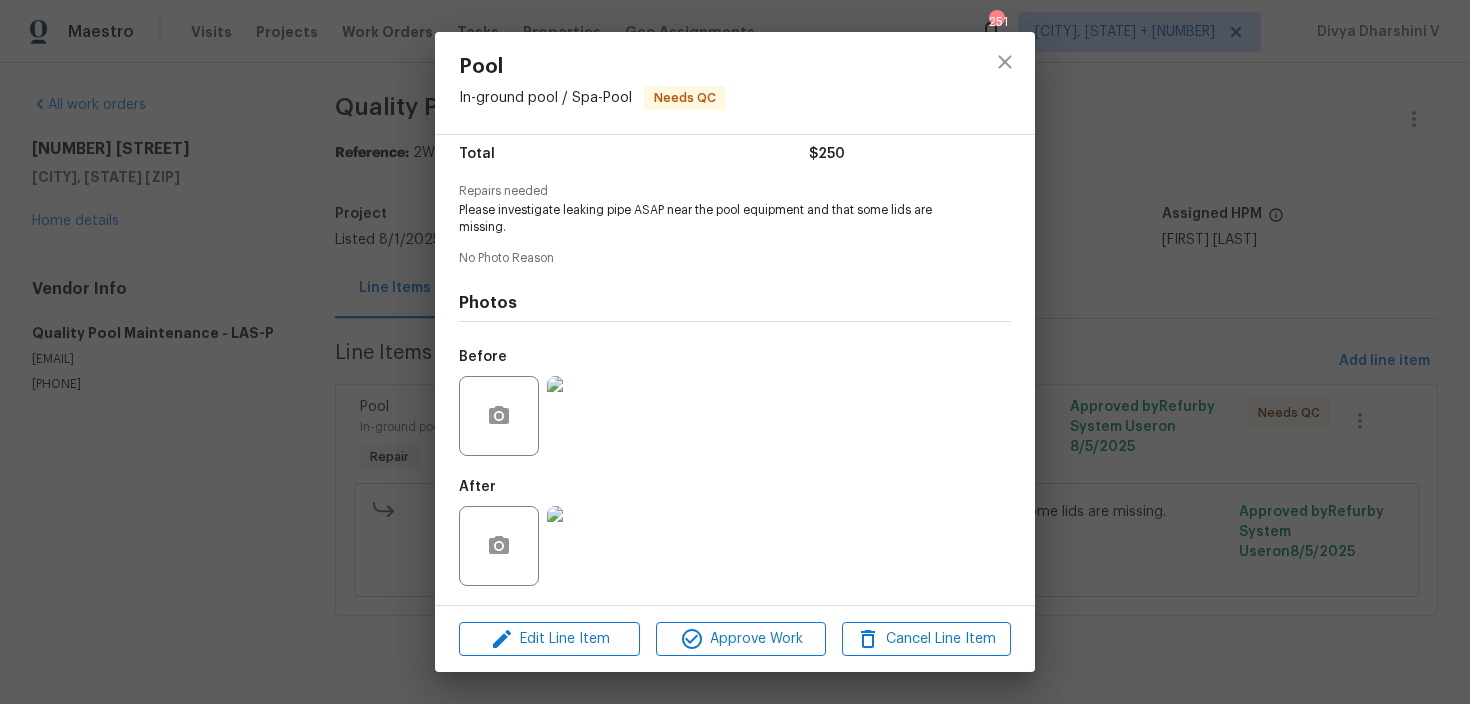 click on "Pool In-ground pool / Spa  -  Pool Needs QC Vendor Quality Pool Maintenance Account Category Repairs Cost $250 x 1 count $250 Labor $0 Total $250 Repairs needed Please investigate leaking pipe ASAP near the pool equipment and that some lids are missing. No Photo Reason   Photos Before After  Edit Line Item  Approve Work  Cancel Line Item" at bounding box center [735, 352] 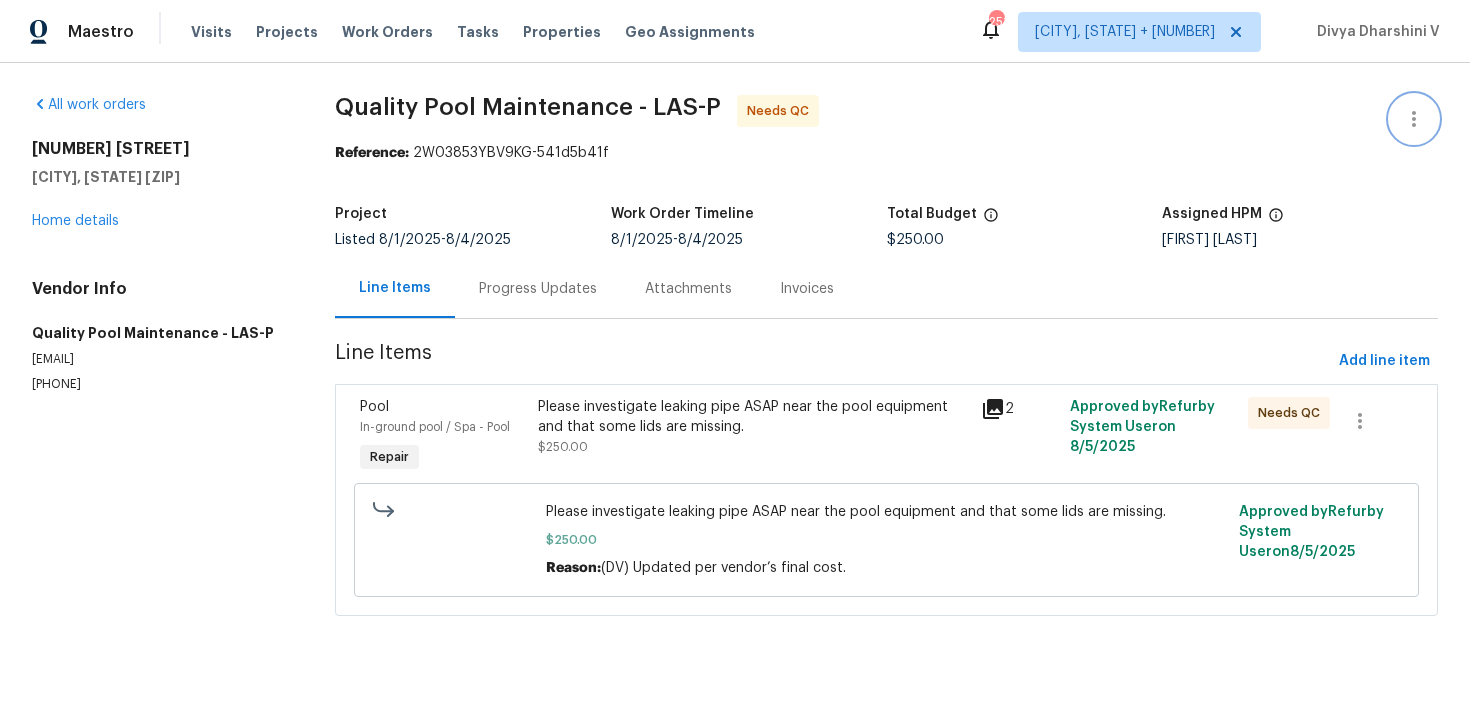 click at bounding box center (1414, 119) 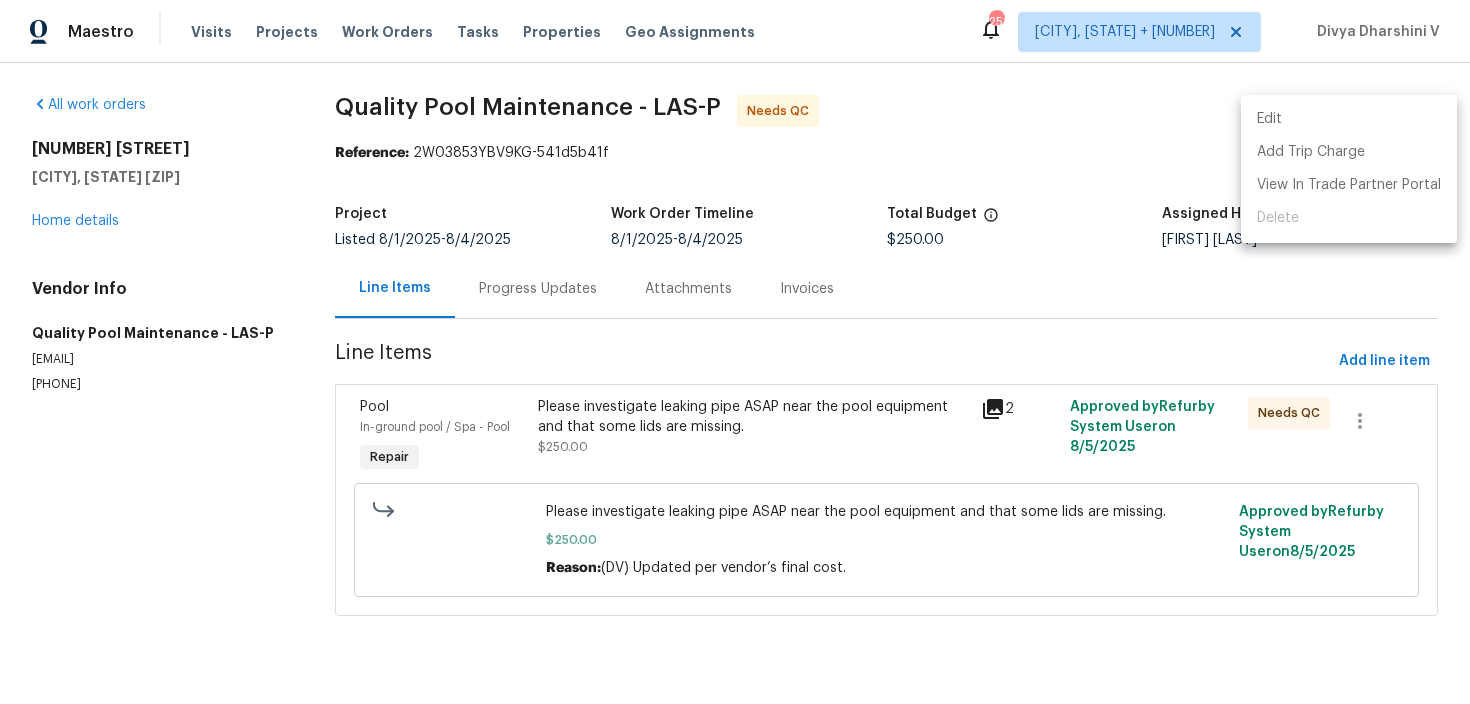 click on "Edit" at bounding box center [1349, 119] 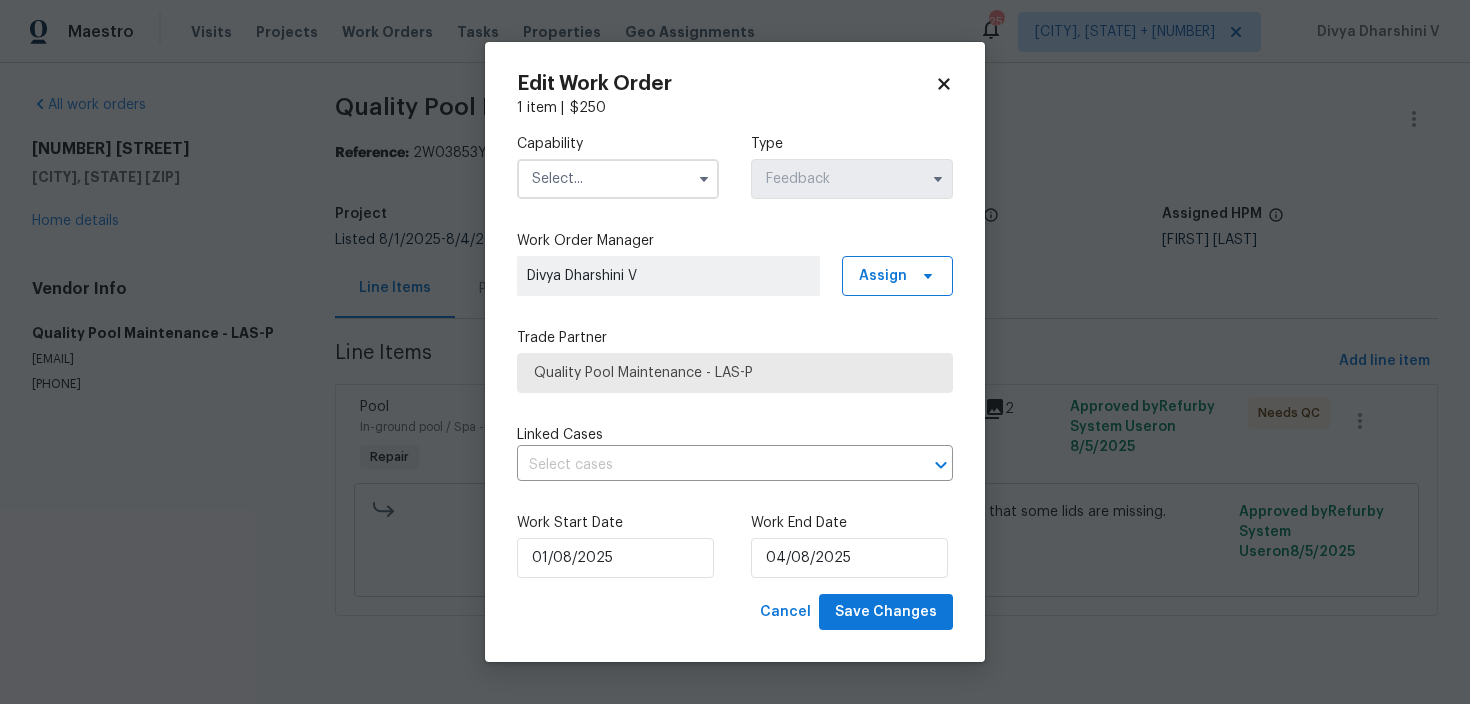 click at bounding box center [618, 179] 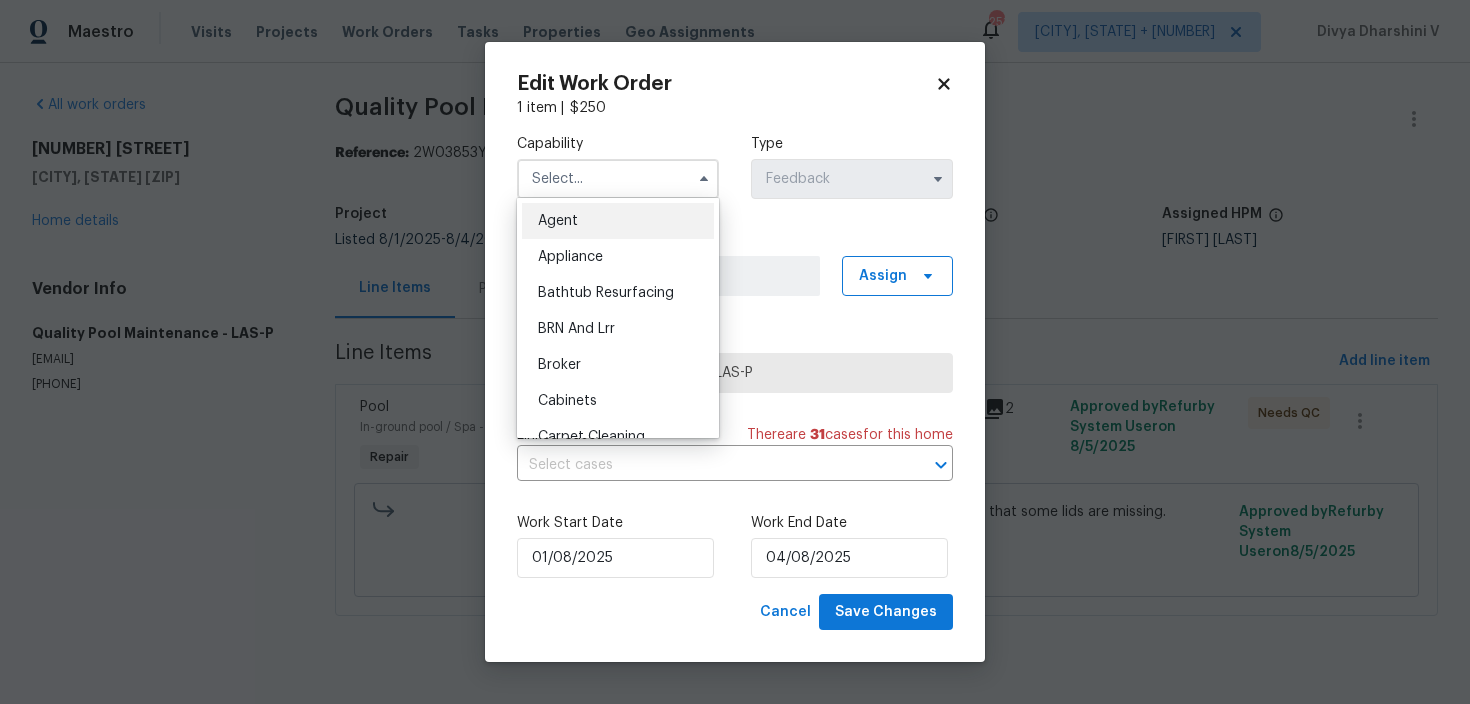 click on "Agent" at bounding box center (558, 221) 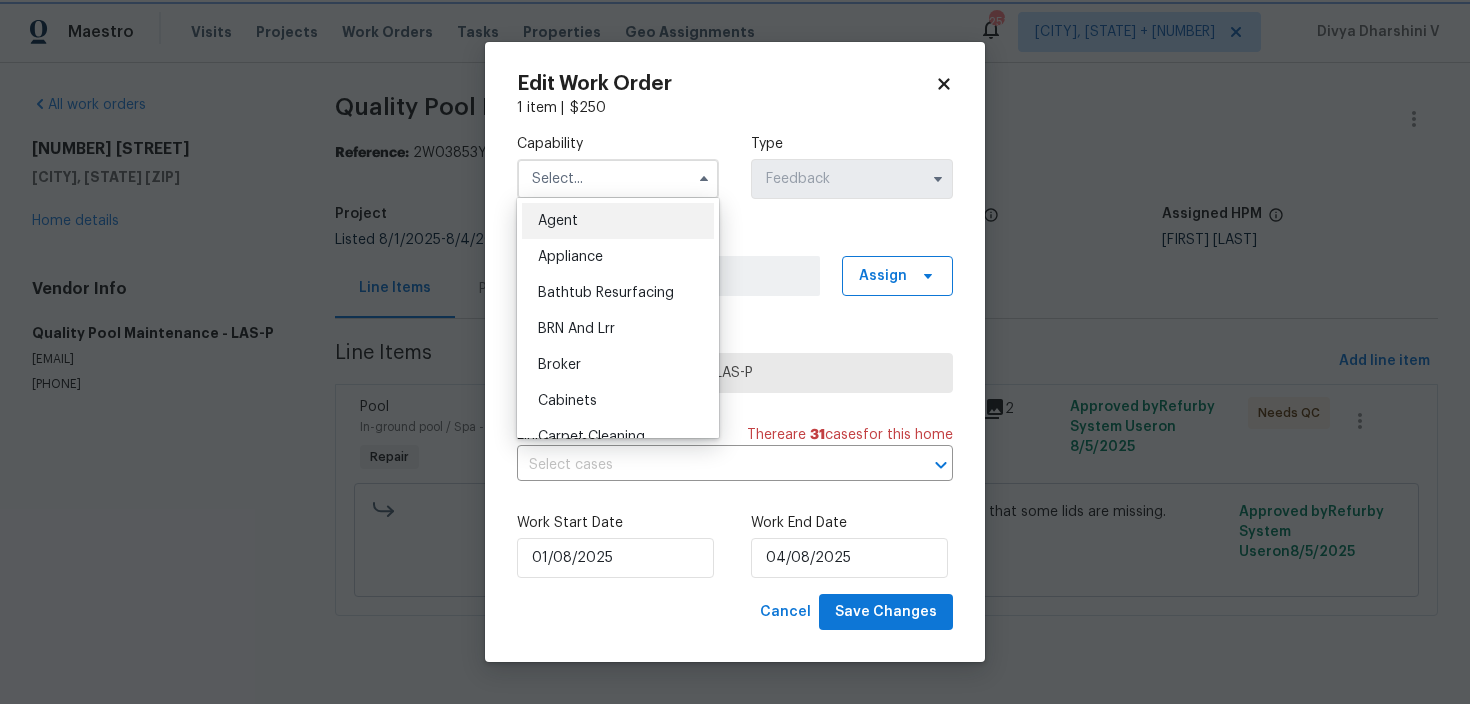 type on "Agent" 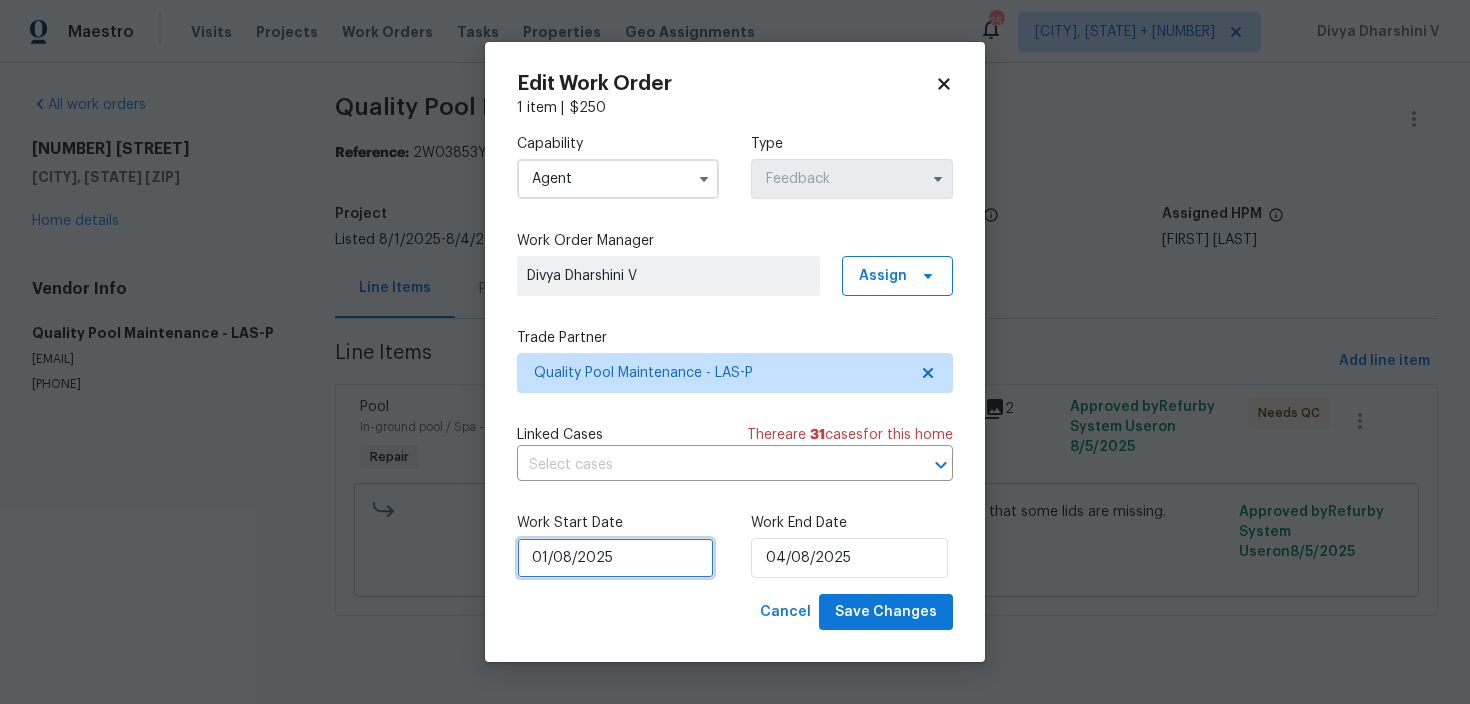 click on "01/08/2025" at bounding box center (615, 558) 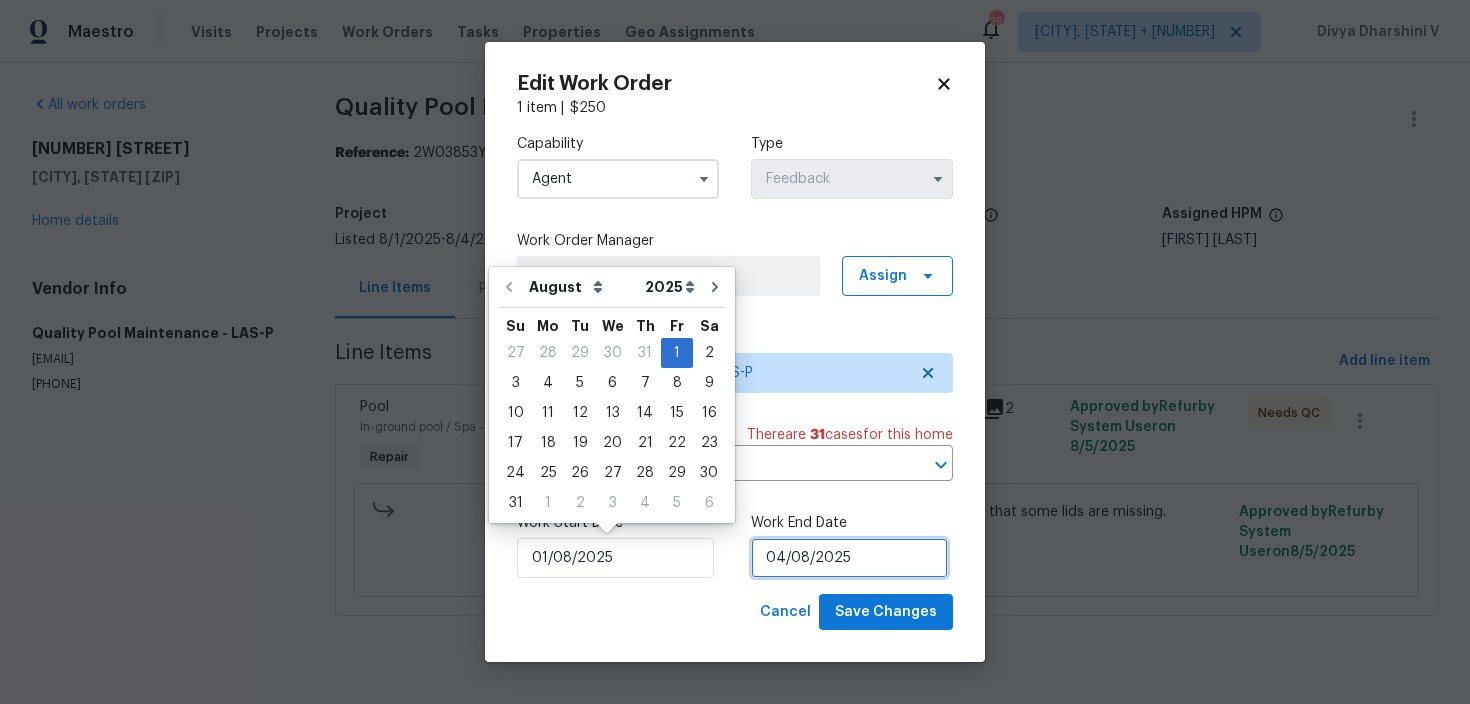 click on "04/08/2025" at bounding box center (849, 558) 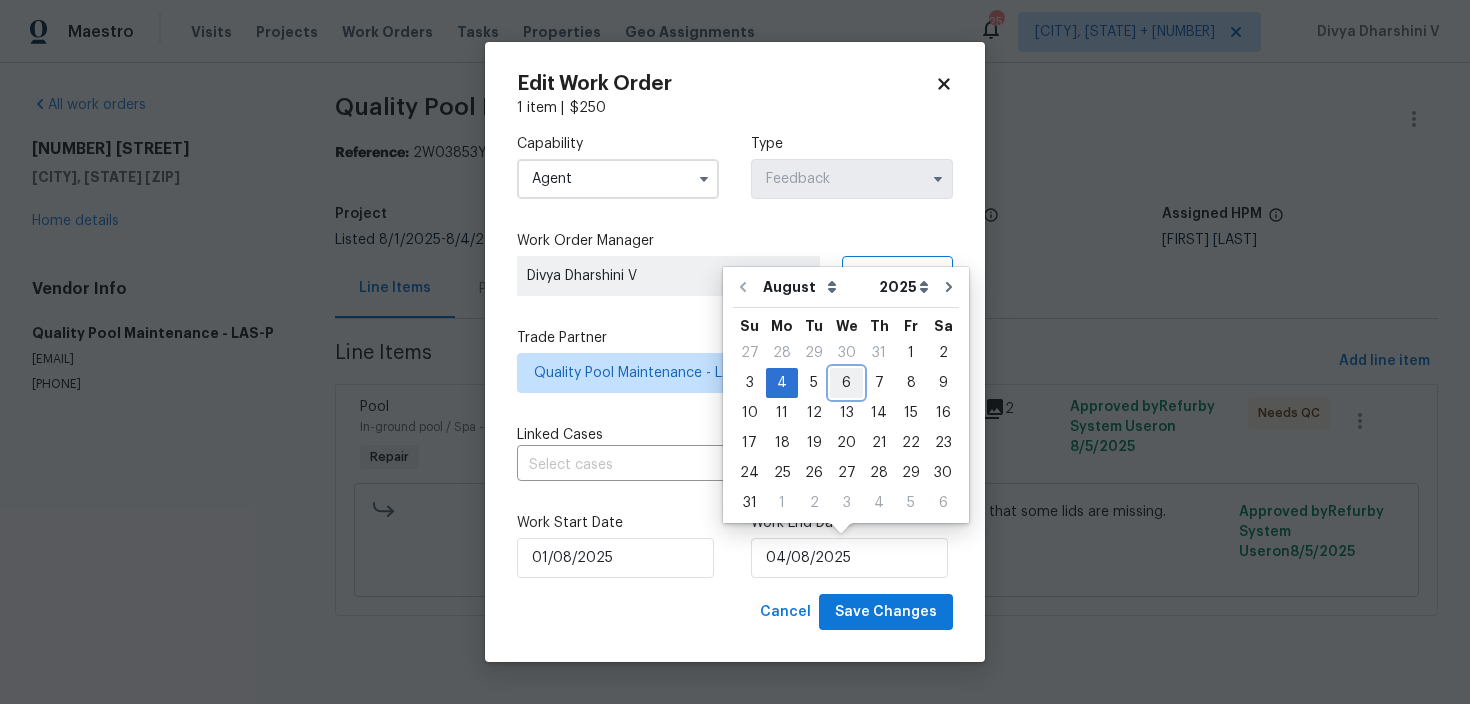click on "6" at bounding box center (846, 383) 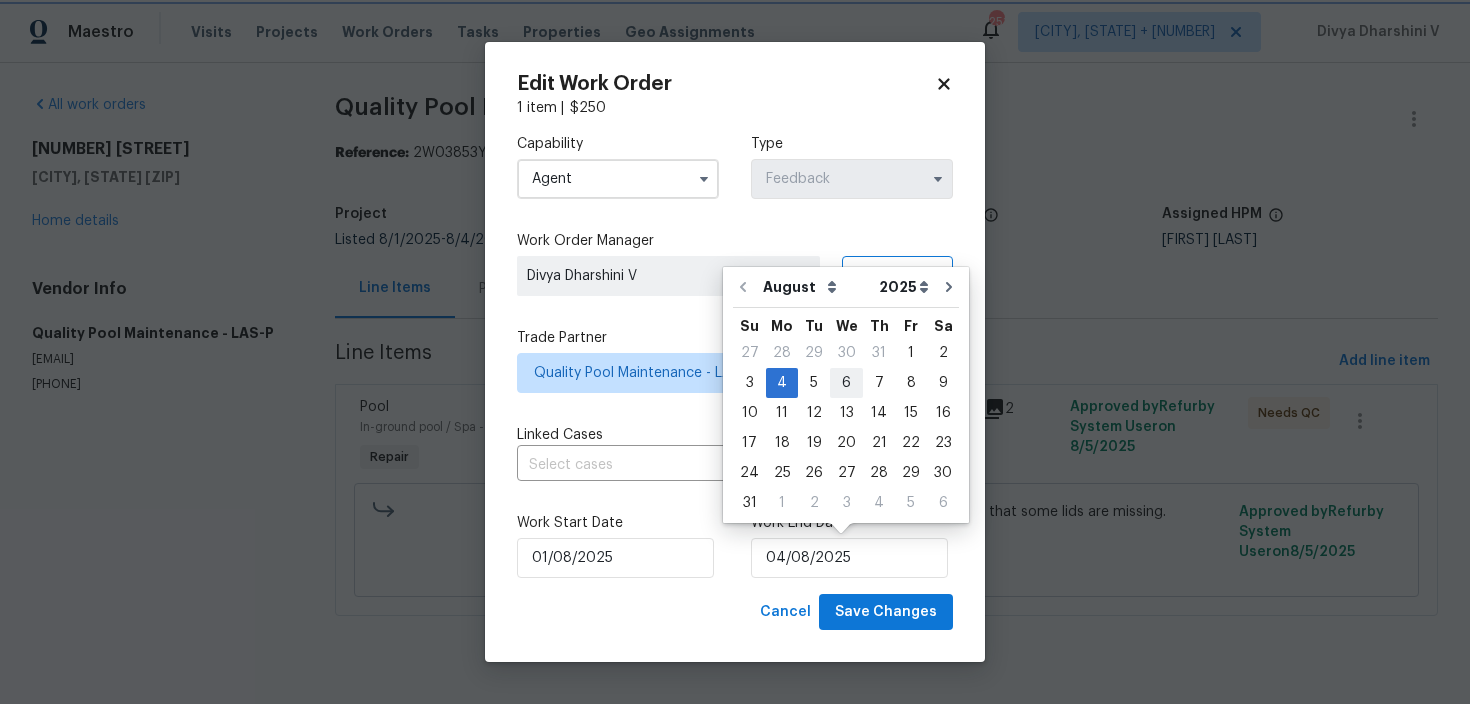 type on "06/08/2025" 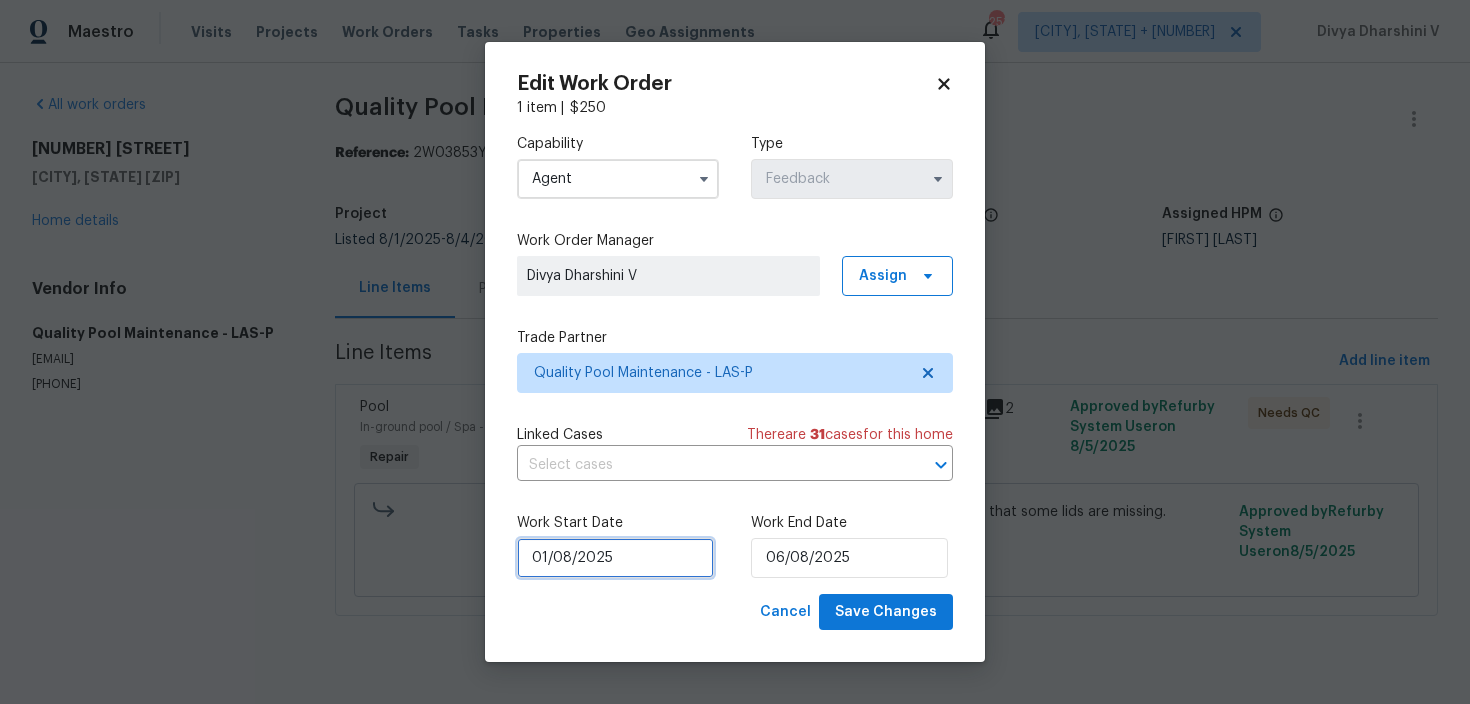 click on "01/08/2025" at bounding box center (615, 558) 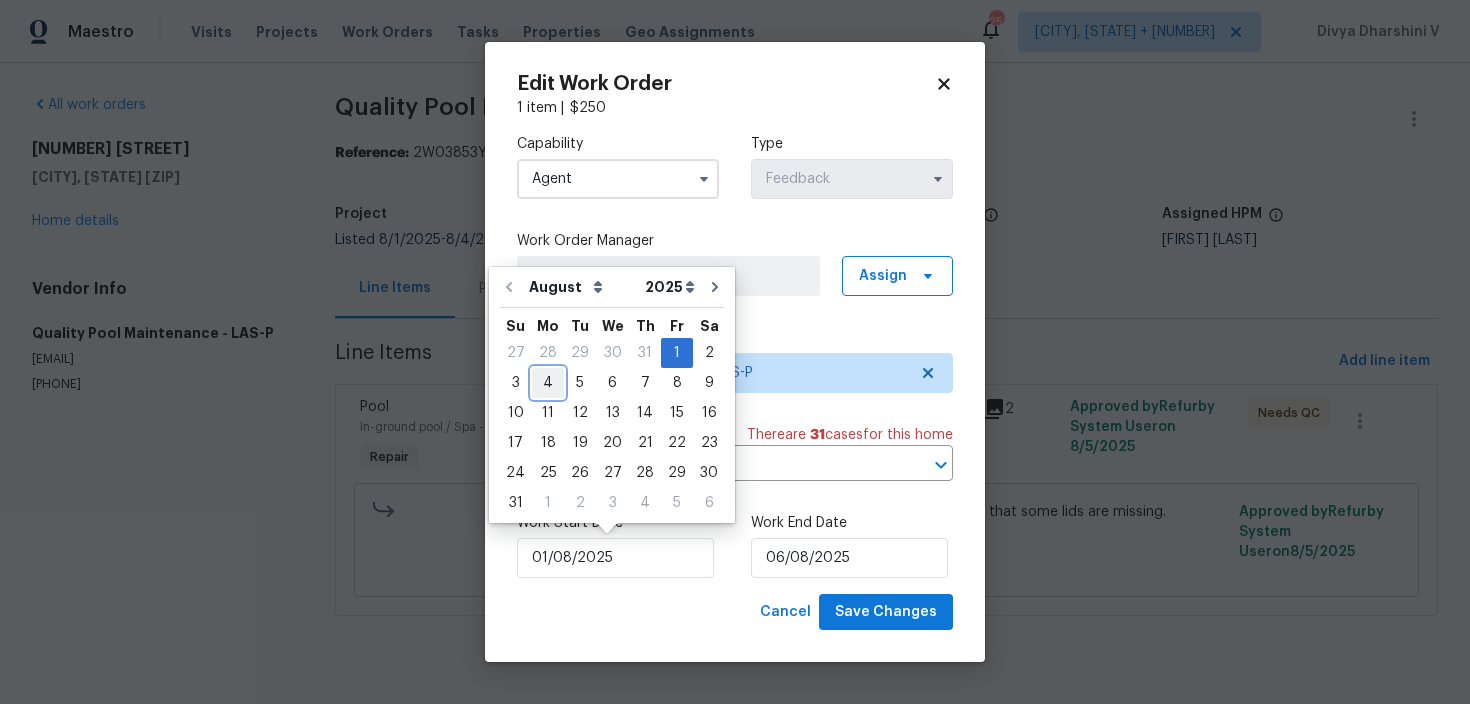 click on "4" at bounding box center (548, 383) 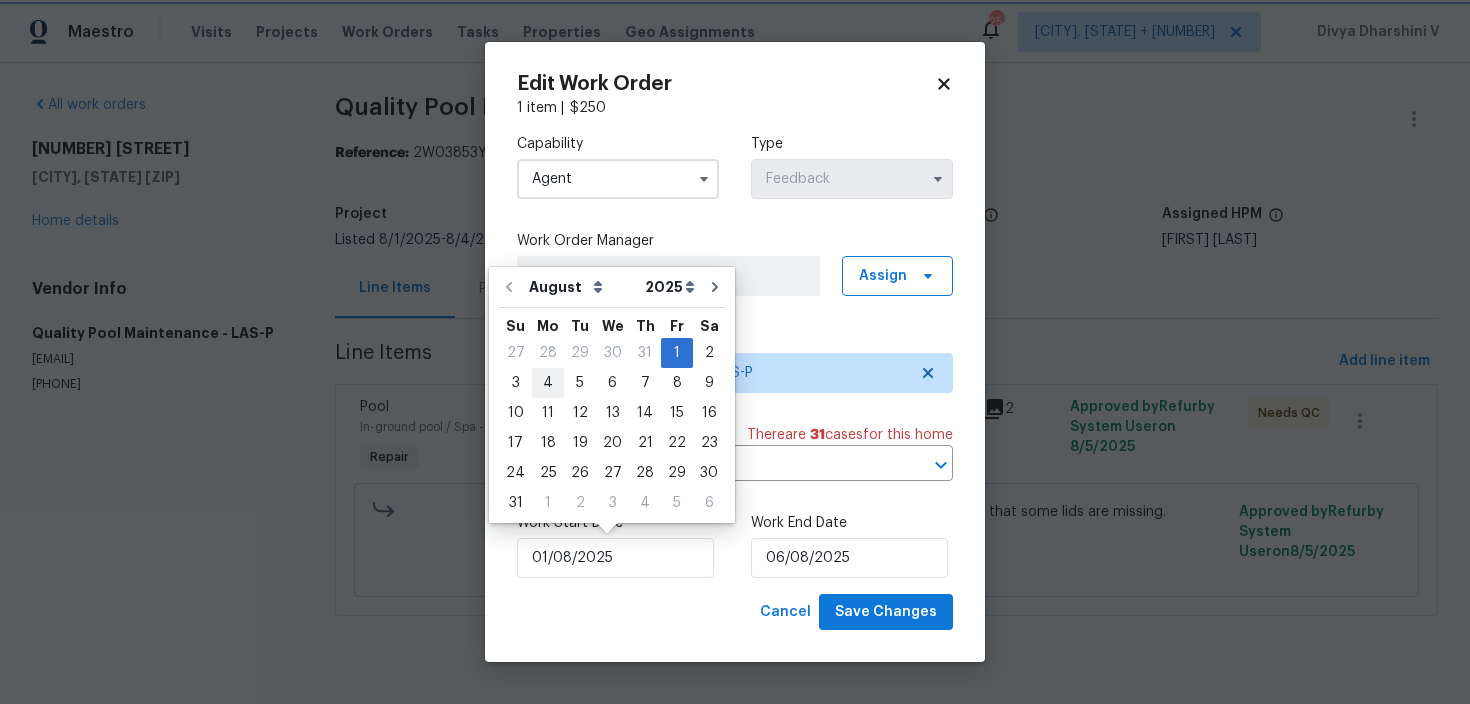 type on "04/08/2025" 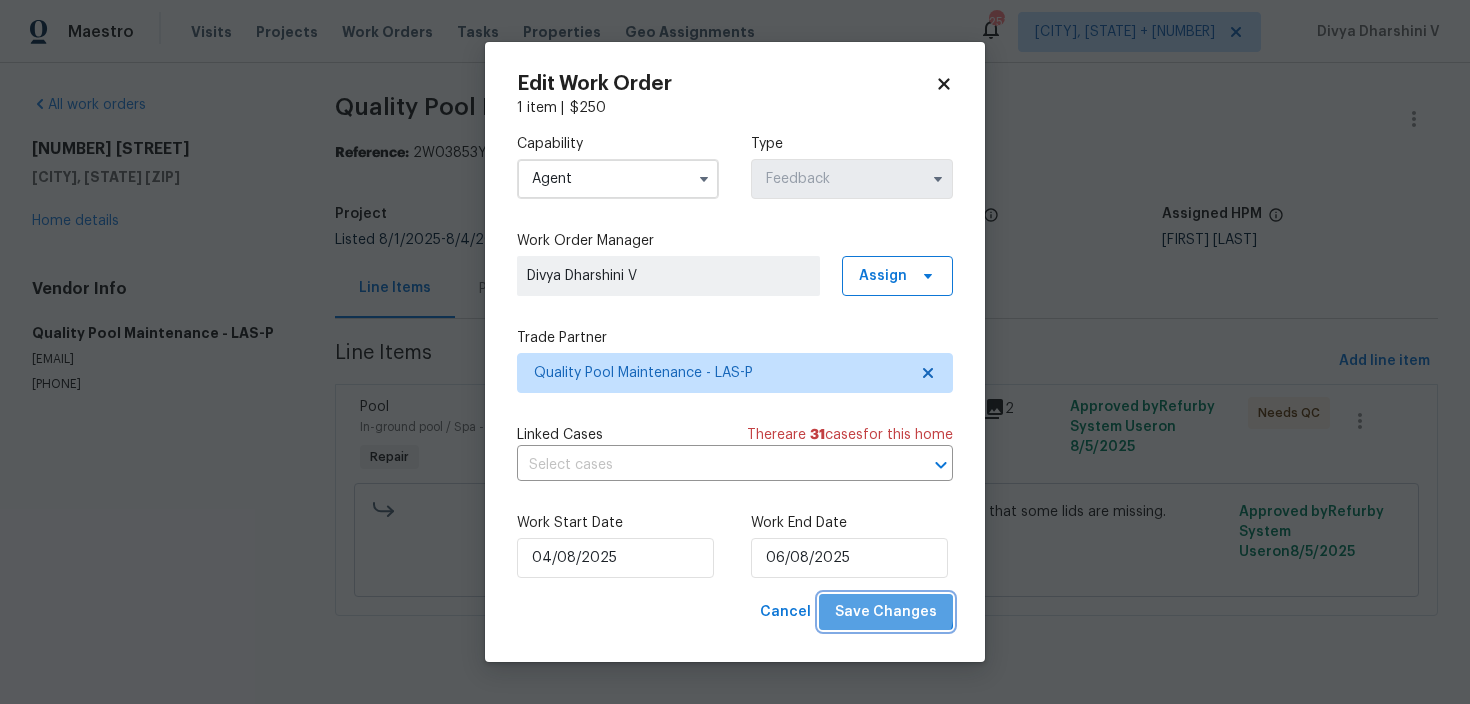 click on "Save Changes" at bounding box center (886, 612) 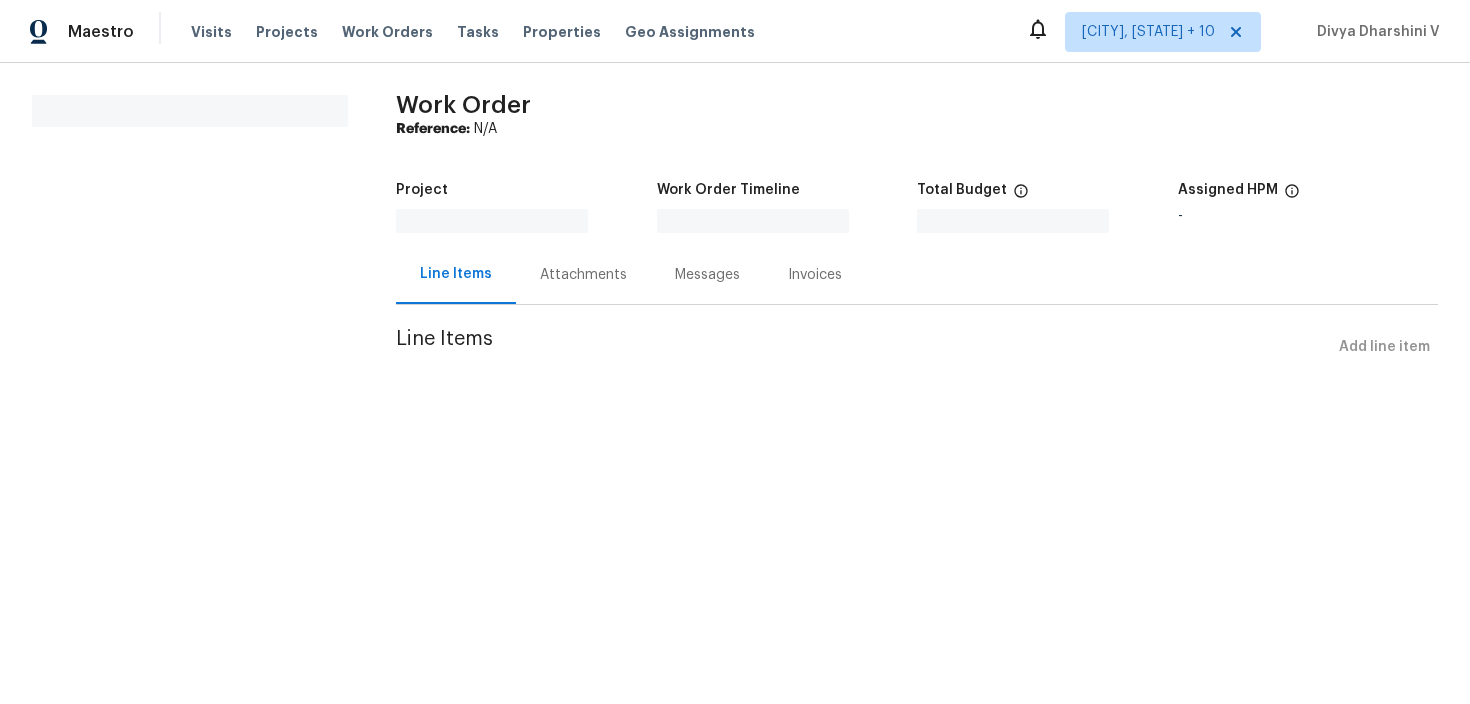 scroll, scrollTop: 0, scrollLeft: 0, axis: both 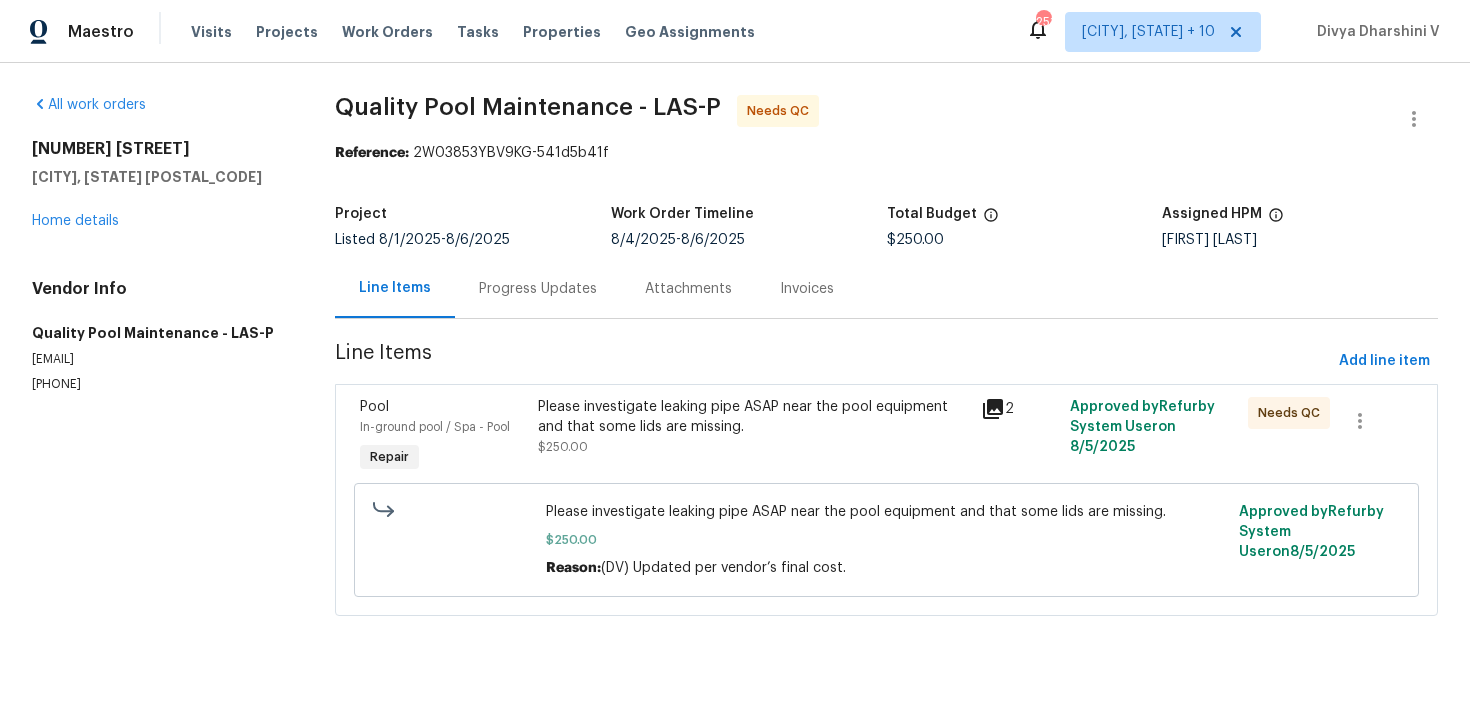 click on "Progress Updates" at bounding box center [538, 288] 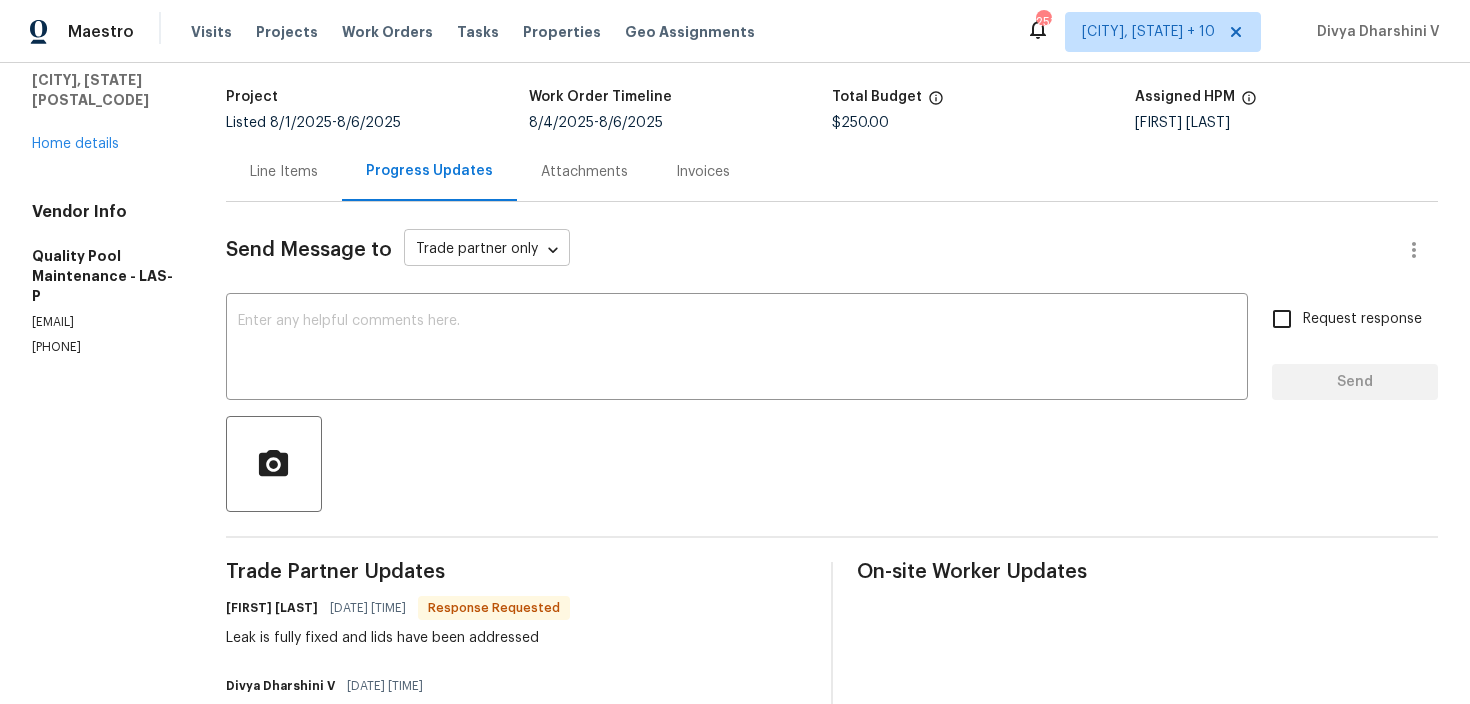 scroll, scrollTop: 81, scrollLeft: 0, axis: vertical 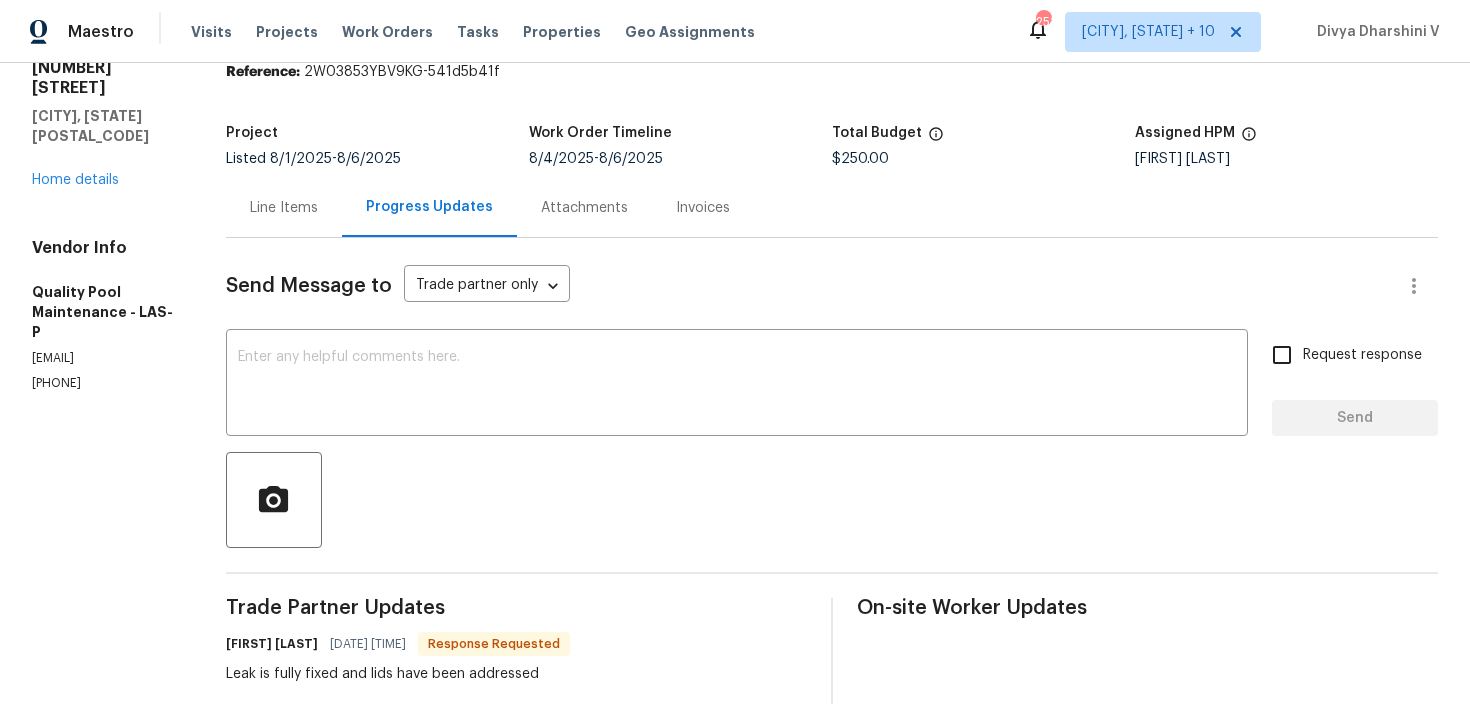 click on "Send Message to Trade partner only Trade partner only ​ x ​ Request response Send Trade Partner Updates [FIRST] [LAST] [DATE] [TIME] Response Requested Leak is fully fixed and lids have been addressed [FIRST] [LAST] [DATE] [TIME] Hey, we’ve updated the cost to $250 — please upload the before and after photos, move the WO for QC, and kindly confirm if the leak is fully fixed with no active leak and if the missing lids have been addressed. [FIRST] [LAST] [DATE] [TIME] It is complete it will be $250.00 [FIRST] [LAST] [DATE] [TIME] Hi team, Thank you for accepting the work order. Could you please provide a scheduled date for it? [FIRST] [LAST] [DATE] [TIME] On-site Worker Updates" at bounding box center (832, 699) 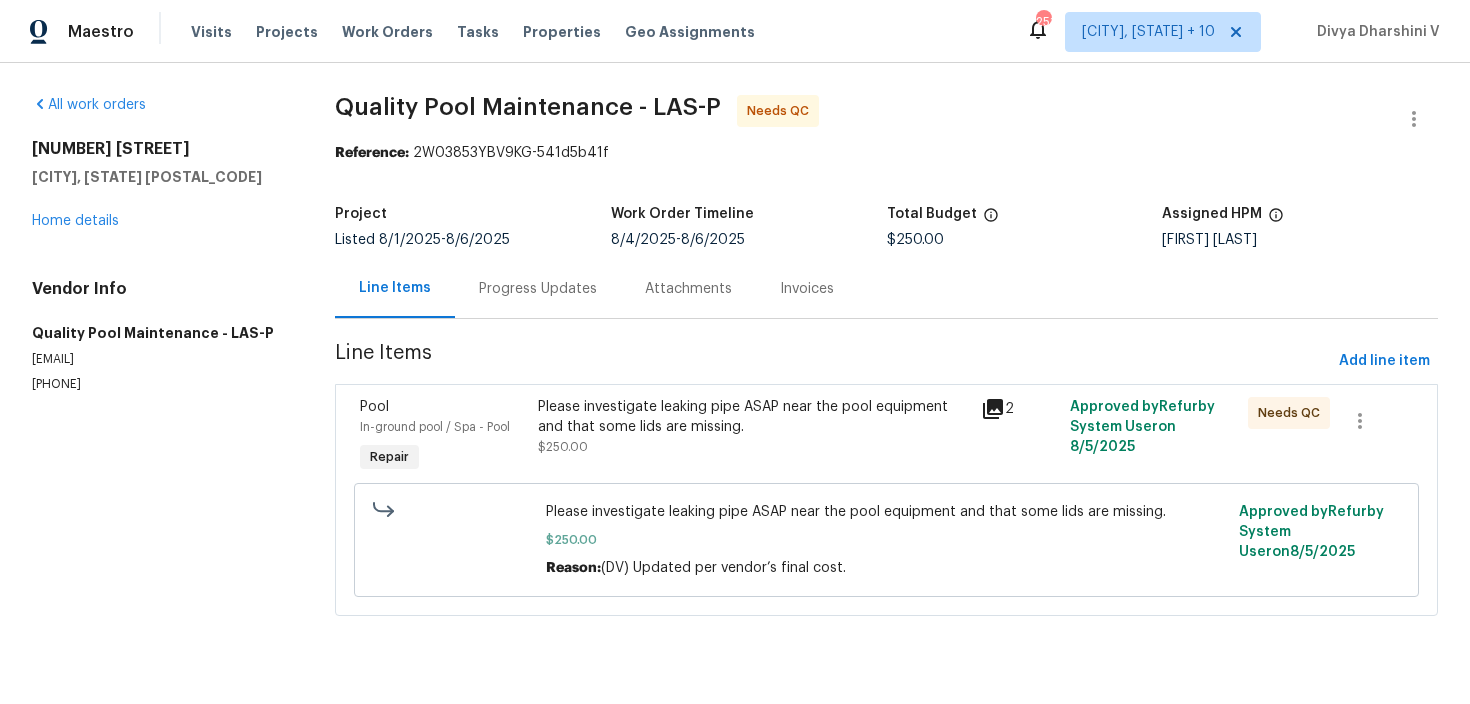 scroll, scrollTop: 0, scrollLeft: 0, axis: both 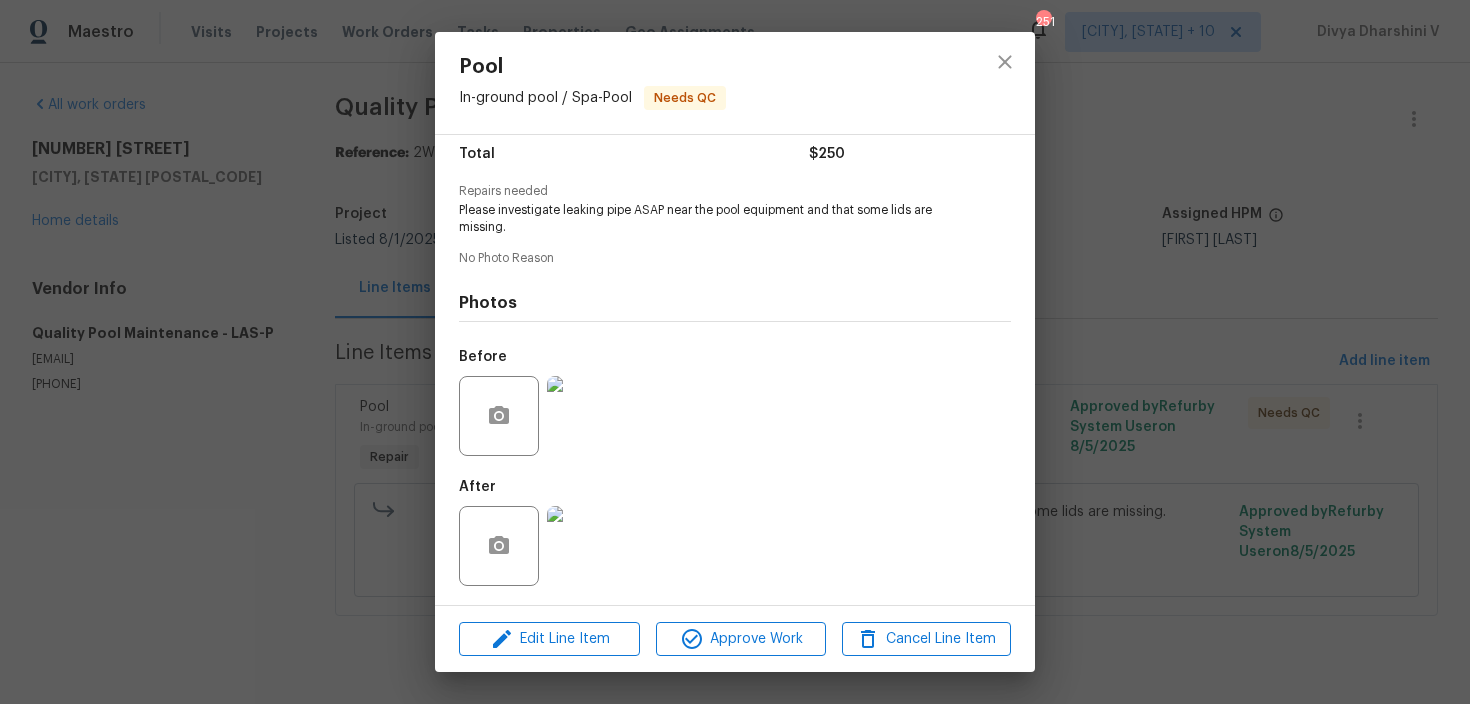 click at bounding box center (587, 546) 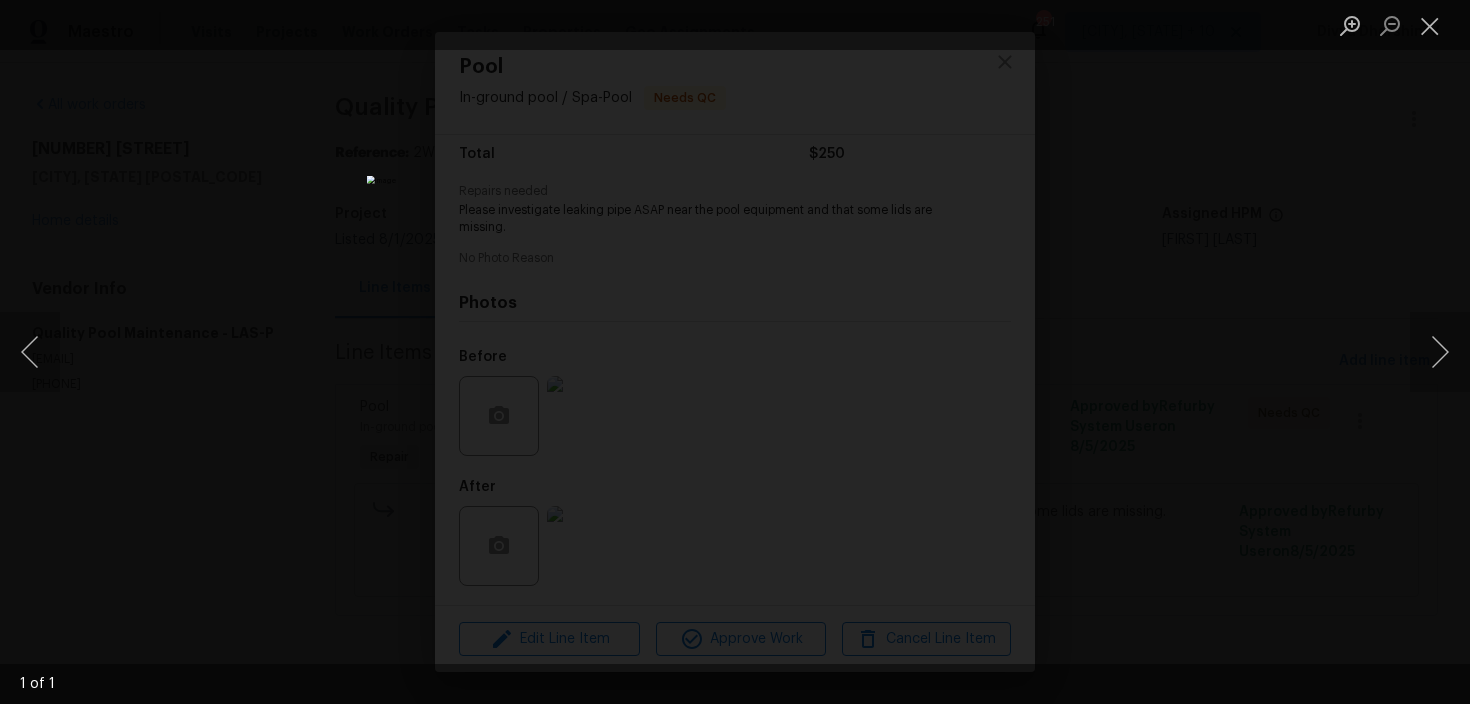 click at bounding box center [735, 352] 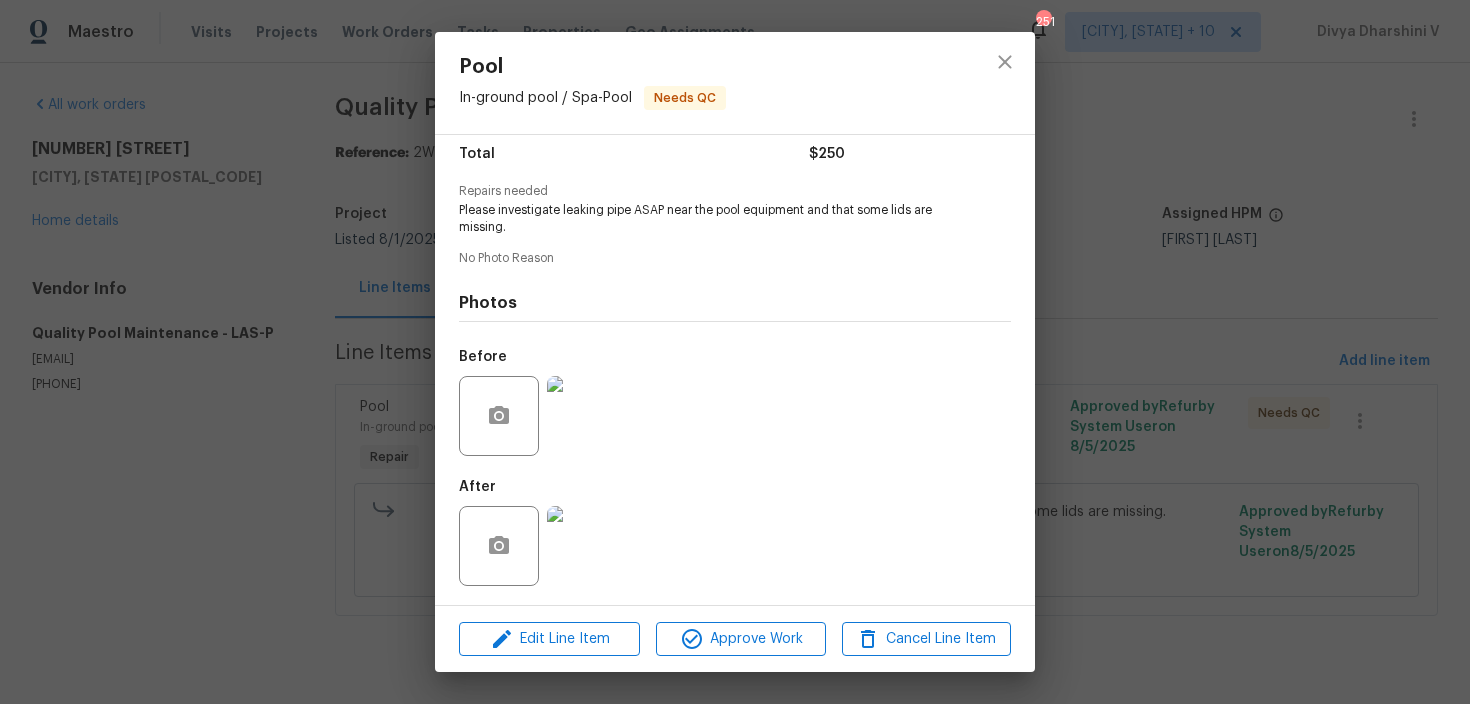 click on "Pool In-ground pool / Spa  -  Pool Needs QC Vendor Quality Pool Maintenance Account Category Repairs Cost $250 x 1 count $250 Labor $0 Total $250 Repairs needed Please investigate leaking pipe ASAP near the pool equipment and that some lids are missing. No Photo Reason   Photos Before After  Edit Line Item  Approve Work  Cancel Line Item" at bounding box center [735, 352] 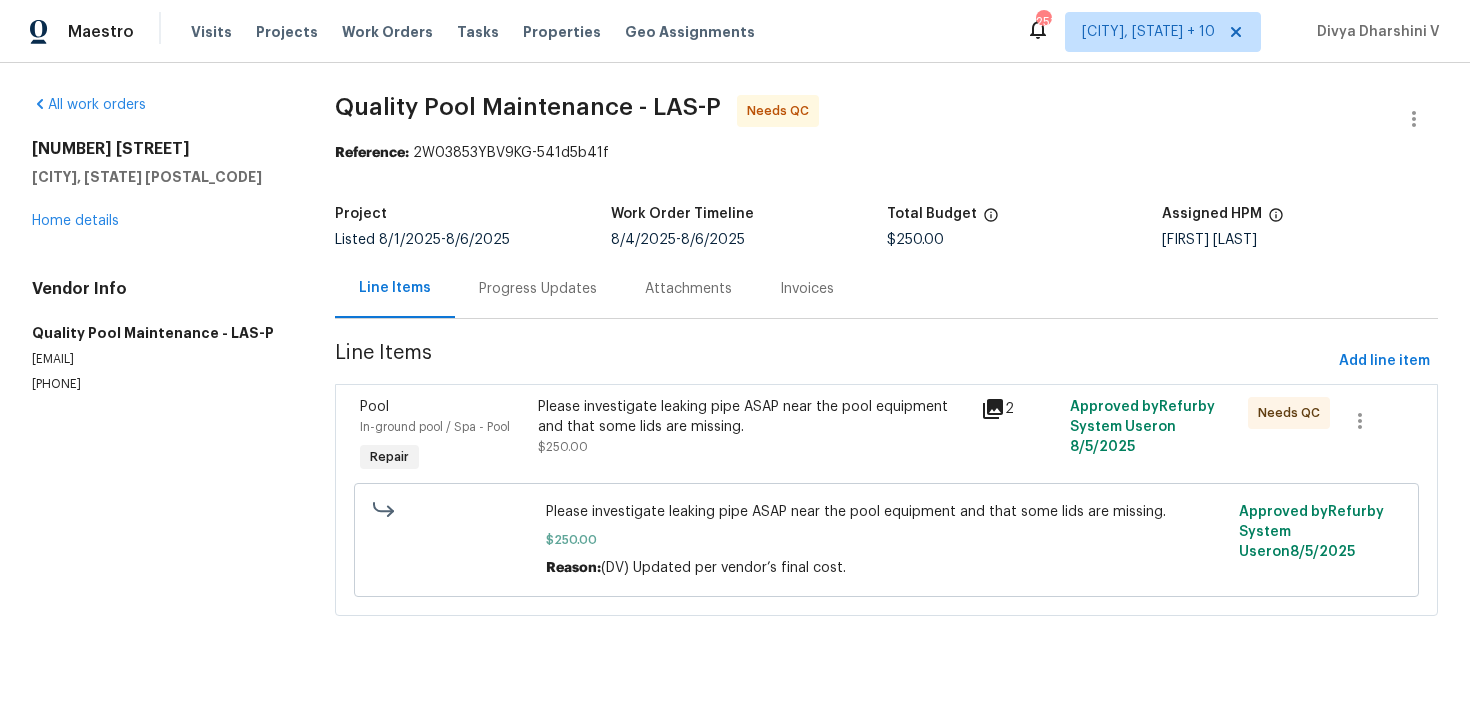 click on "Please investigate leaking pipe ASAP near the pool equipment and that some lids are missing. $250.00" at bounding box center (754, 427) 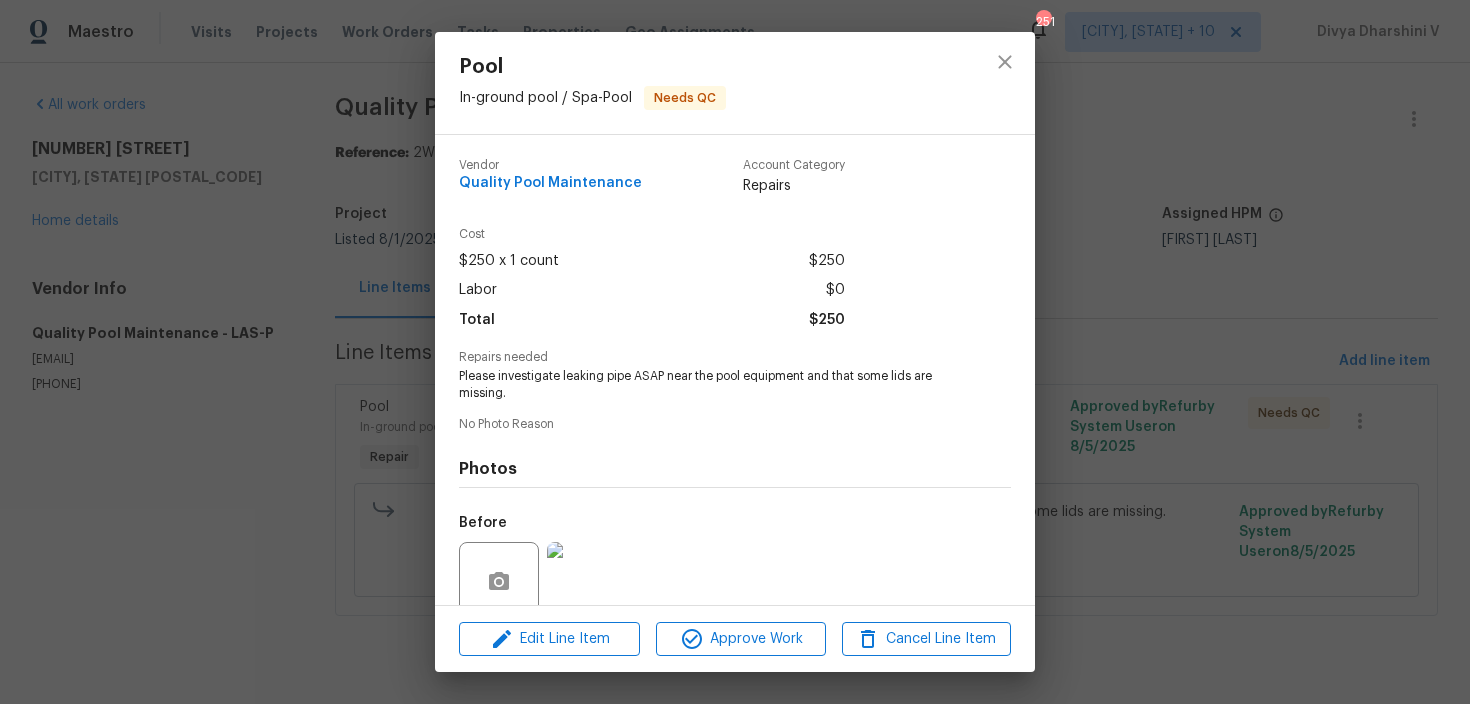 scroll, scrollTop: 166, scrollLeft: 0, axis: vertical 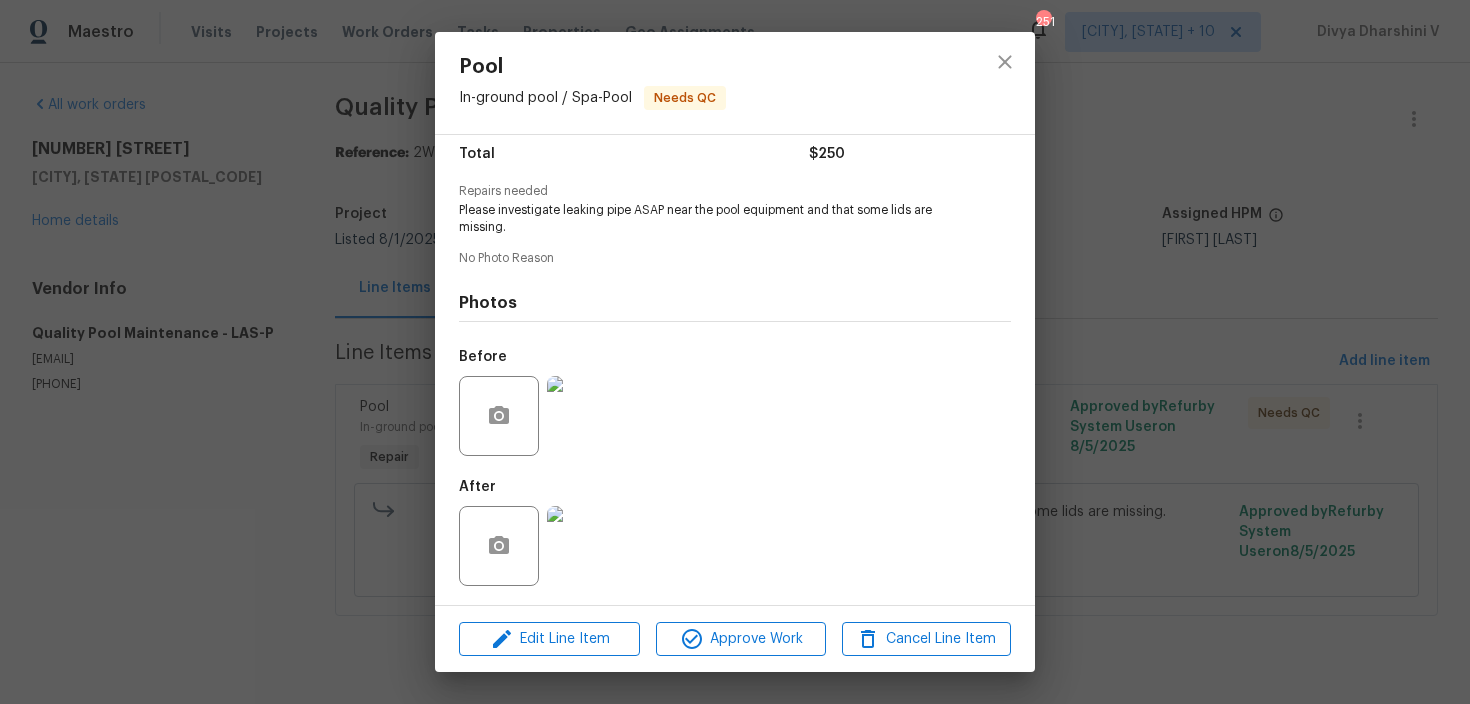 click at bounding box center (587, 546) 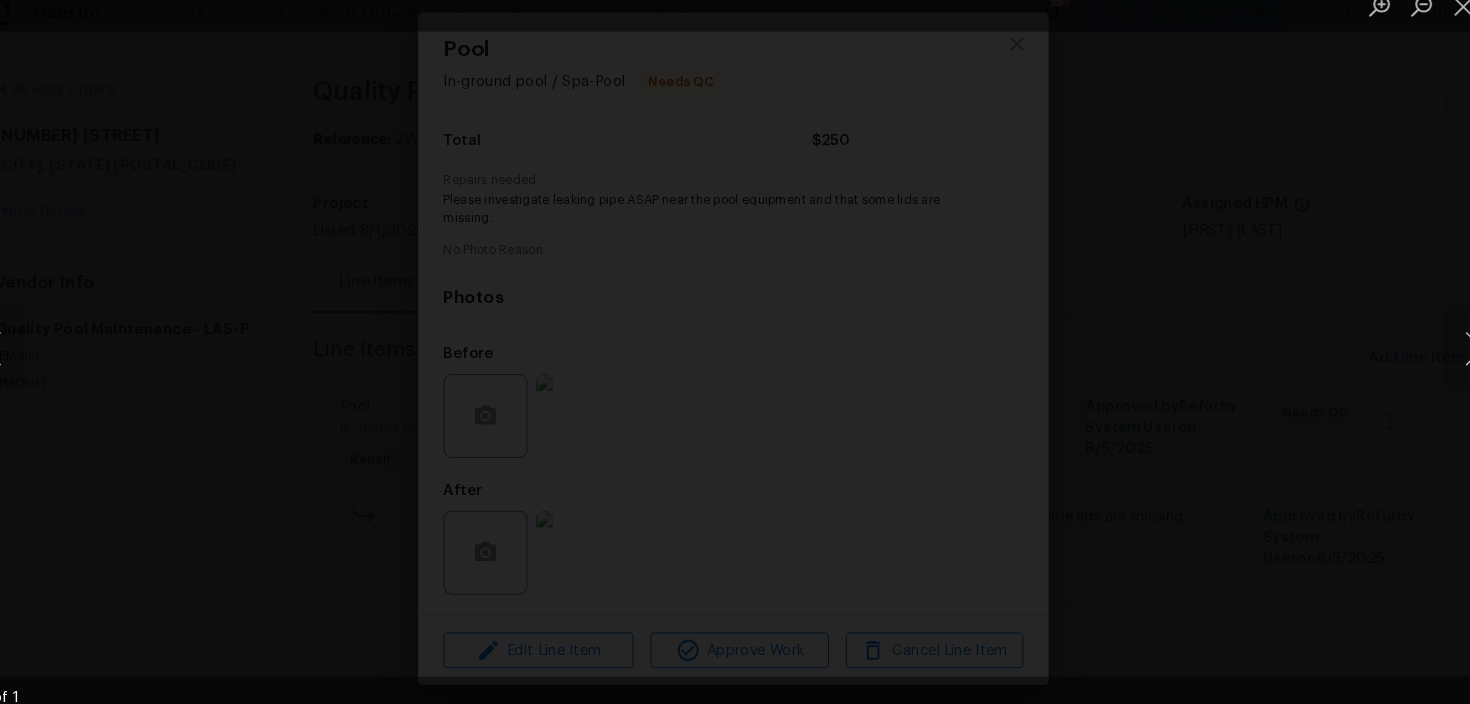 click at bounding box center [735, 352] 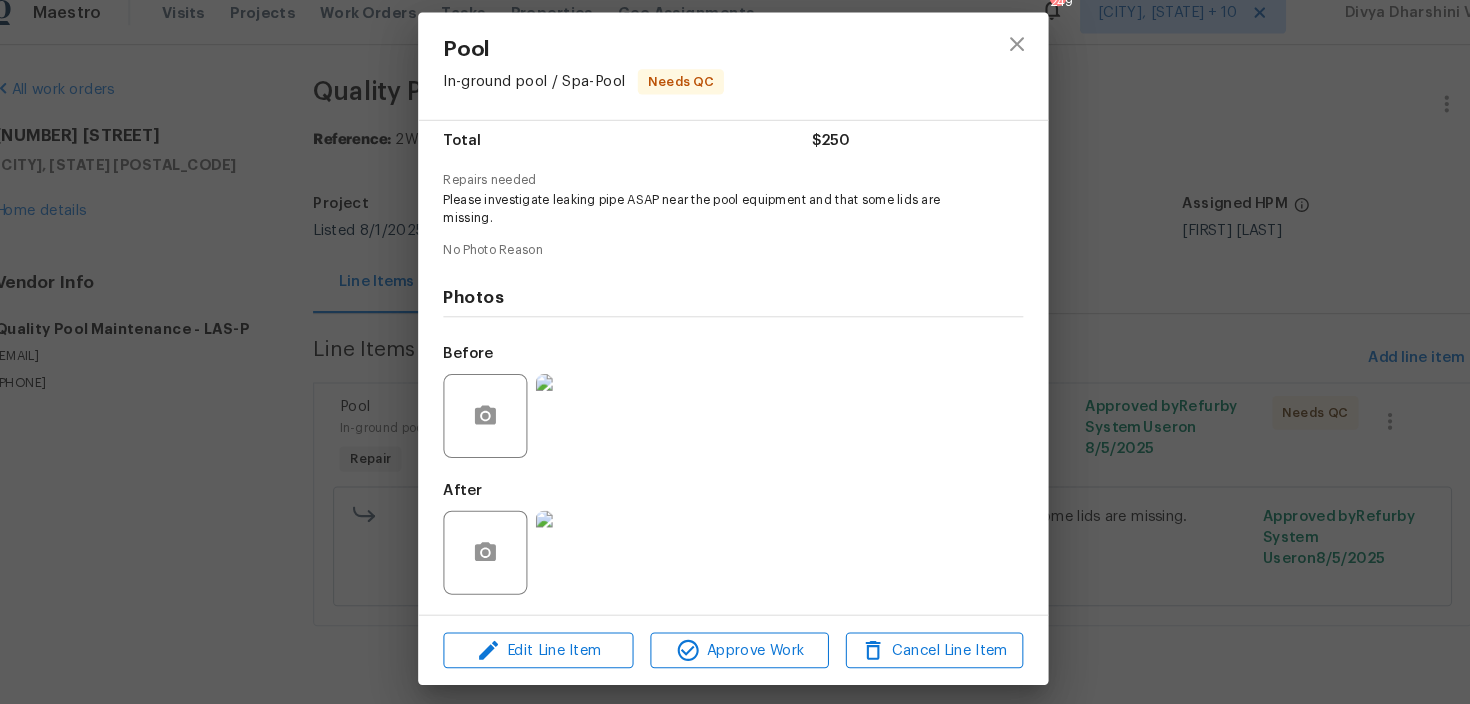 click on "Pool In-ground pool / Spa  -  Pool Needs QC Vendor Quality Pool Maintenance Account Category Repairs Cost $250 x 1 count $250 Labor $0 Total $250 Repairs needed Please investigate leaking pipe ASAP near the pool equipment and that some lids are missing. No Photo Reason   Photos Before After  Edit Line Item  Approve Work  Cancel Line Item" at bounding box center [735, 352] 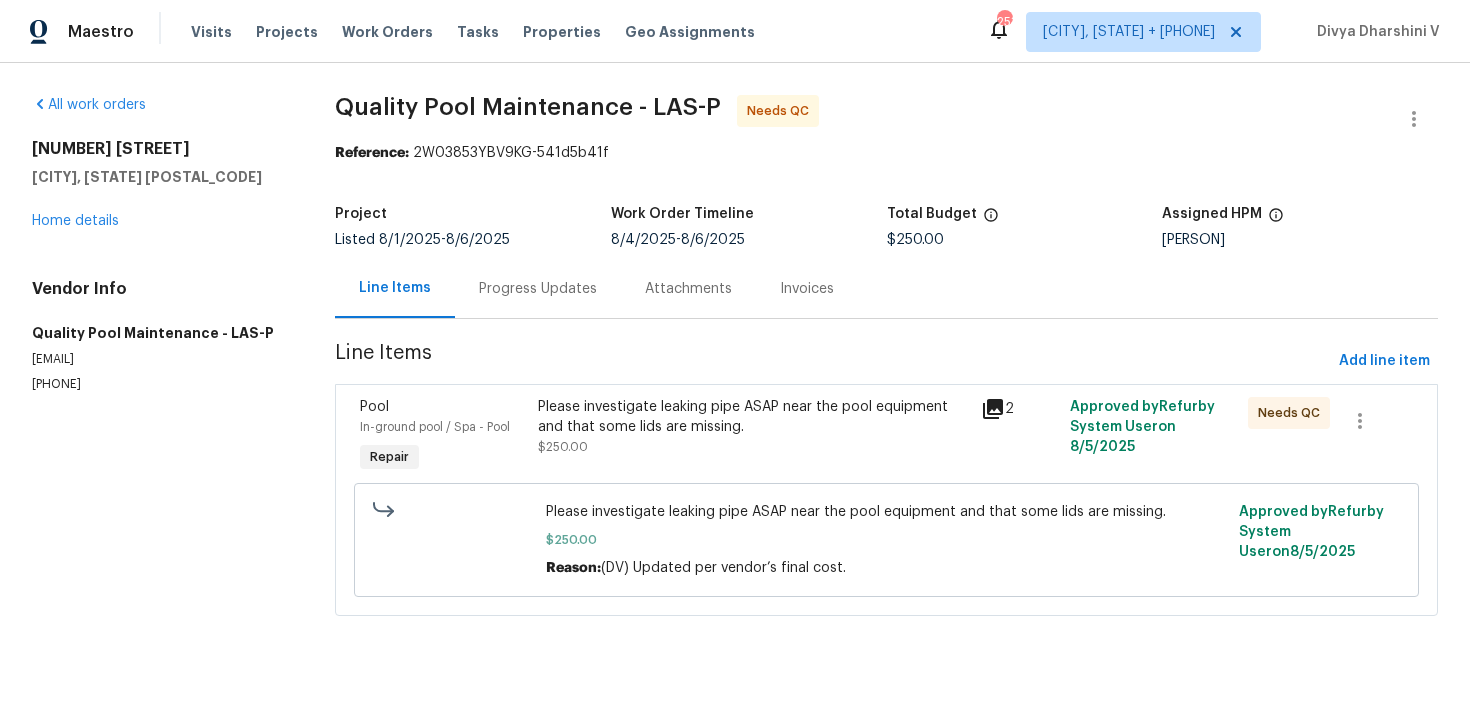 scroll, scrollTop: 0, scrollLeft: 0, axis: both 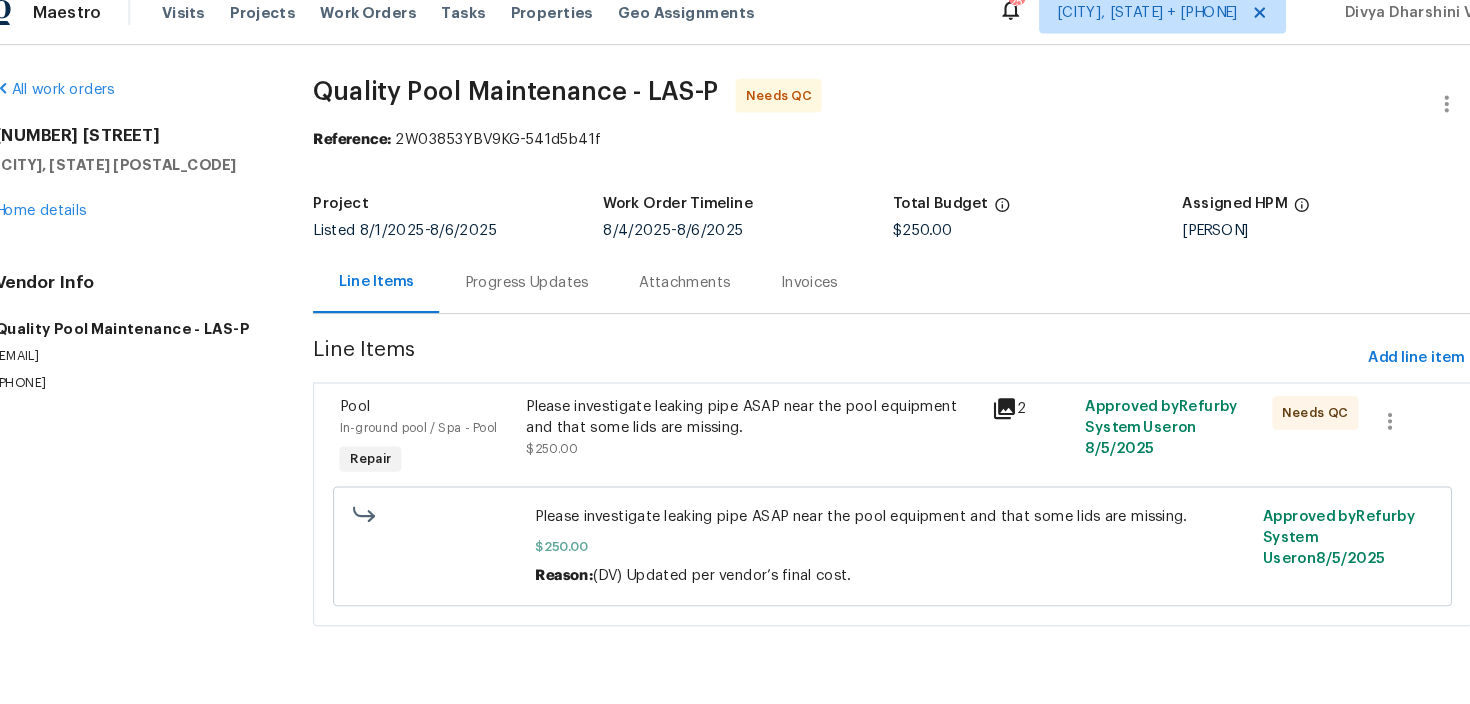 click on "Please investigate leaking pipe ASAP near the pool equipment and that some lids are missing." at bounding box center (754, 417) 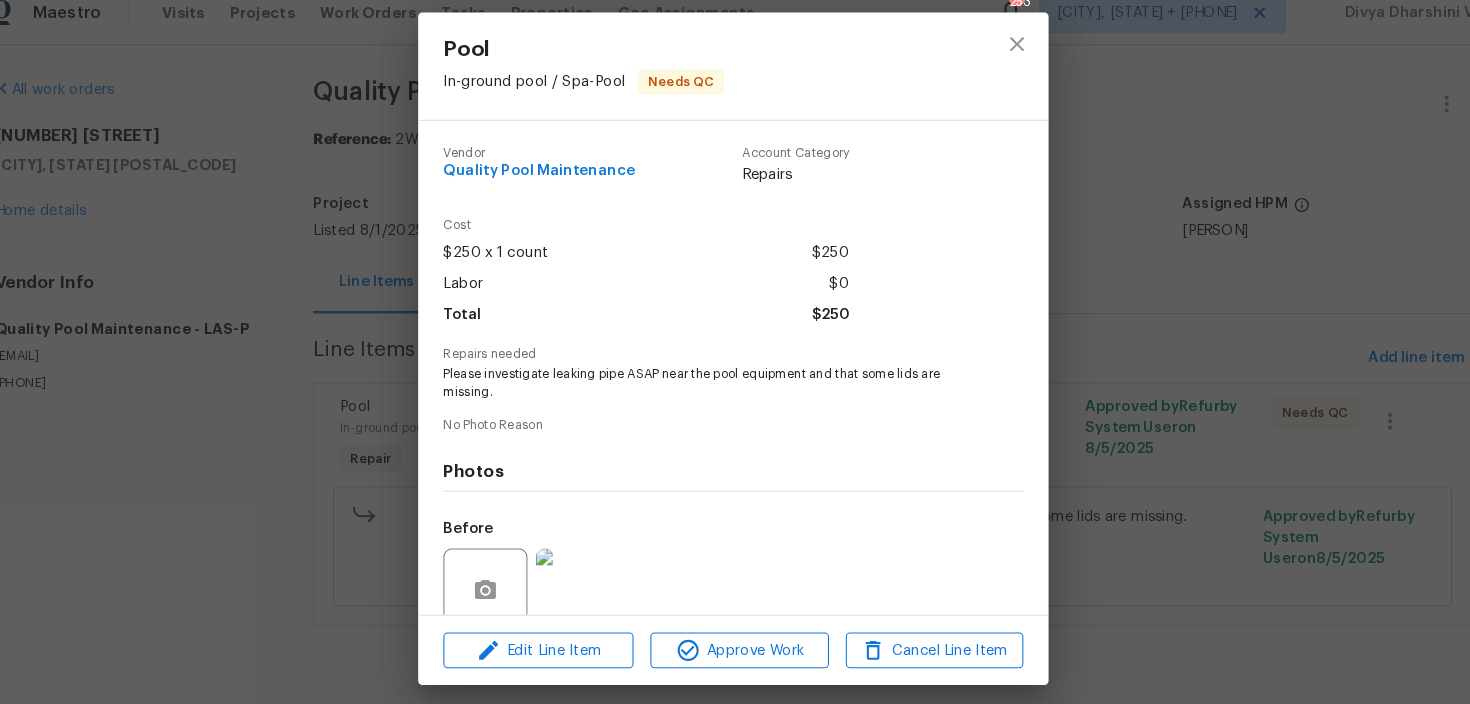 scroll, scrollTop: 166, scrollLeft: 0, axis: vertical 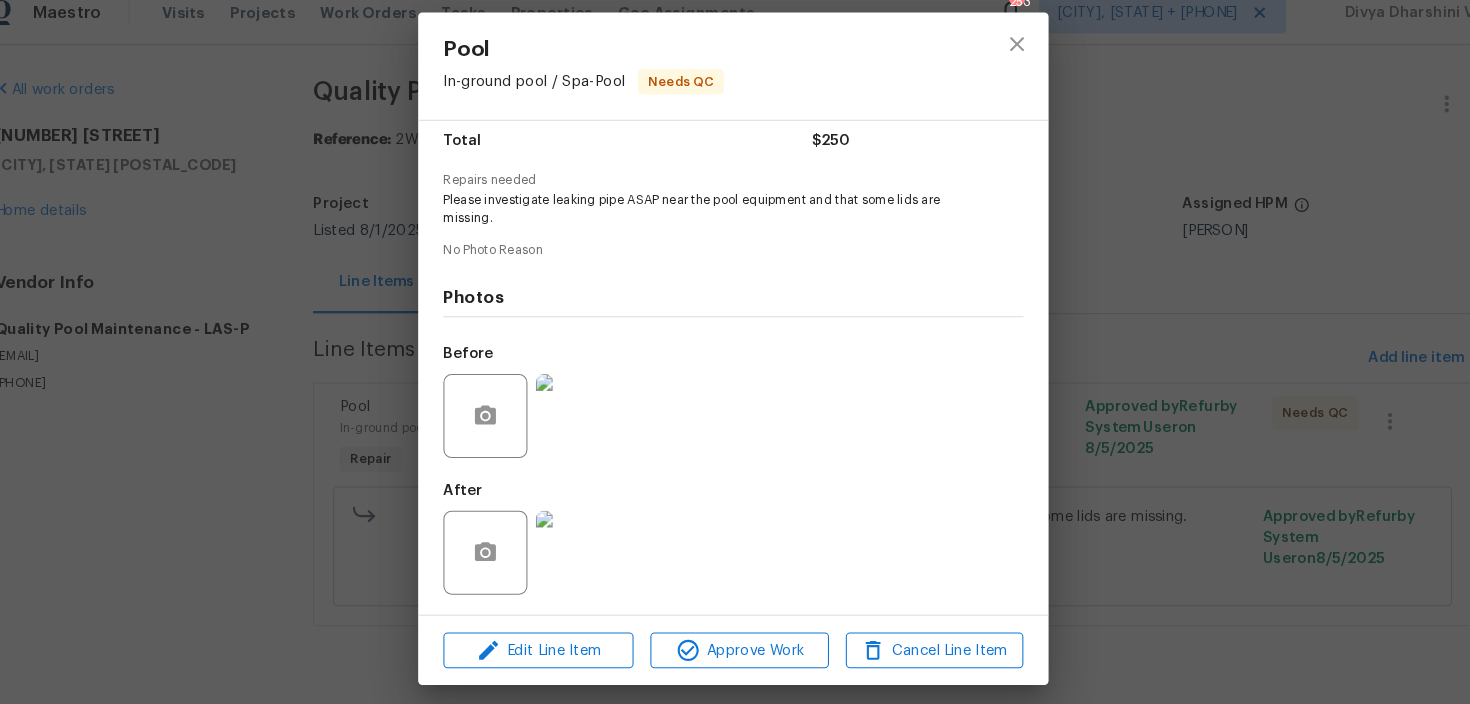 click on "Pool In-ground pool / Spa  -  Pool Needs QC Vendor Quality Pool Maintenance Account Category Repairs Cost $250 x 1 count $250 Labor $0 Total $250 Repairs needed Please investigate leaking pipe ASAP near the pool equipment and that some lids are missing. No Photo Reason   Photos Before After  Edit Line Item  Approve Work  Cancel Line Item" at bounding box center [735, 352] 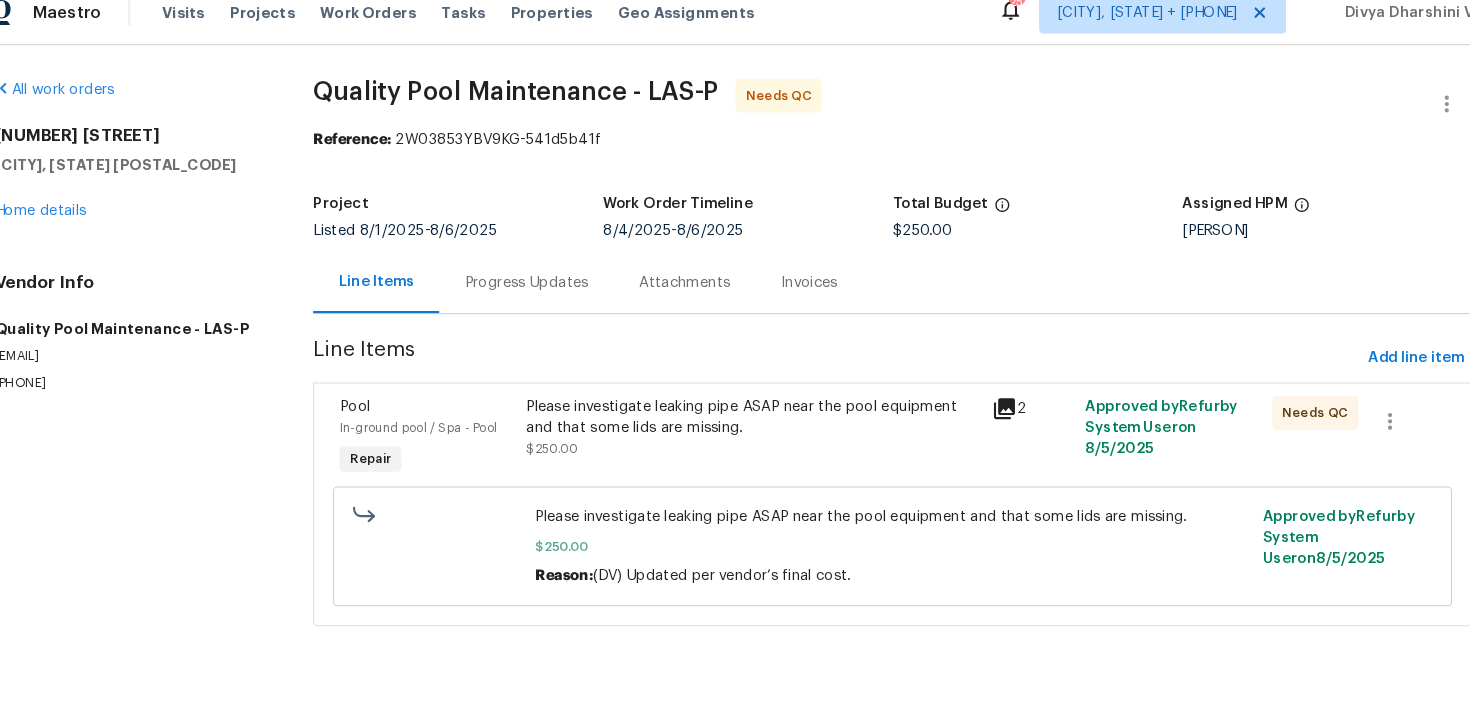 click on "Progress Updates" at bounding box center (538, 289) 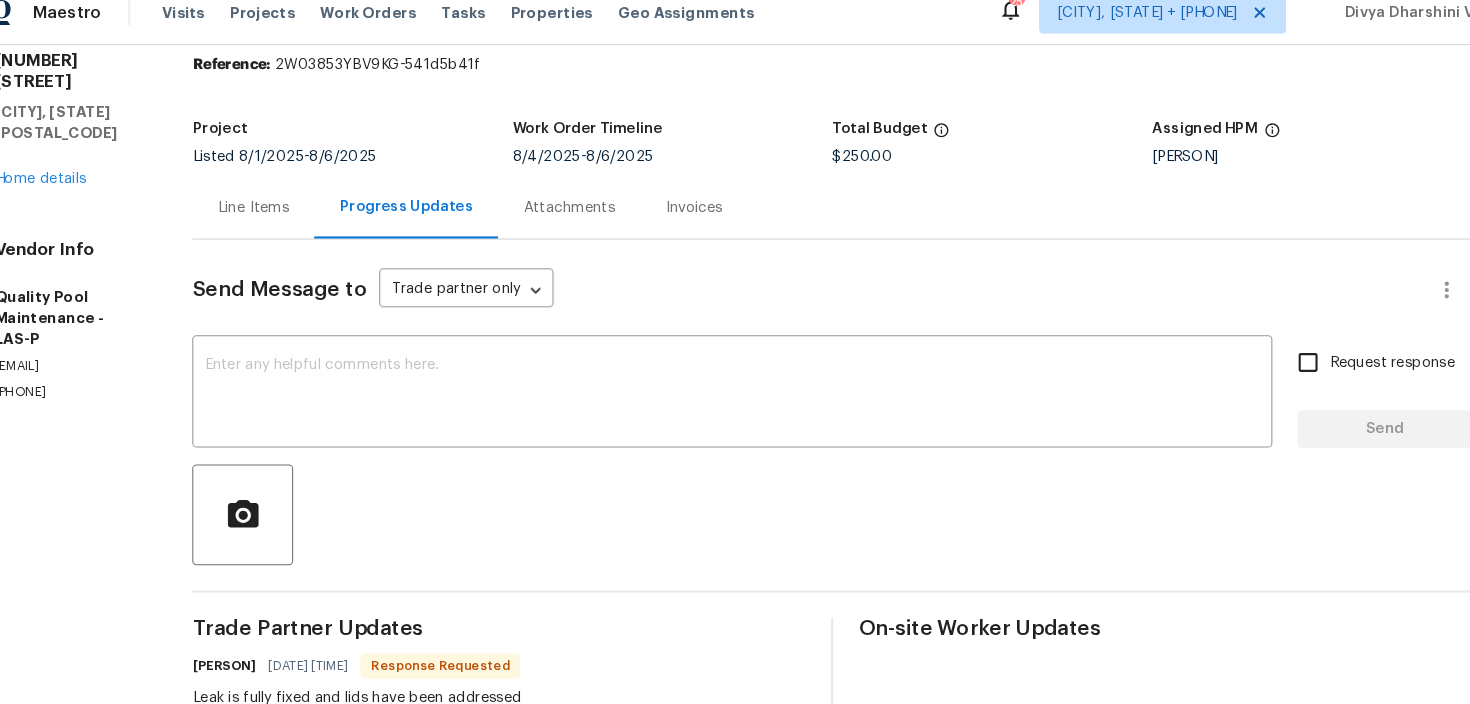 scroll, scrollTop: 77, scrollLeft: 0, axis: vertical 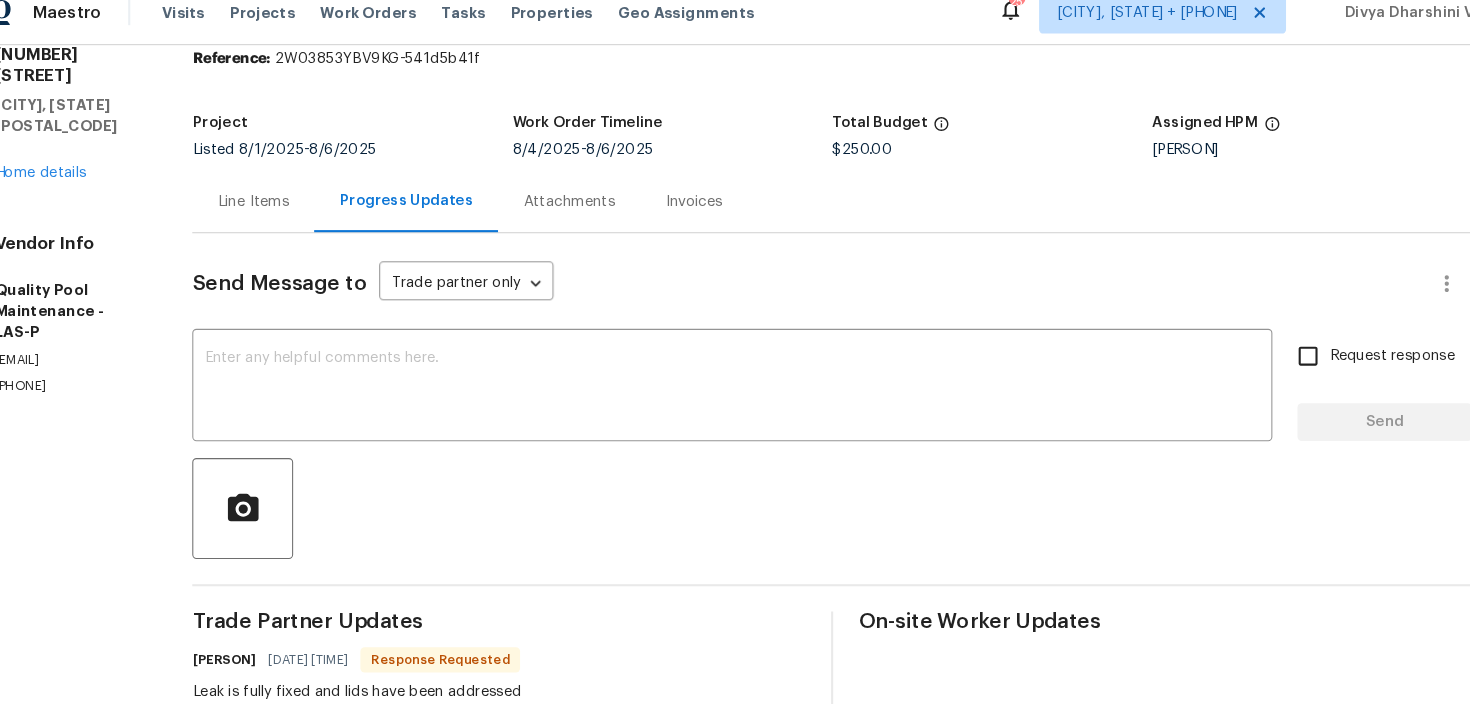 click on "Line Items" at bounding box center [278, 211] 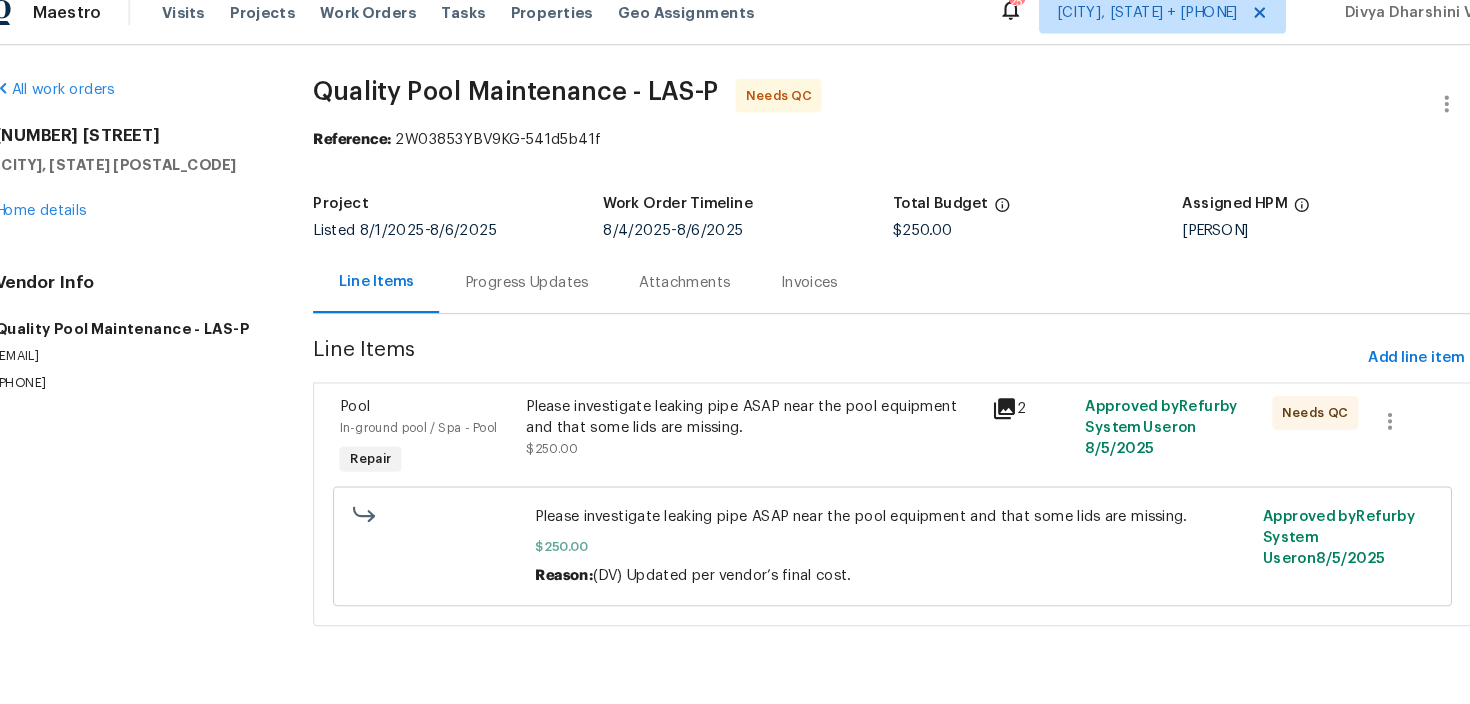 click on "Please investigate leaking pipe ASAP near the pool equipment and that some lids are missing. [CURRENCY][PRICE] Reason:  (DV) Updated per vendor’s final cost. Approved by  Refurby System User  on  [DATE]" at bounding box center (886, 540) 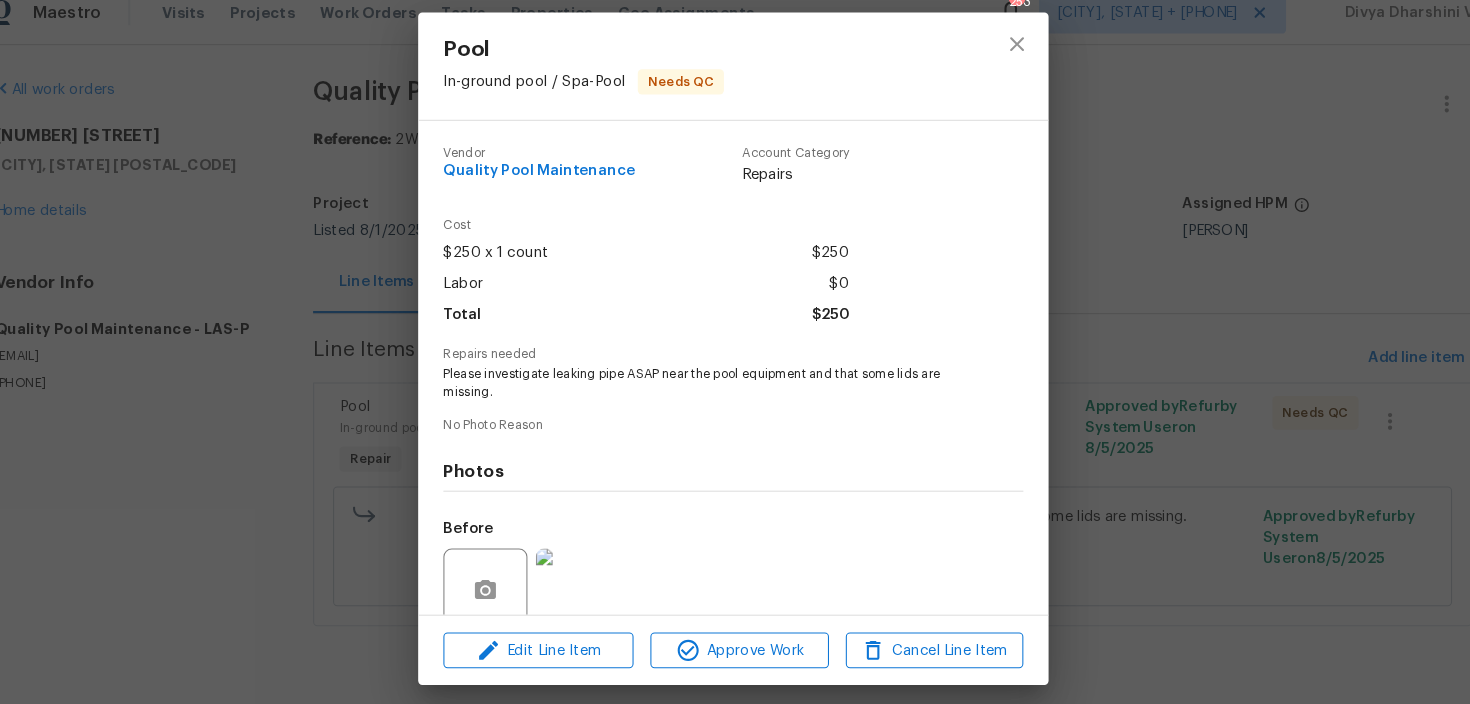 scroll, scrollTop: 166, scrollLeft: 0, axis: vertical 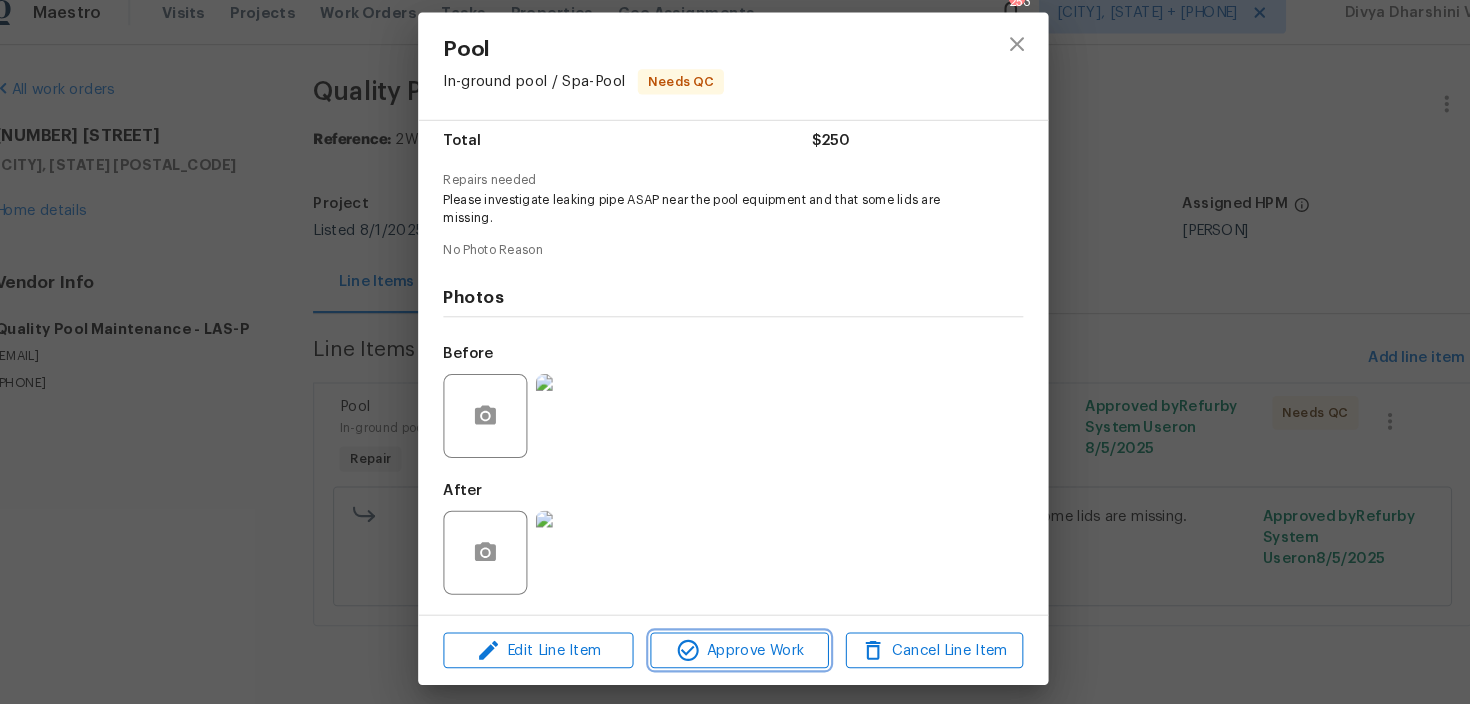 click 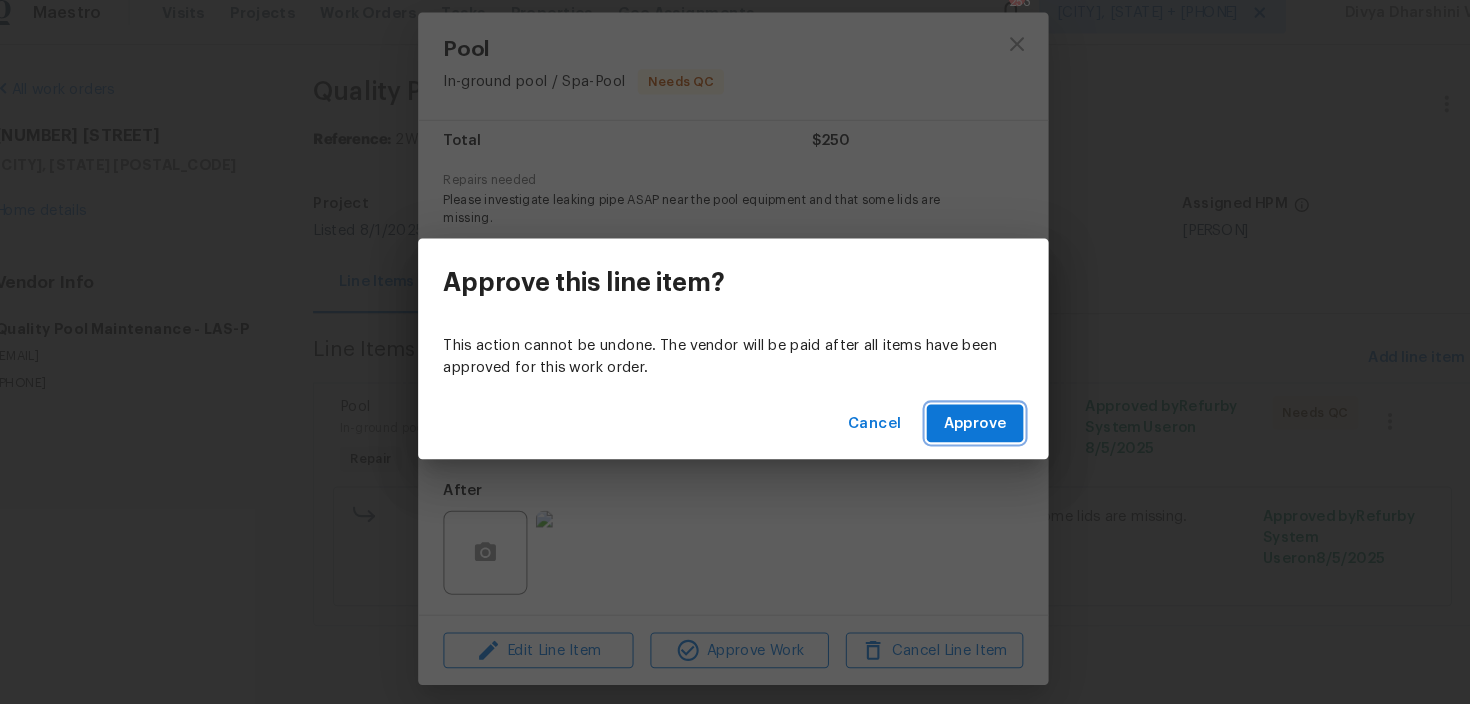 click on "Approve" at bounding box center [965, 423] 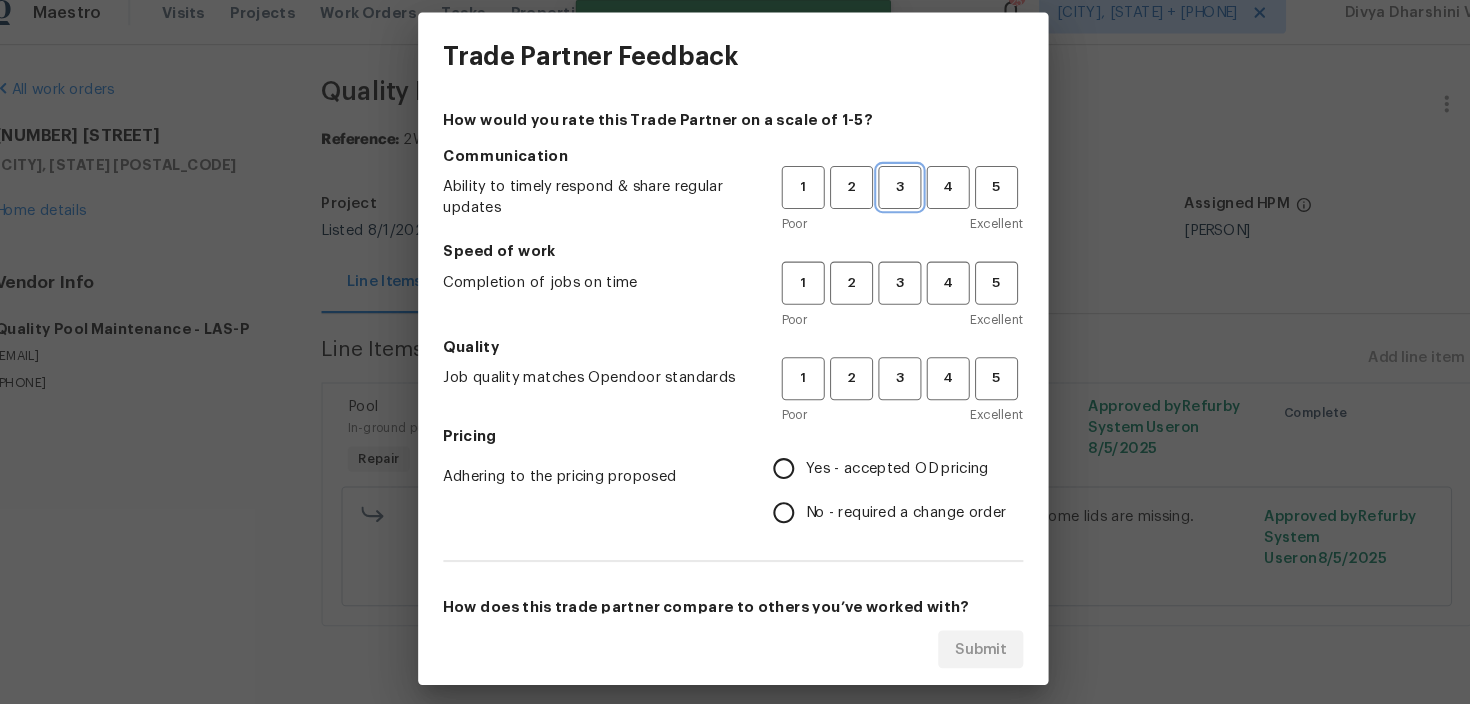 click on "3" at bounding box center (893, 198) 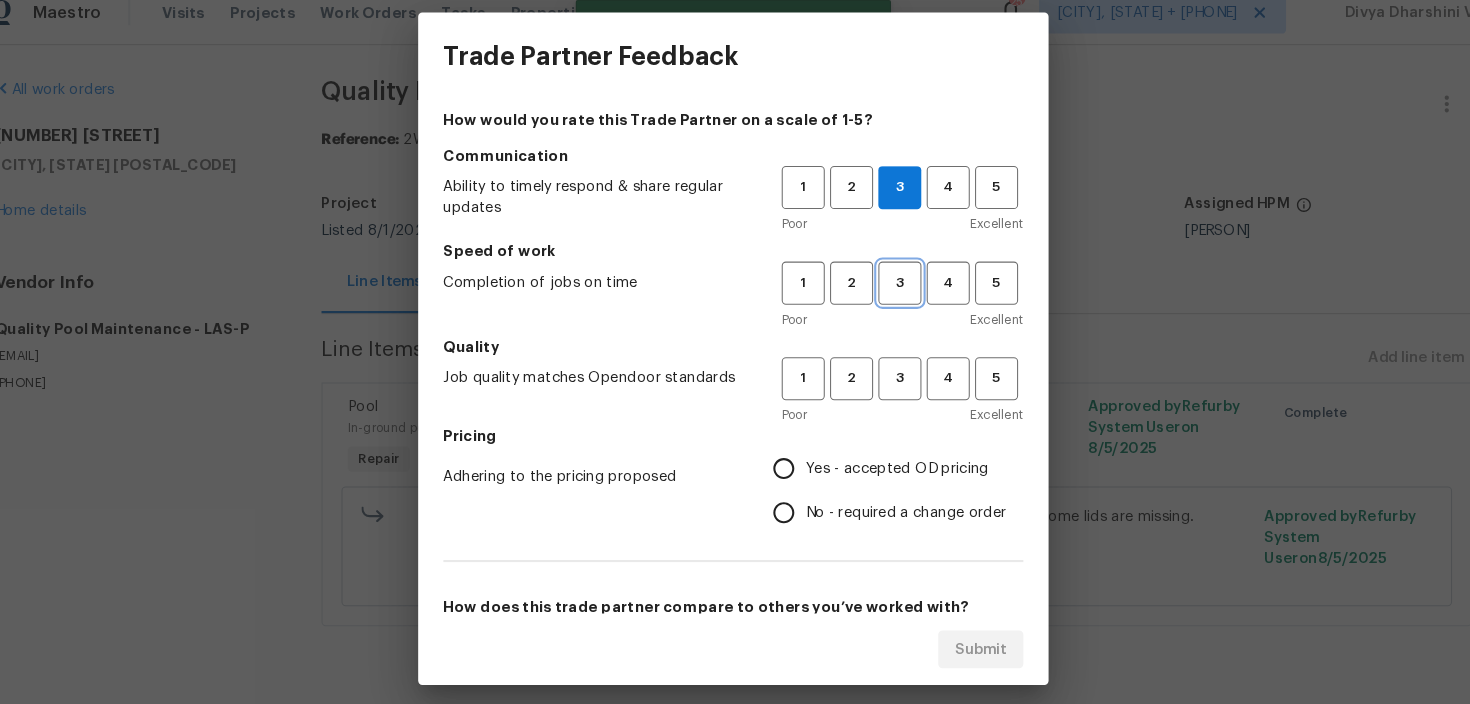 click on "3" at bounding box center (893, 289) 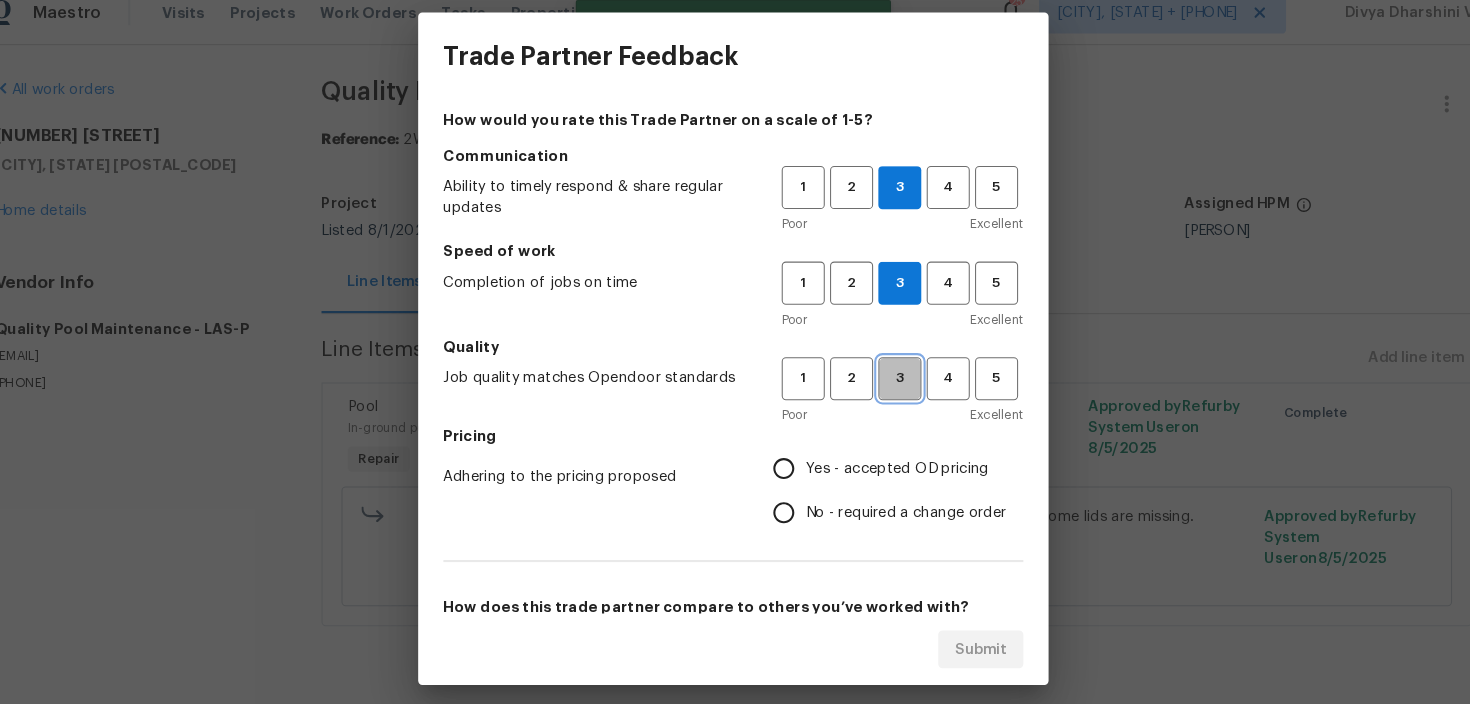 click on "3" at bounding box center [893, 380] 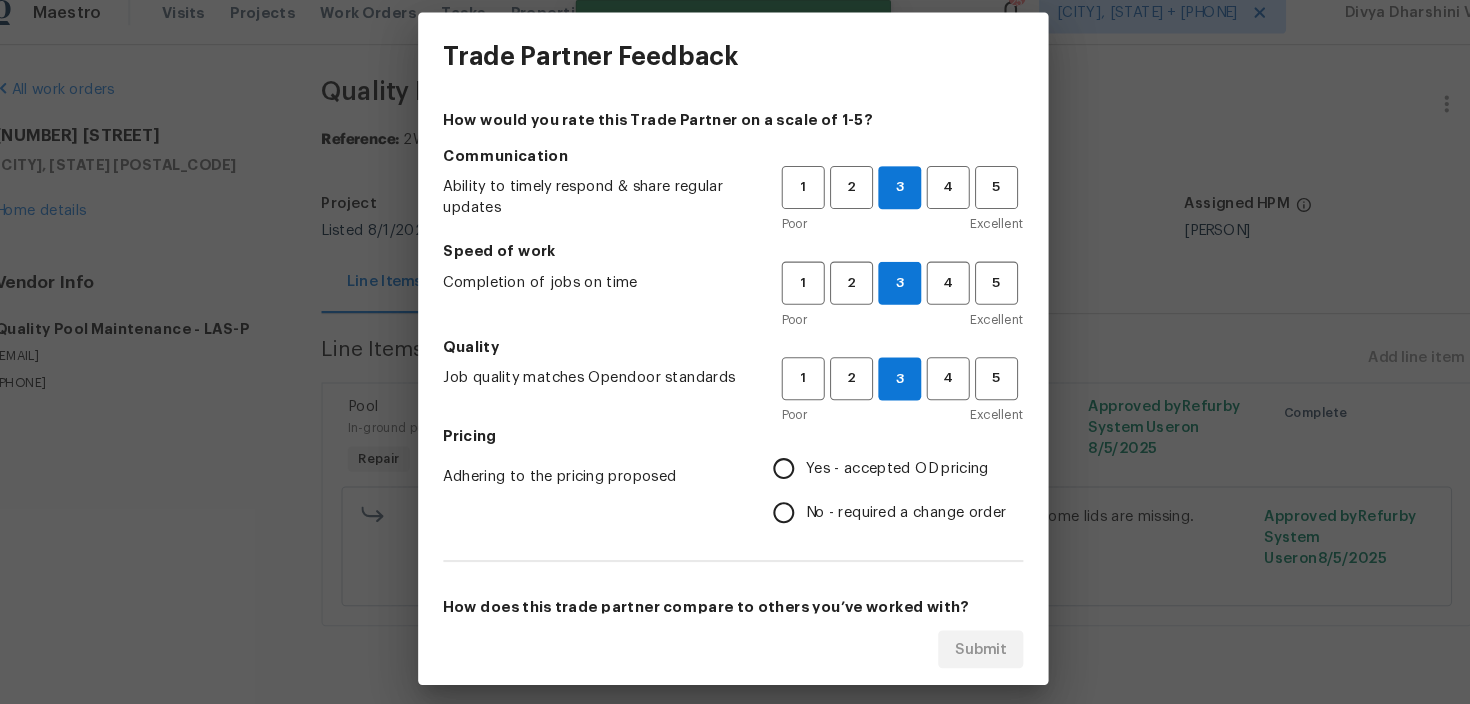 click on "Yes - accepted OD pricing" at bounding box center [783, 466] 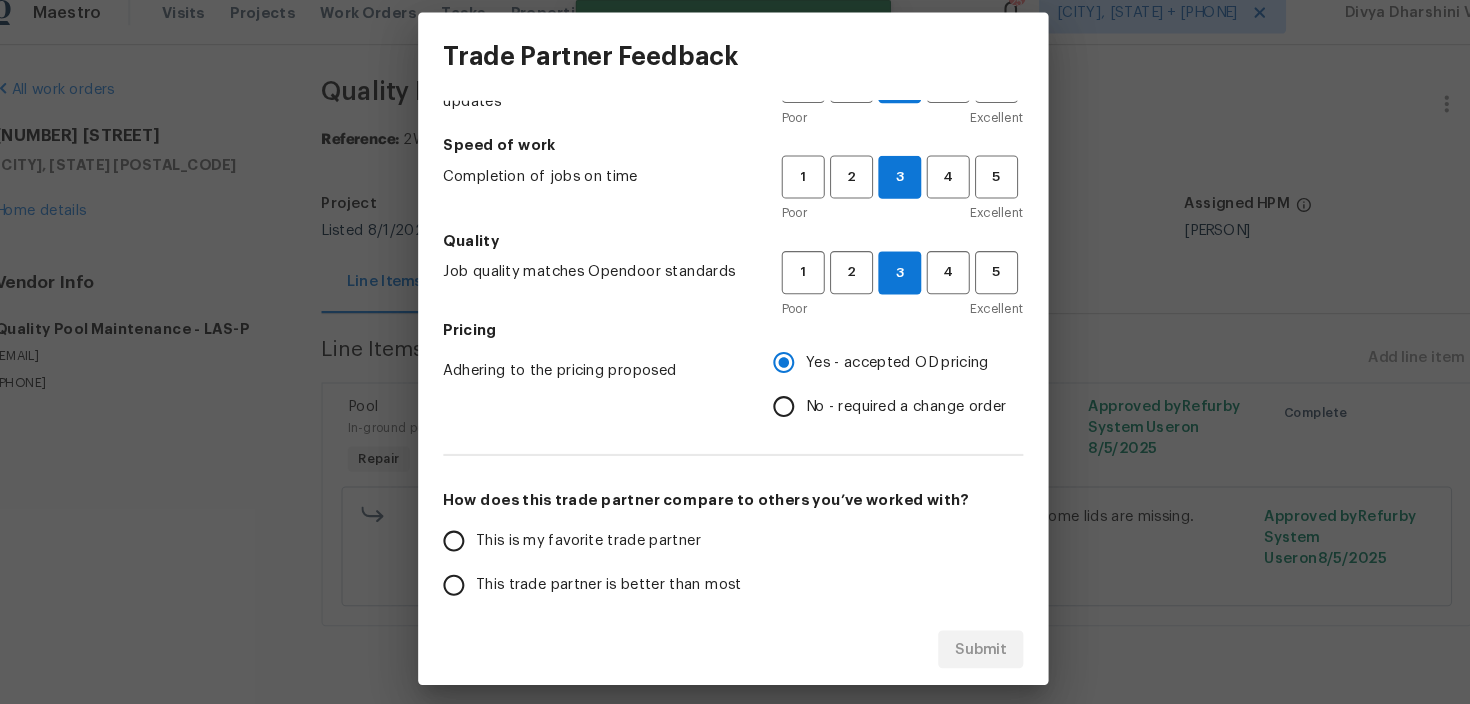 scroll, scrollTop: 108, scrollLeft: 0, axis: vertical 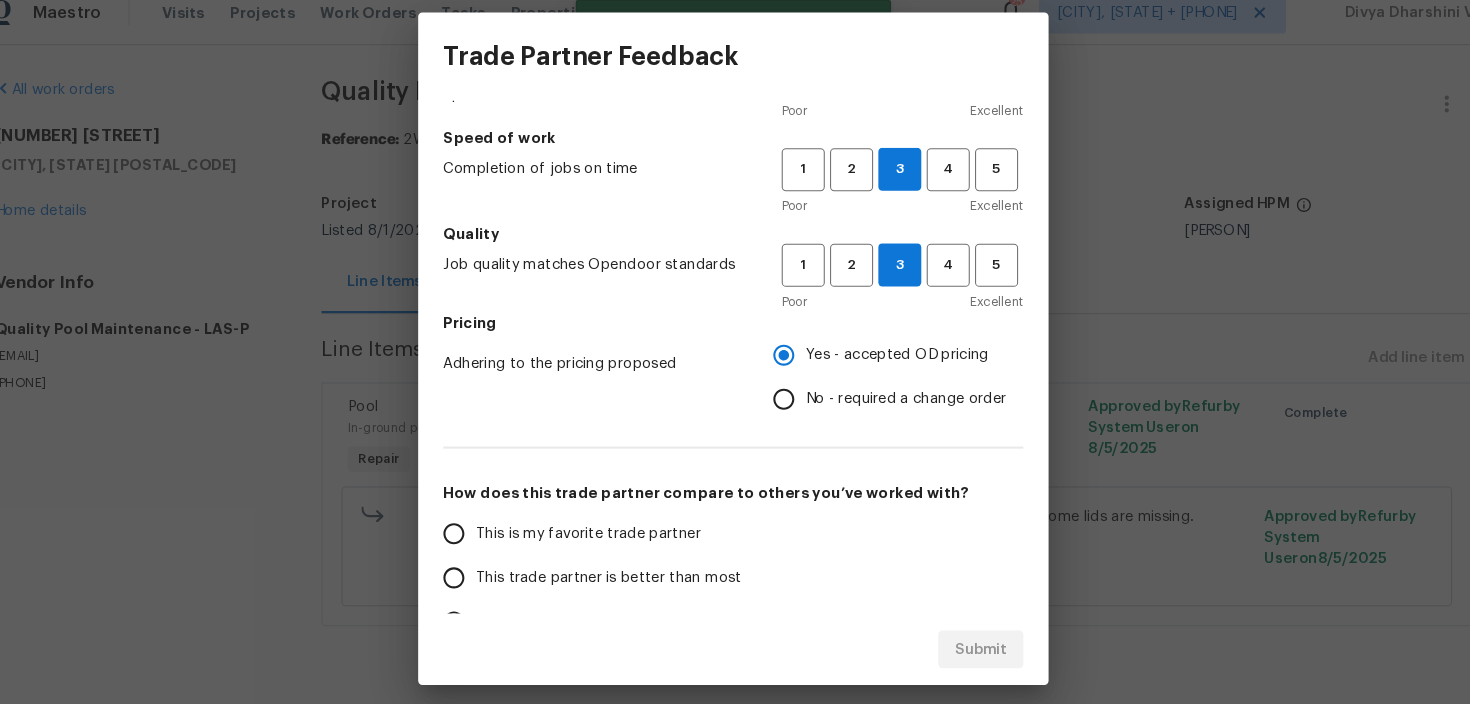 click on "No - required a change order" at bounding box center (783, 400) 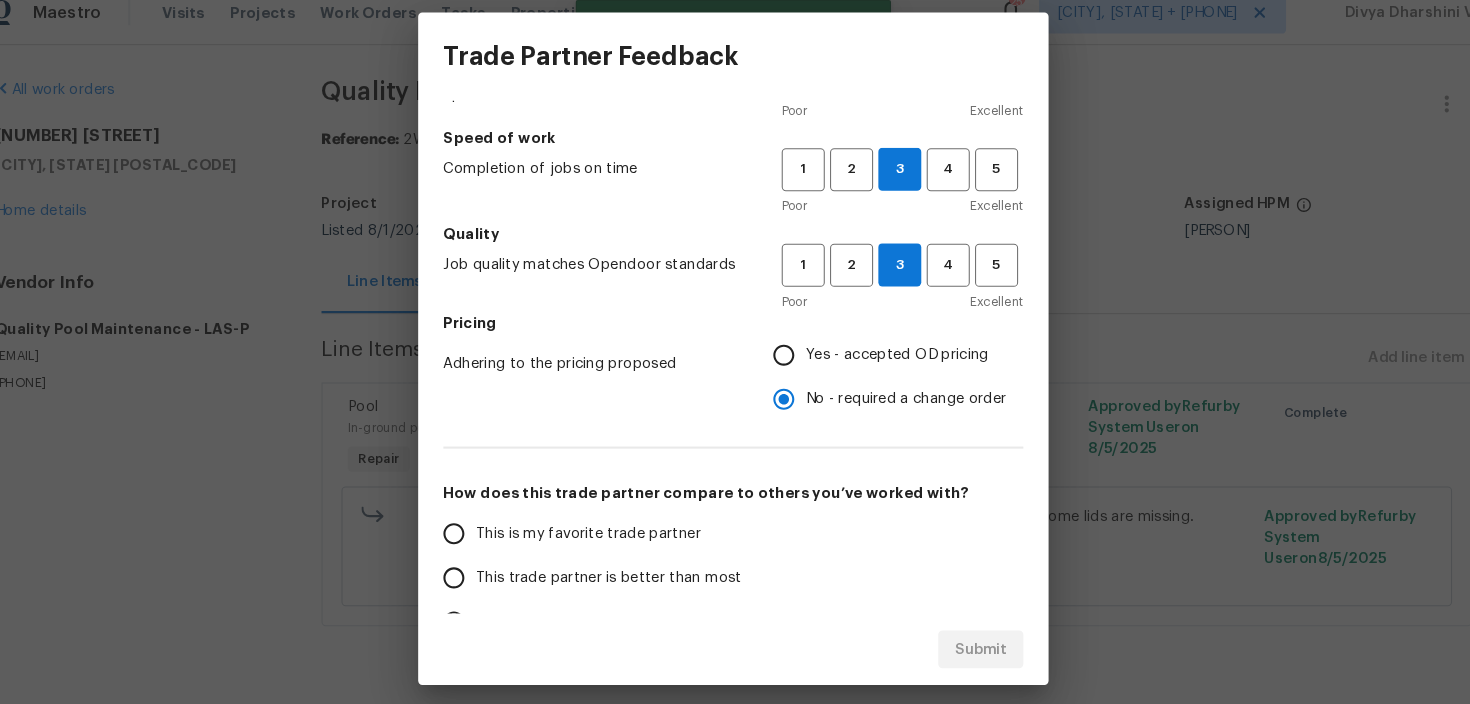 click on "This trade partner is better than most" at bounding box center [606, 570] 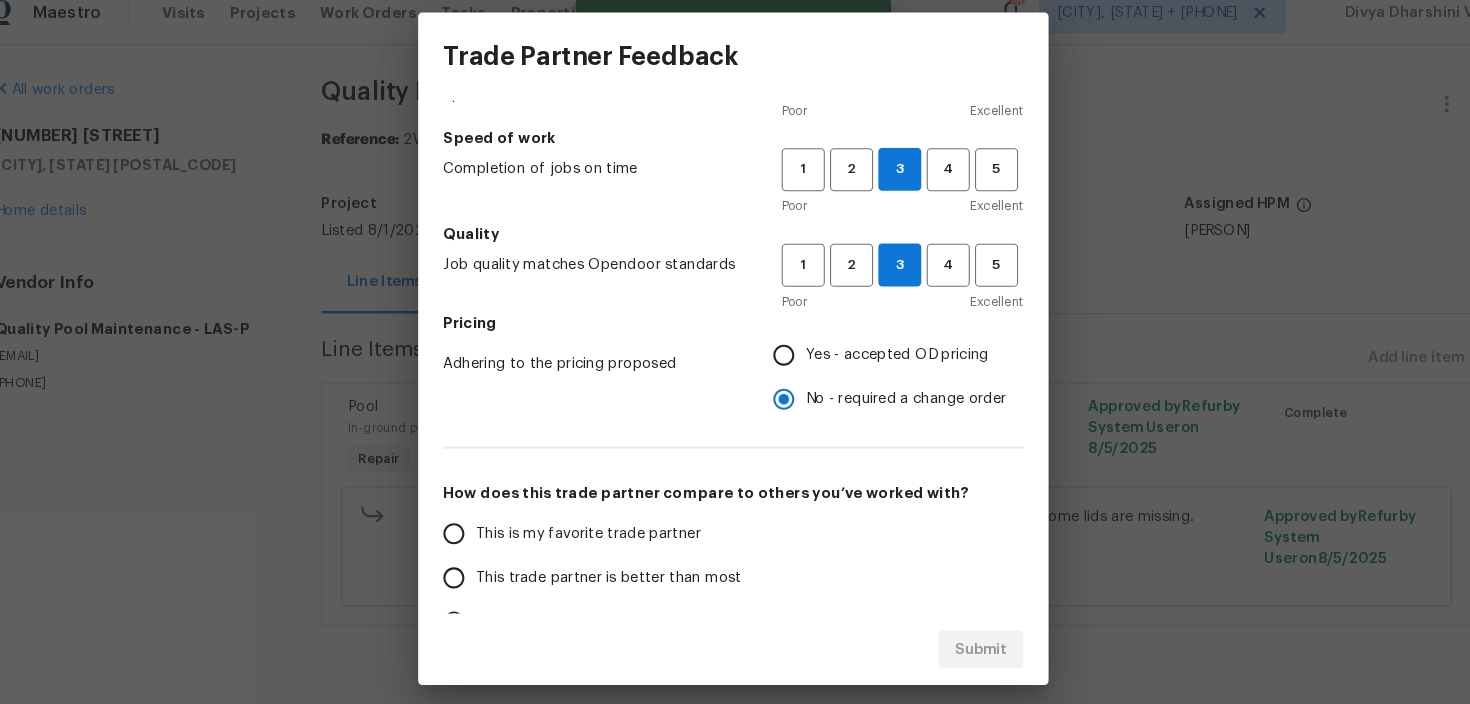 click on "This trade partner is better than most" at bounding box center (469, 570) 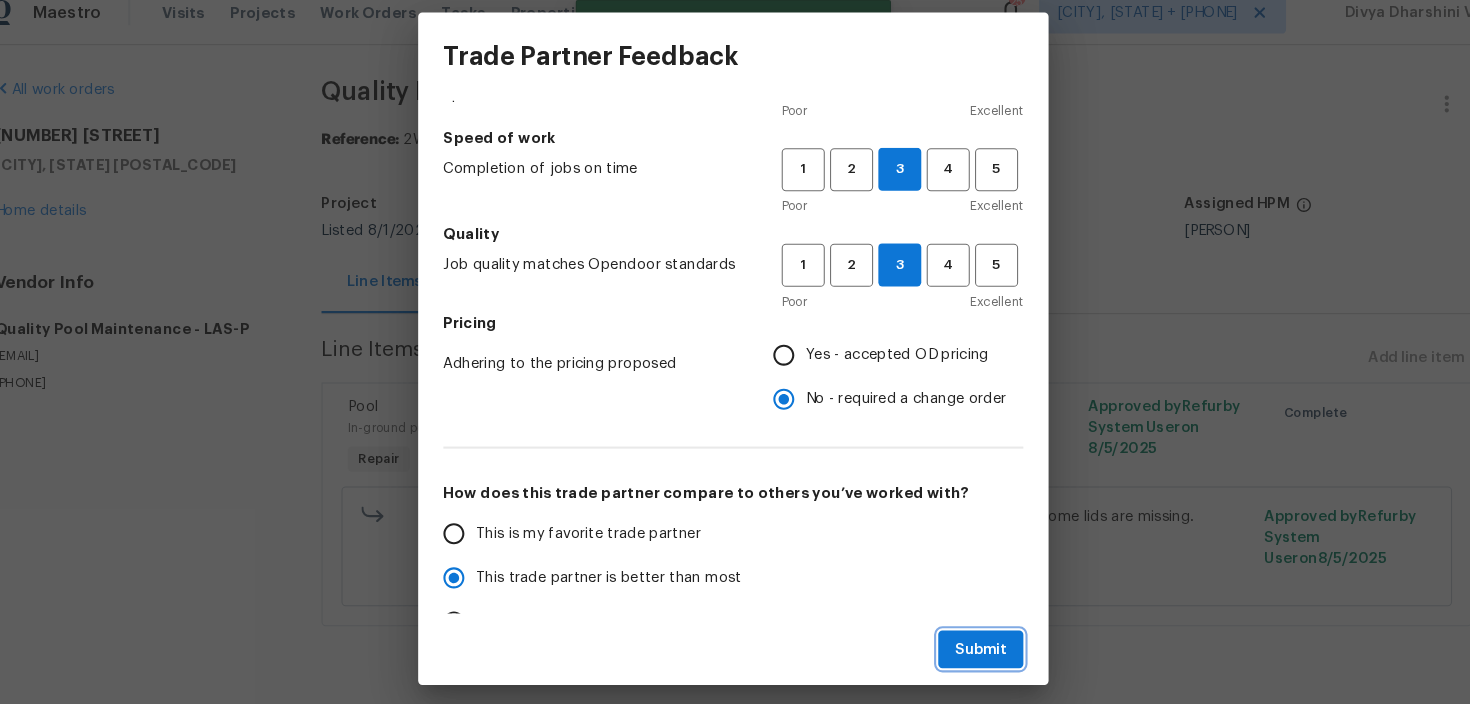 click on "Submit" at bounding box center (970, 638) 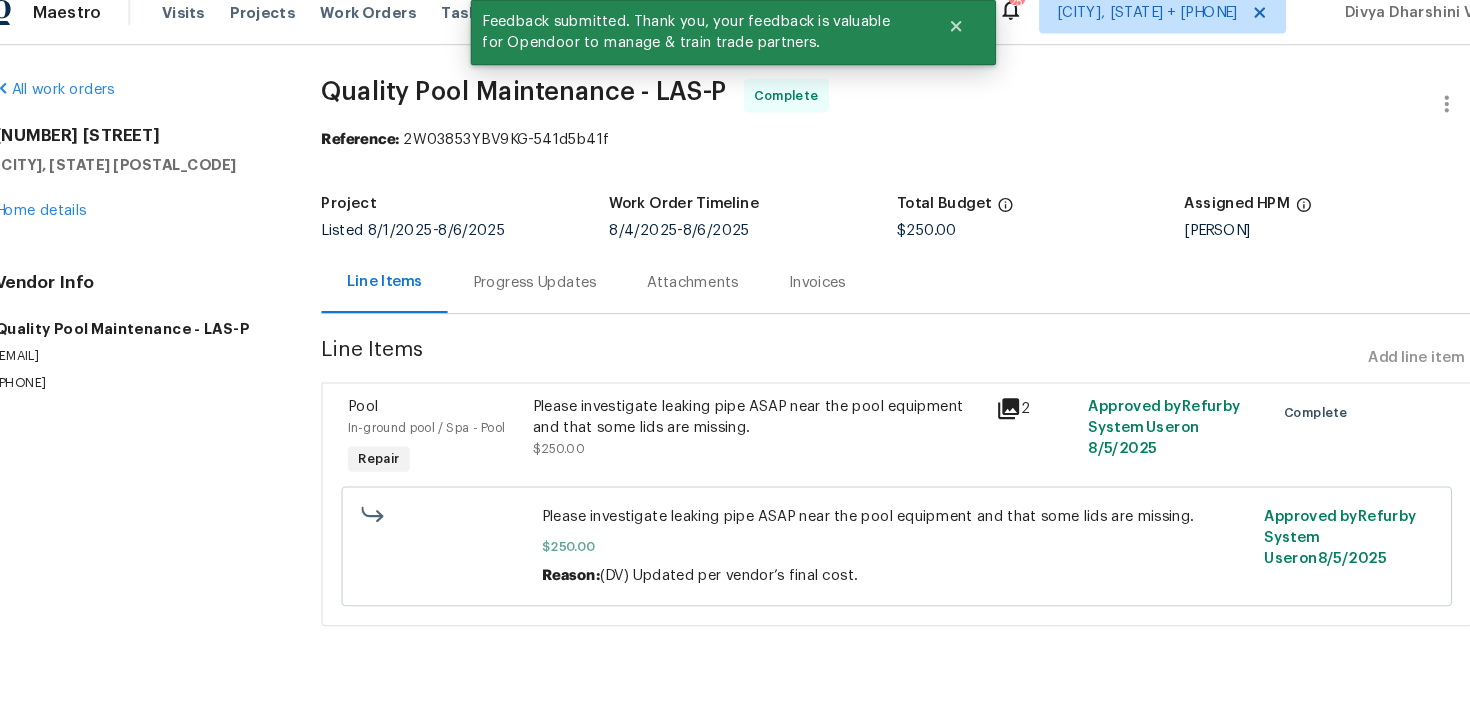 click on "Progress Updates" at bounding box center (546, 289) 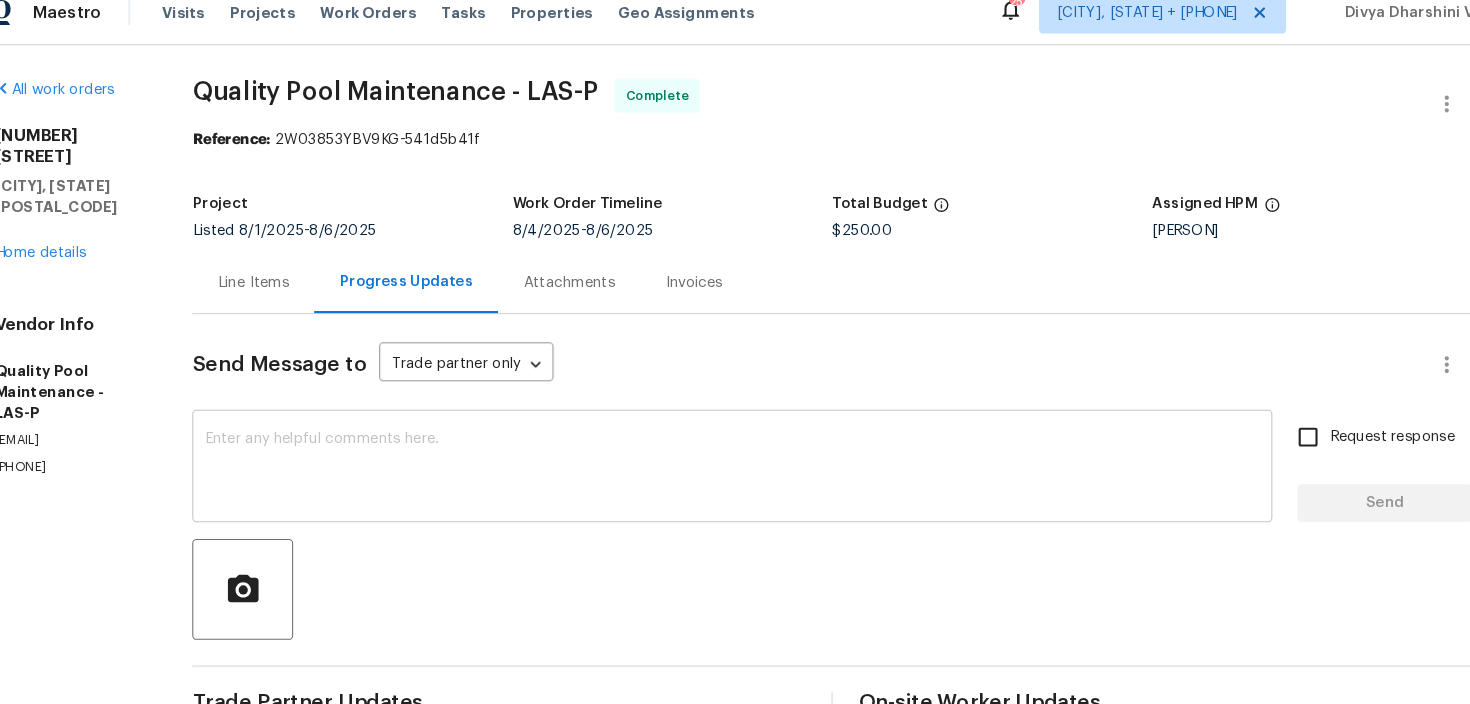 click at bounding box center [734, 466] 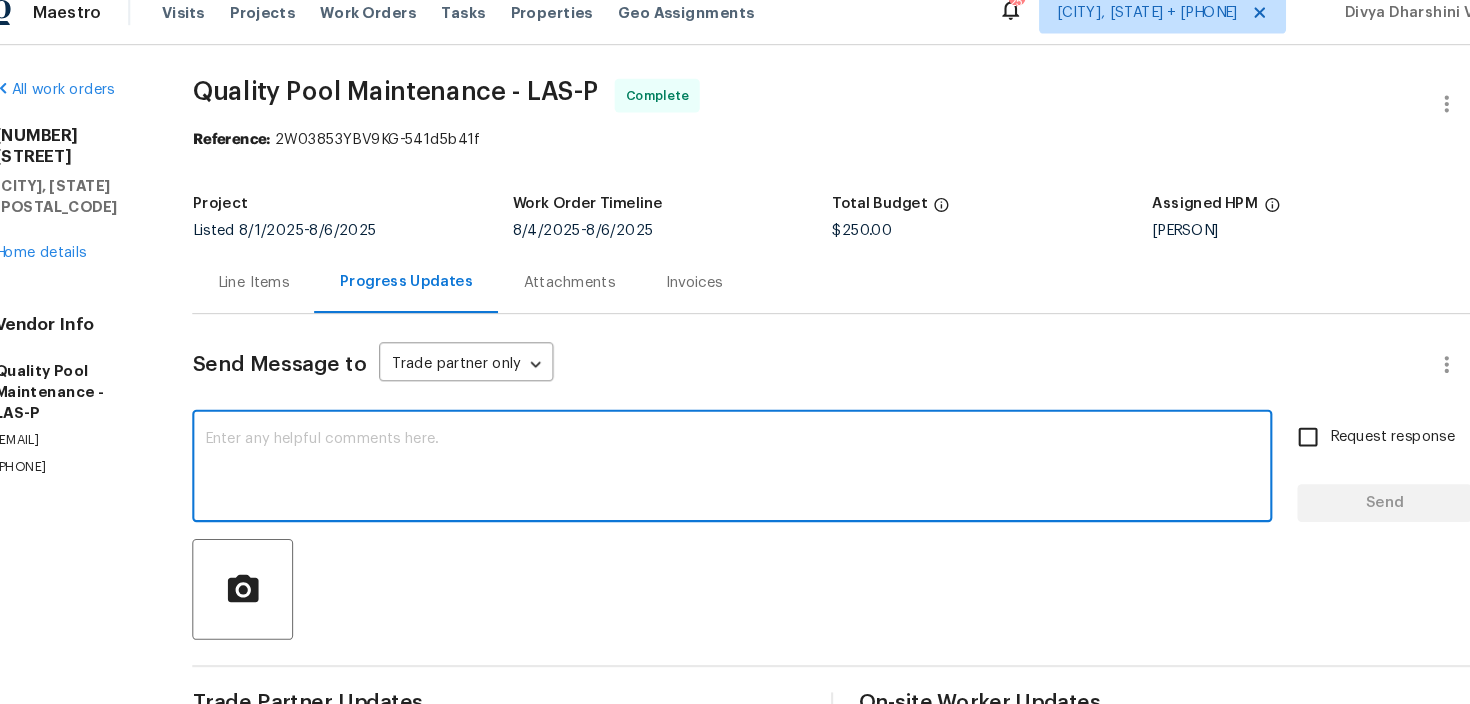 paste on "Hey, the work order has been approved. Thanks for the job :)" 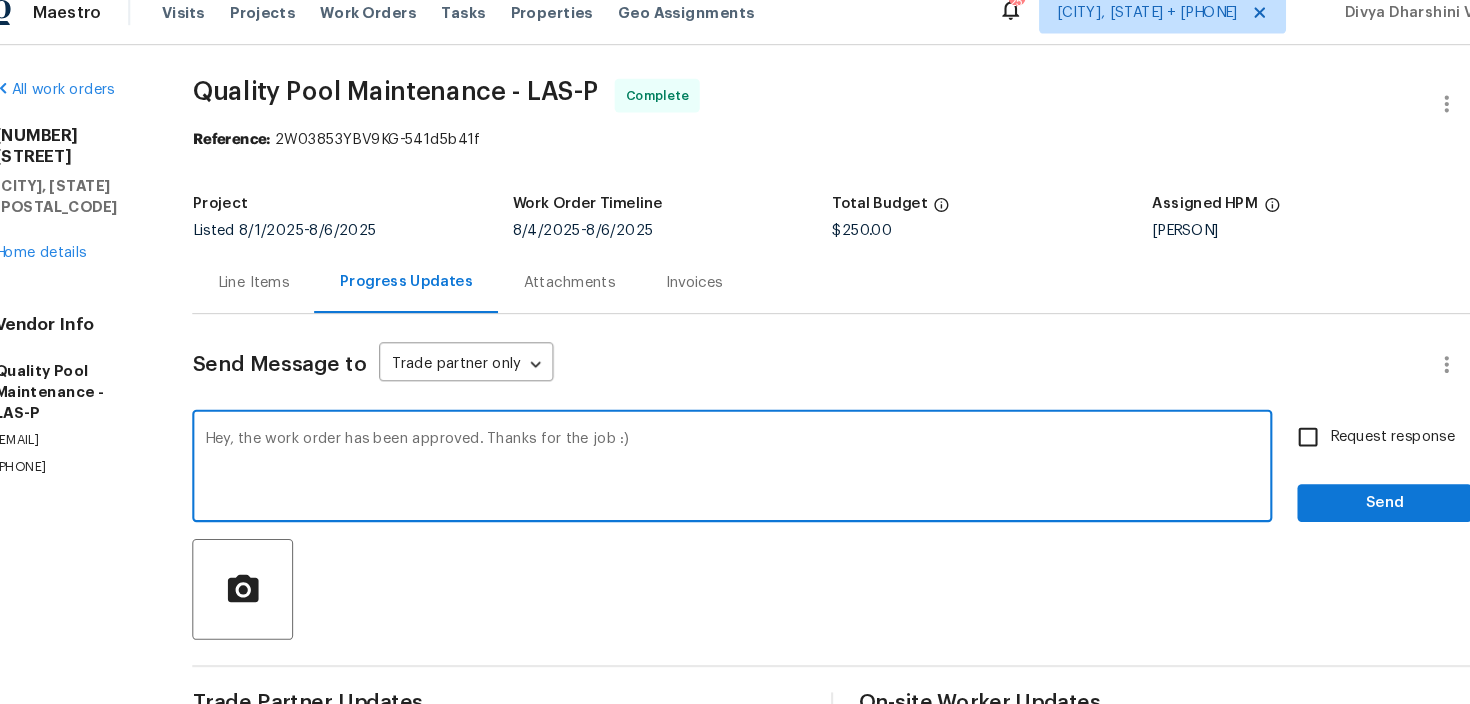 drag, startPoint x: 276, startPoint y: 440, endPoint x: 204, endPoint y: 439, distance: 72.00694 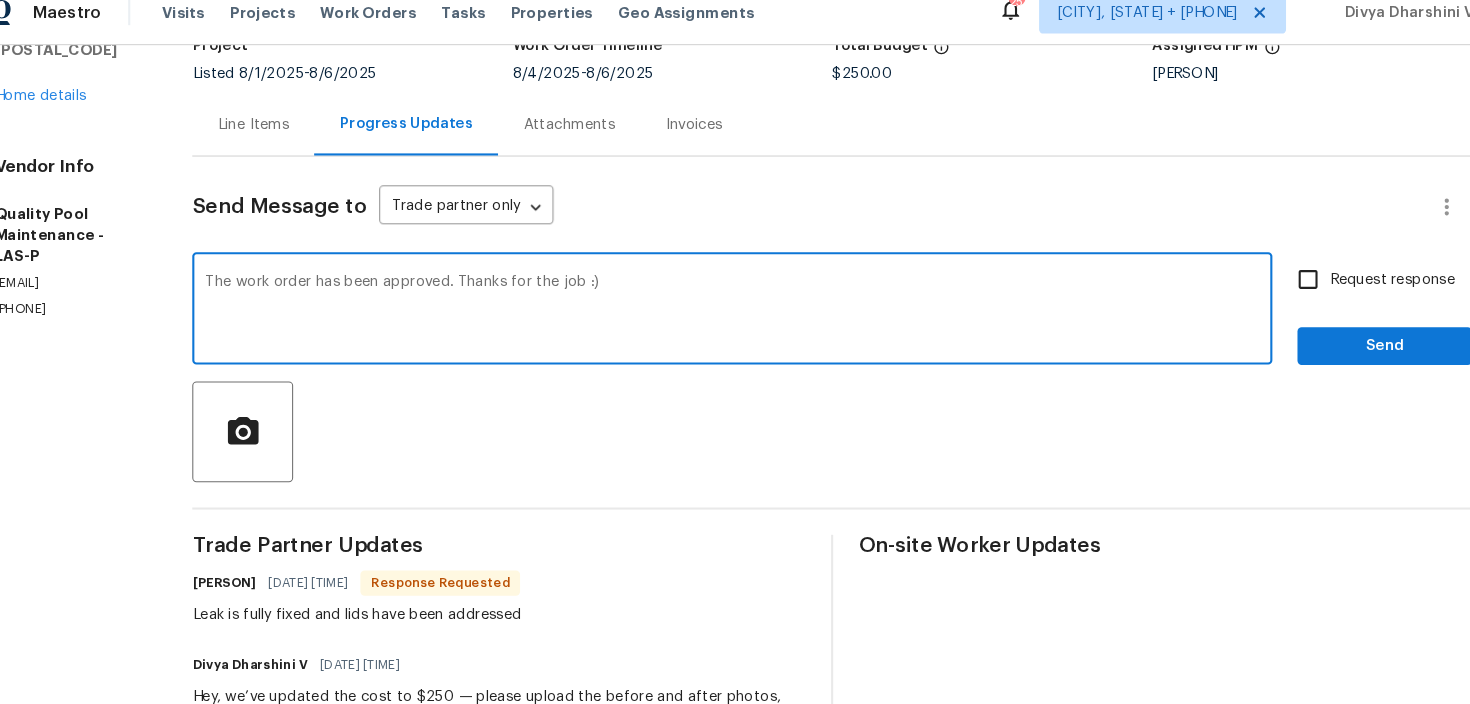 scroll, scrollTop: 149, scrollLeft: 0, axis: vertical 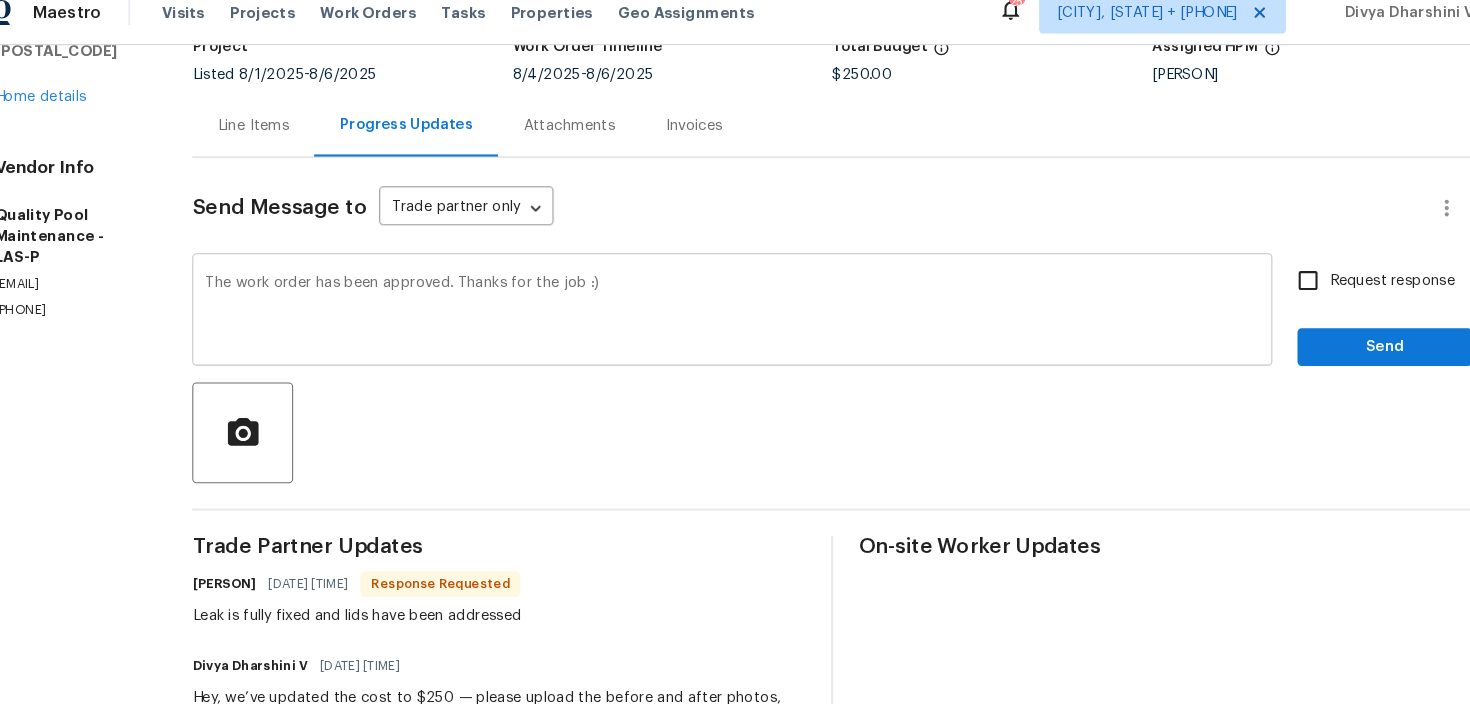 click on "The work order has been approved. Thanks for the job :)
x ​" at bounding box center [734, 317] 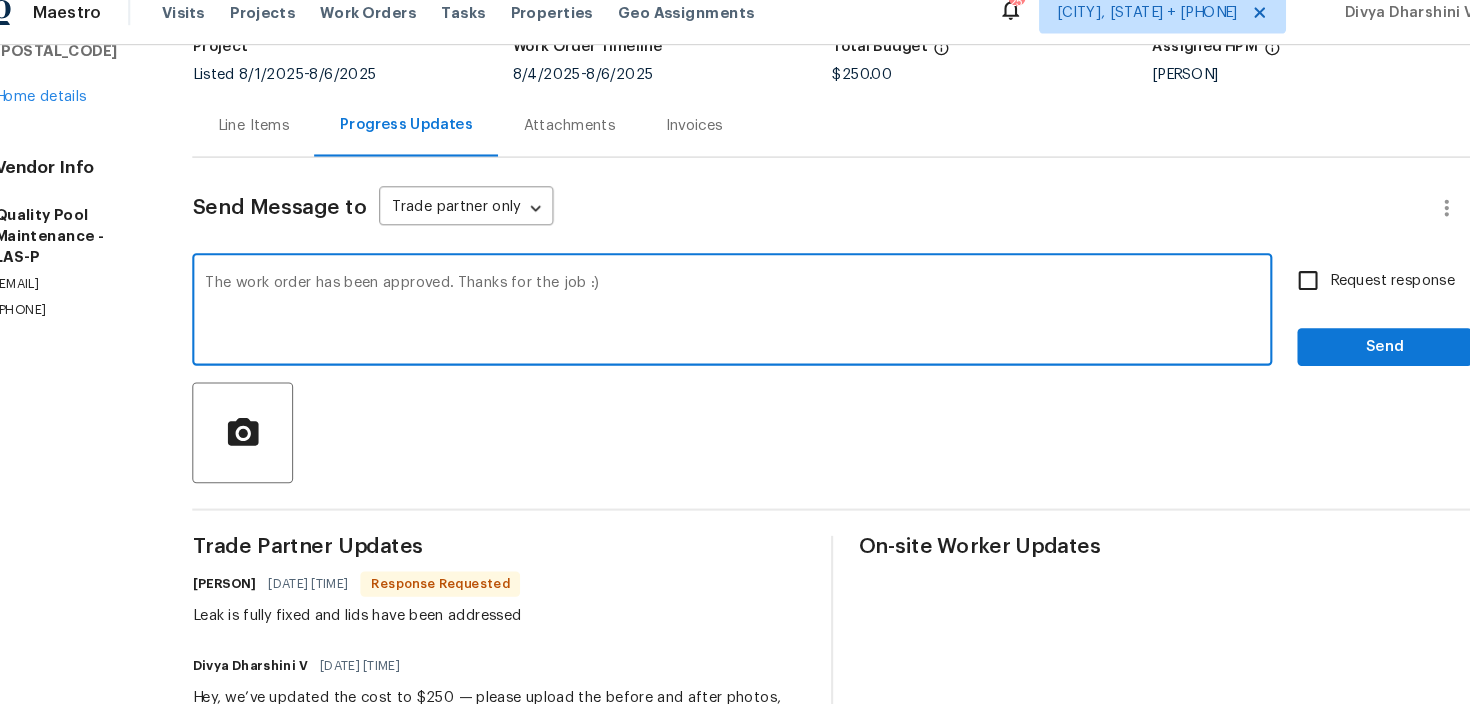 click on "The work order has been approved. Thanks for the job :)" at bounding box center [734, 317] 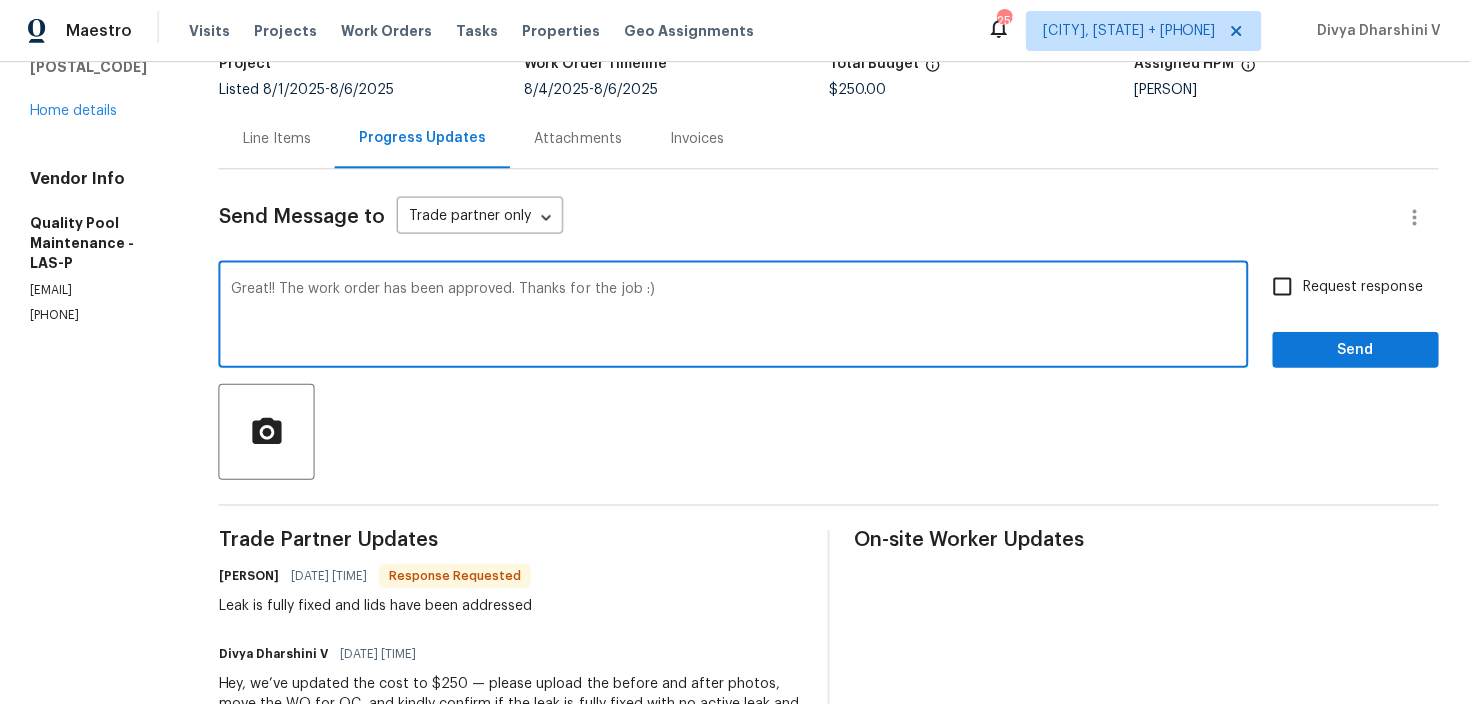 scroll, scrollTop: 0, scrollLeft: 0, axis: both 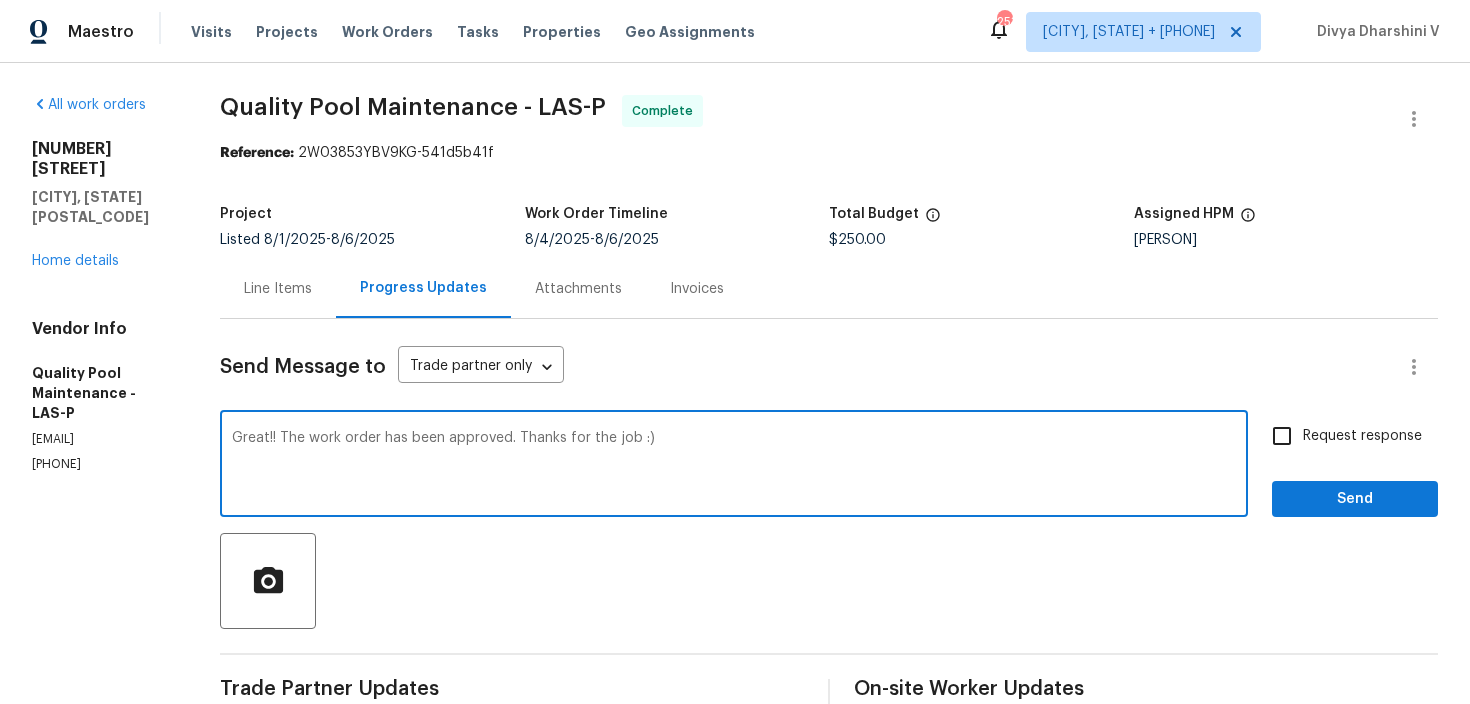 type on "Great!! The work order has been approved. Thanks for the job :)" 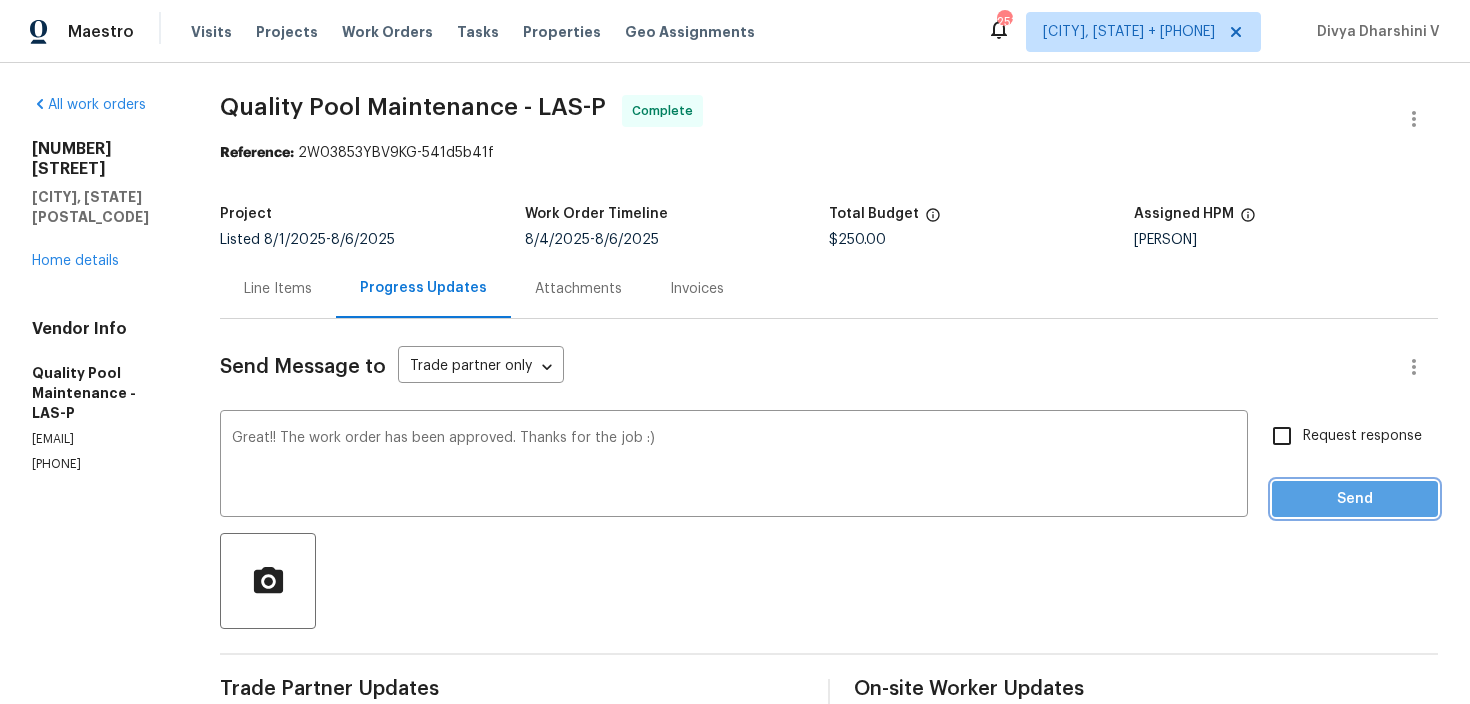 click on "Send" at bounding box center (1355, 499) 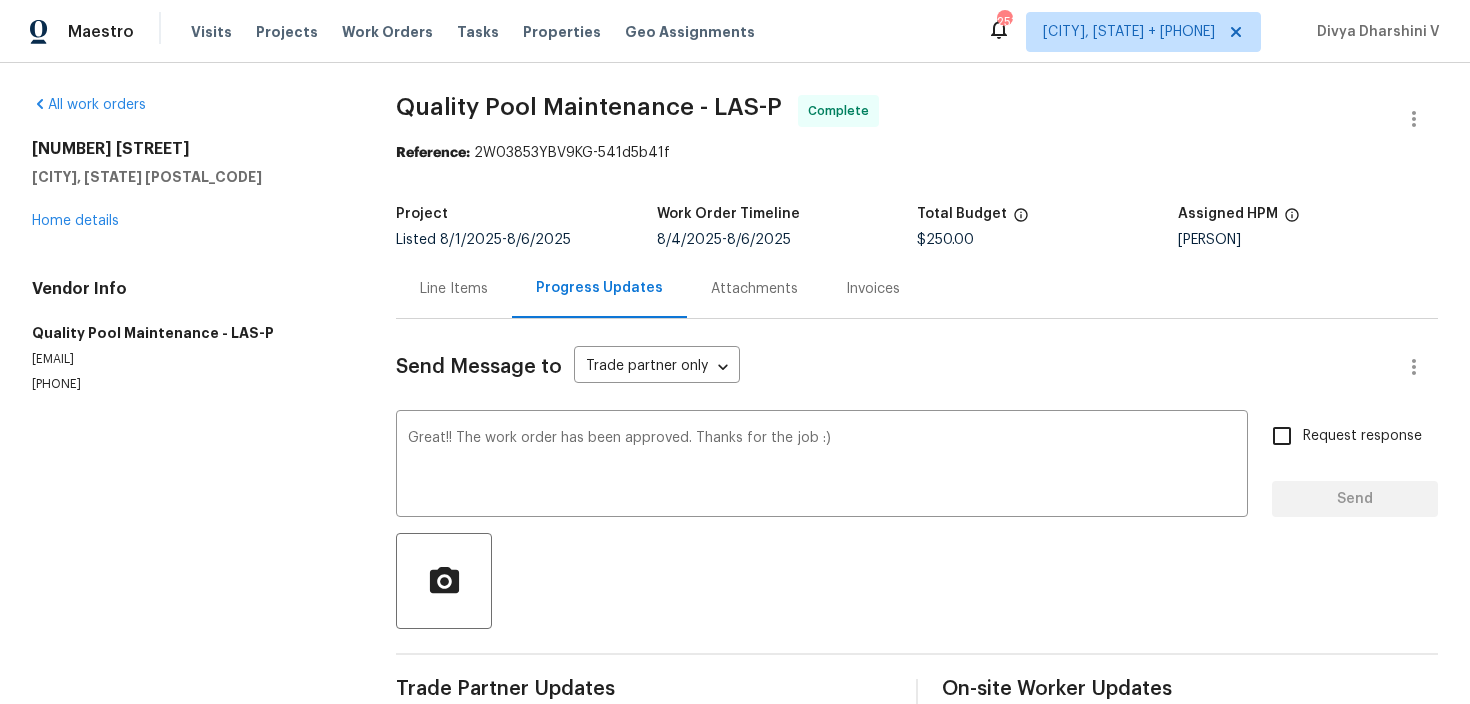 type 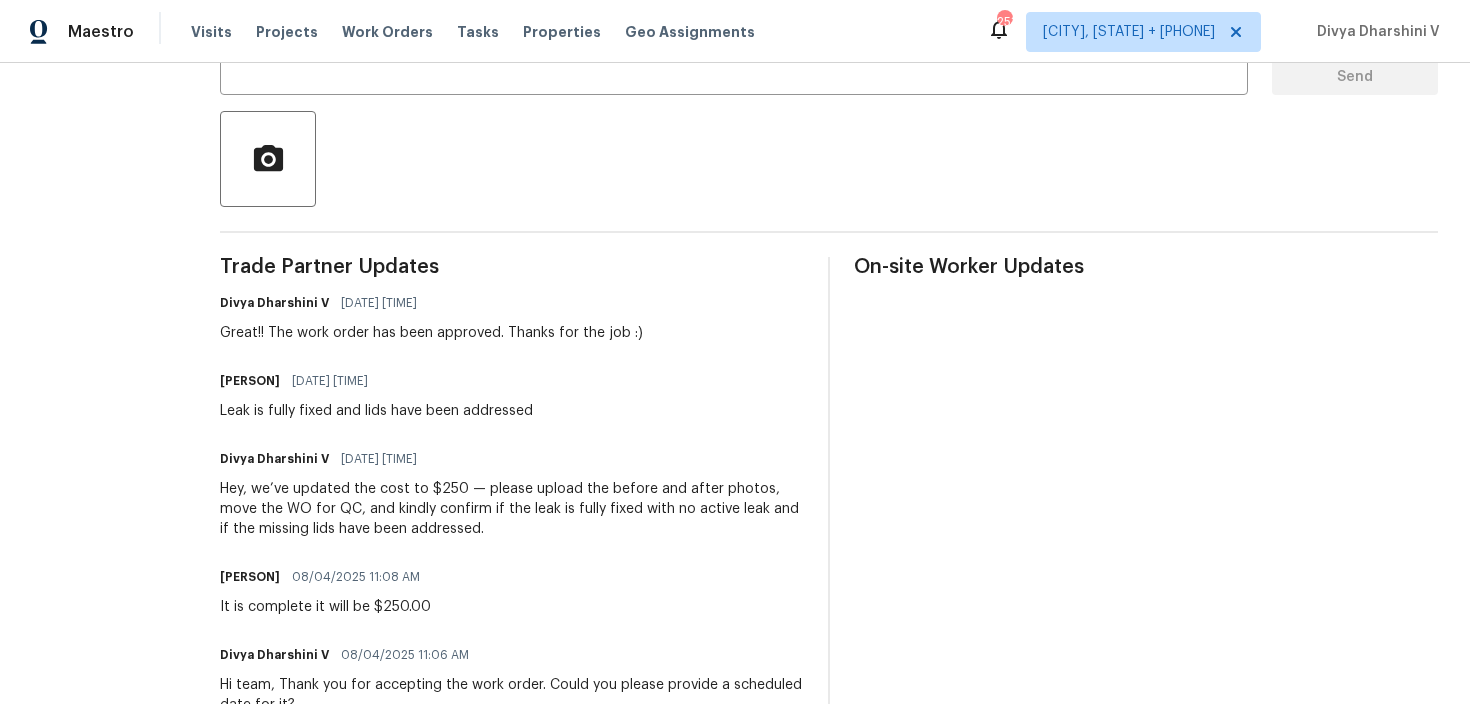 scroll, scrollTop: 0, scrollLeft: 0, axis: both 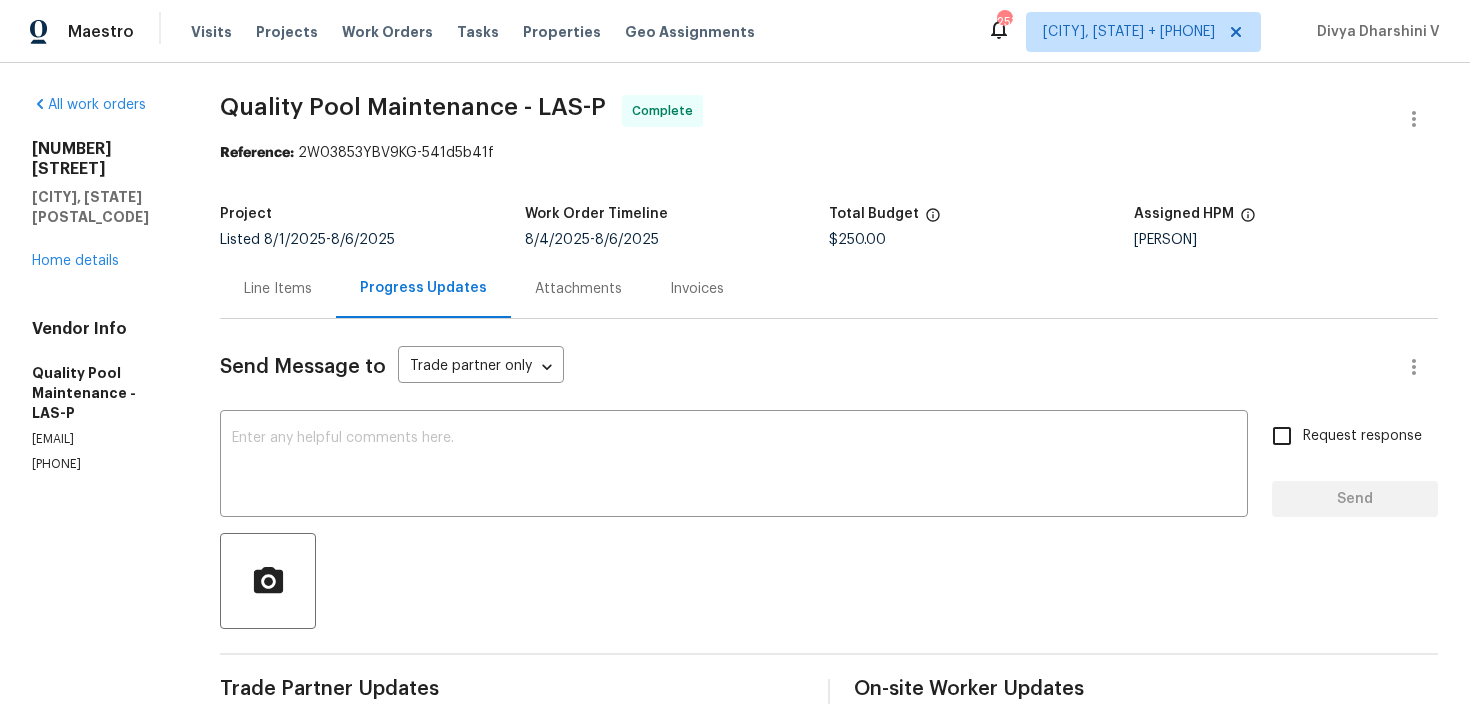 click on "Line Items" at bounding box center (278, 288) 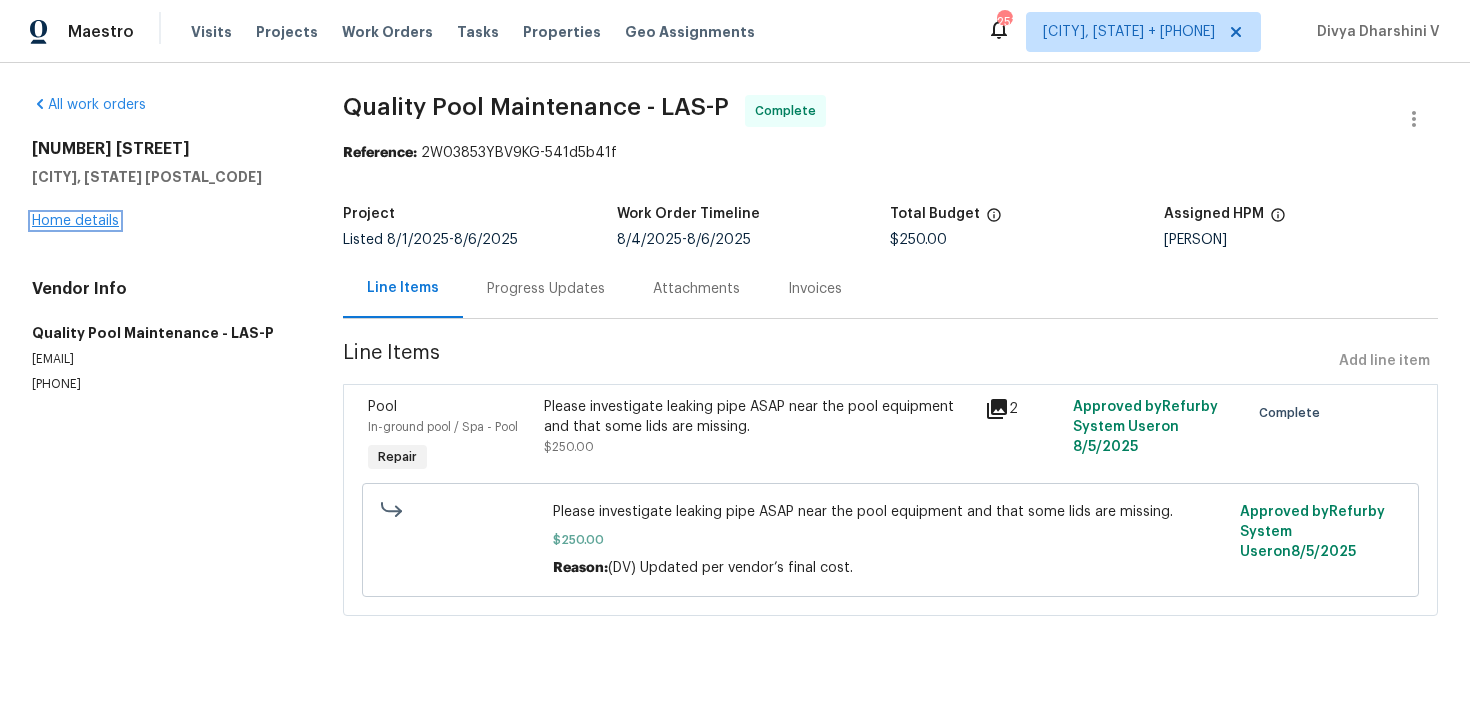 click on "Home details" at bounding box center [75, 221] 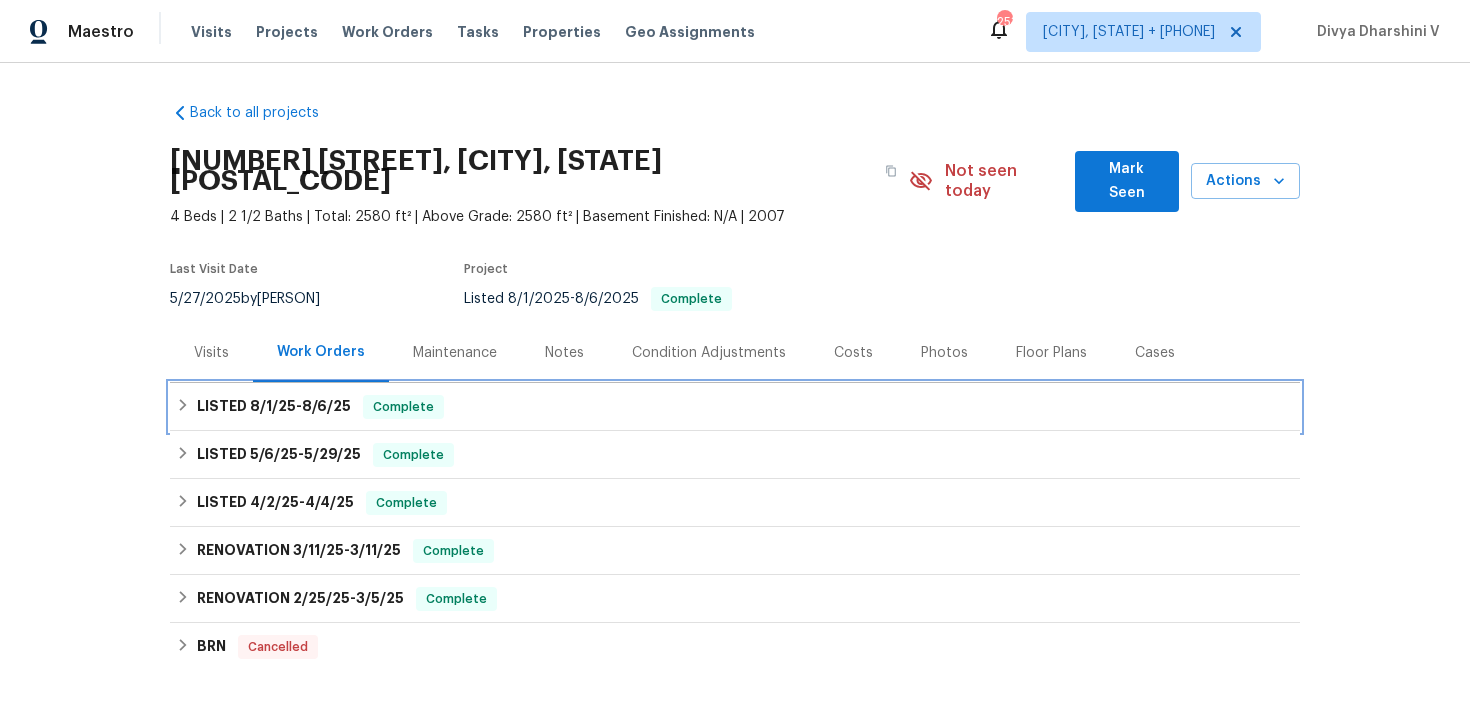 click on "8/1/25  -  8/6/25" at bounding box center (300, 406) 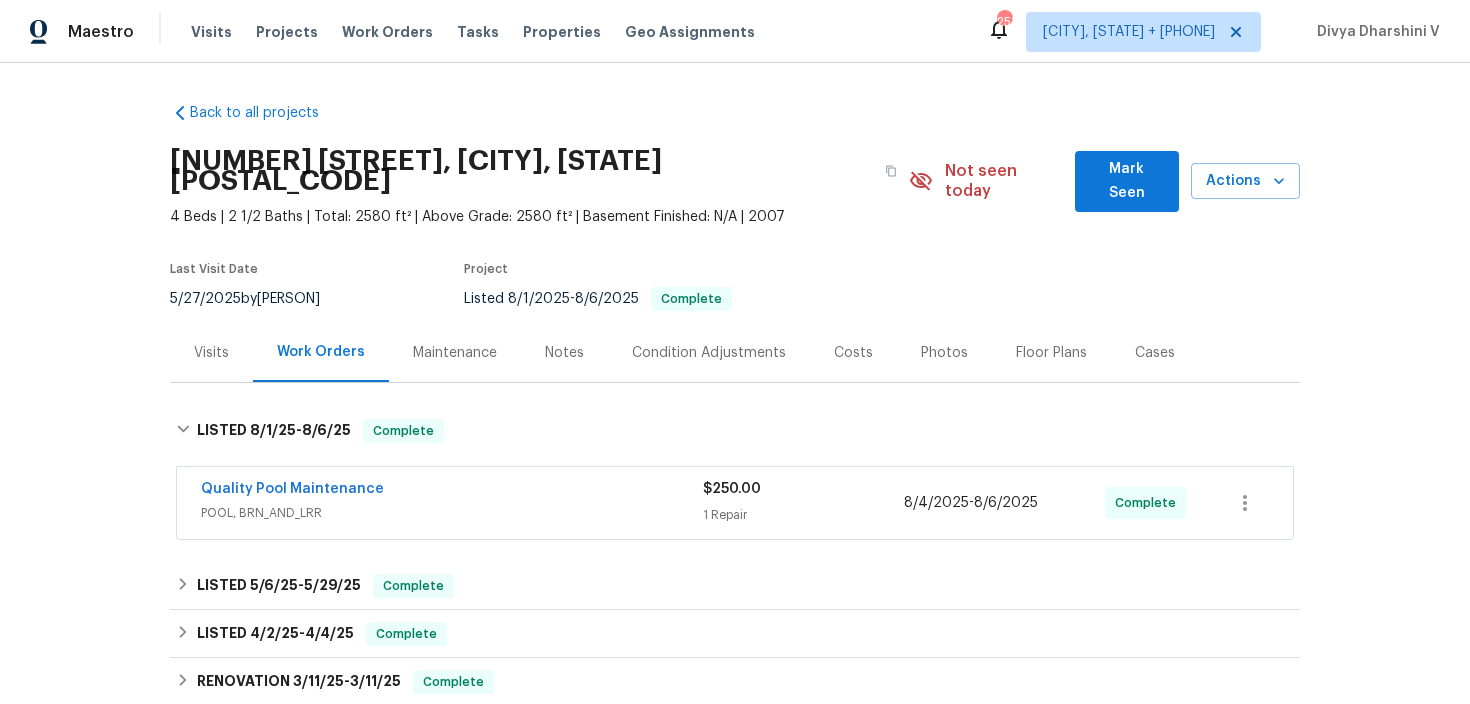 click on "Quality Pool Maintenance" at bounding box center [452, 491] 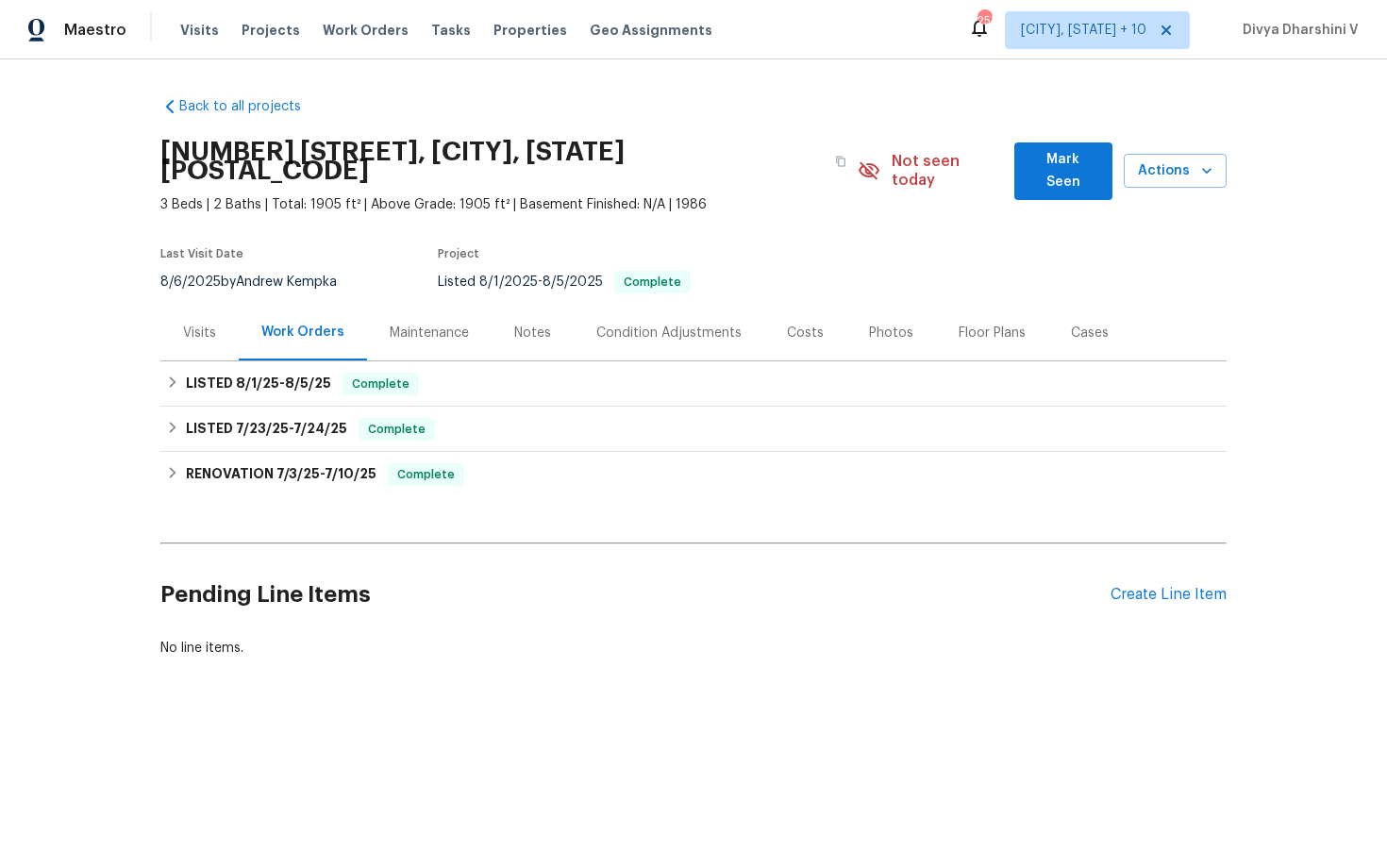 scroll, scrollTop: 0, scrollLeft: 0, axis: both 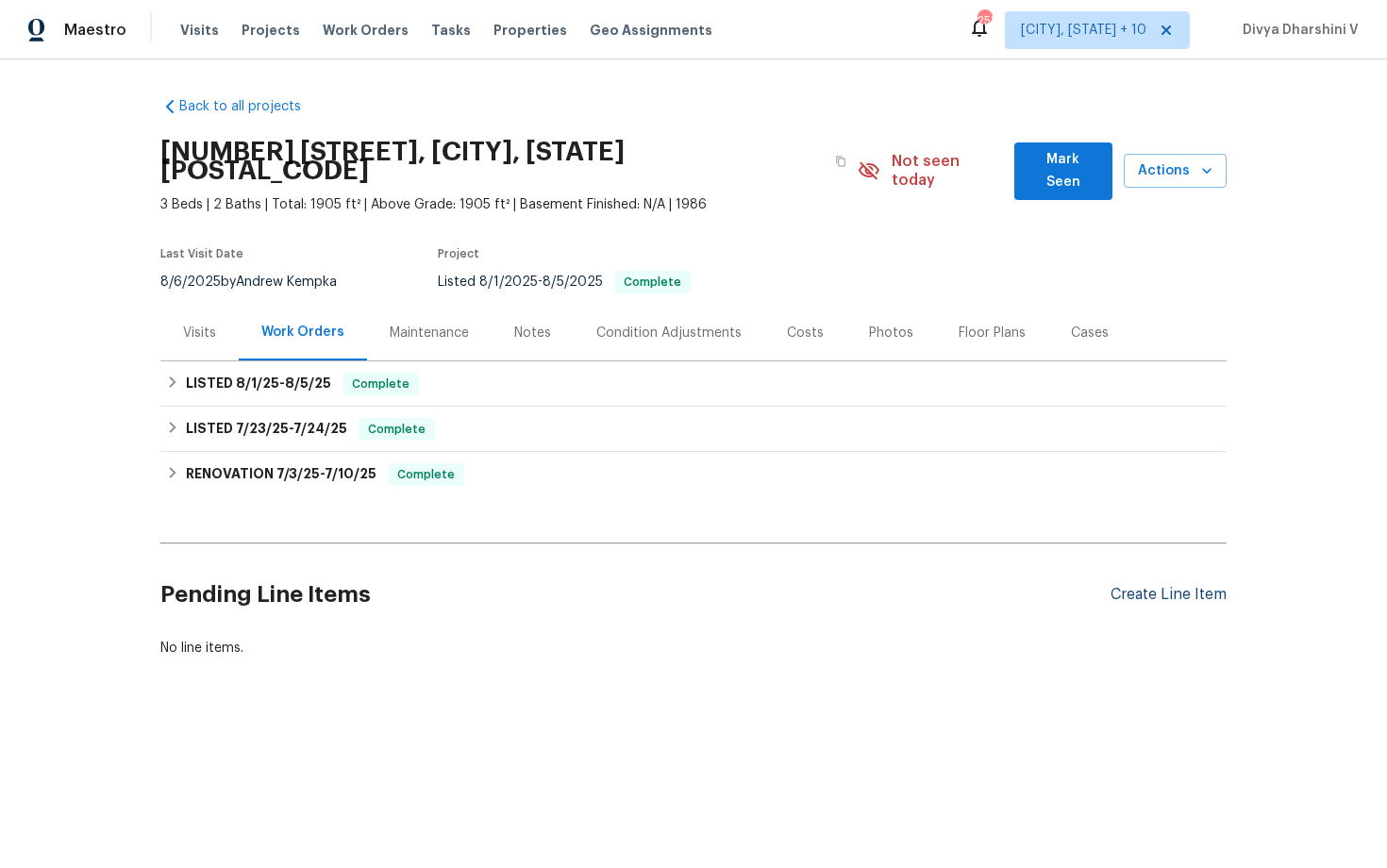 click on "Create Line Item" at bounding box center (1168, 594) 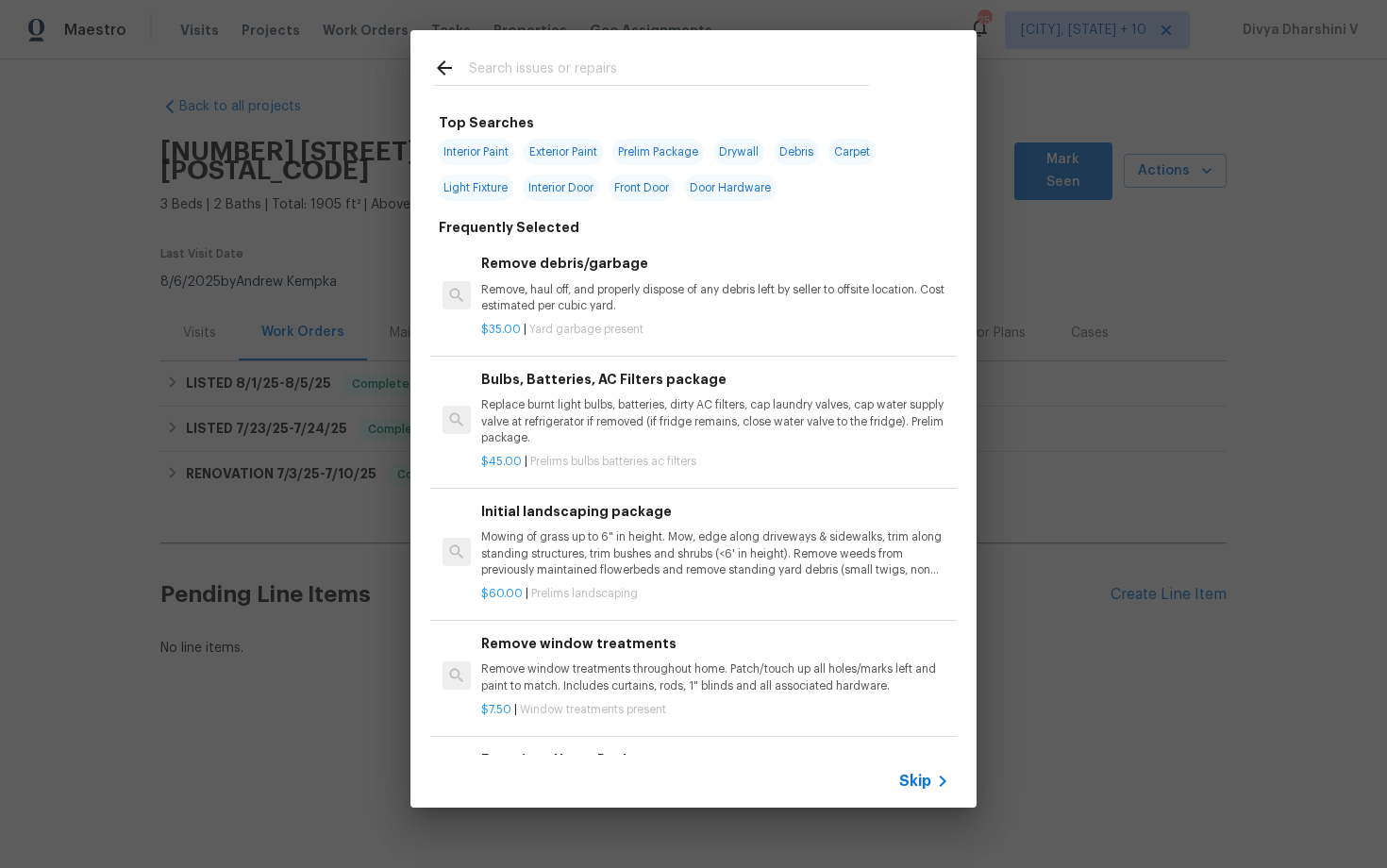click on "Skip" at bounding box center (915, 781) 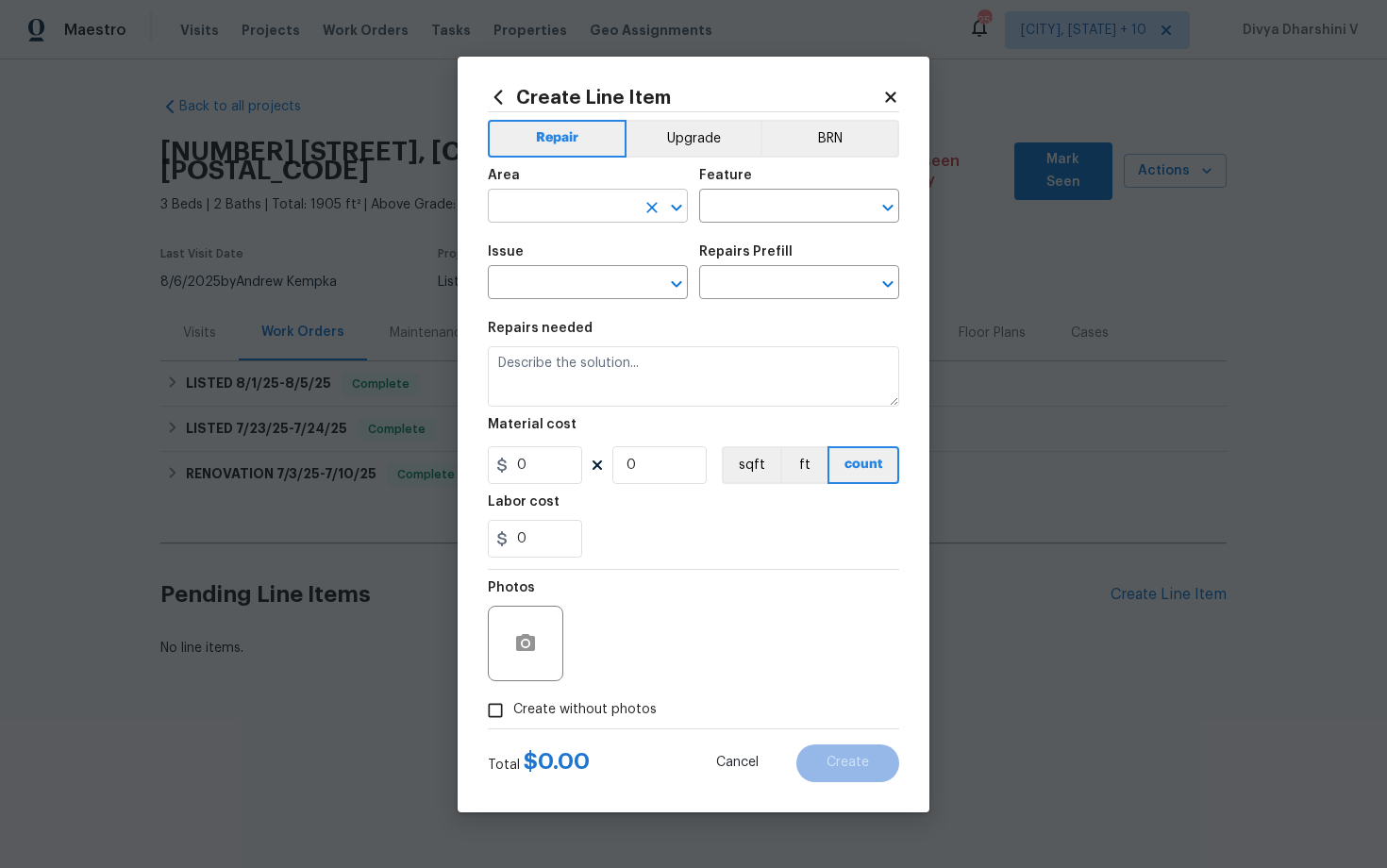 click at bounding box center [561, 208] 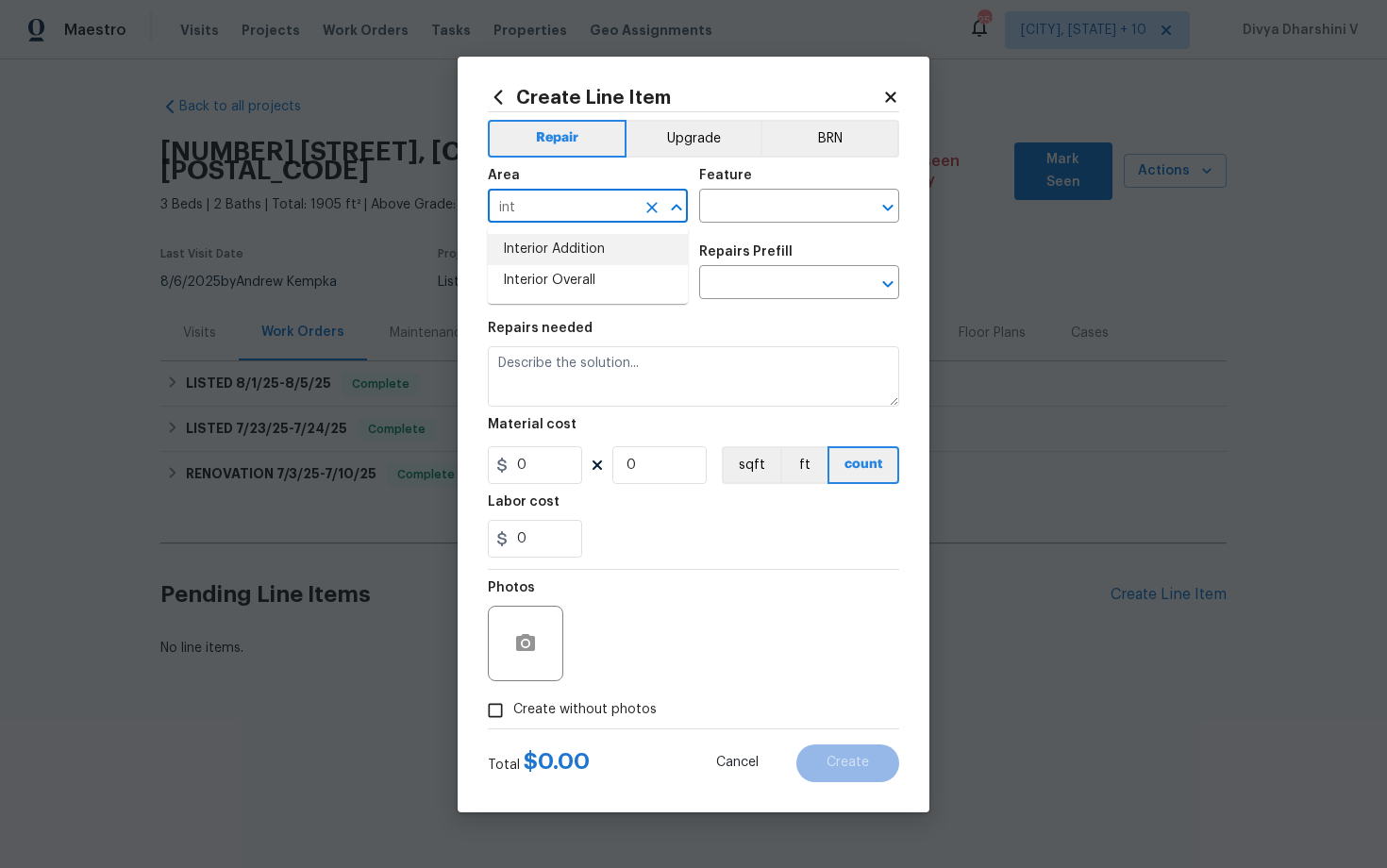 click on "int" at bounding box center (561, 208) 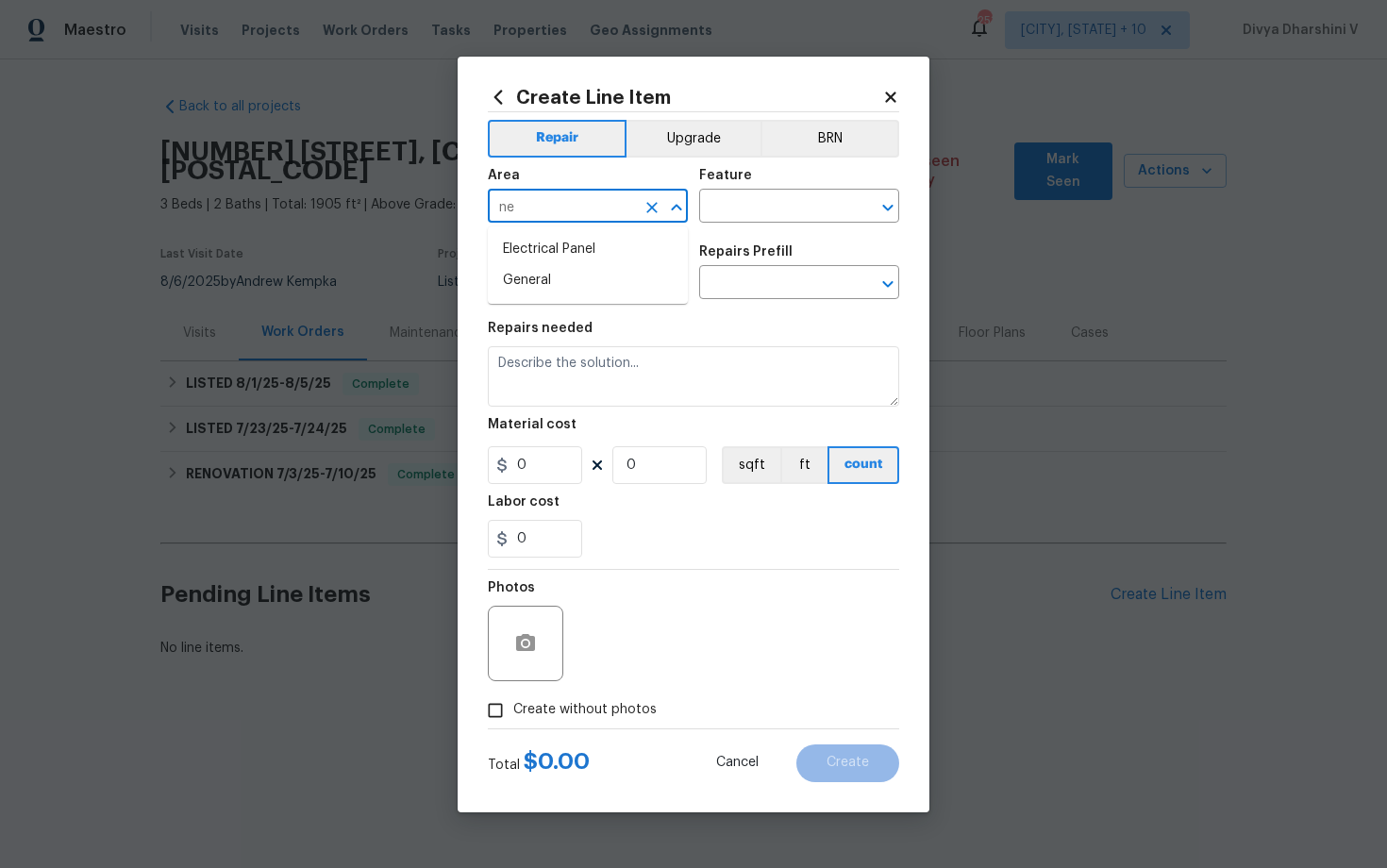 type on "n" 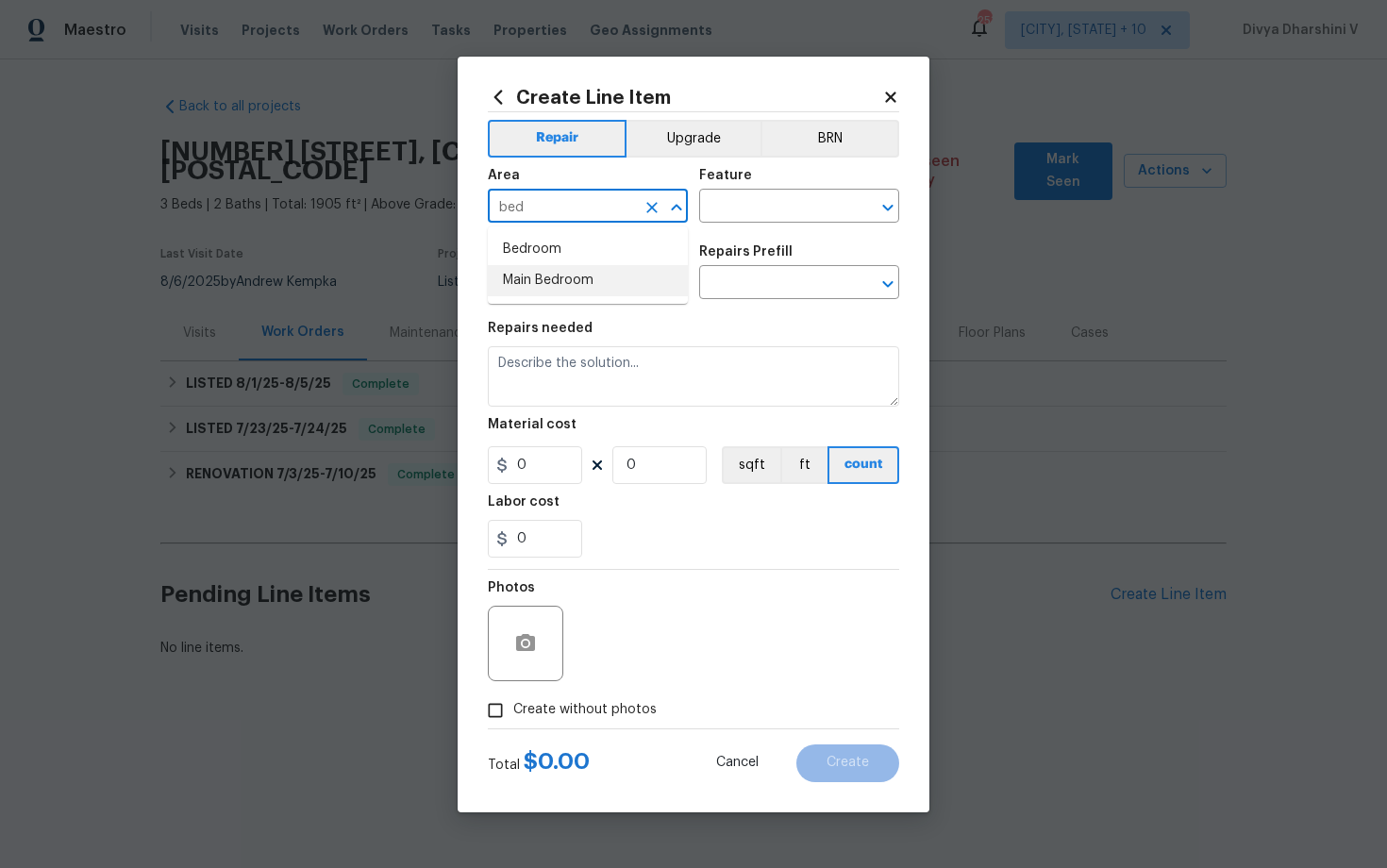 click on "Main Bedroom" at bounding box center (588, 280) 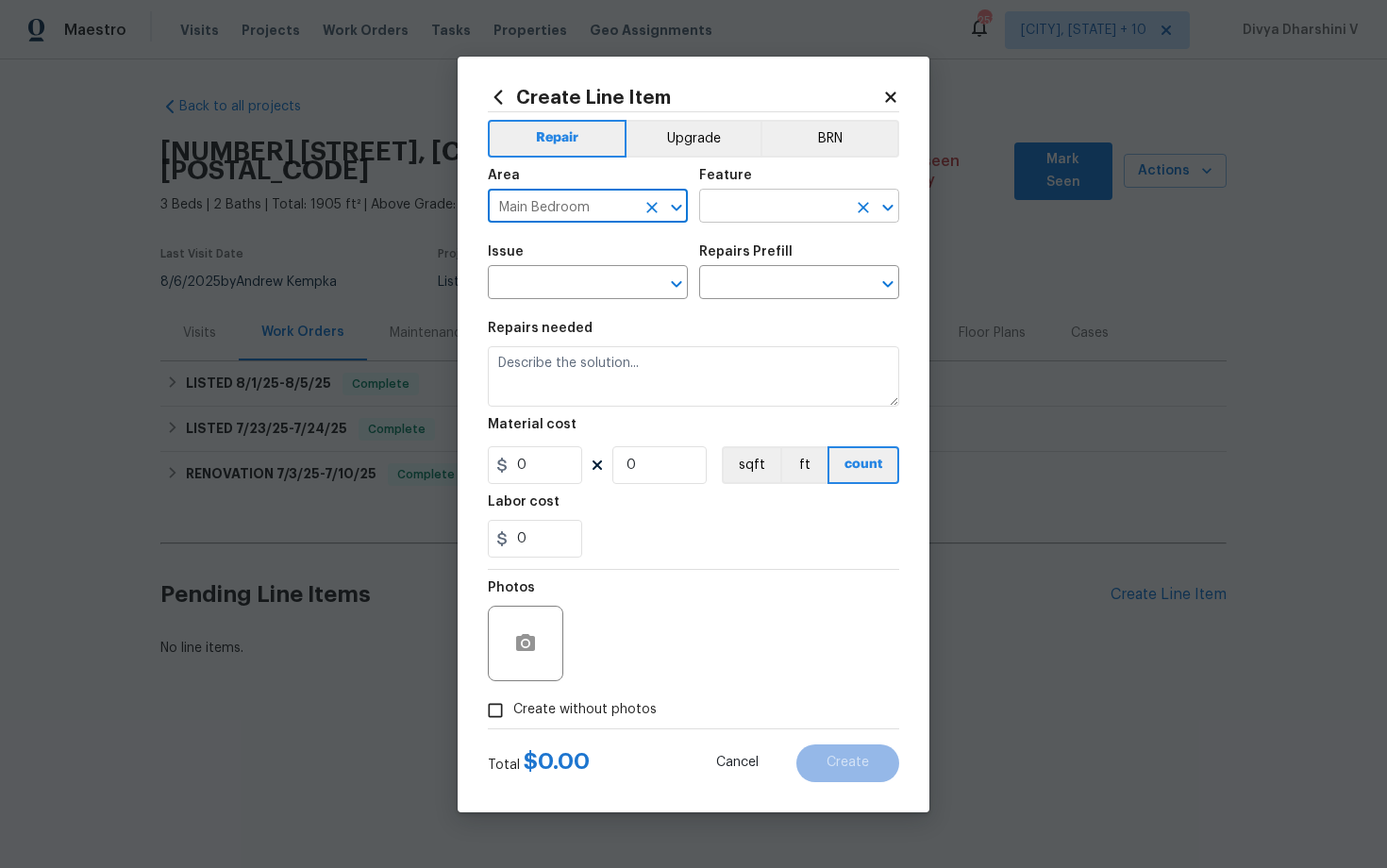 type on "Main Bedroom" 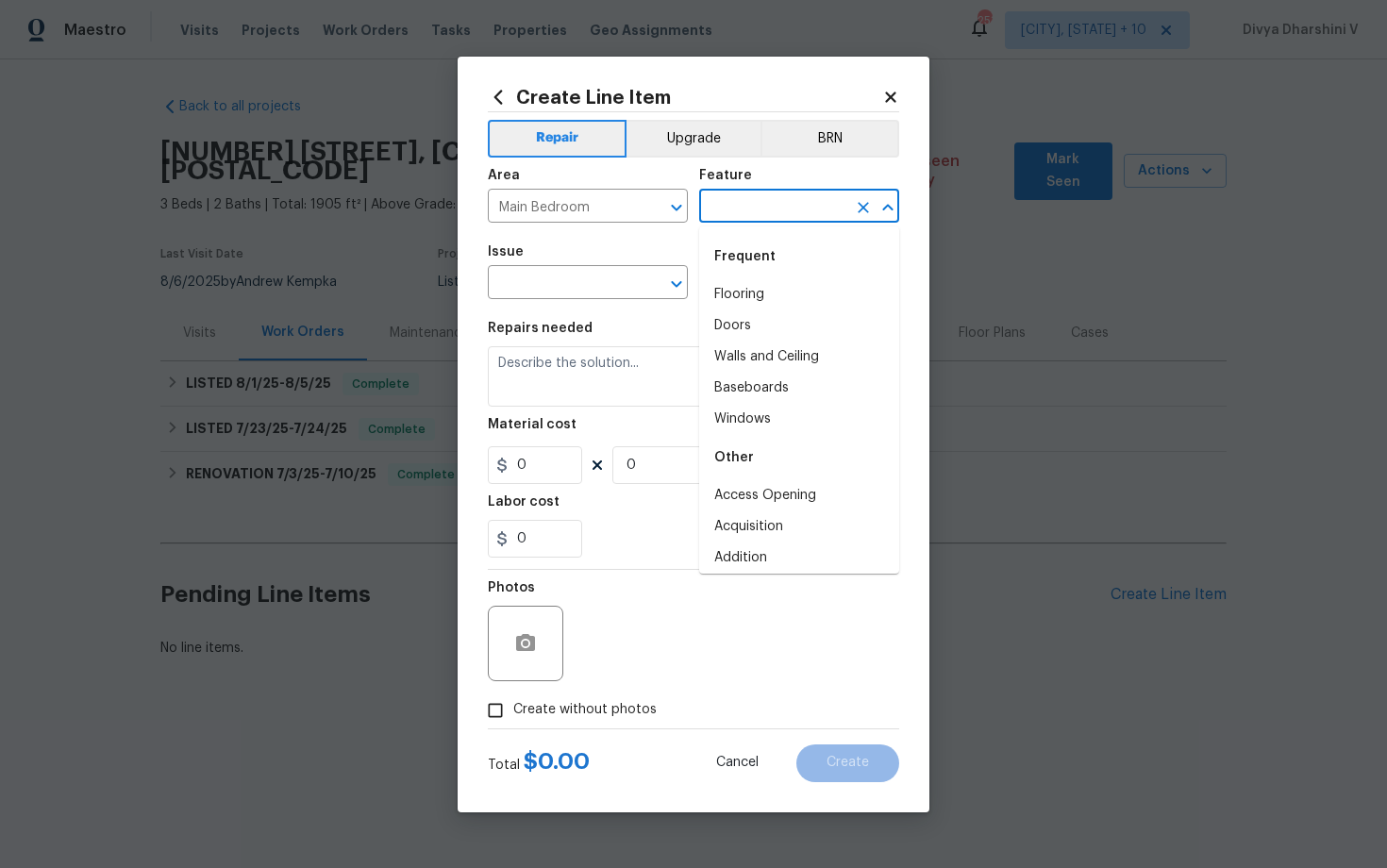 click at bounding box center [773, 208] 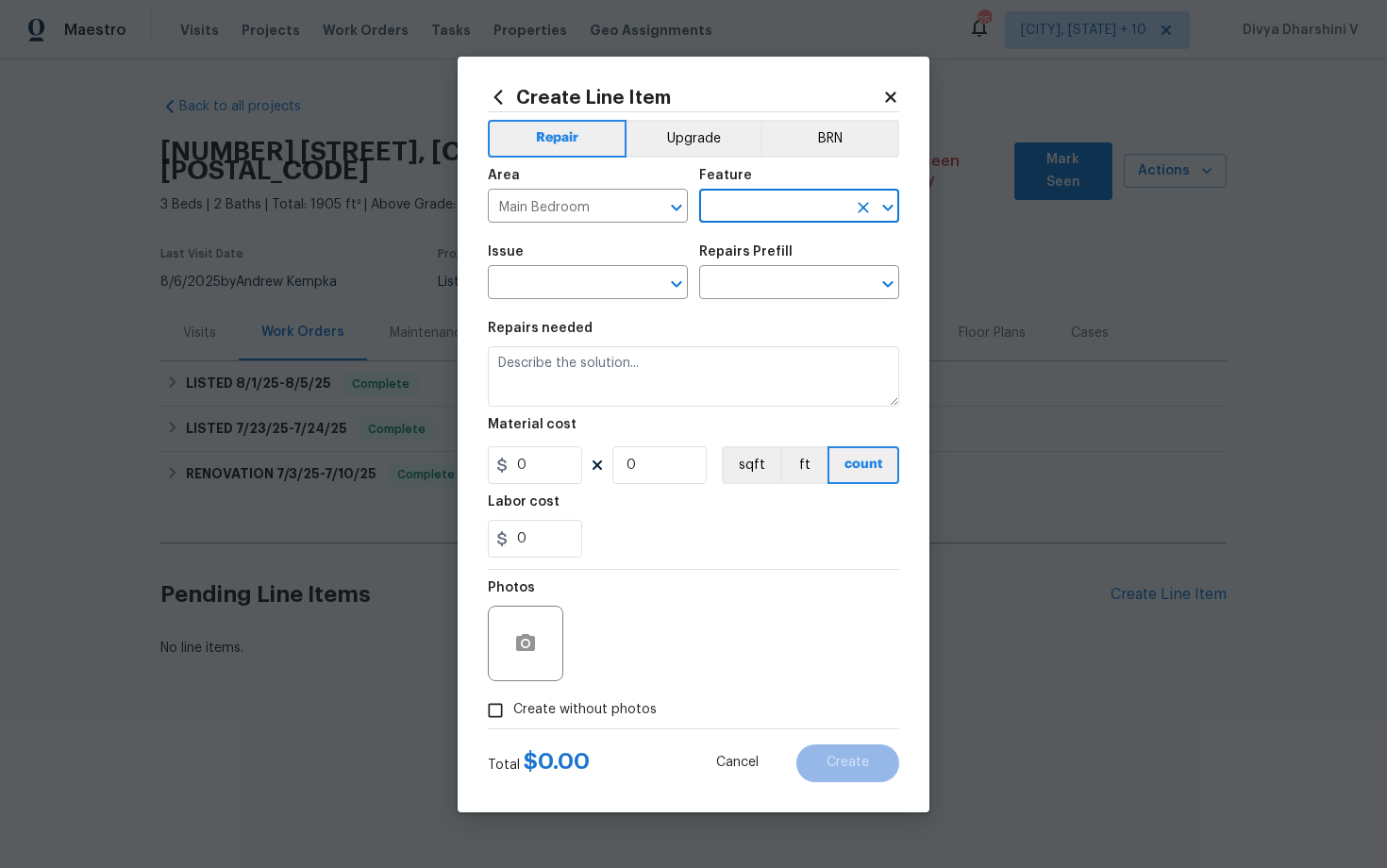 click at bounding box center [773, 208] 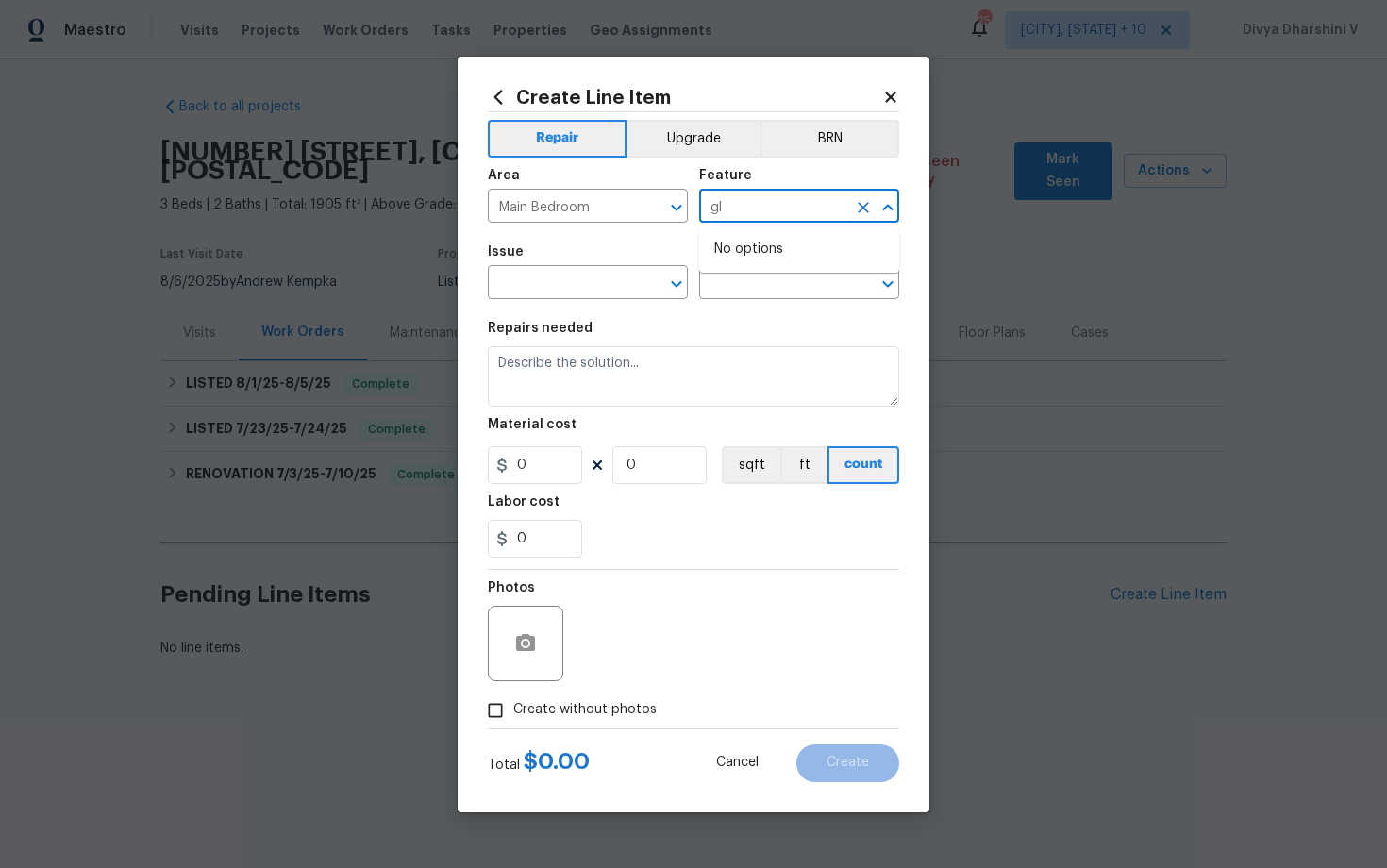 type on "g" 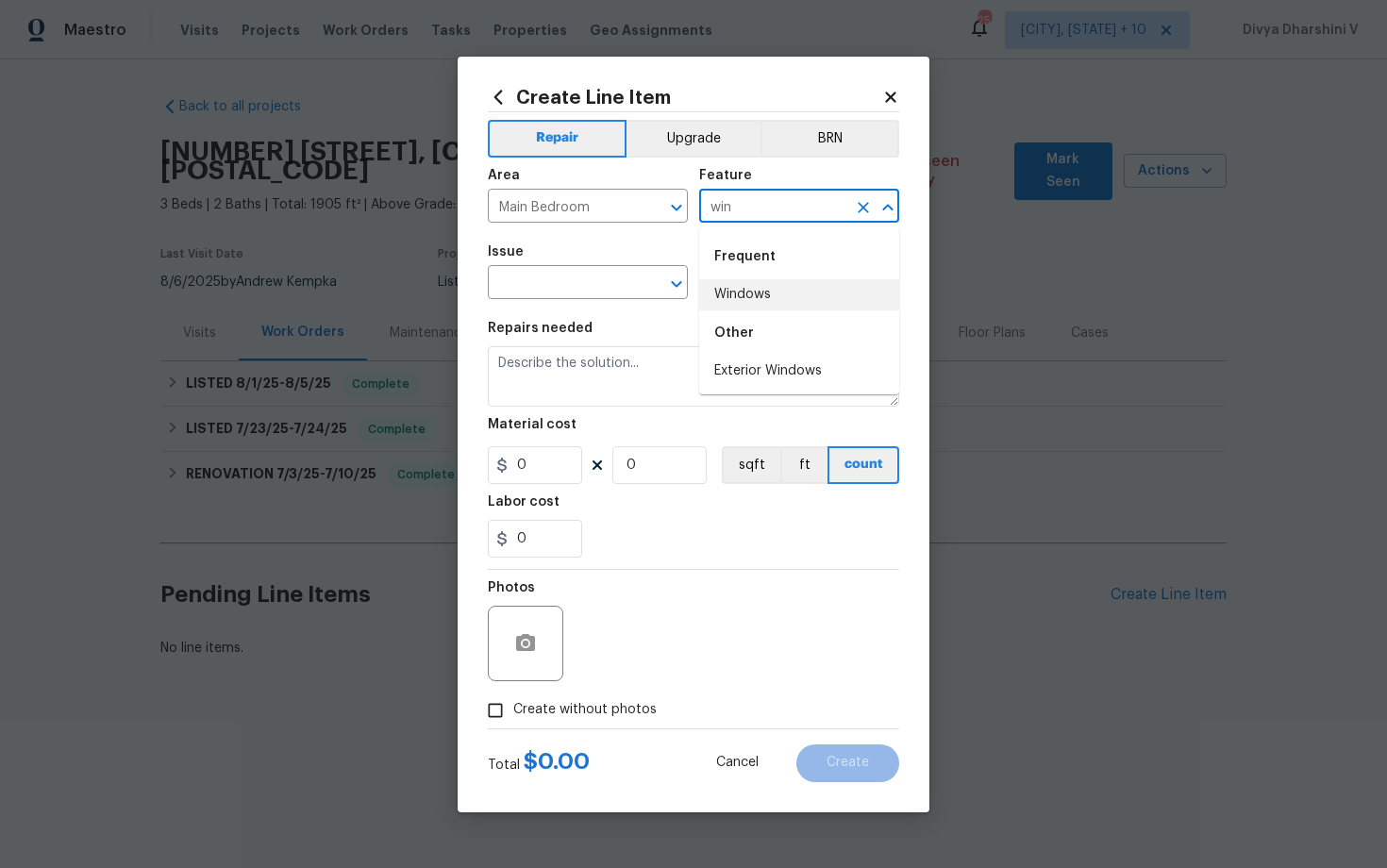 click on "Windows" at bounding box center [799, 294] 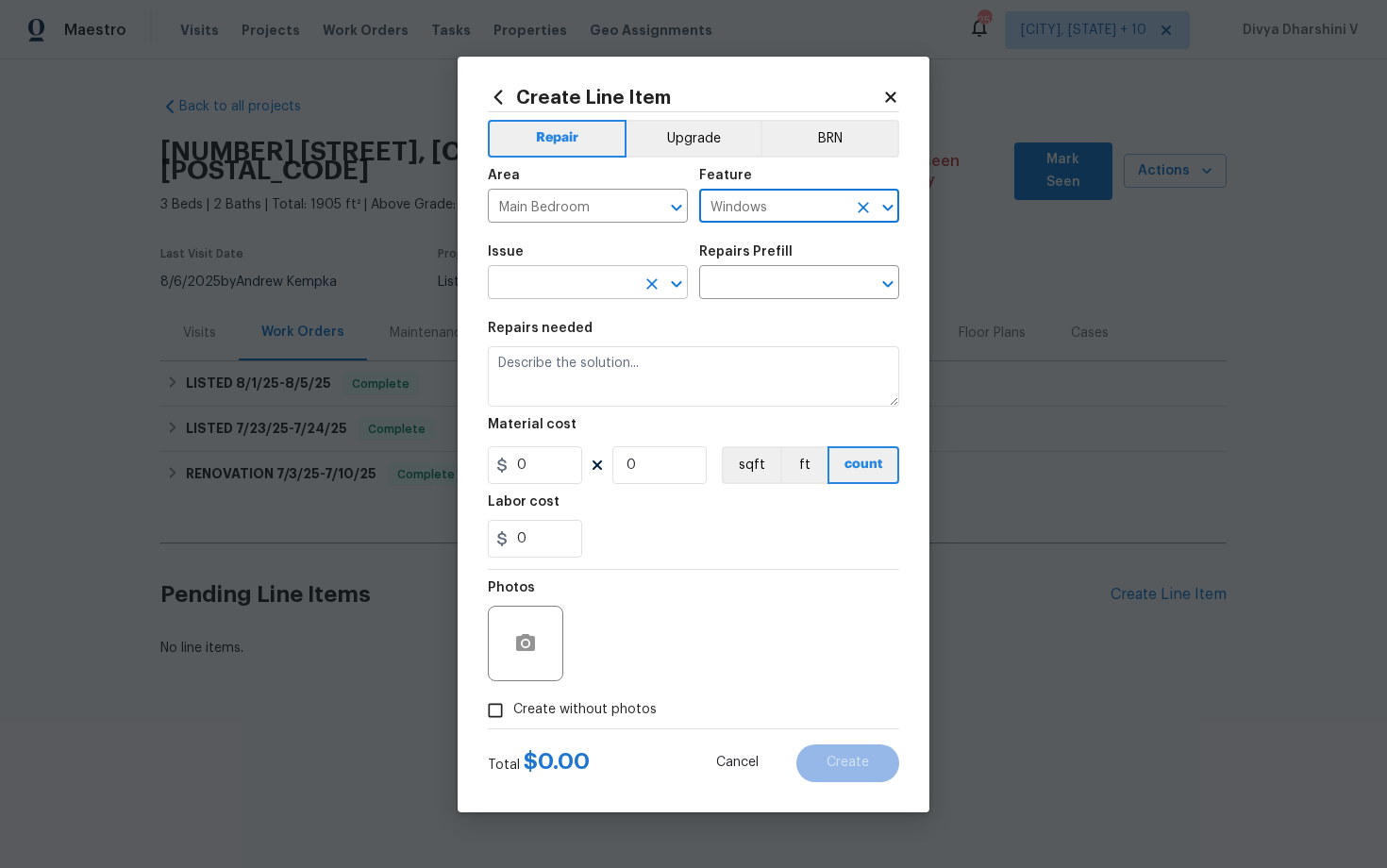 type on "Windows" 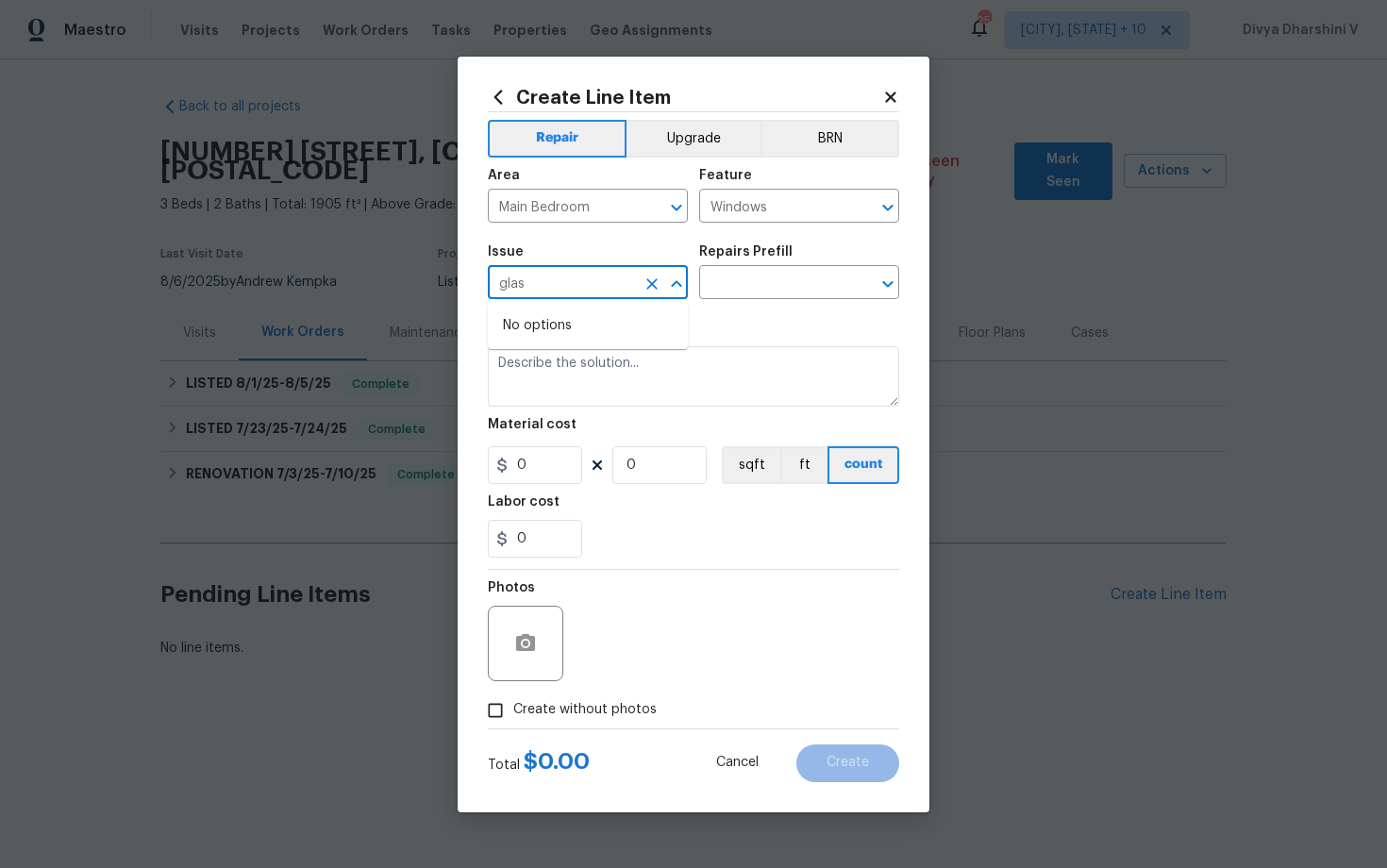 click on "glas" at bounding box center [561, 284] 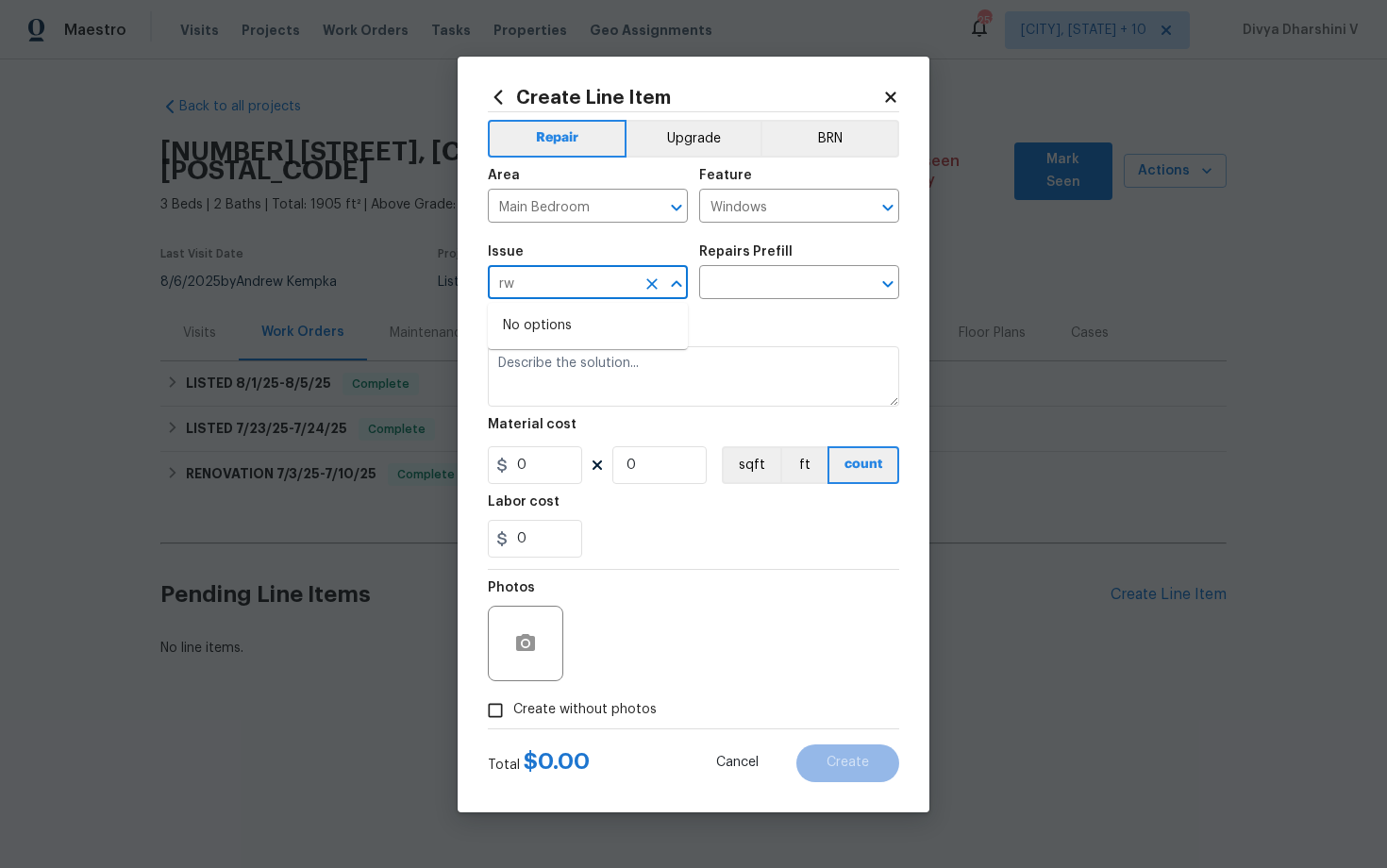 type on "r" 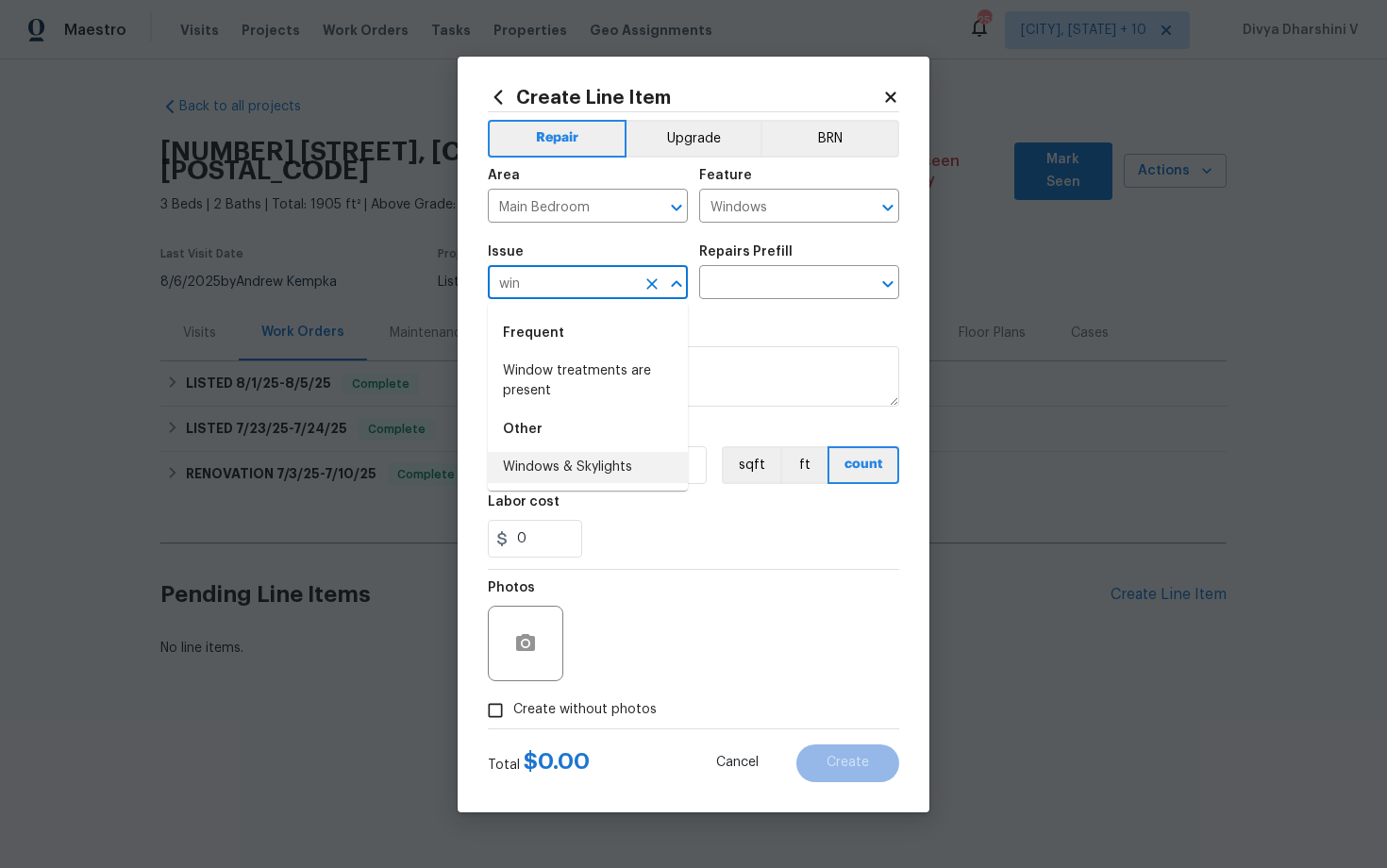 click on "Windows & Skylights" at bounding box center (588, 467) 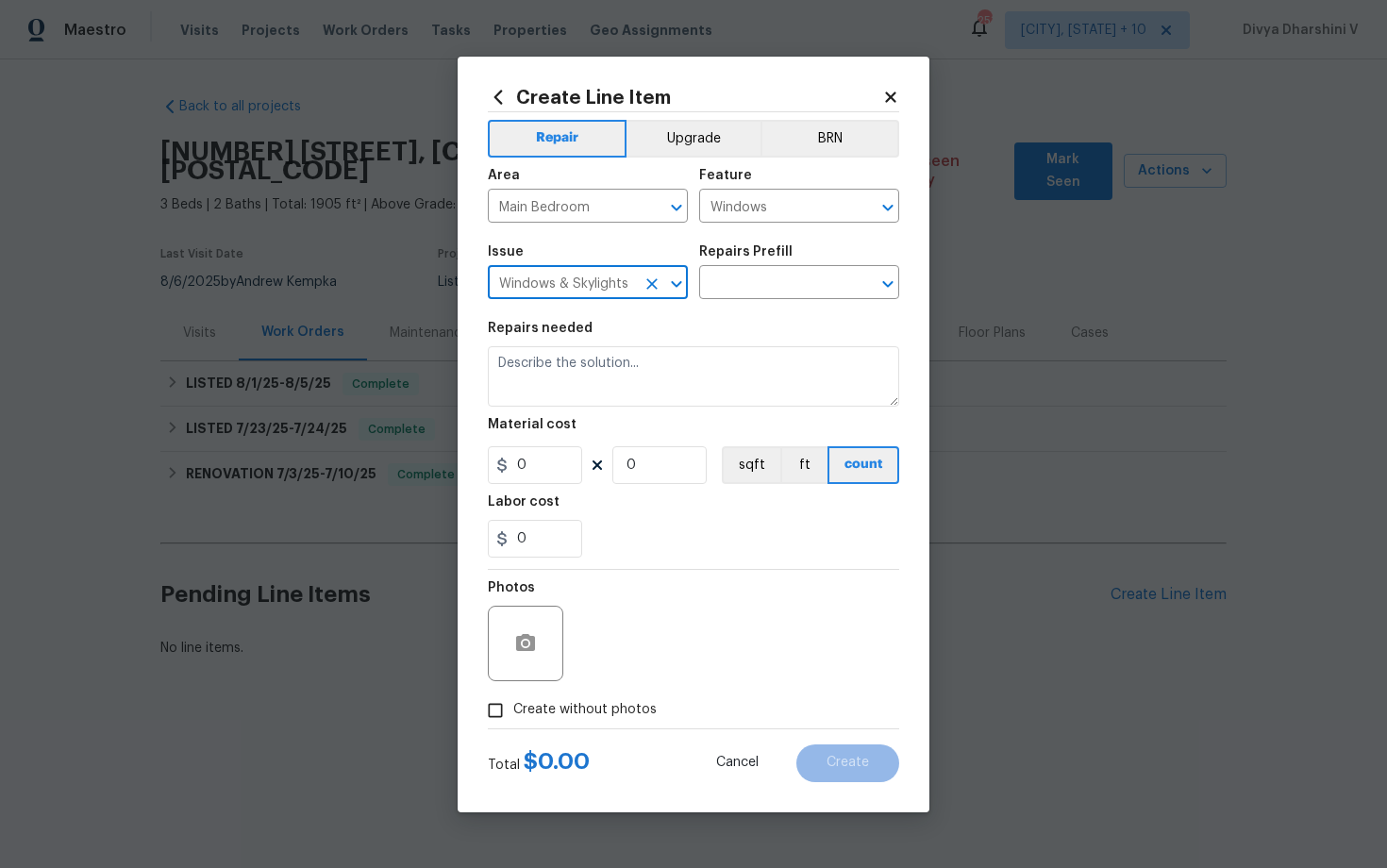type on "Windows & Skylights" 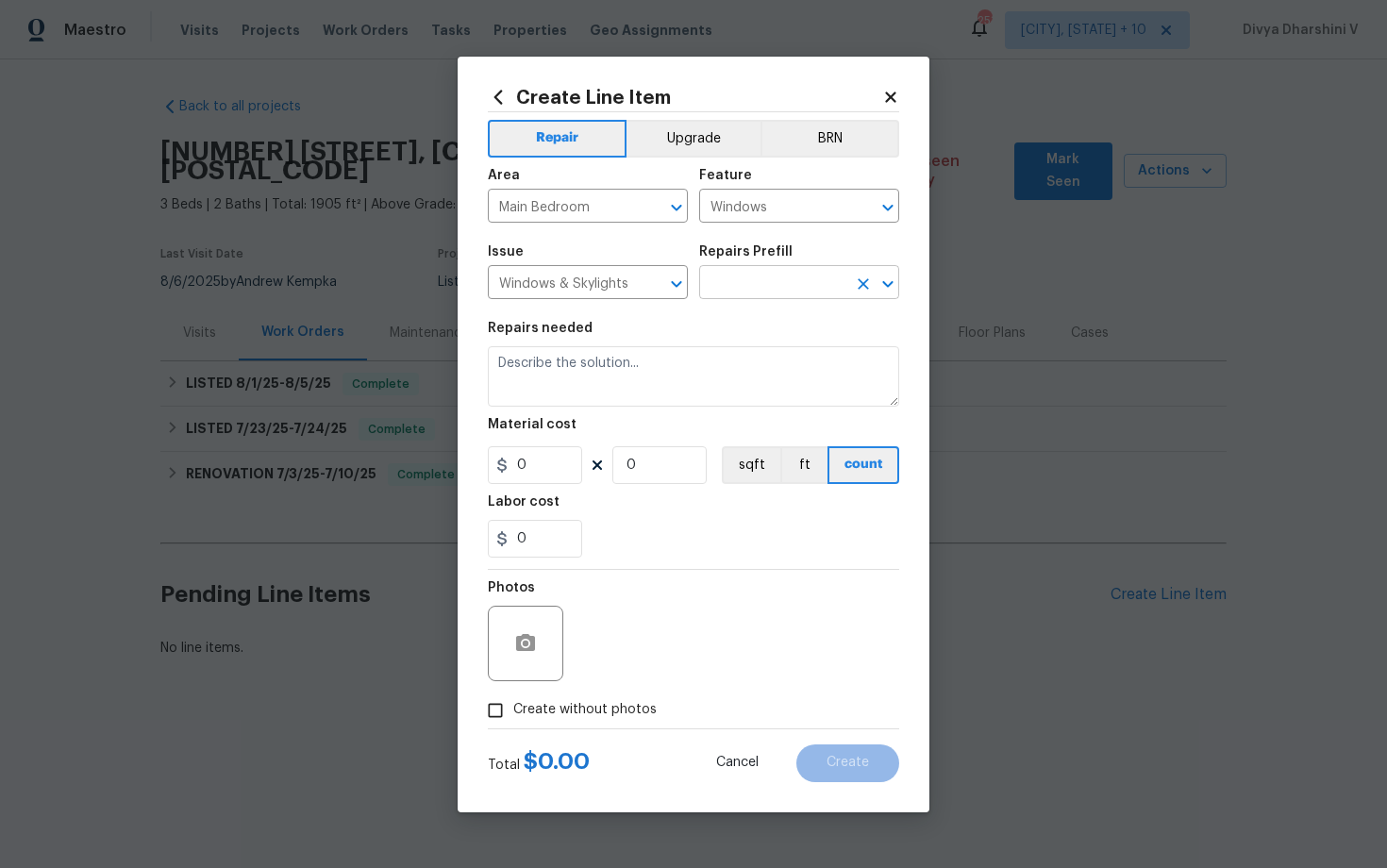 click at bounding box center [773, 284] 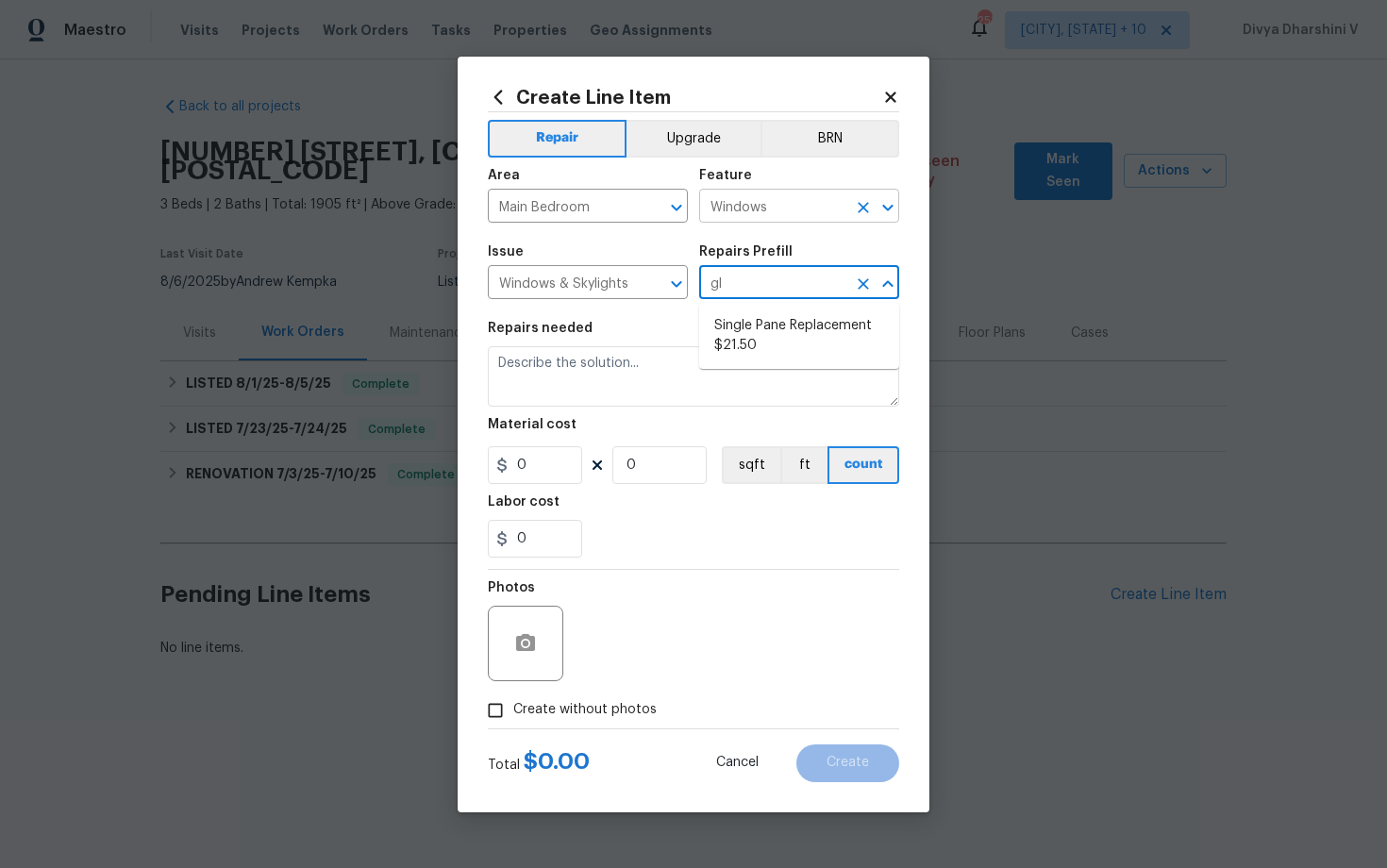 type on "gl" 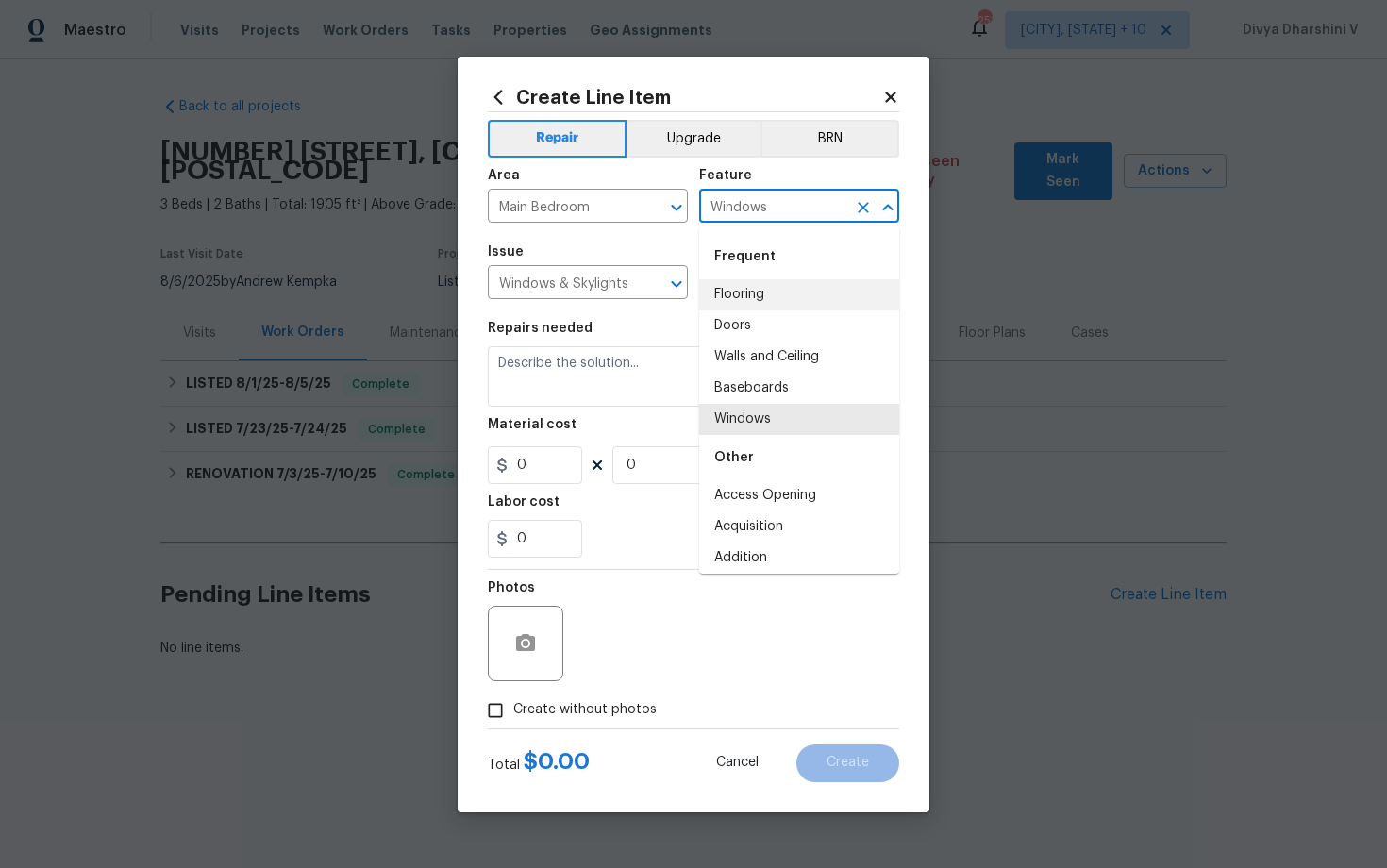 click on "Windows" at bounding box center (773, 208) 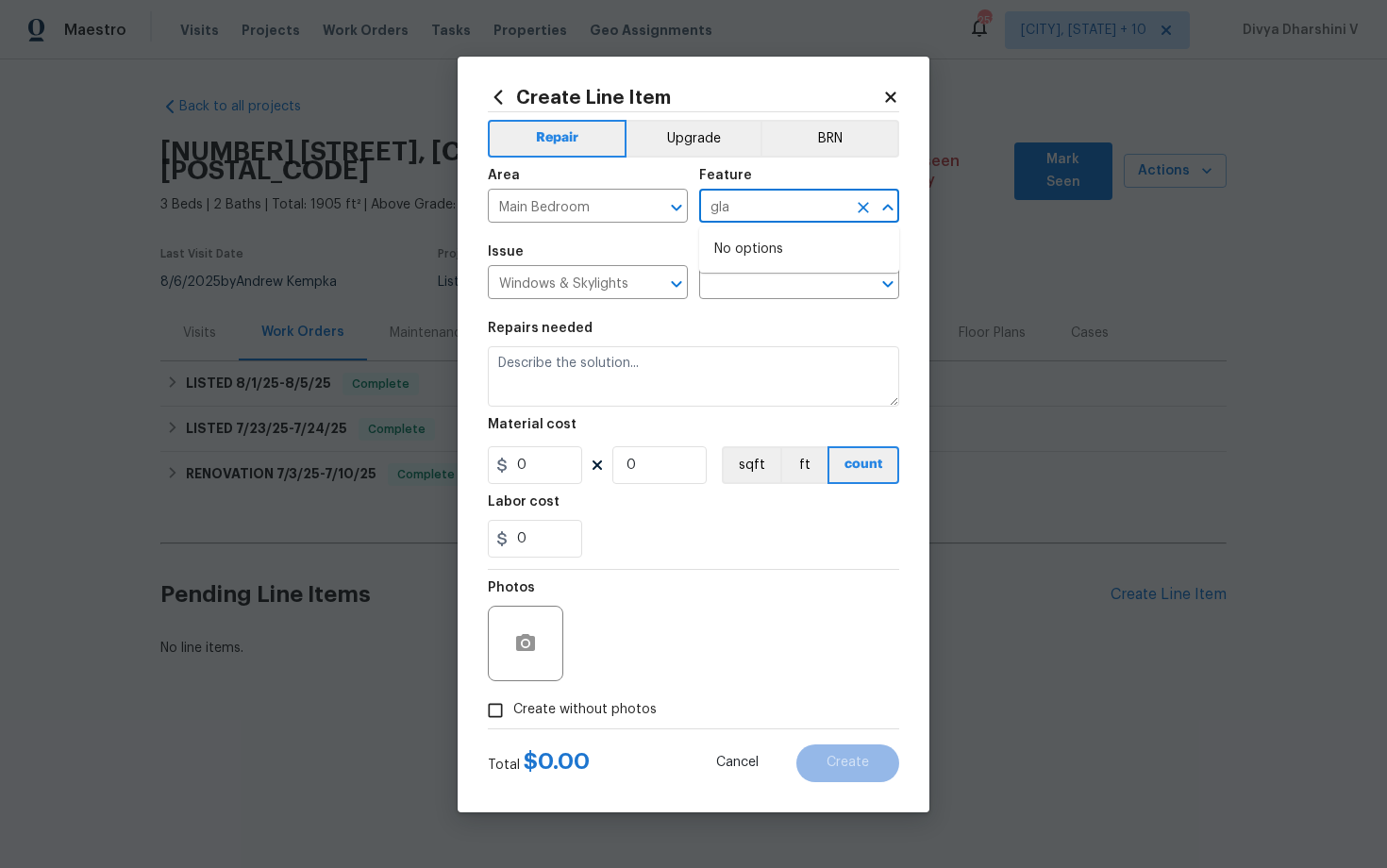 click on "Issue" at bounding box center (588, 258) 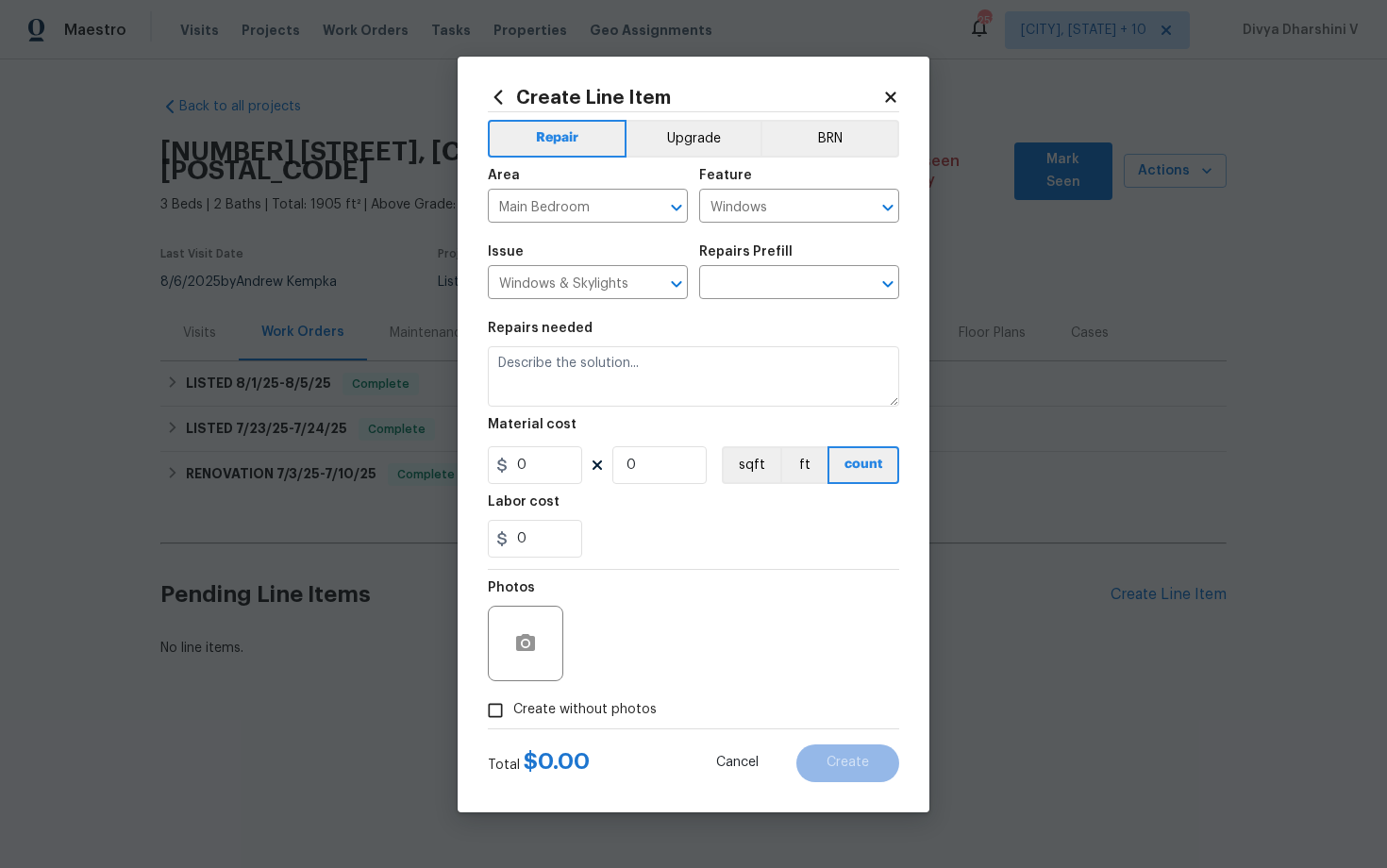 click on "Issue" at bounding box center [588, 258] 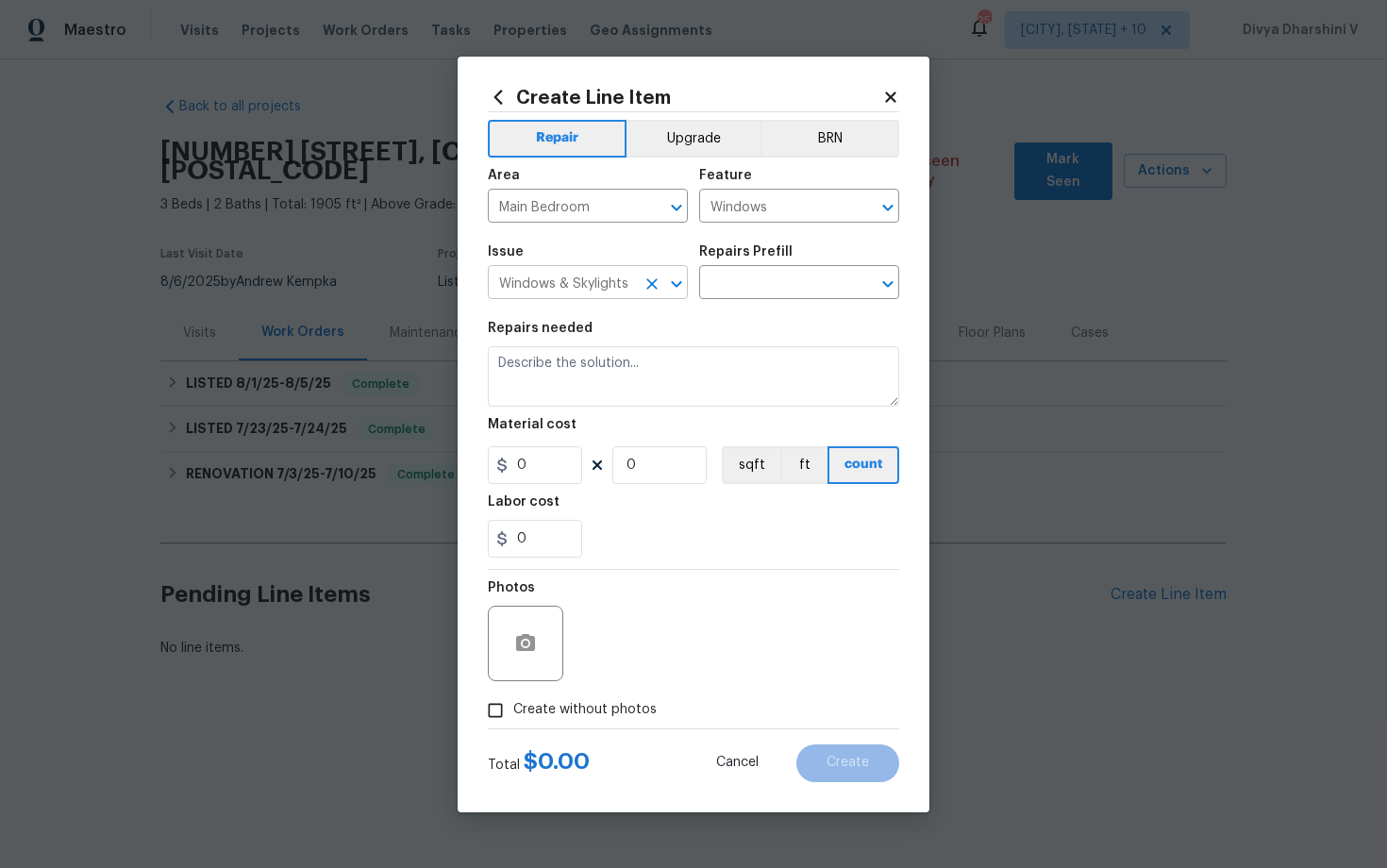 click on "Windows & Skylights" at bounding box center [561, 284] 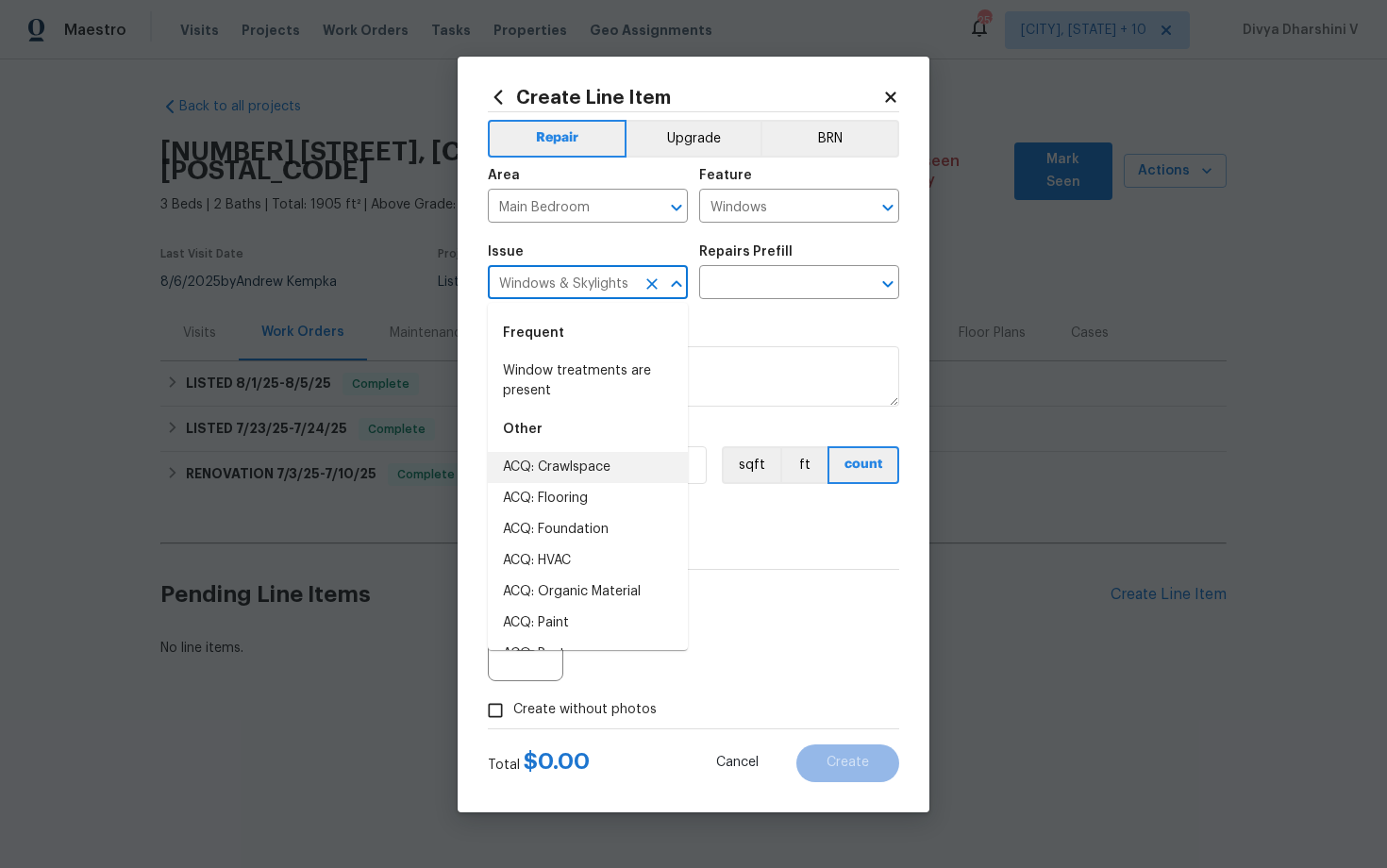 click on "Windows & Skylights" at bounding box center (561, 284) 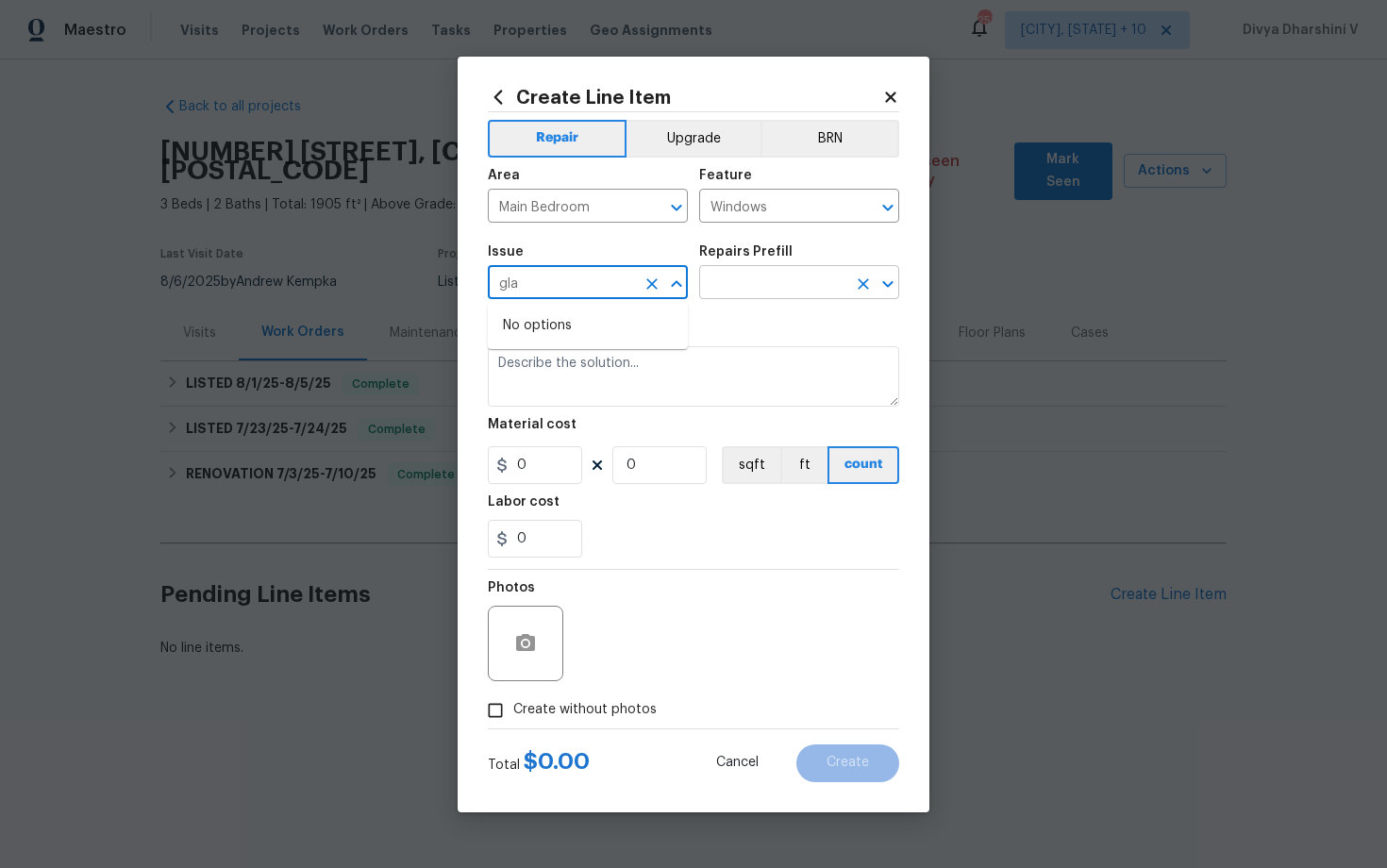 click at bounding box center (773, 284) 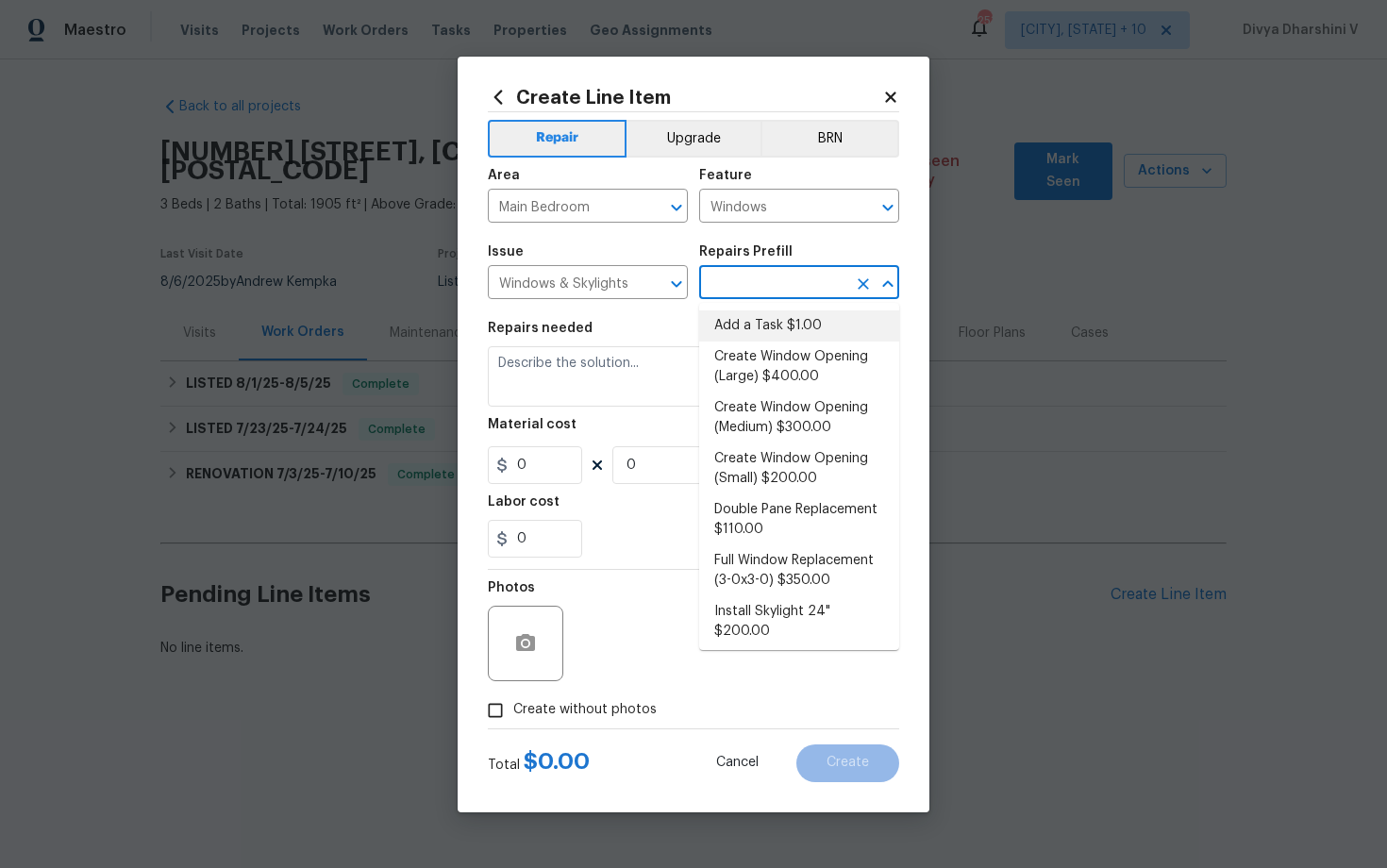 click on "Add a Task $1.00" at bounding box center [799, 326] 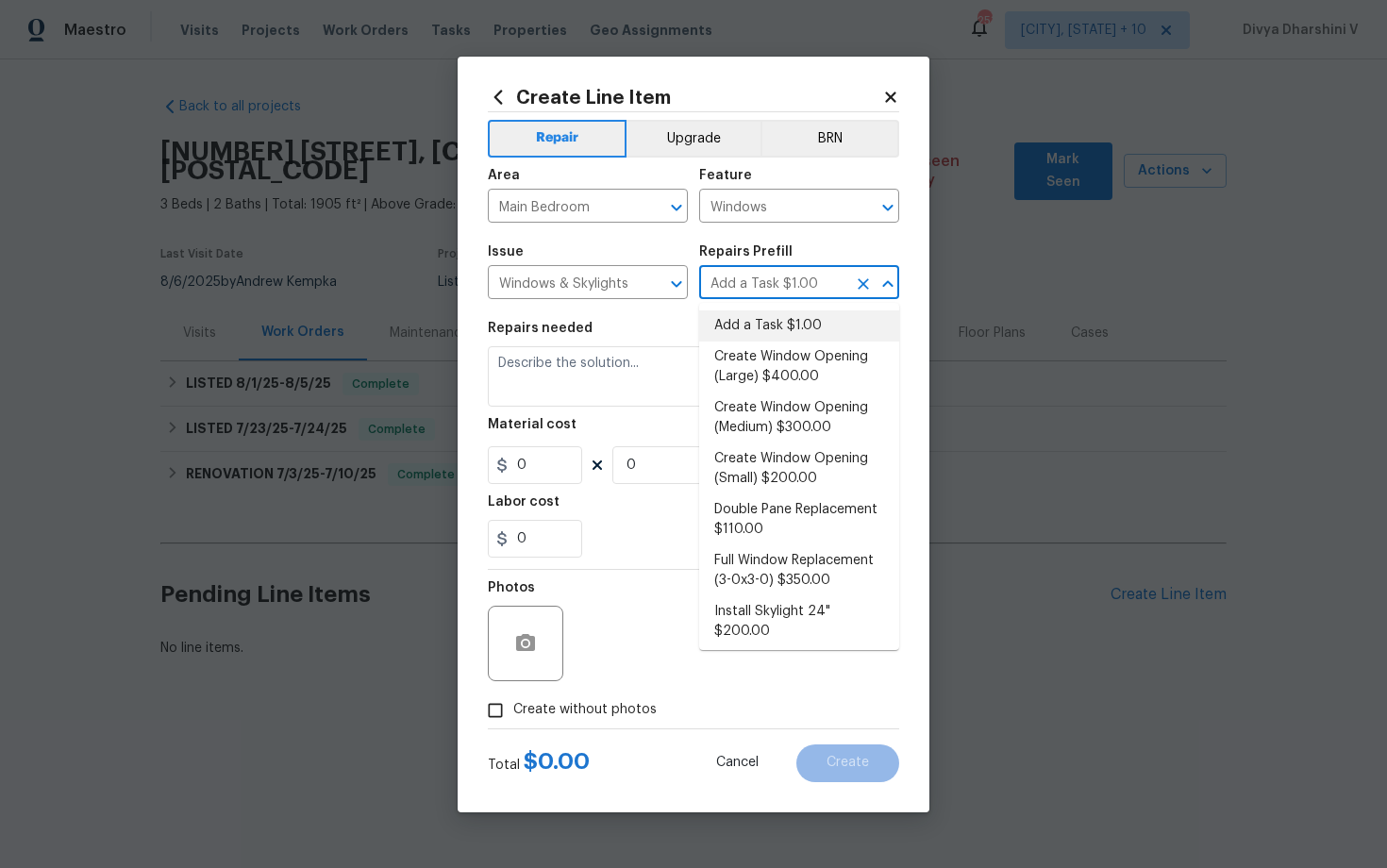 type on "HPM to detail" 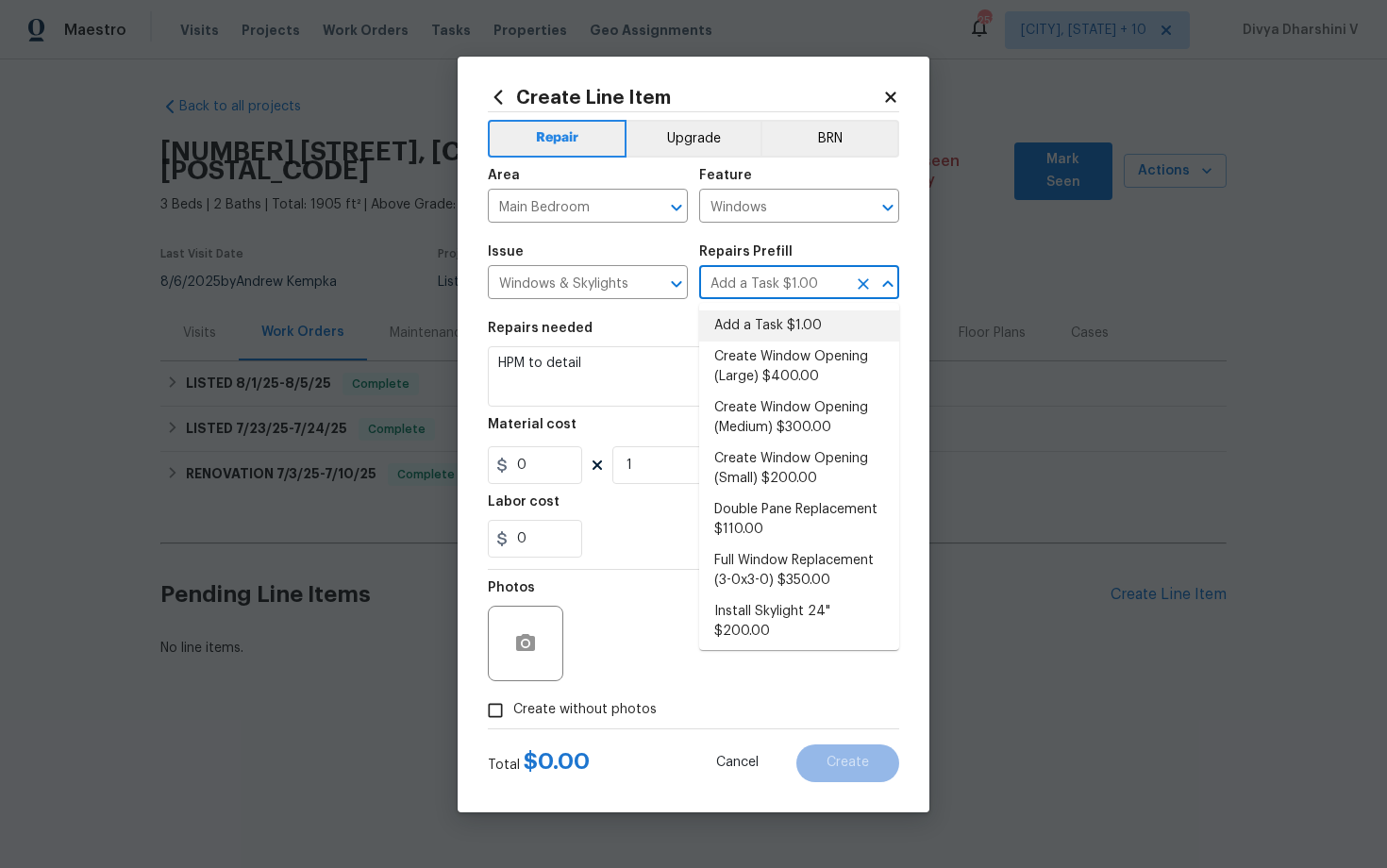 type on "1" 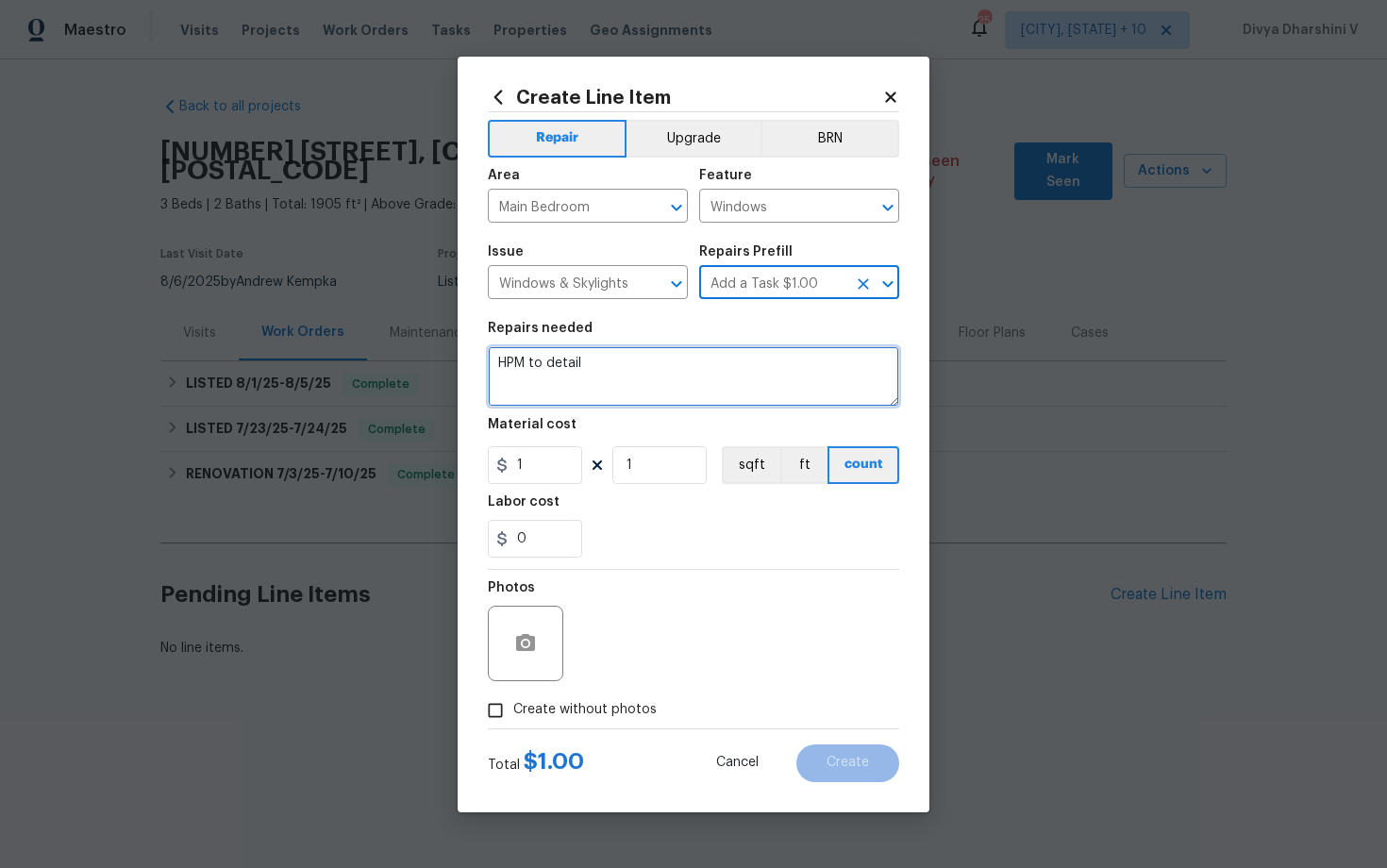 click on "HPM to detail" at bounding box center [694, 376] 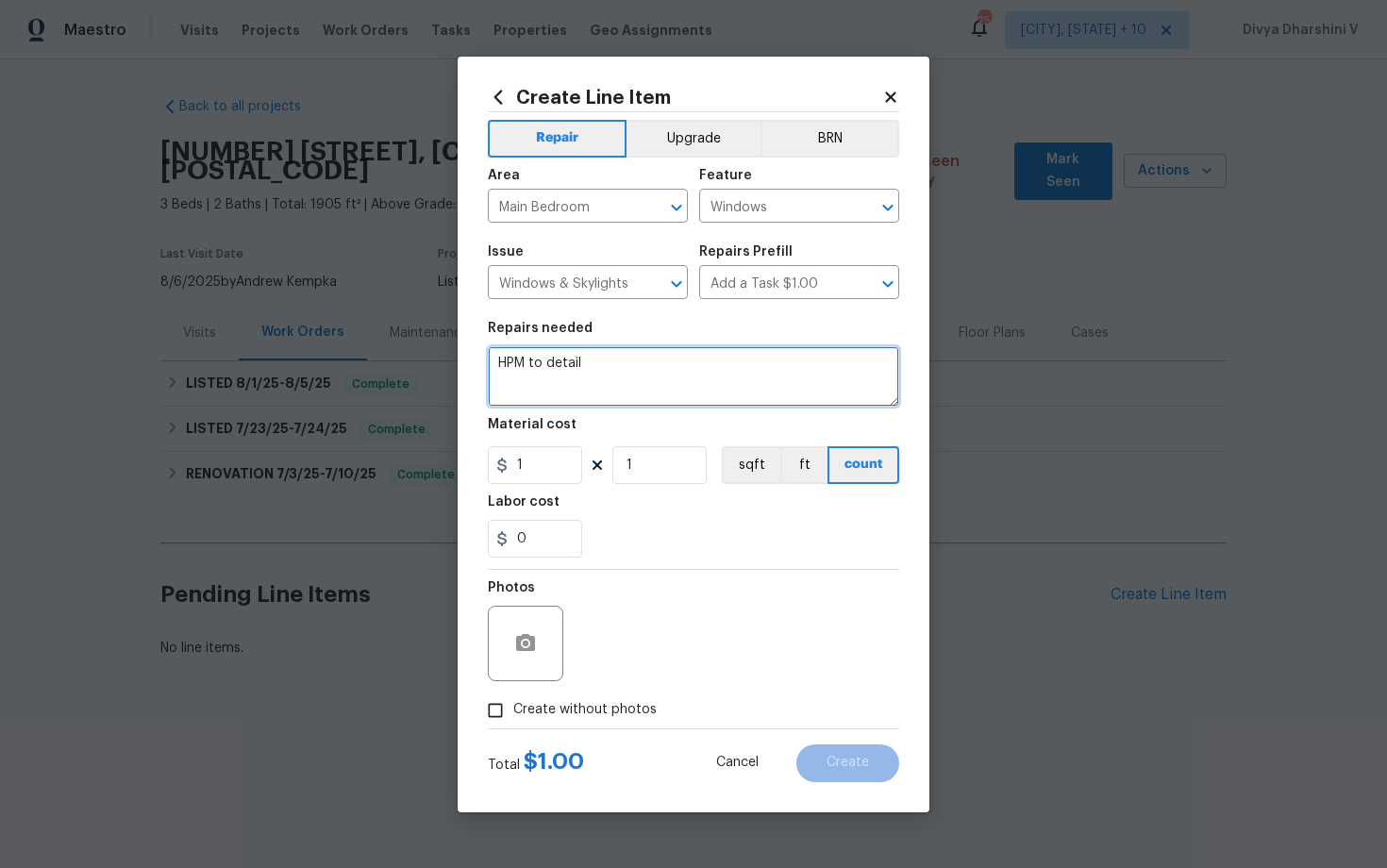 click on "HPM to detail" at bounding box center [694, 376] 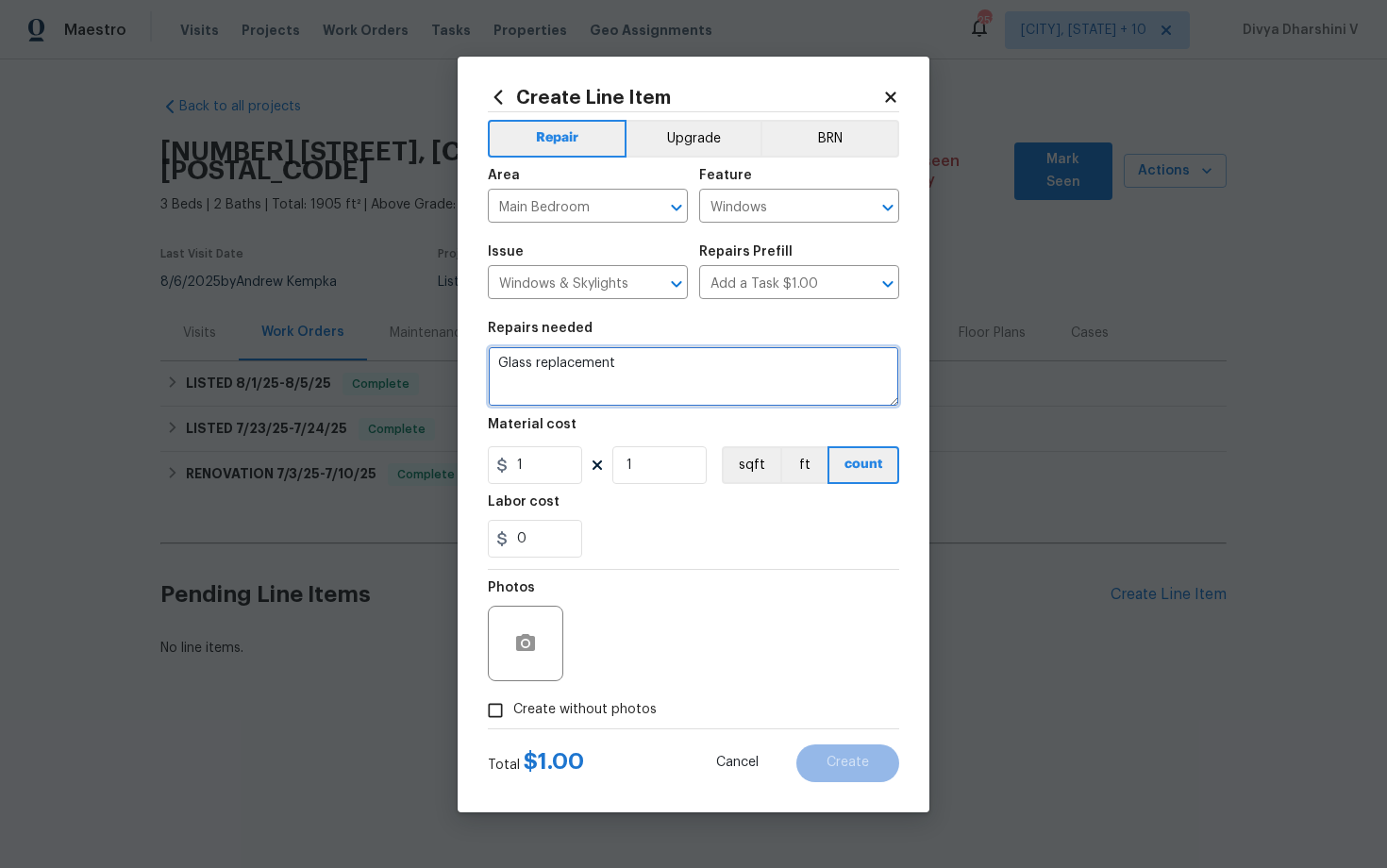 type on "Glass replacement" 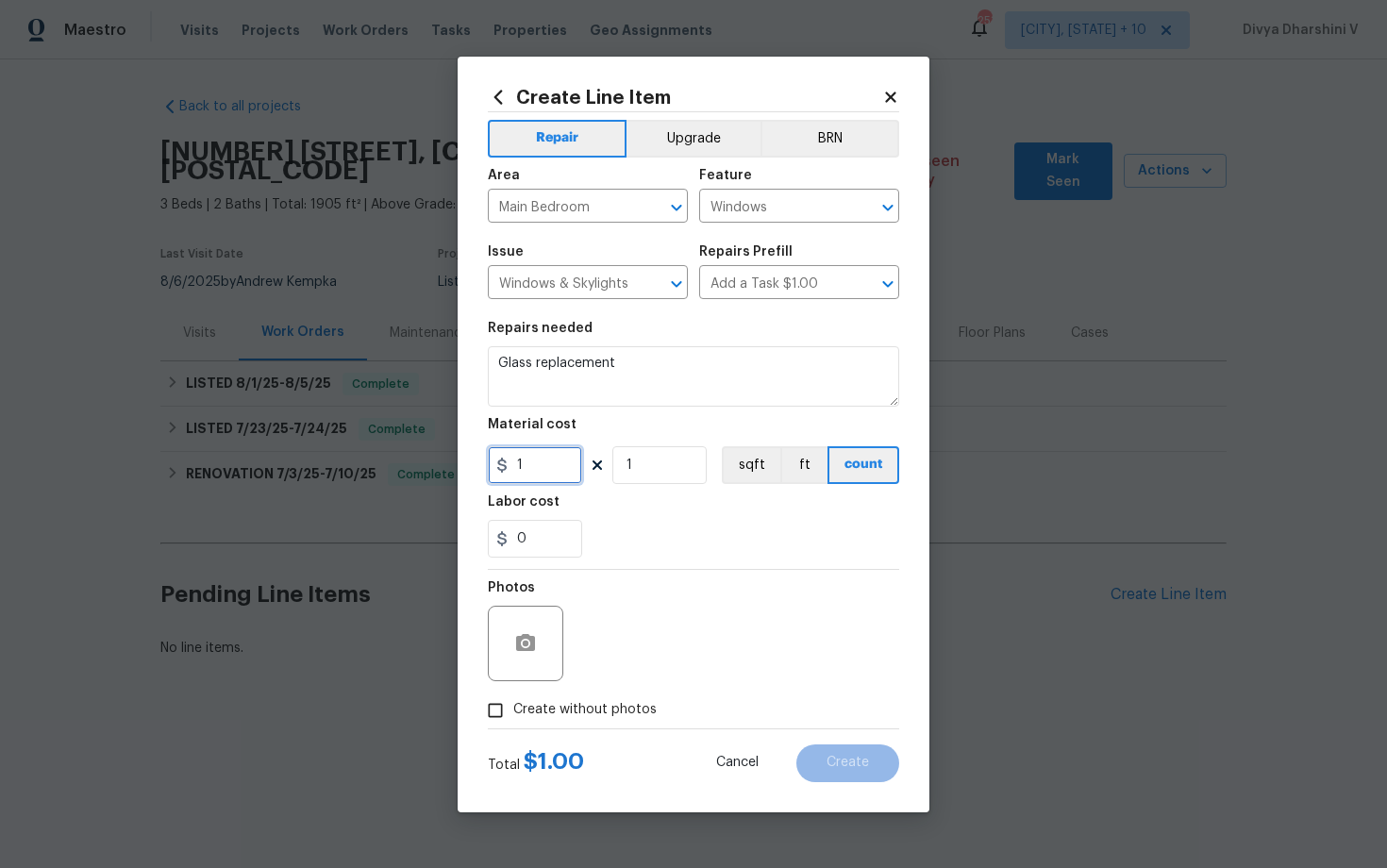 click on "1" at bounding box center [535, 465] 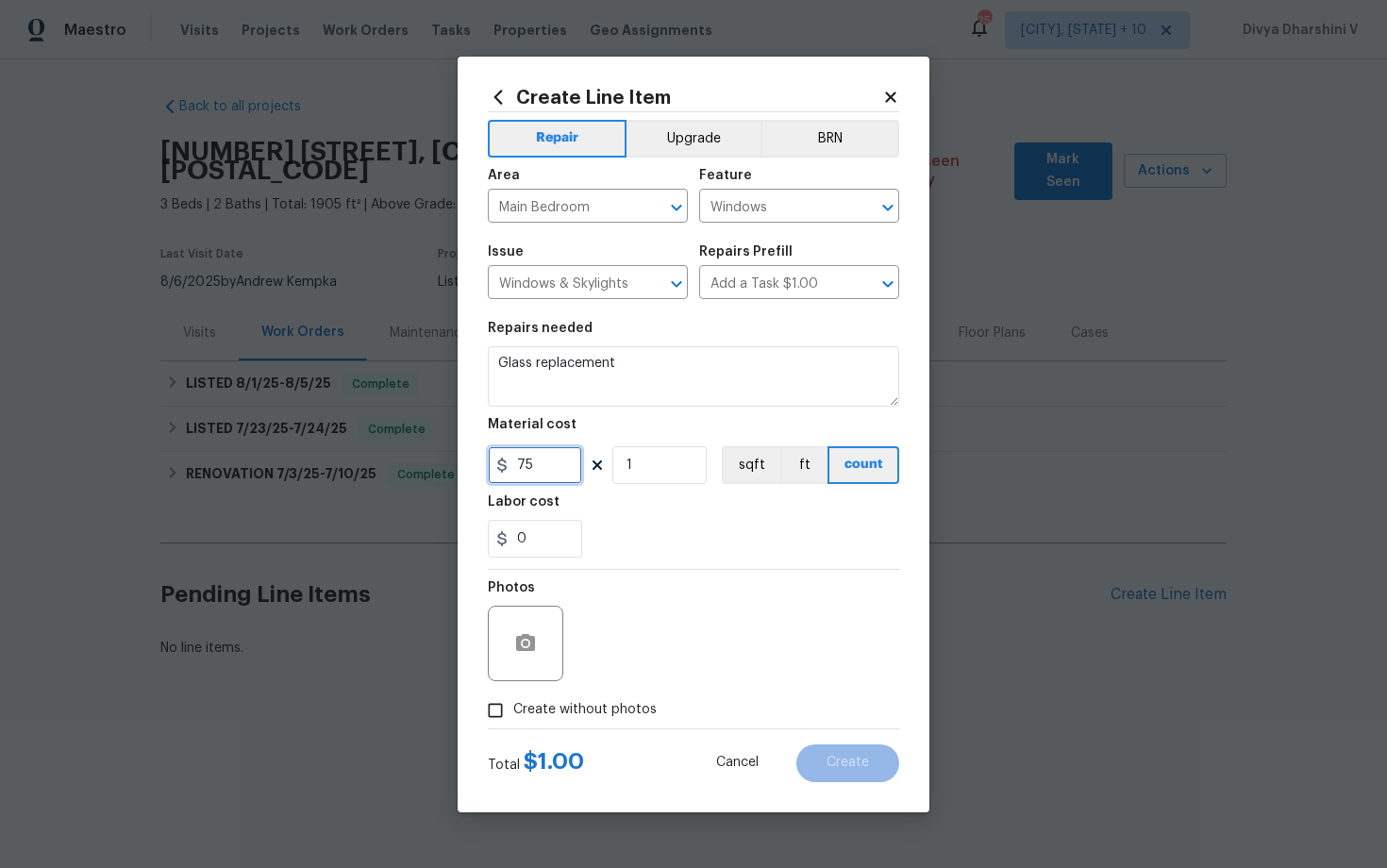 type on "75" 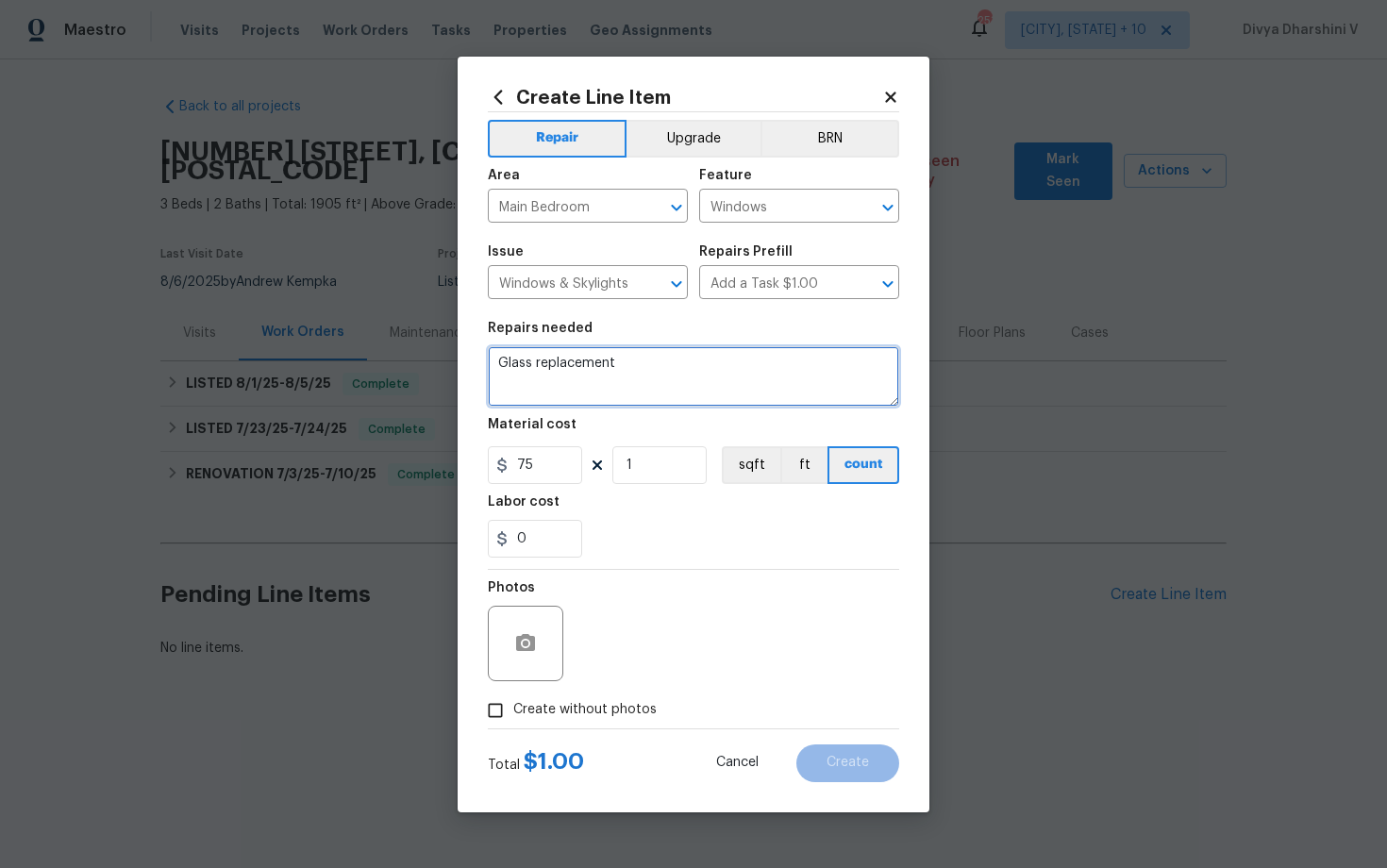 click on "Glass replacement" at bounding box center [694, 376] 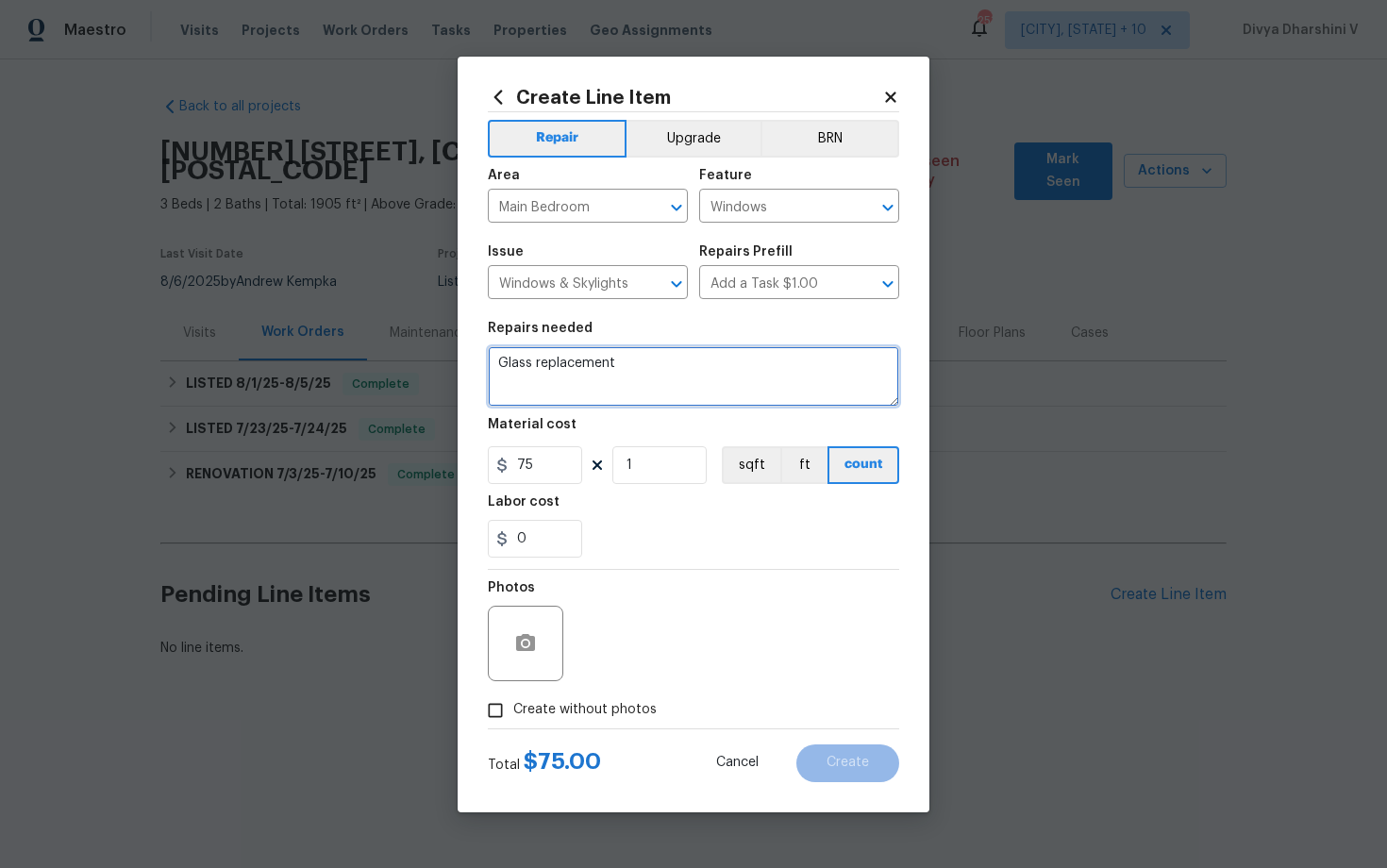 click on "Glass replacement" at bounding box center (694, 376) 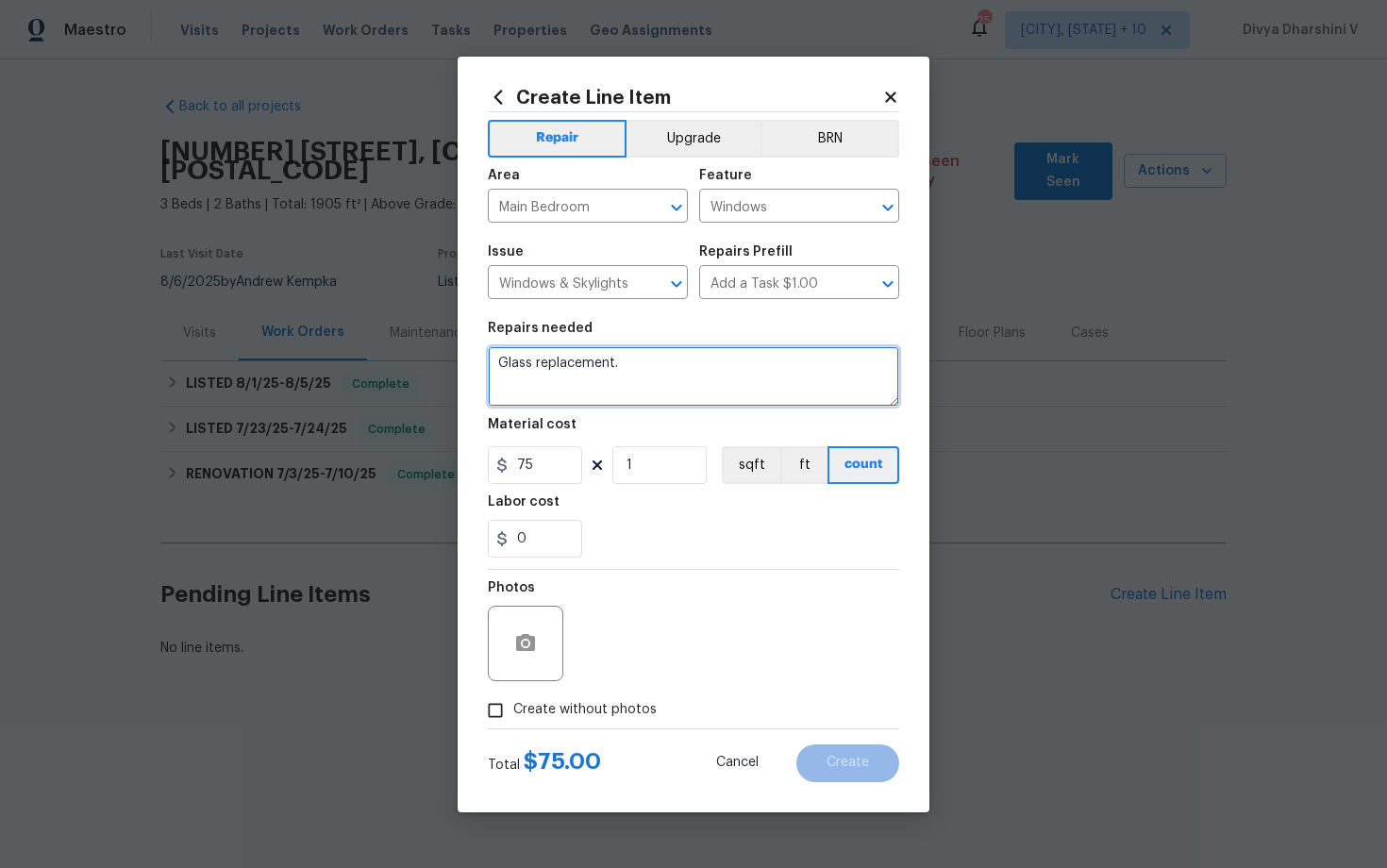 type on "Glass replacement." 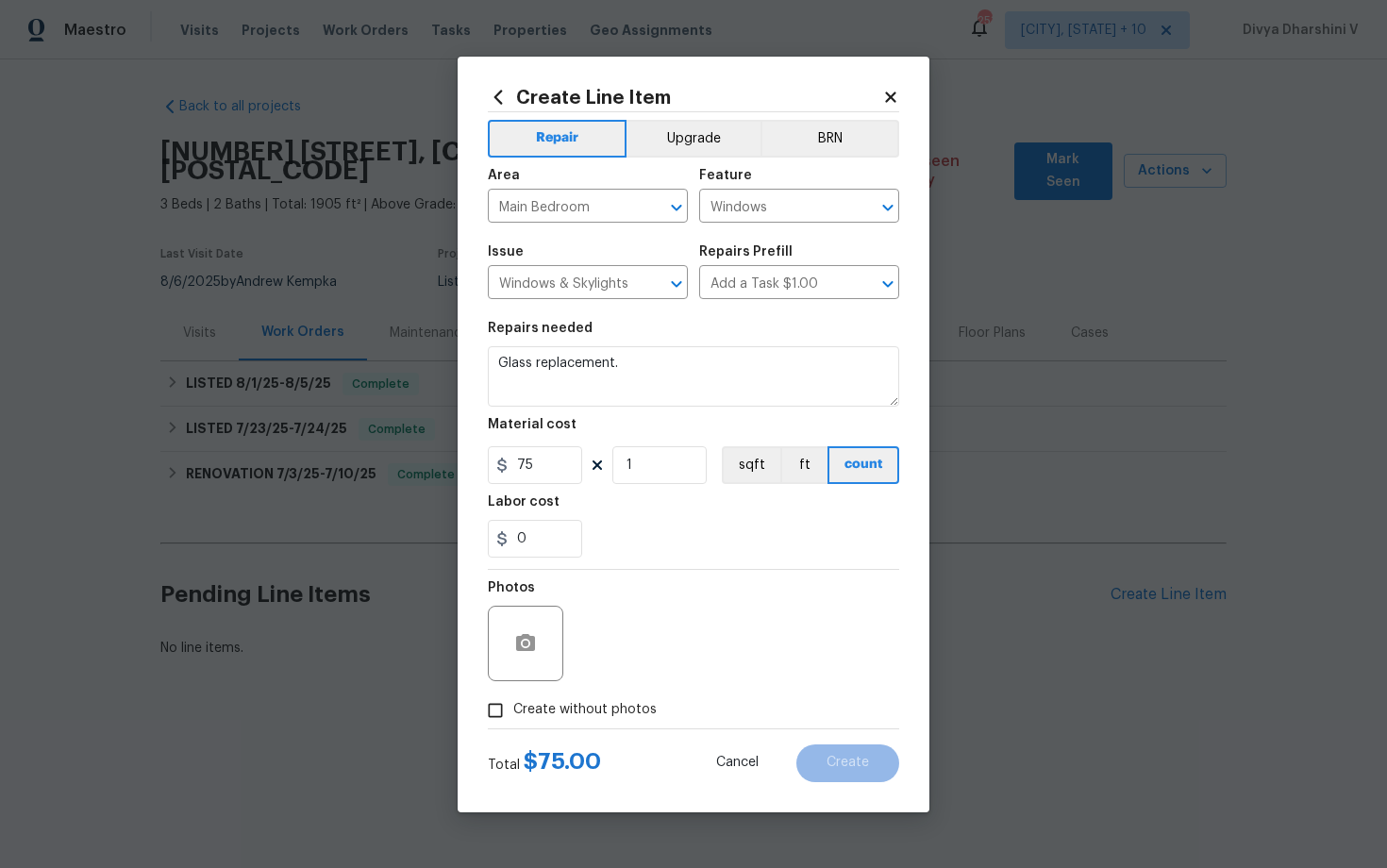 click on "Create without photos" at bounding box center (495, 710) 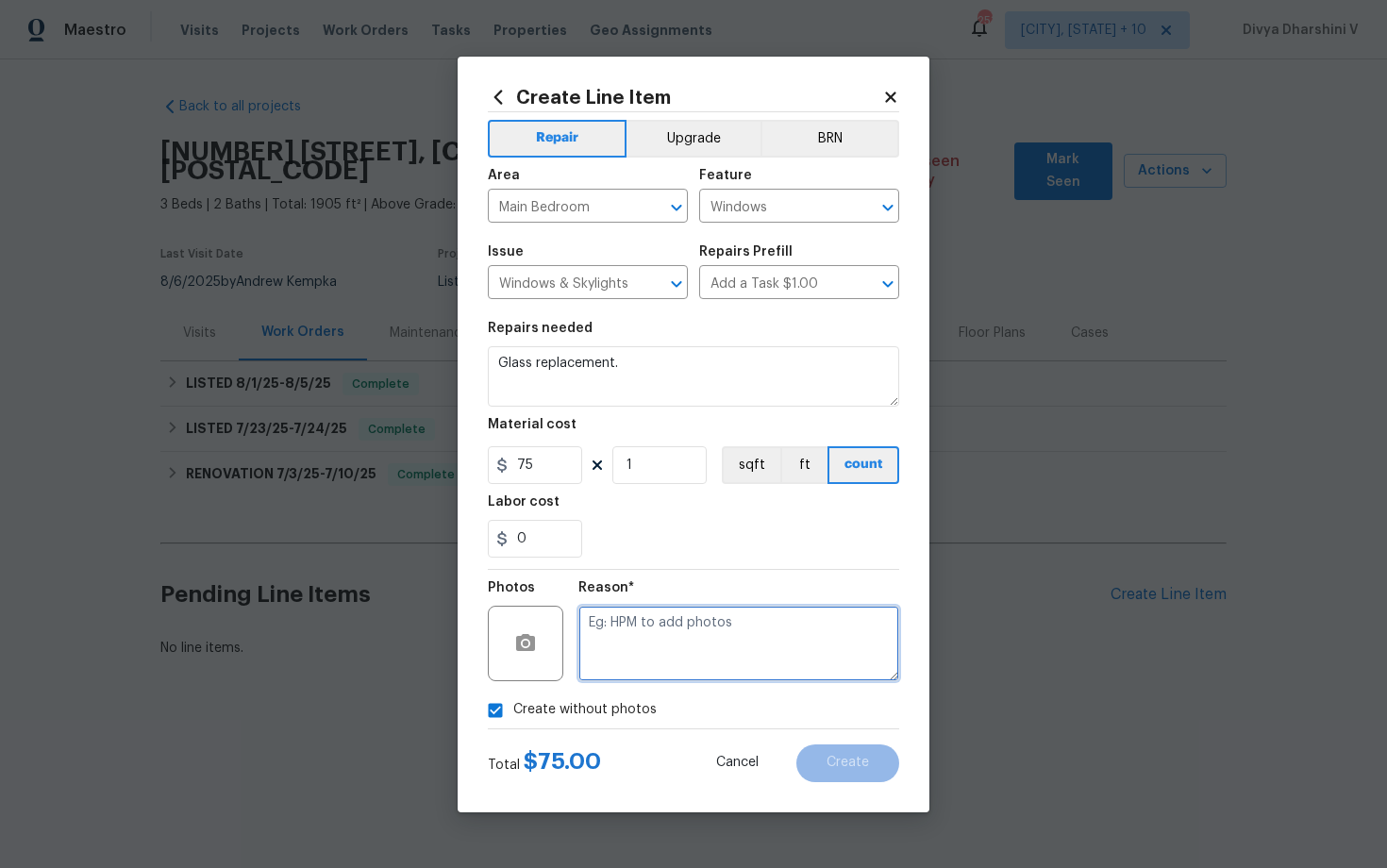 click at bounding box center (739, 643) 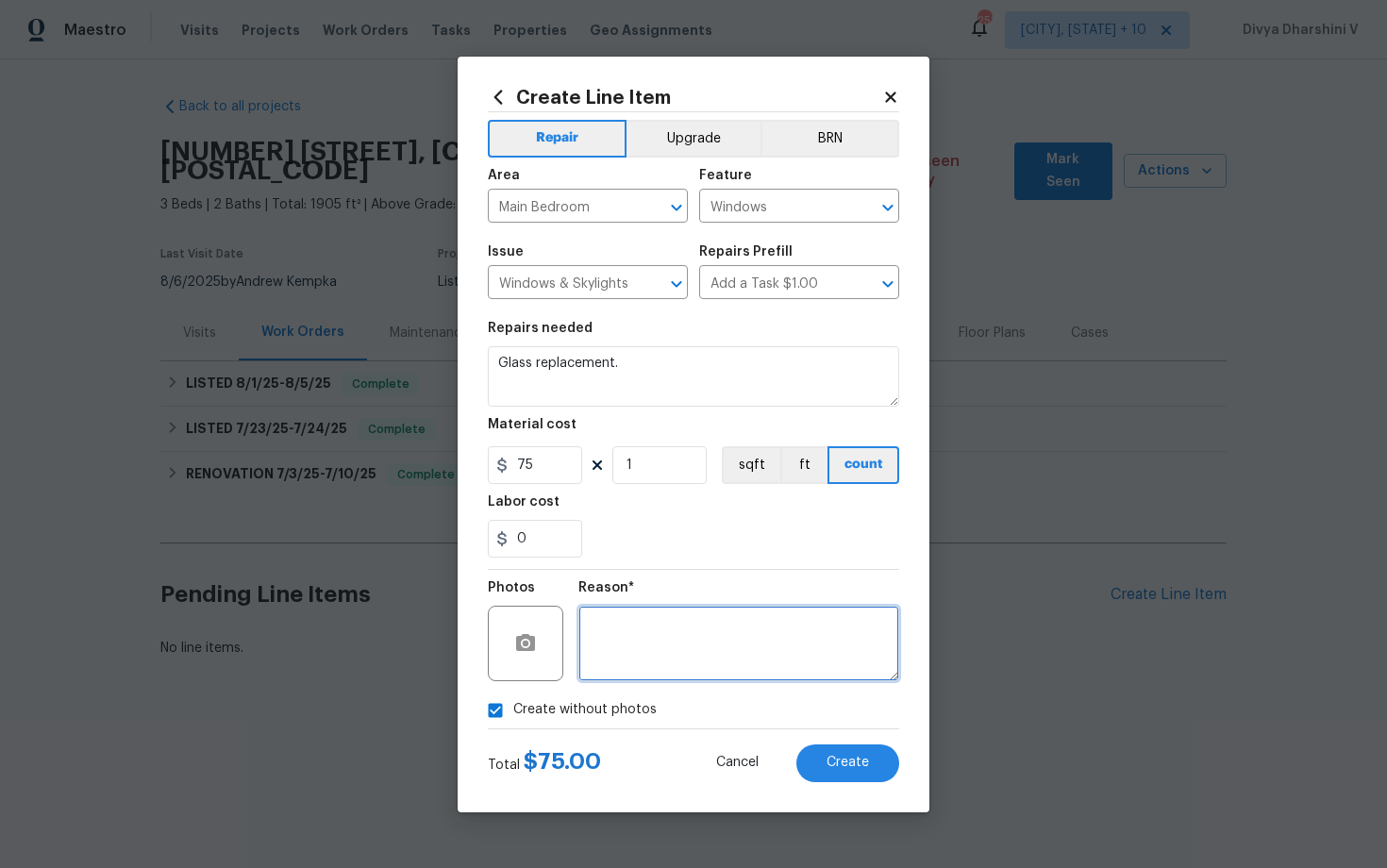 type 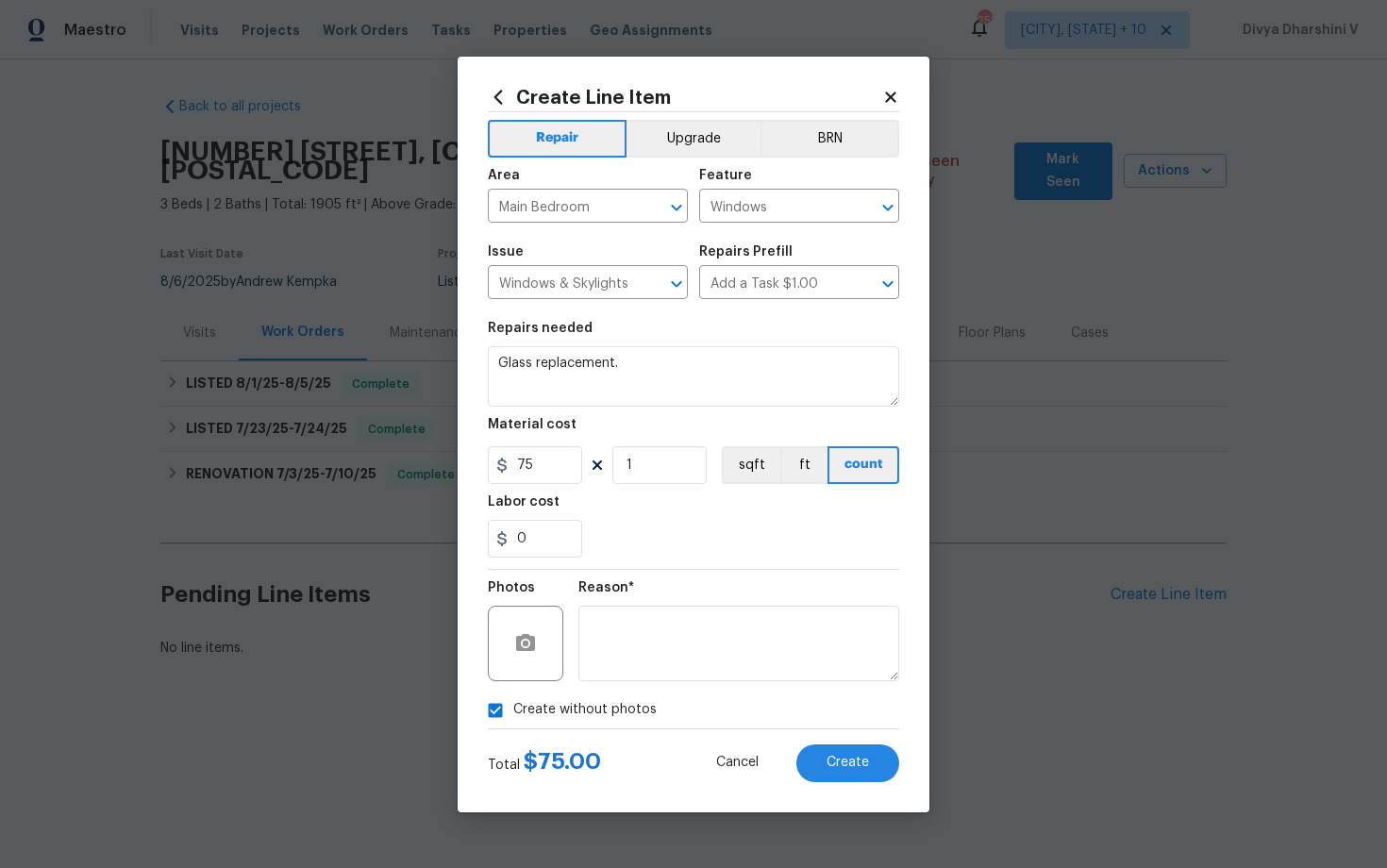 click on "Total   $ 75.00 Cancel Create" at bounding box center [694, 756] 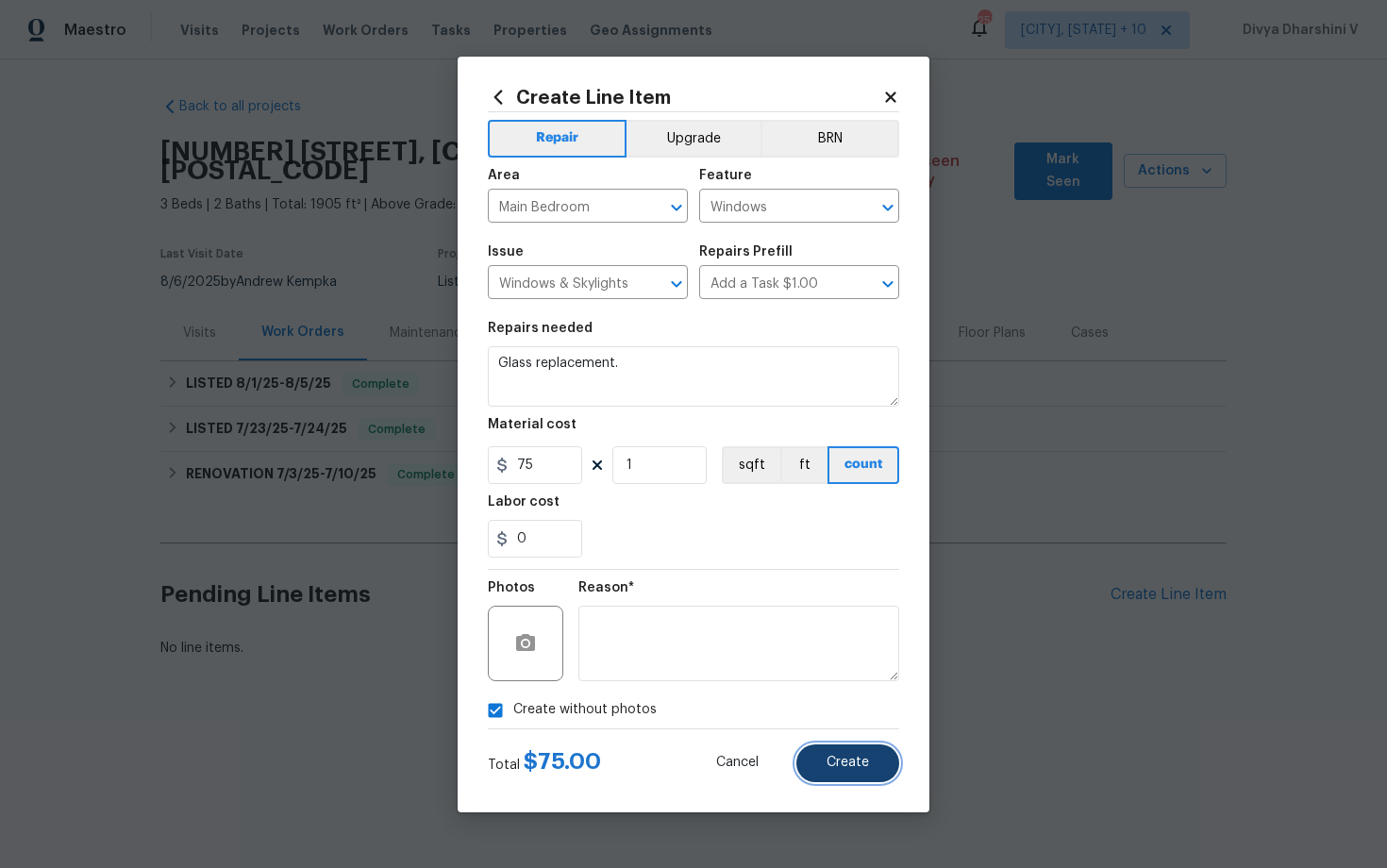 click on "Create" at bounding box center [847, 763] 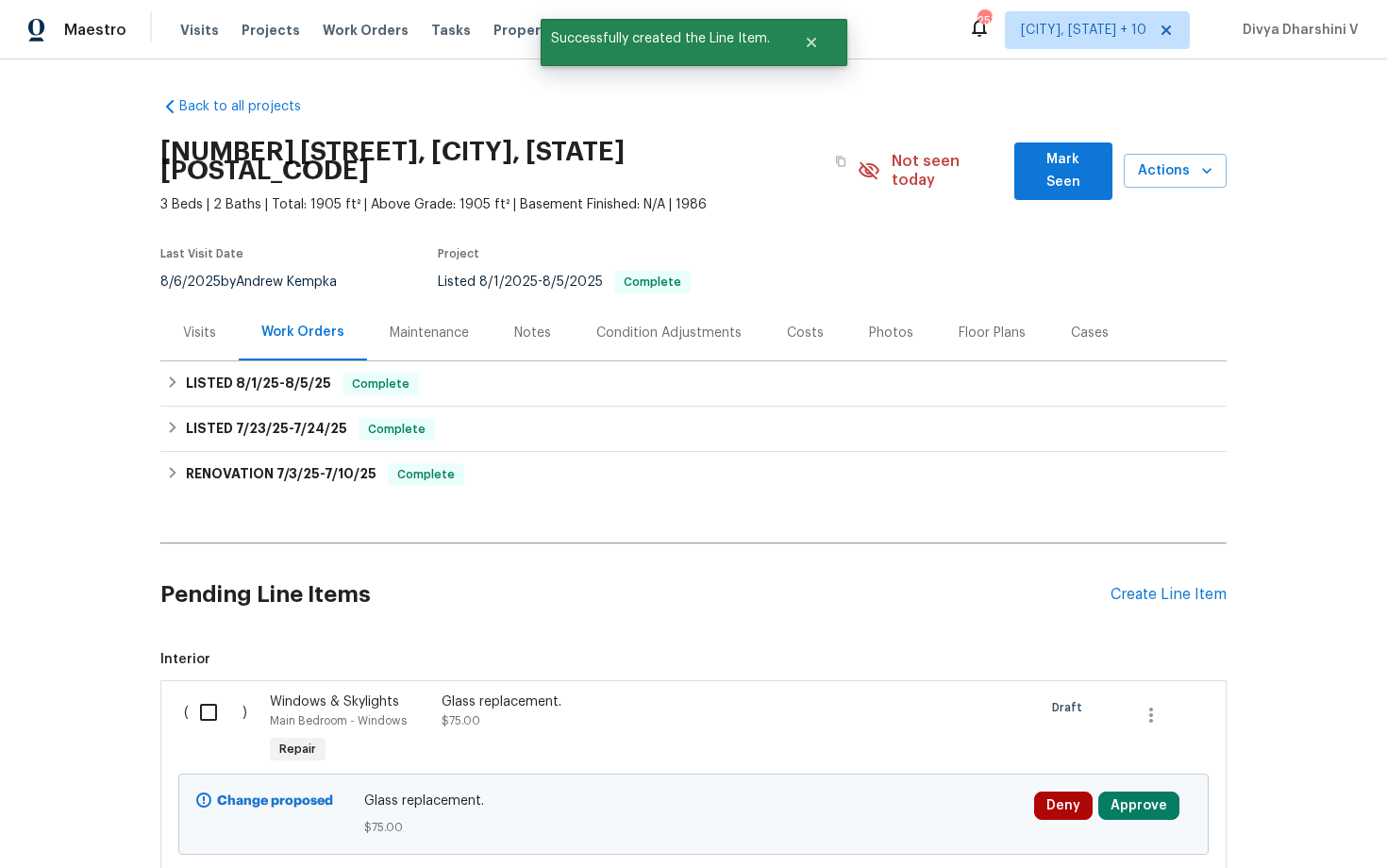 click at bounding box center [215, 712] 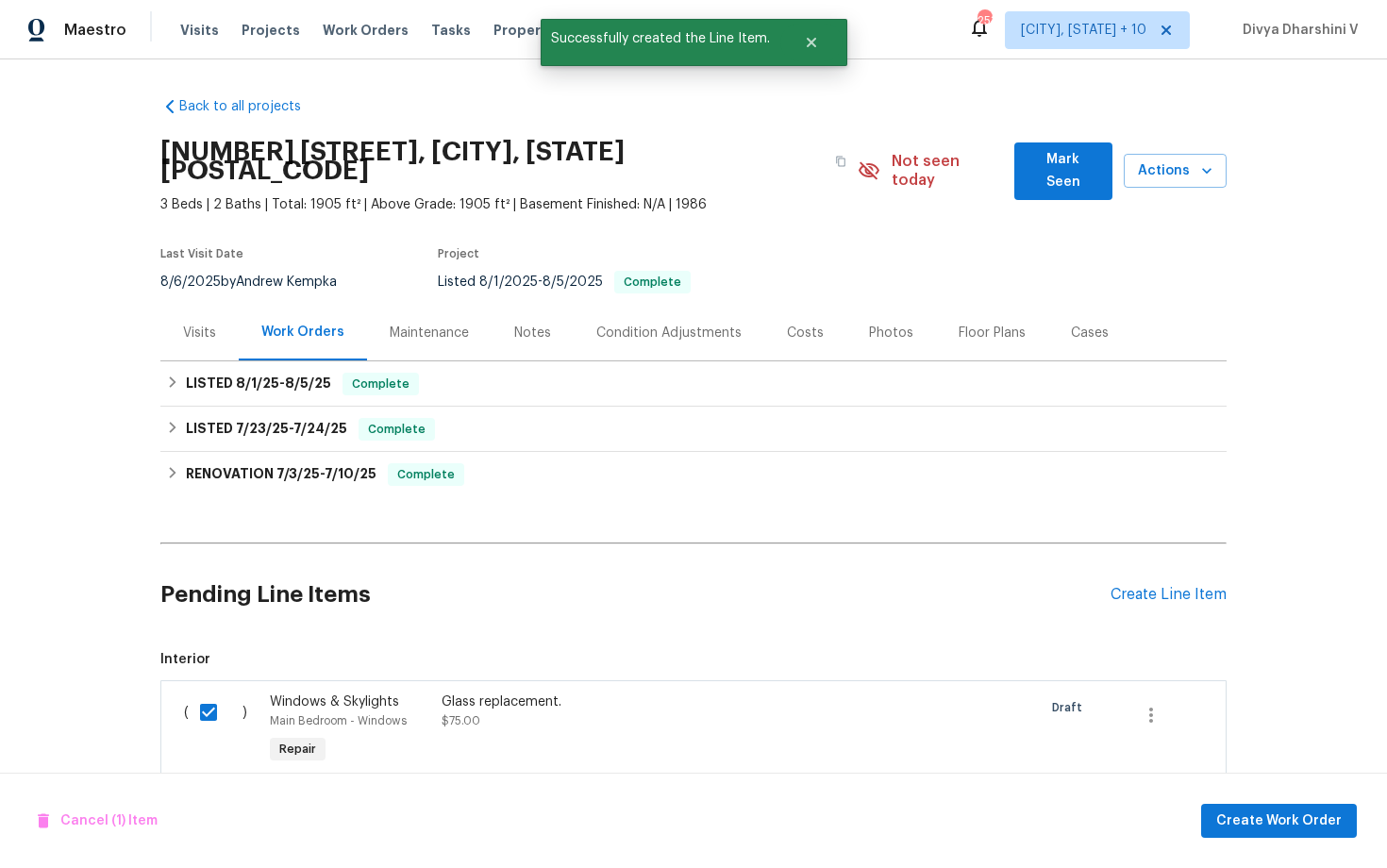 scroll, scrollTop: 1, scrollLeft: 0, axis: vertical 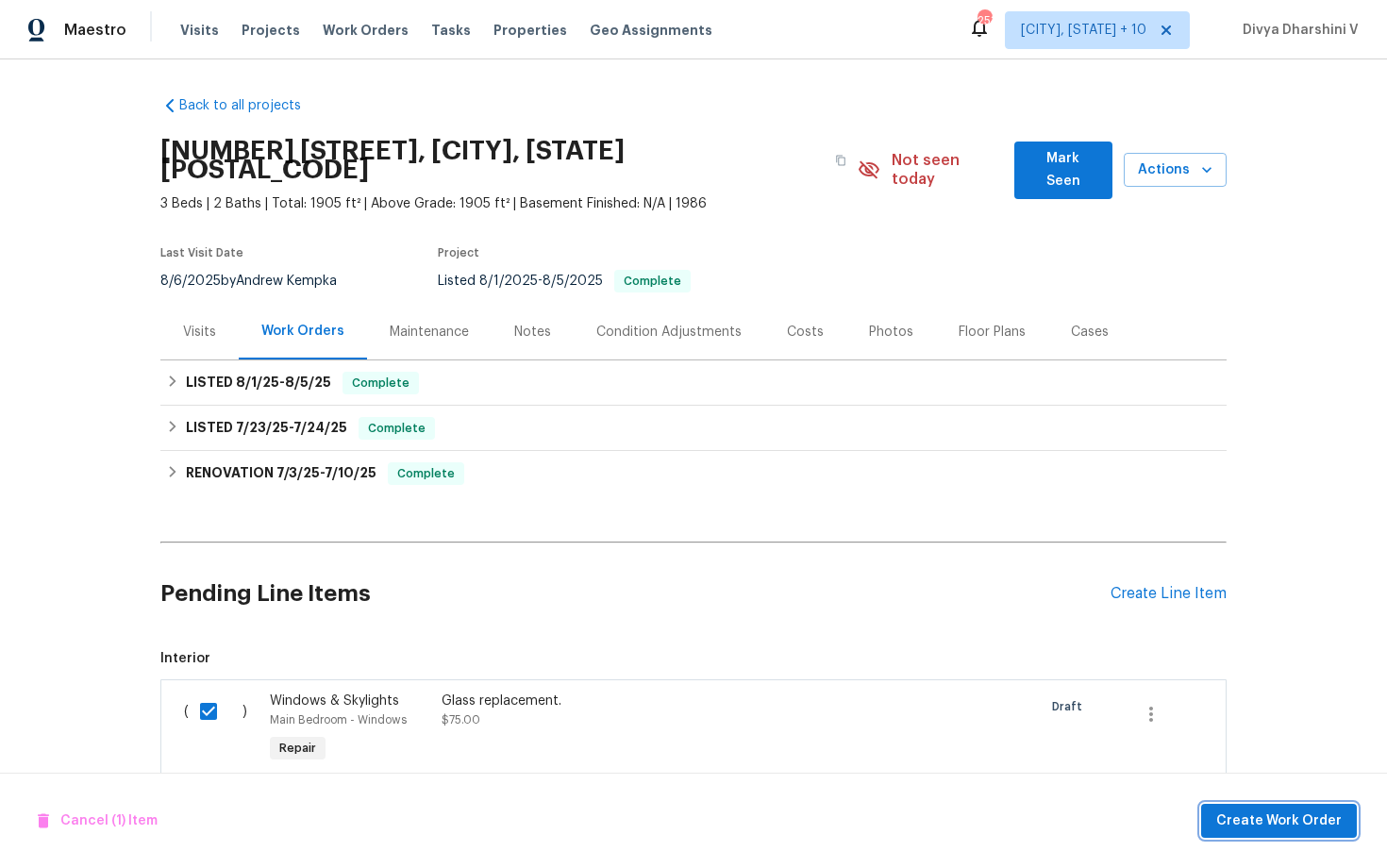 click on "Create Work Order" at bounding box center [1278, 821] 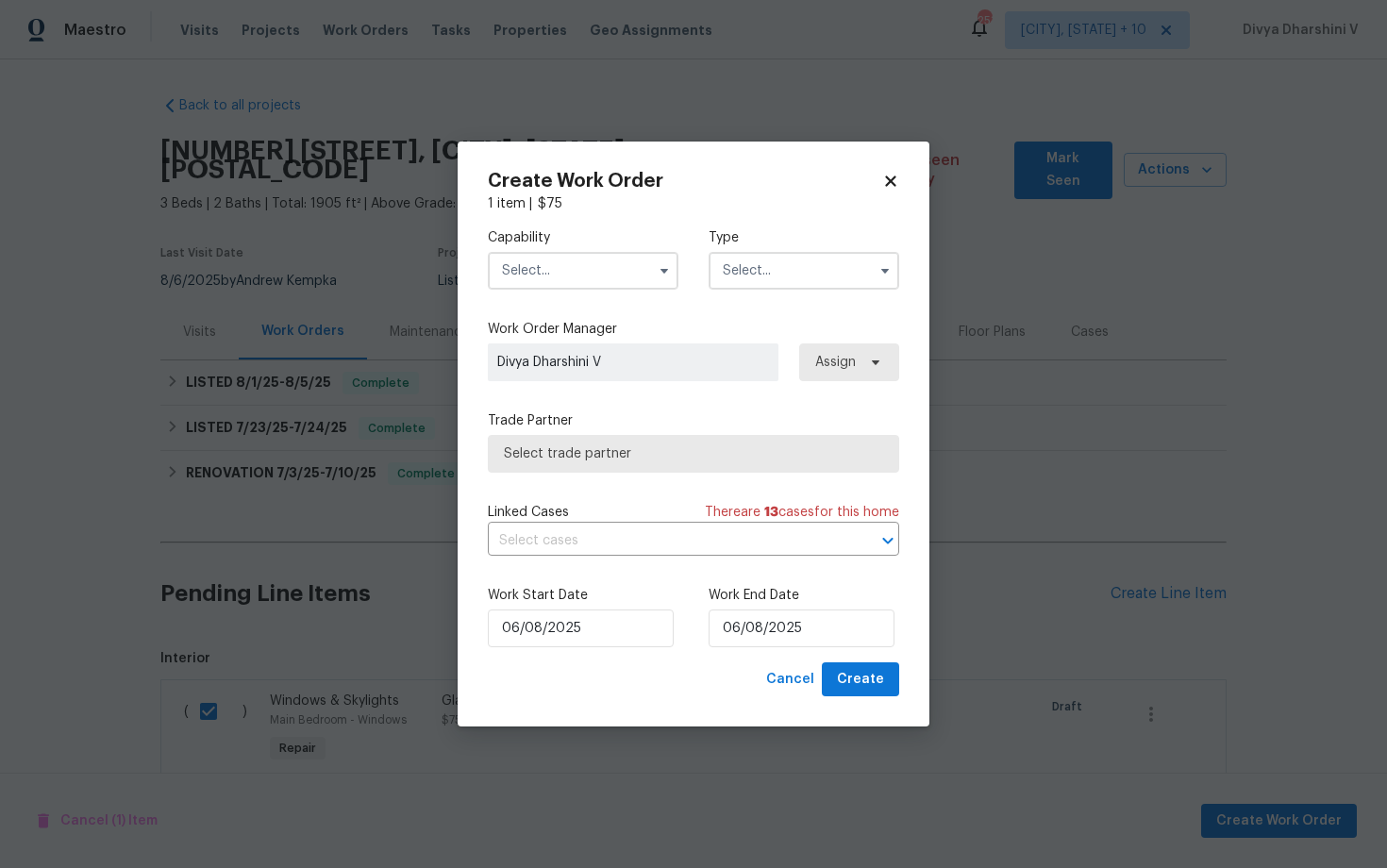 click at bounding box center [583, 271] 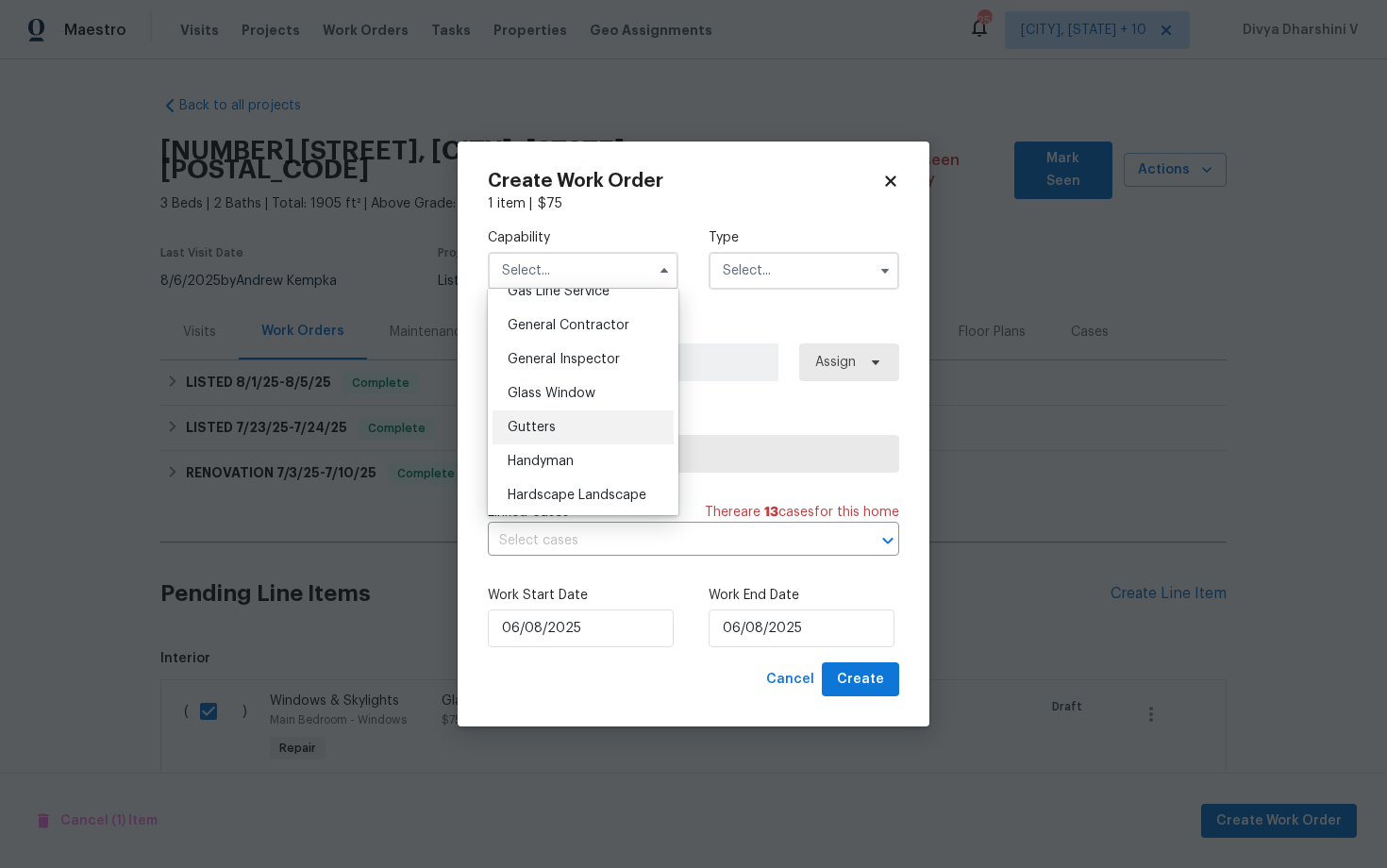 scroll, scrollTop: 905, scrollLeft: 0, axis: vertical 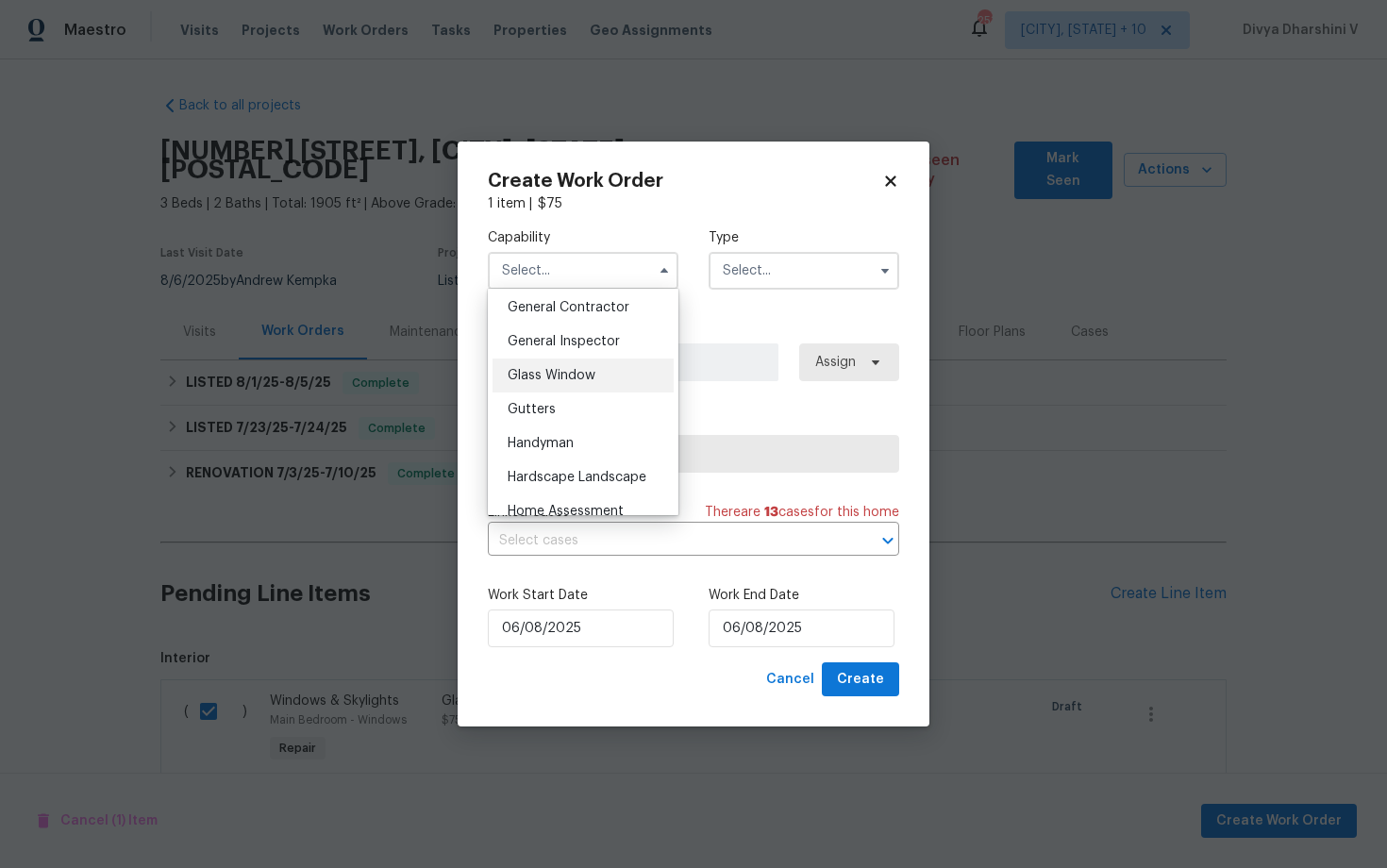 click on "Glass Window" at bounding box center [551, 376] 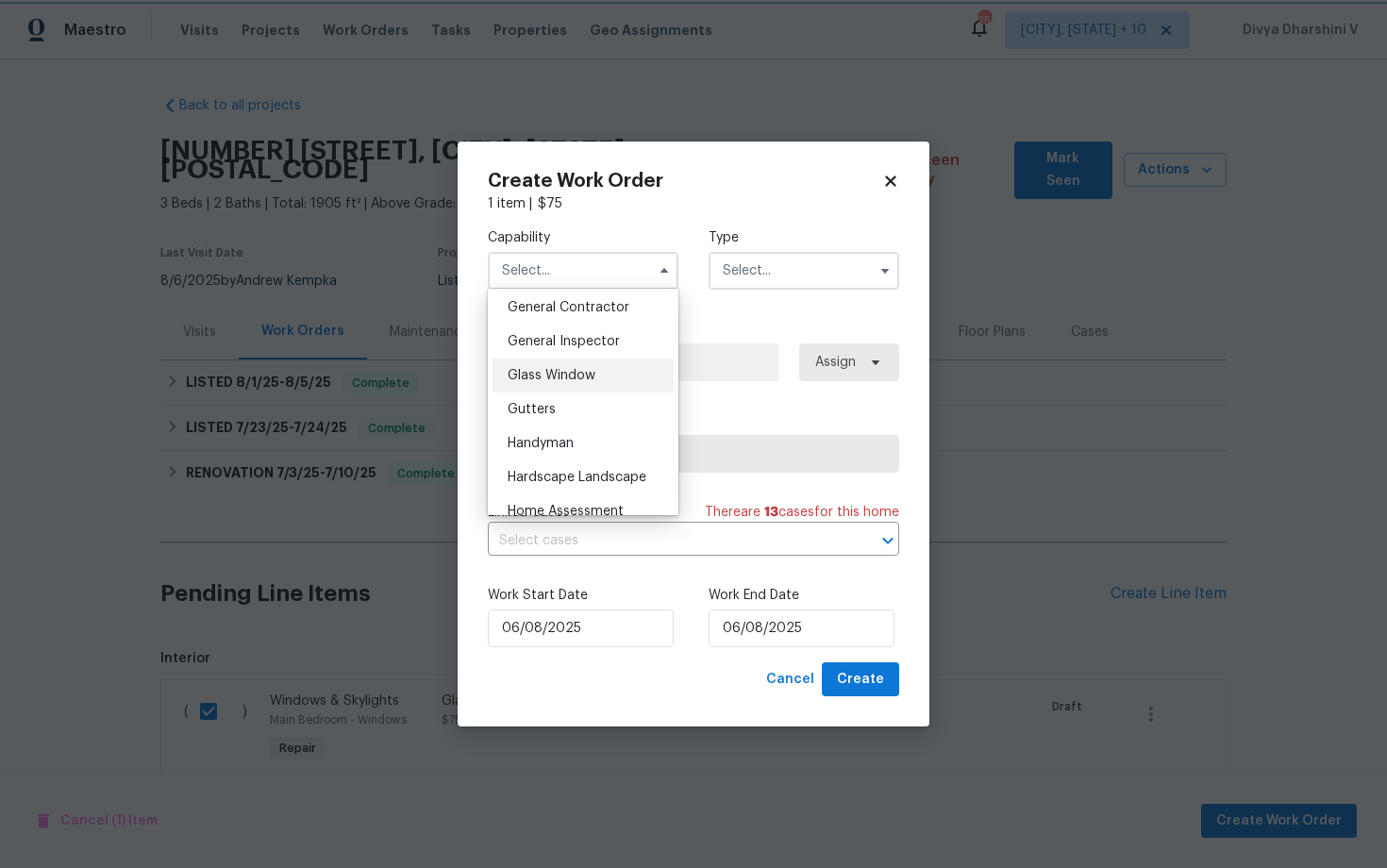 type on "Glass Window" 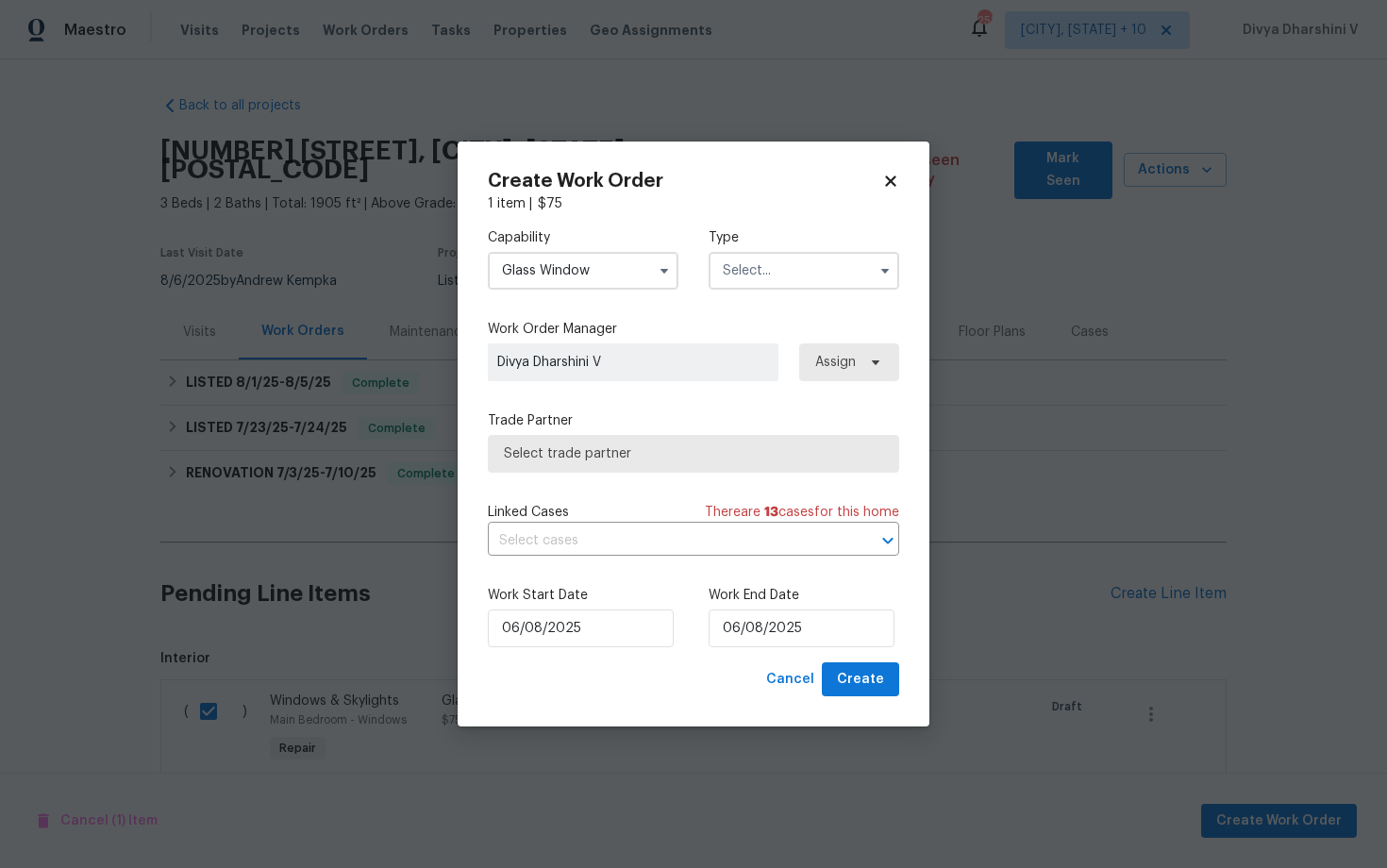 click on "Type" at bounding box center [804, 259] 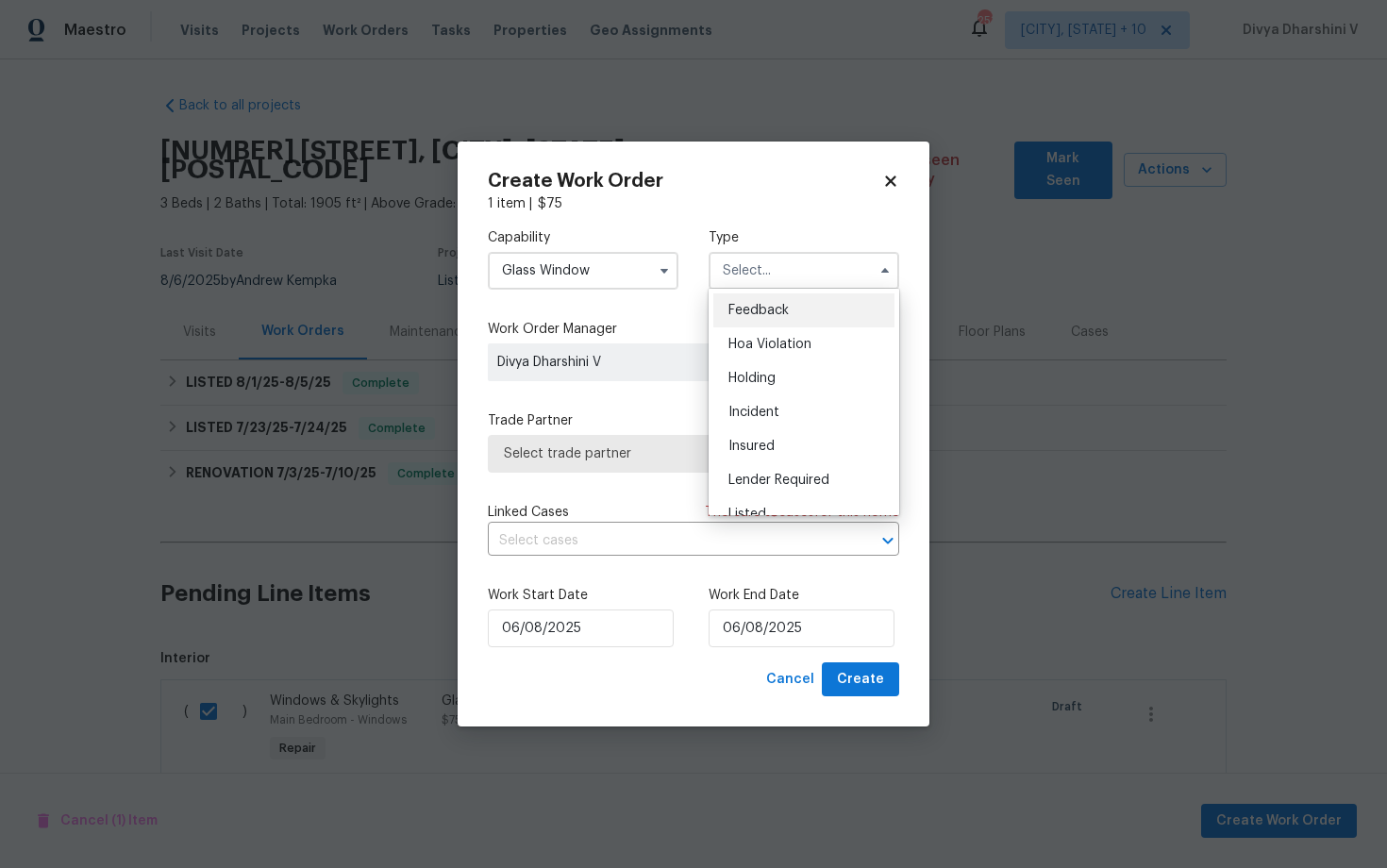 click on "Feedback" at bounding box center [759, 310] 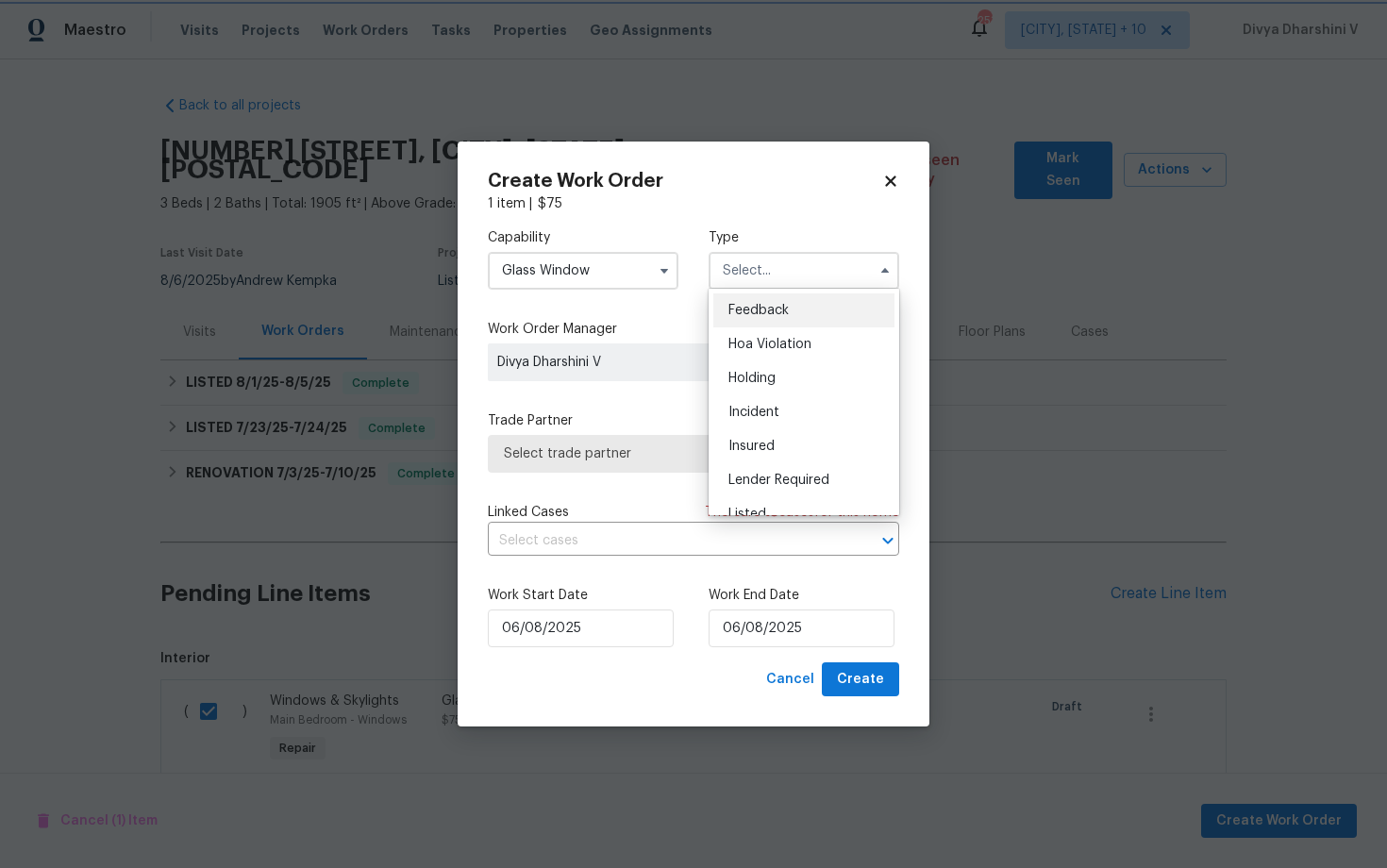 type on "Feedback" 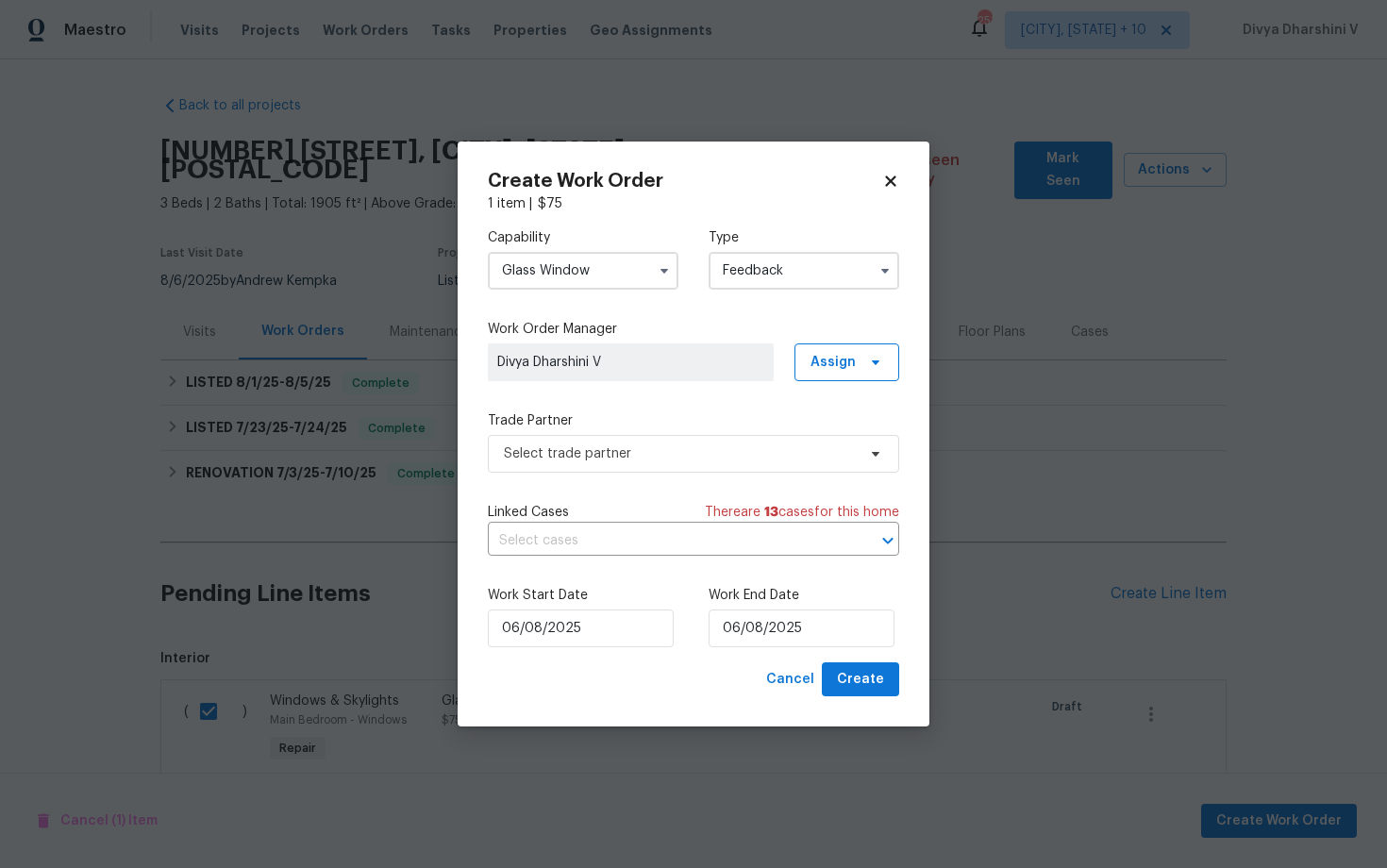 click on "Capability   Glass Window Type   Feedback Feedback Hoa Violation Holding Incident Insured Lender Required Listed Lite Lwod Maintenance Marketplace Other Preliminary Reit Renovation Renovation Resale Rework Sold Test Work Order Manager   Divya Dharshini V Assign Trade Partner   Select trade partner Linked Cases There  are   13  case s  for this home   ​ Work Start Date   06/08/2025 Work End Date   06/08/2025" at bounding box center (694, 438) 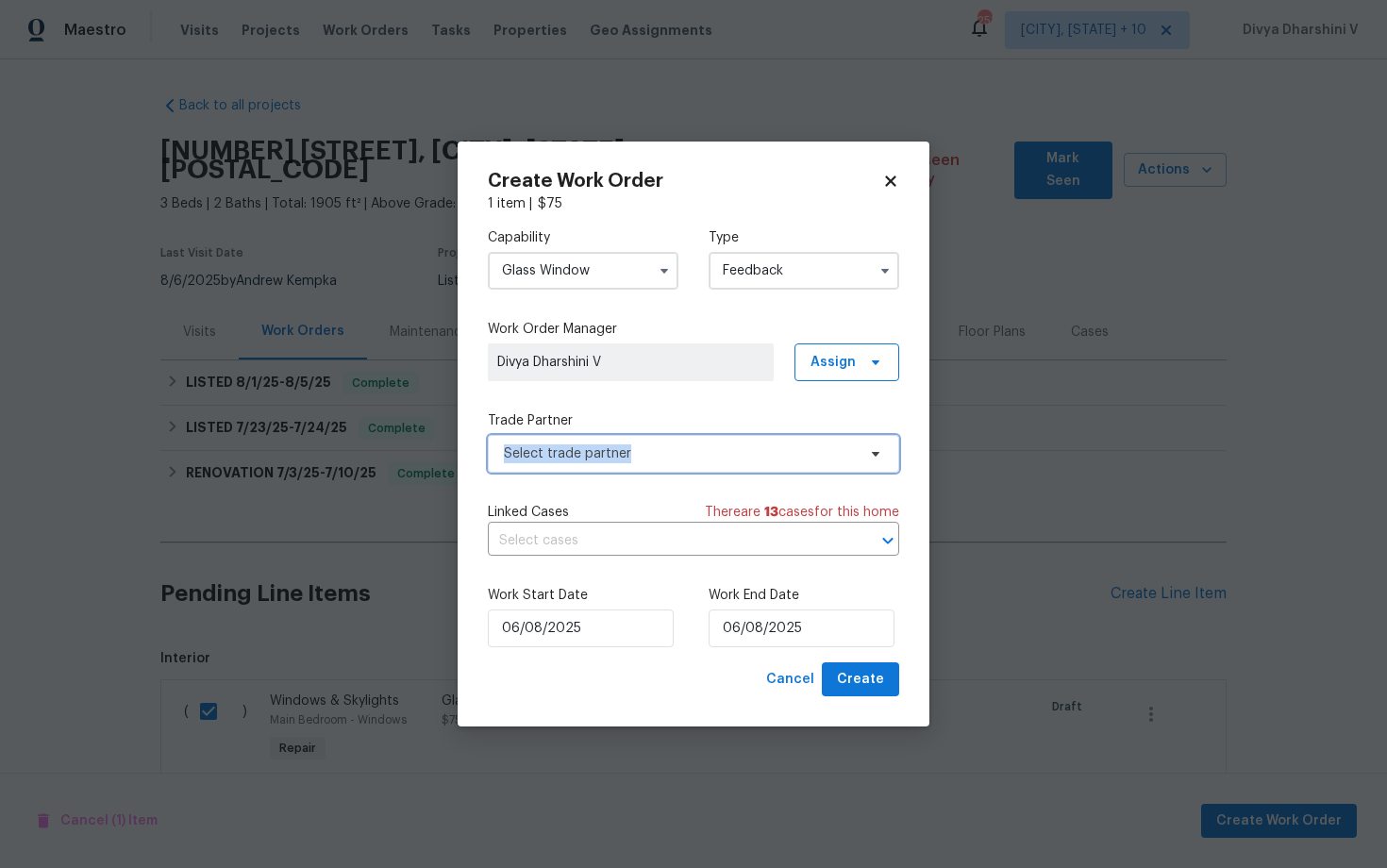click on "Select trade partner" at bounding box center (679, 454) 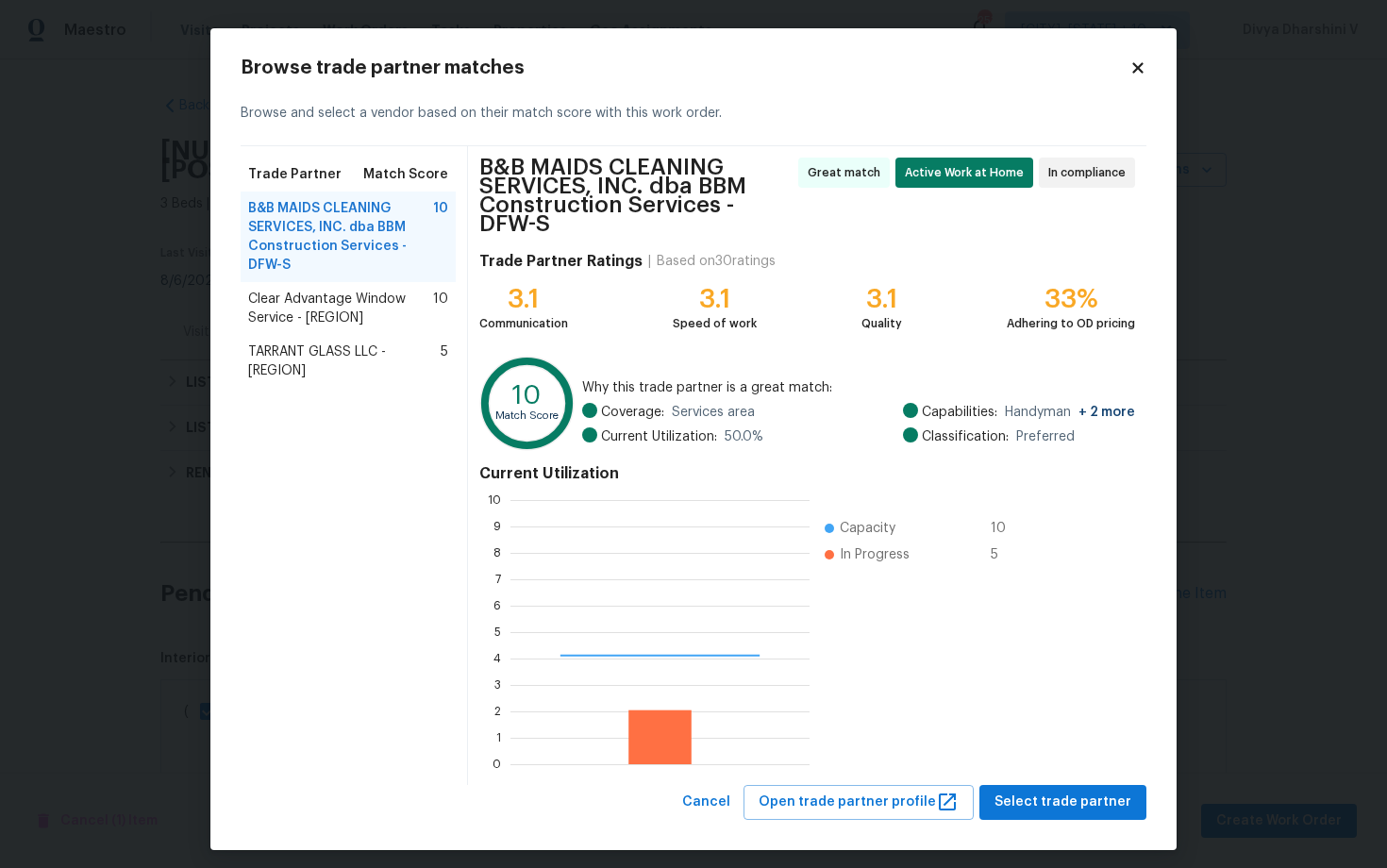 scroll, scrollTop: 2, scrollLeft: 2, axis: both 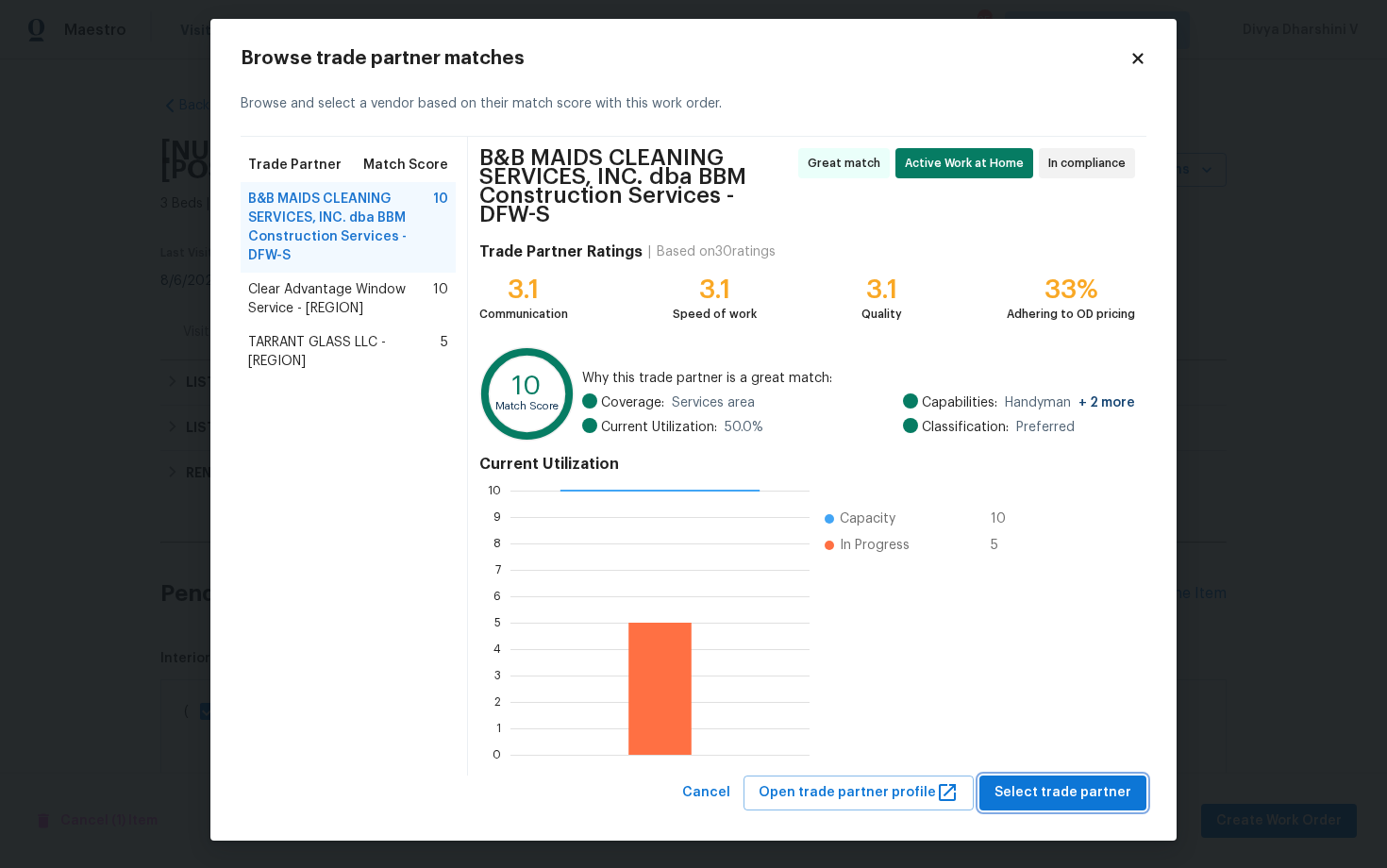click on "Select trade partner" at bounding box center (1062, 793) 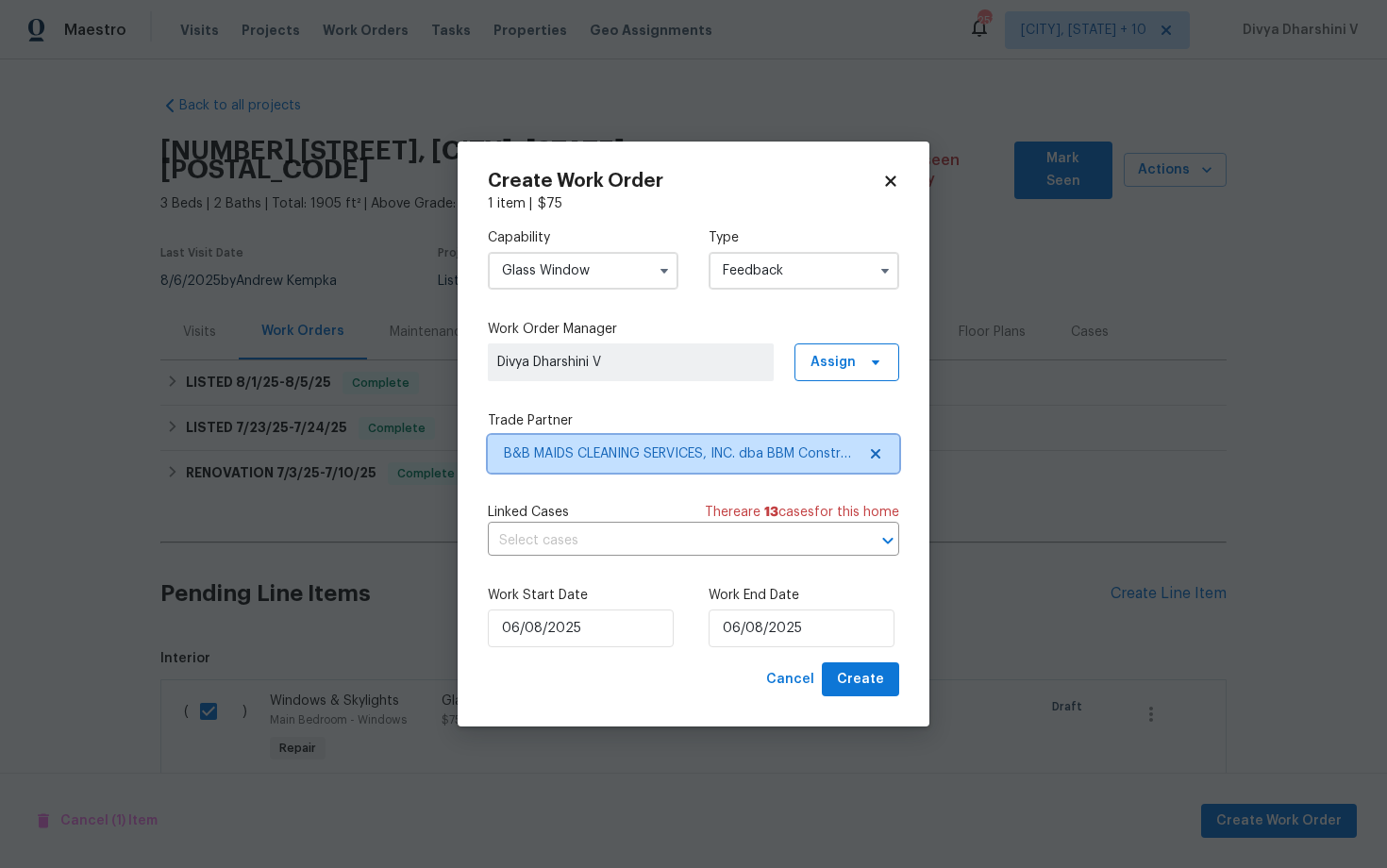 scroll, scrollTop: 0, scrollLeft: 0, axis: both 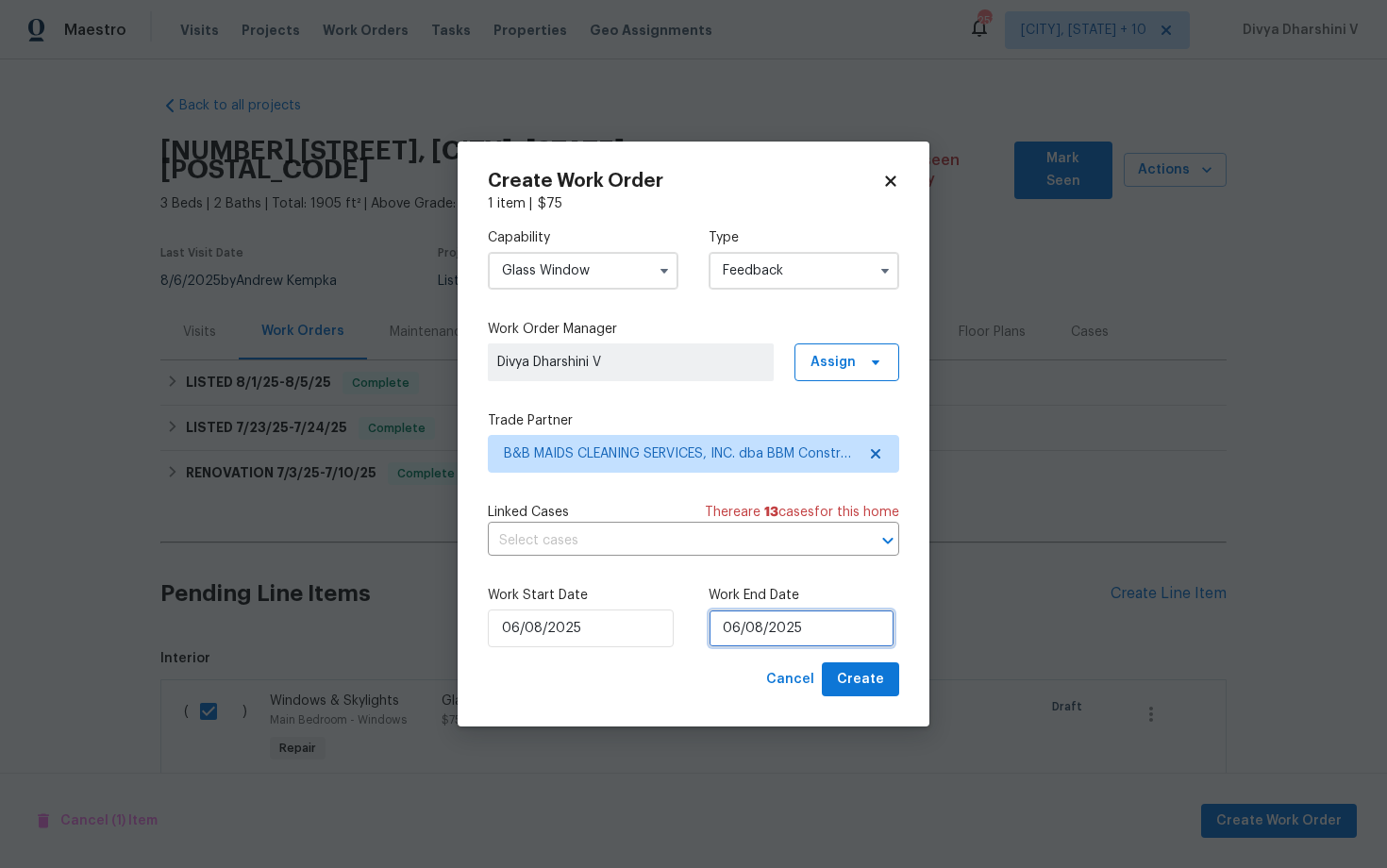 click on "06/08/2025" at bounding box center (801, 628) 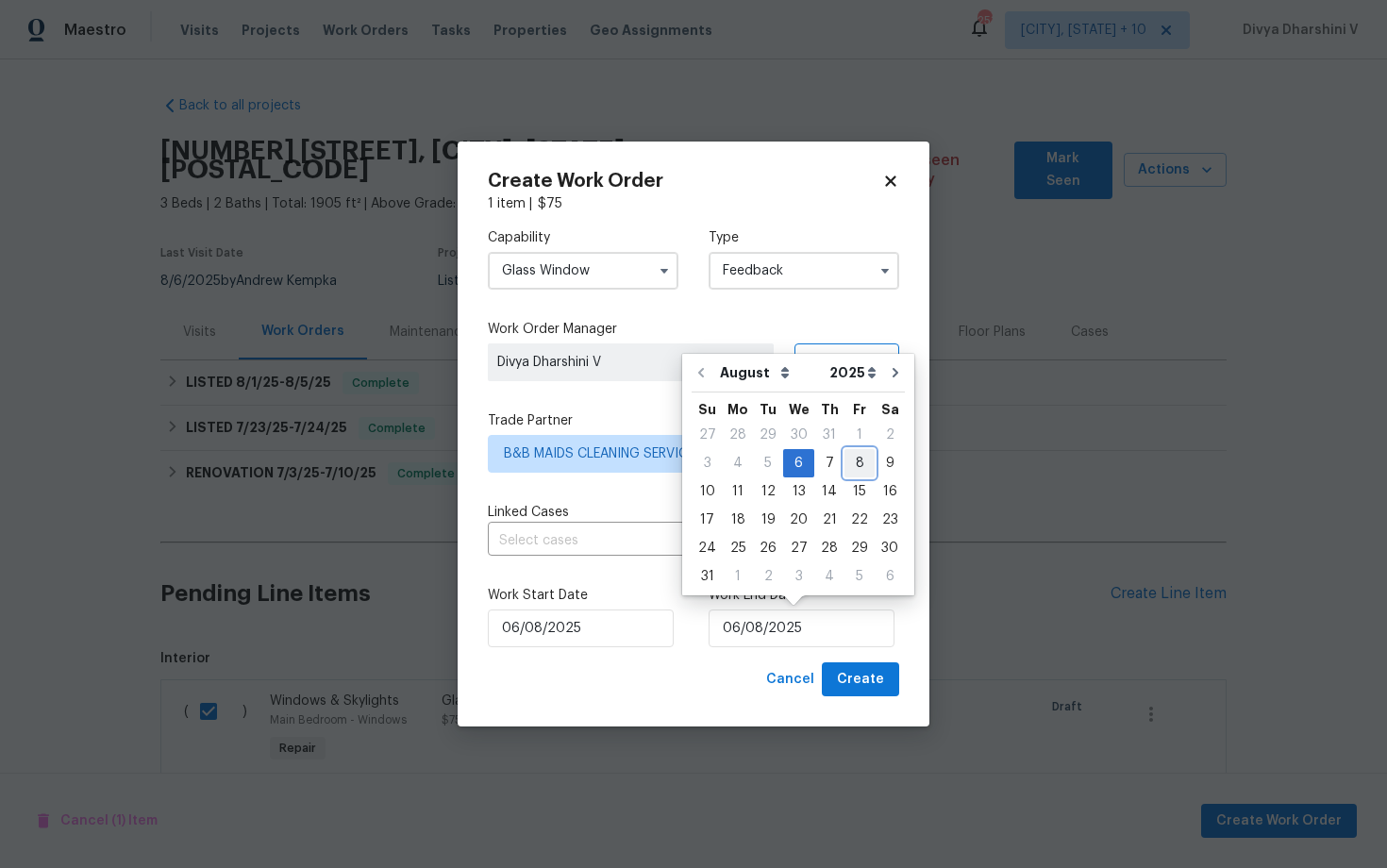 click on "8" at bounding box center (860, 463) 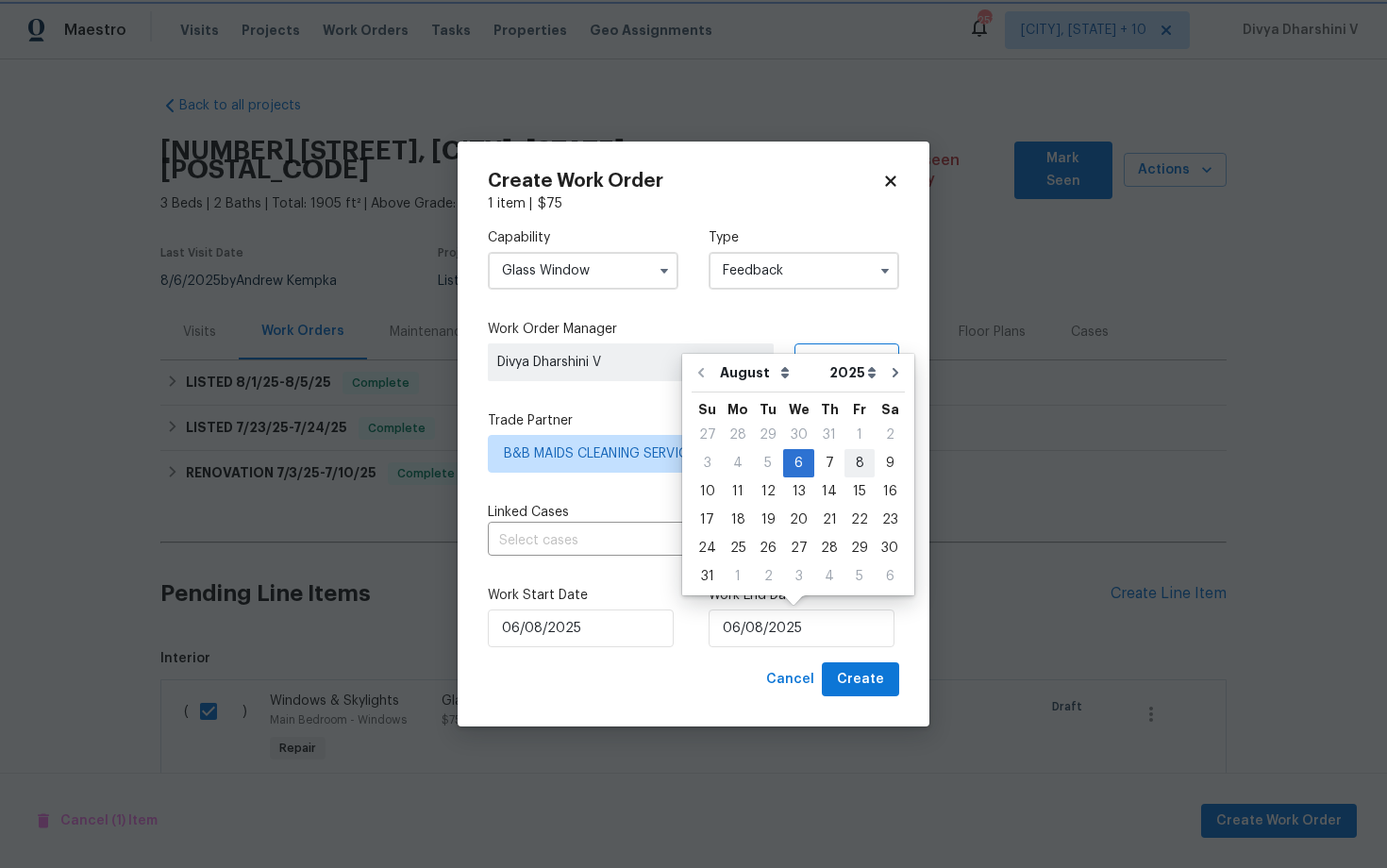 type on "08/08/2025" 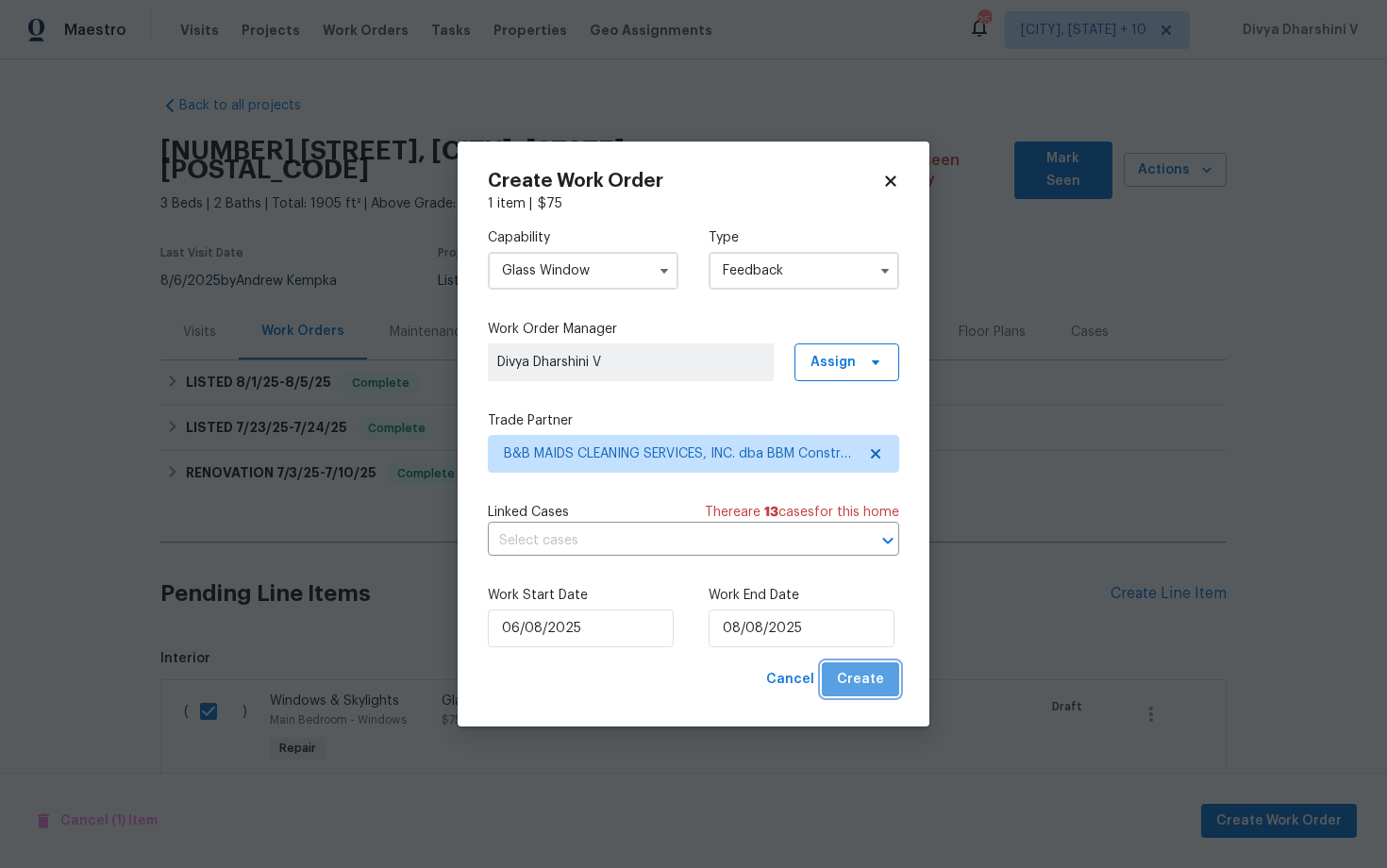 click on "Create" at bounding box center [861, 679] 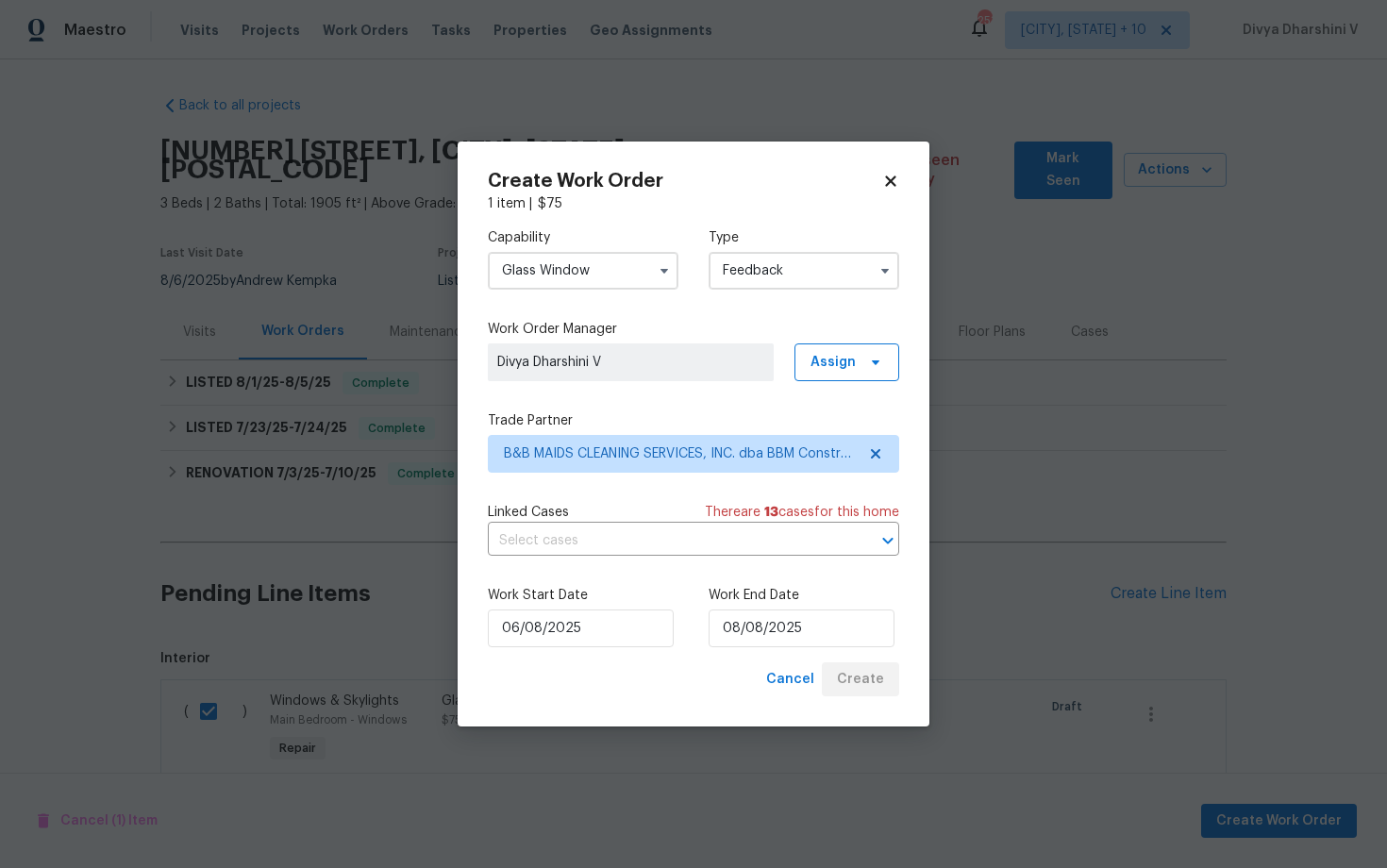 checkbox on "false" 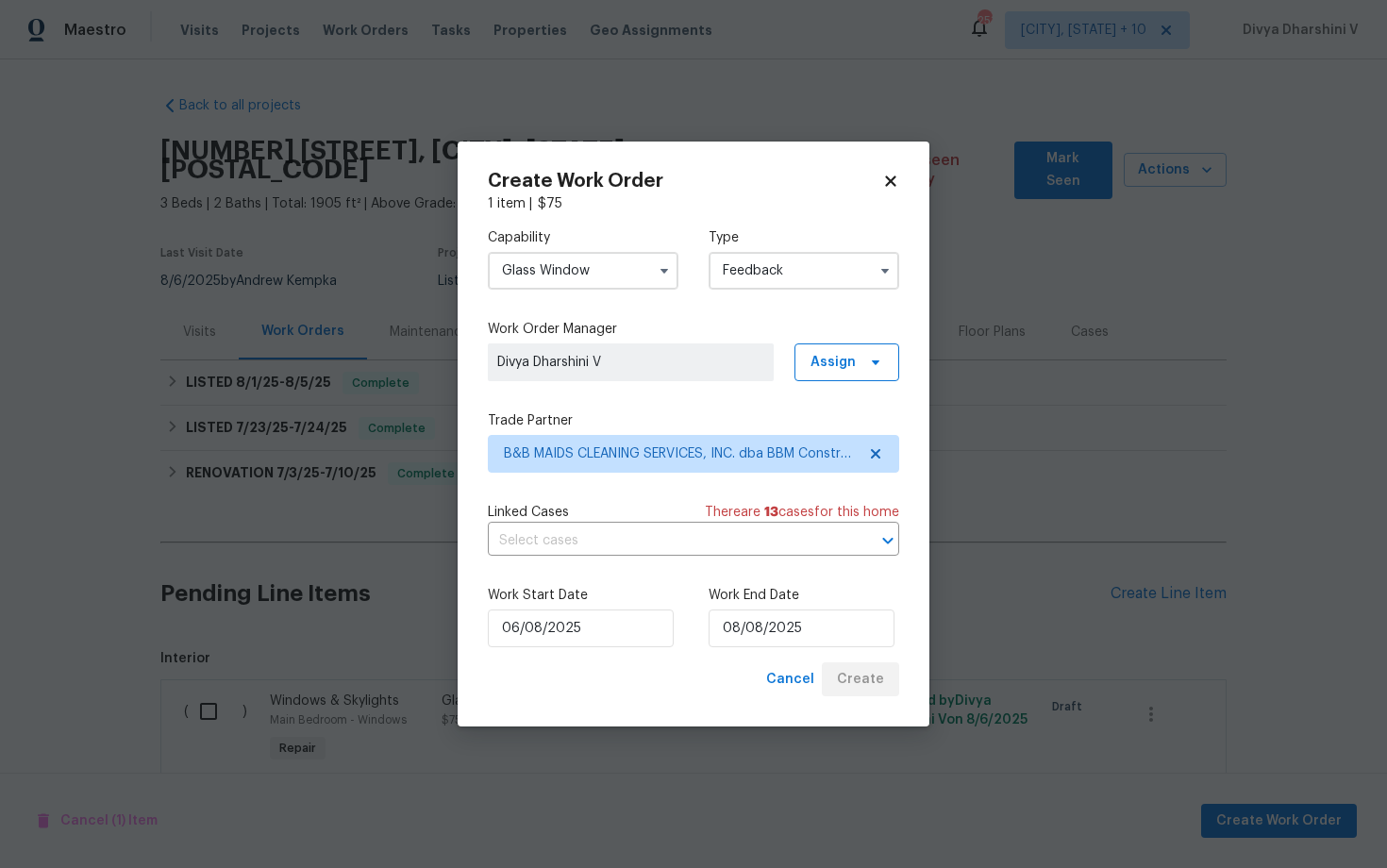 scroll, scrollTop: 0, scrollLeft: 0, axis: both 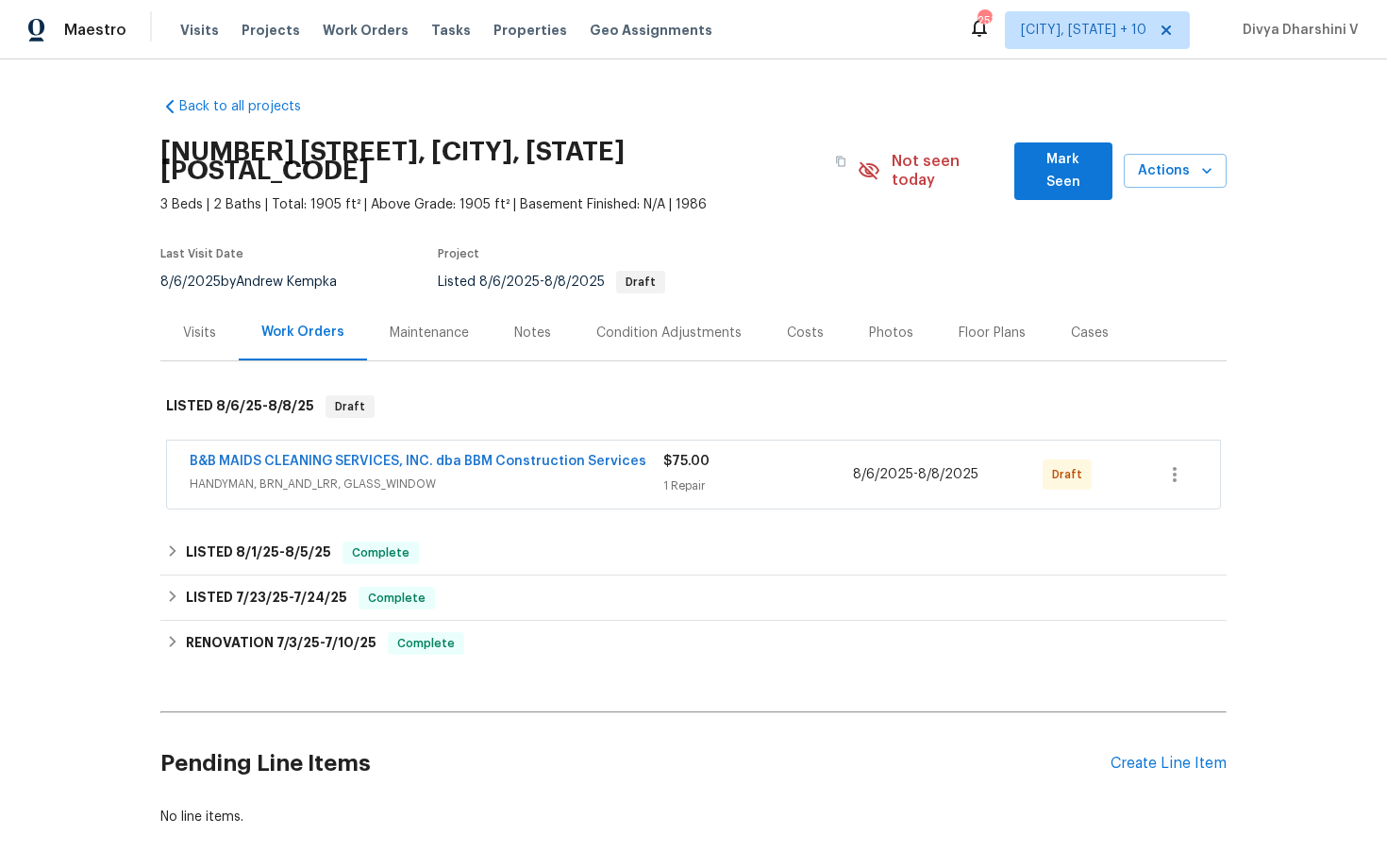 click on "B&B MAIDS CLEANING SERVICES, INC. dba BBM Construction Services HANDYMAN, BRN_AND_LRR, GLASS_WINDOW $75.00 1 Repair 8/6/2025  -  8/8/2025 Draft" at bounding box center (694, 475) 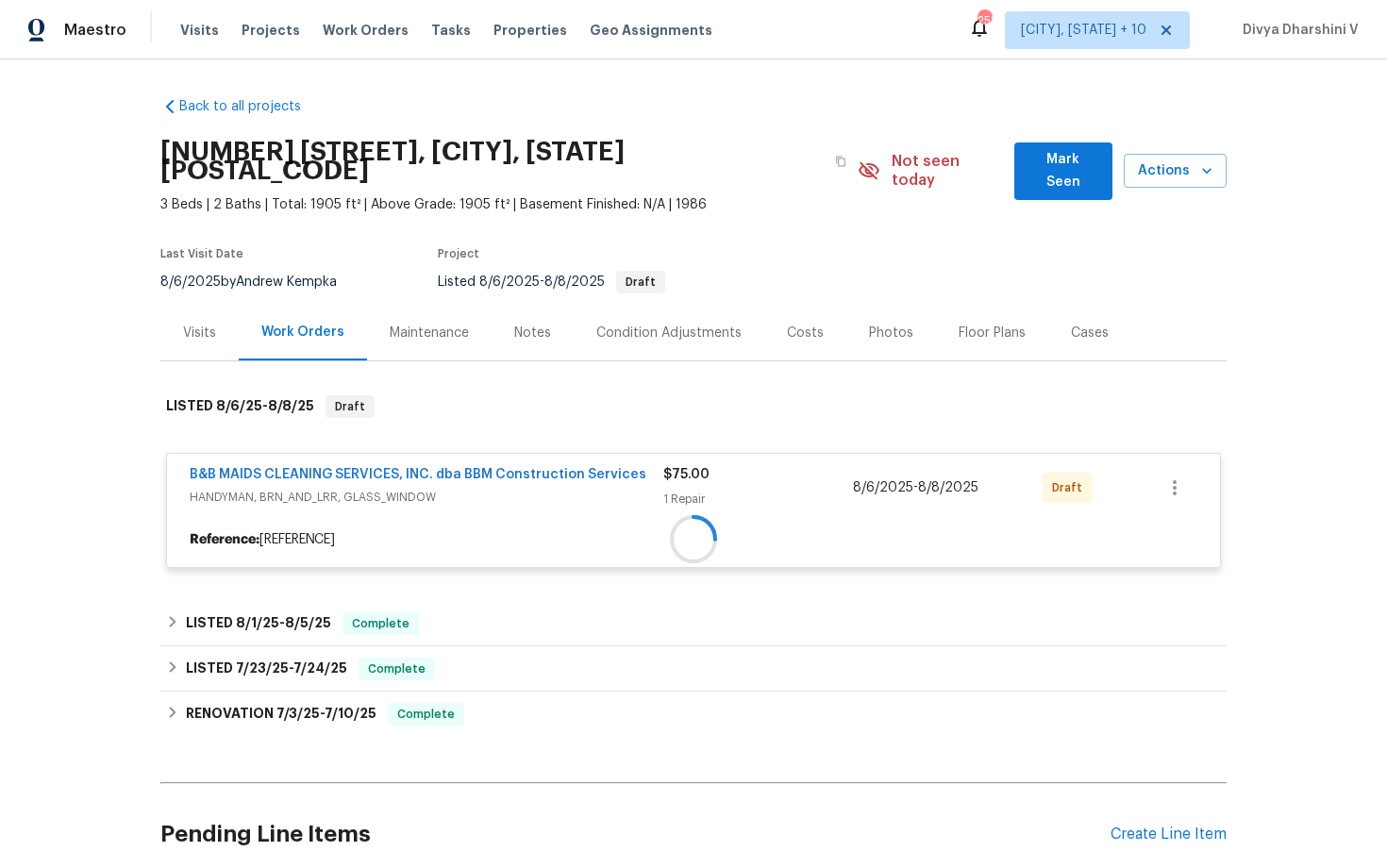scroll, scrollTop: 141, scrollLeft: 0, axis: vertical 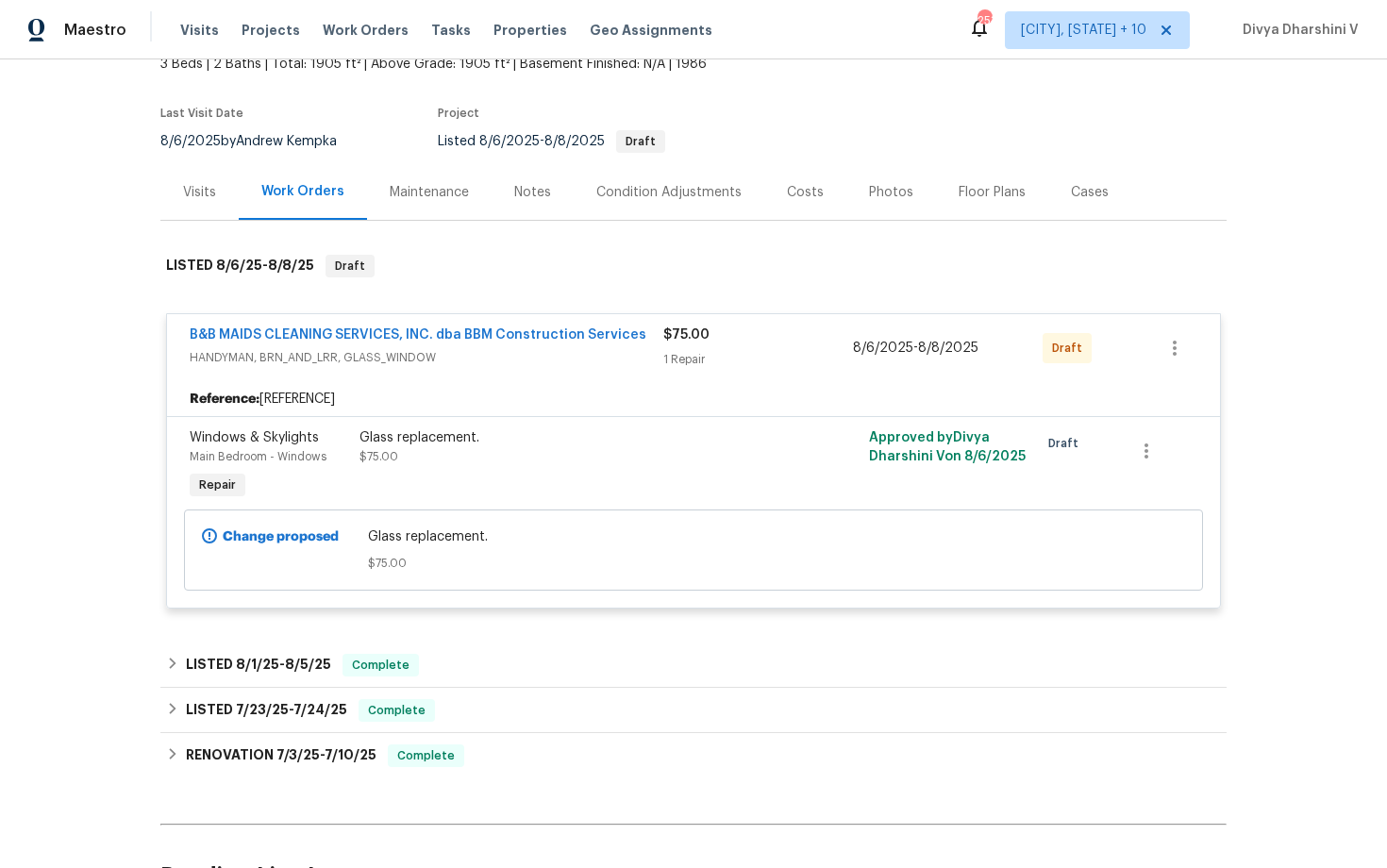 click on "Glass replacement. $75.00" at bounding box center [566, 447] 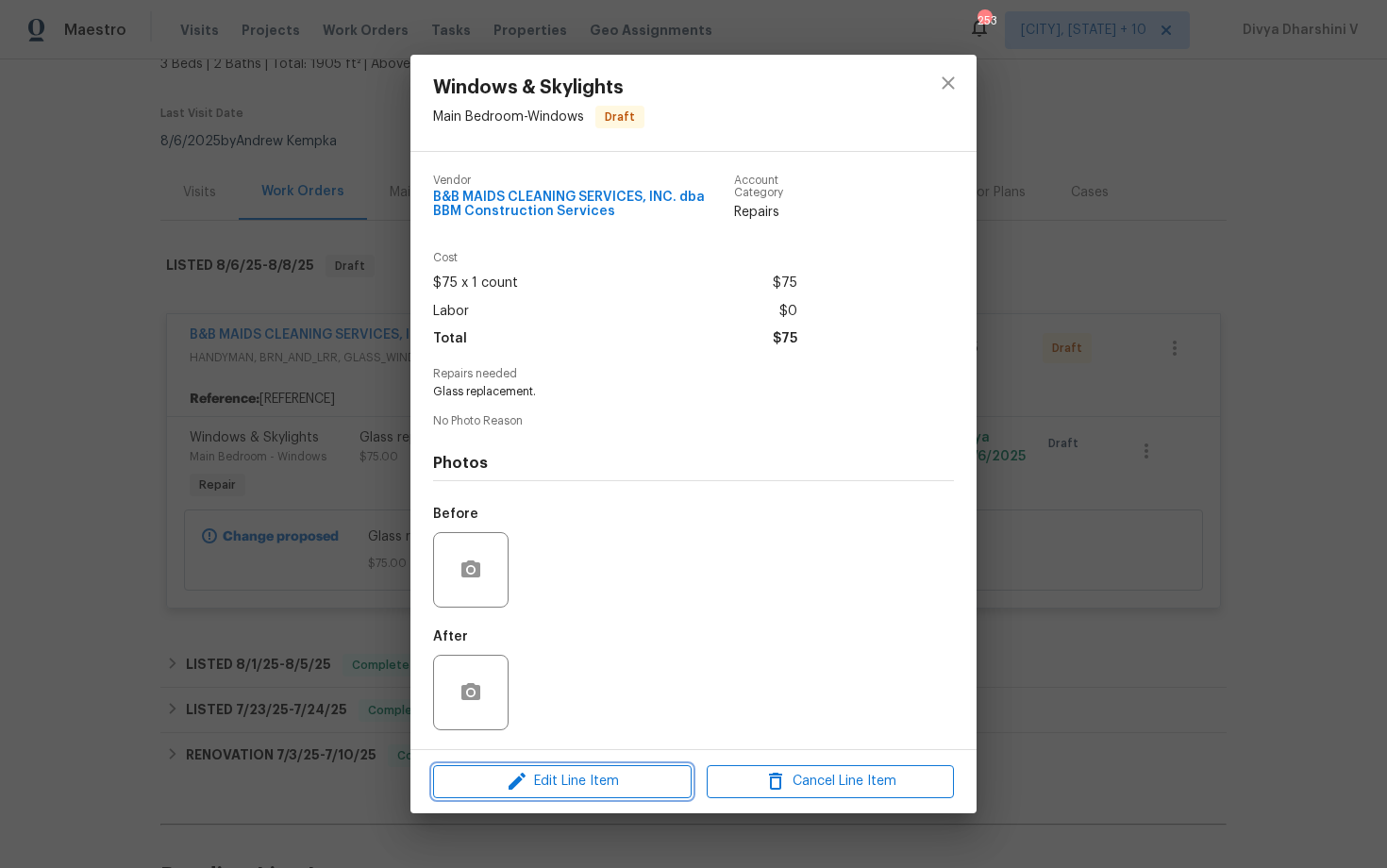 click 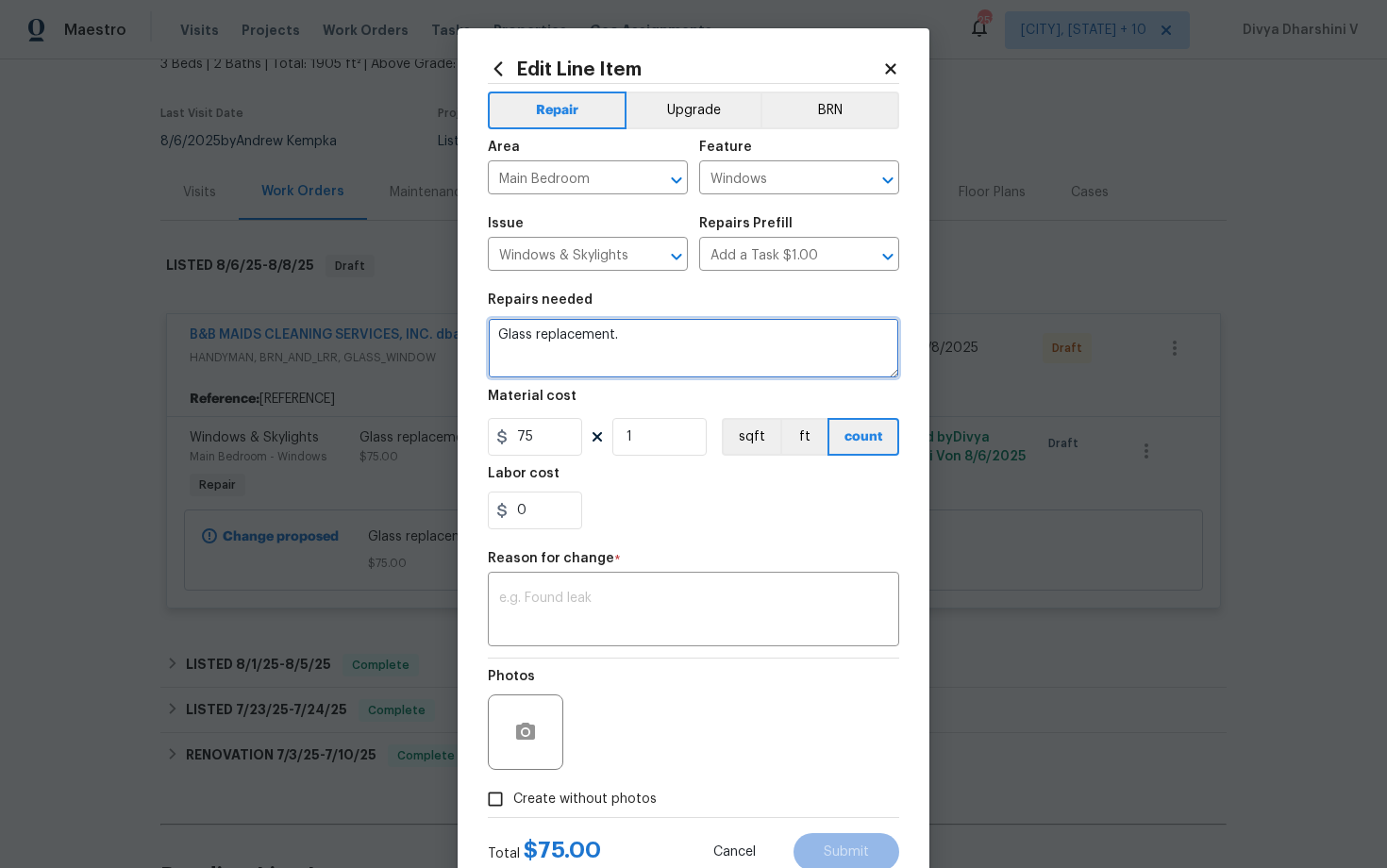 click on "Glass replacement." at bounding box center [694, 348] 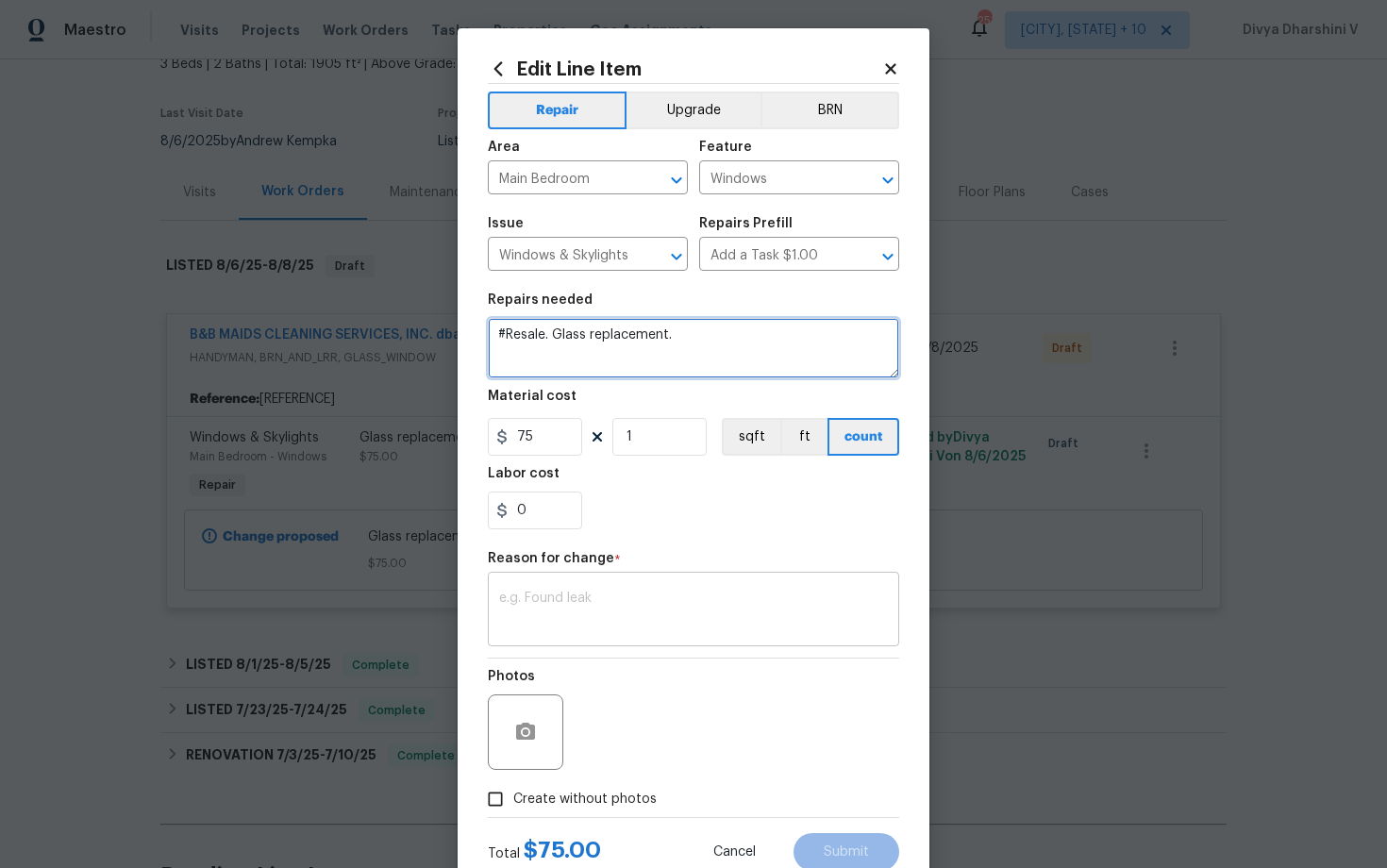 type on "#Resale. Glass replacement." 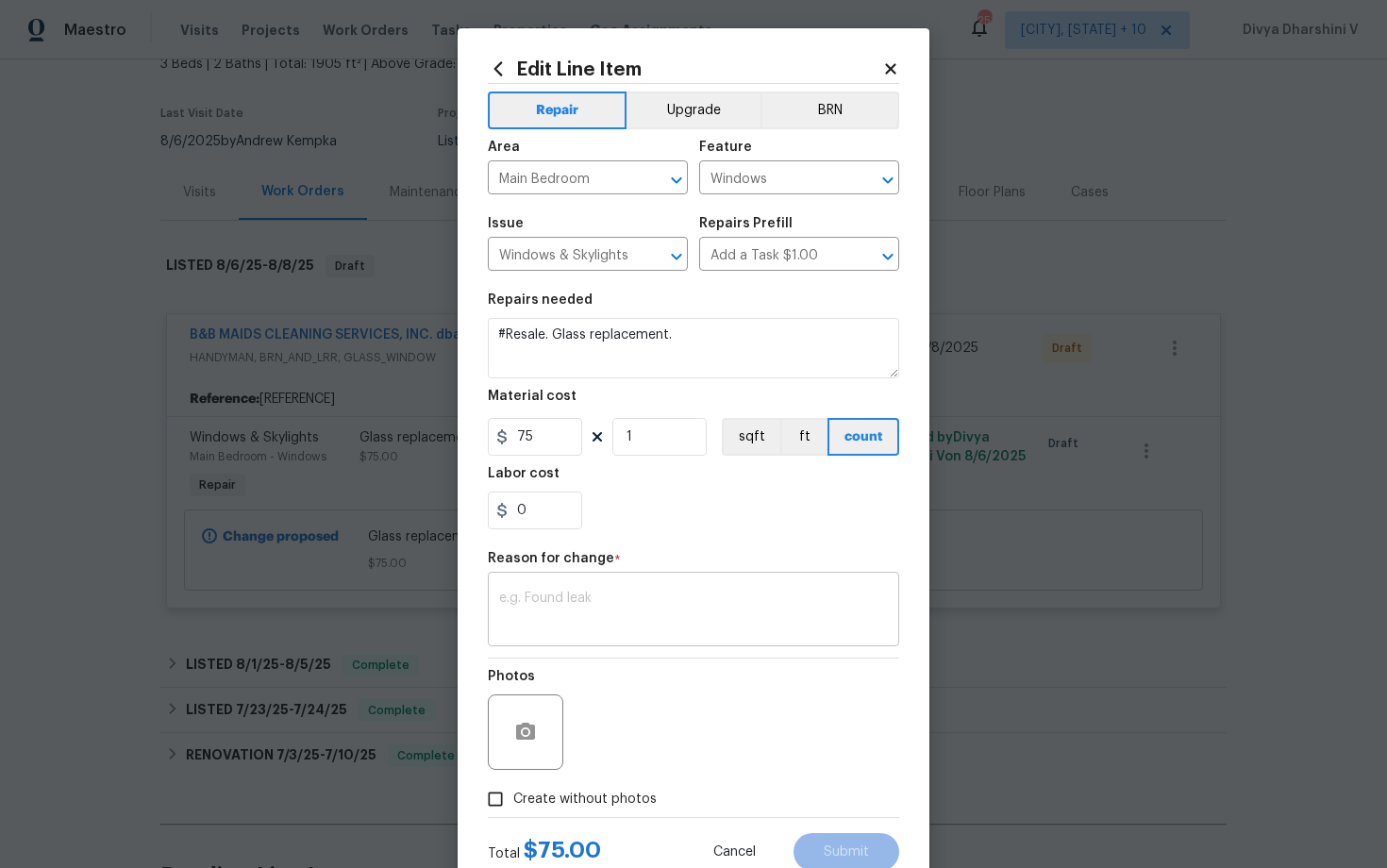 click at bounding box center (694, 611) 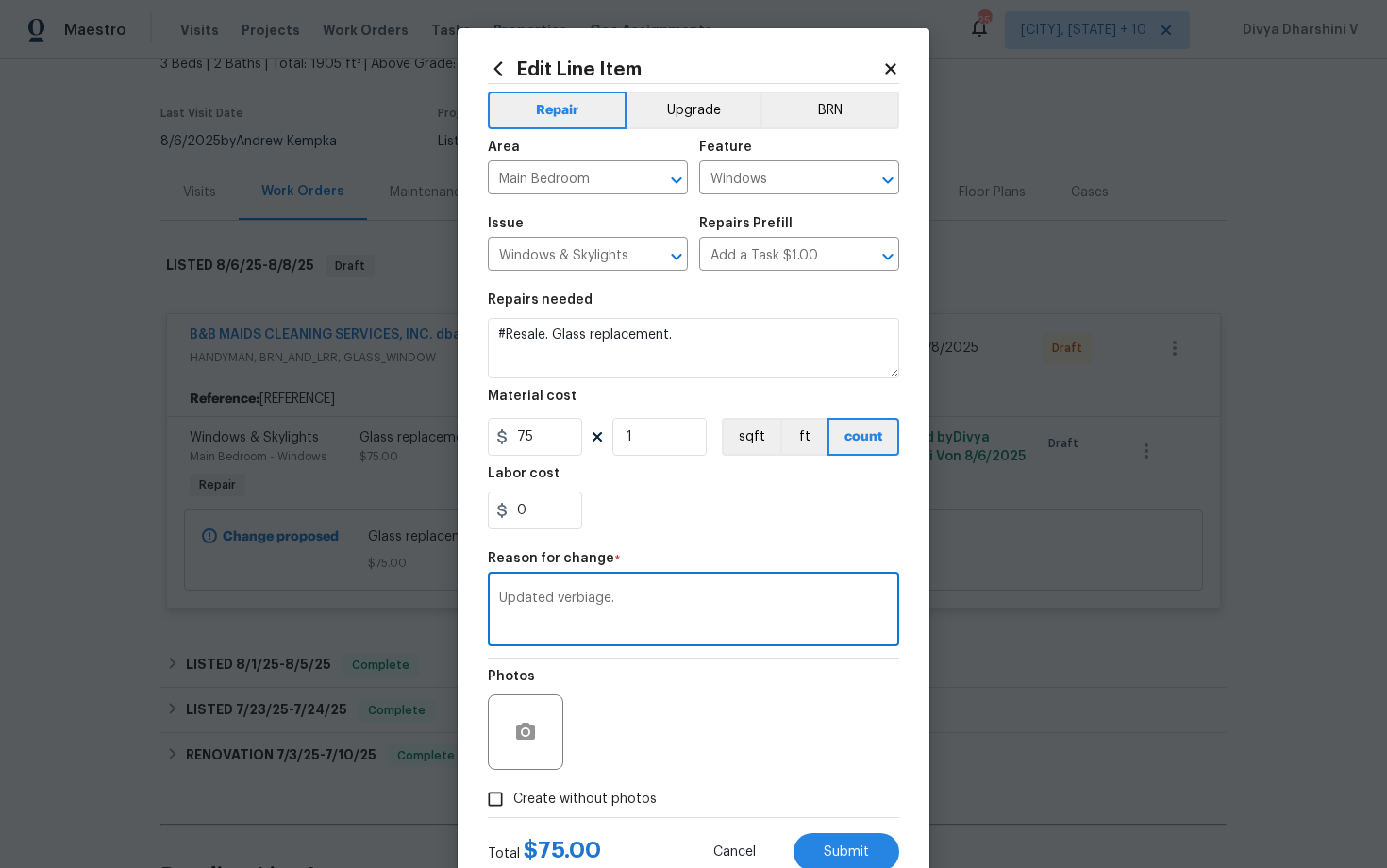 scroll, scrollTop: 62, scrollLeft: 0, axis: vertical 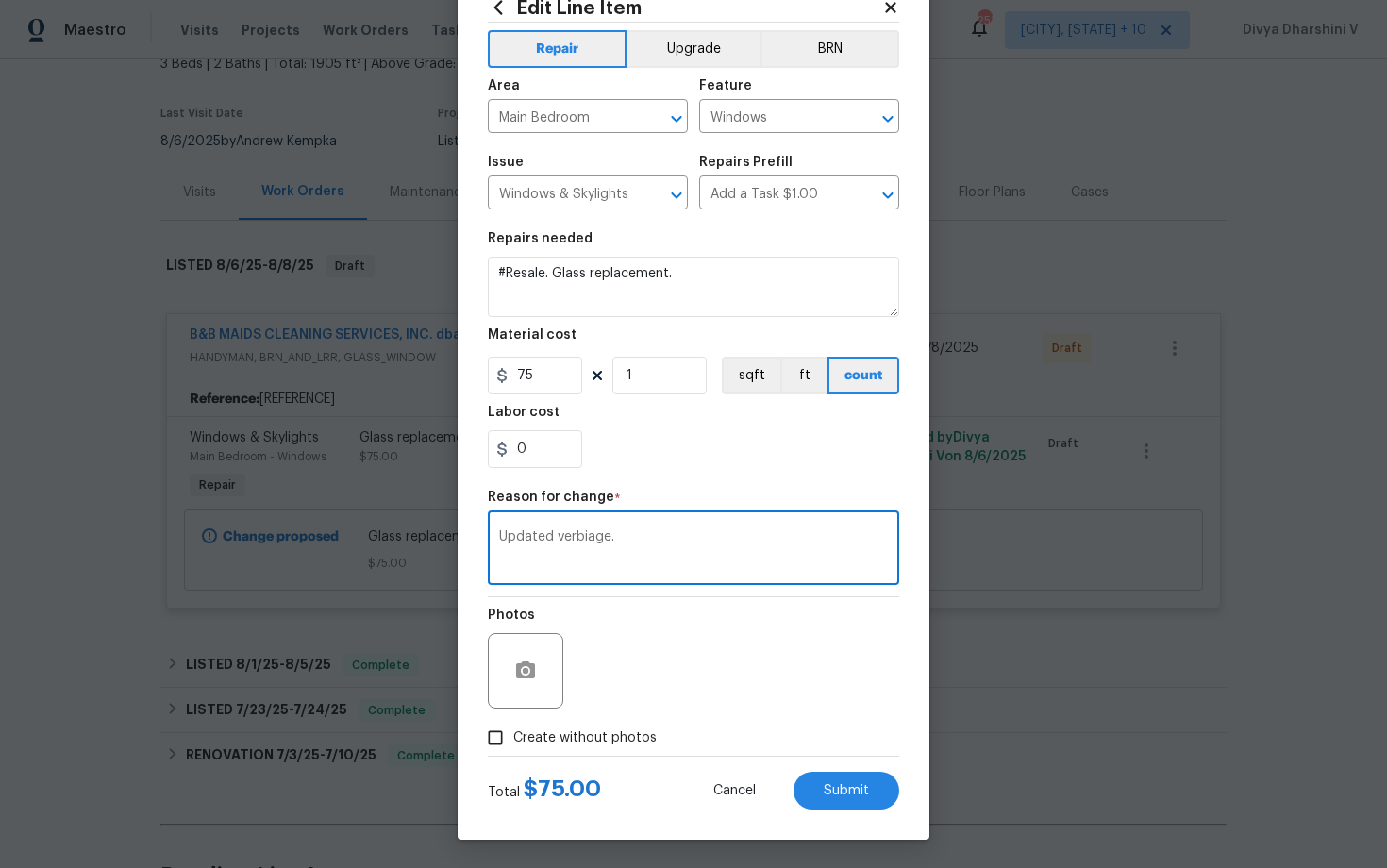 type on "Updated verbiage." 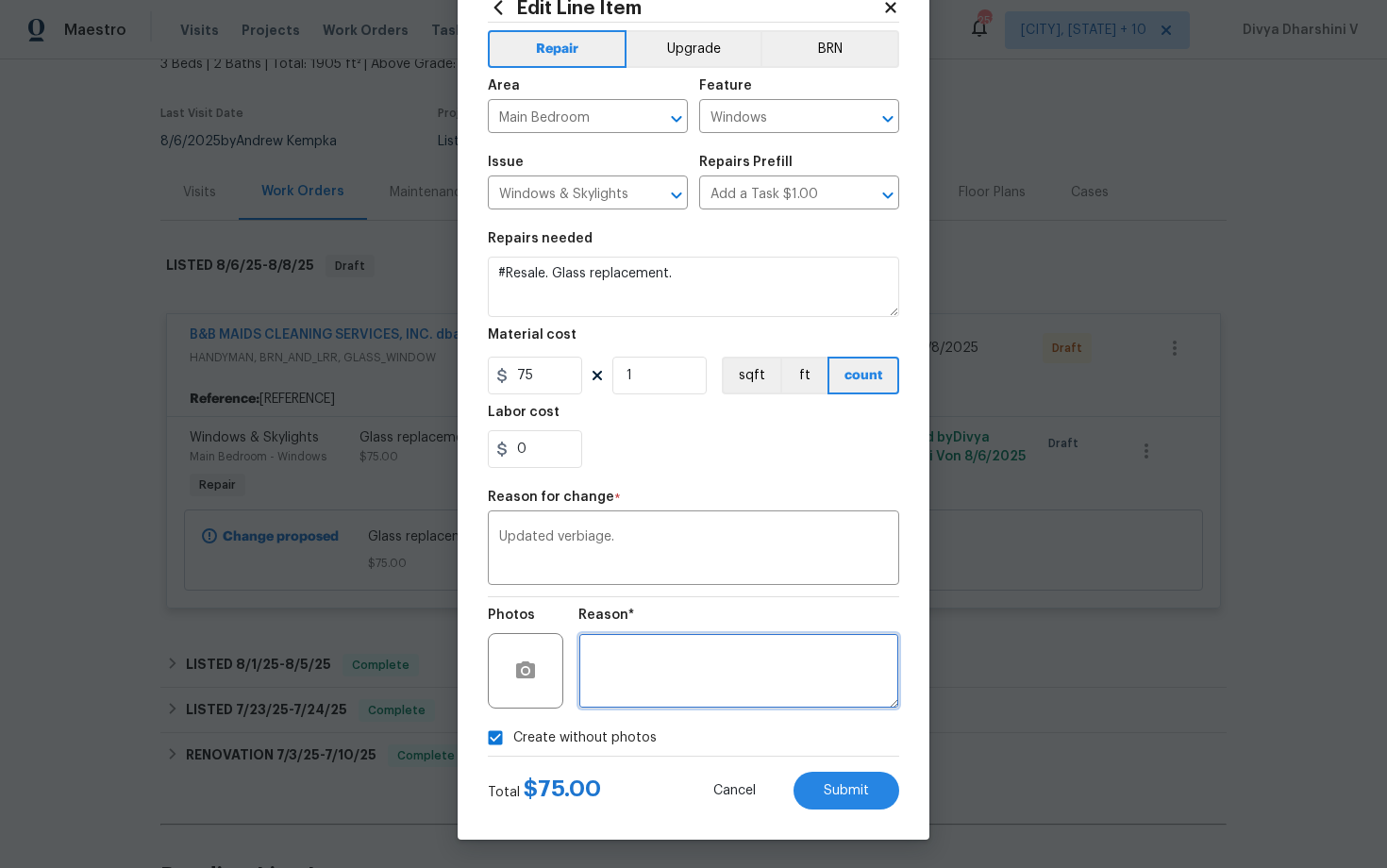 click at bounding box center [739, 671] 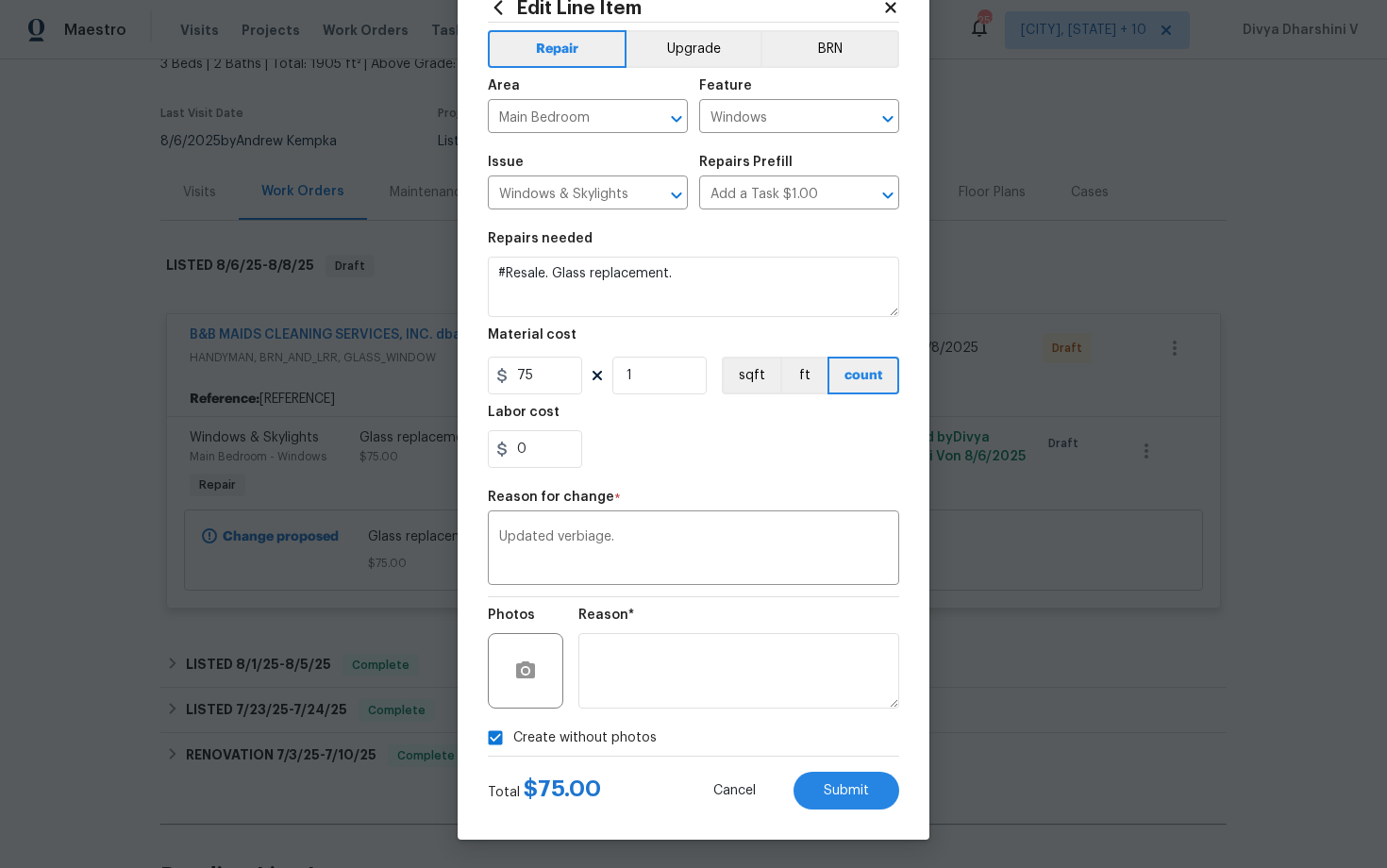 click on "Edit Line Item Repair Upgrade BRN Area Main Bedroom ​ Feature Windows ​ Issue Windows & Skylights ​ Repairs Prefill Add a Task $1.00 ​ Repairs needed #Resale. Glass replacement. Material cost 75 1 sqft ft count Labor cost 0 Reason for change * Updated verbiage. x ​ Photos Reason*    Create without photos Total   $ 75.00 Cancel Submit" at bounding box center (694, 403) 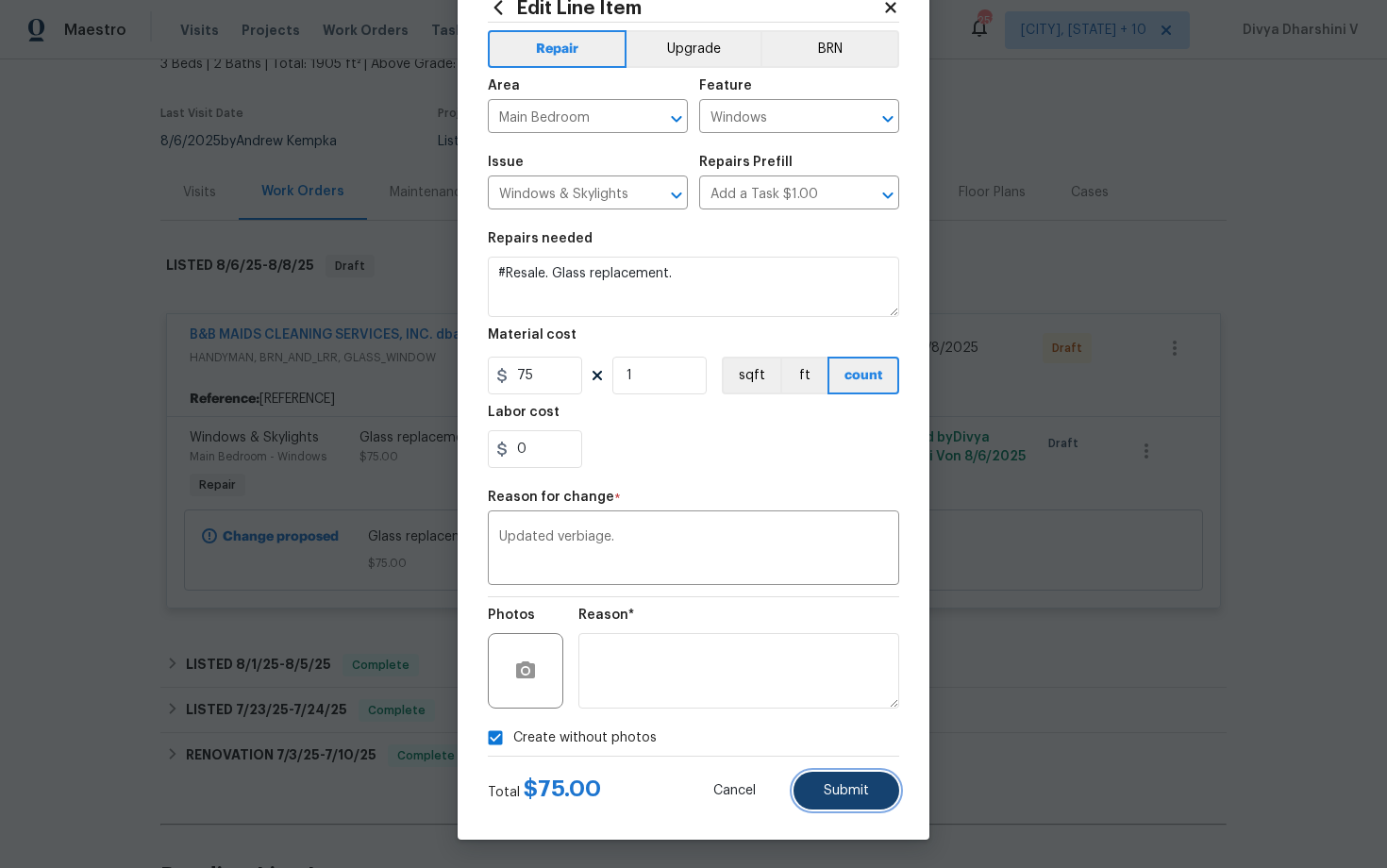 click on "Submit" at bounding box center [846, 791] 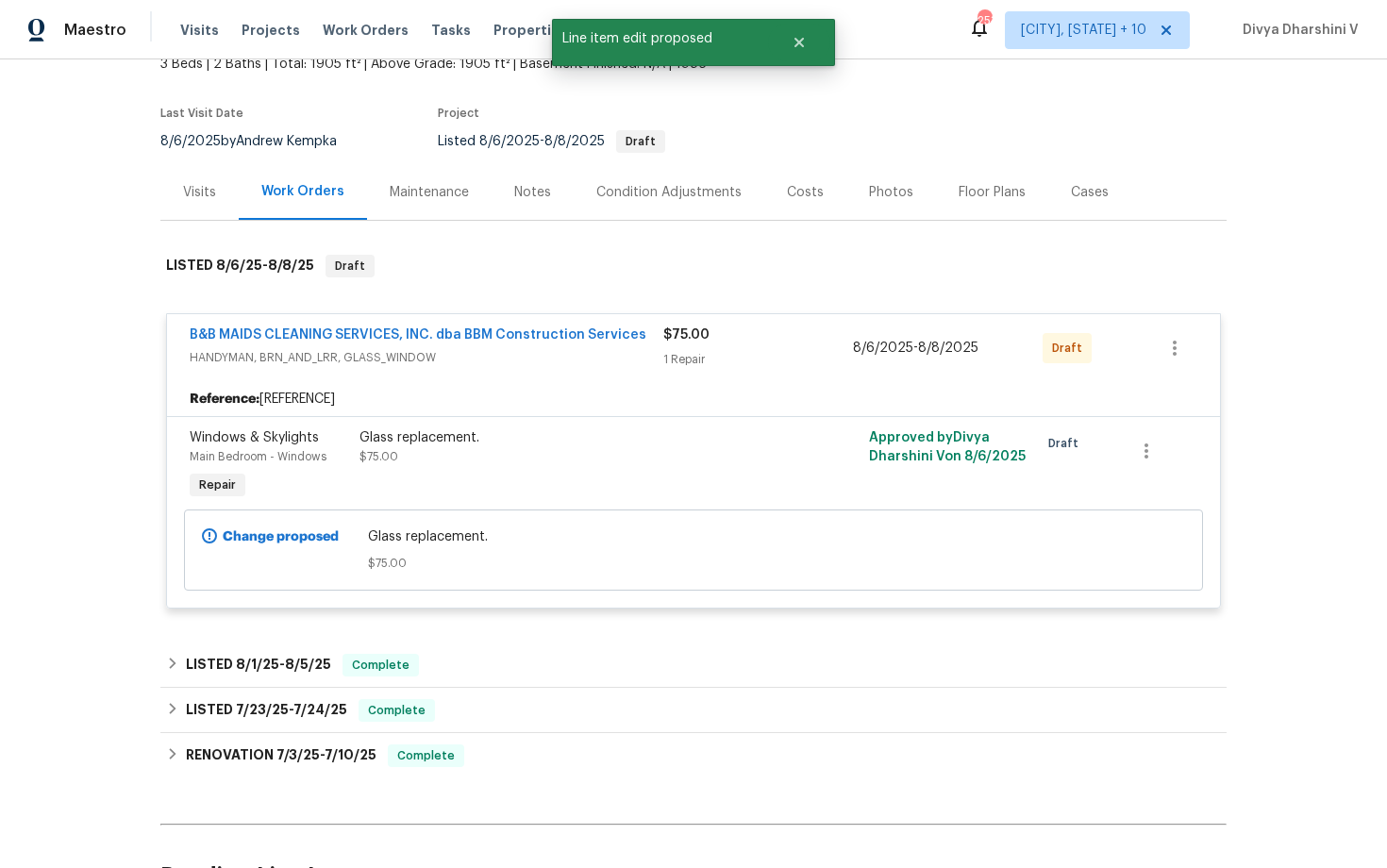 scroll, scrollTop: 0, scrollLeft: 0, axis: both 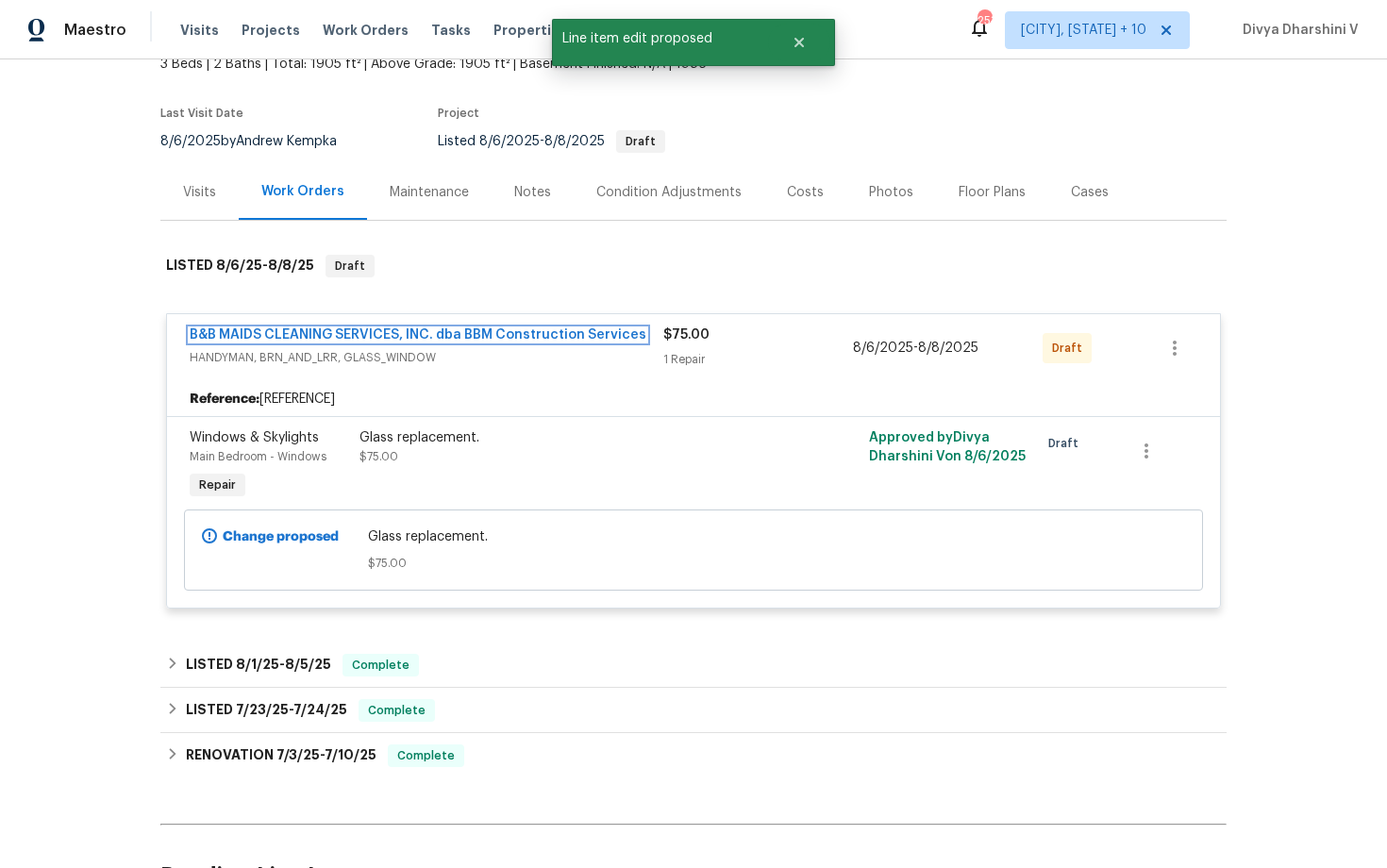 click on "B&B MAIDS CLEANING SERVICES, INC. dba BBM Construction Services" at bounding box center [418, 335] 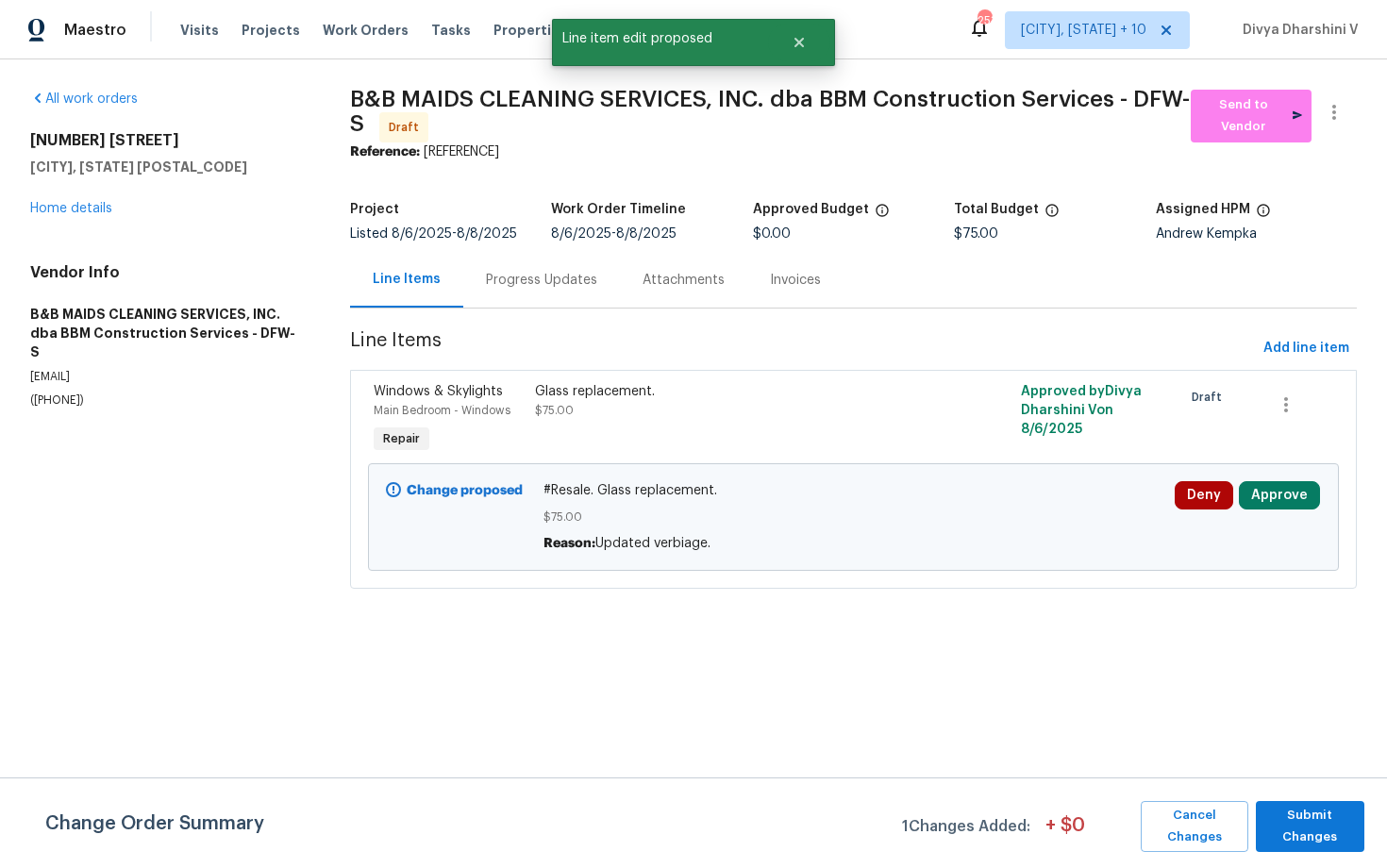 click on "B&B MAIDS CLEANING SERVICES, INC. dba BBM Construction Services - DFW-S Draft Send to Vendor   Reference:   35VX3JZ0AMAHD-4aecd983e Project Listed   8/6/2025  -  8/8/2025 Work Order Timeline 8/6/2025  -  8/8/2025 Approved Budget $0.00 Total Budget $75.00 Assigned HPM Andrew Kempka Line Items Progress Updates Attachments Invoices Line Items Add line item Windows & Skylights Main Bedroom - Windows Repair Glass replacement. $75.00 Approved by  Divya Dharshini V  on   8/6/2025 Draft Change proposed #Resale. Glass replacement. $75.00 Reason:  Updated verbiage. Deny Approve Change Order Summary 1  Changes Added: + $ 0 Cancel Changes Submit Changes" at bounding box center (853, 350) 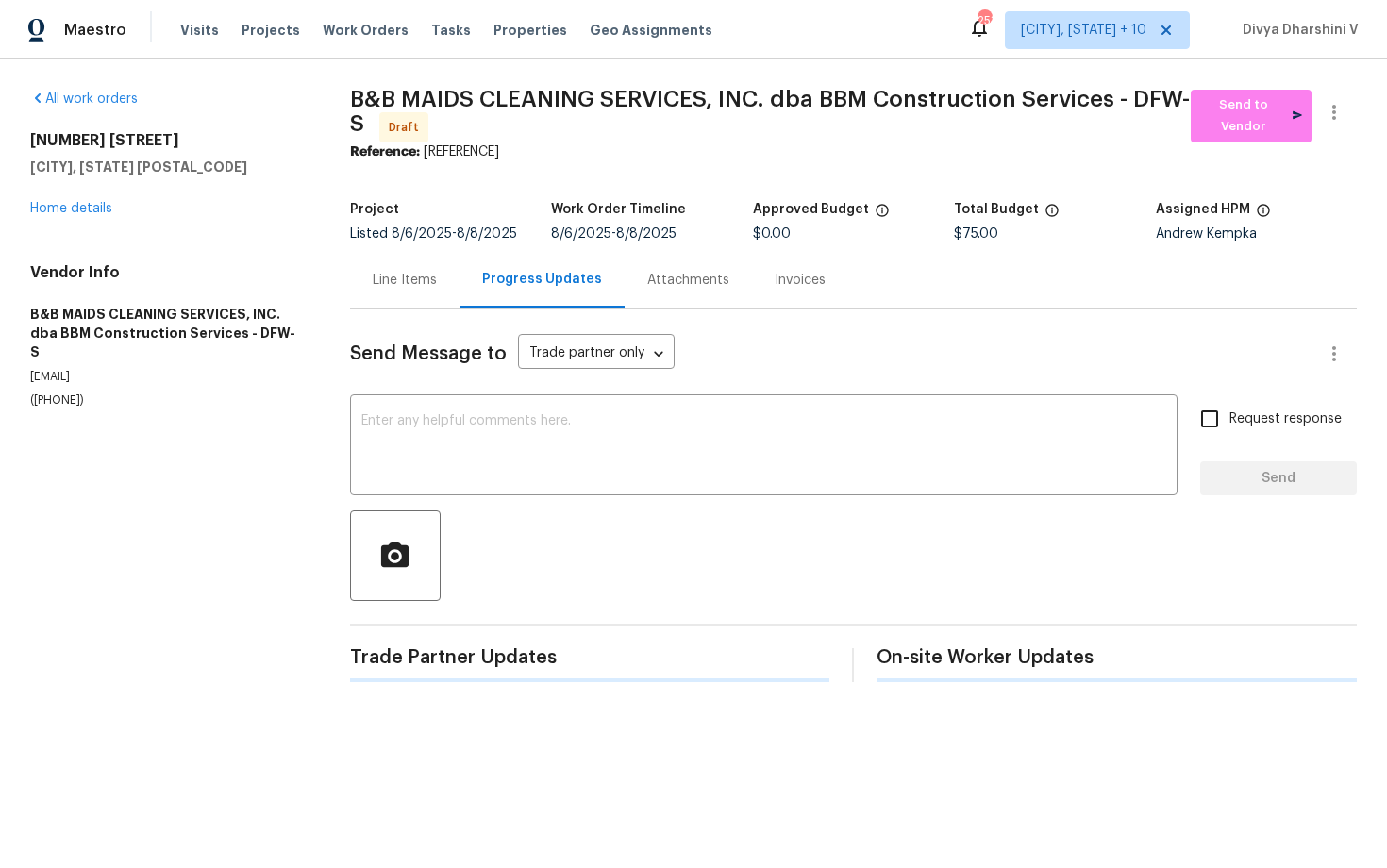 click on "Send Message to Trade partner only Trade partner only ​ x ​ Request response Send Trade Partner Updates On-site Worker Updates" at bounding box center (853, 495) 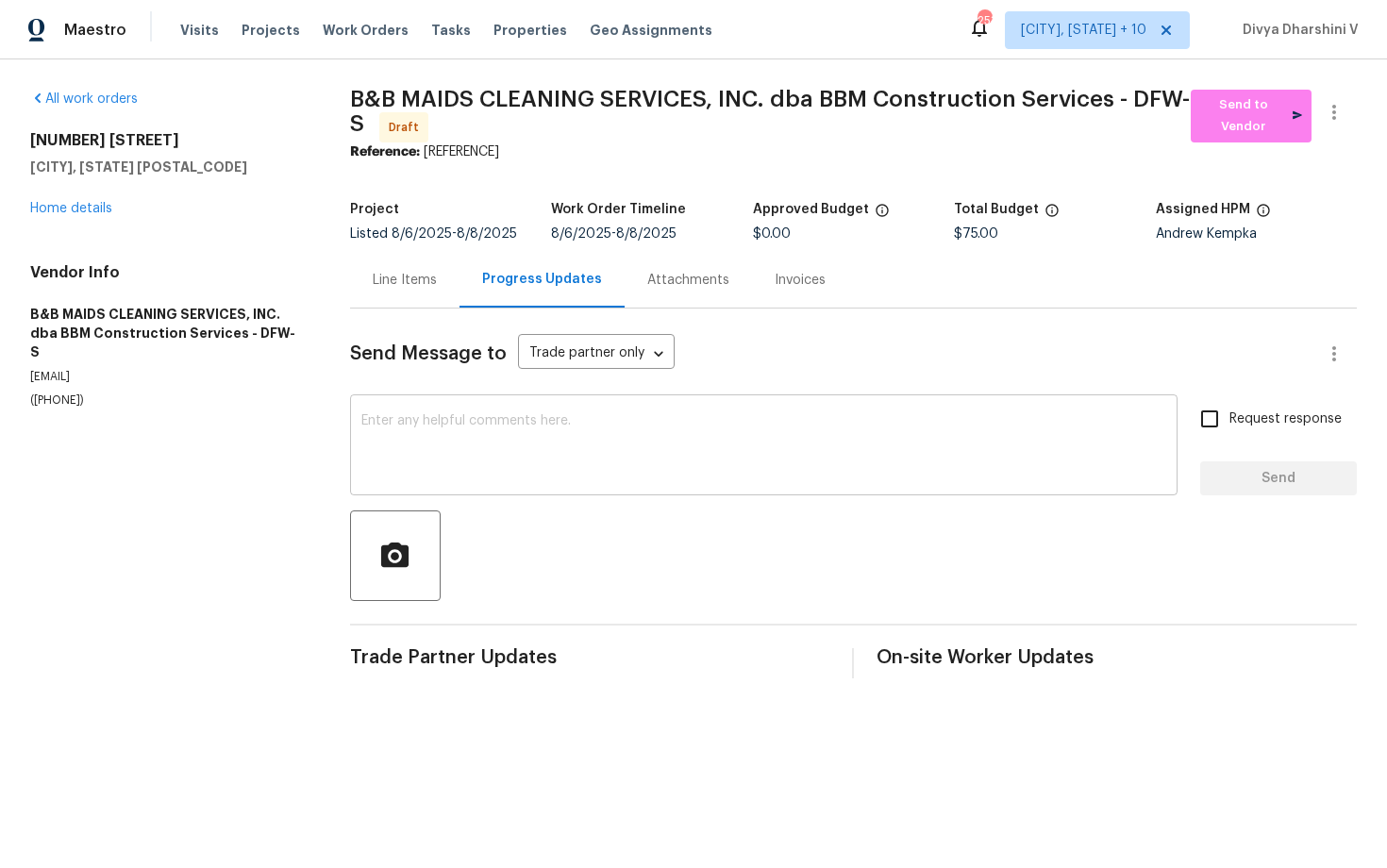 click at bounding box center (763, 447) 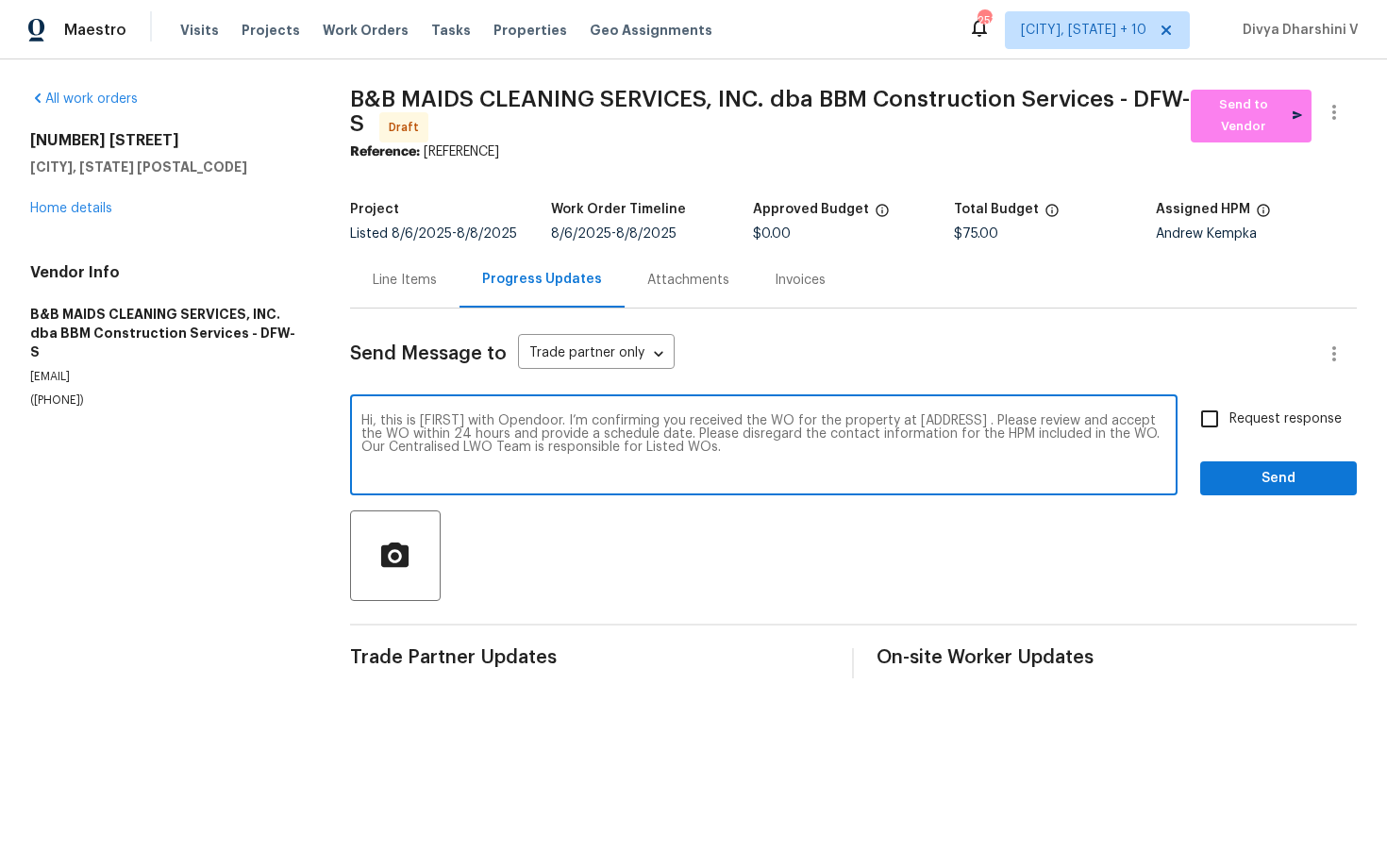 click on "Hi, this is Divya with Opendoor. I’m confirming you received the WO for the property at . Please review and accept the WO within 24 hours and provide a schedule date. Please disregard the contact information for the HPM included in the WO. Our Centralised LWO Team is responsible for Listed WOs." at bounding box center (763, 447) 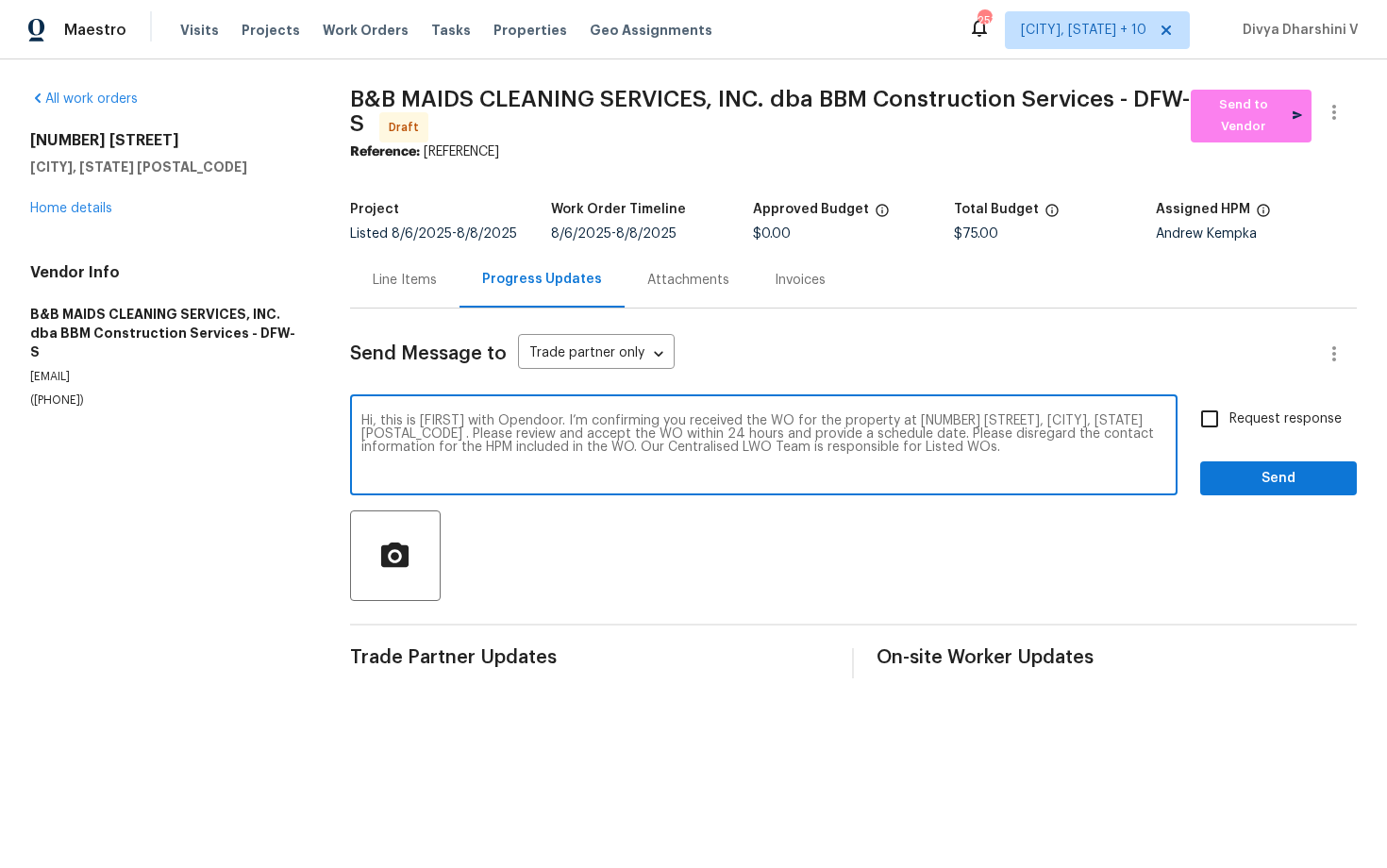 type on "Hi, this is Divya with Opendoor. I’m confirming you received the WO for the property at 615 Sweet Gum Dr, Euless, TX 76039 . Please review and accept the WO within 24 hours and provide a schedule date. Please disregard the contact information for the HPM included in the WO. Our Centralised LWO Team is responsible for Listed WOs." 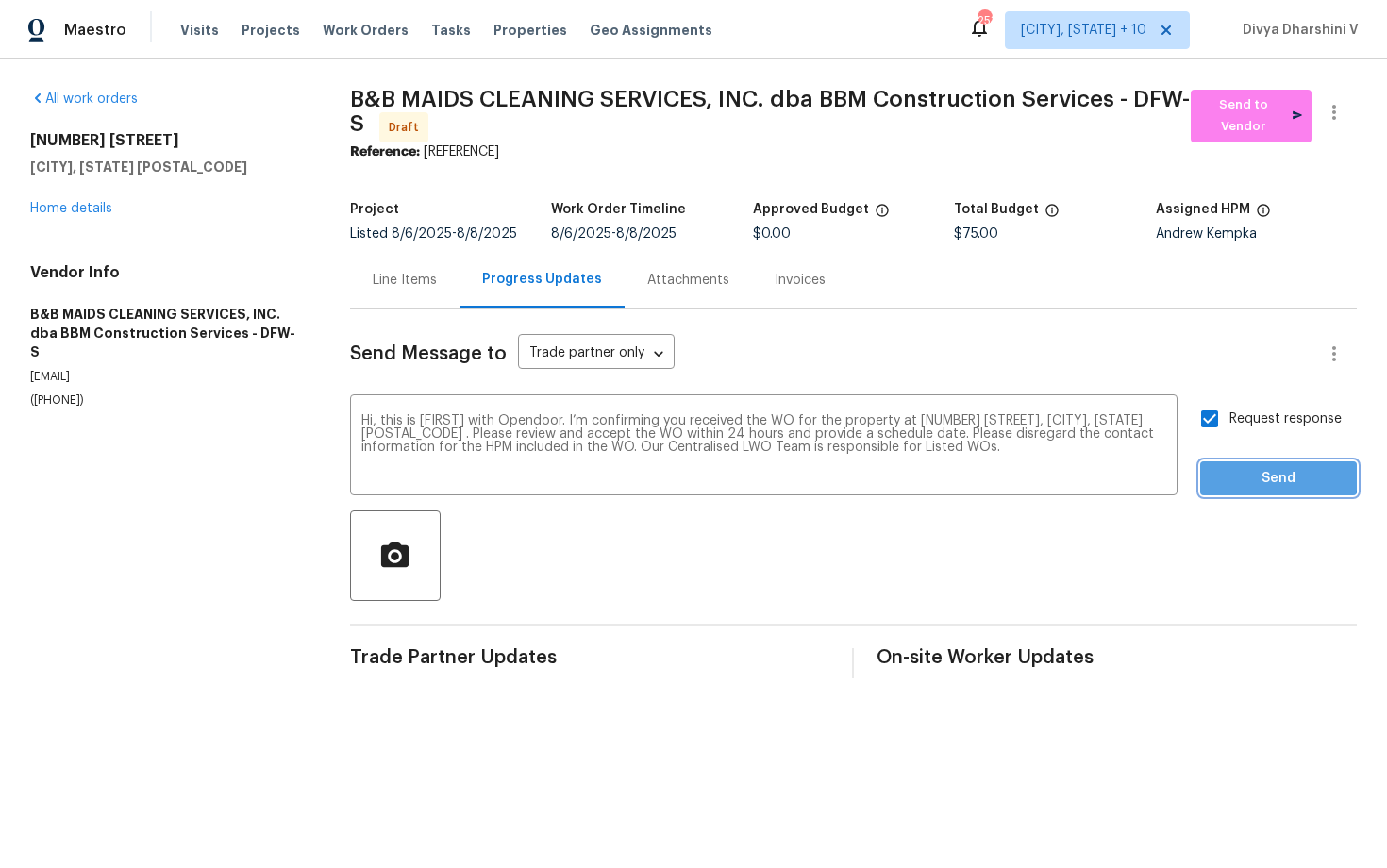 click on "Send" at bounding box center [1278, 478] 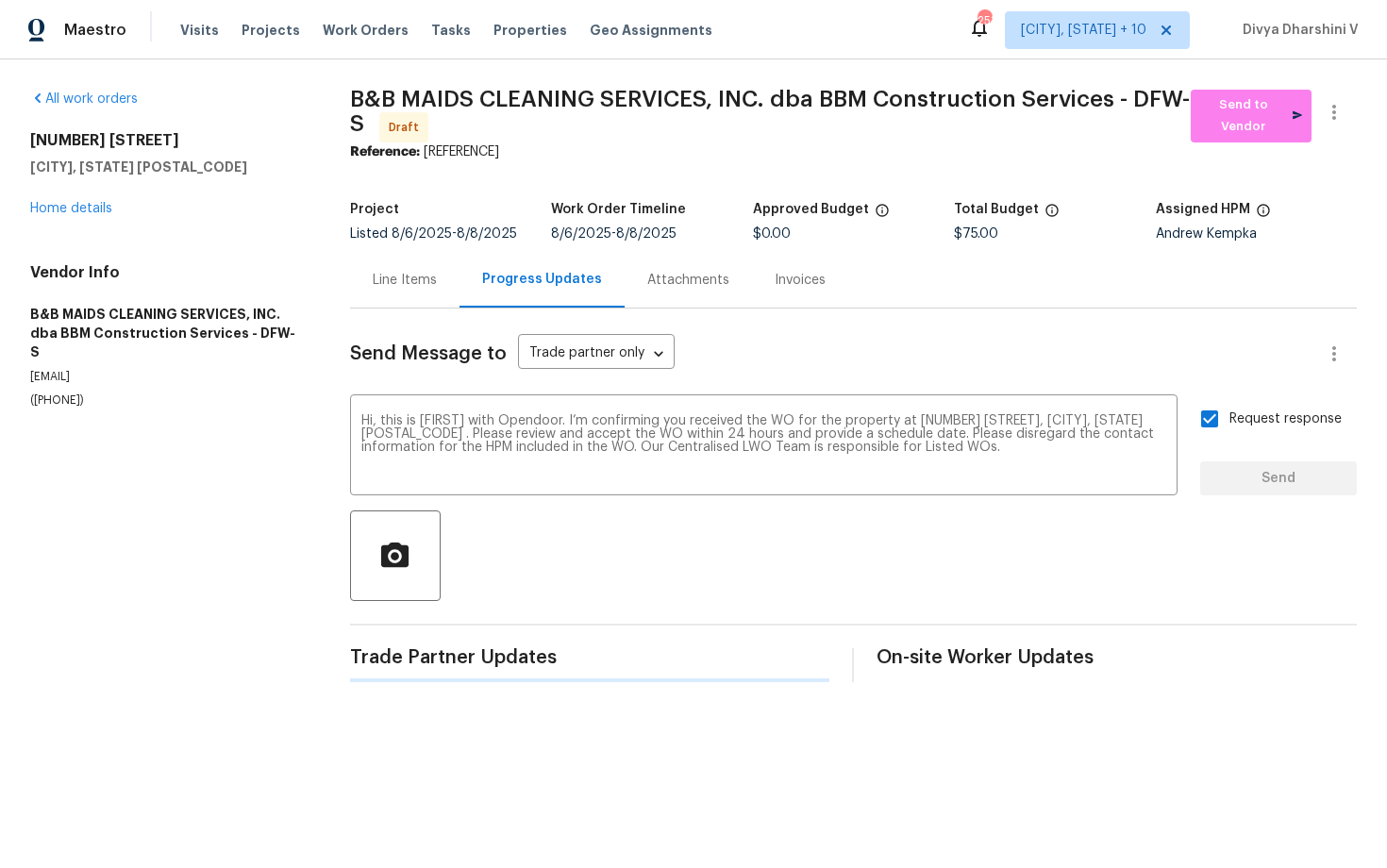 type 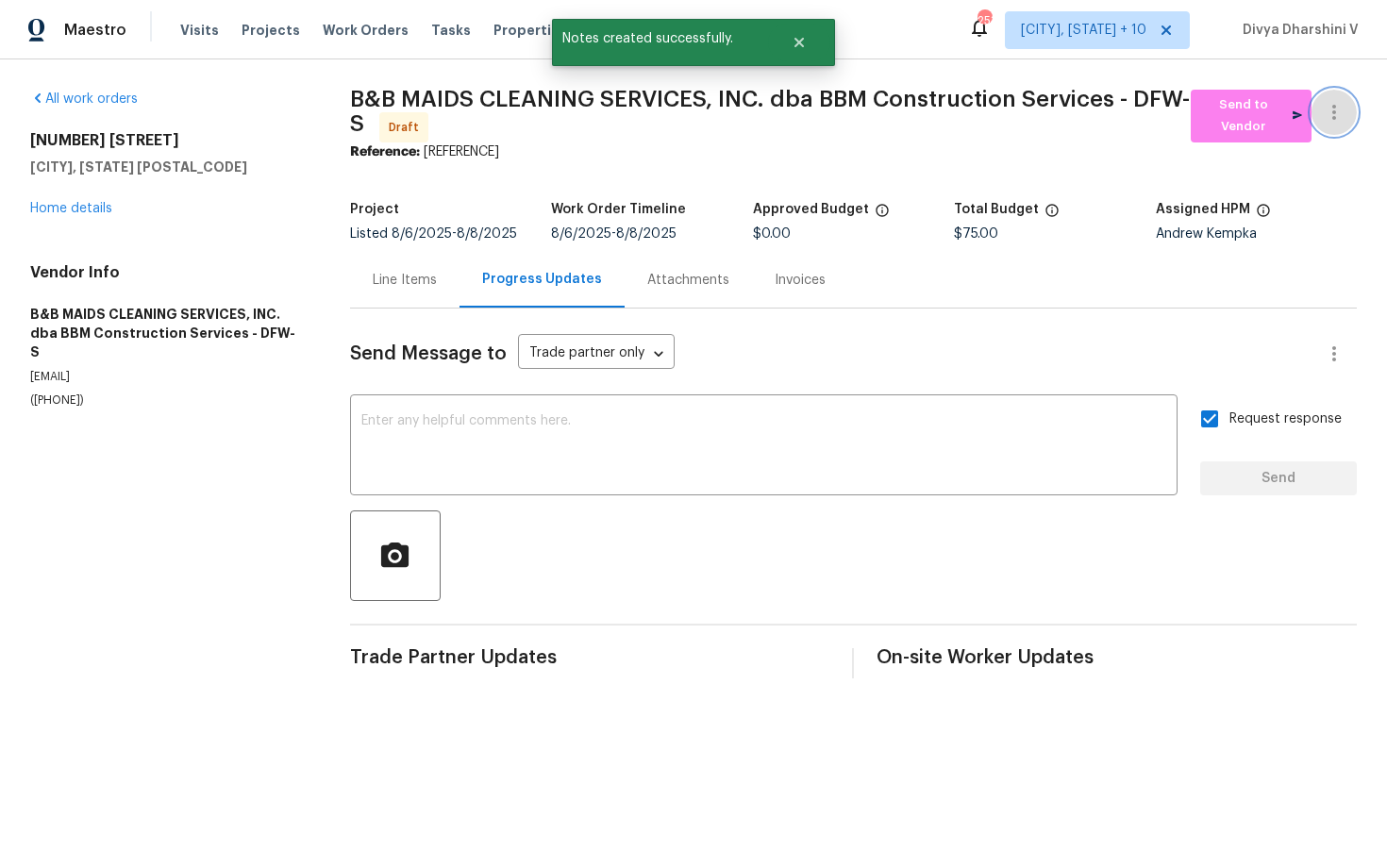 click 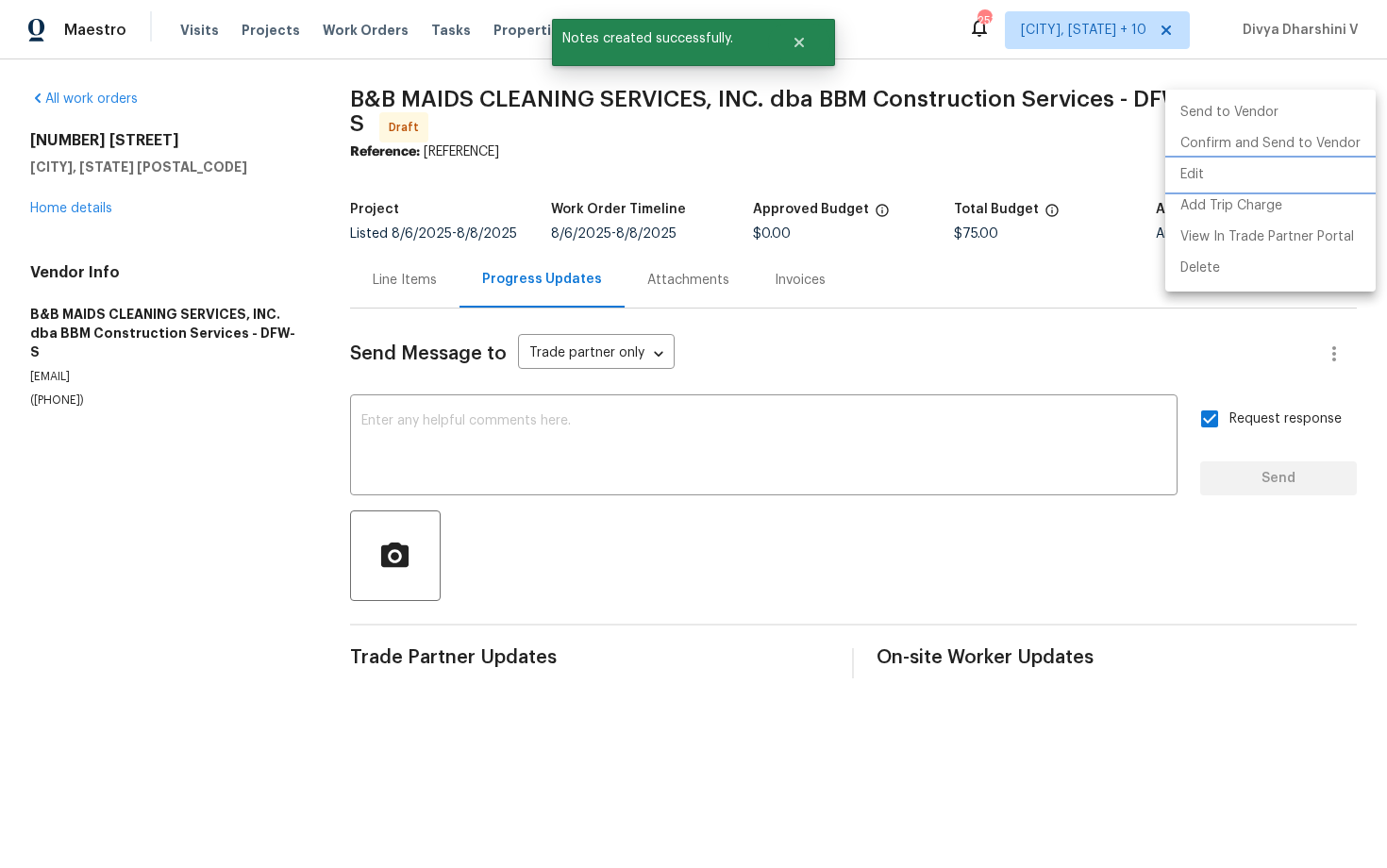 click on "Edit" at bounding box center (1270, 175) 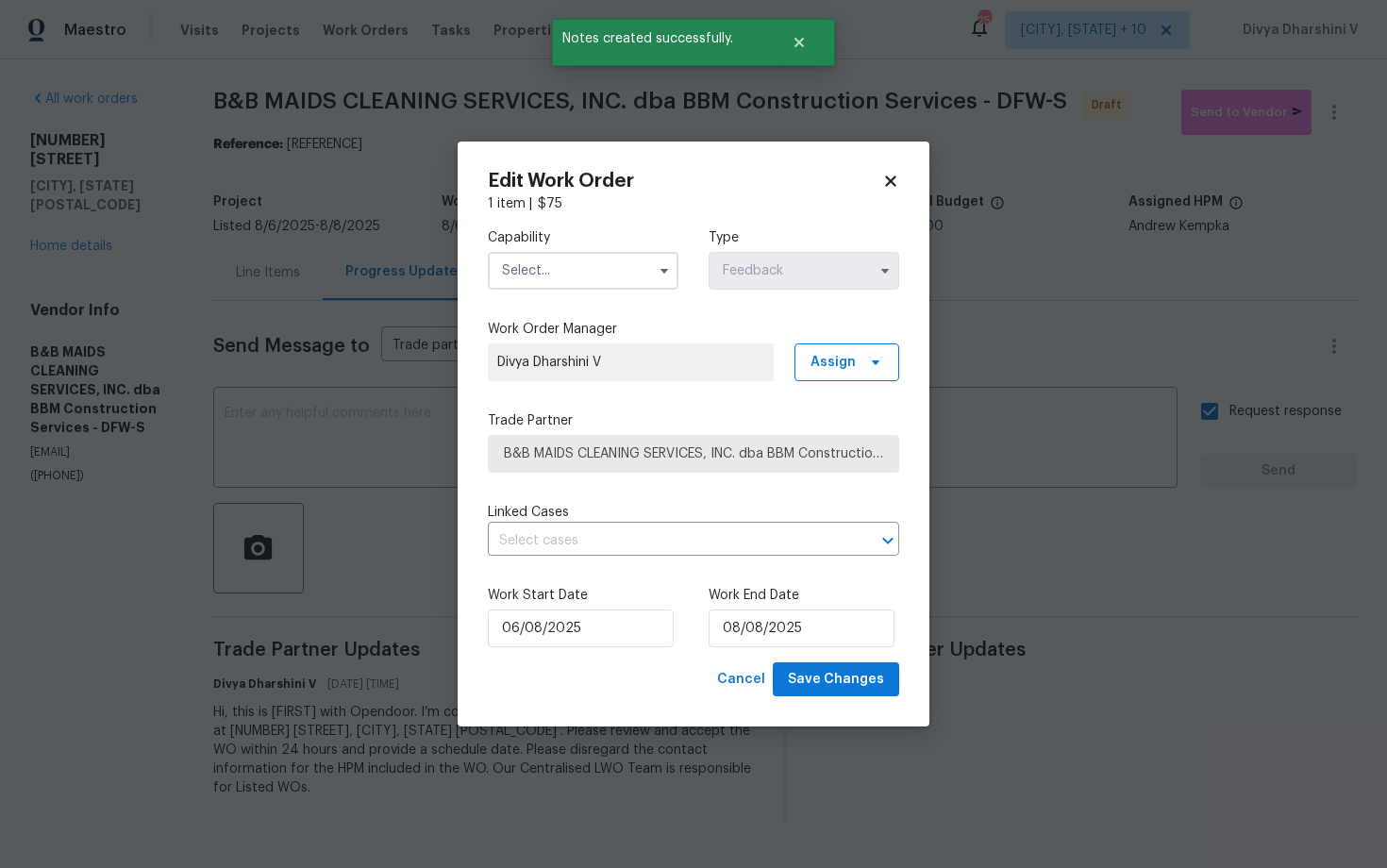 click on "Maestro Visits Projects Work Orders Tasks Properties Geo Assignments 253 Cincinnati, OH + 10 Divya Dharshini V All work orders 615 Sweet Gum Dr Euless, TX 76039 Home details Vendor Info B&B MAIDS CLEANING SERVICES, INC. dba BBM Construction Services - DFW-S general@bbmconstructionservices.com (214) 732-4660 B&B MAIDS CLEANING SERVICES, INC. dba BBM Construction Services - DFW-S Draft Send to Vendor   Reference:   35VX3JZ0AMAHD-4aecd983e Project Listed   8/6/2025  -  8/8/2025 Work Order Timeline 8/6/2025  -  8/8/2025 Approved Budget $0.00 Total Budget $75.00 Assigned HPM Andrew Kempka Line Items Progress Updates Attachments Invoices Send Message to Trade partner only Trade partner only ​ x ​ Request response Send Trade Partner Updates Divya Dharshini V 08/06/2025 10:31 AM On-site Worker Updates Notes created successfully.
Edit Work Order 1 item | $ 75 Capability   Type   Feedback Work Order Manager   Divya Dharshini V Assign Trade Partner   Linked Cases   ​ Work Start Date   06/08/2025   08/08/2025" at bounding box center [694, 425] 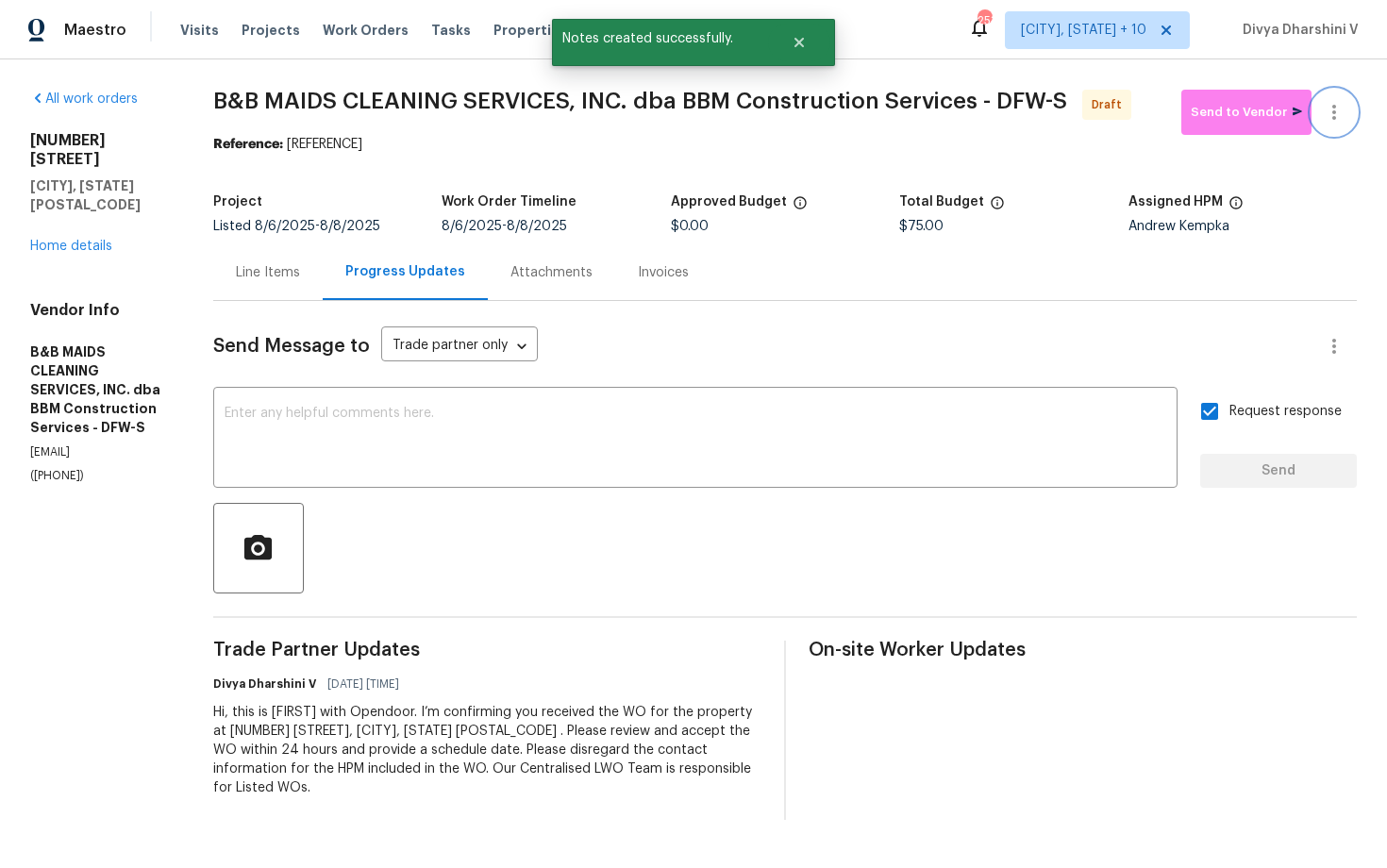 click at bounding box center (1334, 112) 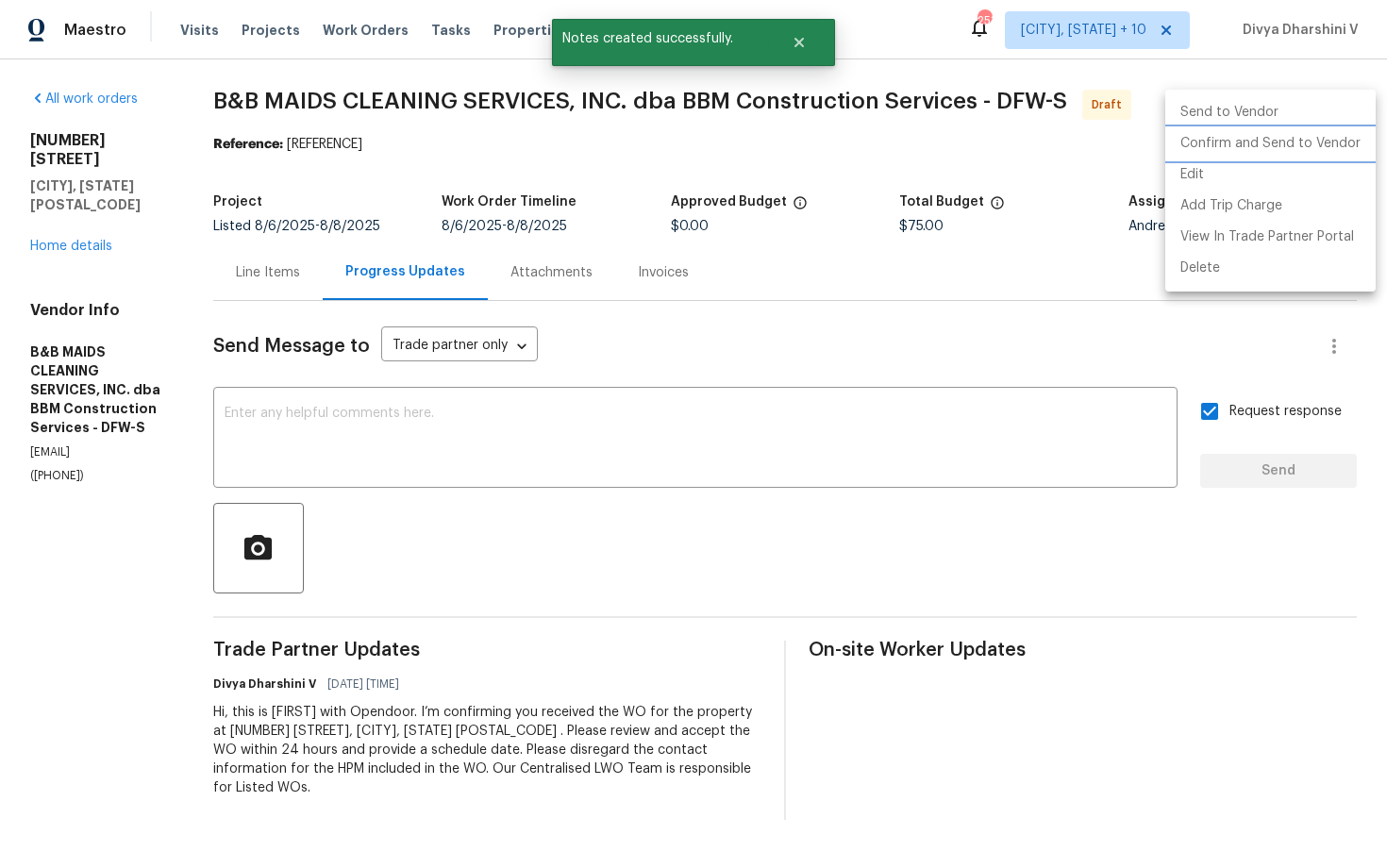 click on "Confirm and Send to Vendor" at bounding box center (1270, 143) 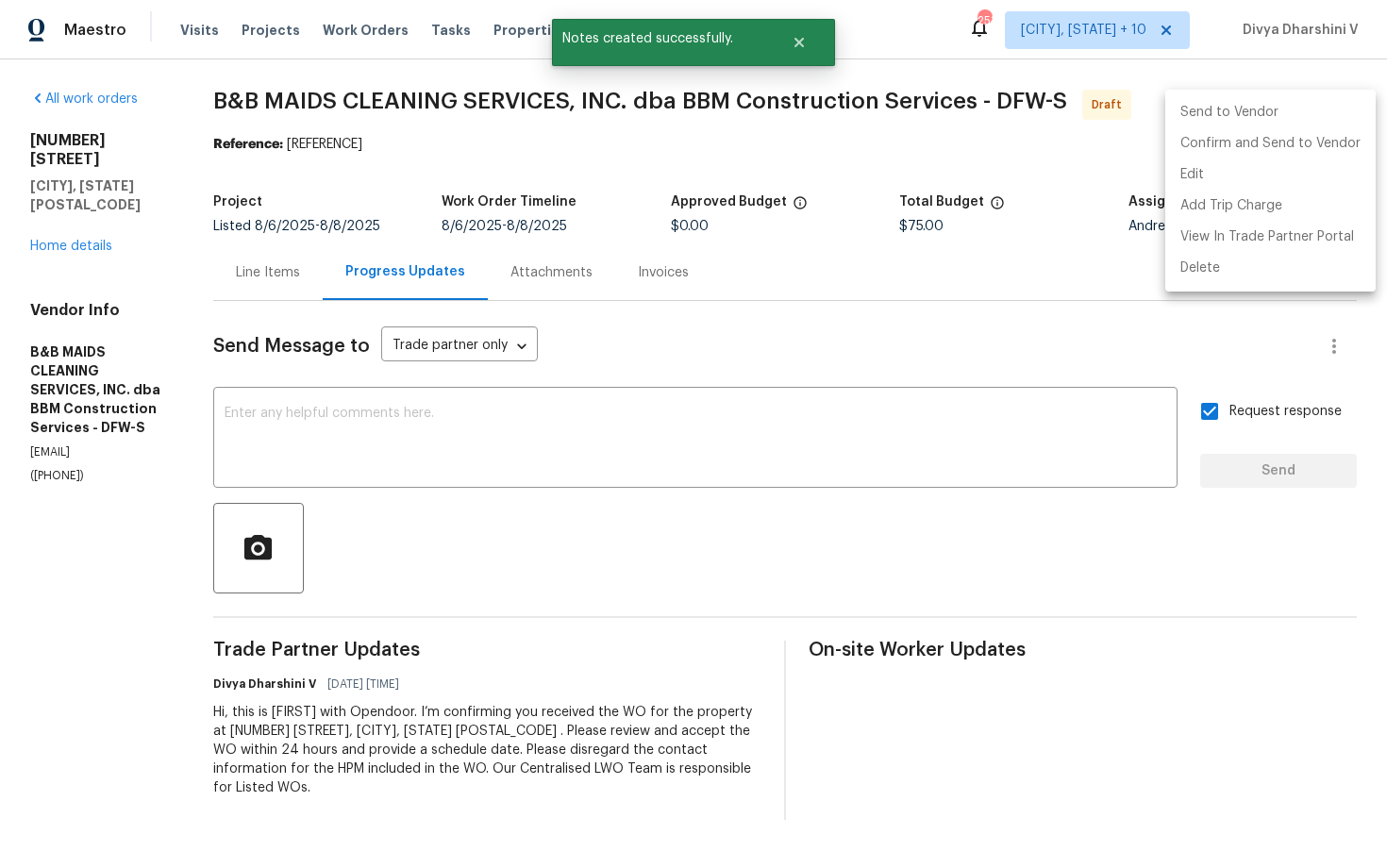 click at bounding box center (694, 434) 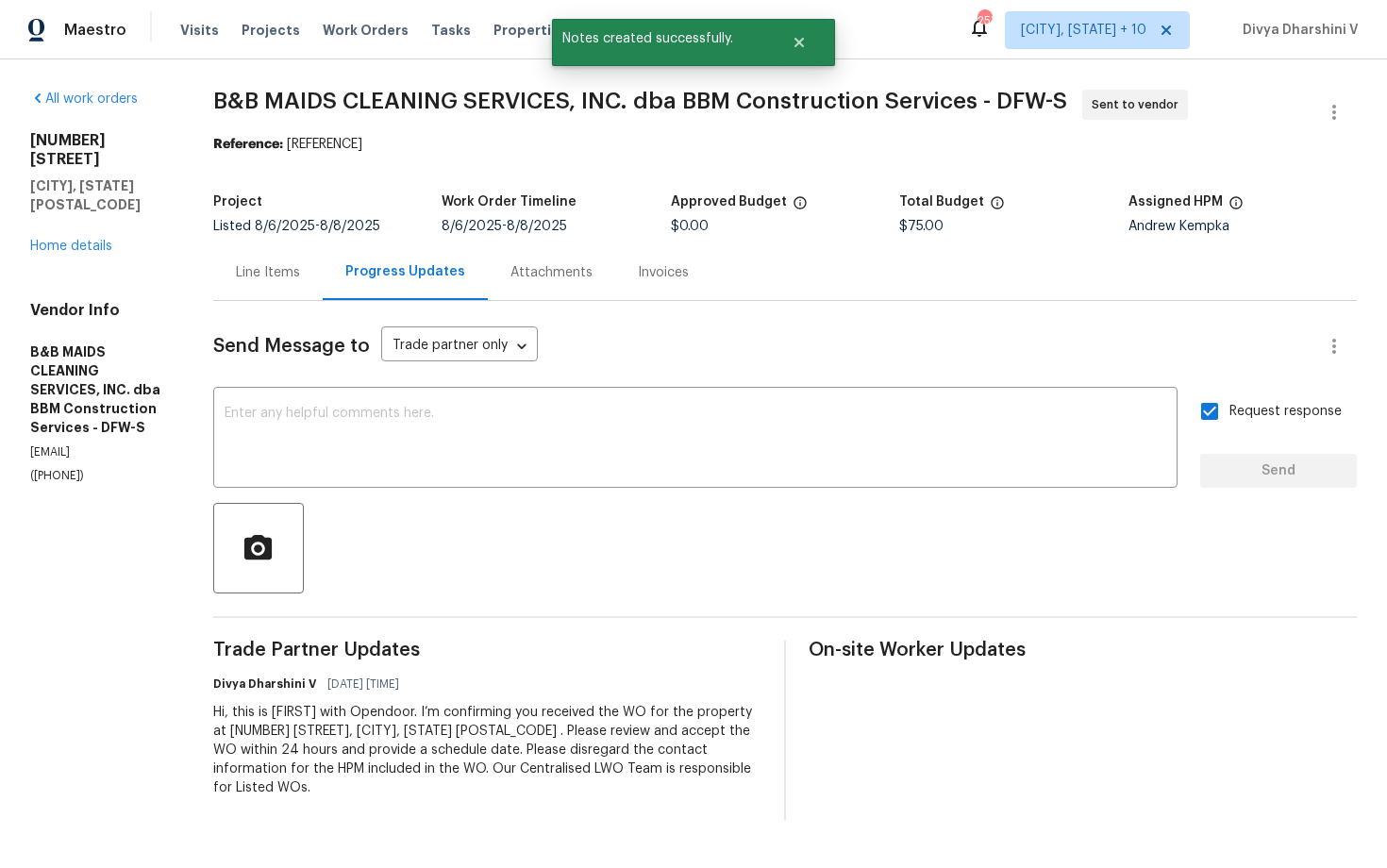 drag, startPoint x: 363, startPoint y: 140, endPoint x: 745, endPoint y: 136, distance: 382.02094 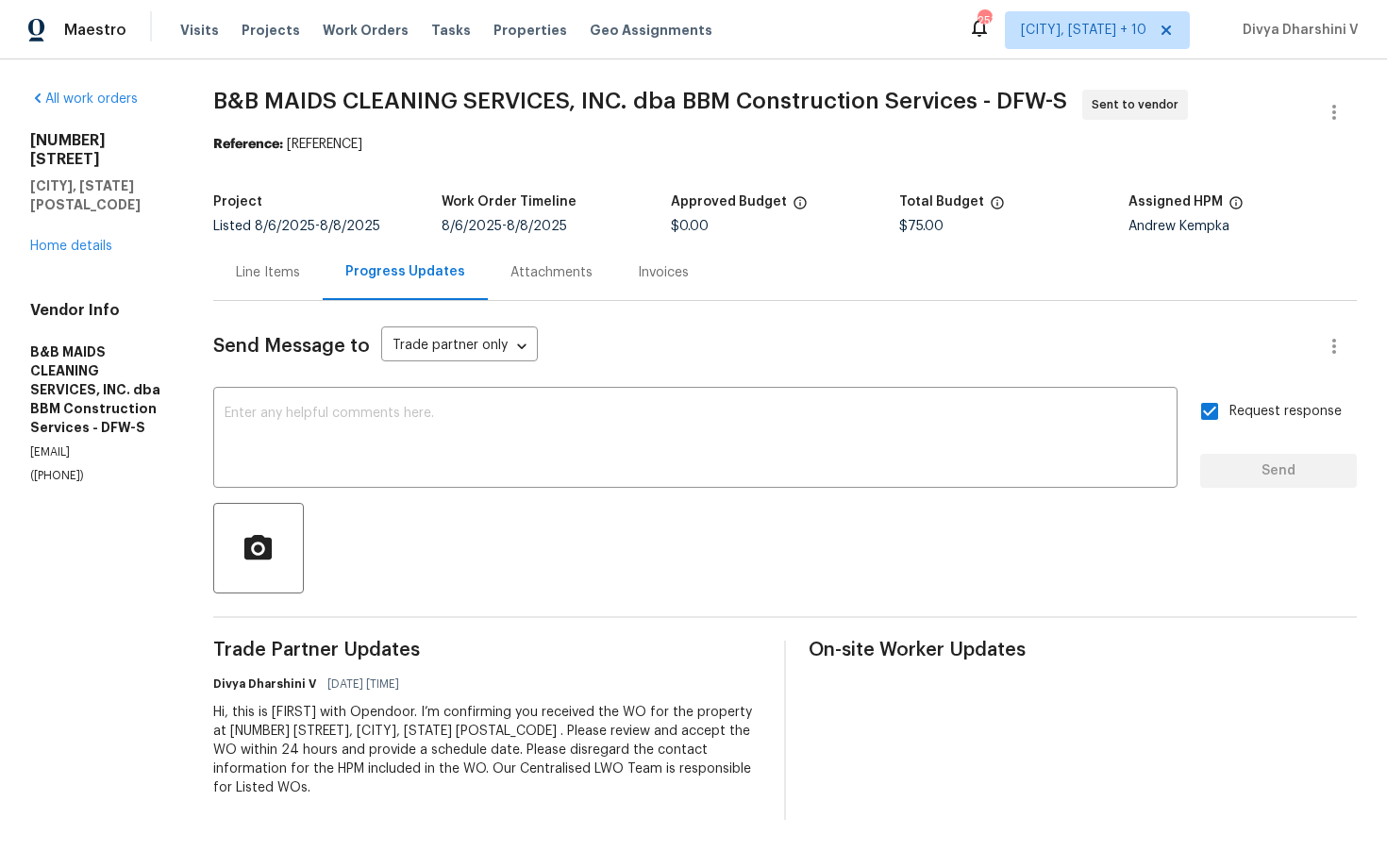 click on "All work orders 615 Sweet Gum Dr Euless, TX 76039 Home details Vendor Info B&B MAIDS CLEANING SERVICES, INC. dba BBM Construction Services - DFW-S general@bbmconstructionservices.com (214) 732-4660" at bounding box center [99, 287] 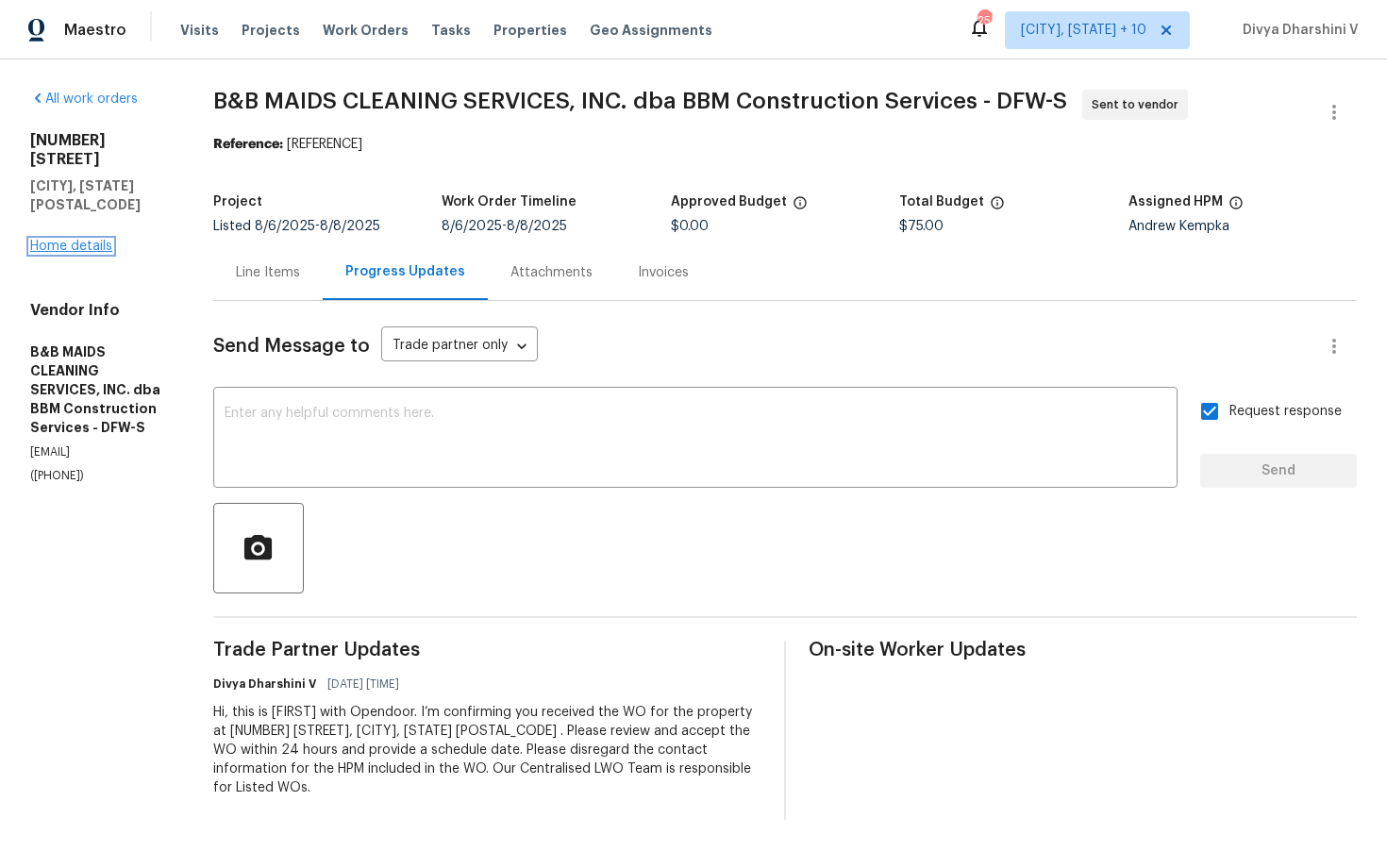 click on "Home details" at bounding box center (71, 246) 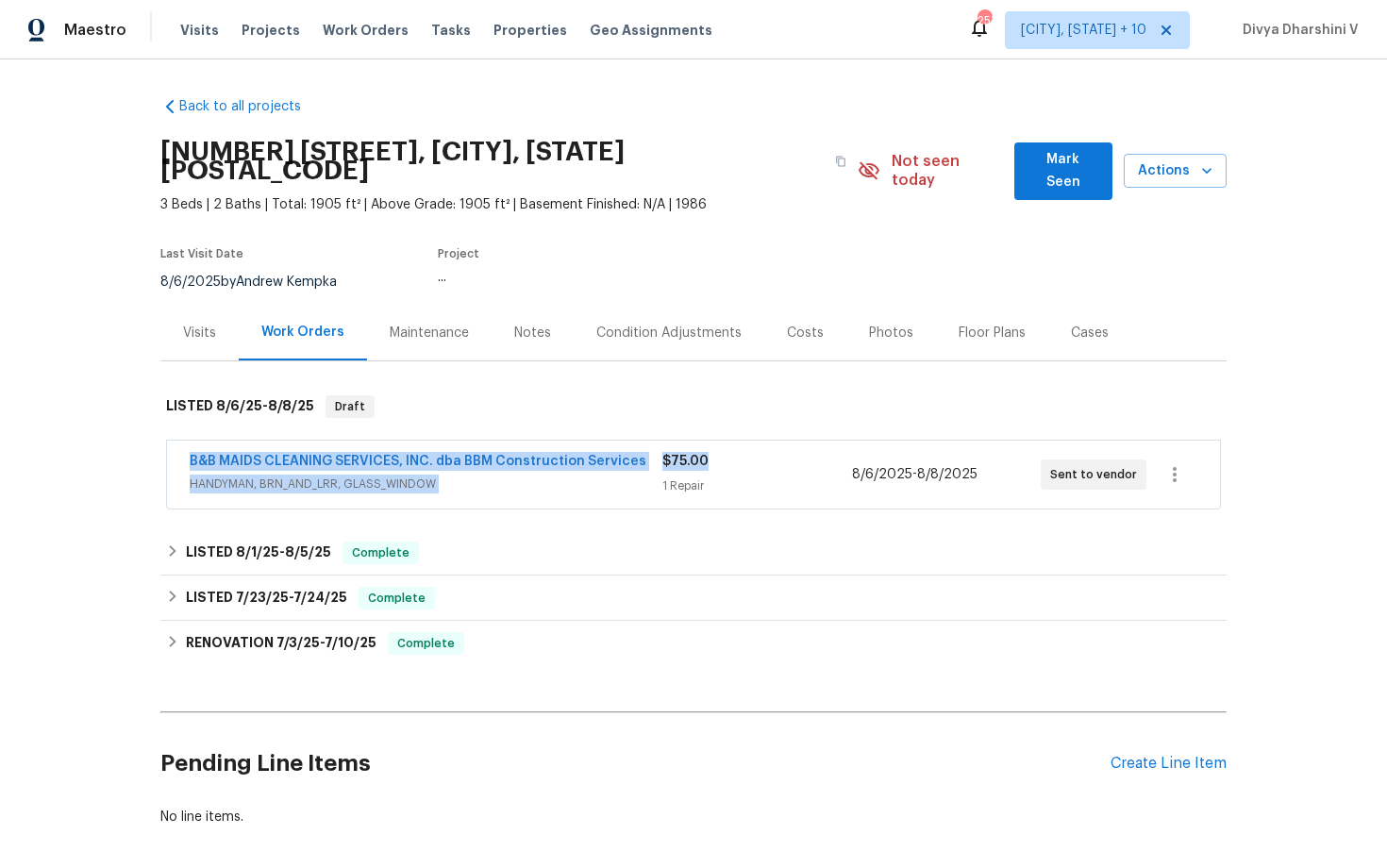 drag, startPoint x: 159, startPoint y: 437, endPoint x: 766, endPoint y: 436, distance: 607.0008 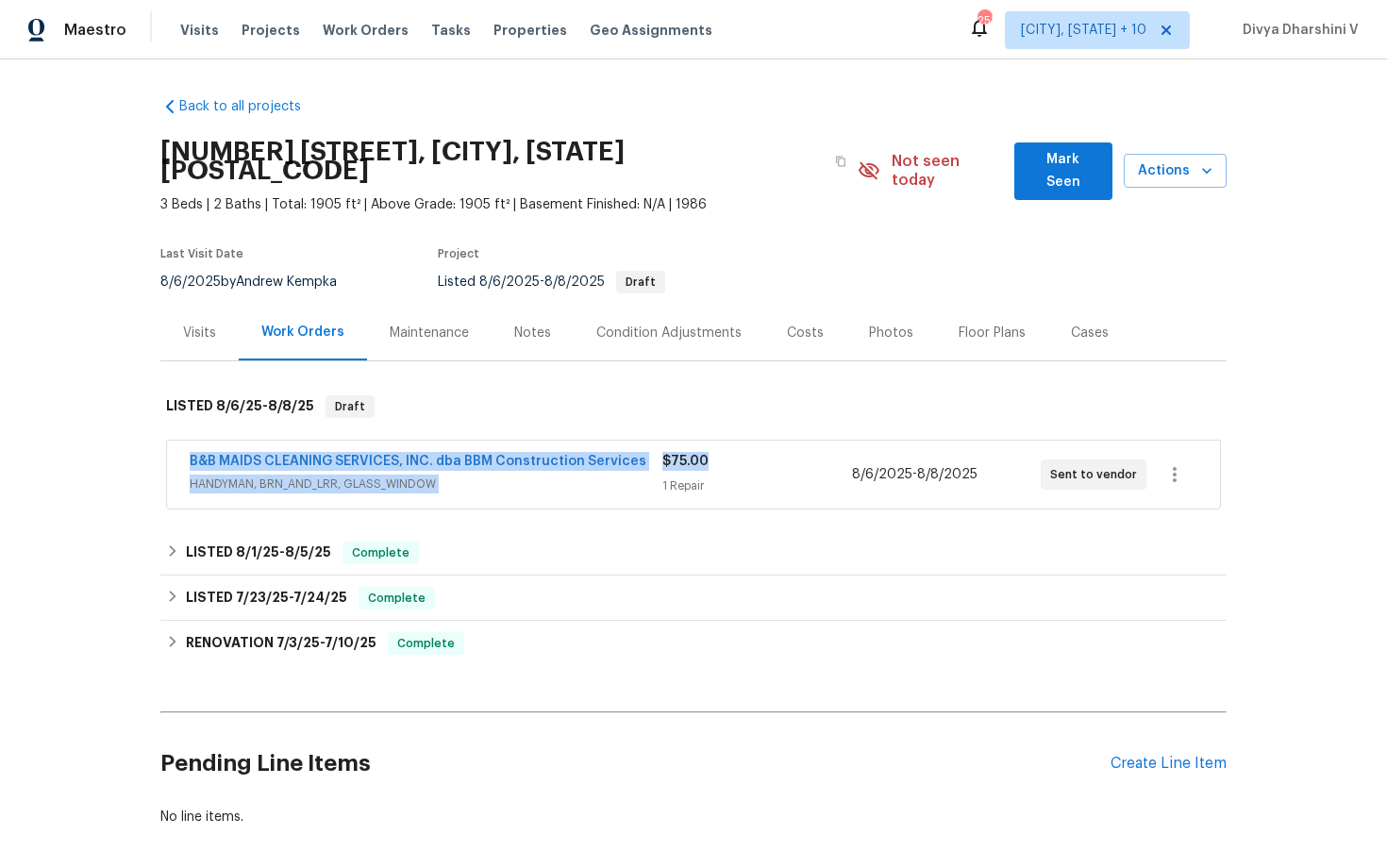click on "B&B MAIDS CLEANING SERVICES, INC. dba BBM Construction Services" at bounding box center (426, 463) 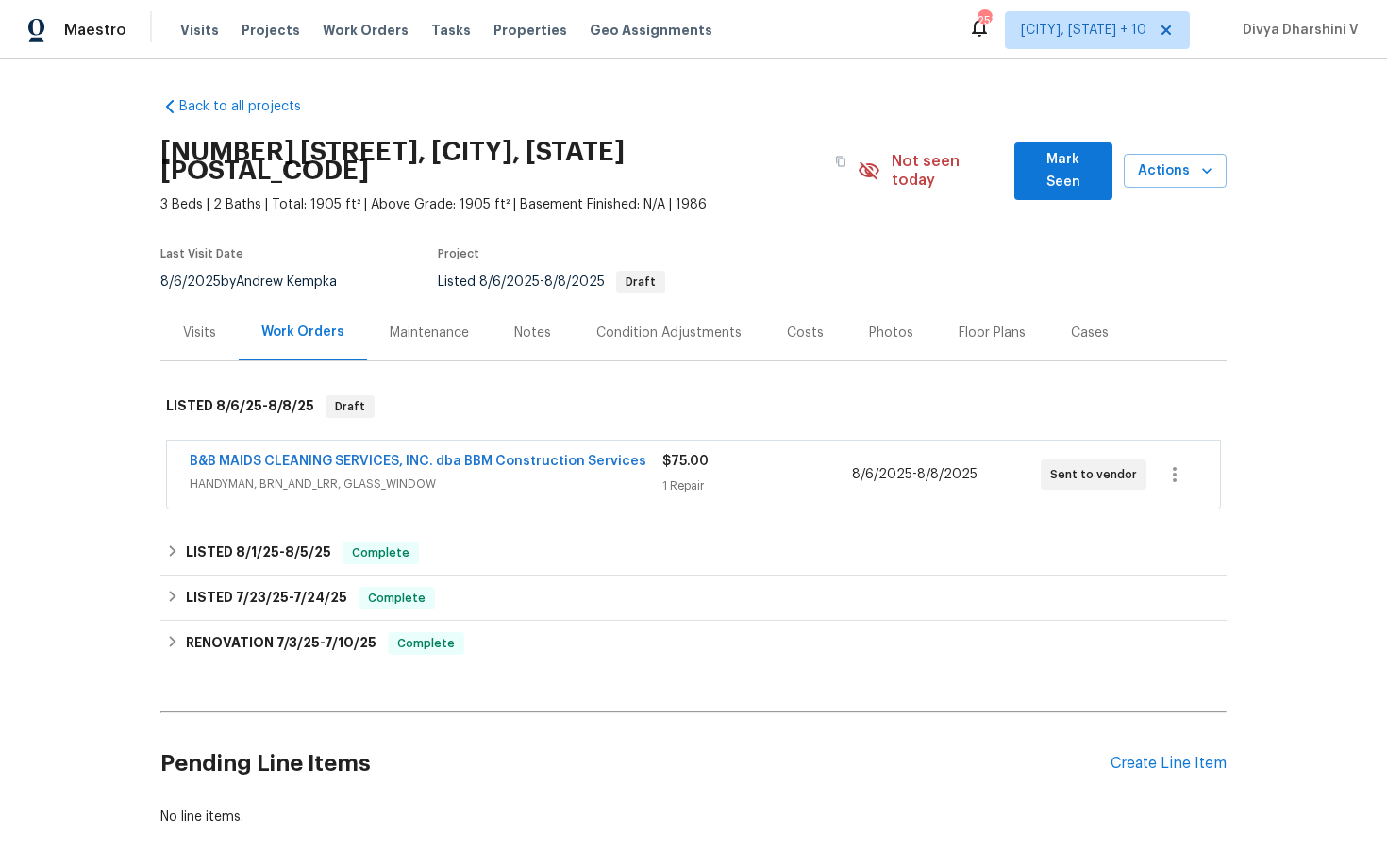 click on "B&B MAIDS CLEANING SERVICES, INC. dba BBM Construction Services HANDYMAN, BRN_AND_LRR, GLASS_WINDOW $75.00 1 Repair 8/6/2025  -  8/8/2025 Sent to vendor" at bounding box center (694, 475) 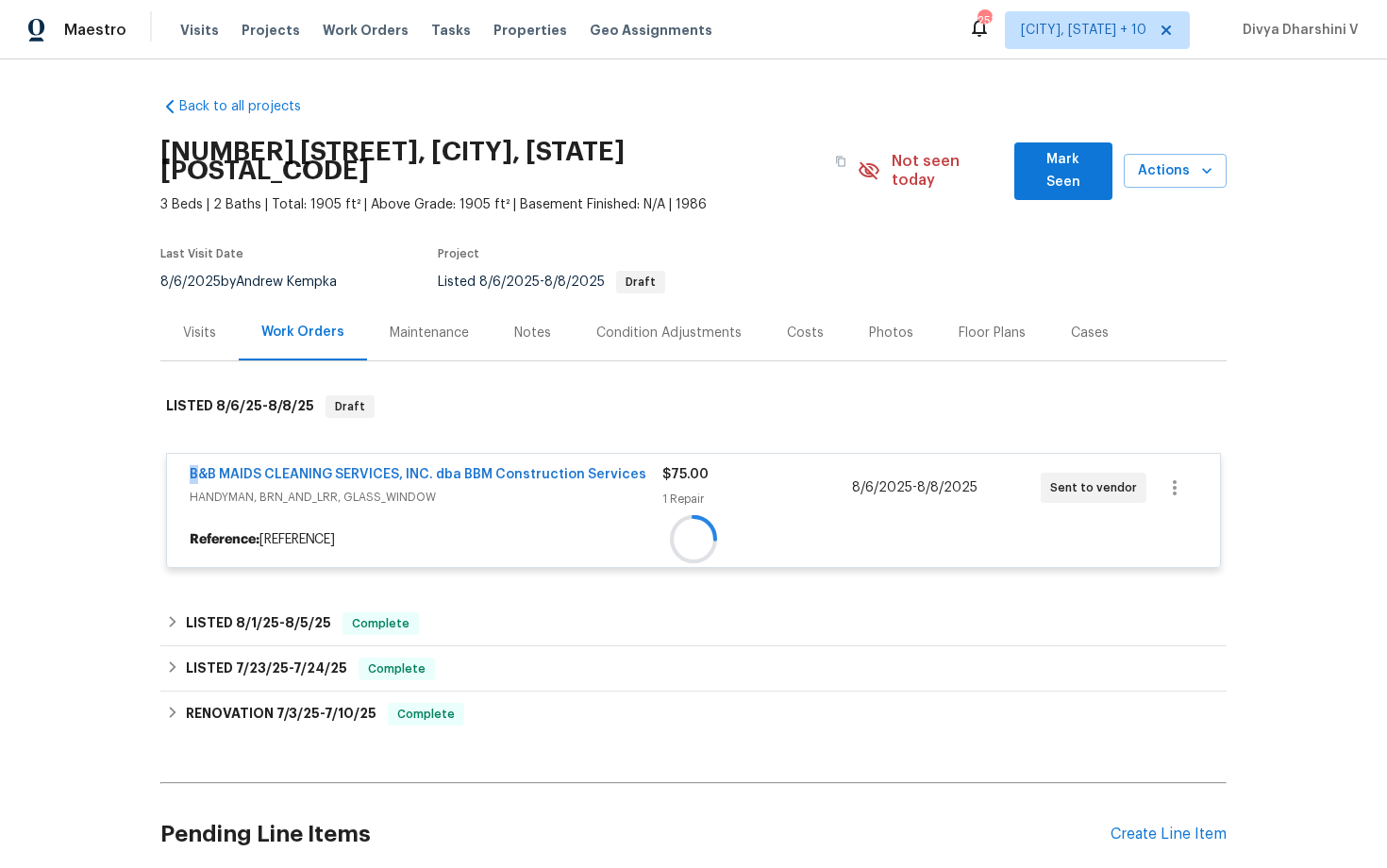 click on "B&B MAIDS CLEANING SERVICES, INC. dba BBM Construction Services HANDYMAN, BRN_AND_LRR, GLASS_WINDOW $75.00 1 Repair 8/6/2025  -  8/8/2025 Sent to vendor" at bounding box center (694, 488) 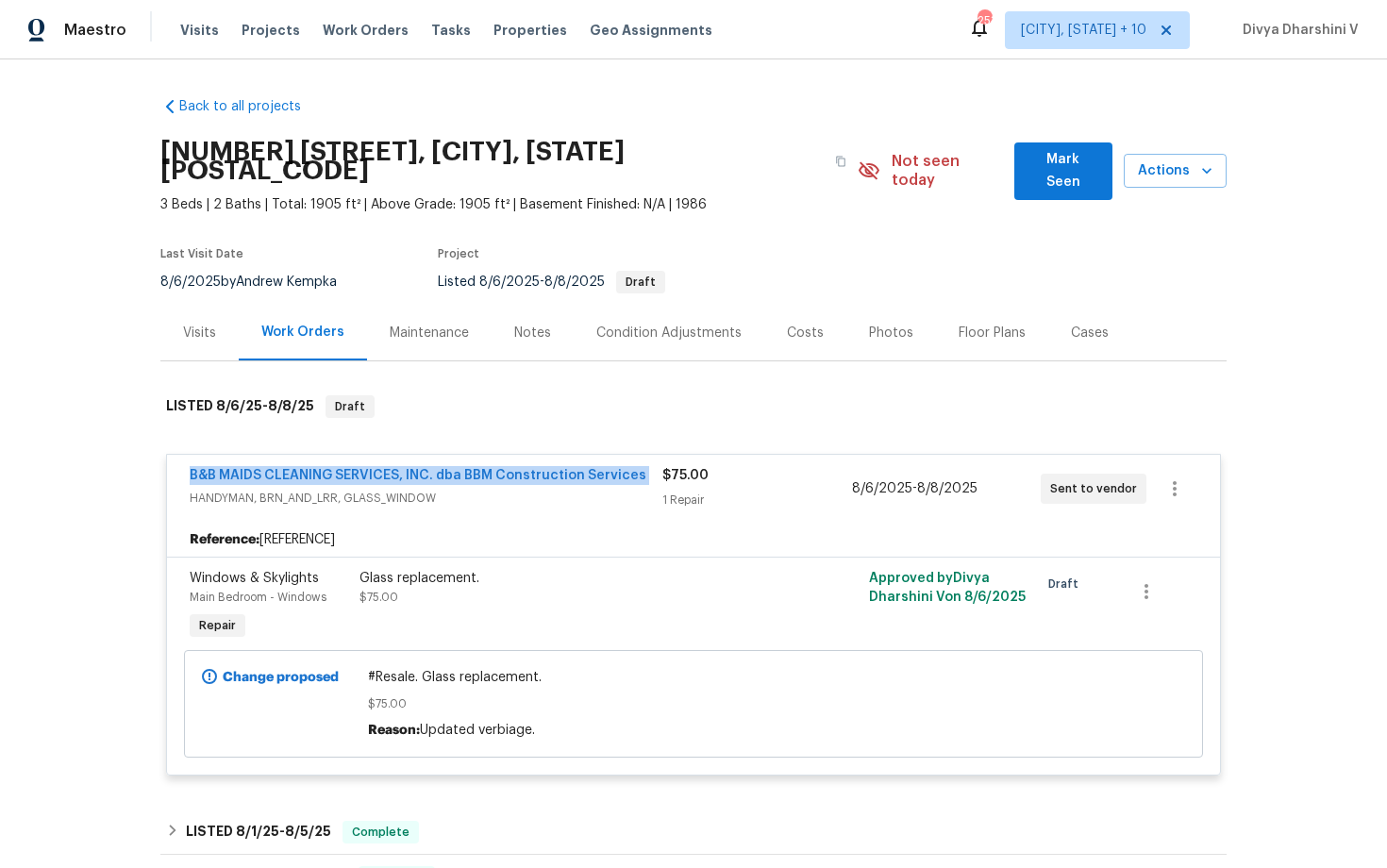 click on "B&B MAIDS CLEANING SERVICES, INC. dba BBM Construction Services HANDYMAN, BRN_AND_LRR, GLASS_WINDOW $75.00 1 Repair 8/6/2025  -  8/8/2025 Sent to vendor" at bounding box center (694, 489) 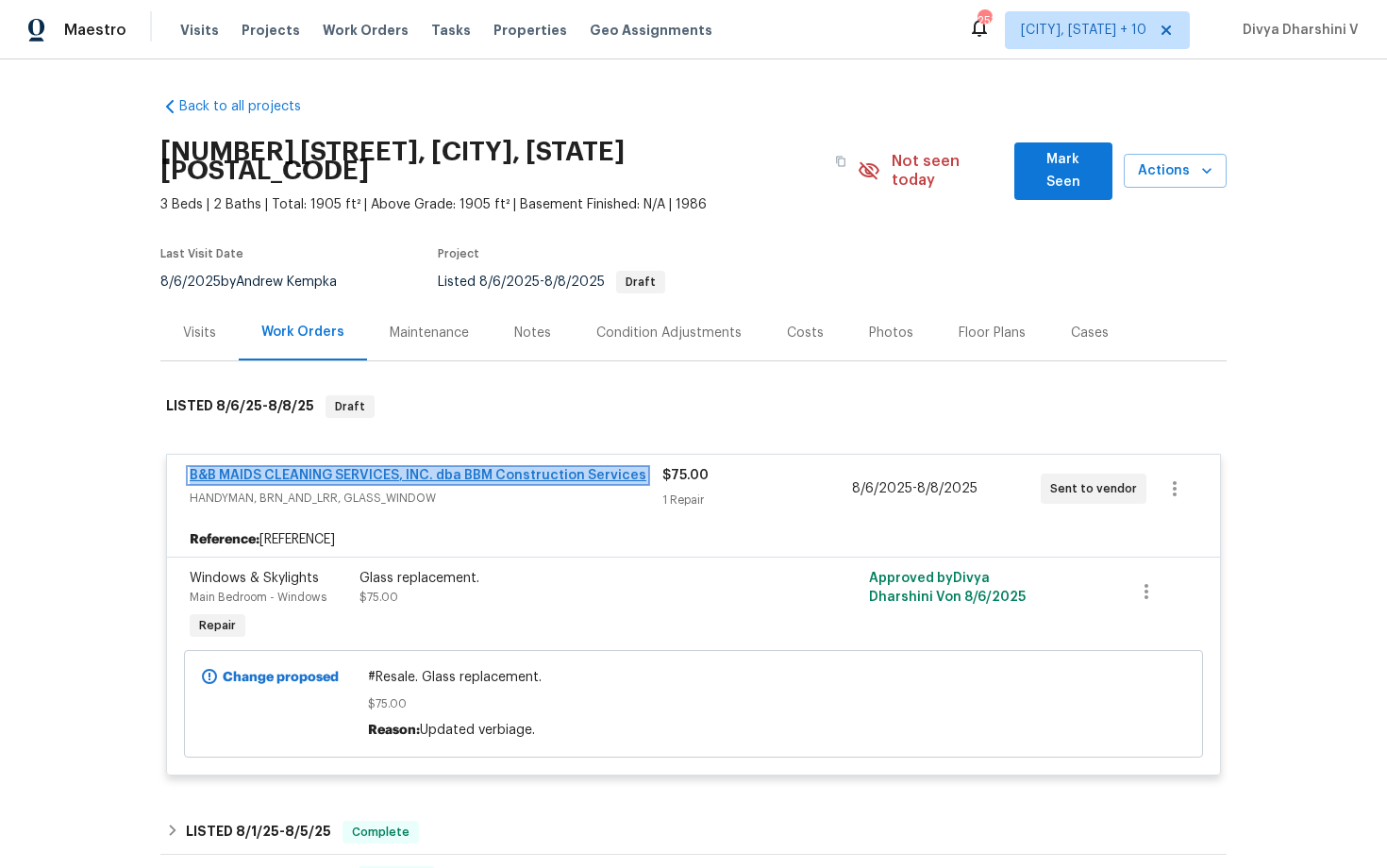 click on "B&B MAIDS CLEANING SERVICES, INC. dba BBM Construction Services" at bounding box center (418, 476) 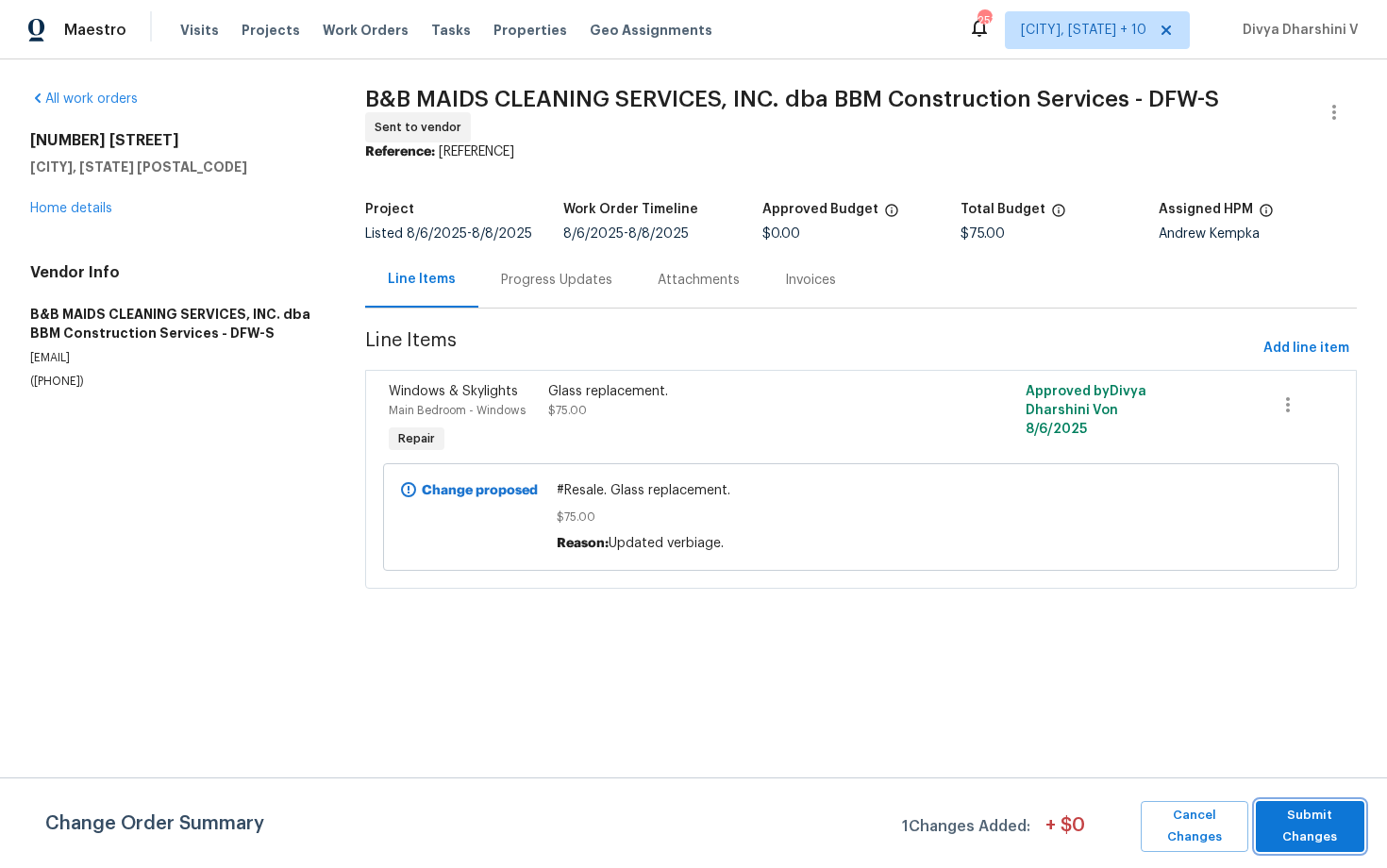 click on "Submit Changes" at bounding box center (1310, 826) 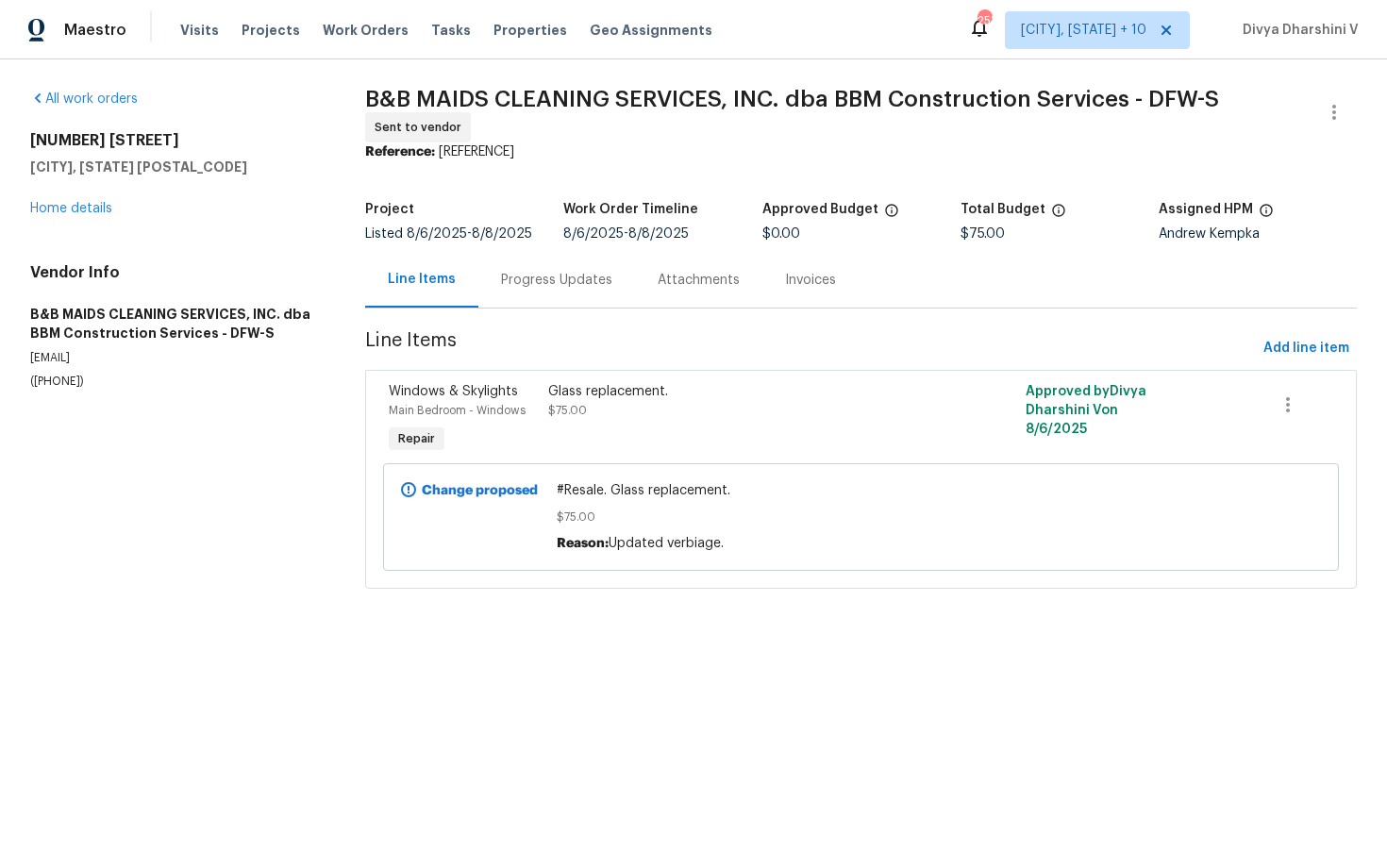 click on "Project Listed   8/6/2025  -  8/8/2025 Work Order Timeline 8/6/2025  -  8/8/2025 Approved Budget $0.00 Total Budget $75.00 Assigned HPM Andrew Kempka" at bounding box center (861, 222) 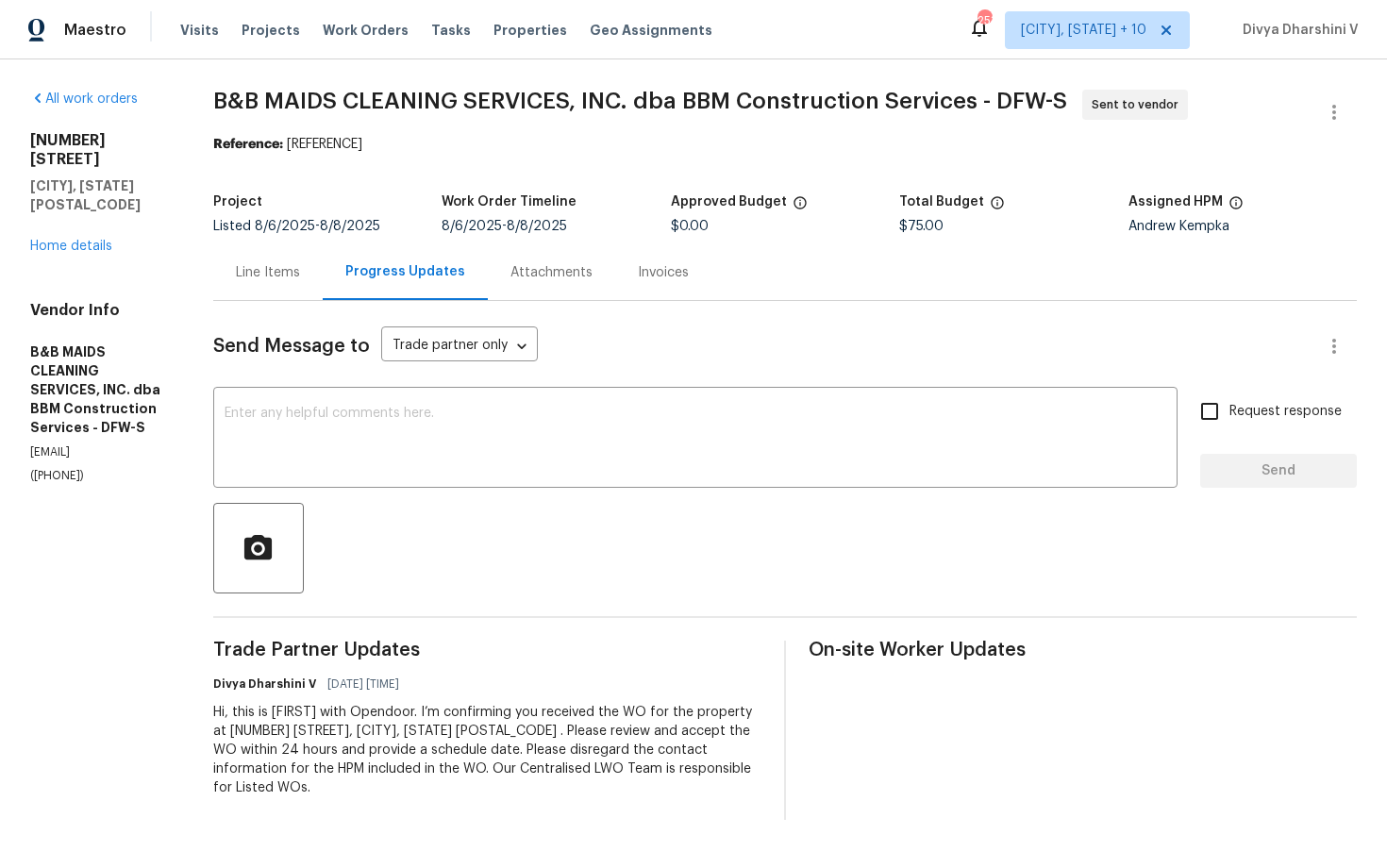 click on "Line Items" at bounding box center (268, 272) 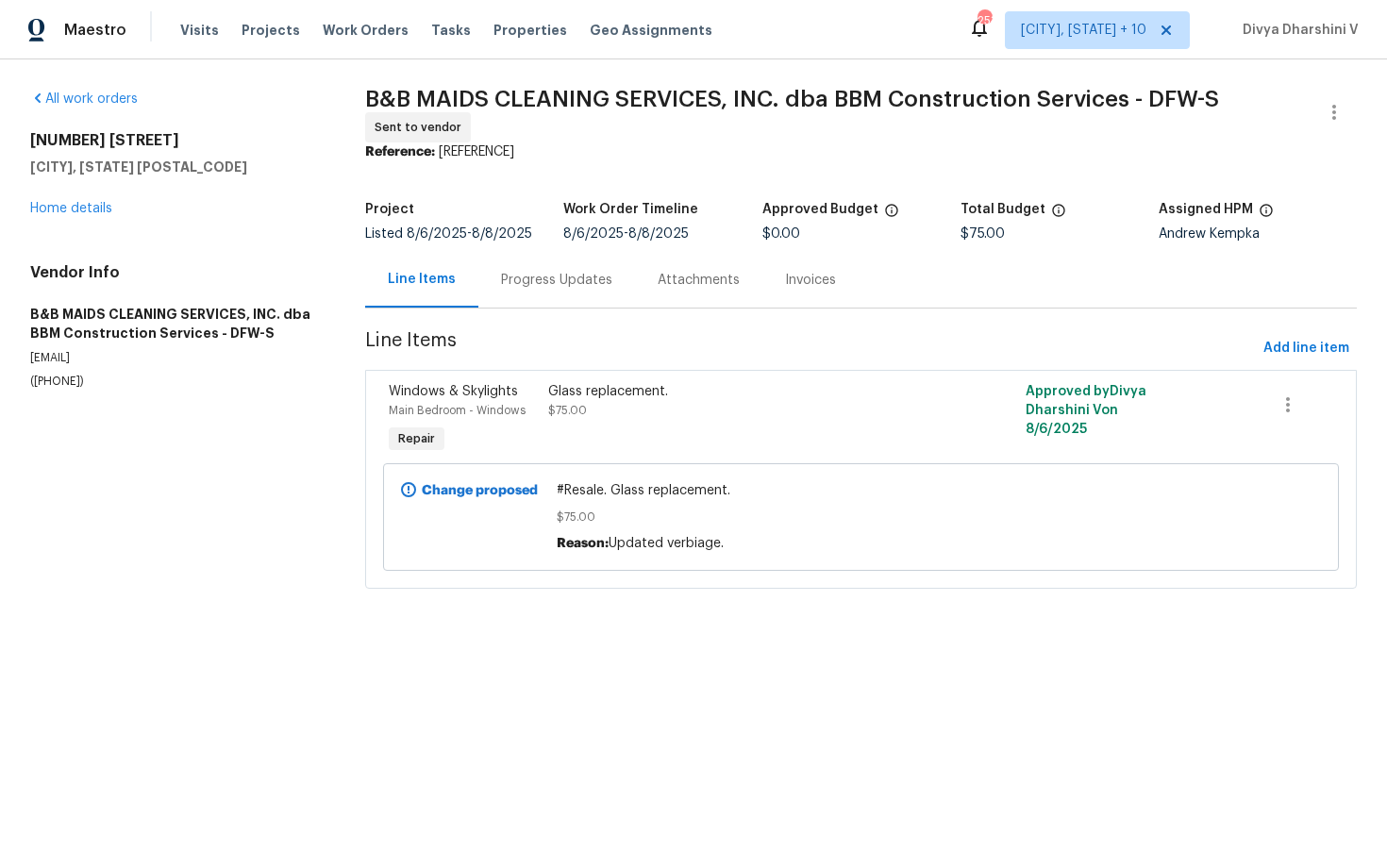click on "Line Items" at bounding box center (422, 279) 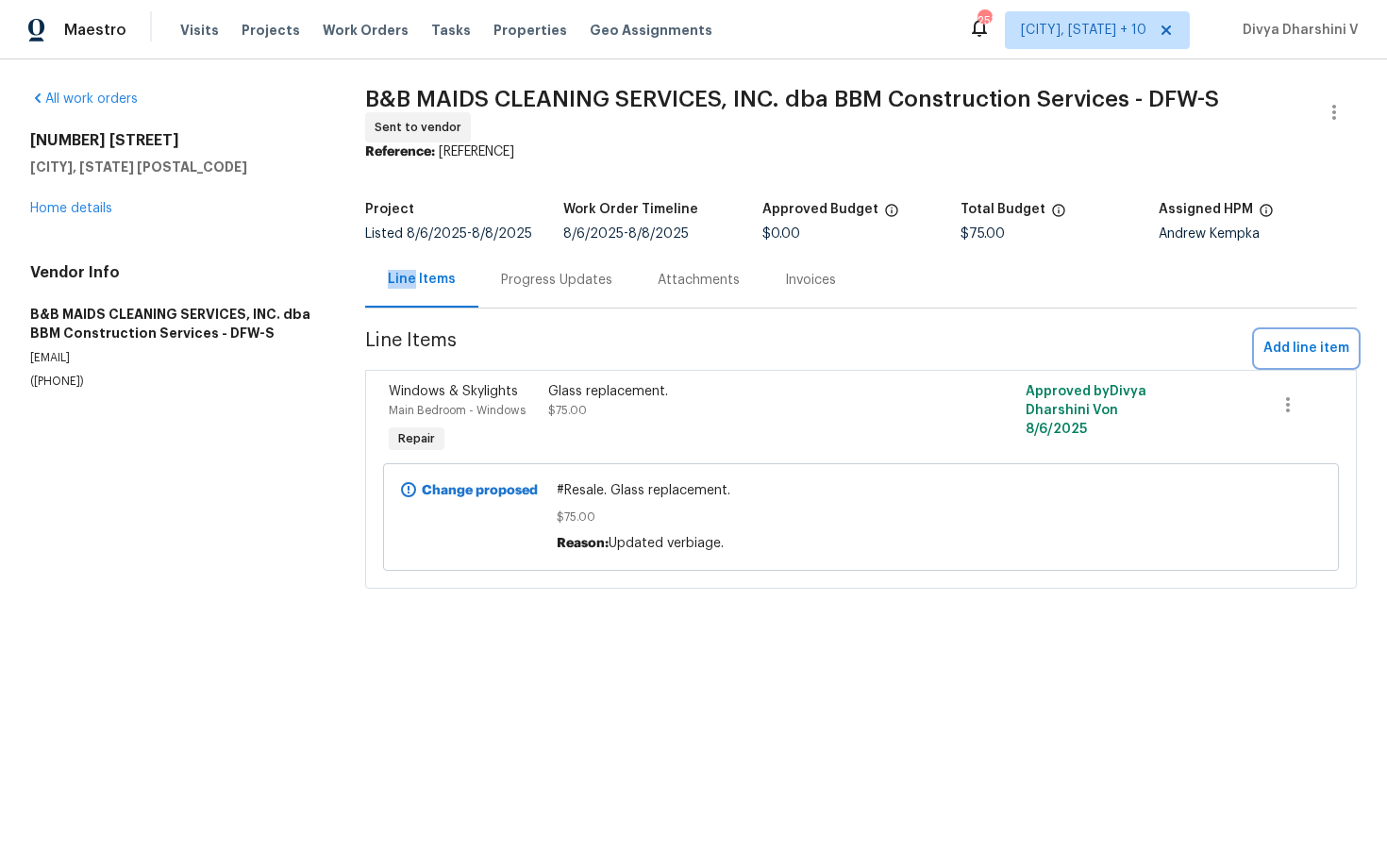 click on "Add line item" at bounding box center (1306, 348) 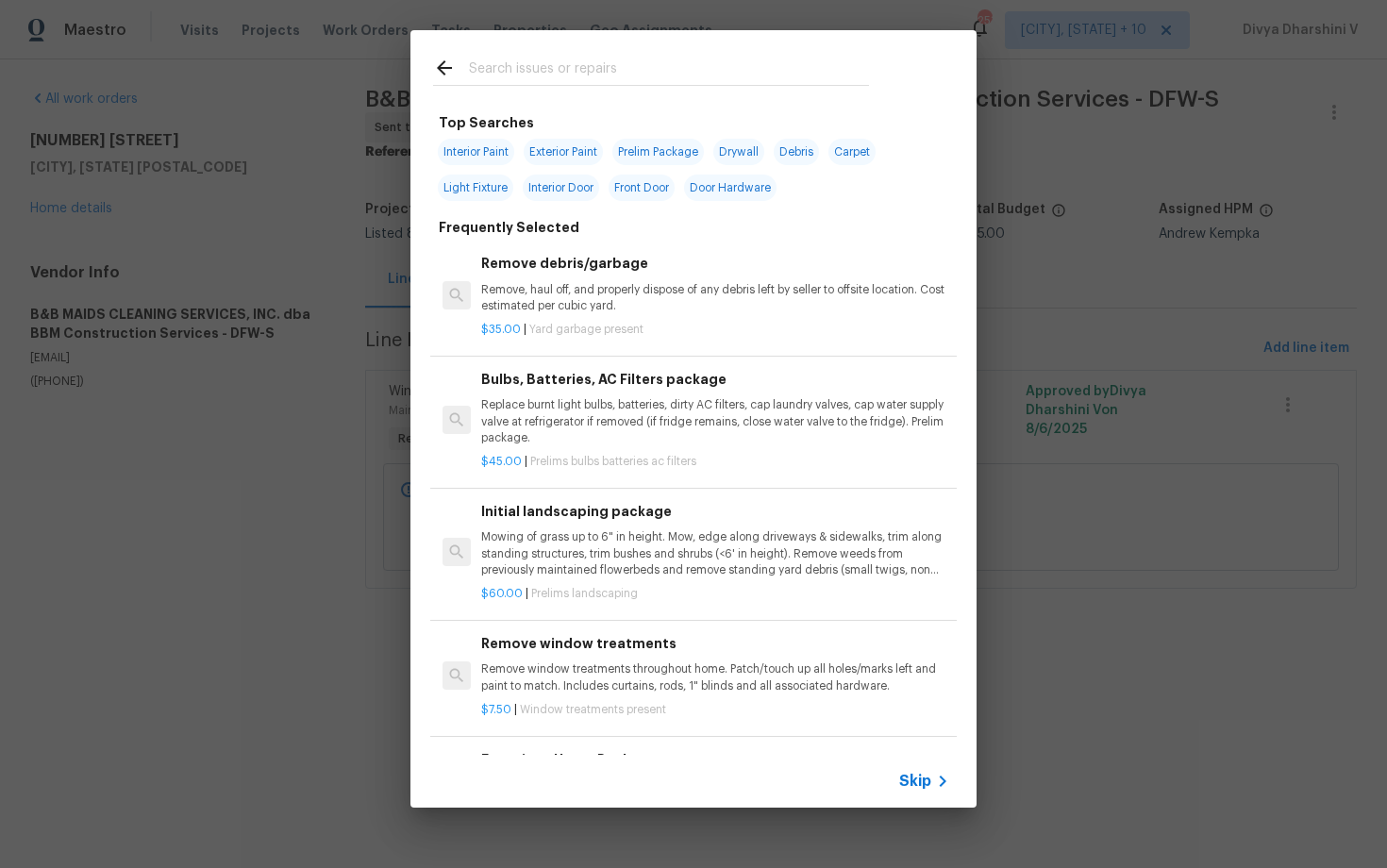click on "Skip" at bounding box center (915, 781) 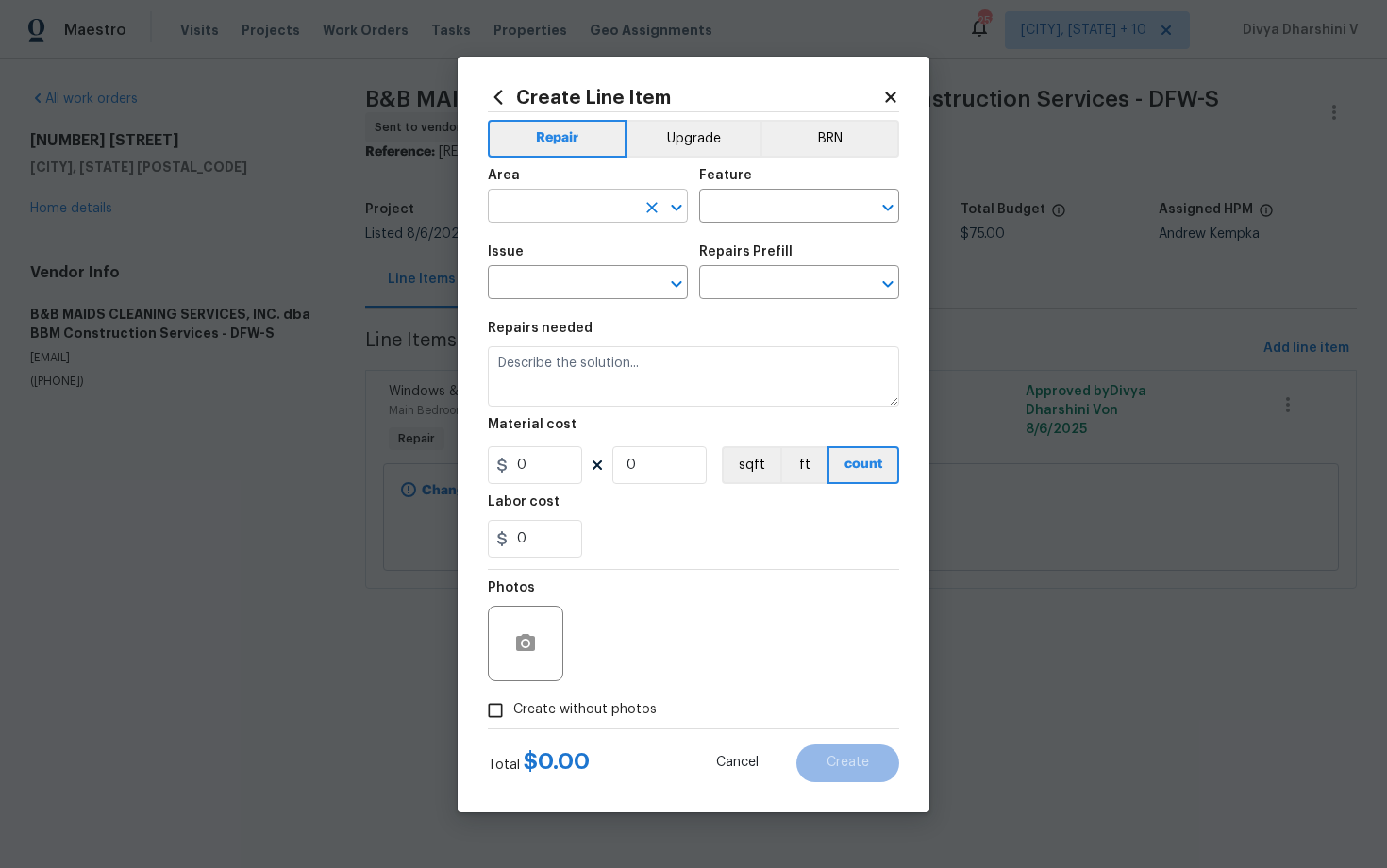 click at bounding box center [561, 208] 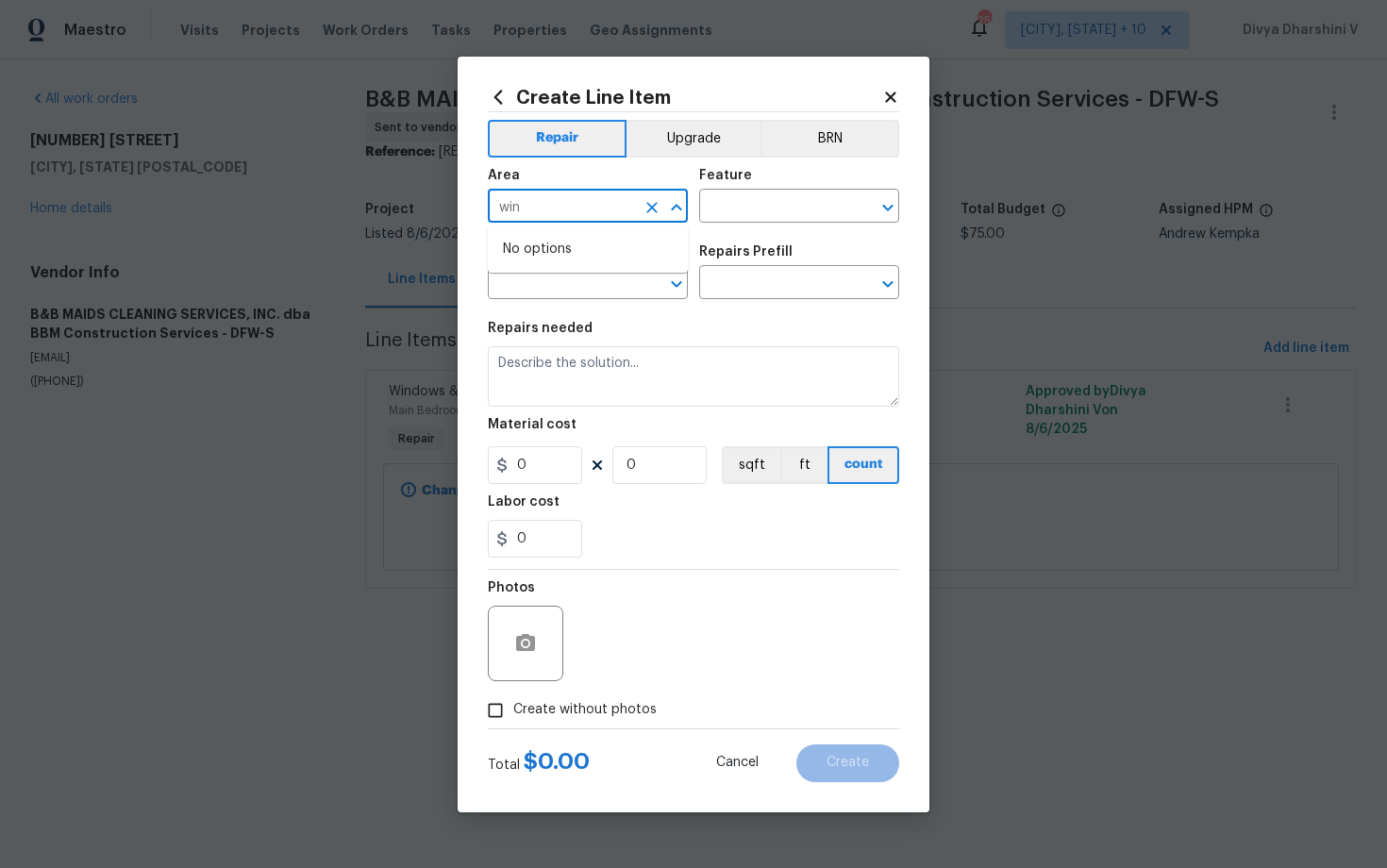 click on "win" at bounding box center (561, 208) 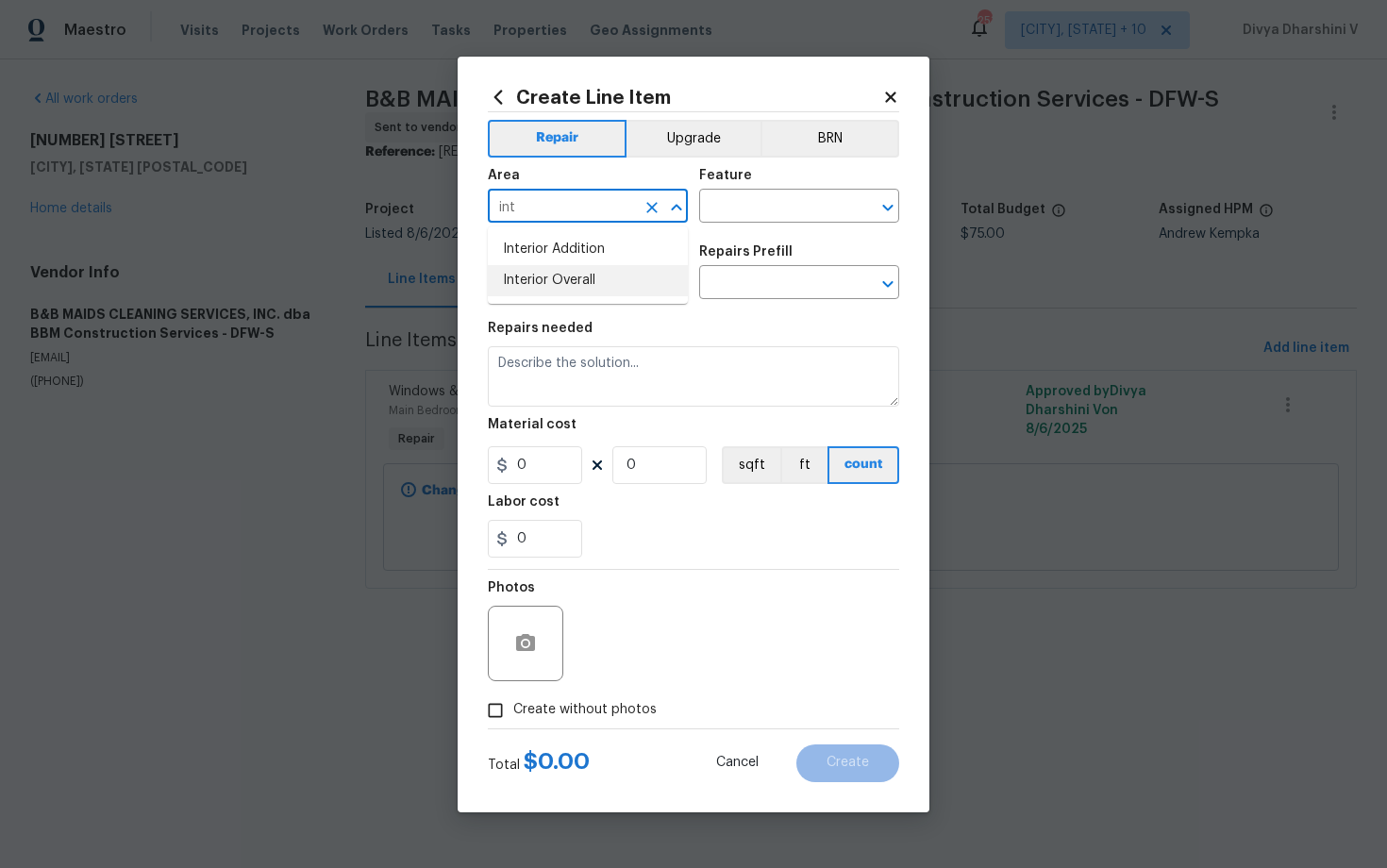 click on "Interior Overall" at bounding box center [588, 280] 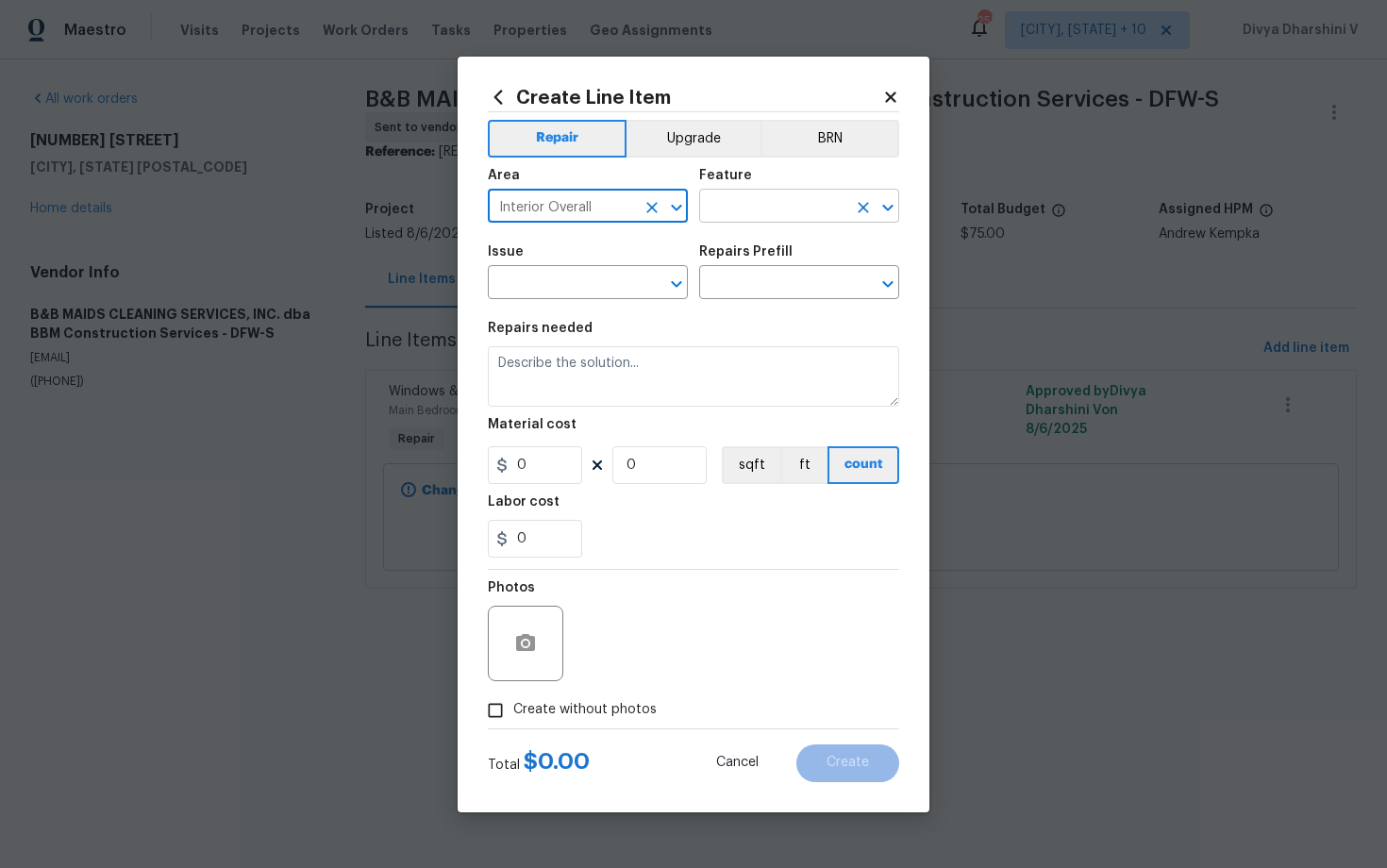 type on "Interior Overall" 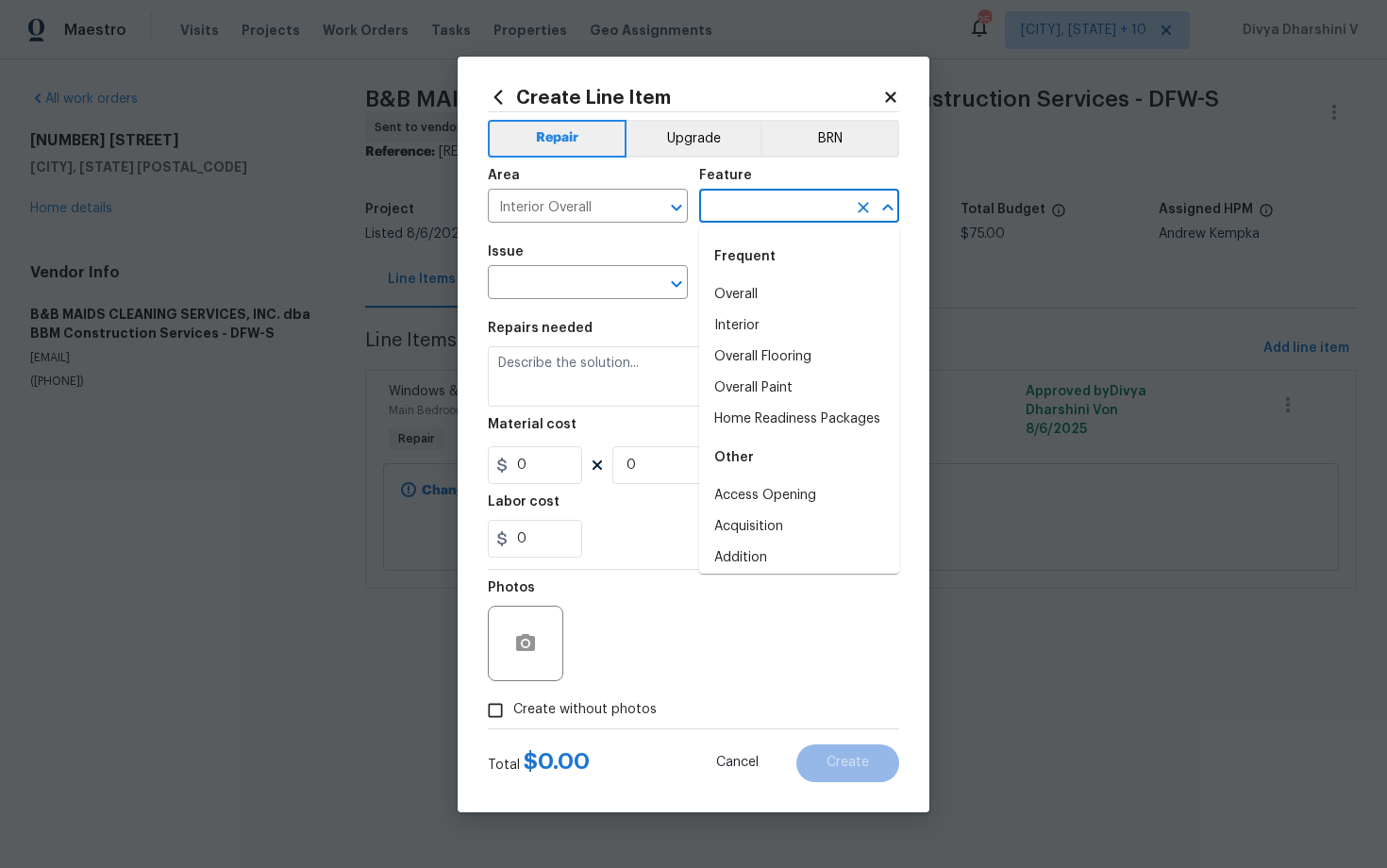 type on "w" 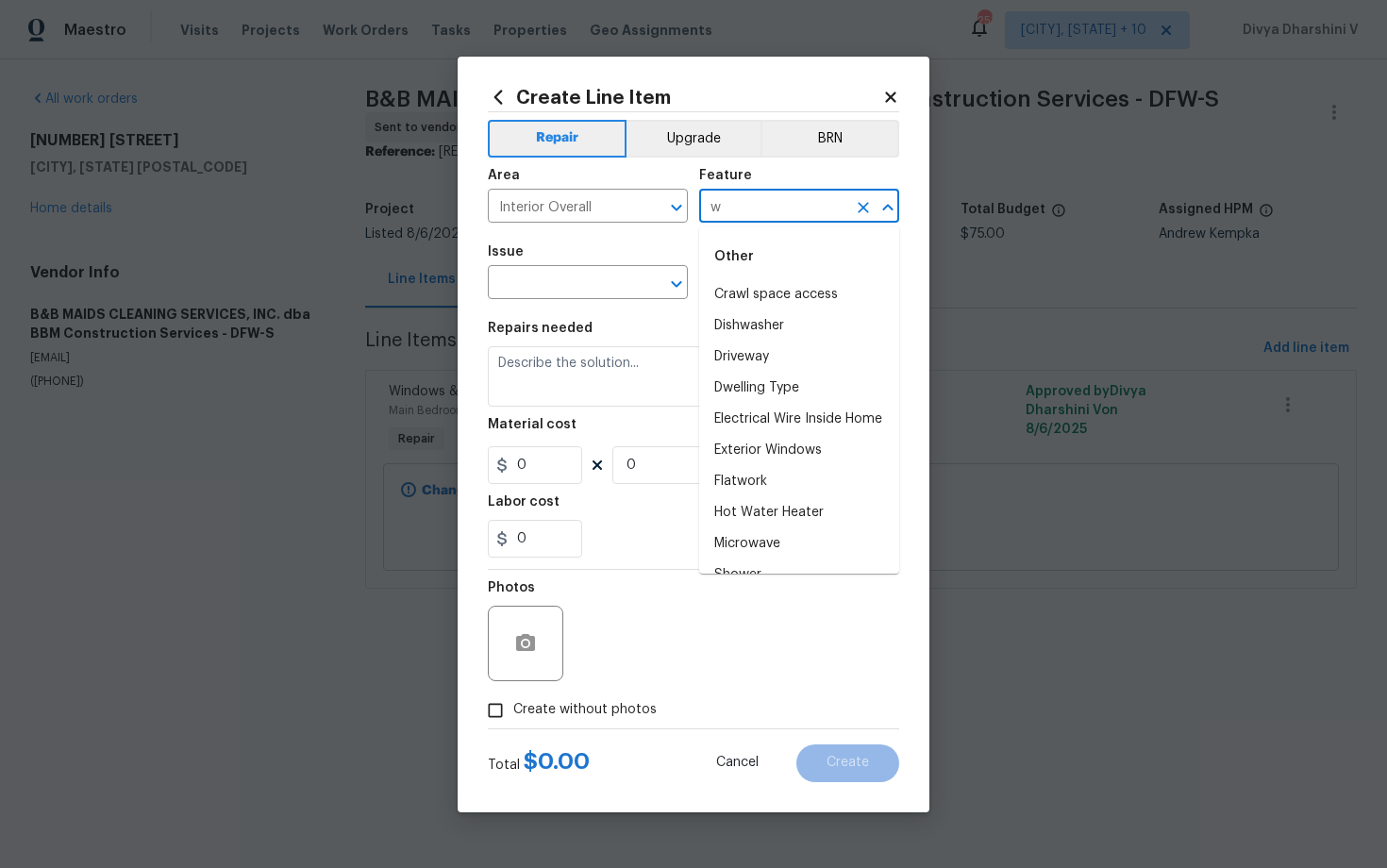type 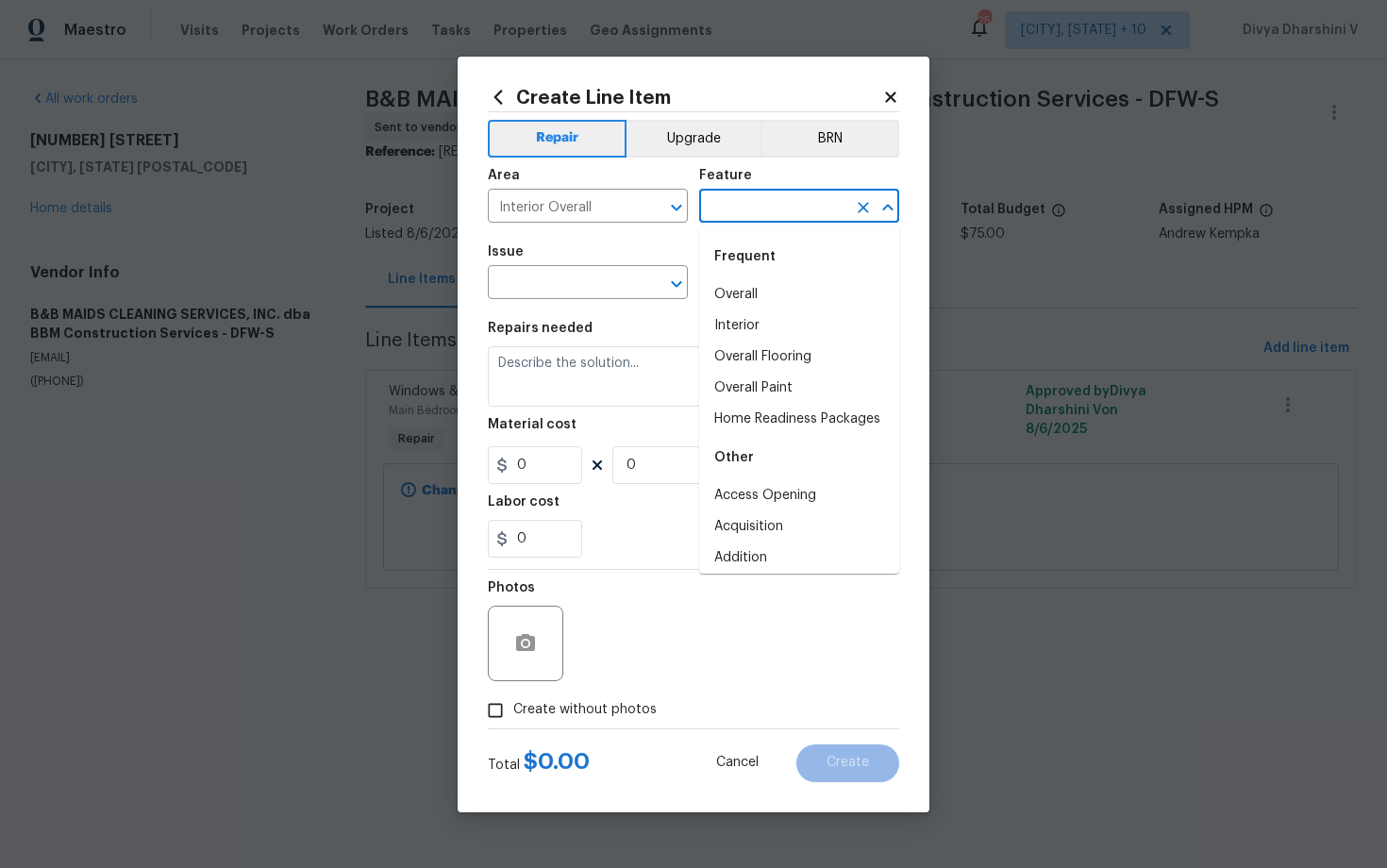 click on "Area Interior Overall ​" at bounding box center (588, 195) 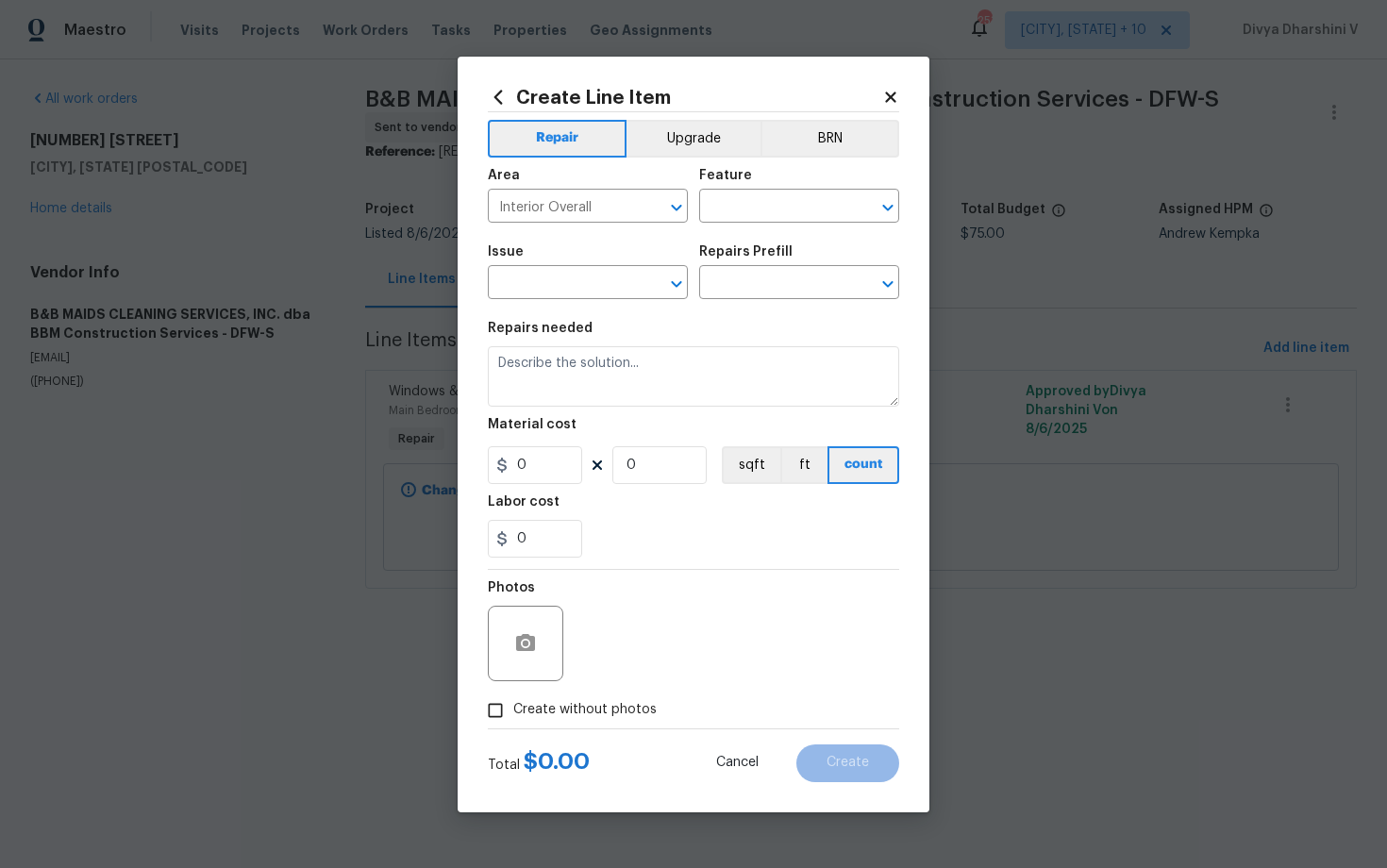 click on "Area Interior Overall ​" at bounding box center [588, 195] 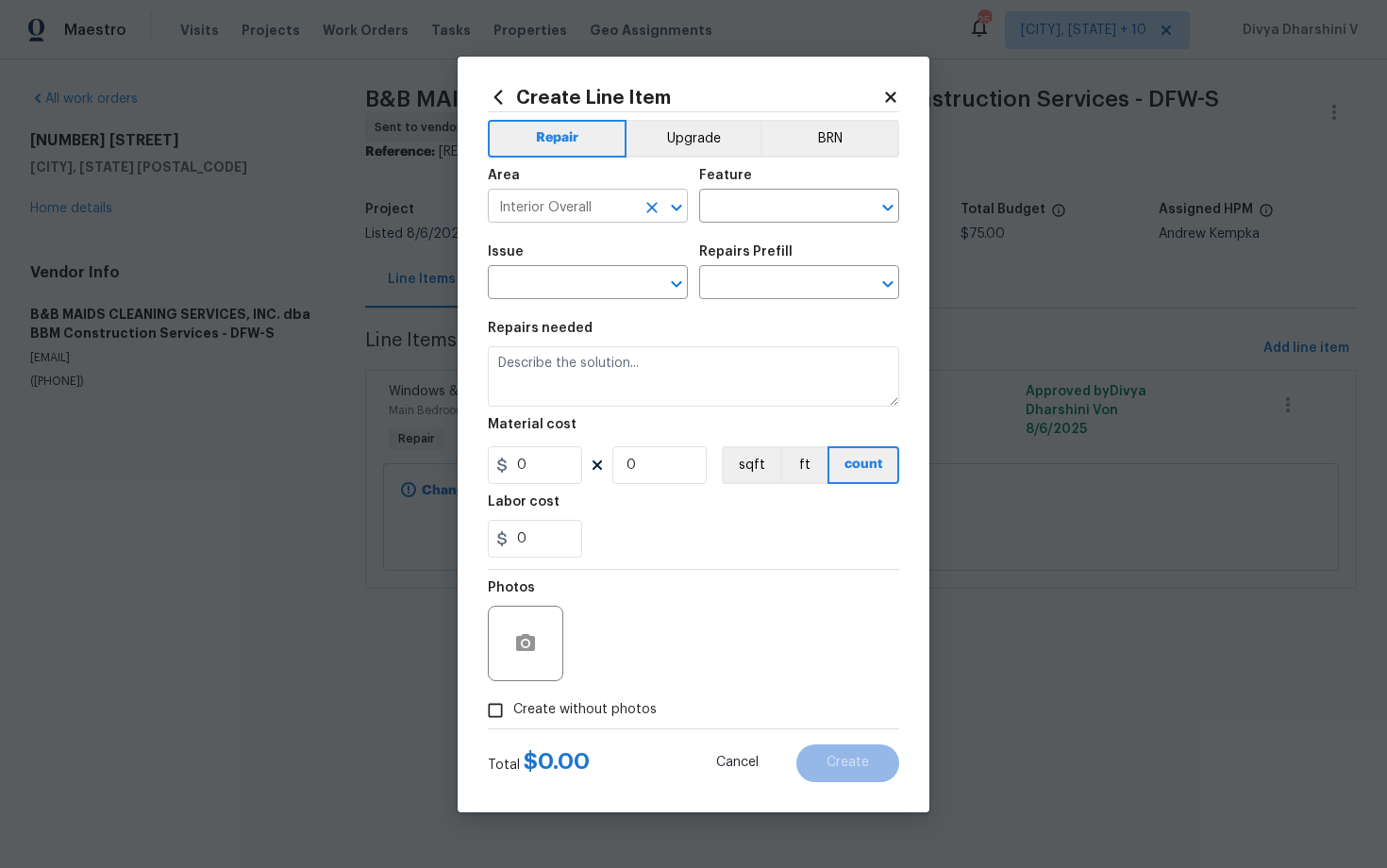 click on "Interior Overall" at bounding box center (561, 208) 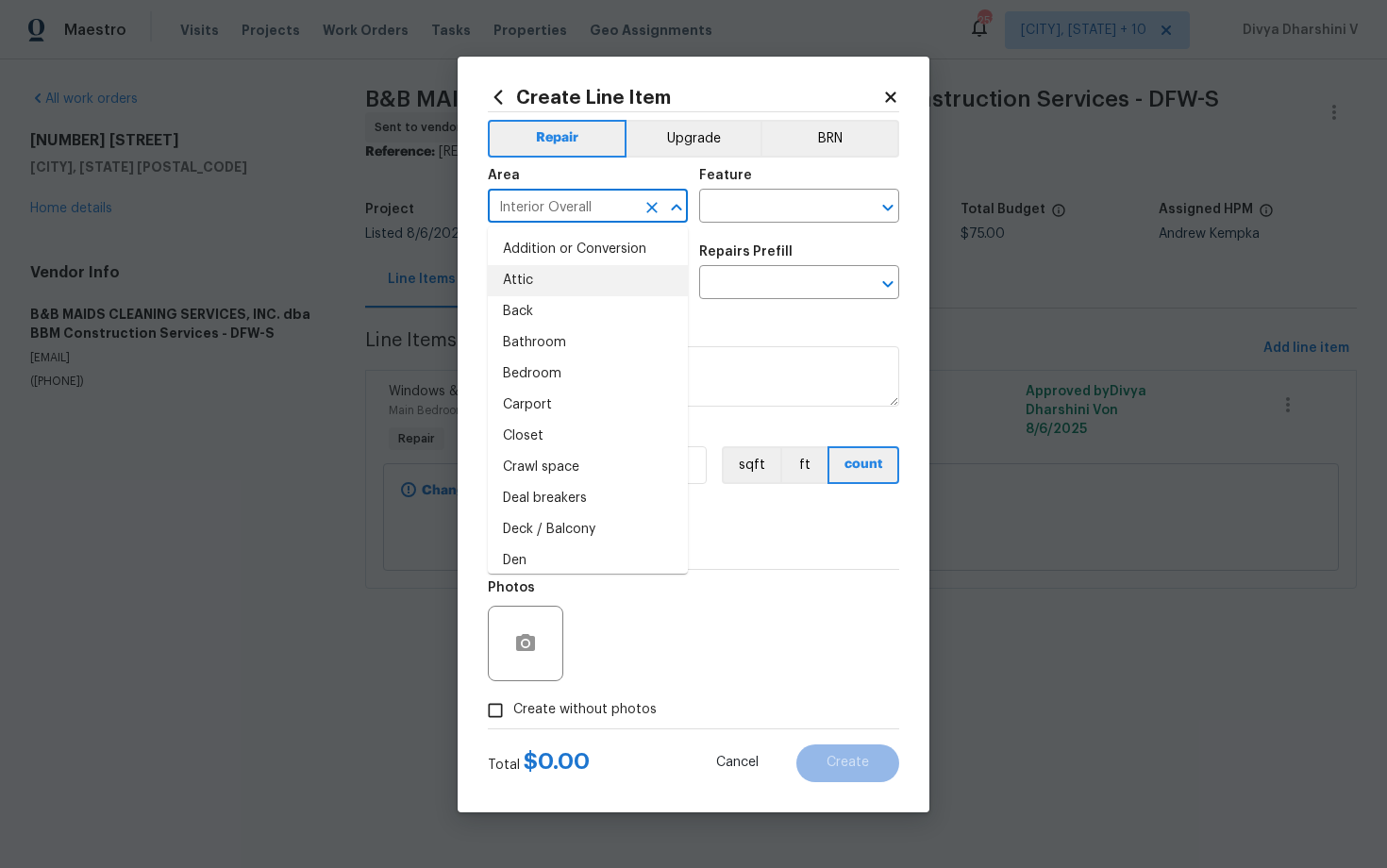 click on "Interior Overall" at bounding box center (561, 208) 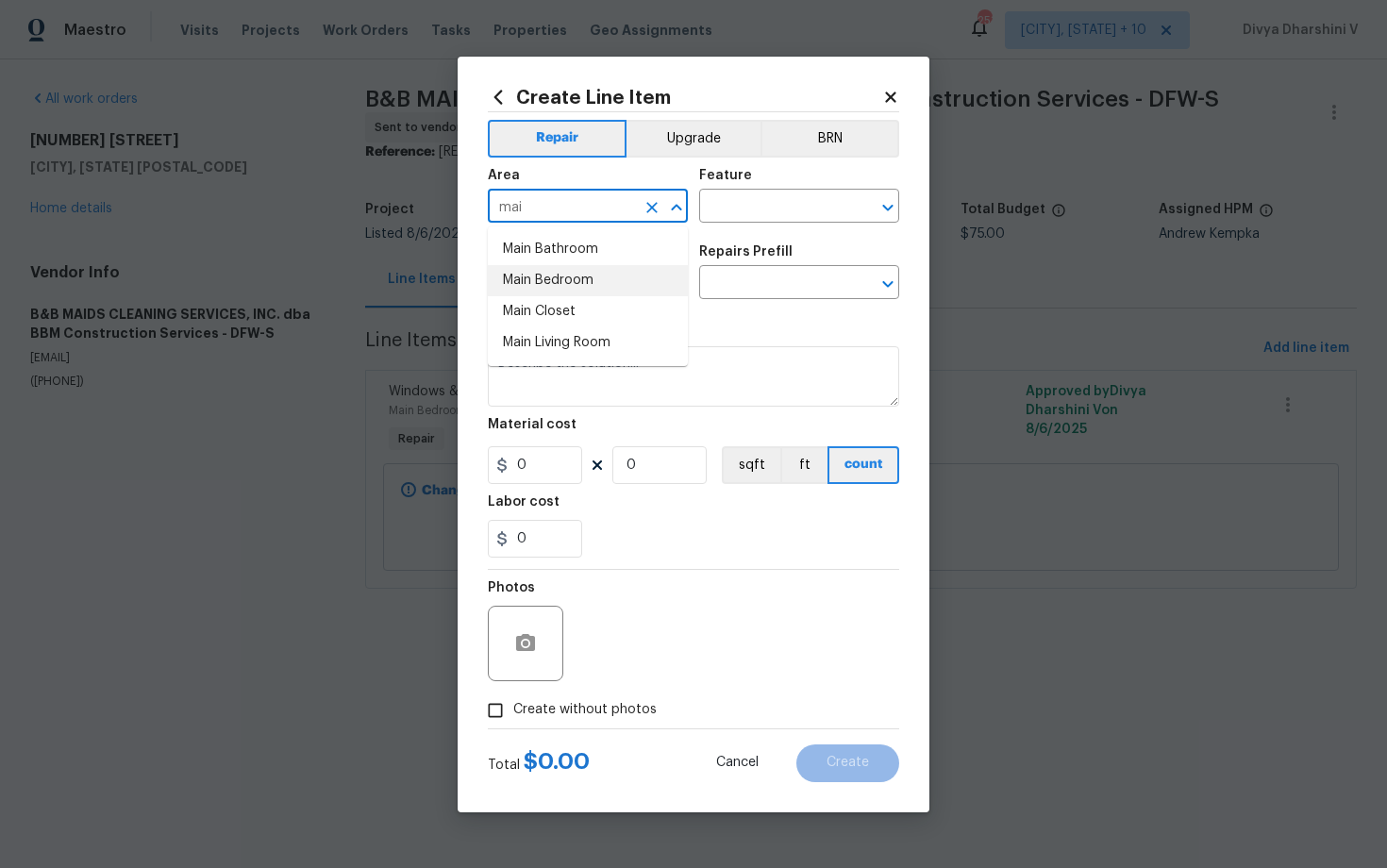 click on "Main Bedroom" at bounding box center (588, 280) 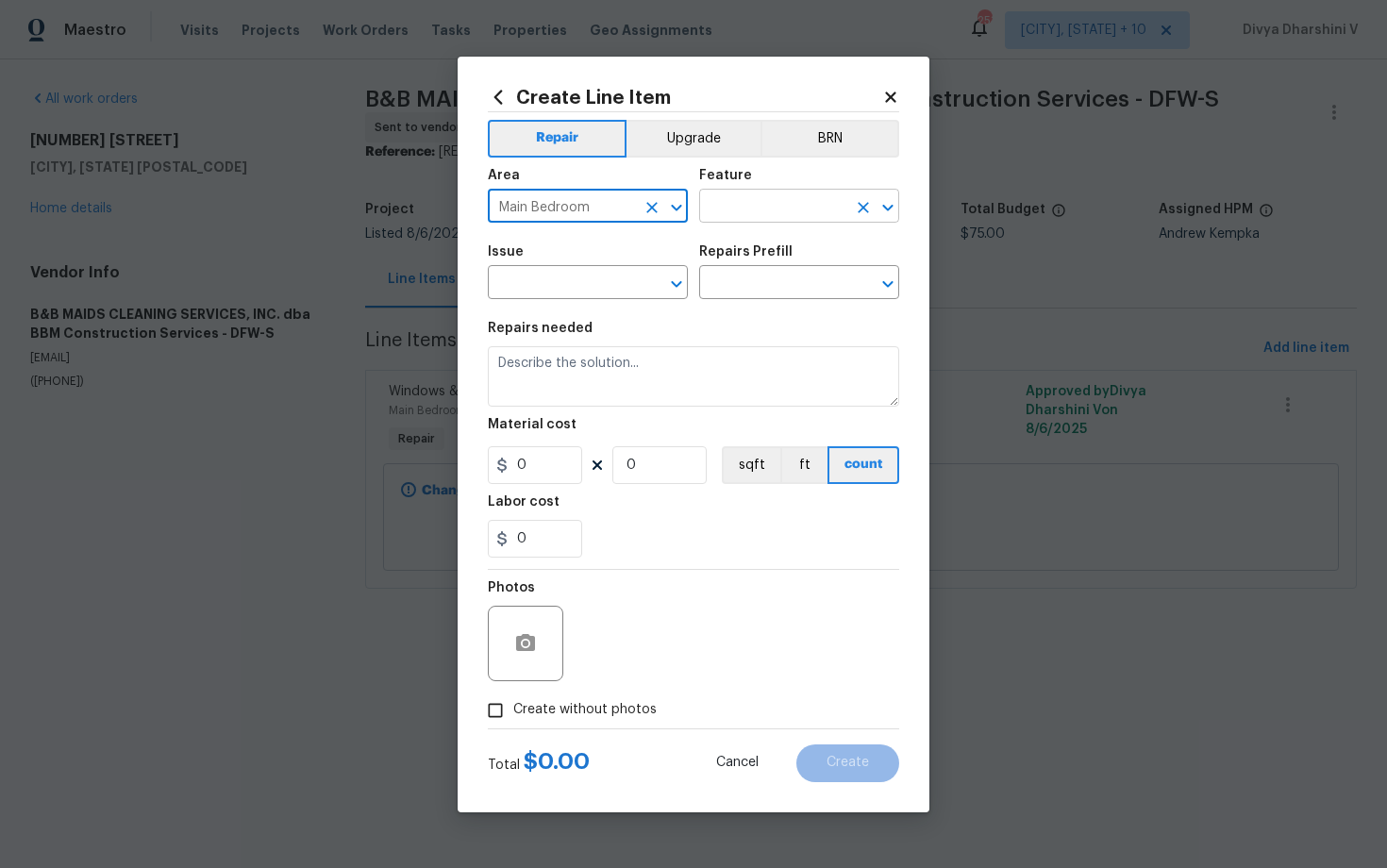 type on "Main Bedroom" 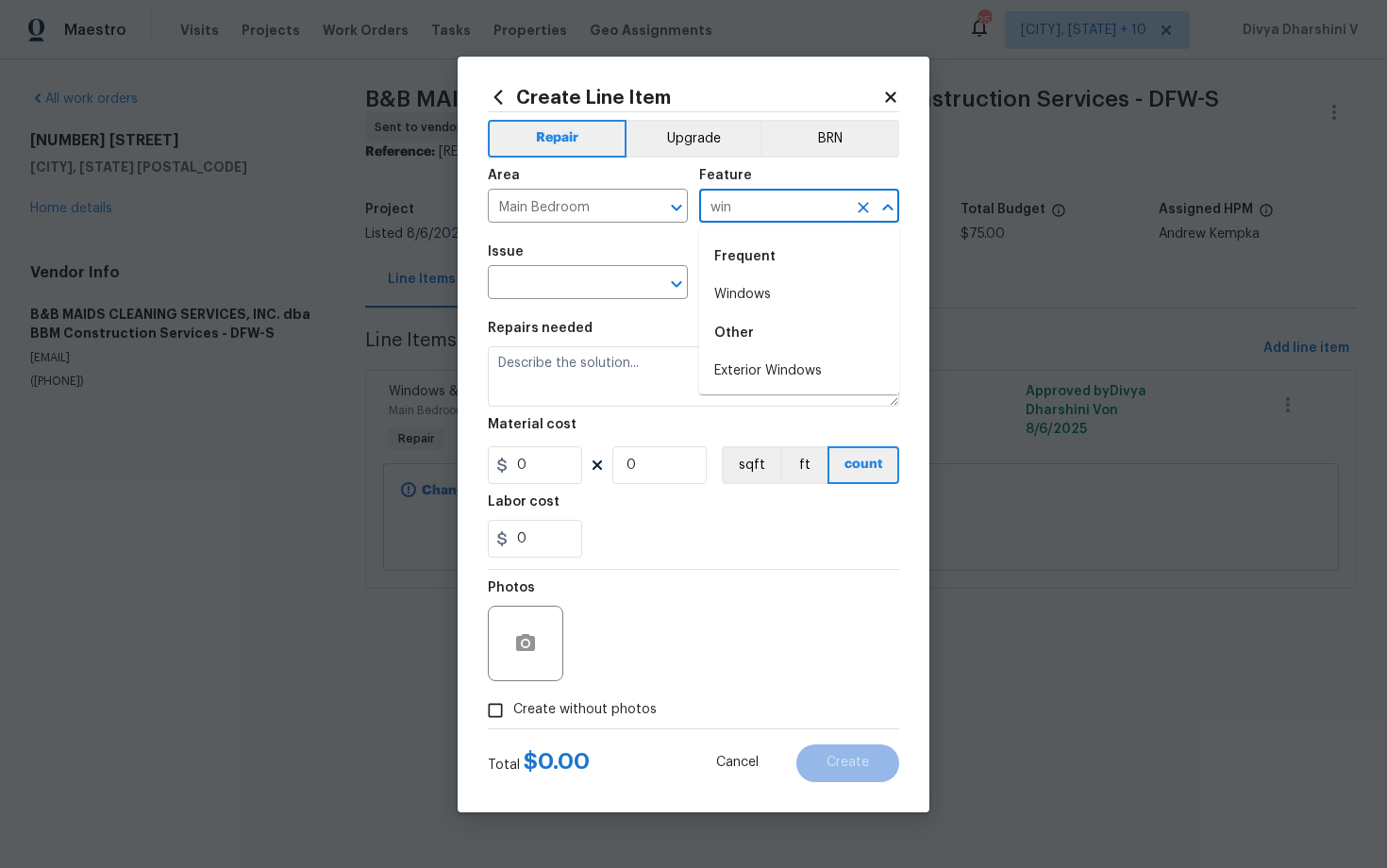 click on "Frequent" at bounding box center (799, 257) 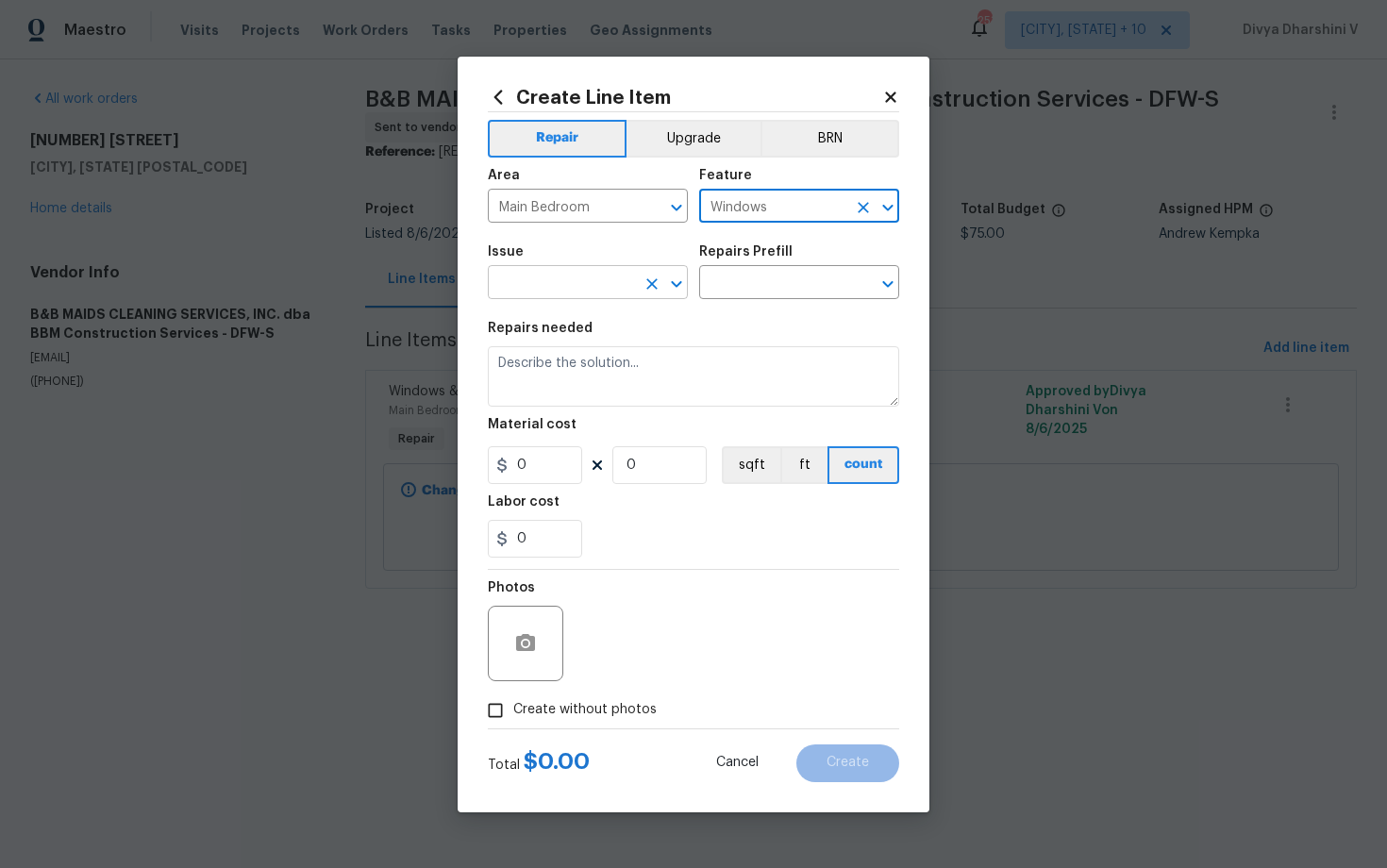 type on "Windows" 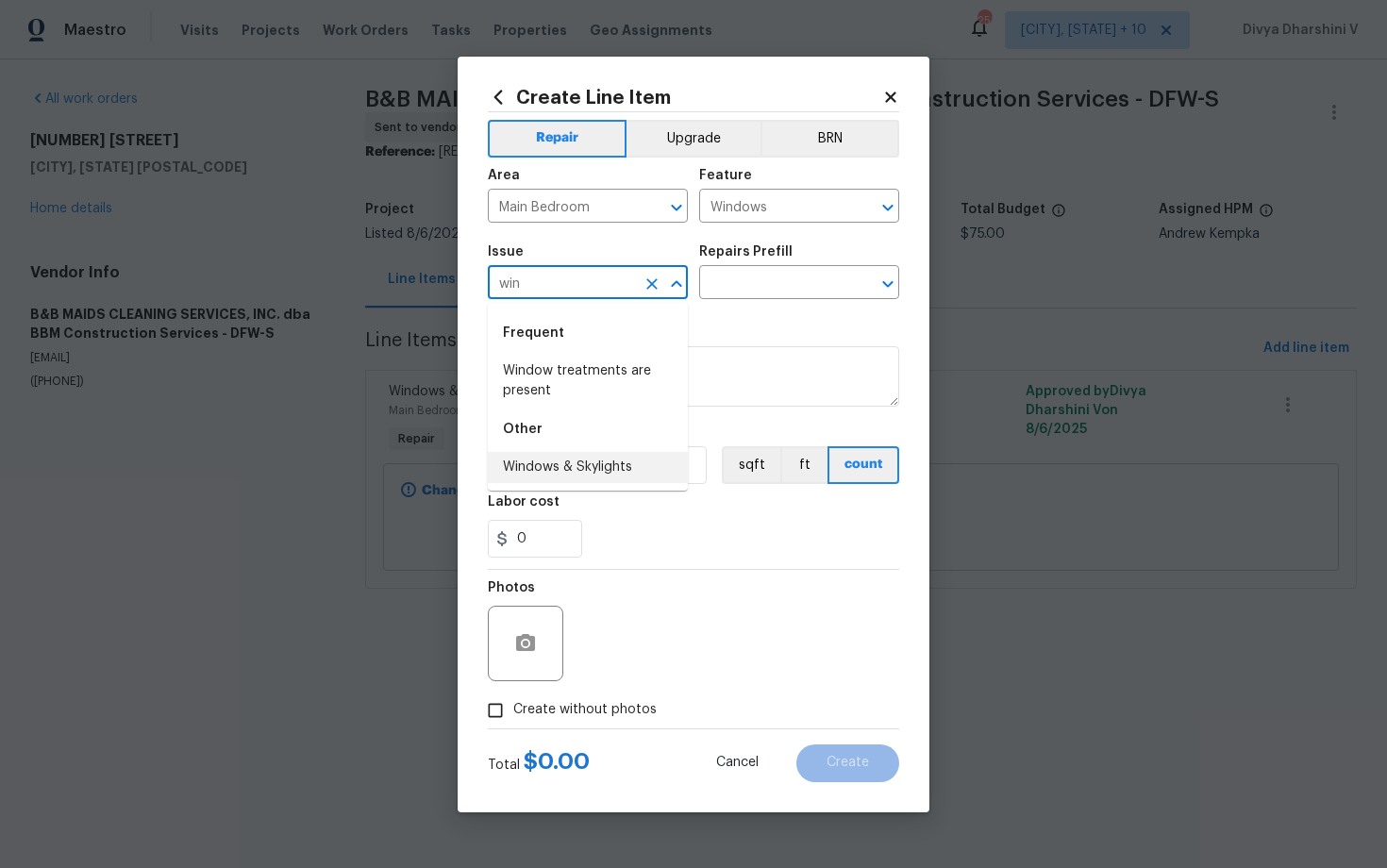 click on "Windows & Skylights" at bounding box center [588, 467] 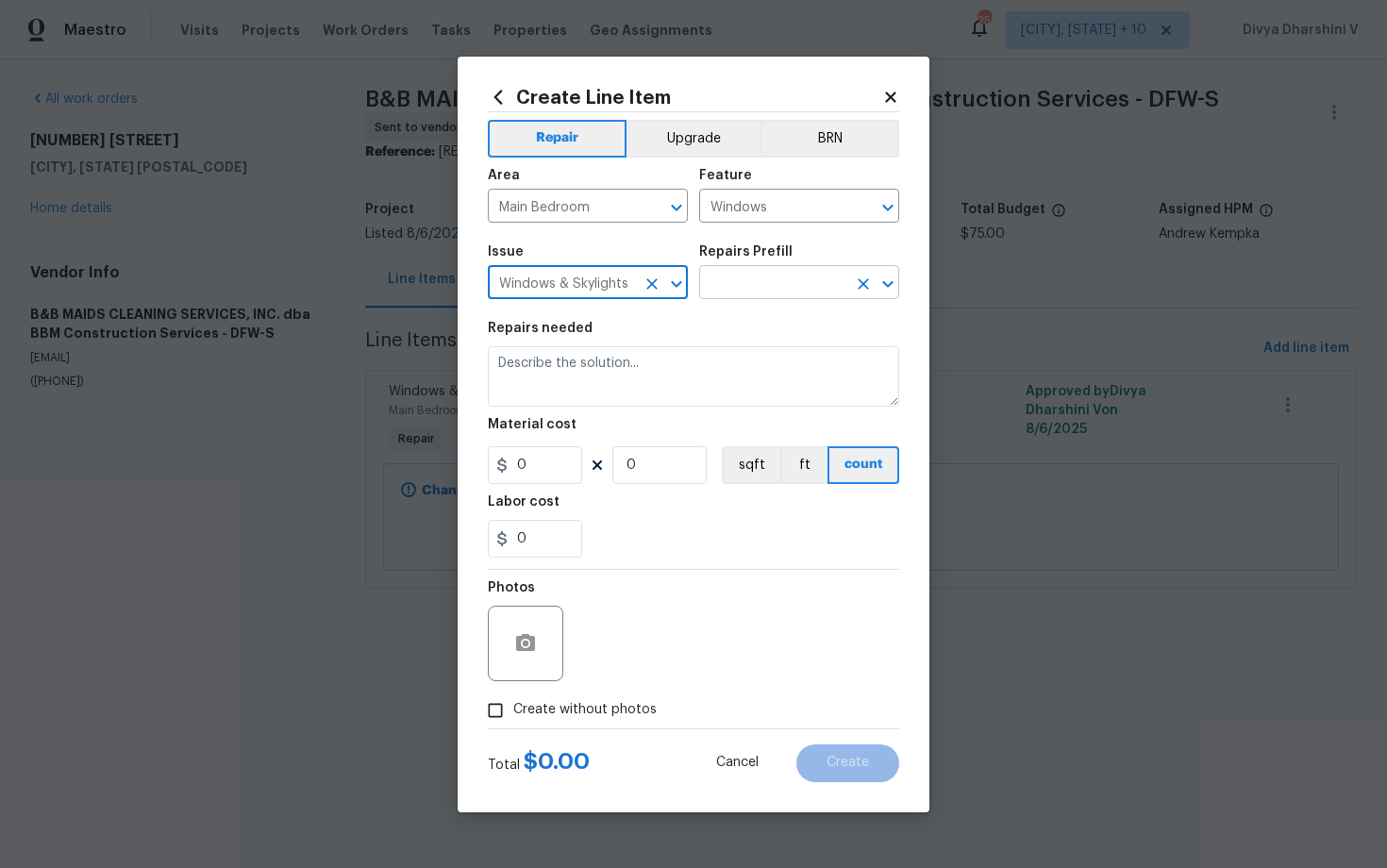 type on "Windows & Skylights" 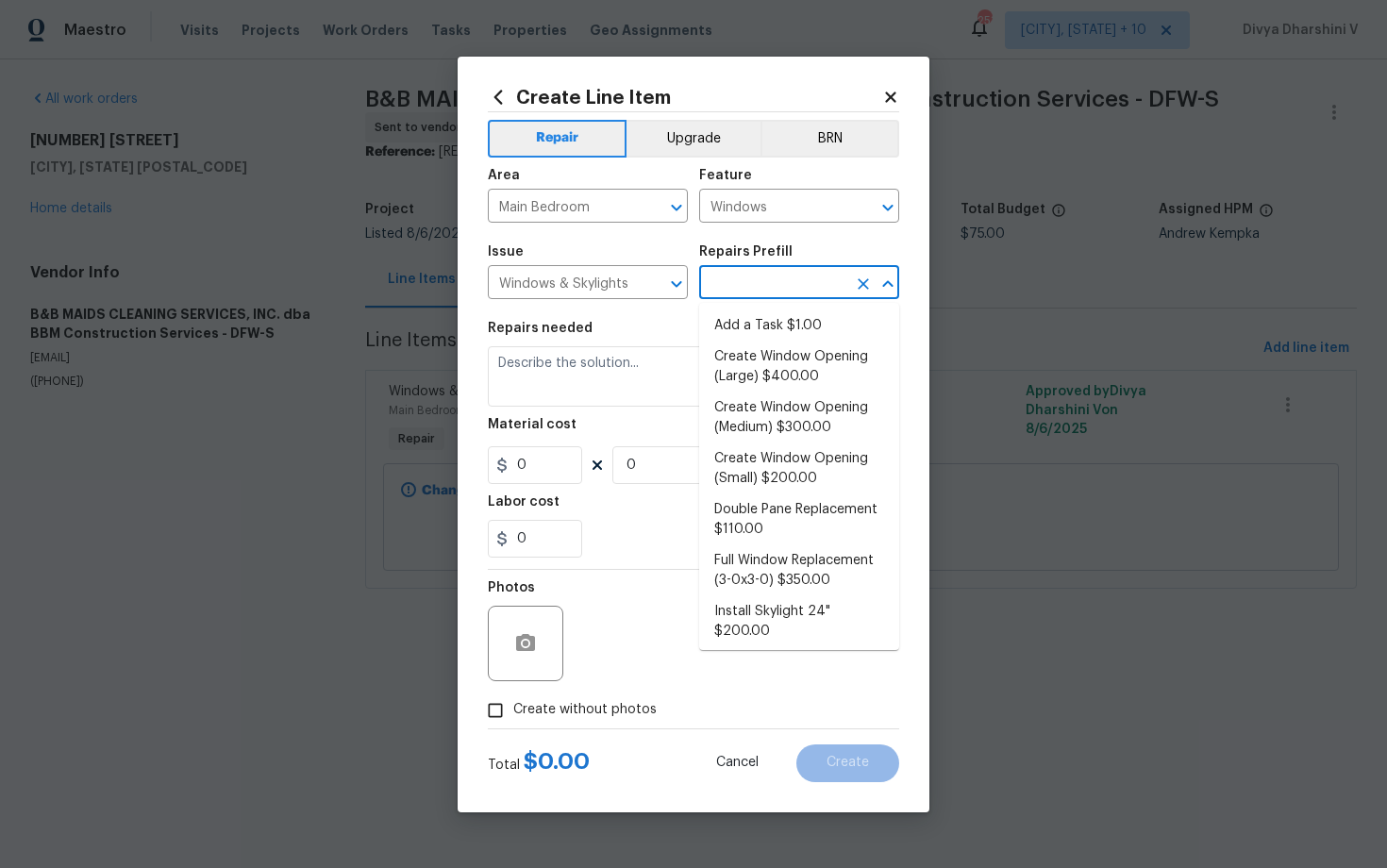 click on "Add a Task $1.00" at bounding box center (799, 326) 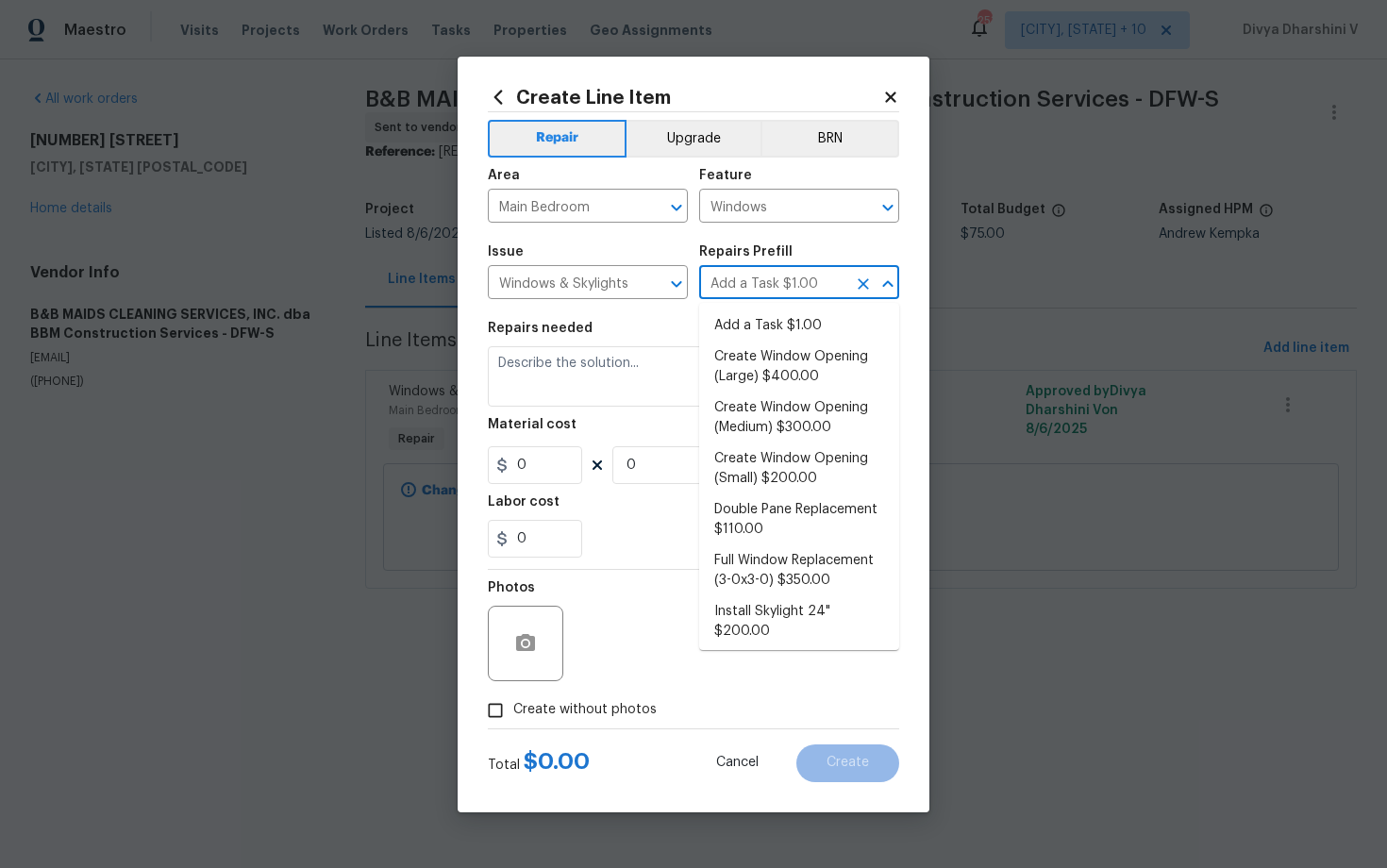 type on "HPM to detail" 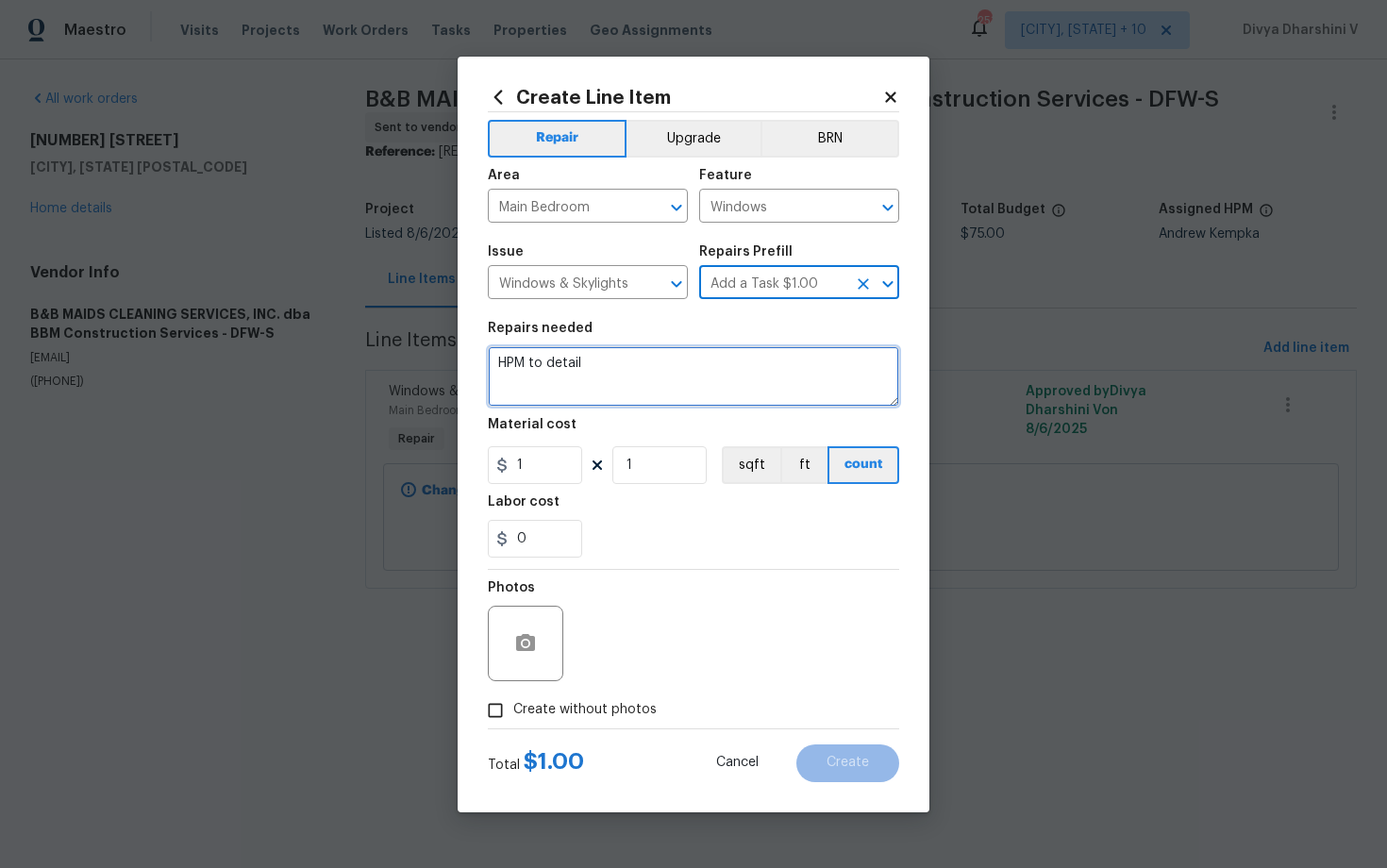 click on "HPM to detail" at bounding box center [694, 376] 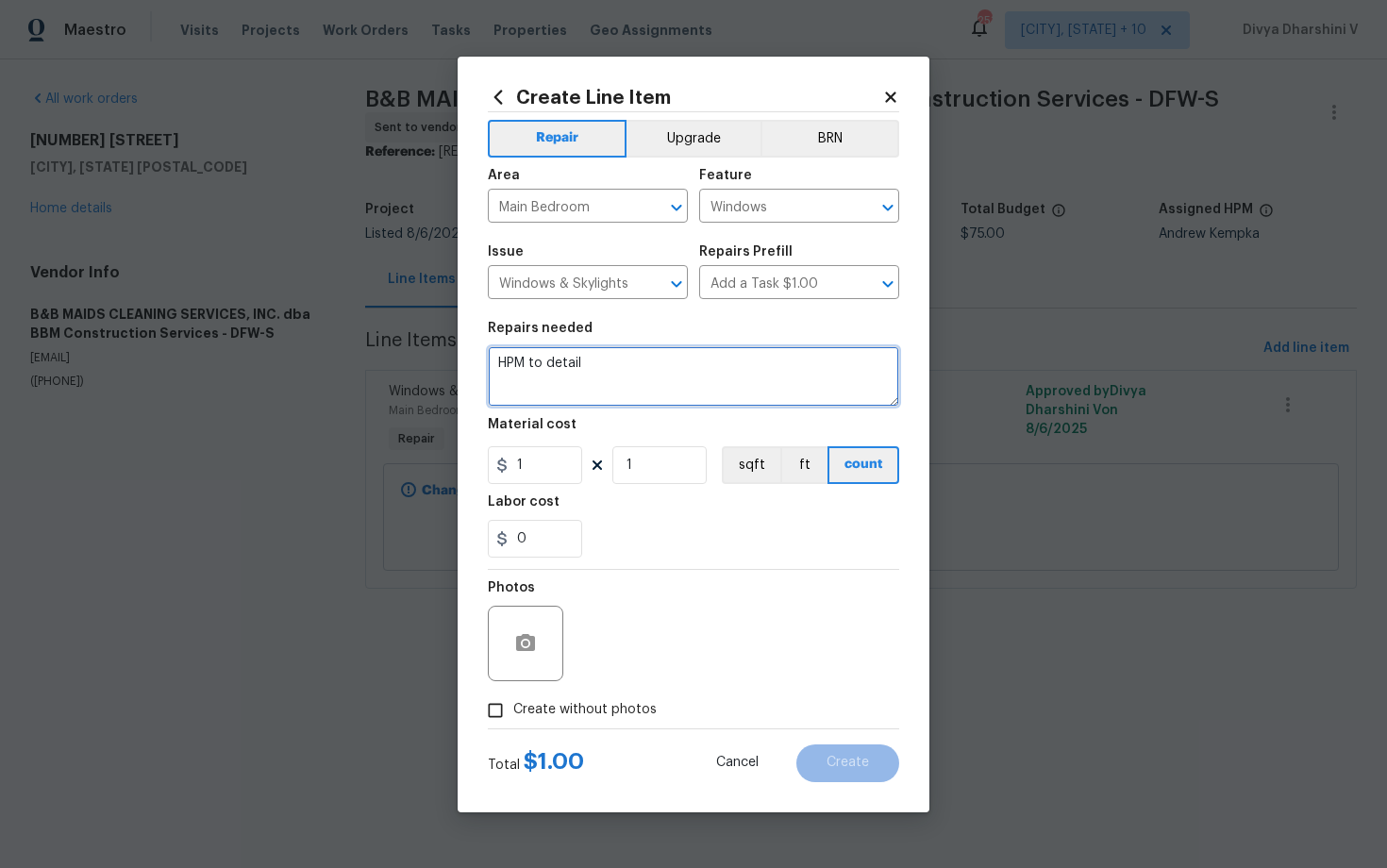 click on "HPM to detail" at bounding box center [694, 376] 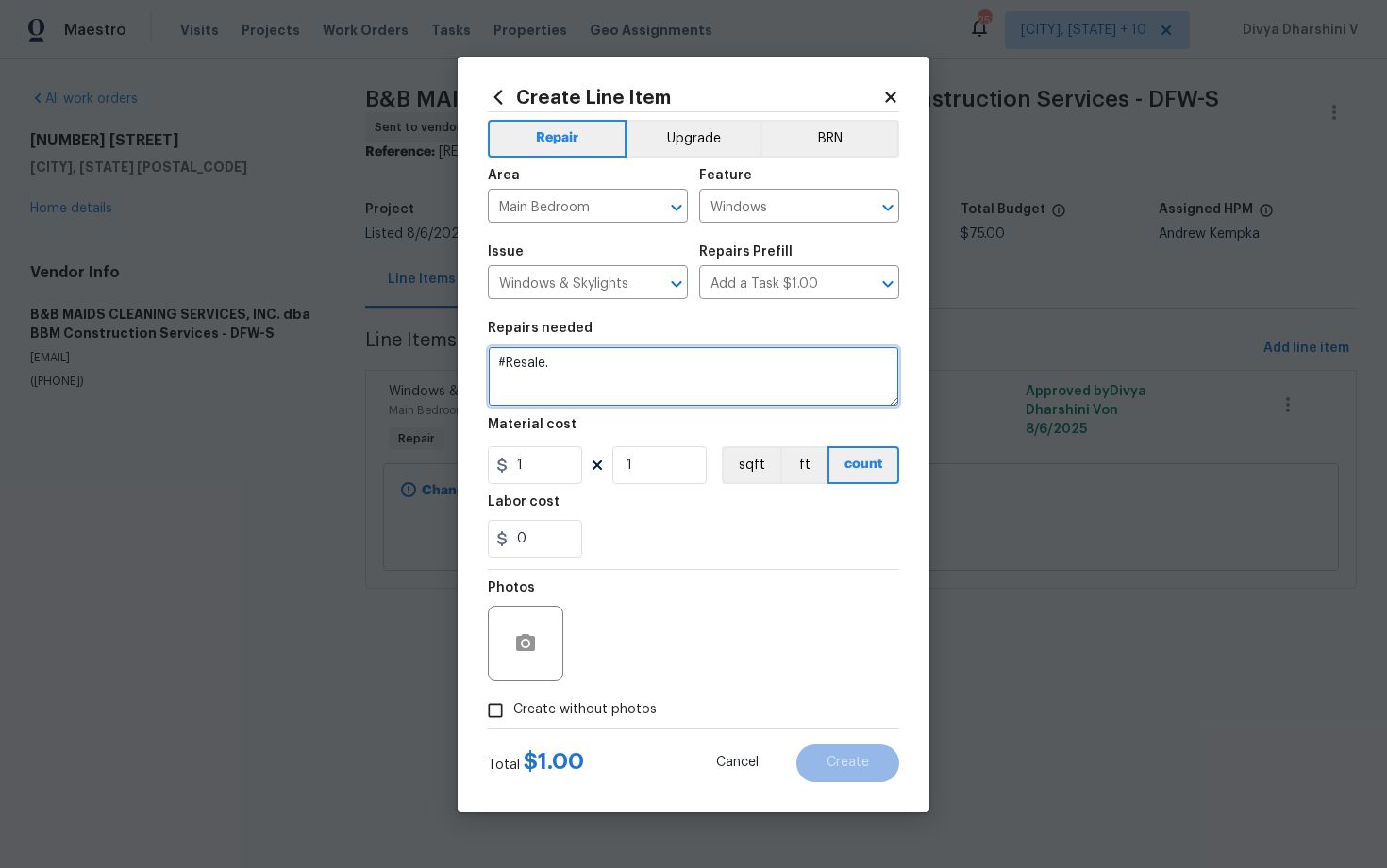 paste on "Glass replacement" 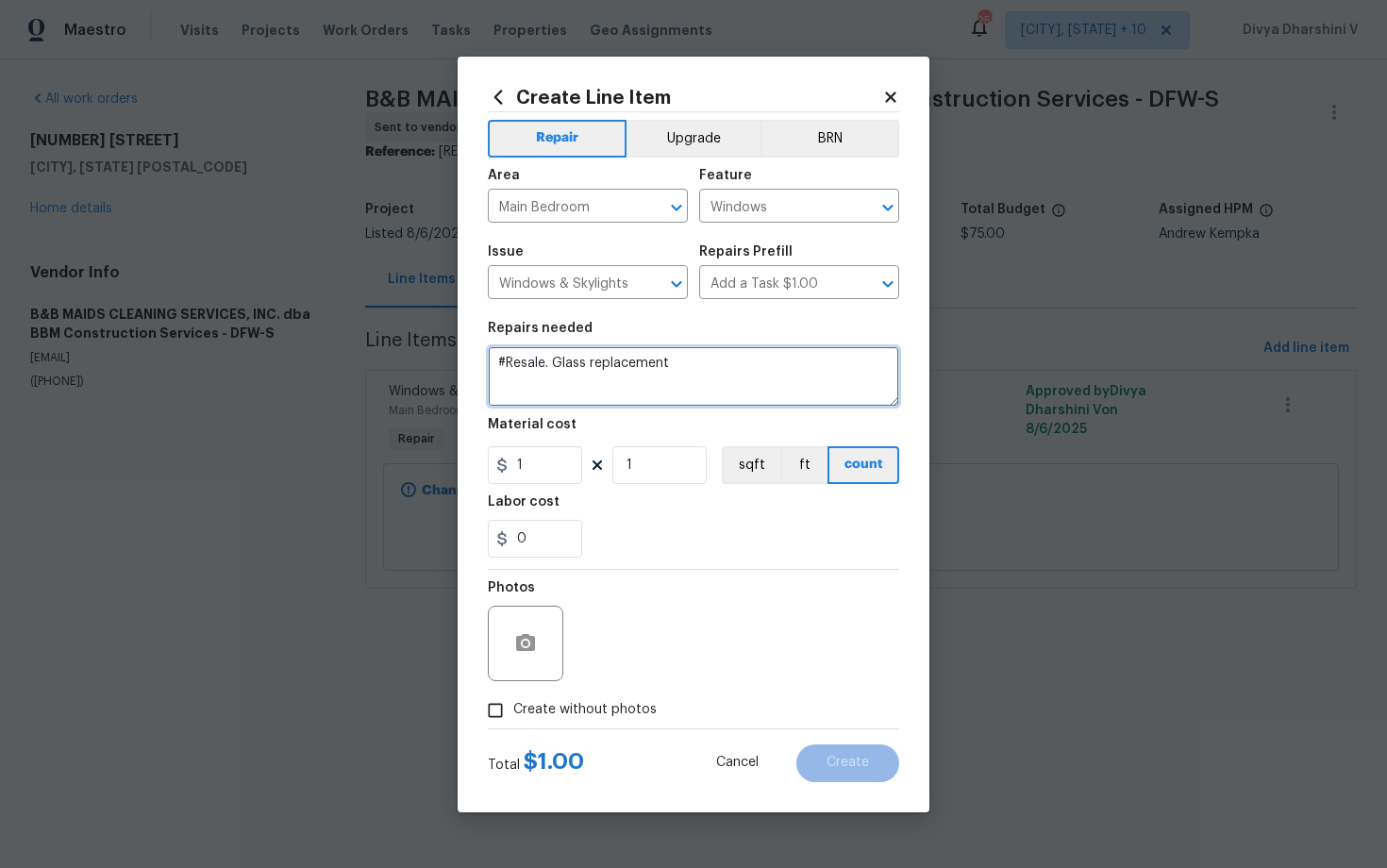 type on "#Resale. Glass replacement" 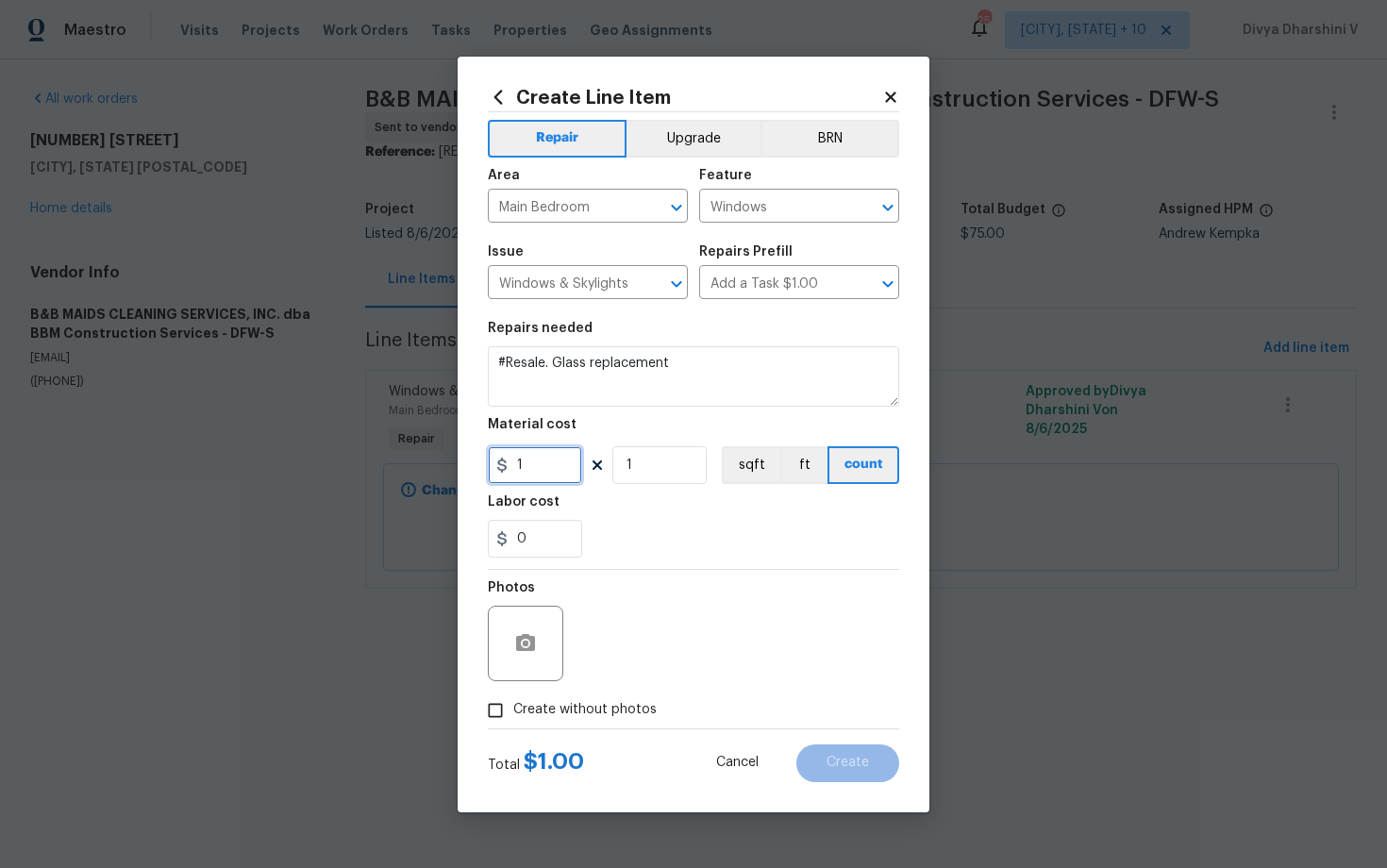 click on "1" at bounding box center [535, 465] 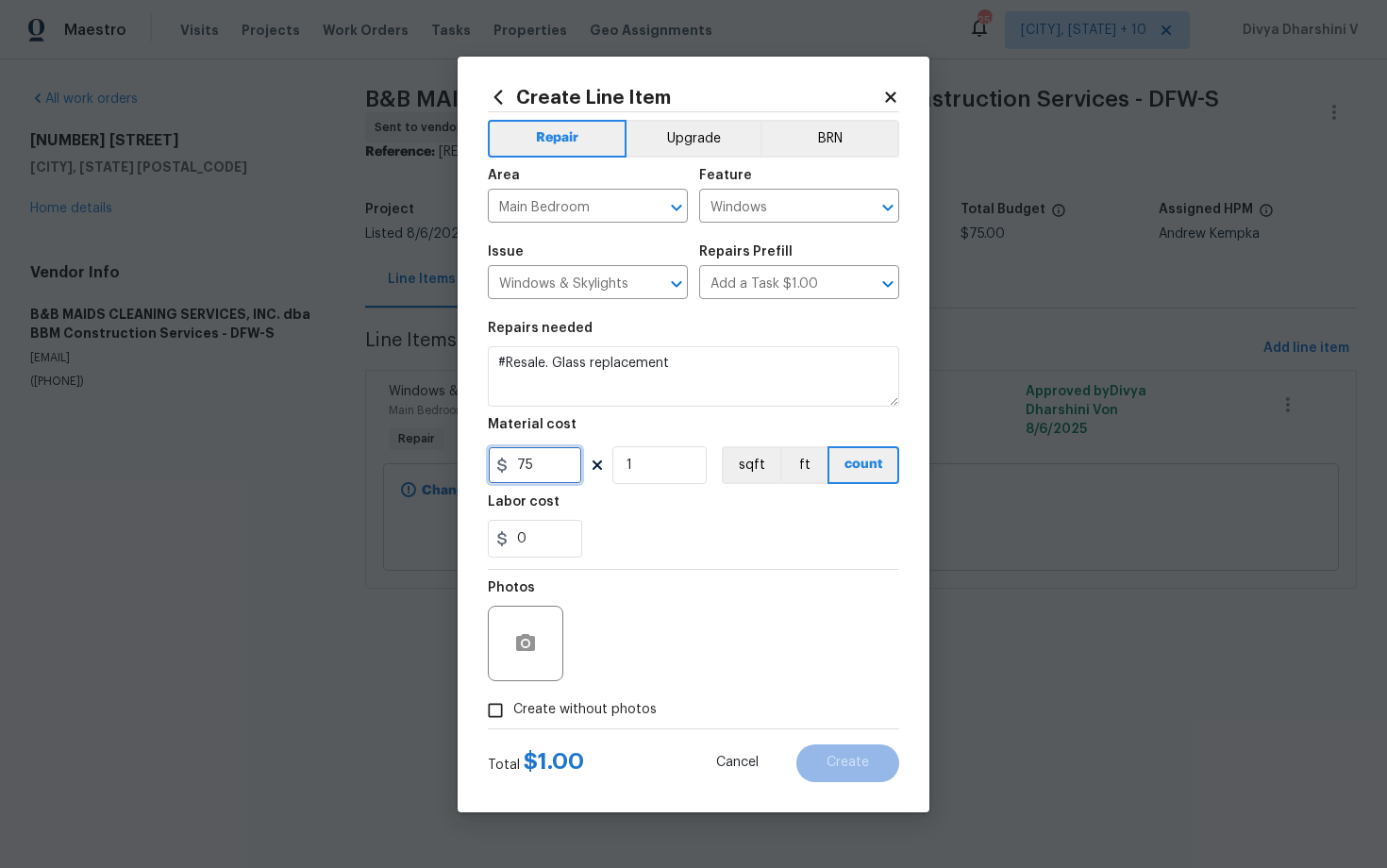 type on "75" 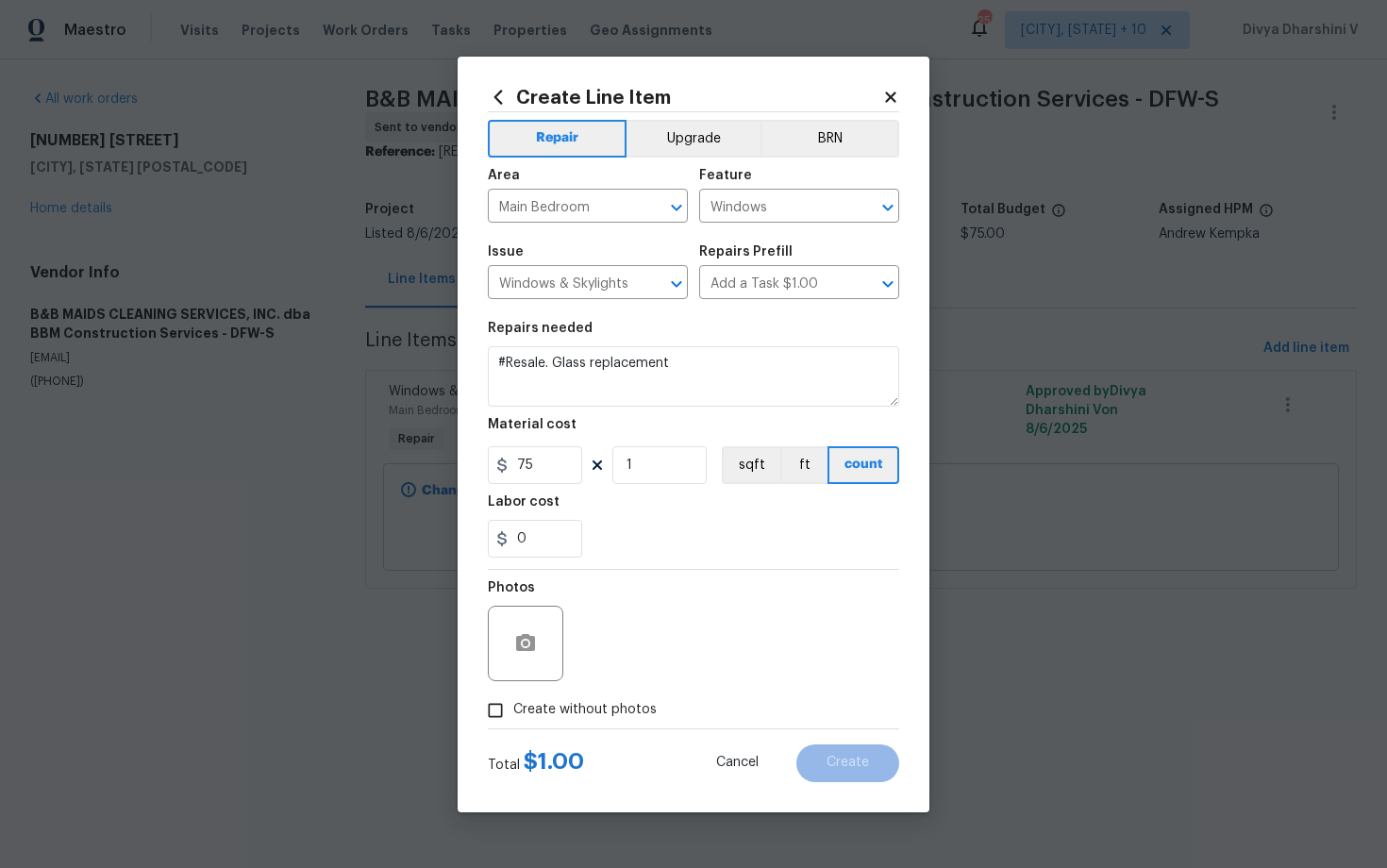 click on "Create without photos" at bounding box center [585, 709] 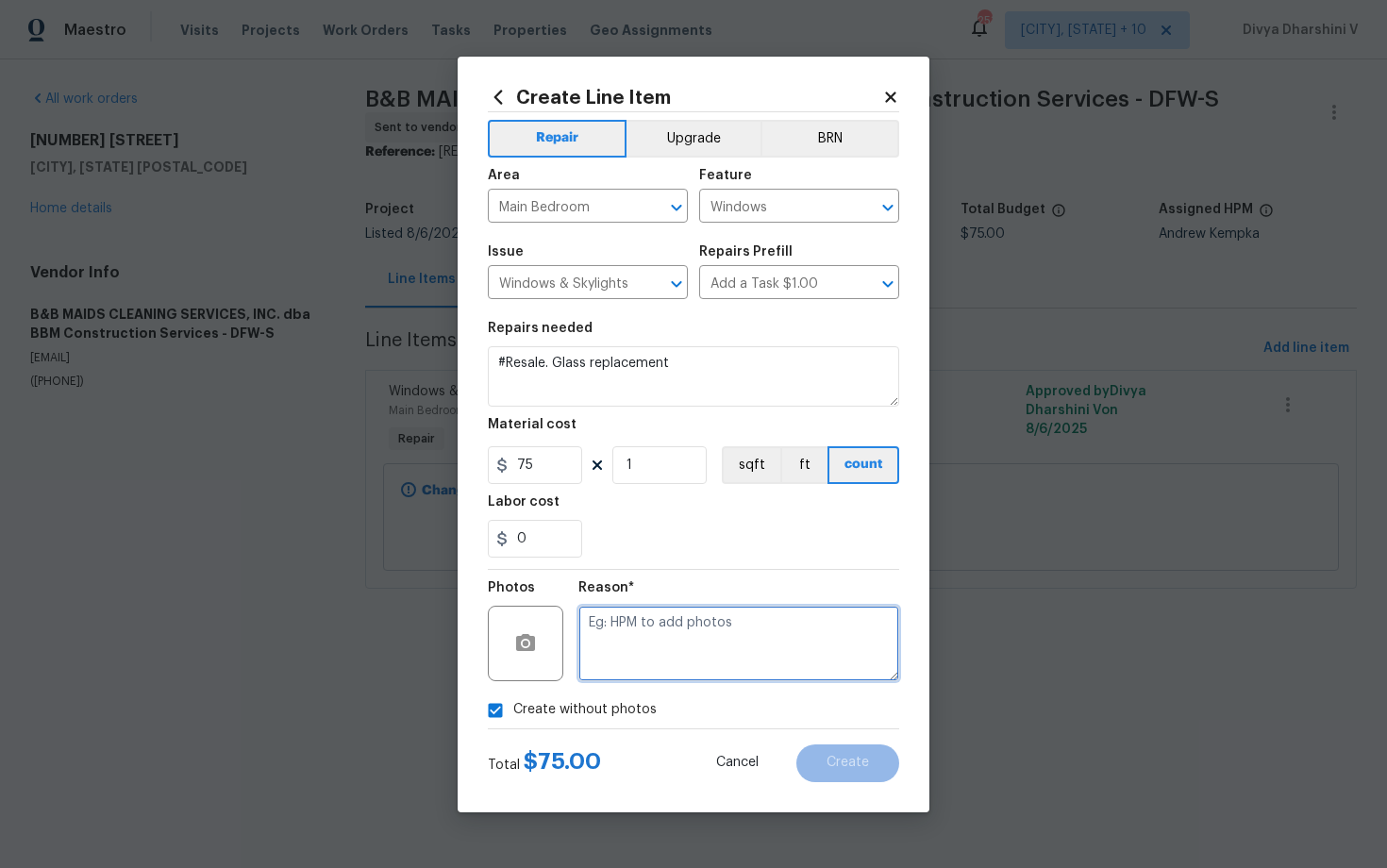 click at bounding box center (739, 643) 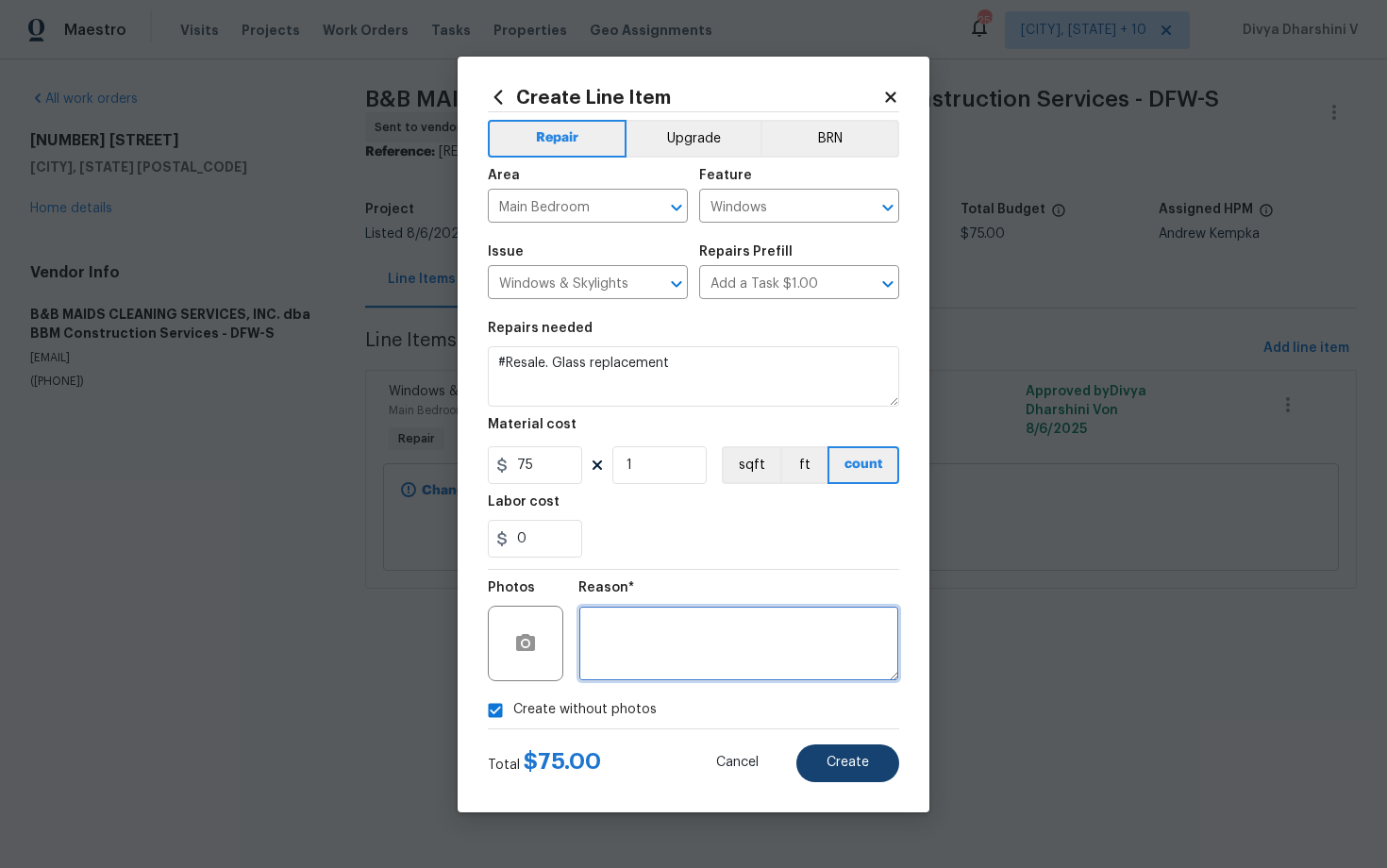 type 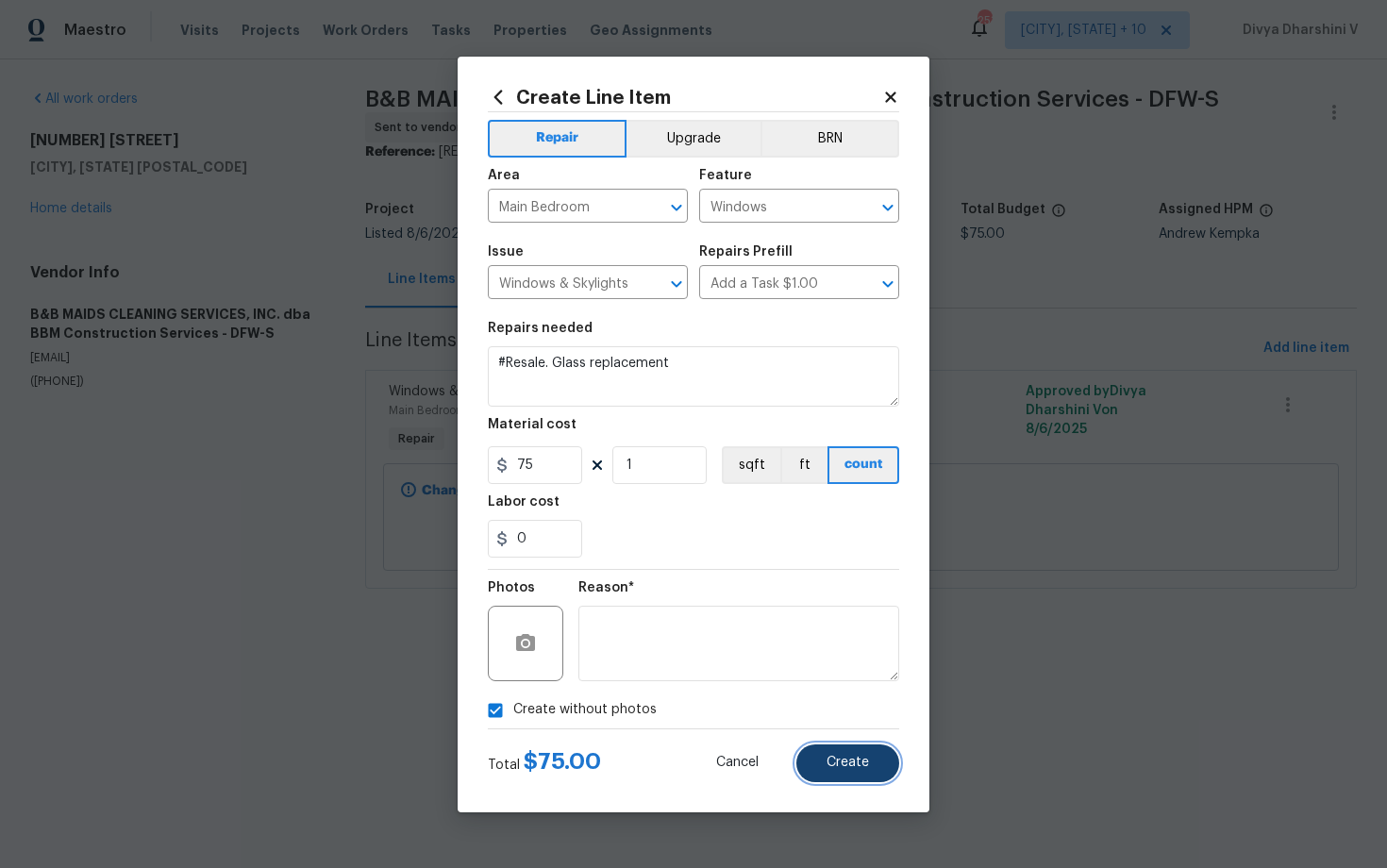 click on "Create" at bounding box center [847, 763] 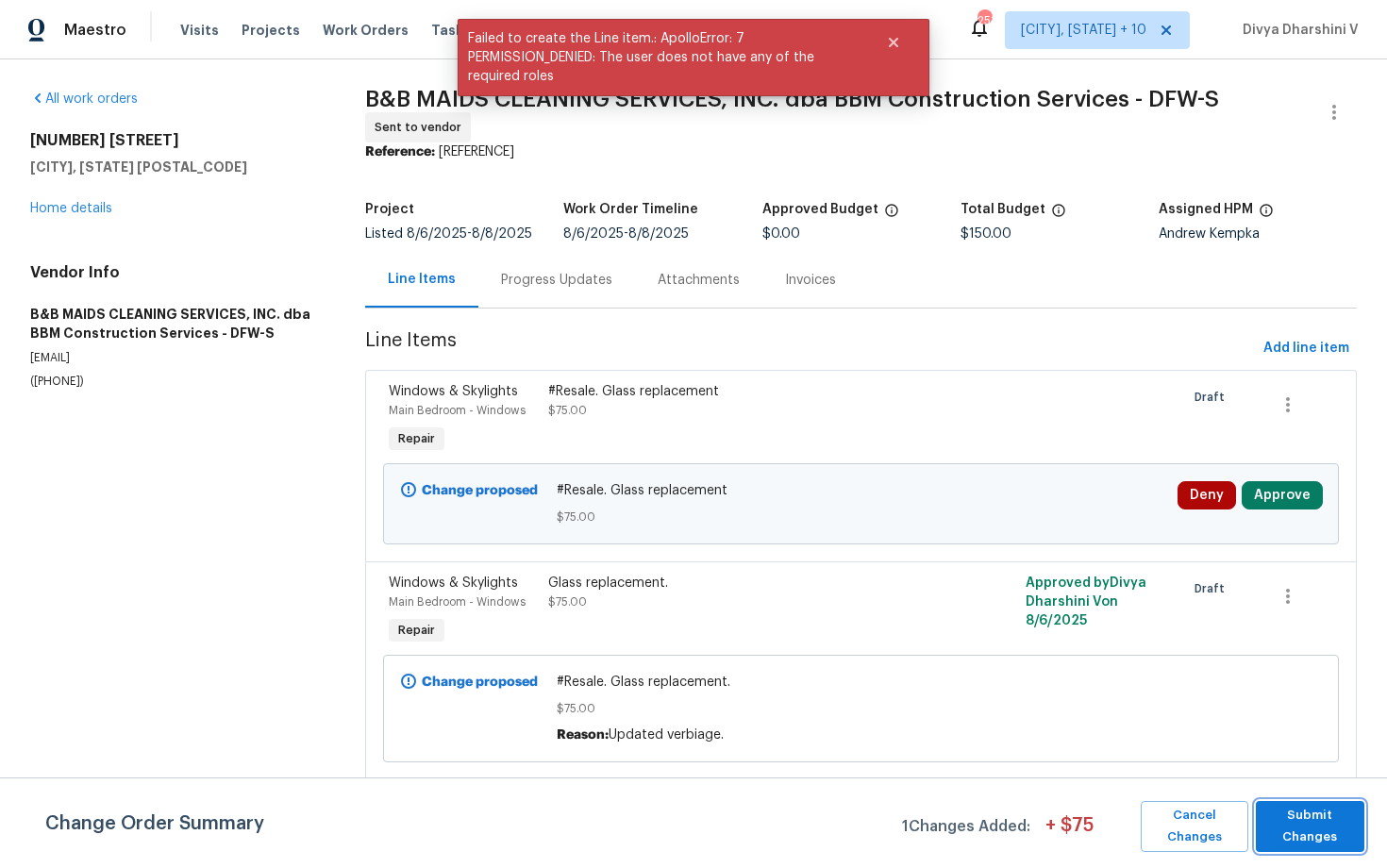 click on "Submit Changes" at bounding box center [1310, 826] 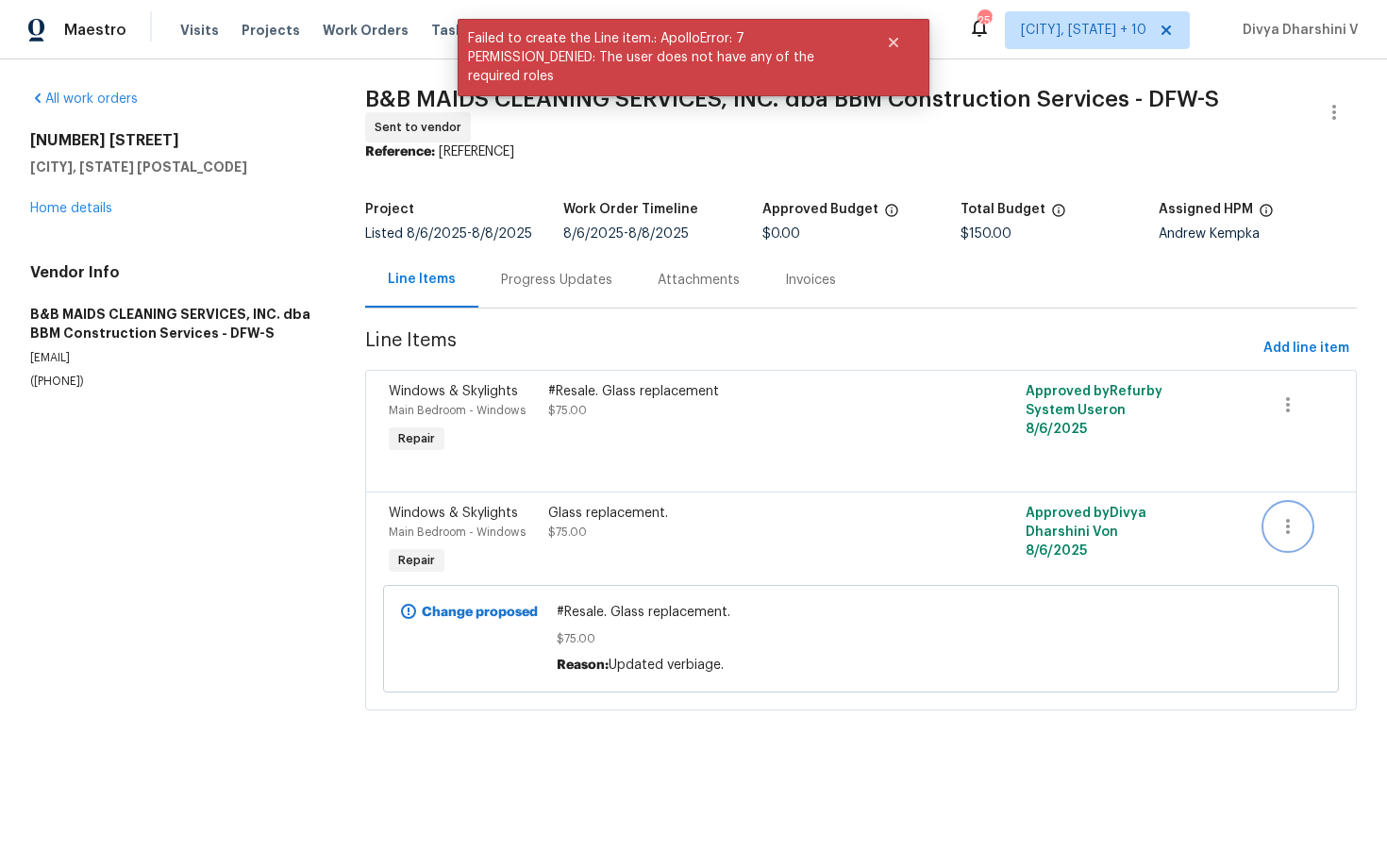 click at bounding box center [1288, 526] 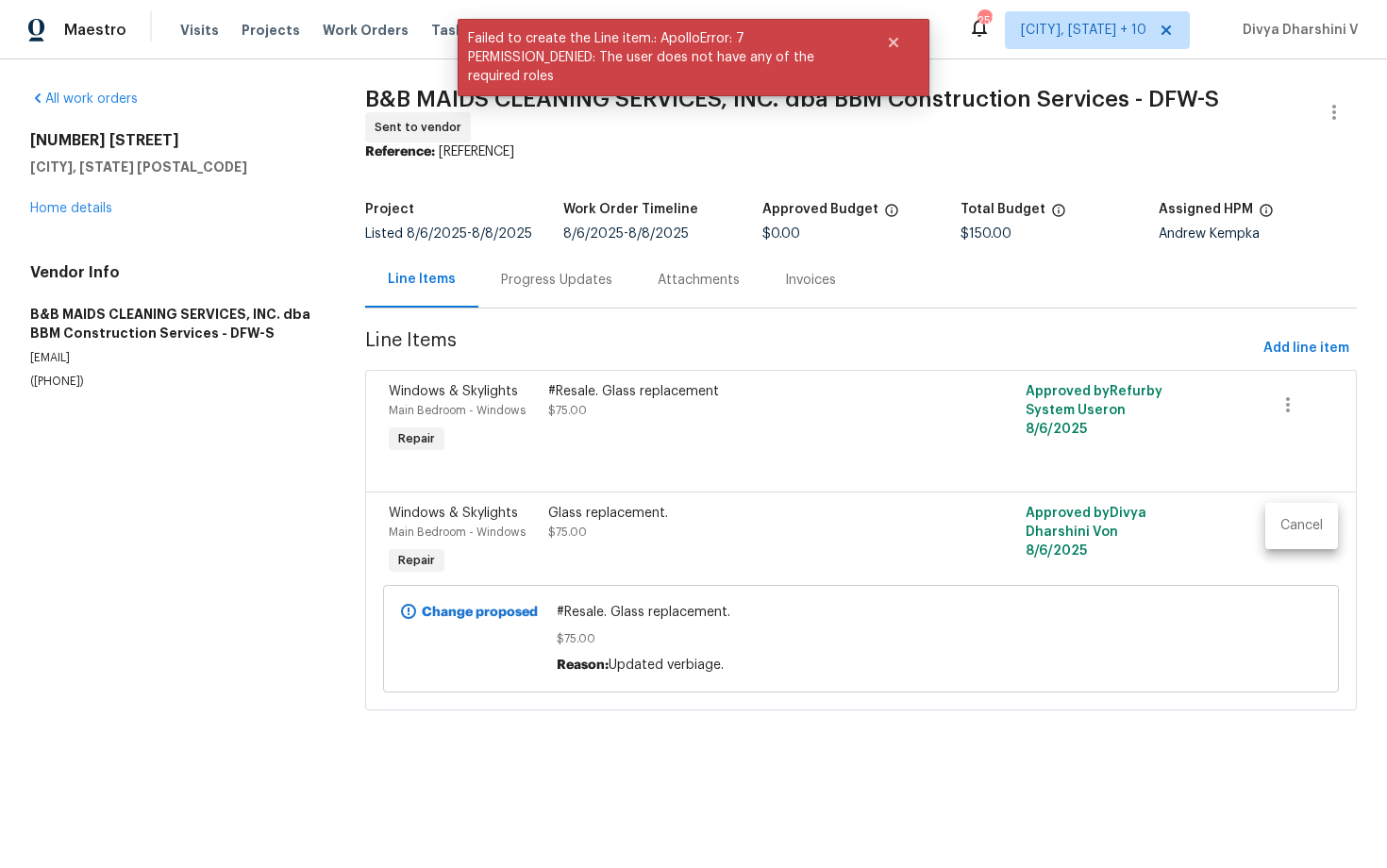 click on "Cancel" at bounding box center (1301, 526) 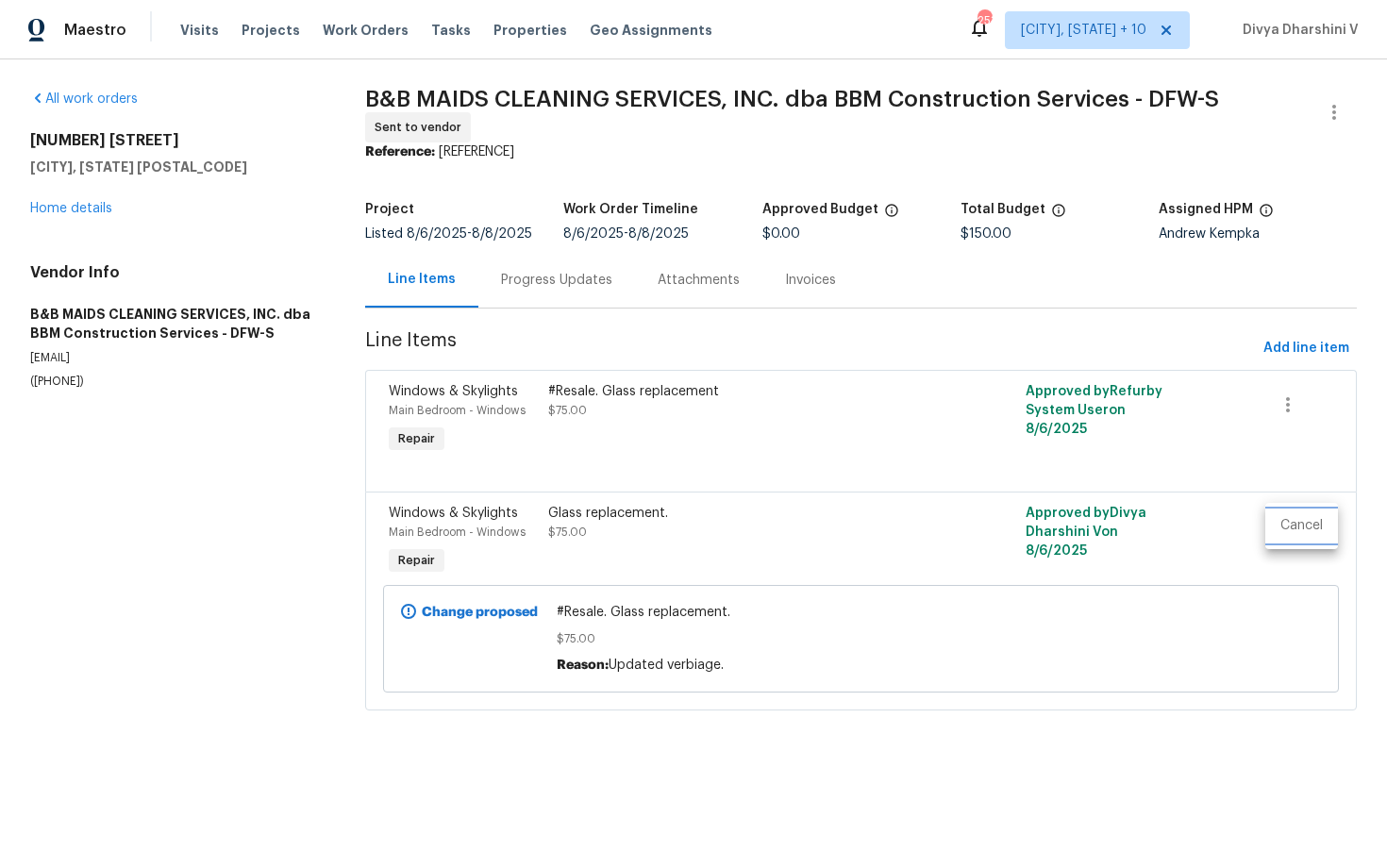 click on "Cancel" at bounding box center (1301, 526) 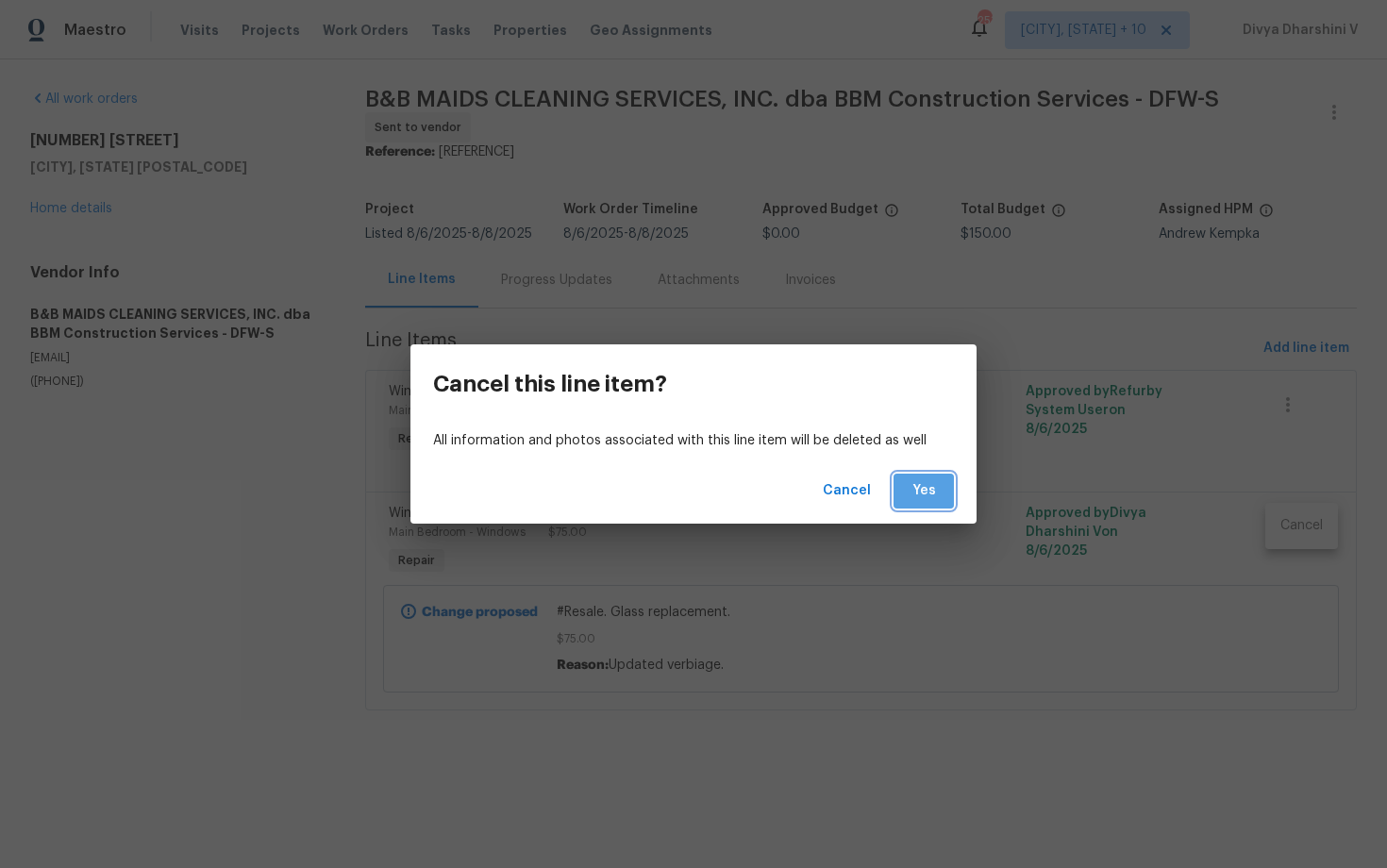 click on "Yes" at bounding box center [924, 491] 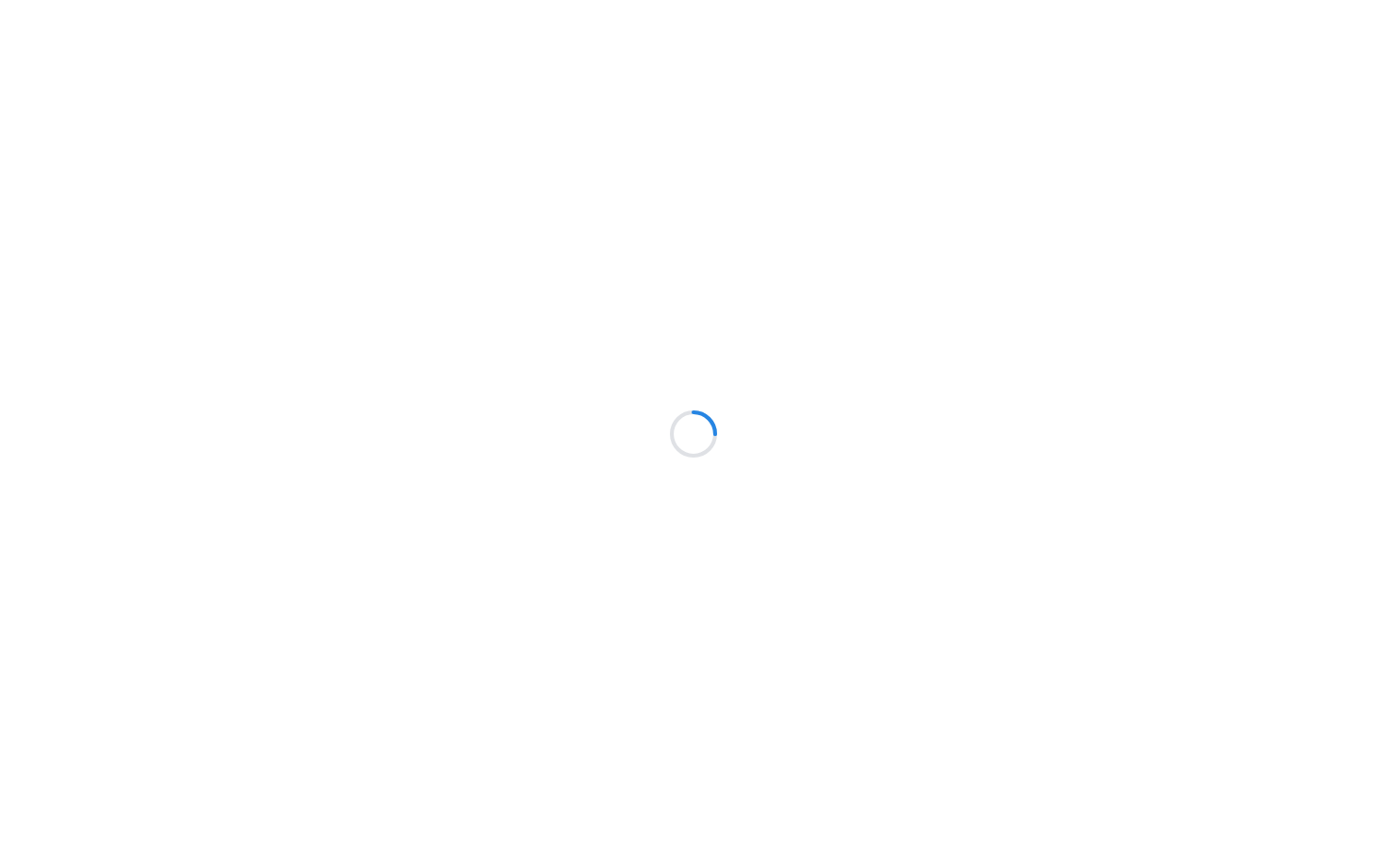 scroll, scrollTop: 0, scrollLeft: 0, axis: both 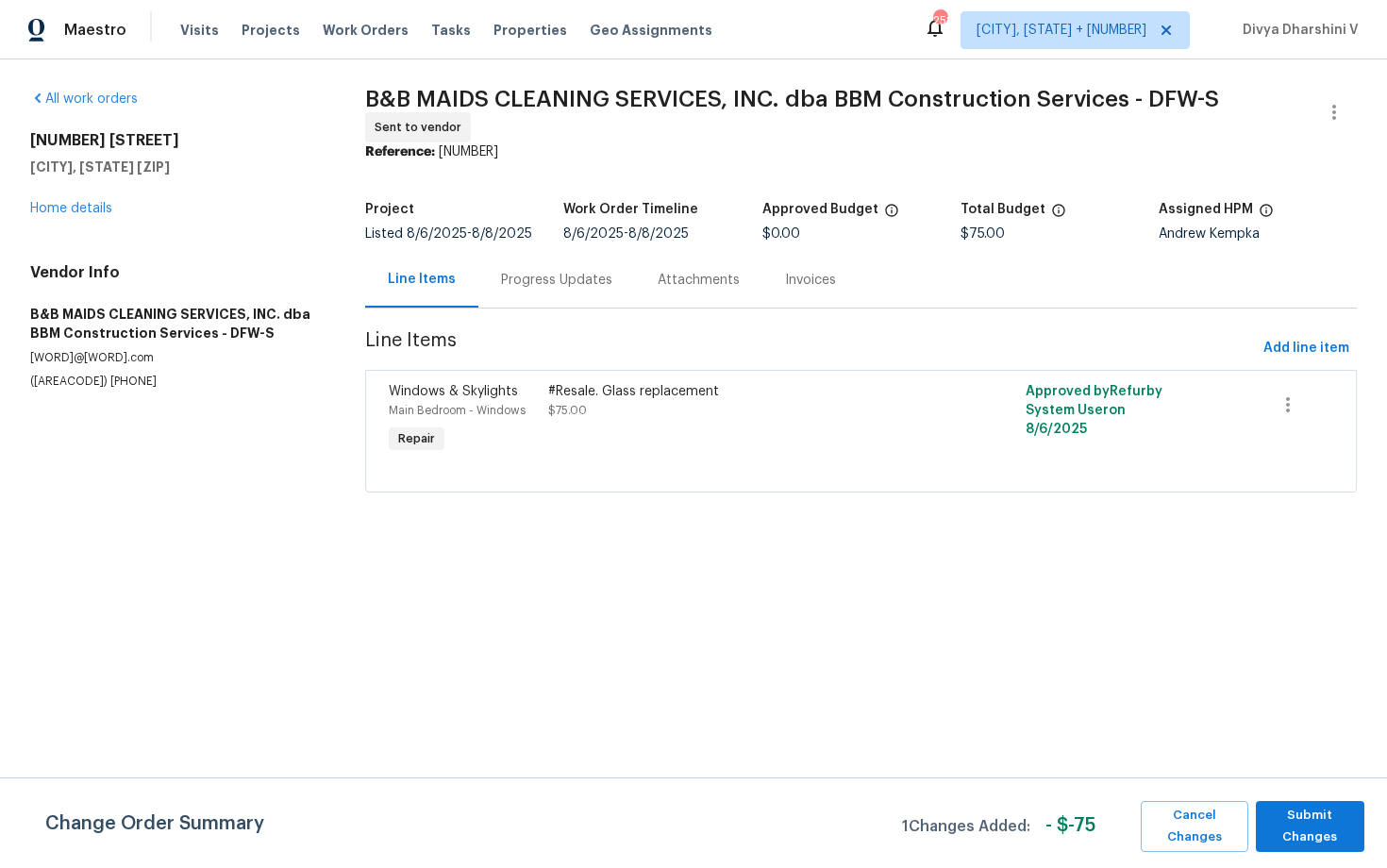 click on "#Resale. Glass replacement" at bounding box center [742, 392] 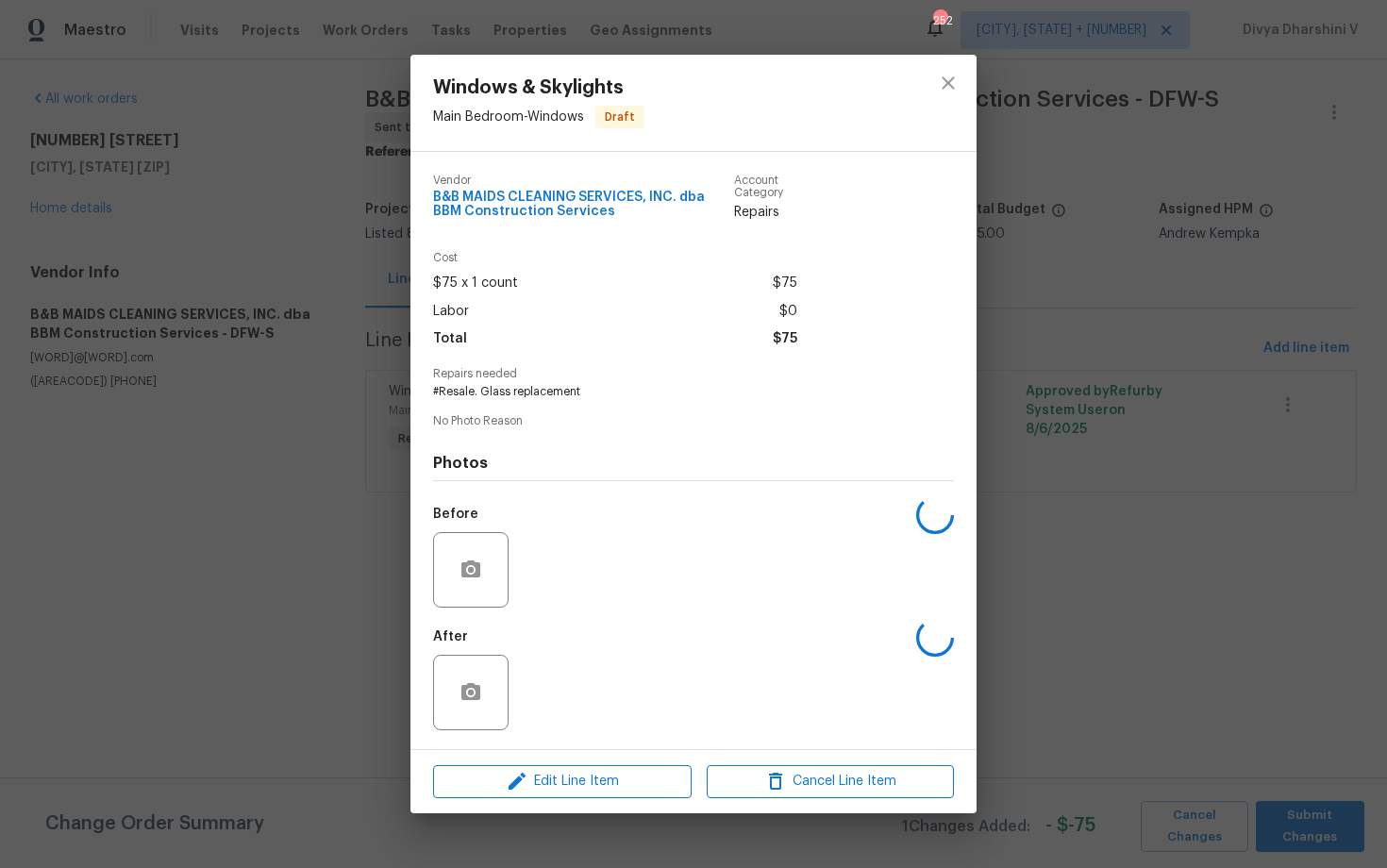 click on "#Resale. Glass replacement" at bounding box center [667, 392] 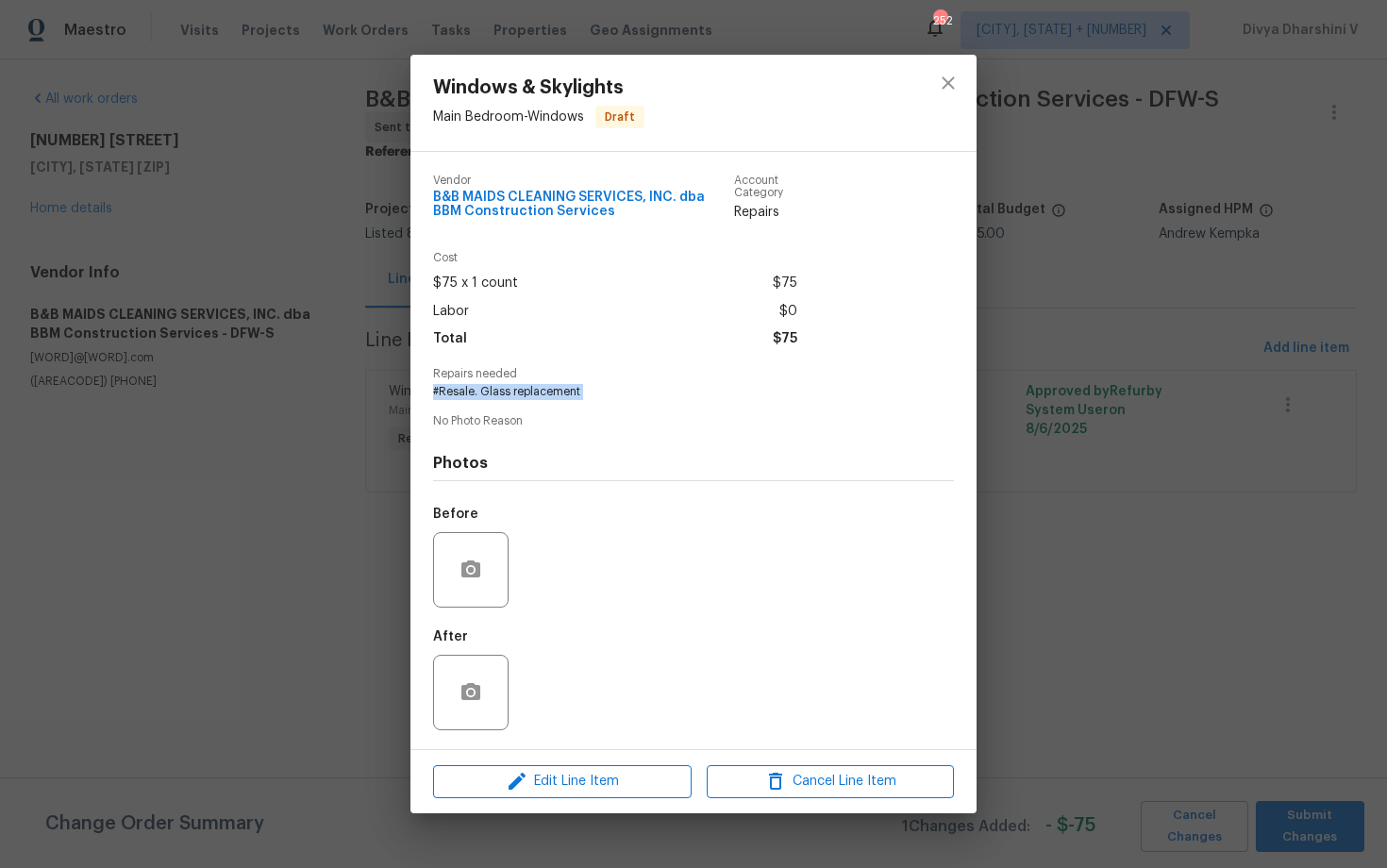 copy on "#Resale. Glass replacement" 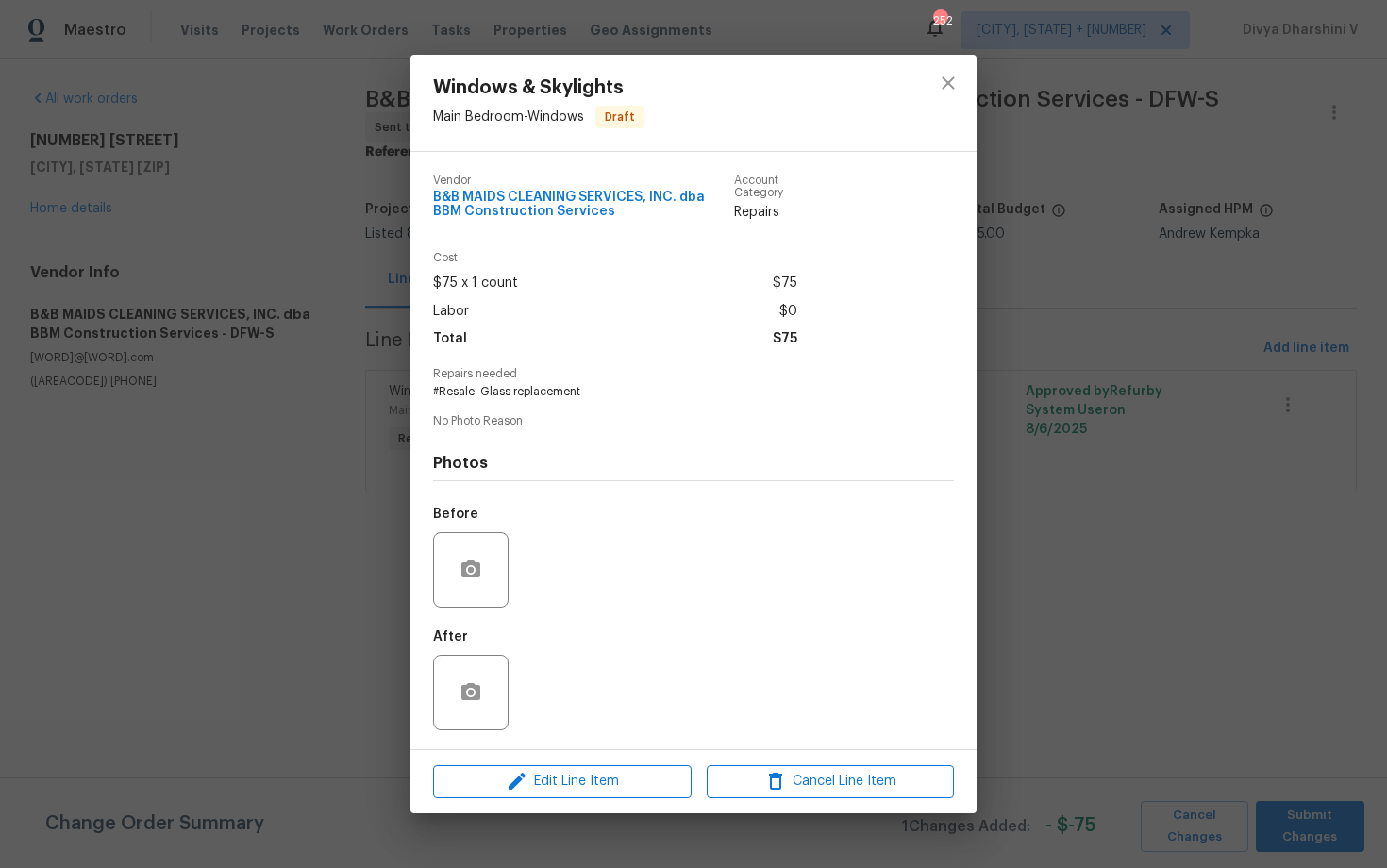 click on "Windows & Skylights Main Bedroom - Windows Draft Vendor B&B MAIDS CLEANING SERVICES, INC. dba BBM Construction Services Account Category Repairs Cost $75 x 1 count $75 Labor $0 Total $75 Repairs needed #Resale. Glass replacement No Photo Reason Photos Before After Edit Line Item Cancel Line Item" at bounding box center [694, 434] 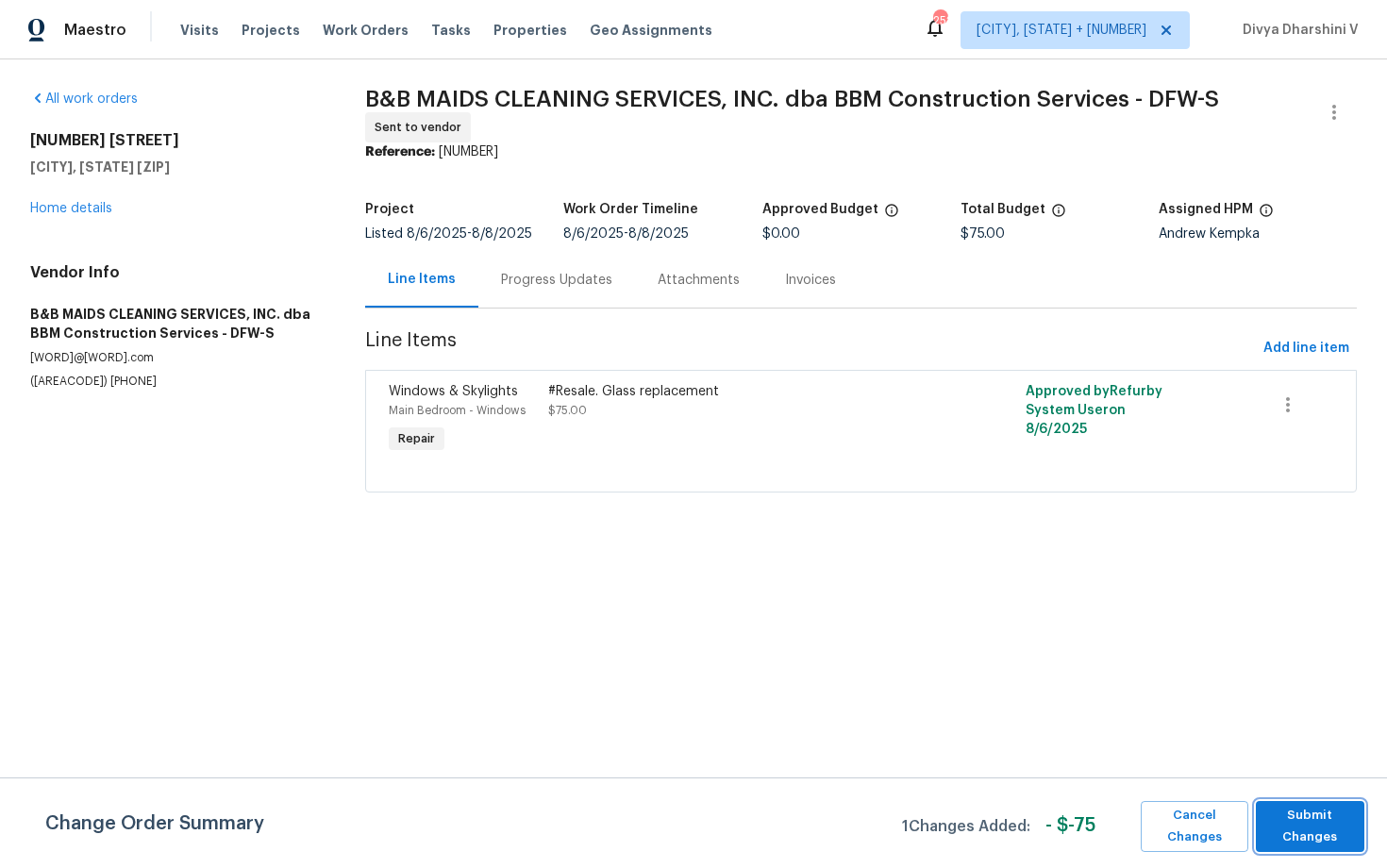 click on "Submit Changes" at bounding box center [1310, 826] 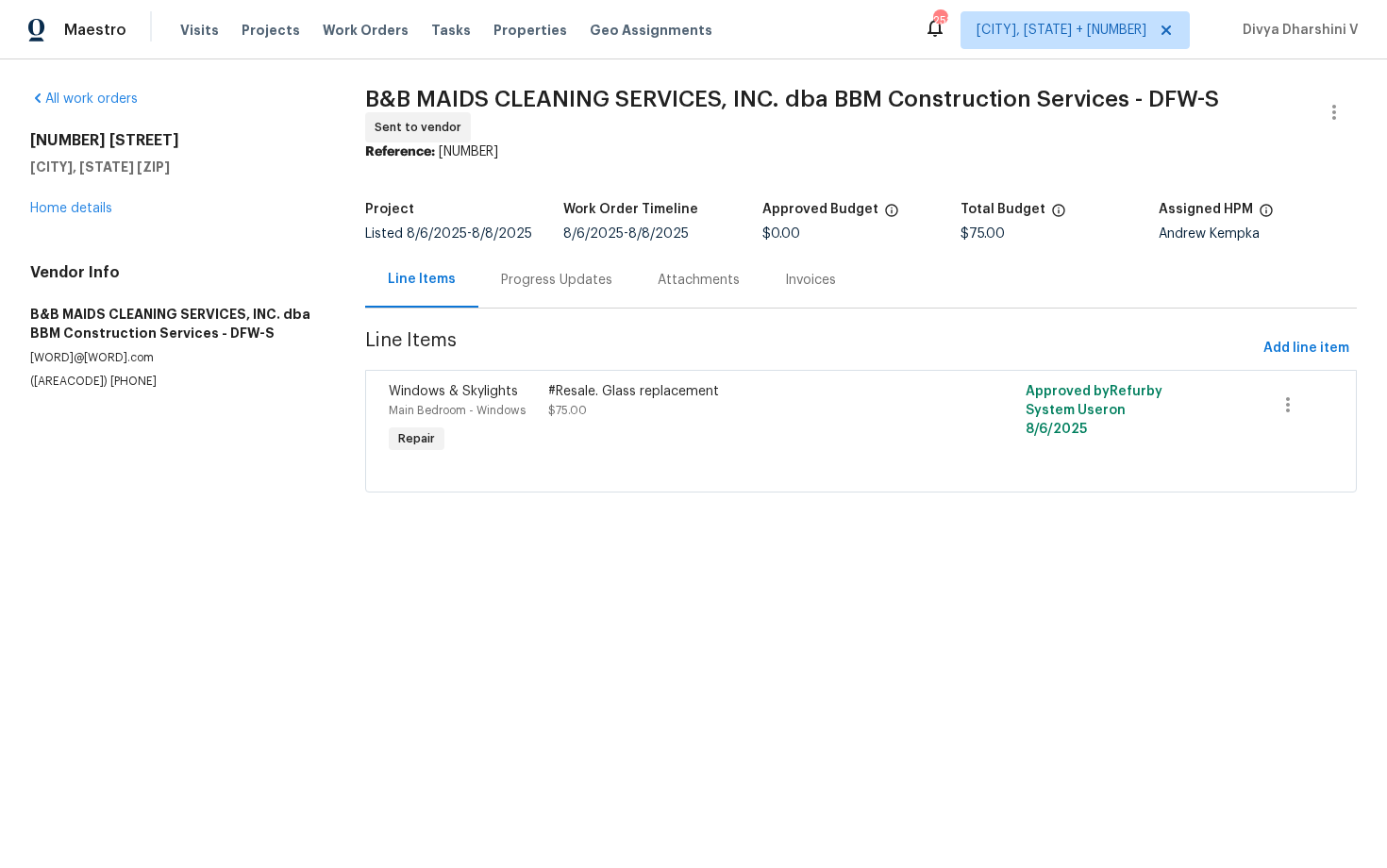 click on "[WORD]@[WORD].com" at bounding box center [175, 358] 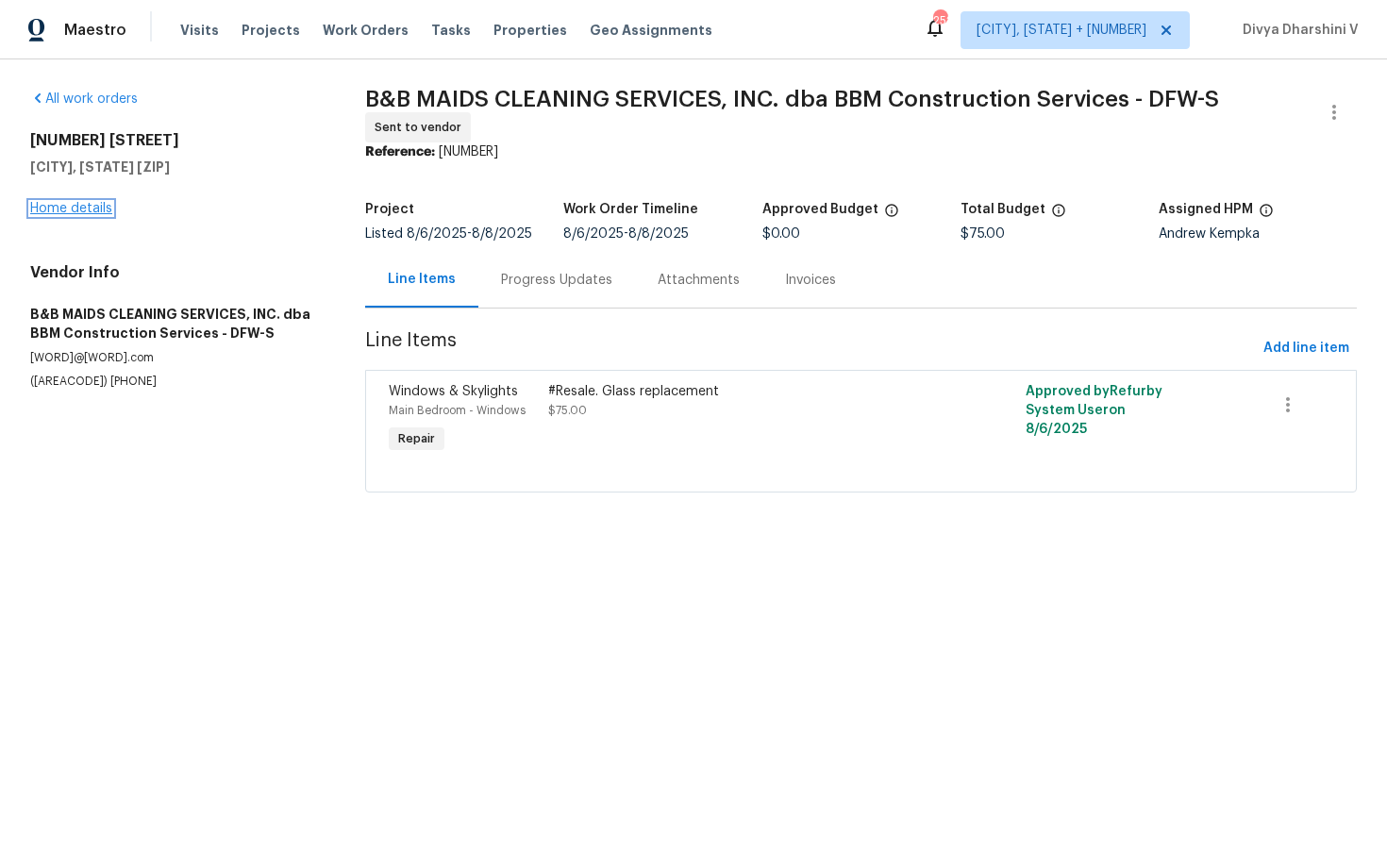 click on "Home details" at bounding box center (71, 209) 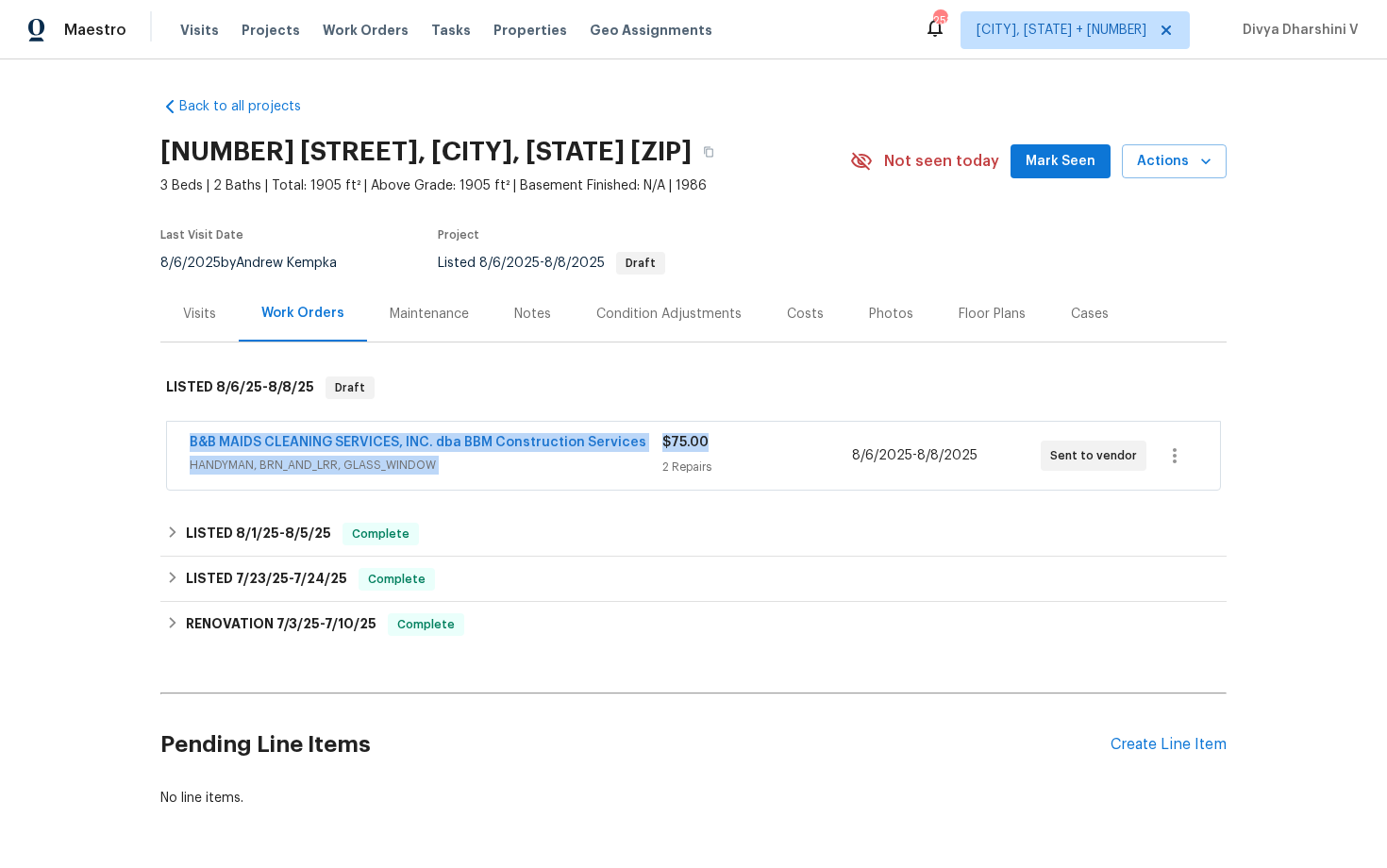 drag, startPoint x: 177, startPoint y: 442, endPoint x: 788, endPoint y: 441, distance: 611.0008 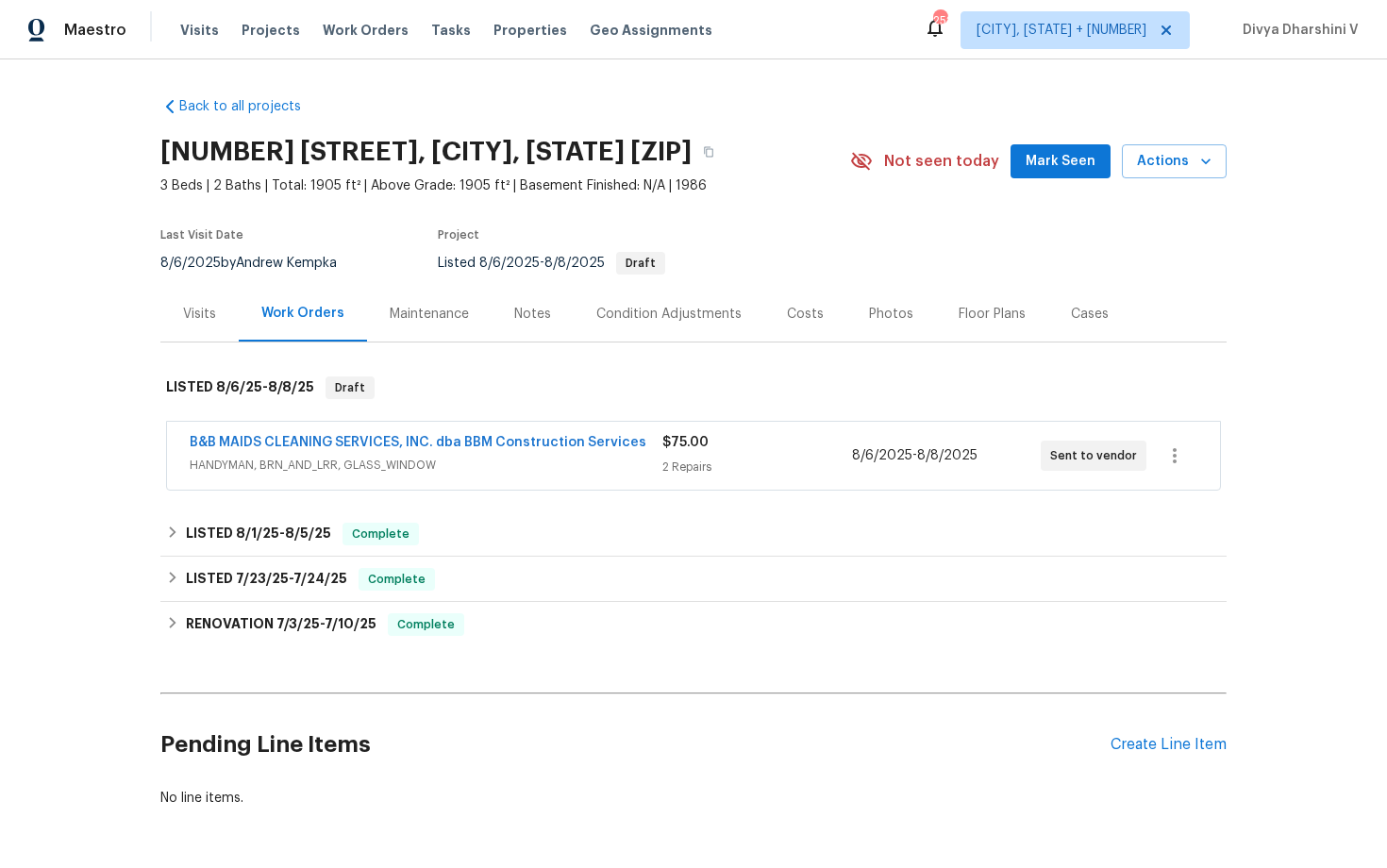 click on "B&B MAIDS CLEANING SERVICES, INC. dba BBM Construction Services HANDYMAN, BRN_AND_LRR, GLASS_WINDOW $75.00 2 Repairs 8/6/2025 - 8/8/2025 Sent to vendor" at bounding box center [694, 456] 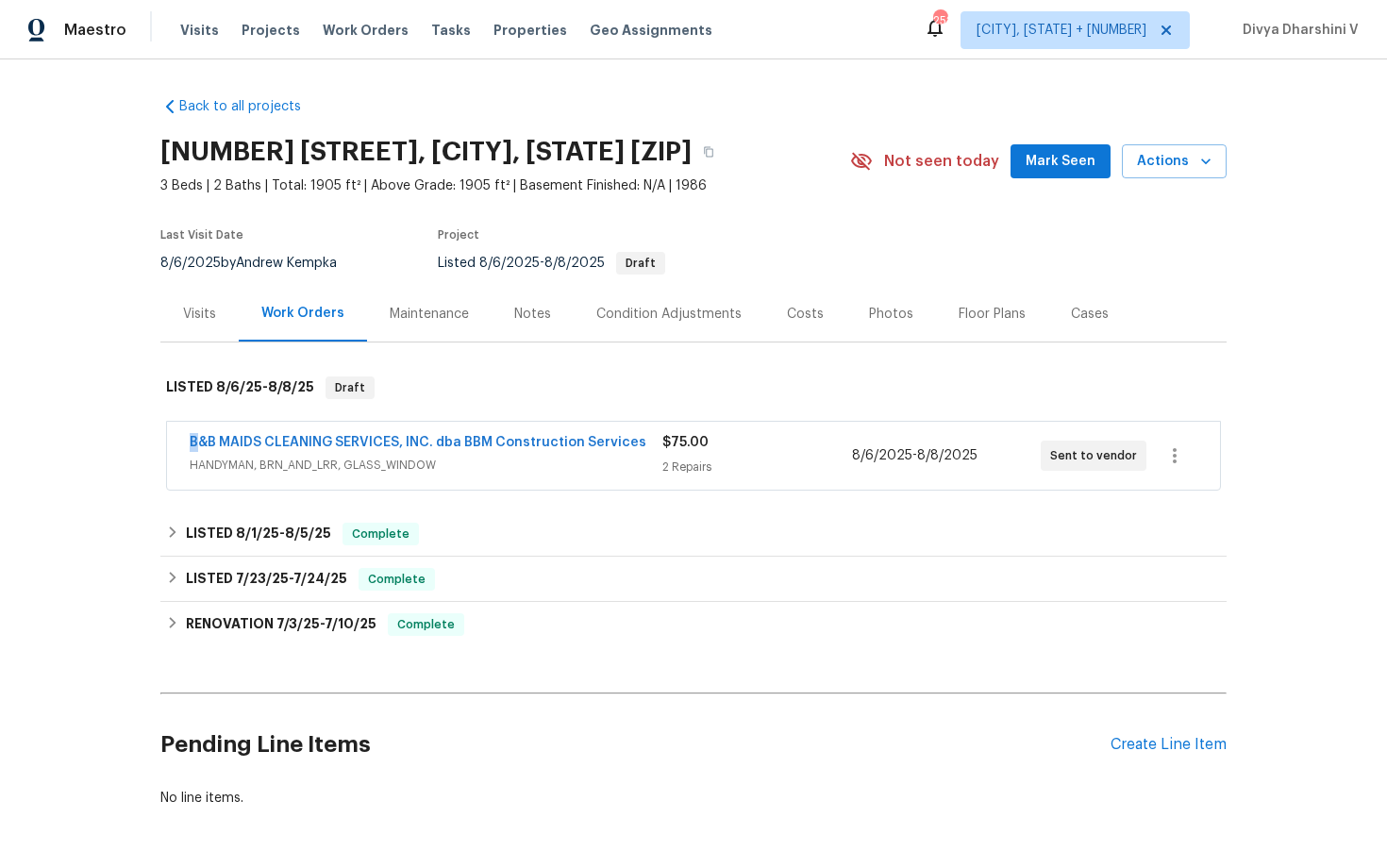 click on "B&B MAIDS CLEANING SERVICES, INC. dba BBM Construction Services HANDYMAN, BRN_AND_LRR, GLASS_WINDOW $75.00 2 Repairs 8/6/2025 - 8/8/2025 Sent to vendor" at bounding box center (694, 456) 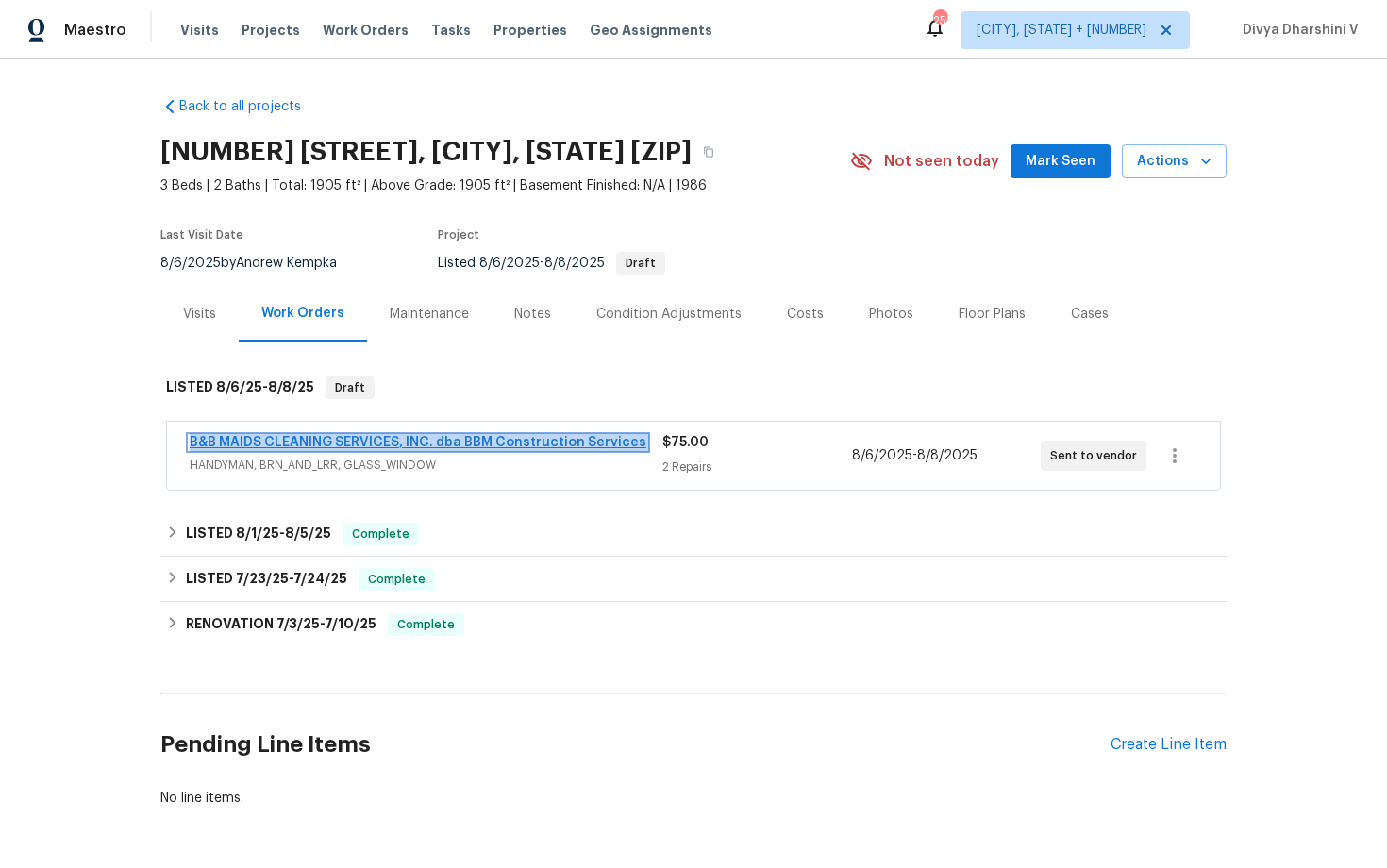 click on "B&B MAIDS CLEANING SERVICES, INC. dba BBM Construction Services" at bounding box center (418, 442) 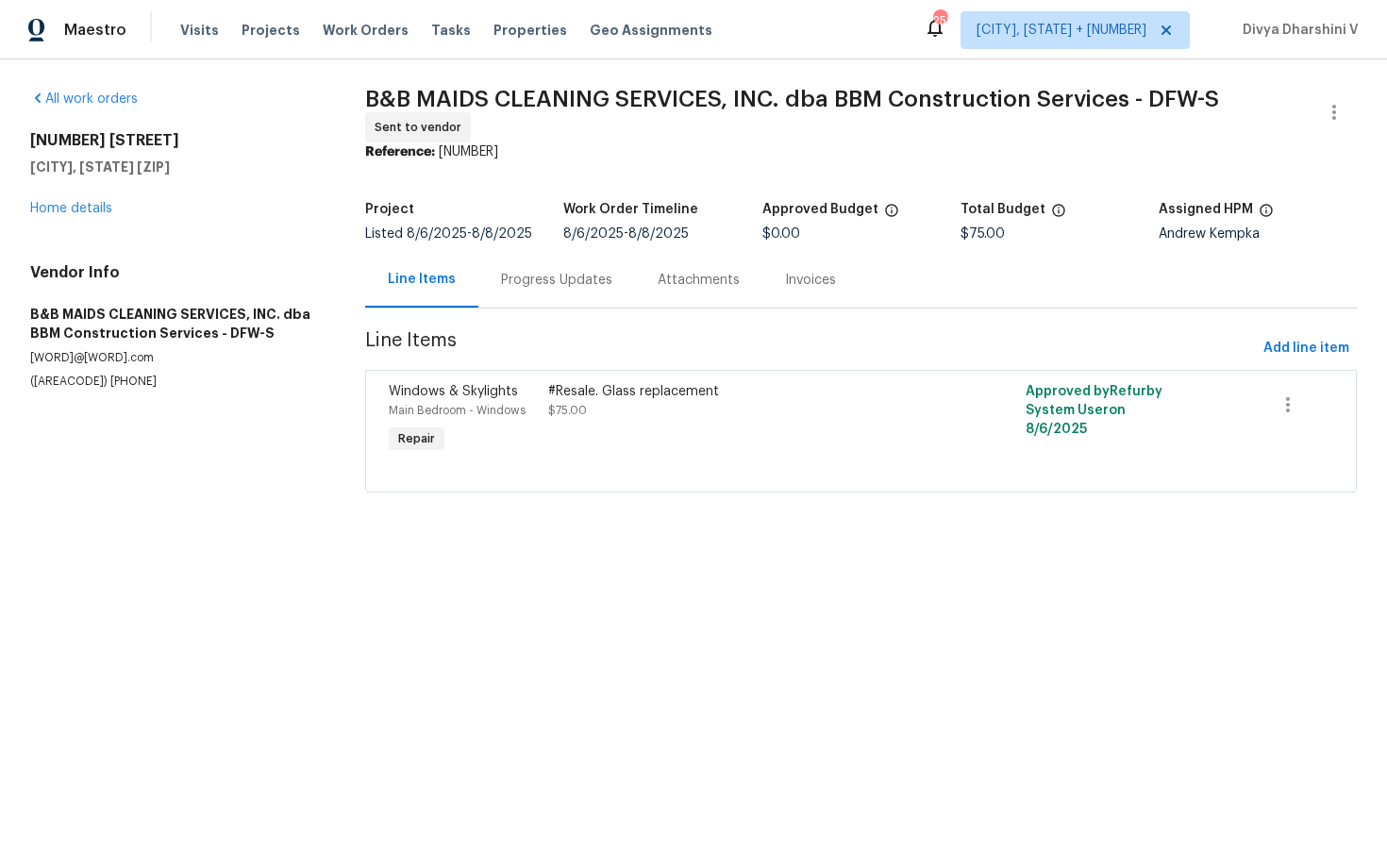 click on "#Resale. Glass replacement $75.00" at bounding box center (742, 401) 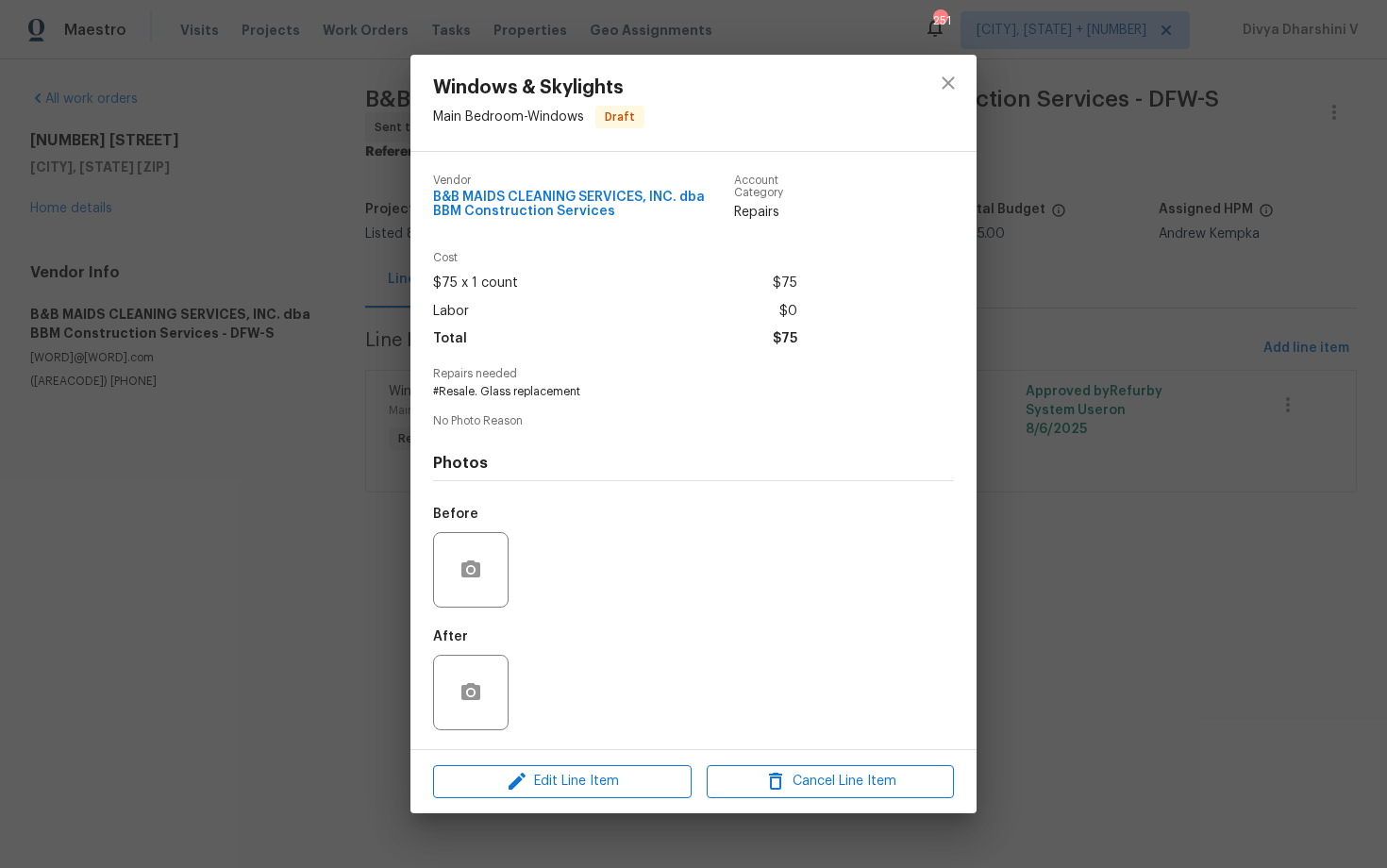 click at bounding box center (471, 570) 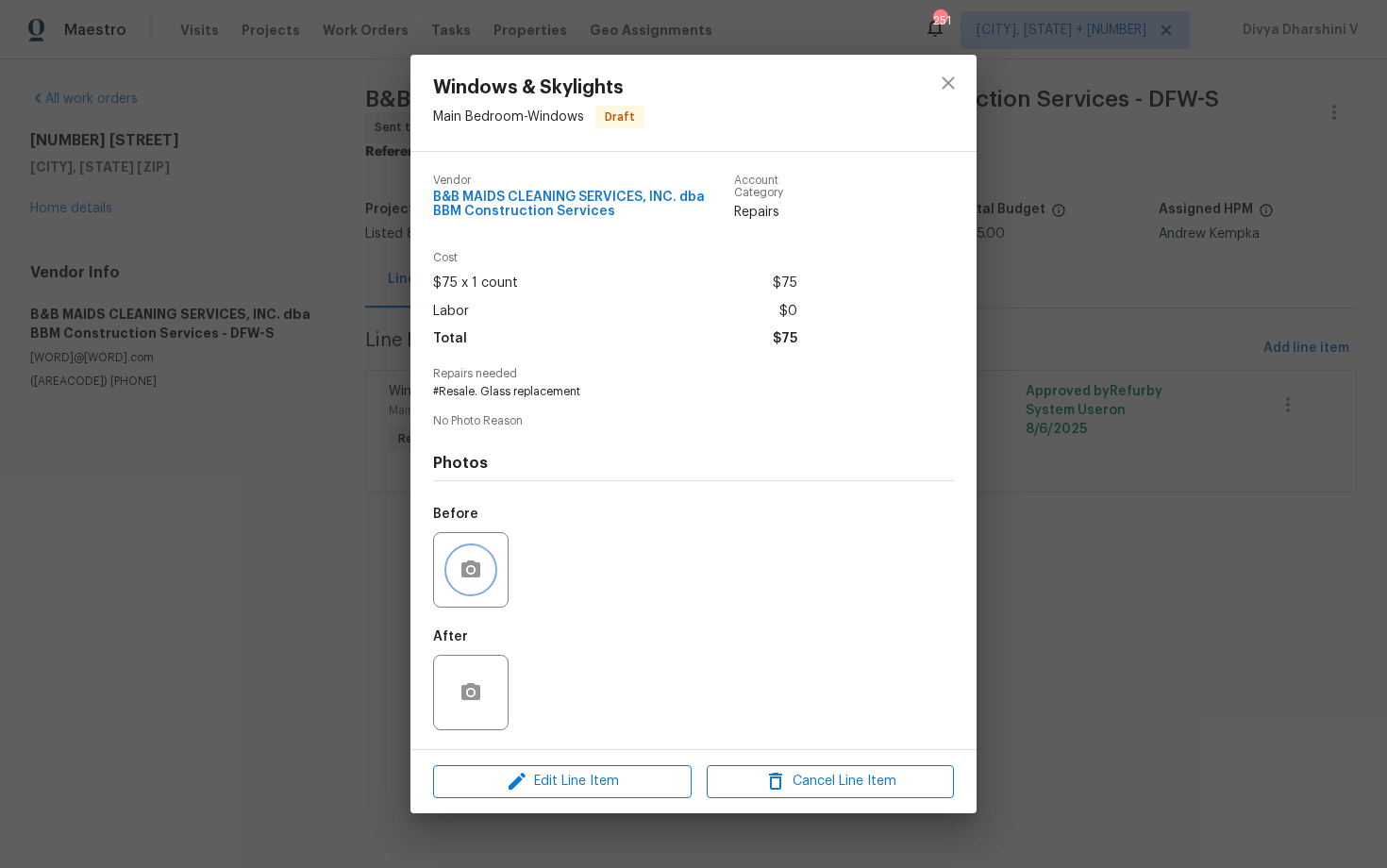 click 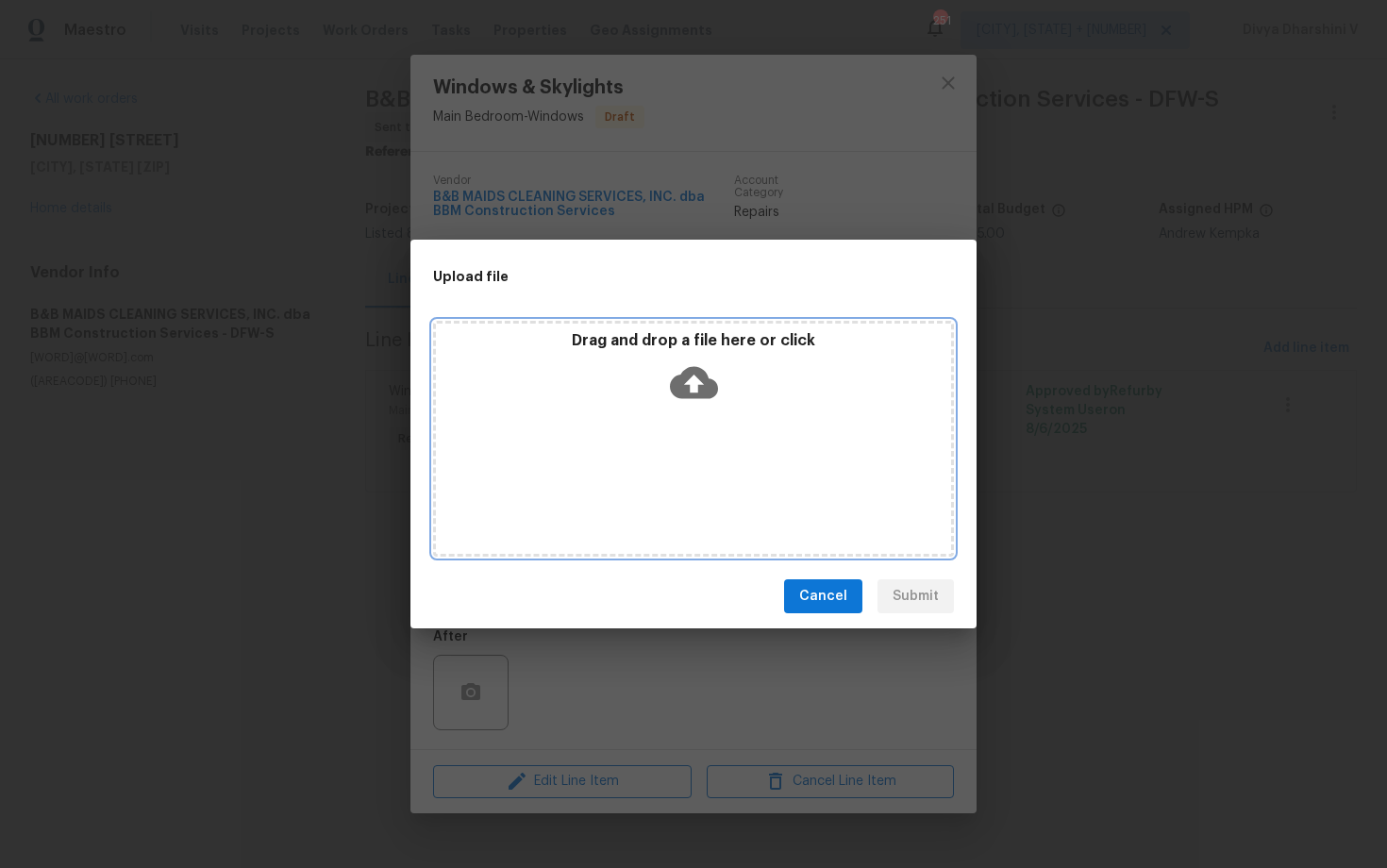click on "Drag and drop a file here or click" at bounding box center (694, 372) 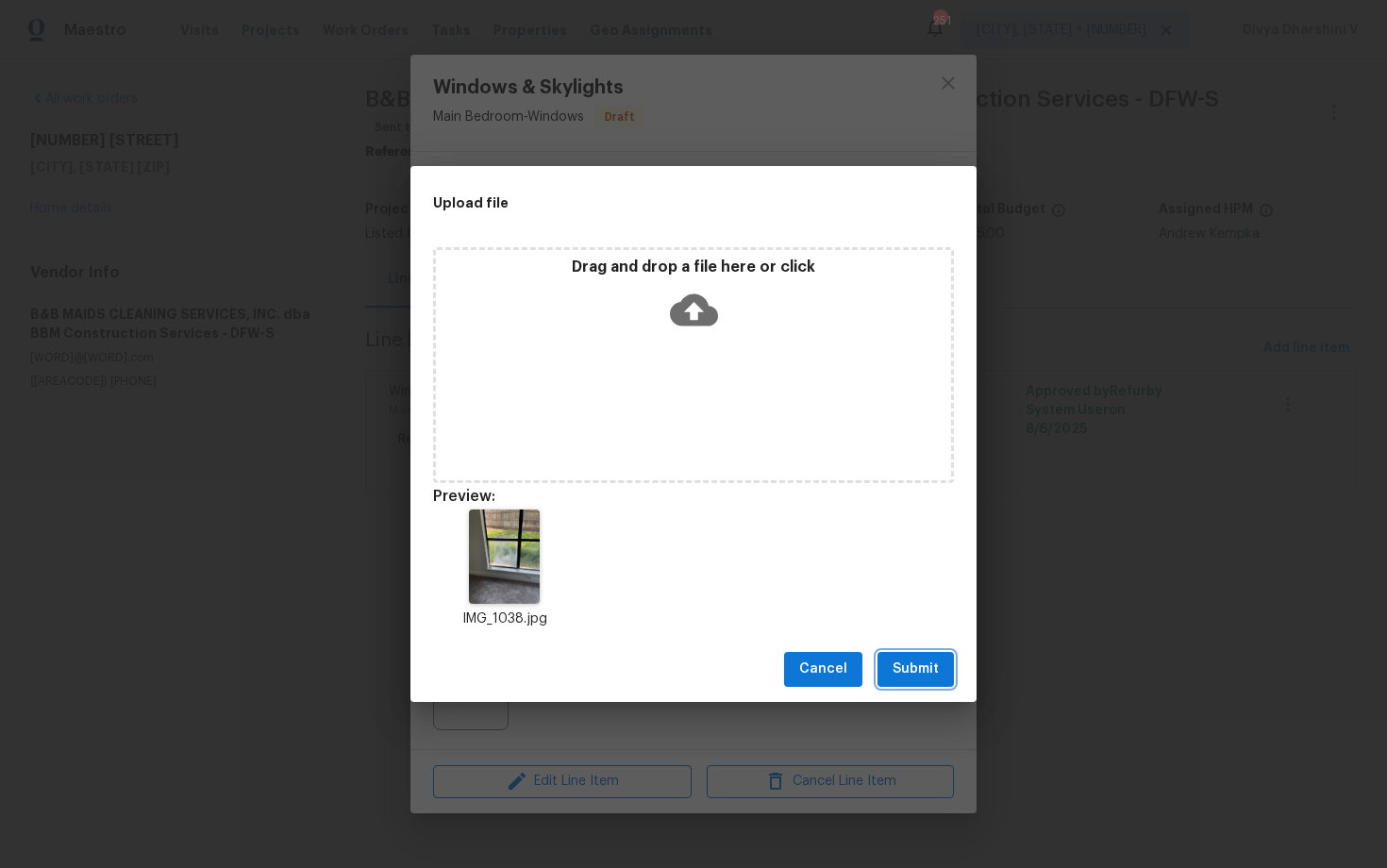 click on "Submit" at bounding box center [915, 669] 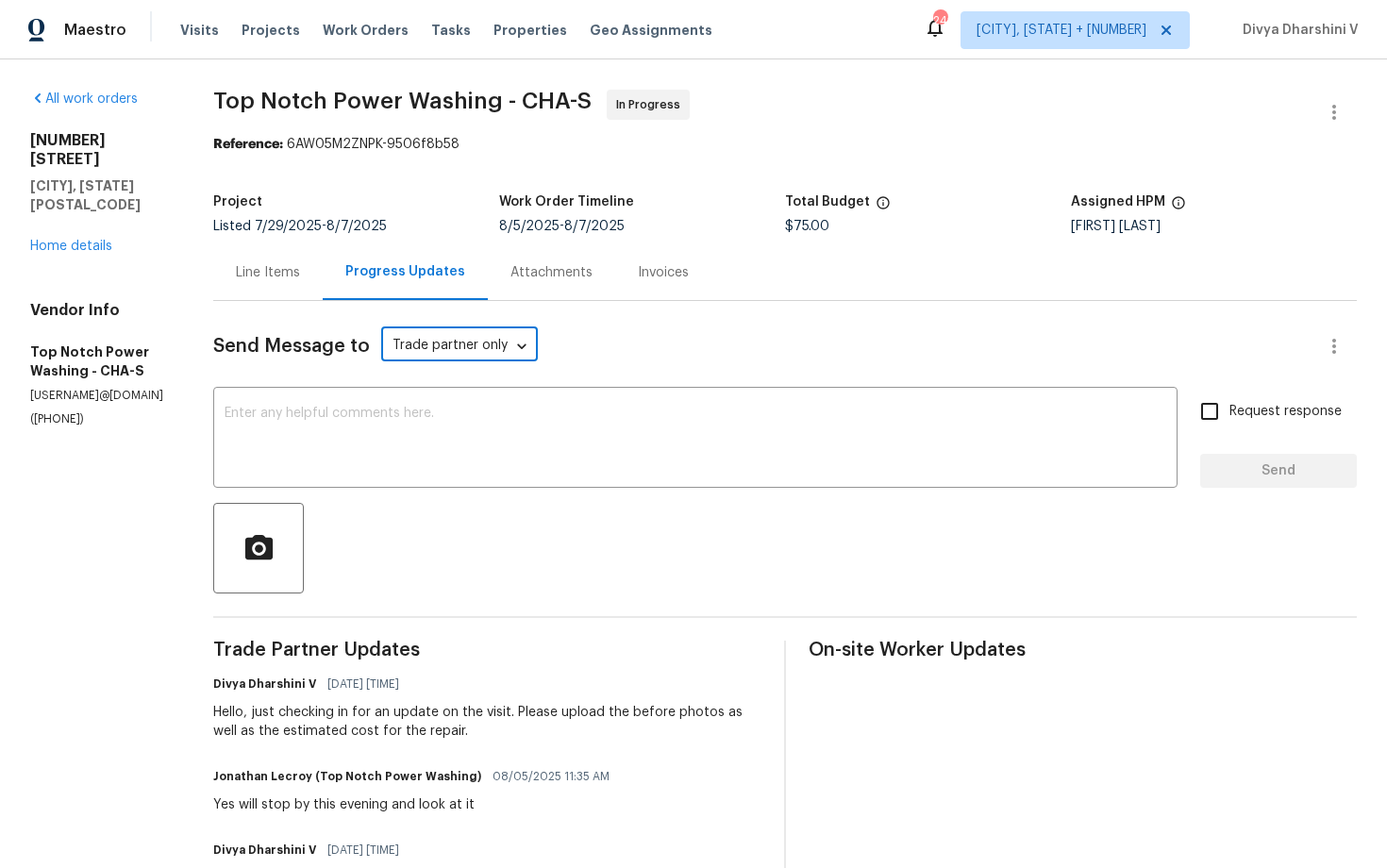 scroll, scrollTop: 0, scrollLeft: 0, axis: both 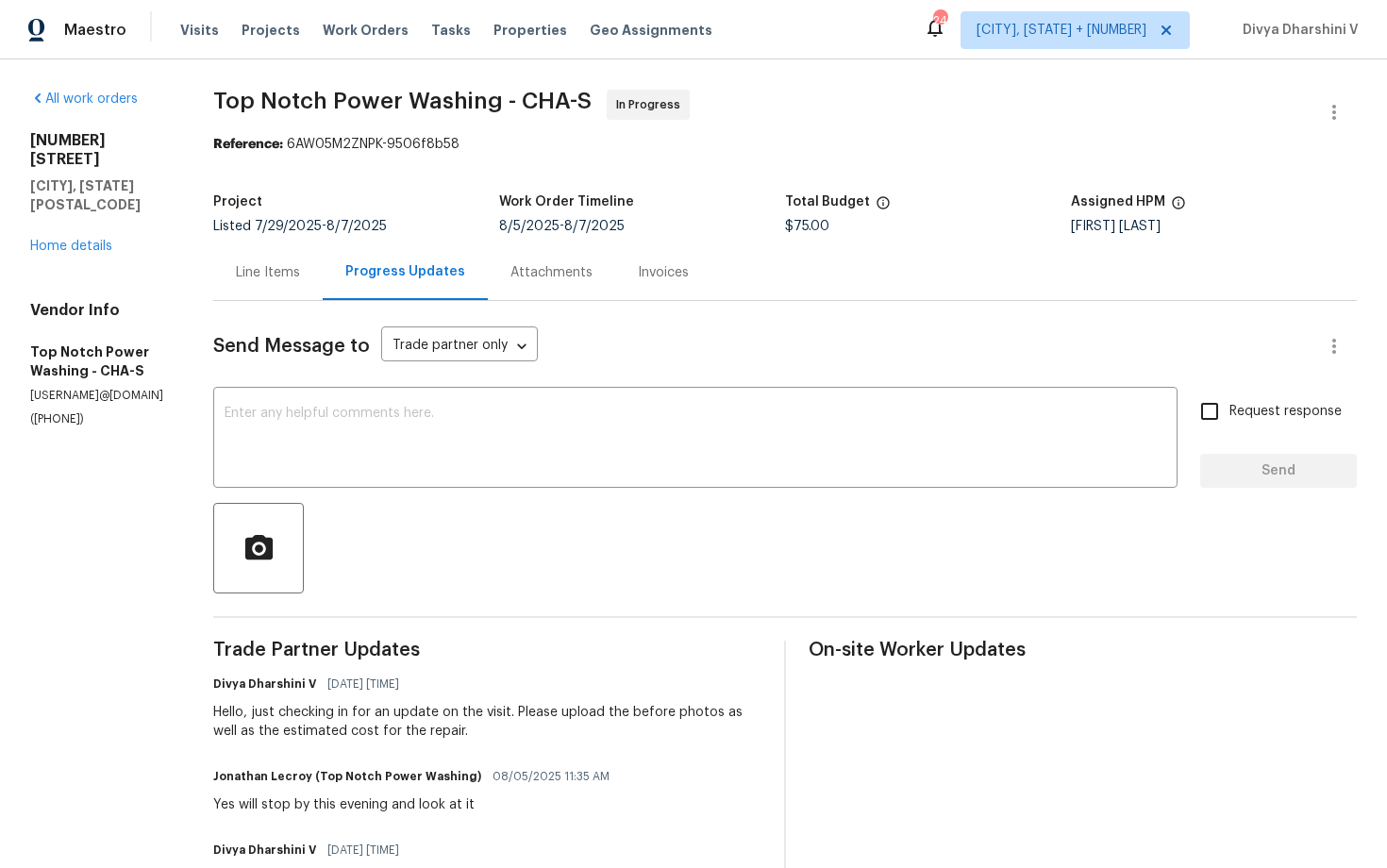 click on "Send Message to" at bounding box center (292, 346) 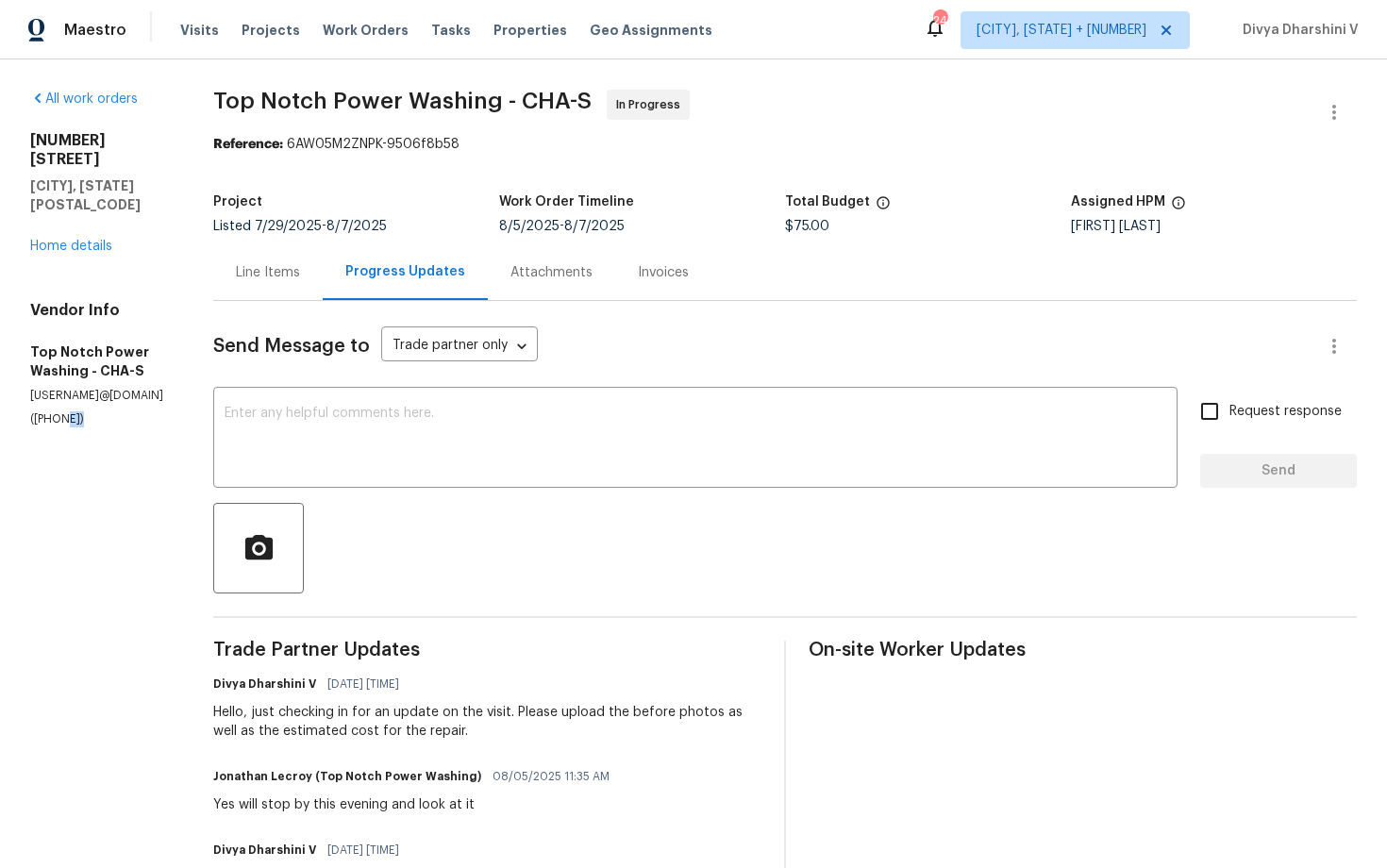 click on "(423) 645-2566" at bounding box center (99, 419) 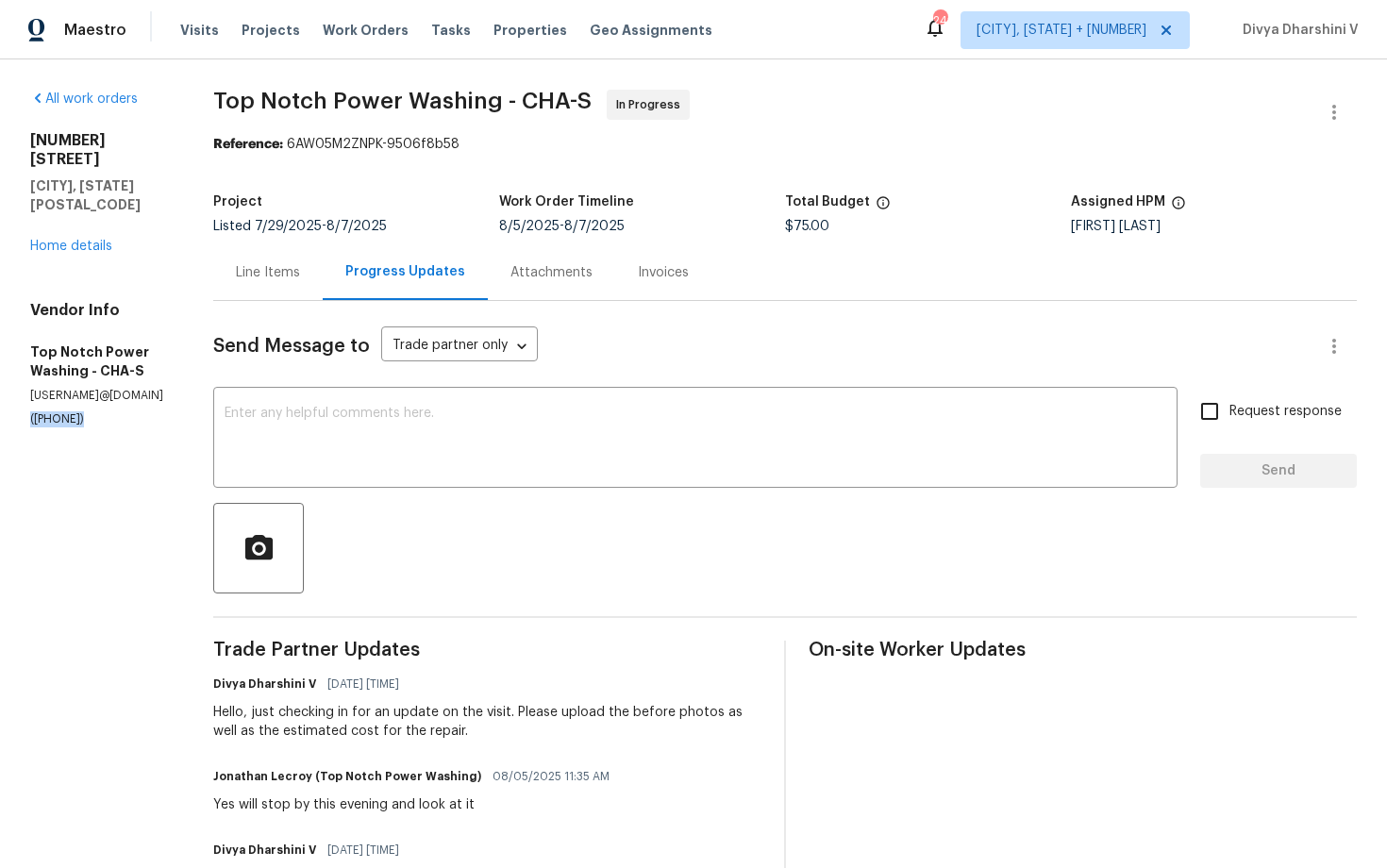 copy on "(423) 645-2566" 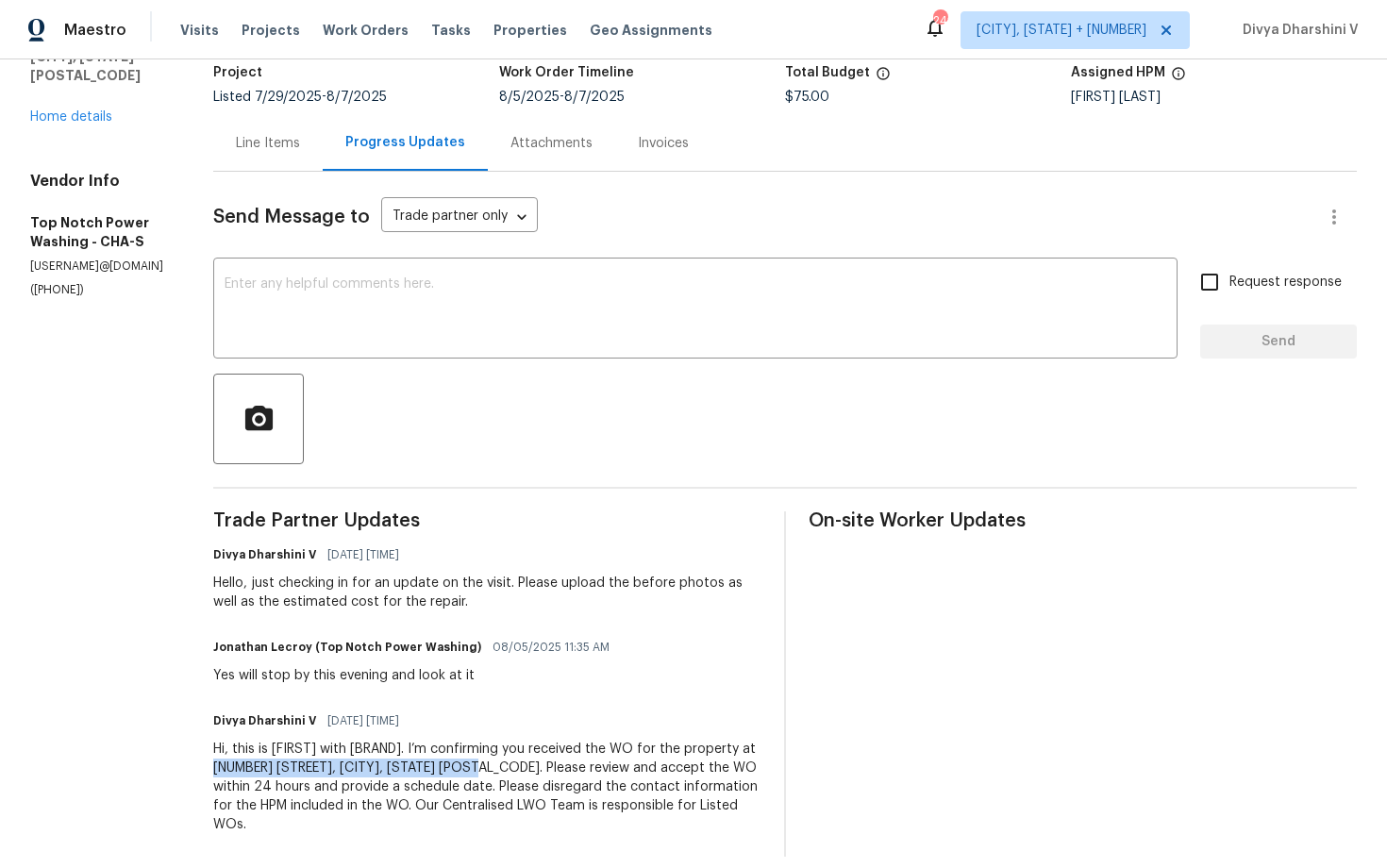 drag, startPoint x: 213, startPoint y: 767, endPoint x: 459, endPoint y: 769, distance: 246.0081 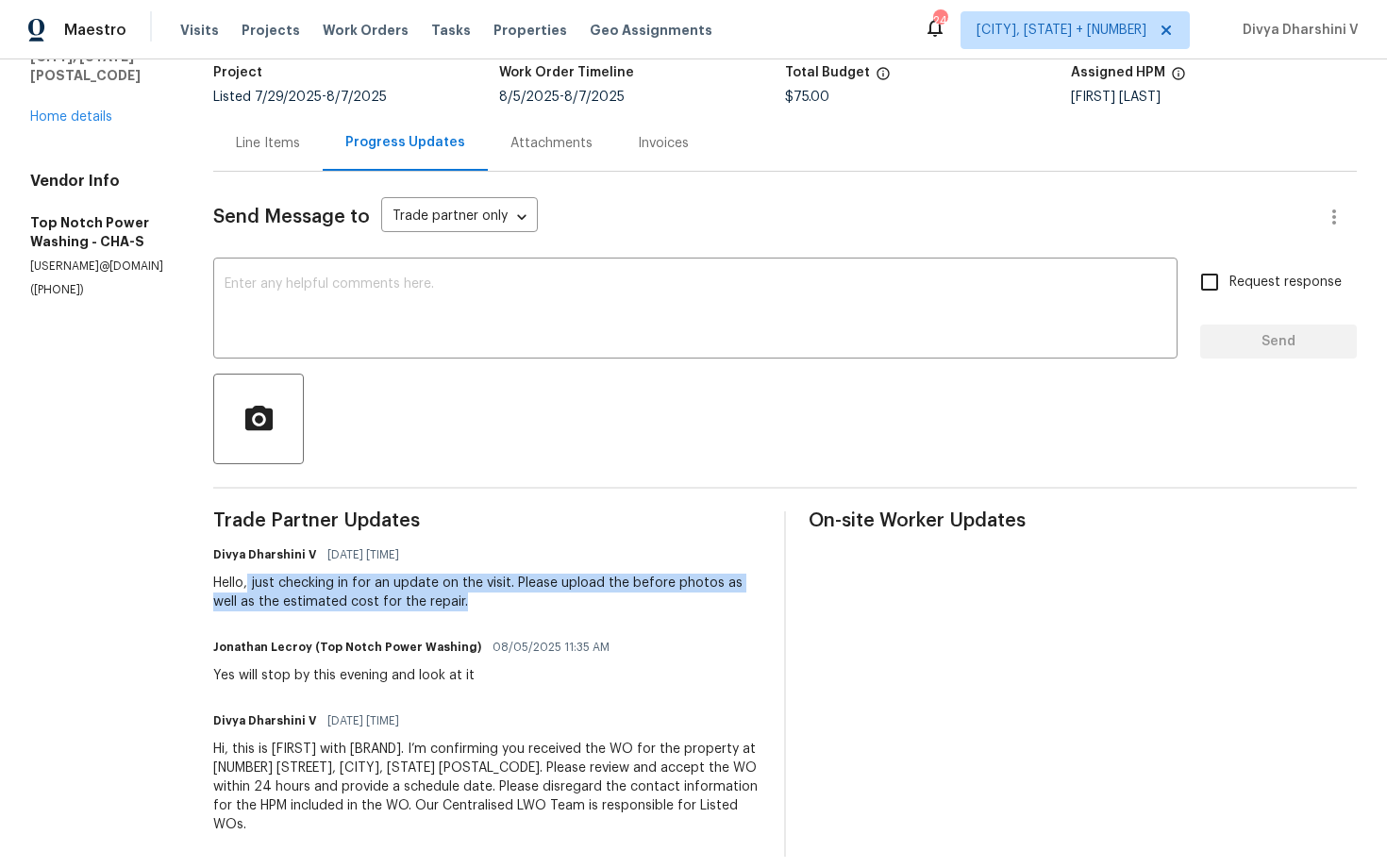 drag, startPoint x: 257, startPoint y: 580, endPoint x: 547, endPoint y: 601, distance: 290.75935 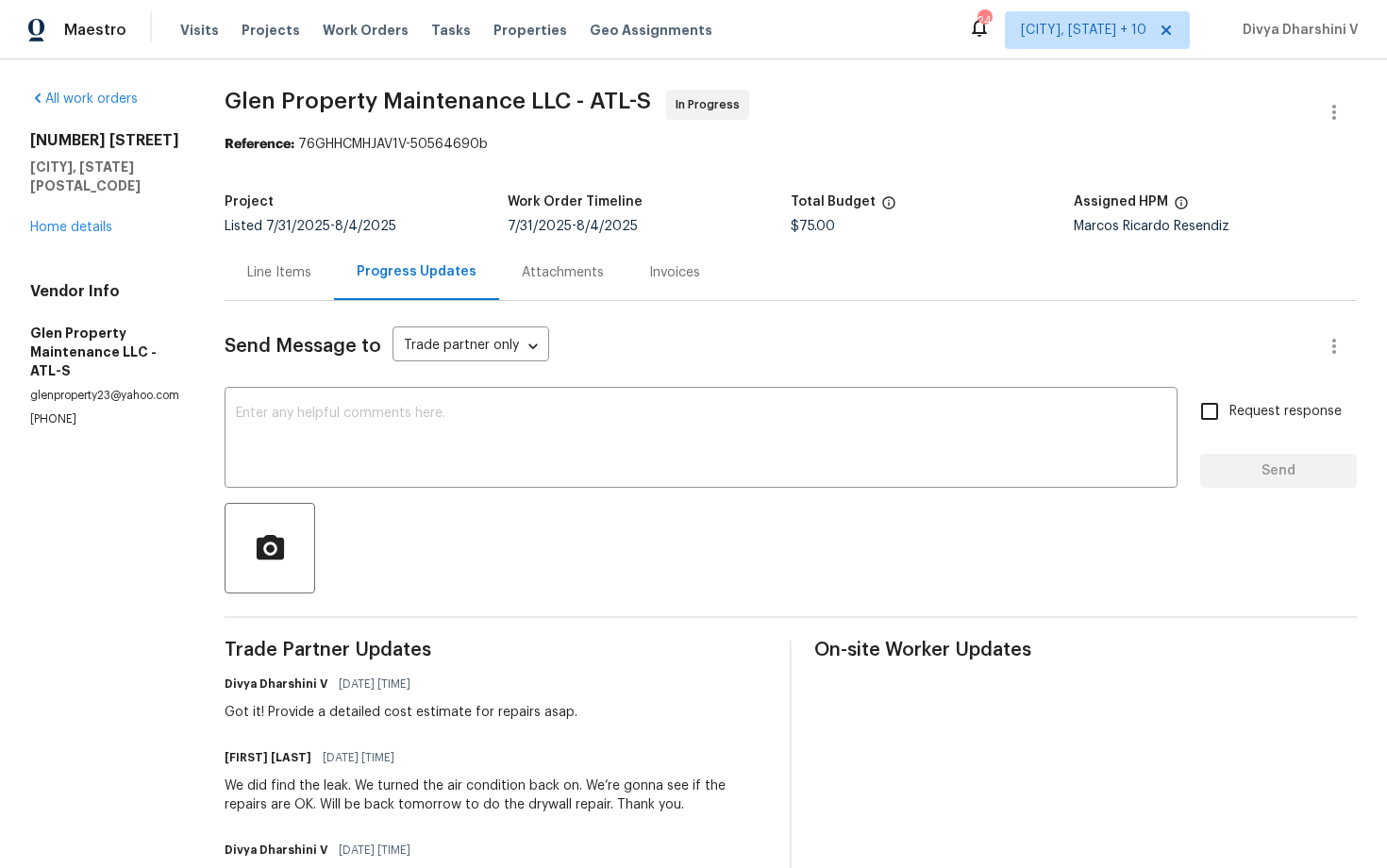 scroll, scrollTop: 0, scrollLeft: 0, axis: both 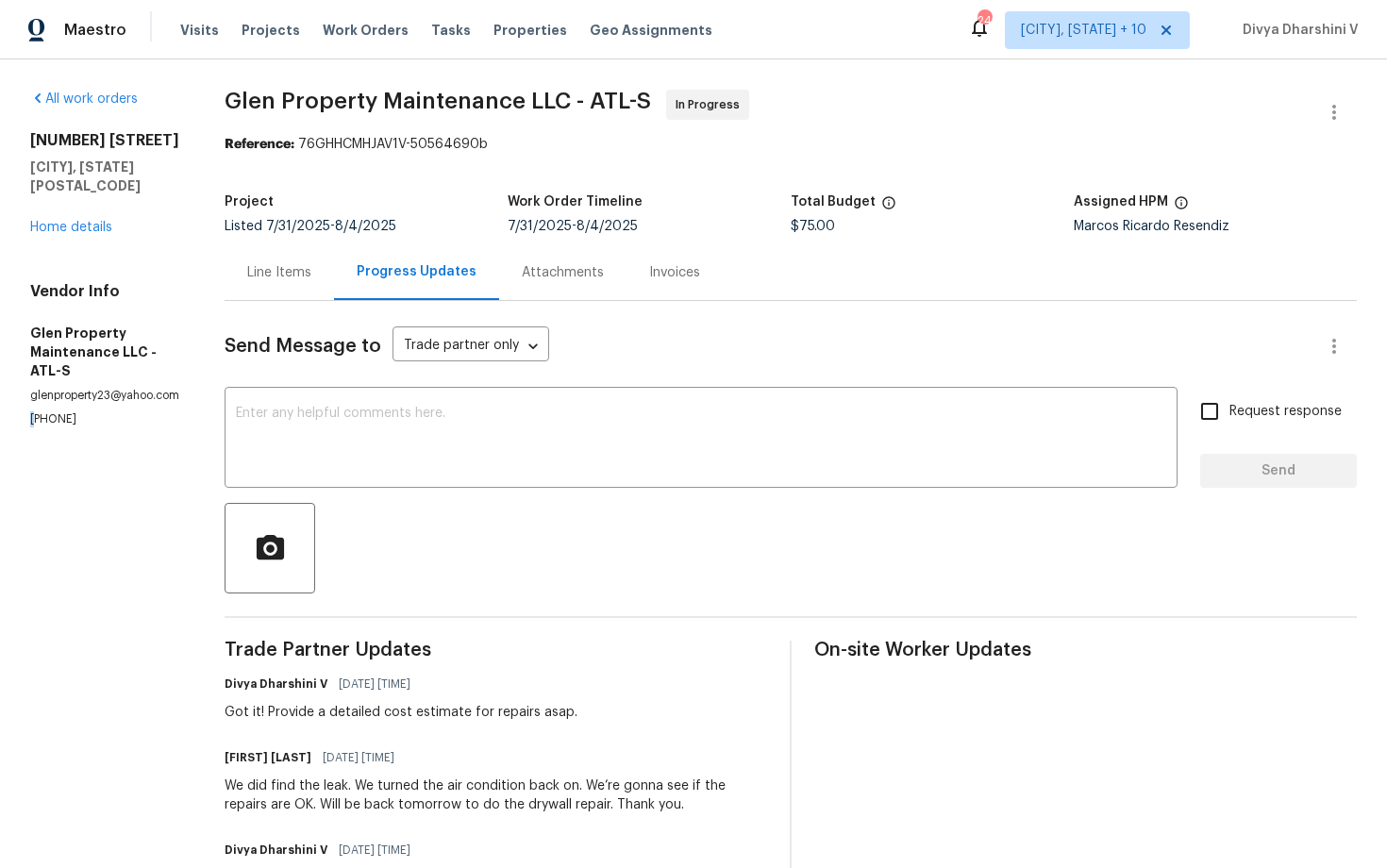 click on "Vendor Info Glen Property Maintenance LLC - ATL-S glenproperty23@yahoo.com (770) 235-8482" at bounding box center [105, 355] 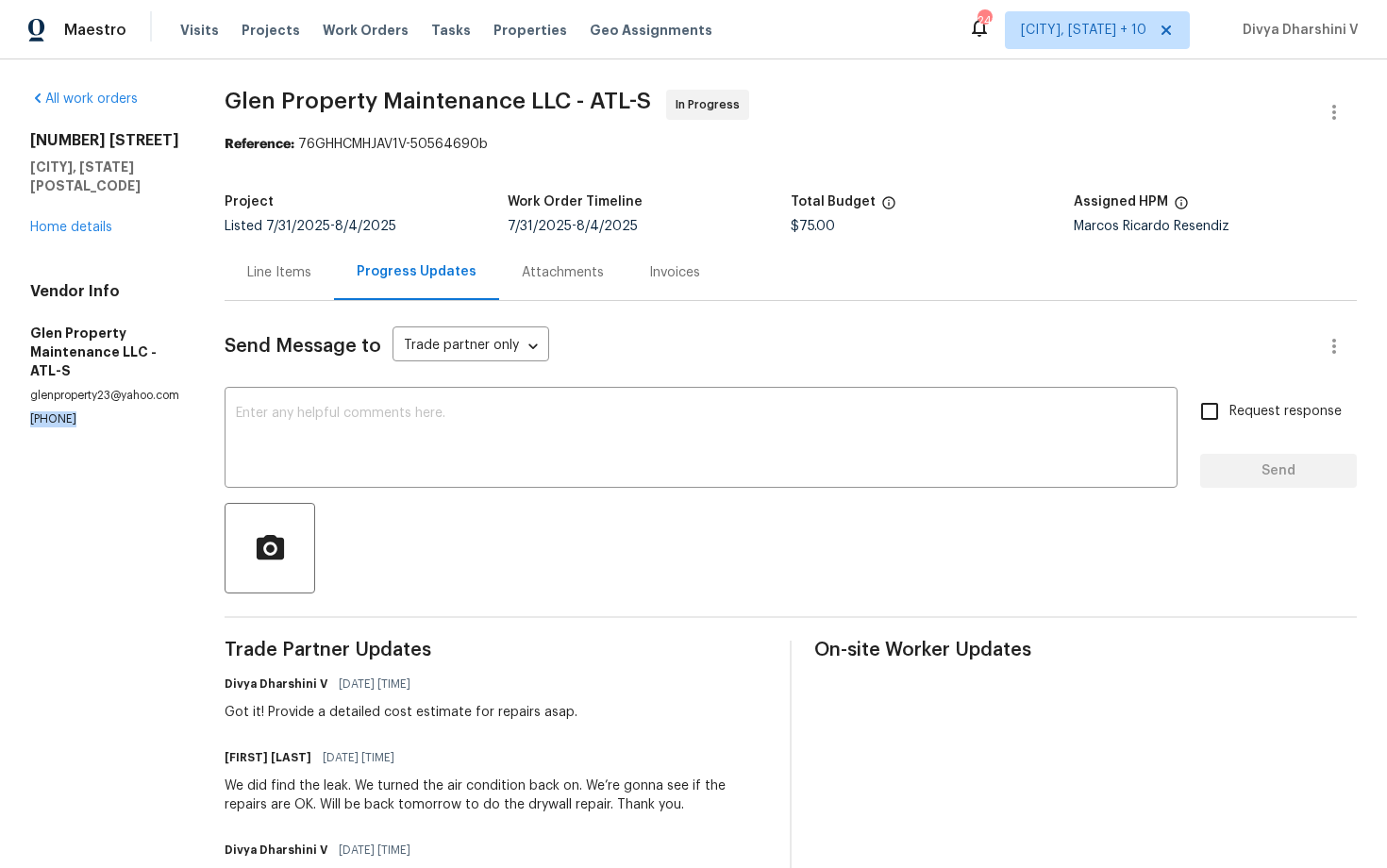 copy on "(770) 235-8482" 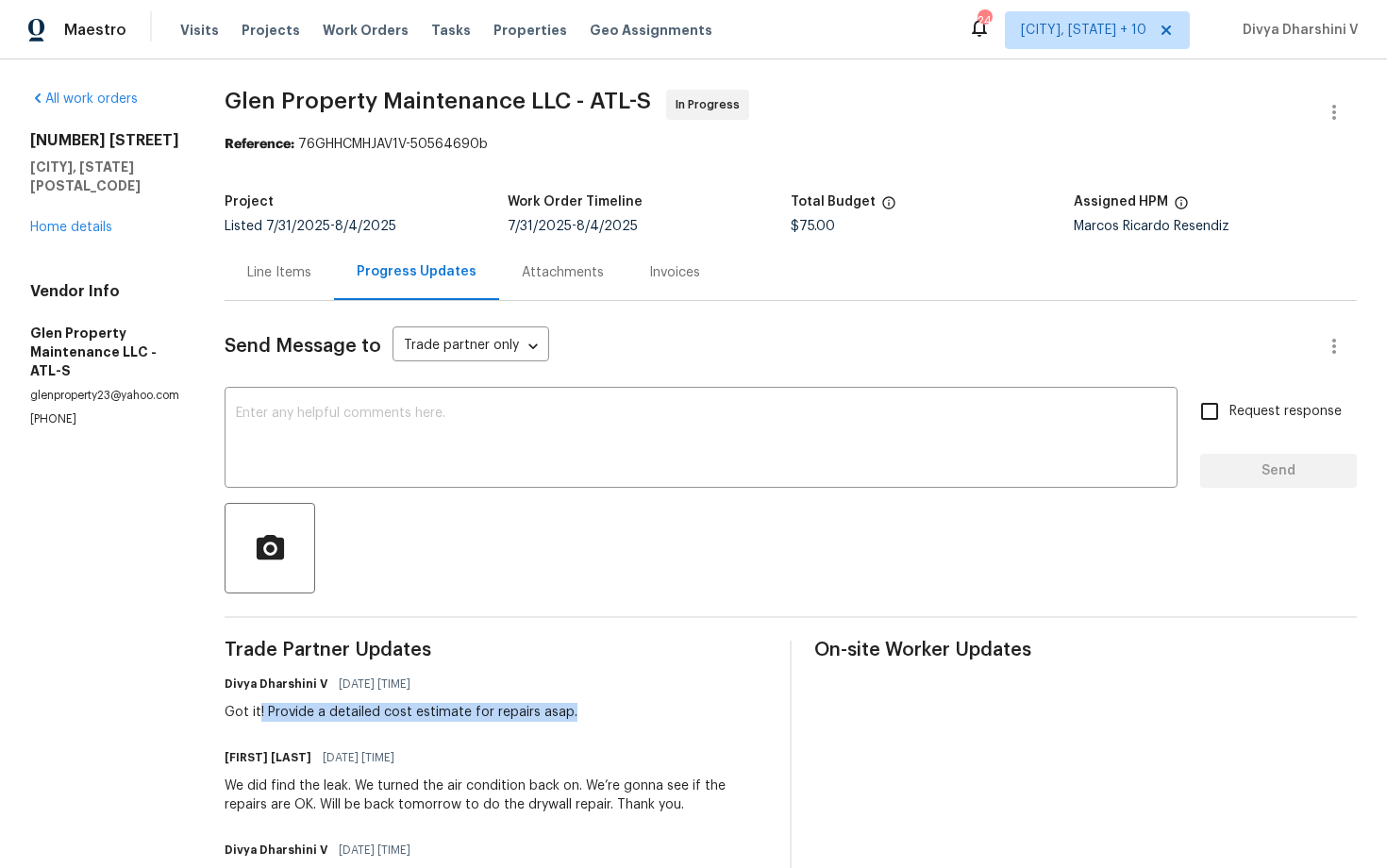drag, startPoint x: 262, startPoint y: 711, endPoint x: 695, endPoint y: 709, distance: 433.00462 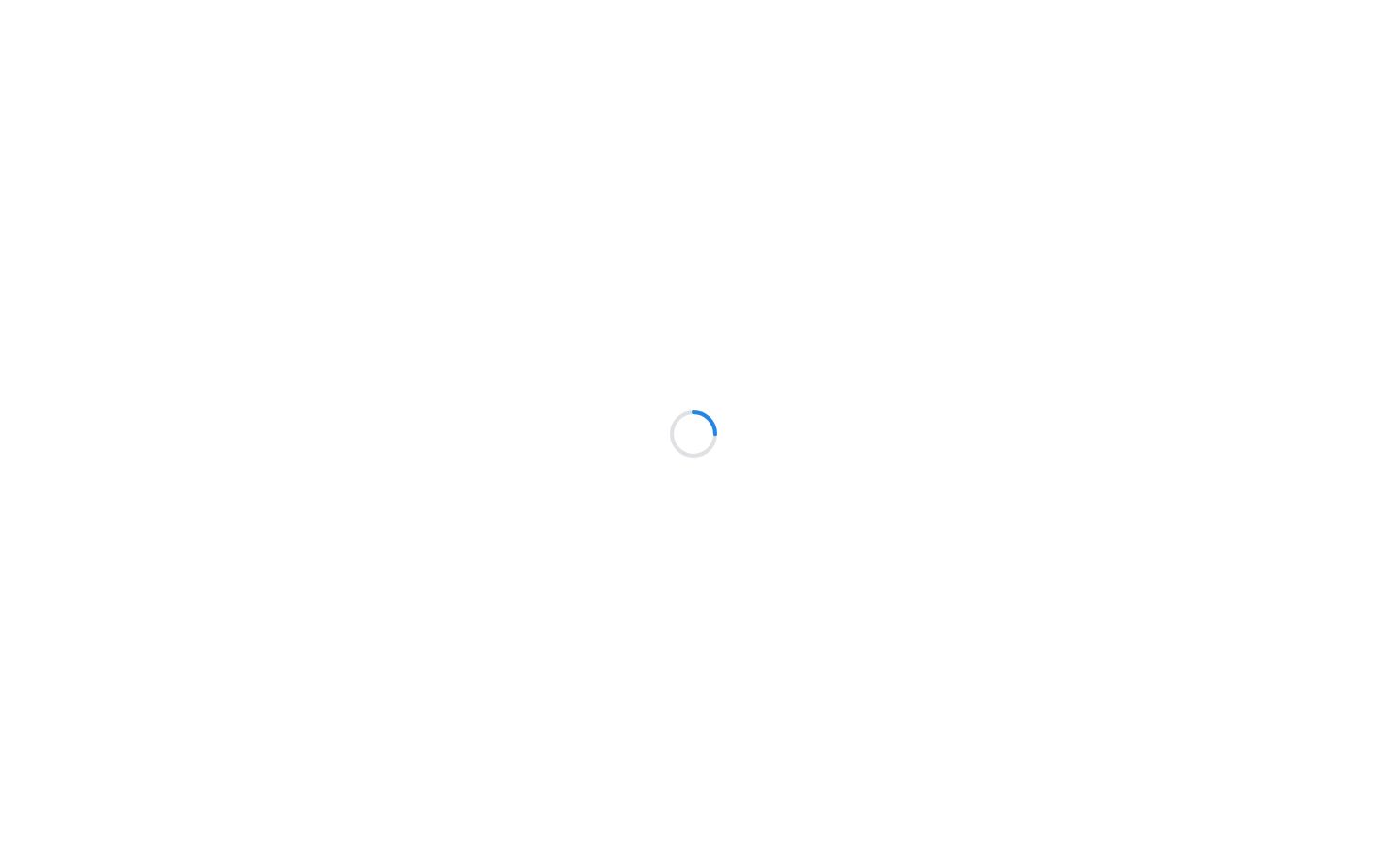 scroll, scrollTop: 0, scrollLeft: 0, axis: both 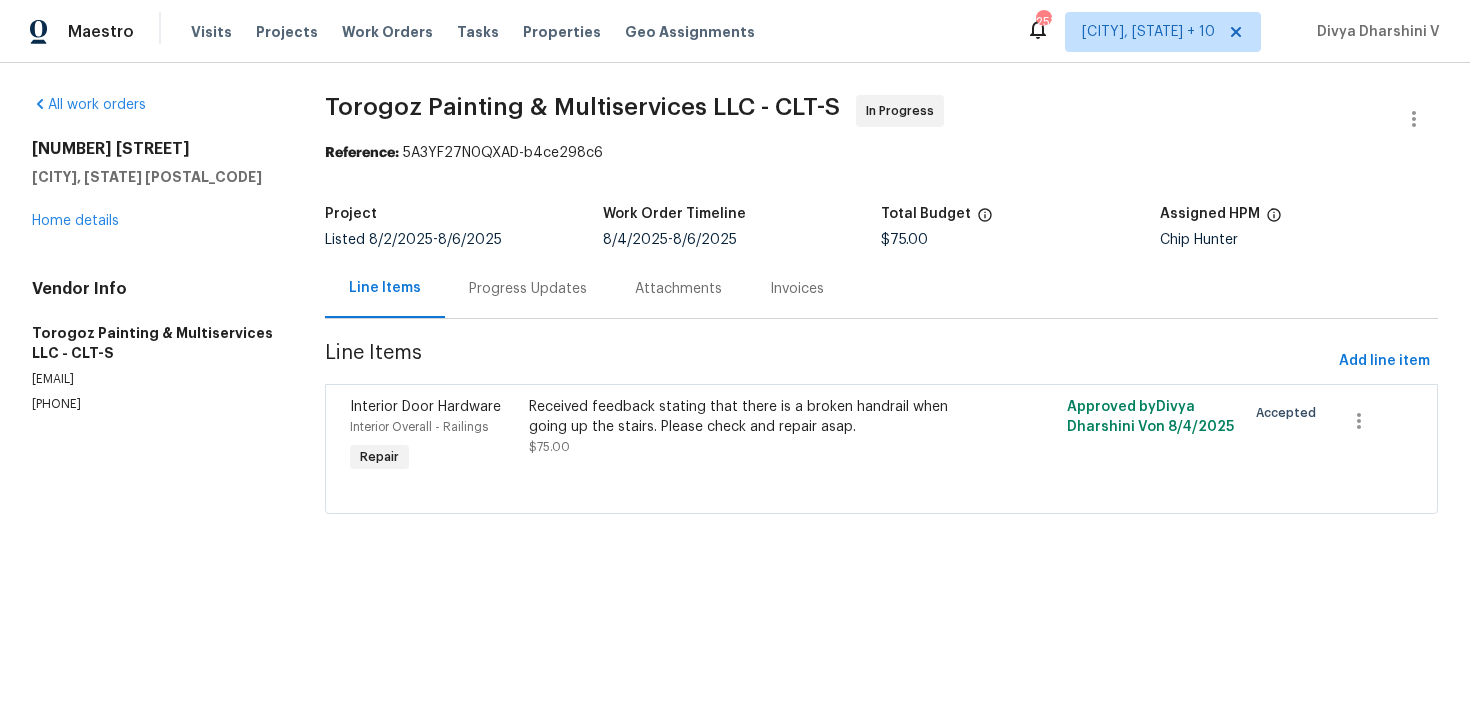 click on "Progress Updates" at bounding box center [528, 289] 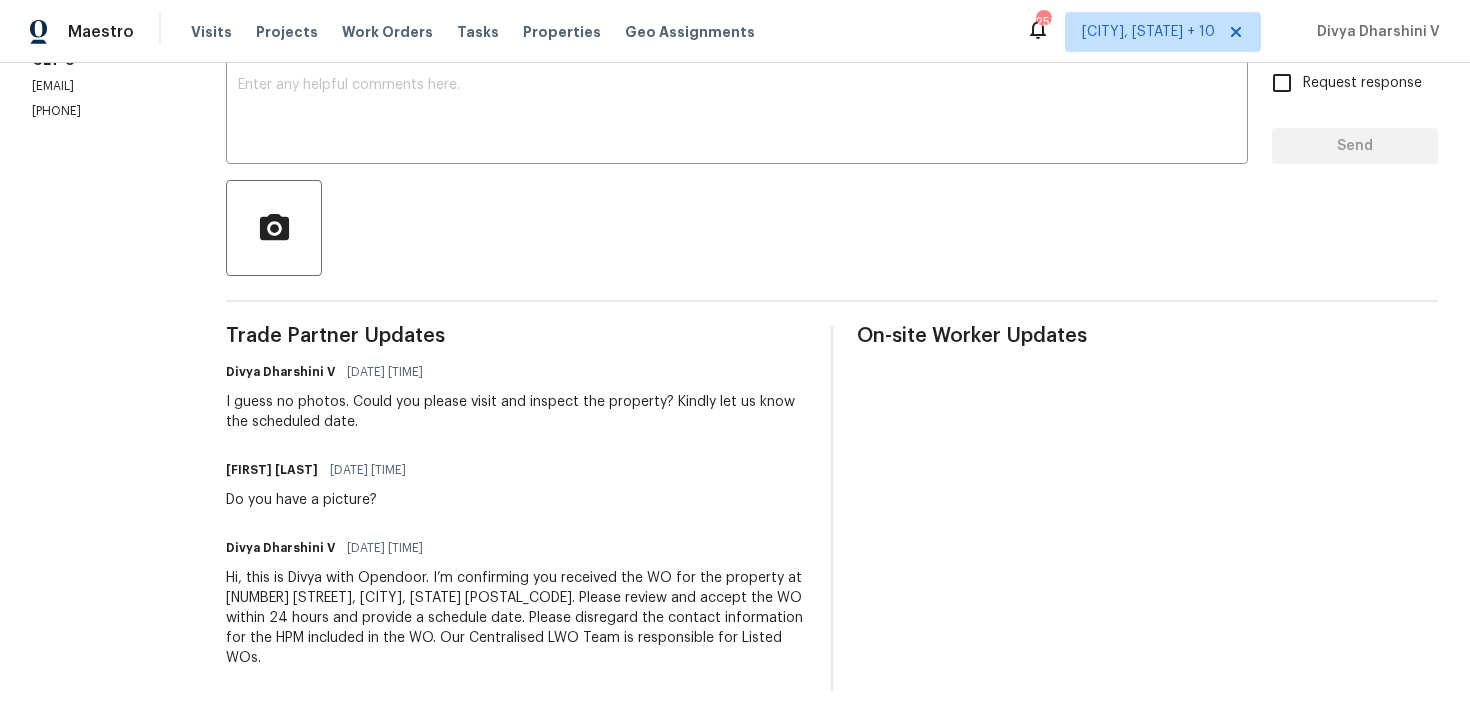 scroll, scrollTop: 0, scrollLeft: 0, axis: both 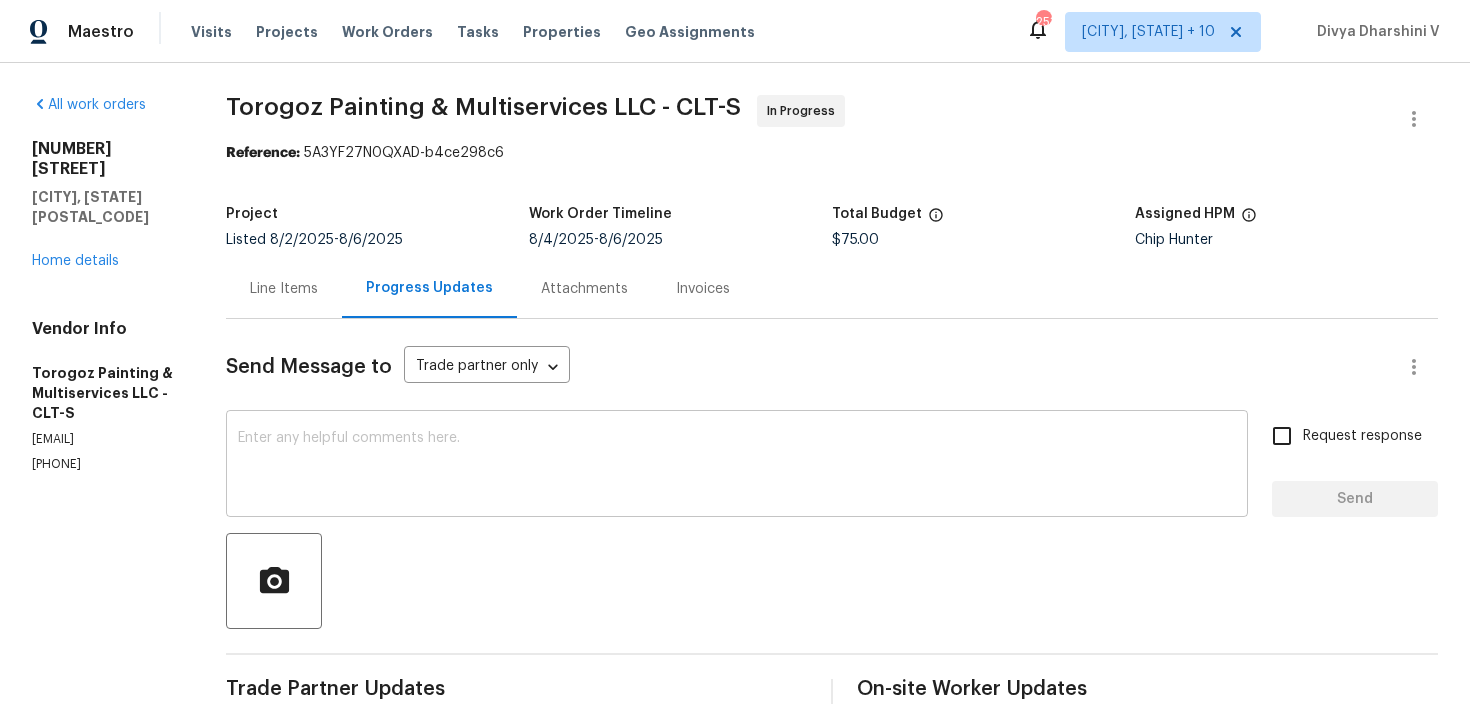 click on "x ​" at bounding box center [737, 466] 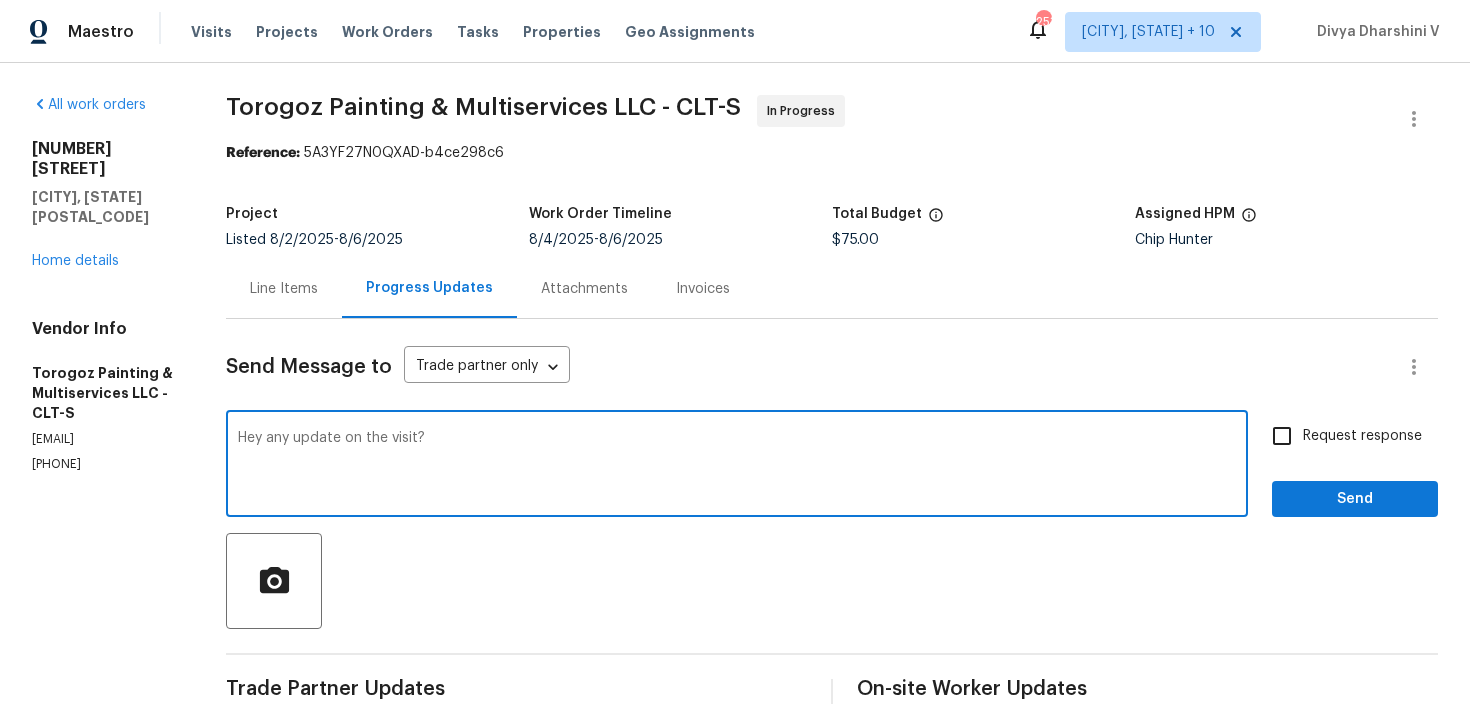 click on "Hey any update on the visit?" at bounding box center [737, 466] 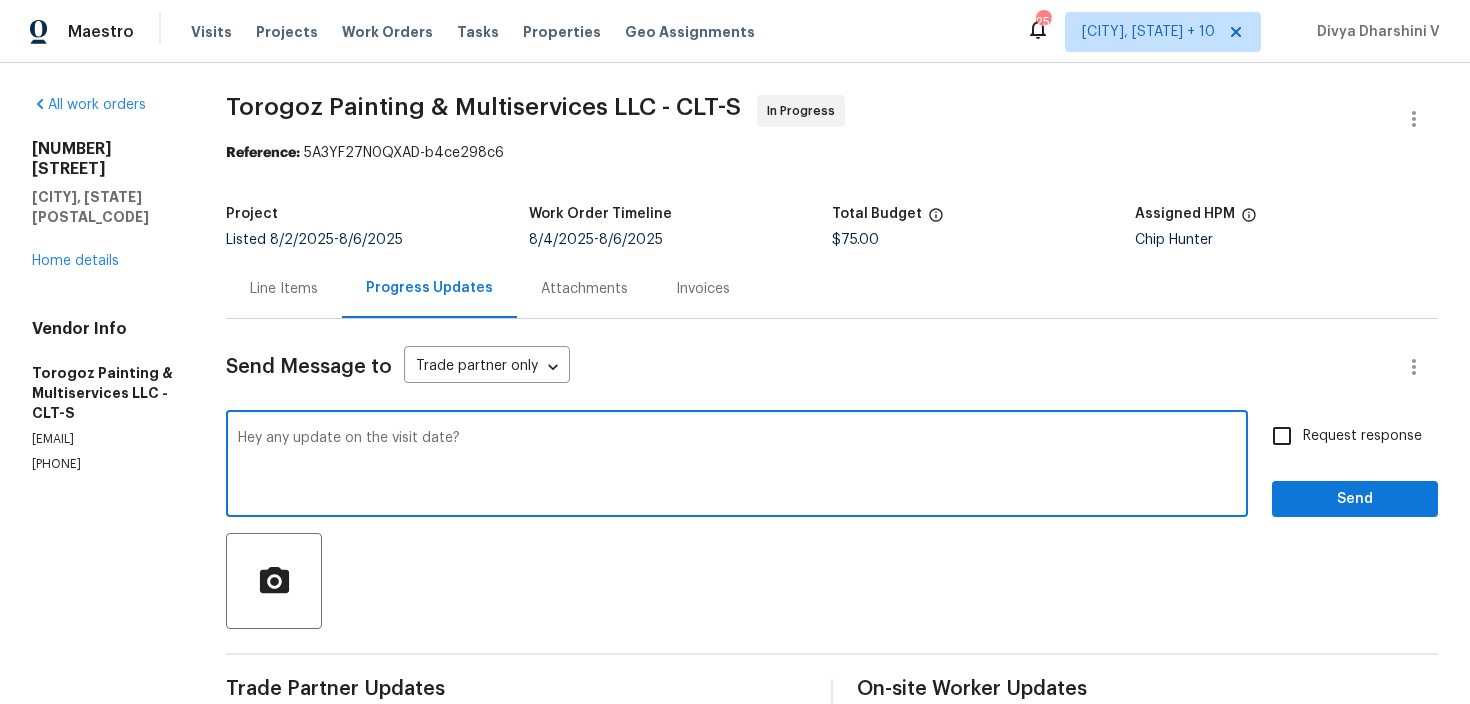 type on "Hey any update on the visit date?" 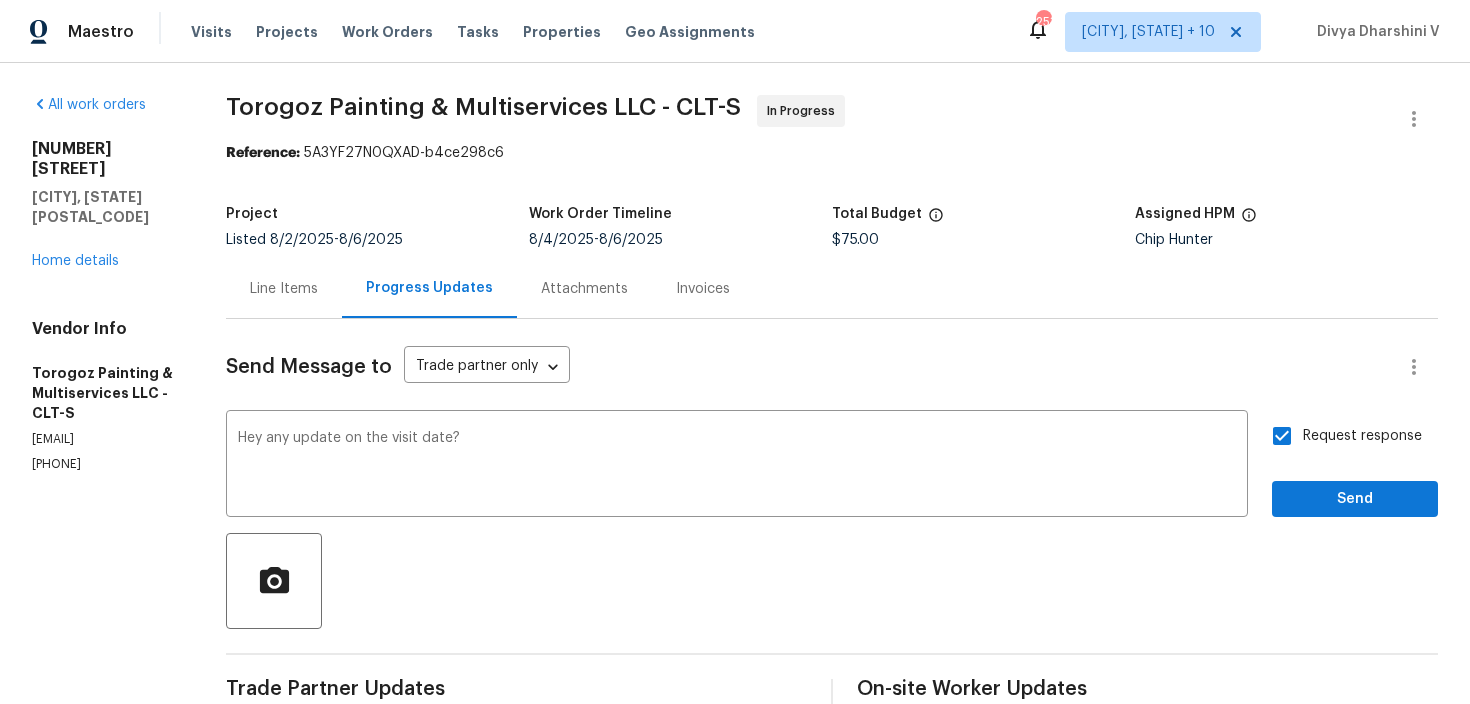click on "Request response Send" at bounding box center [1355, 466] 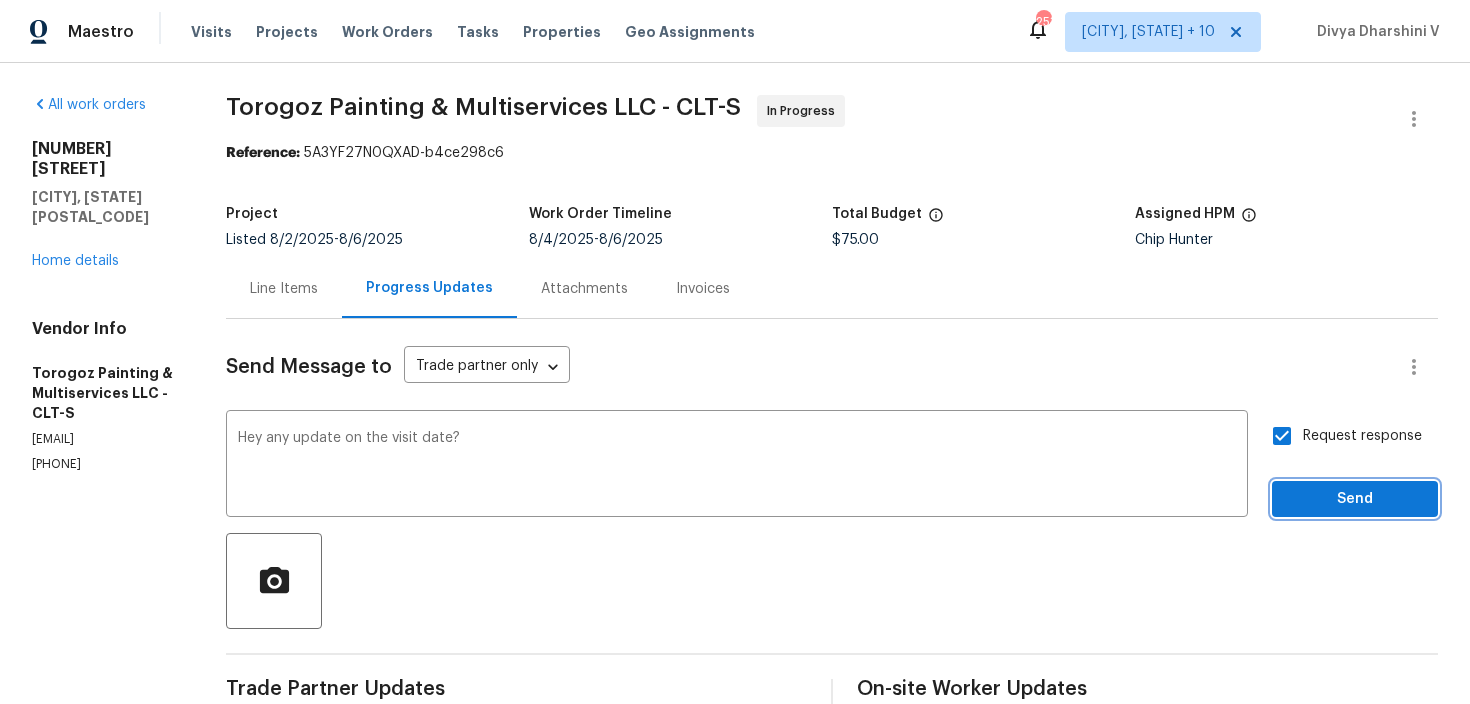 click on "Send" at bounding box center (1355, 499) 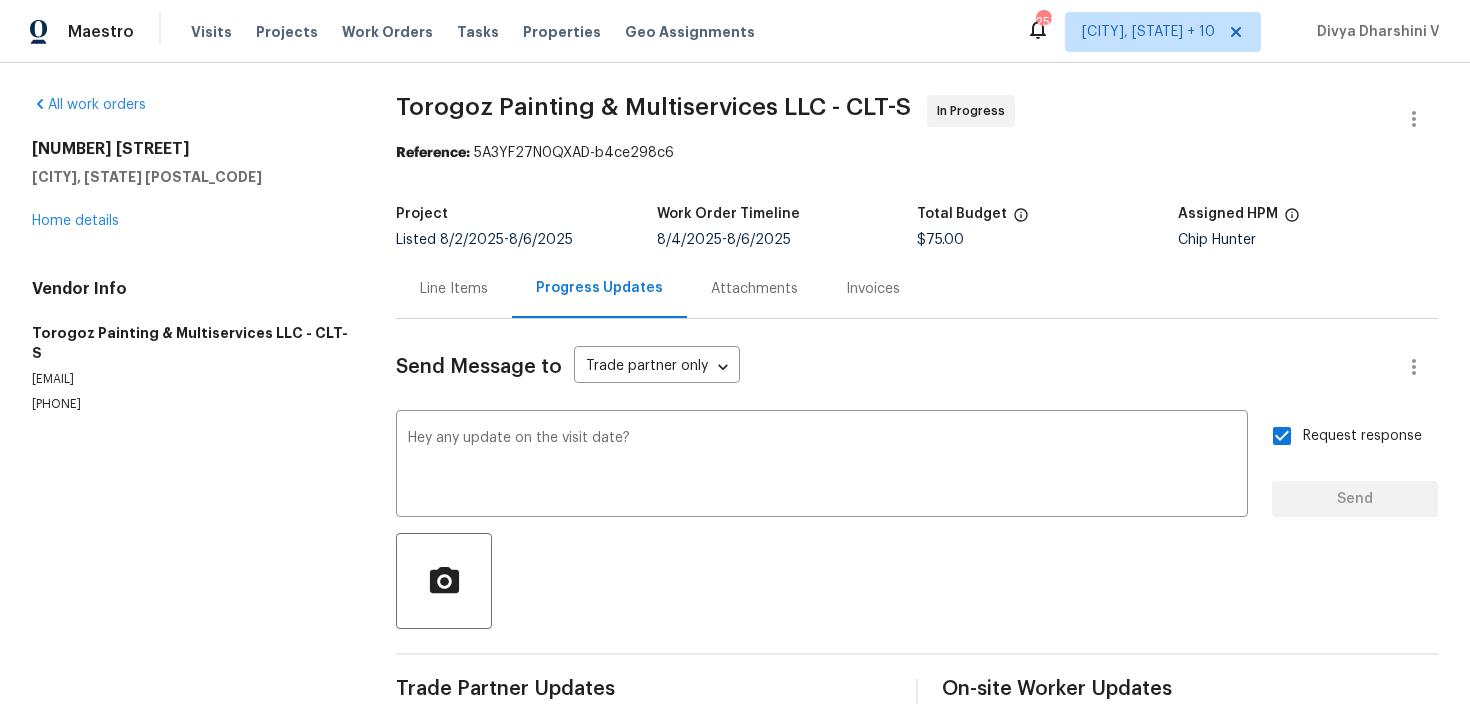 type 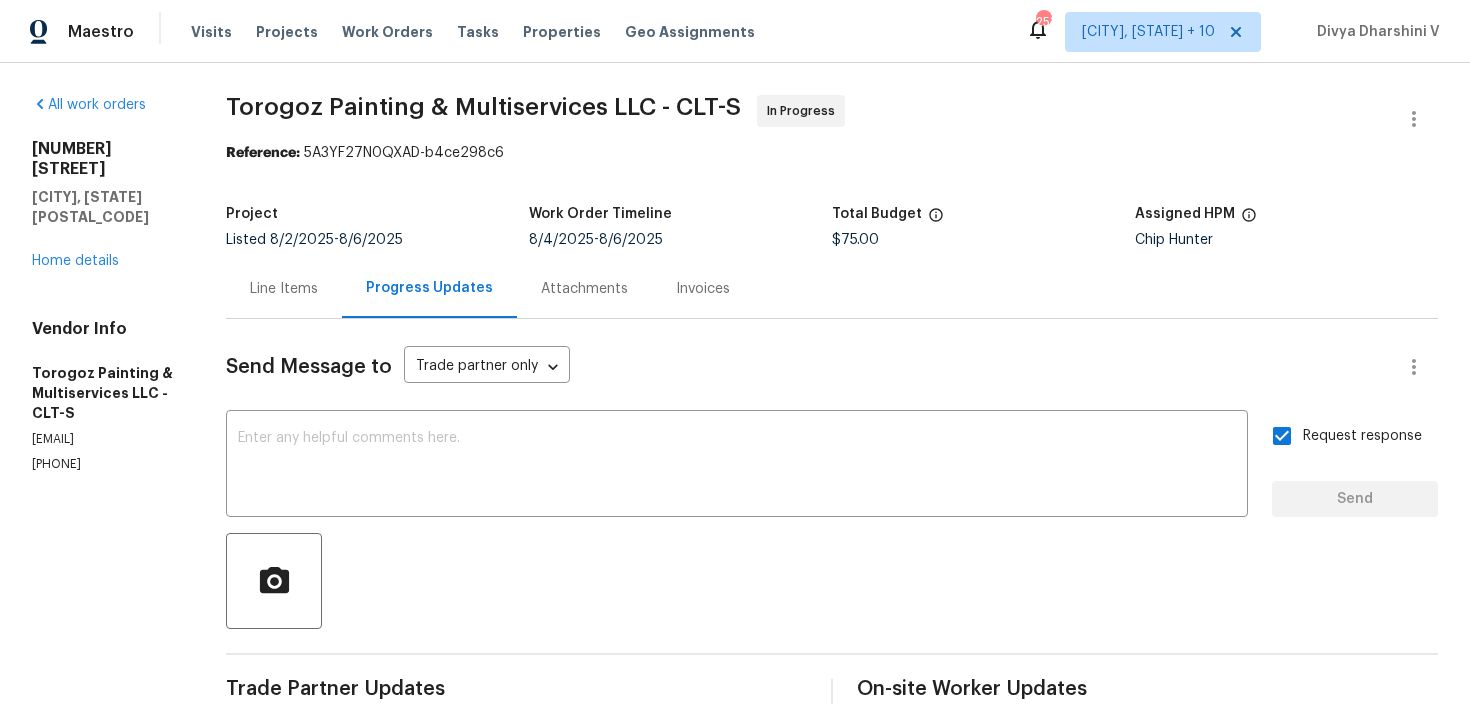 click on "(704) 218-9374" at bounding box center [105, 464] 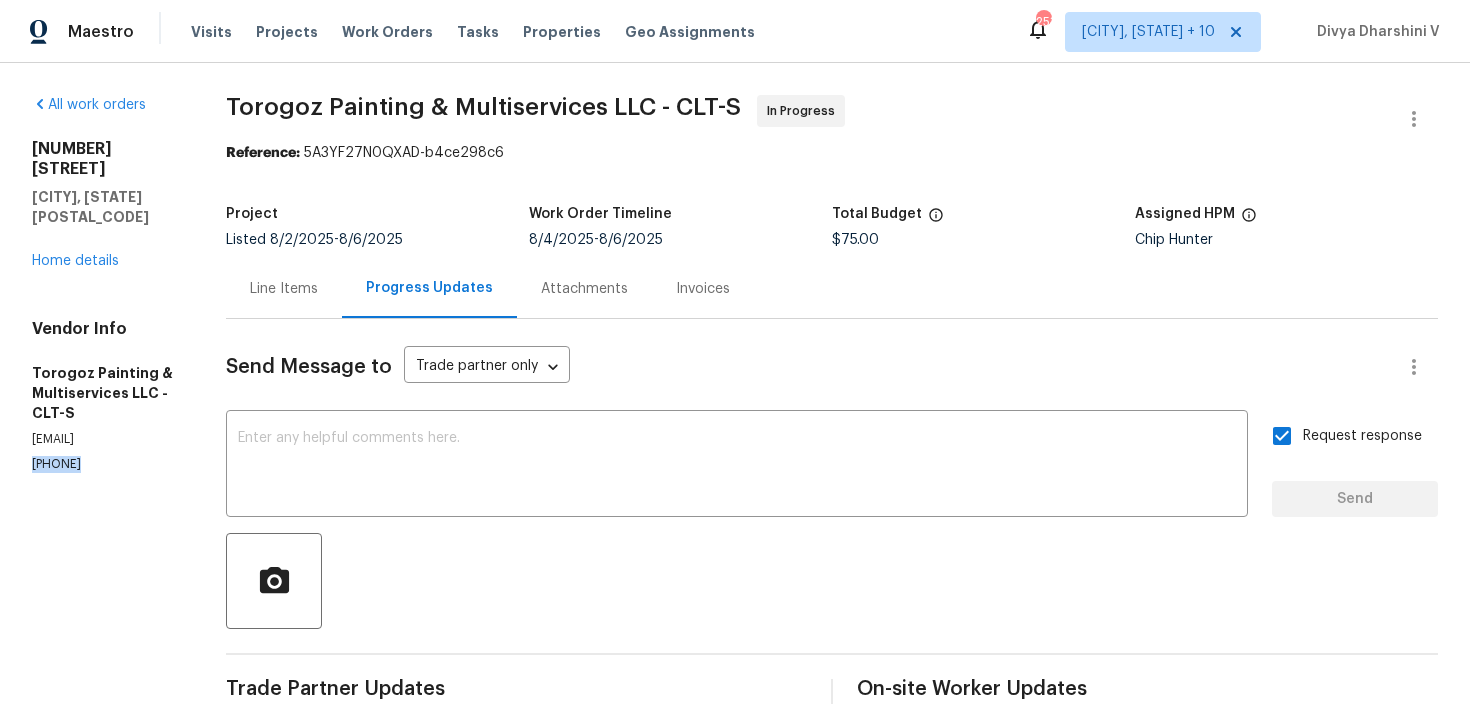 copy on "(704) 218-9374" 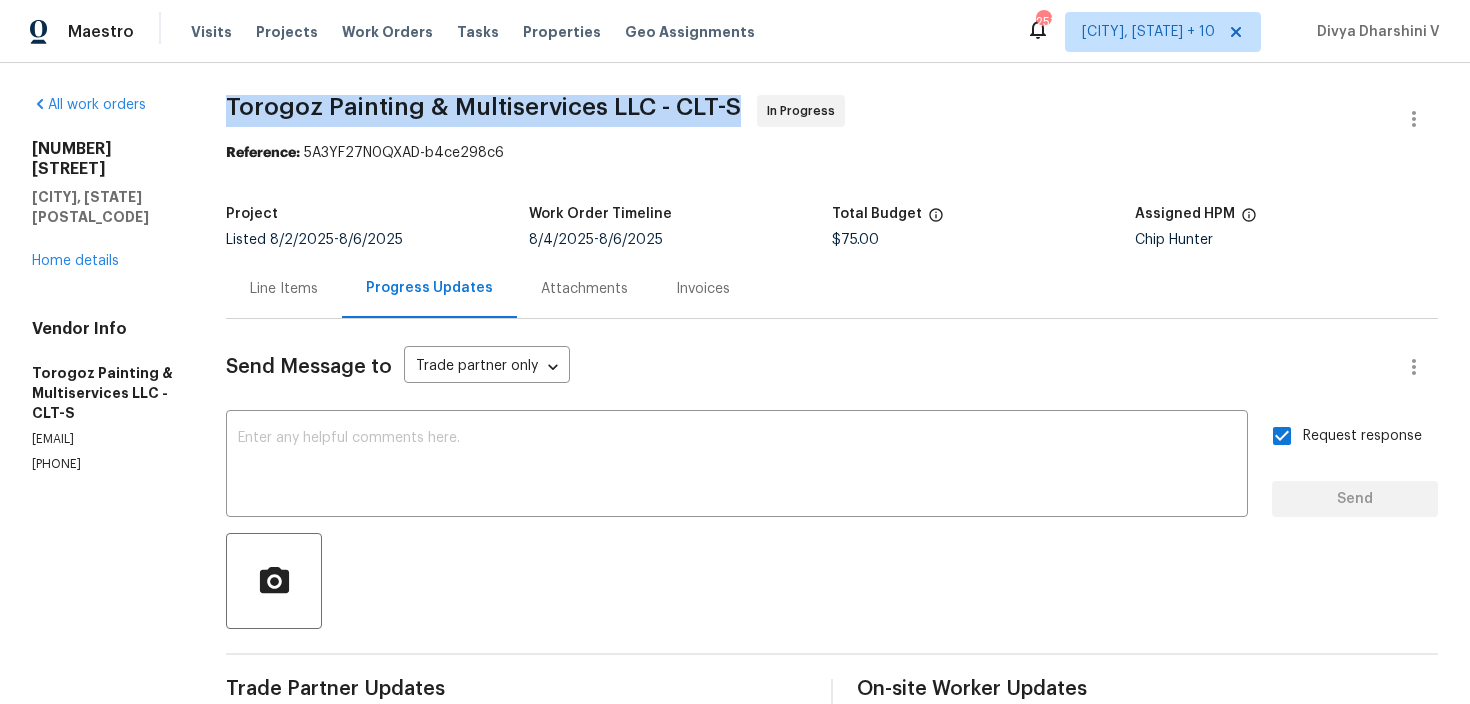 drag, startPoint x: 261, startPoint y: 106, endPoint x: 681, endPoint y: 106, distance: 420 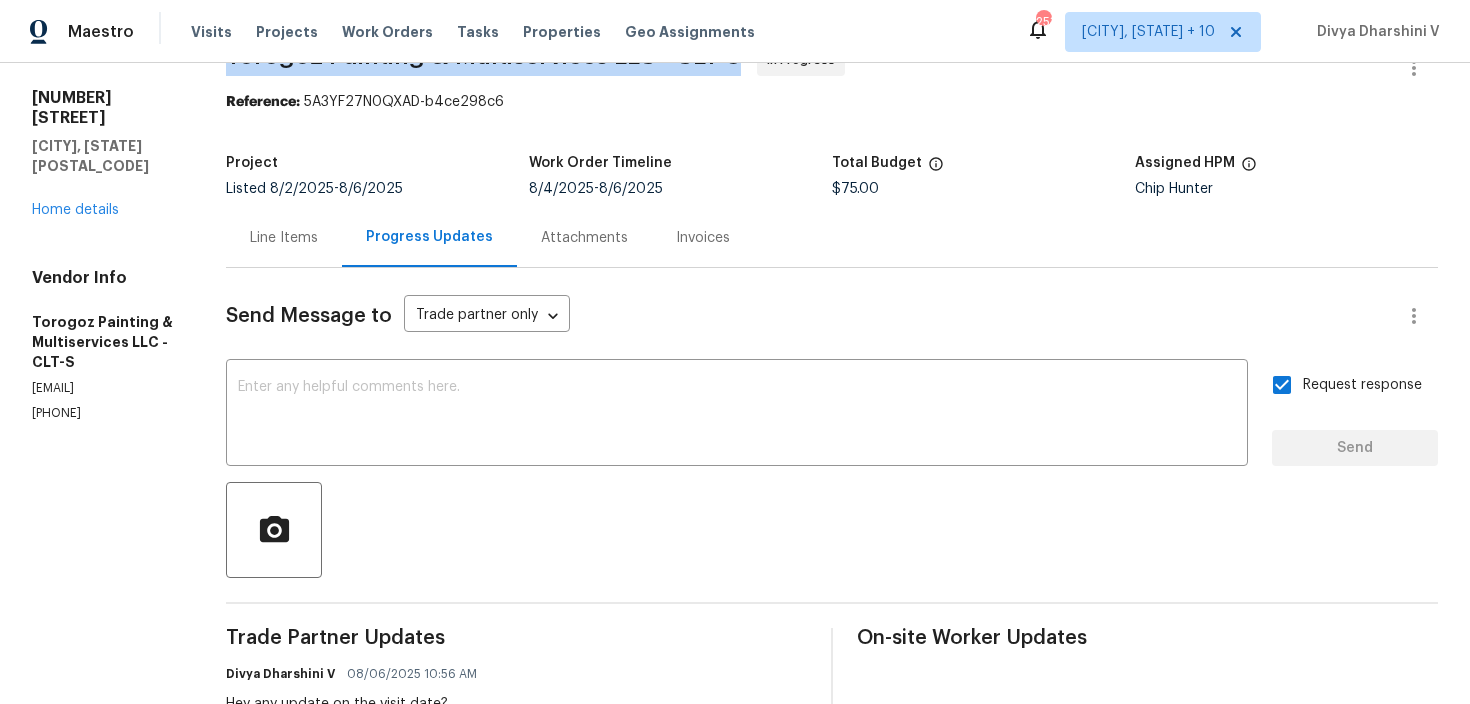 scroll, scrollTop: 84, scrollLeft: 0, axis: vertical 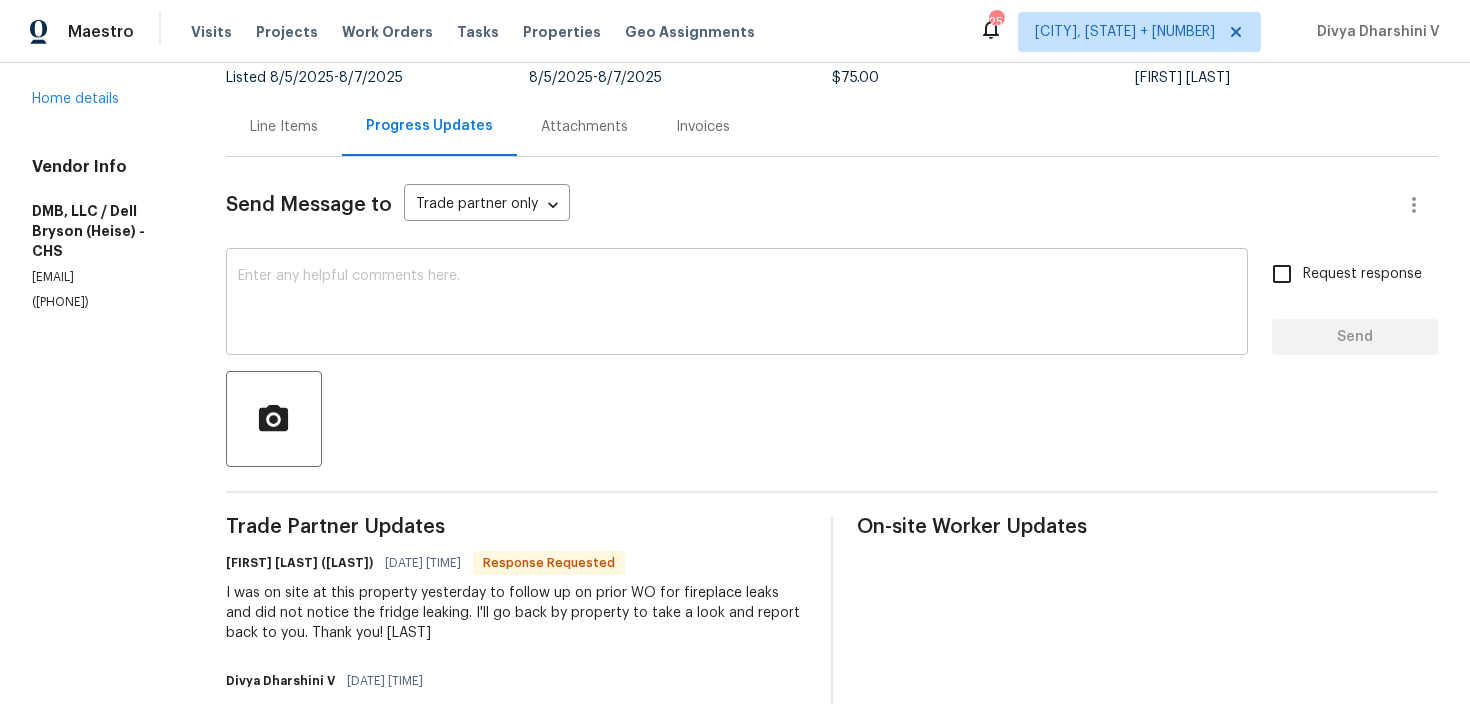 click at bounding box center [737, 304] 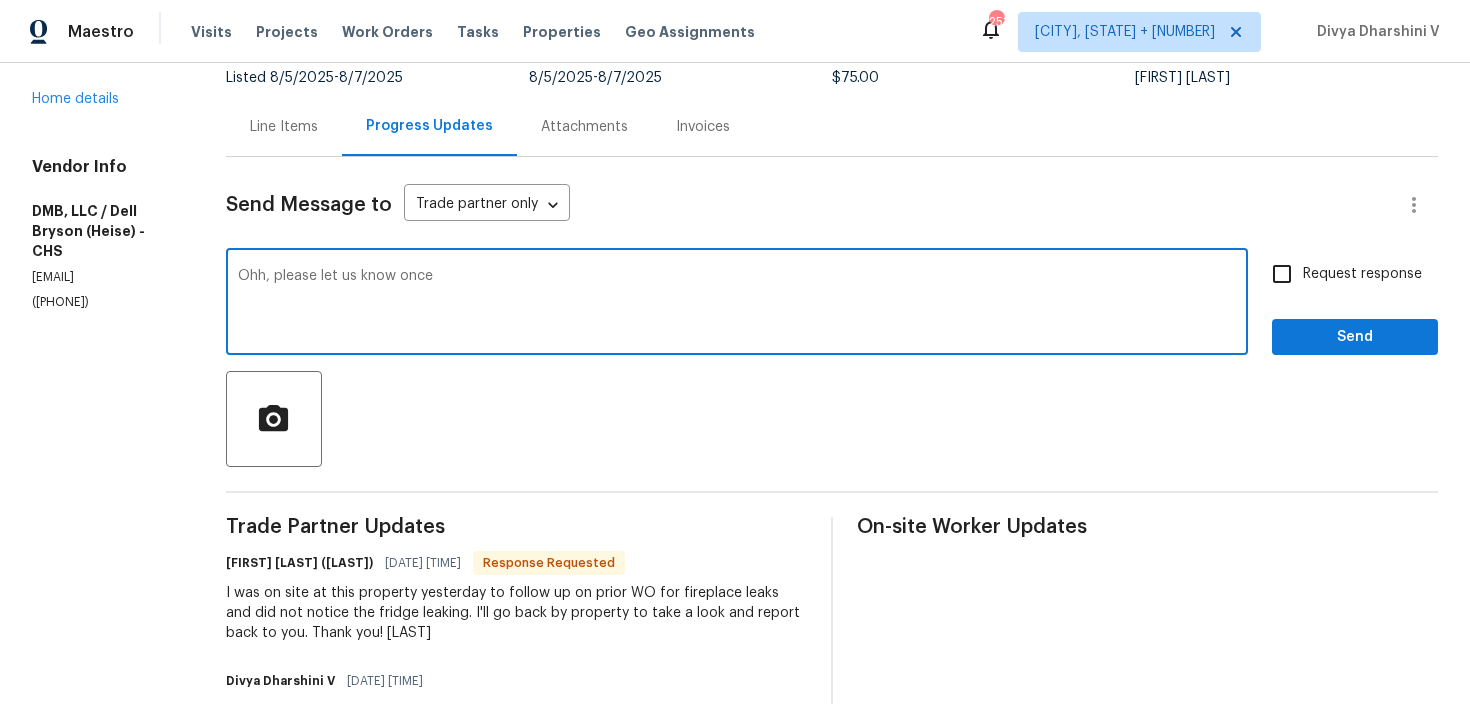 drag, startPoint x: 279, startPoint y: 281, endPoint x: 633, endPoint y: 283, distance: 354.00565 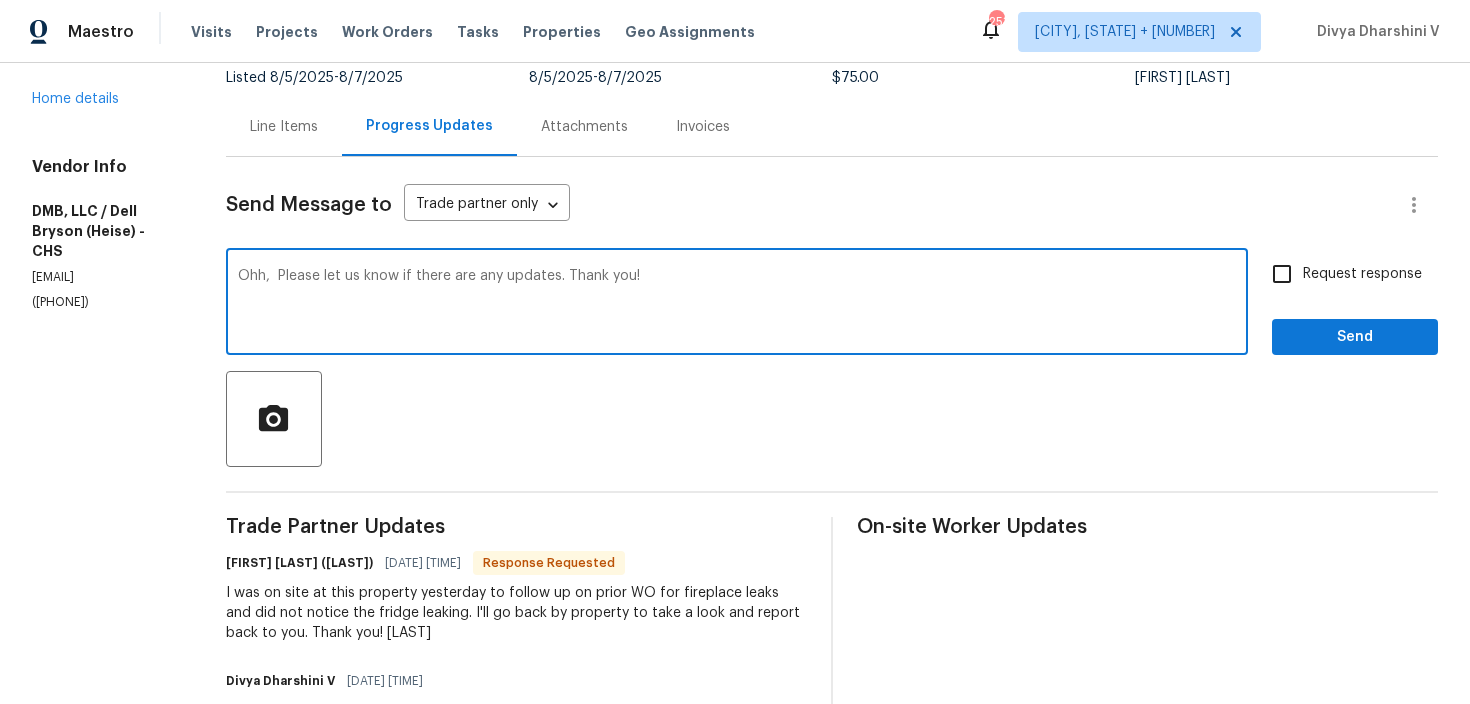 click on "Ohh,  Please let us know if there are any updates. Thank you!" at bounding box center [737, 304] 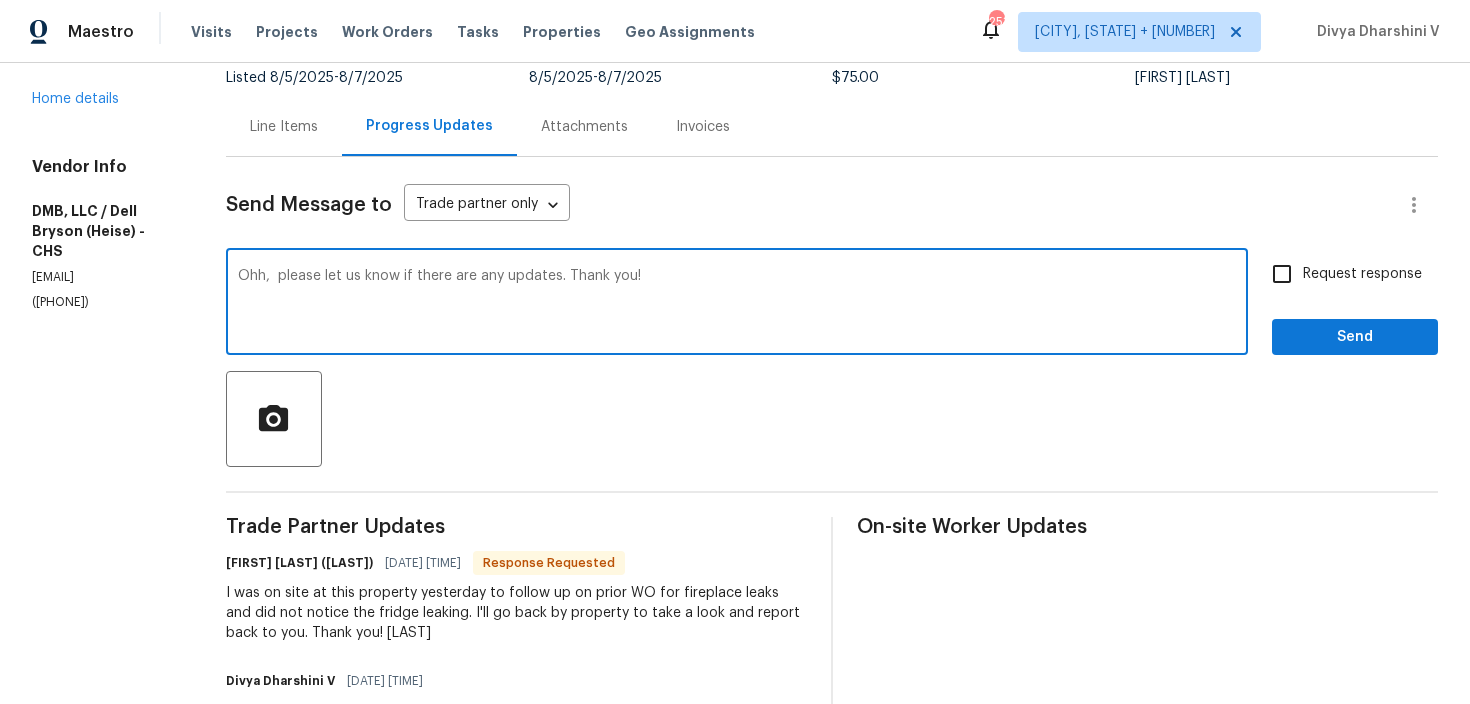 type on "Ohh,  please let us know if there are any updates. Thank you!" 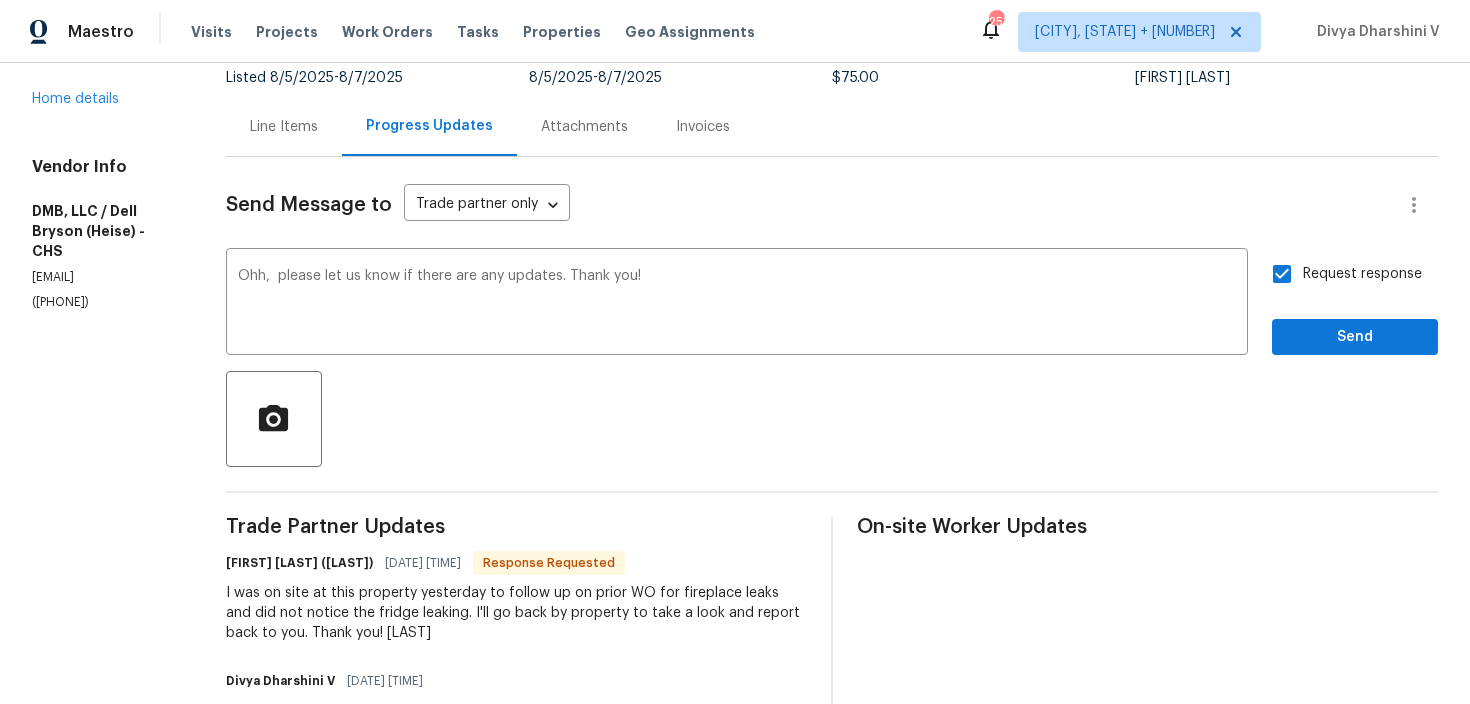 click on "Change the spacing Ohh, please" at bounding box center [0, 0] 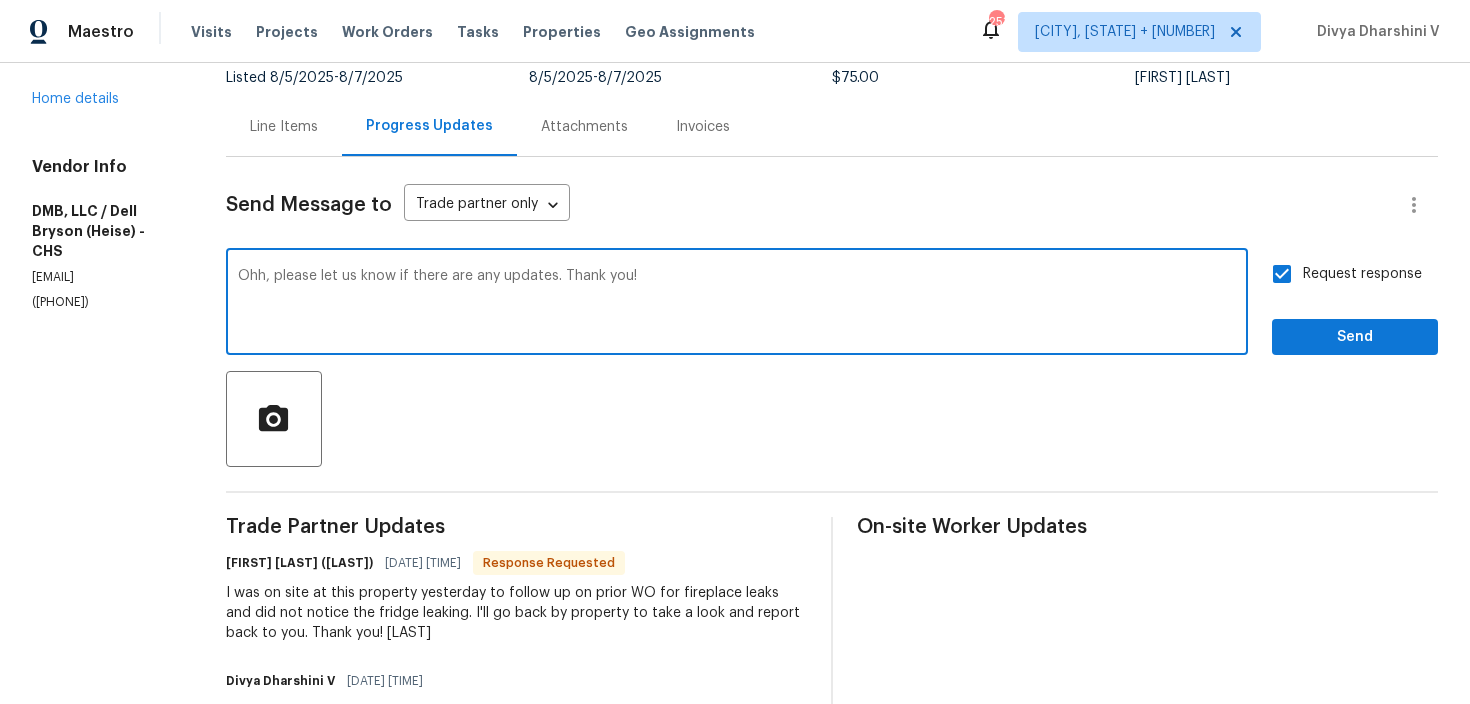 type on "Ohh, please let us know if there are any updates. Thank you!" 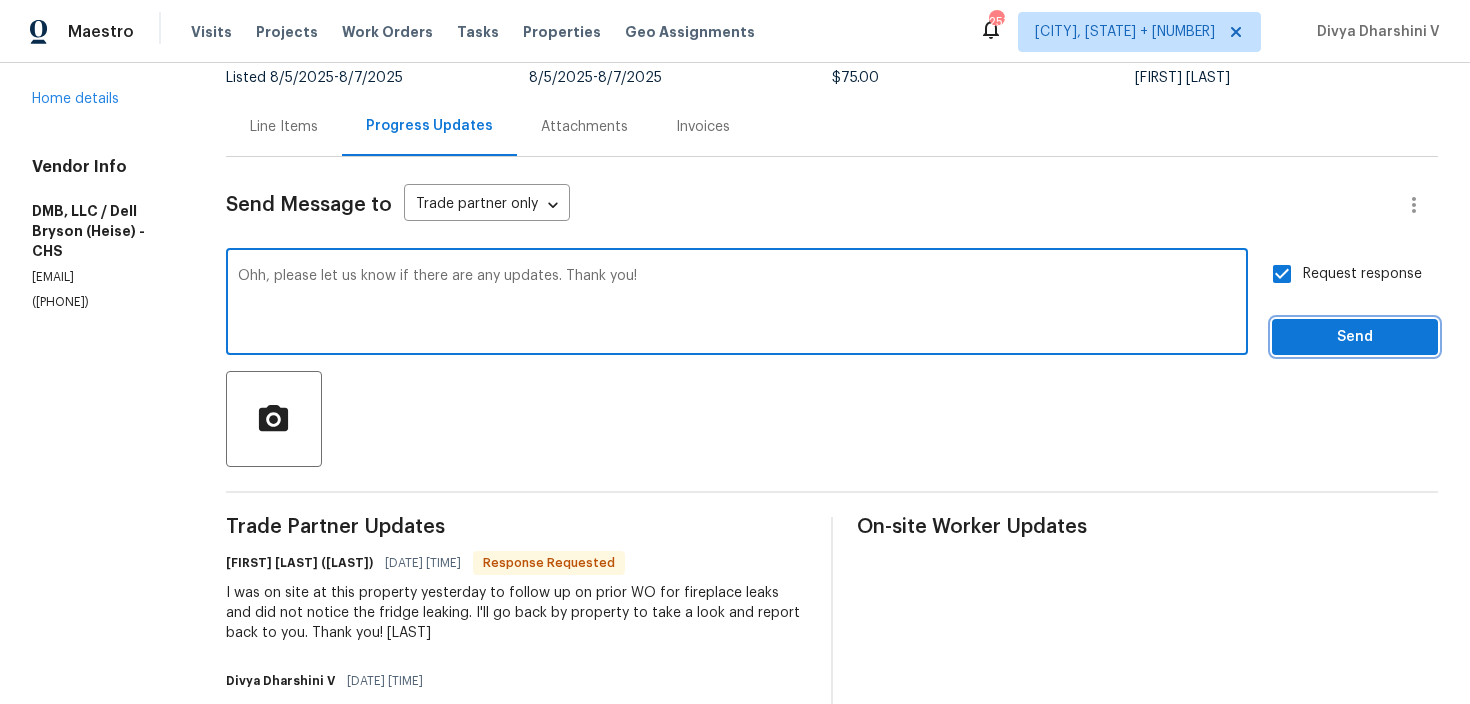 click on "Send" at bounding box center (1355, 337) 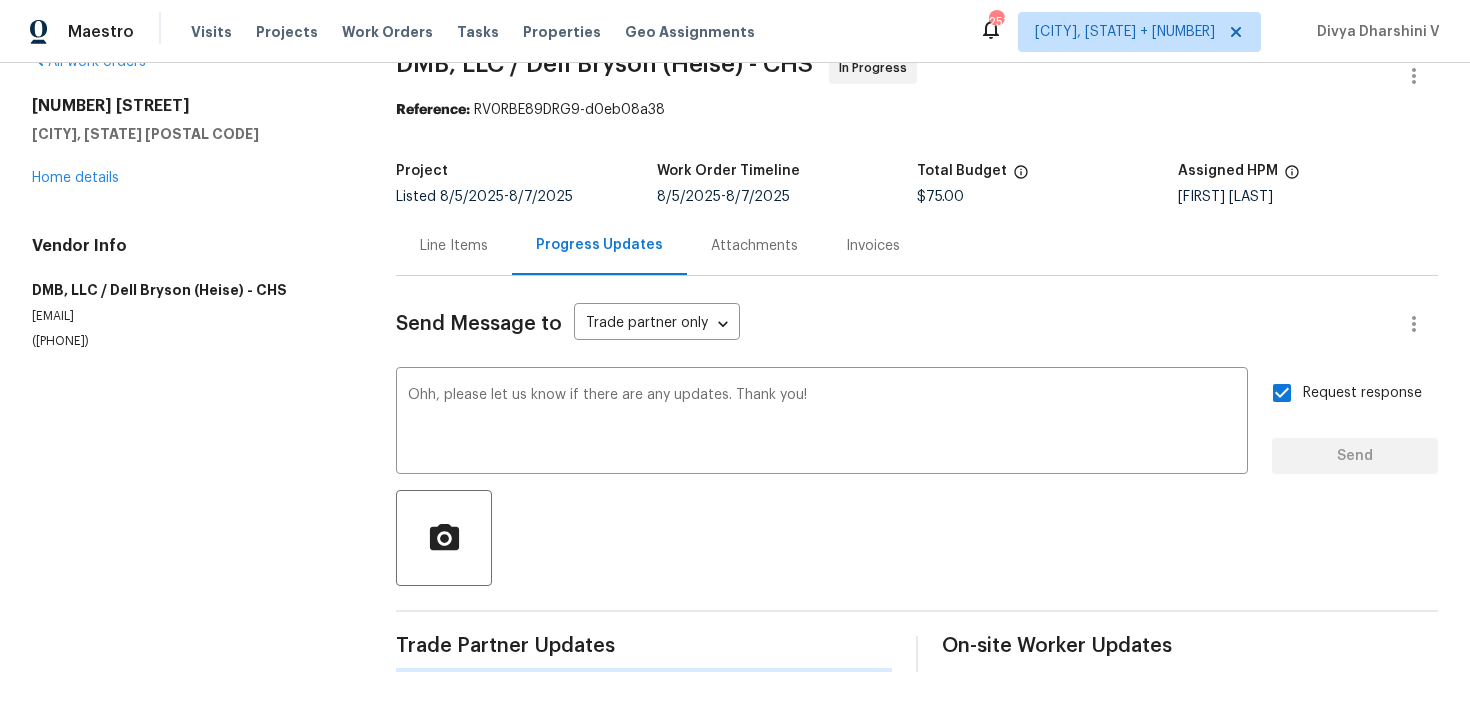 type 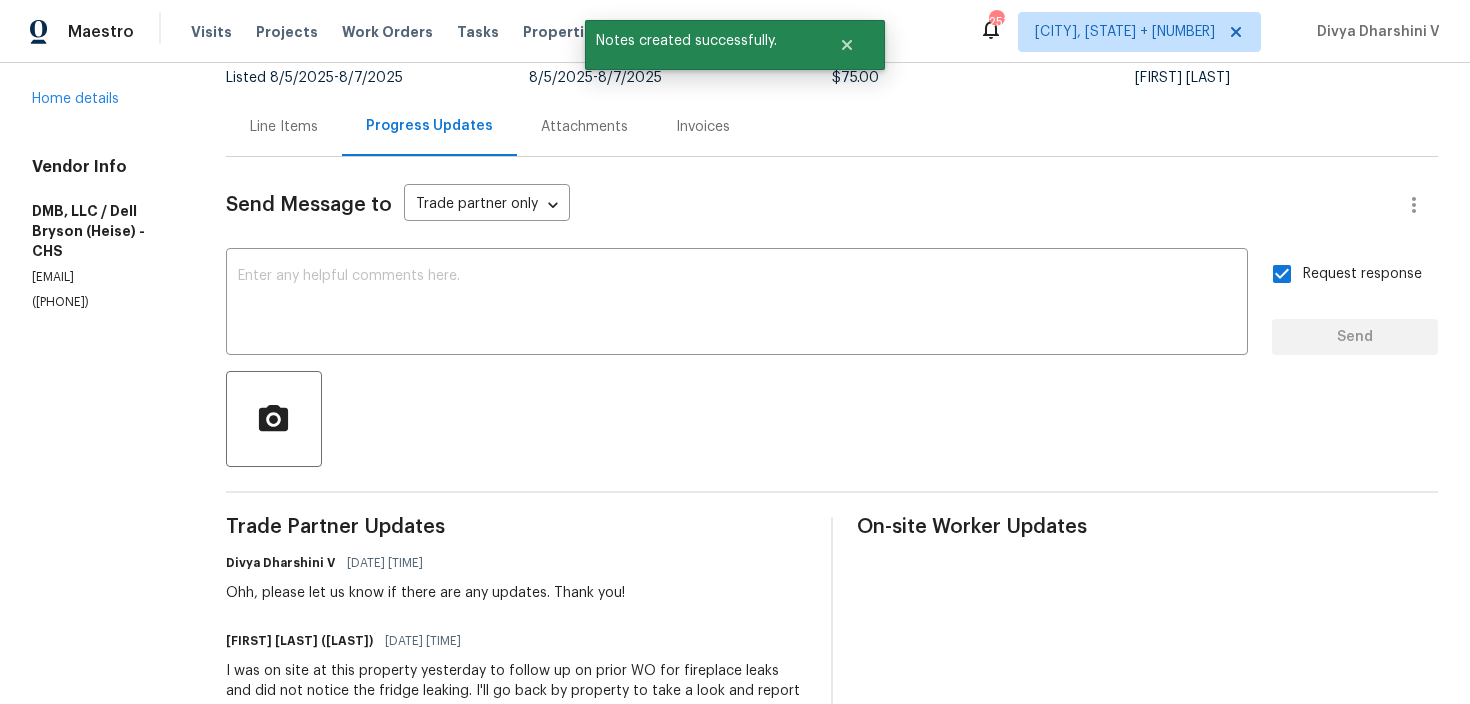 scroll, scrollTop: 373, scrollLeft: 0, axis: vertical 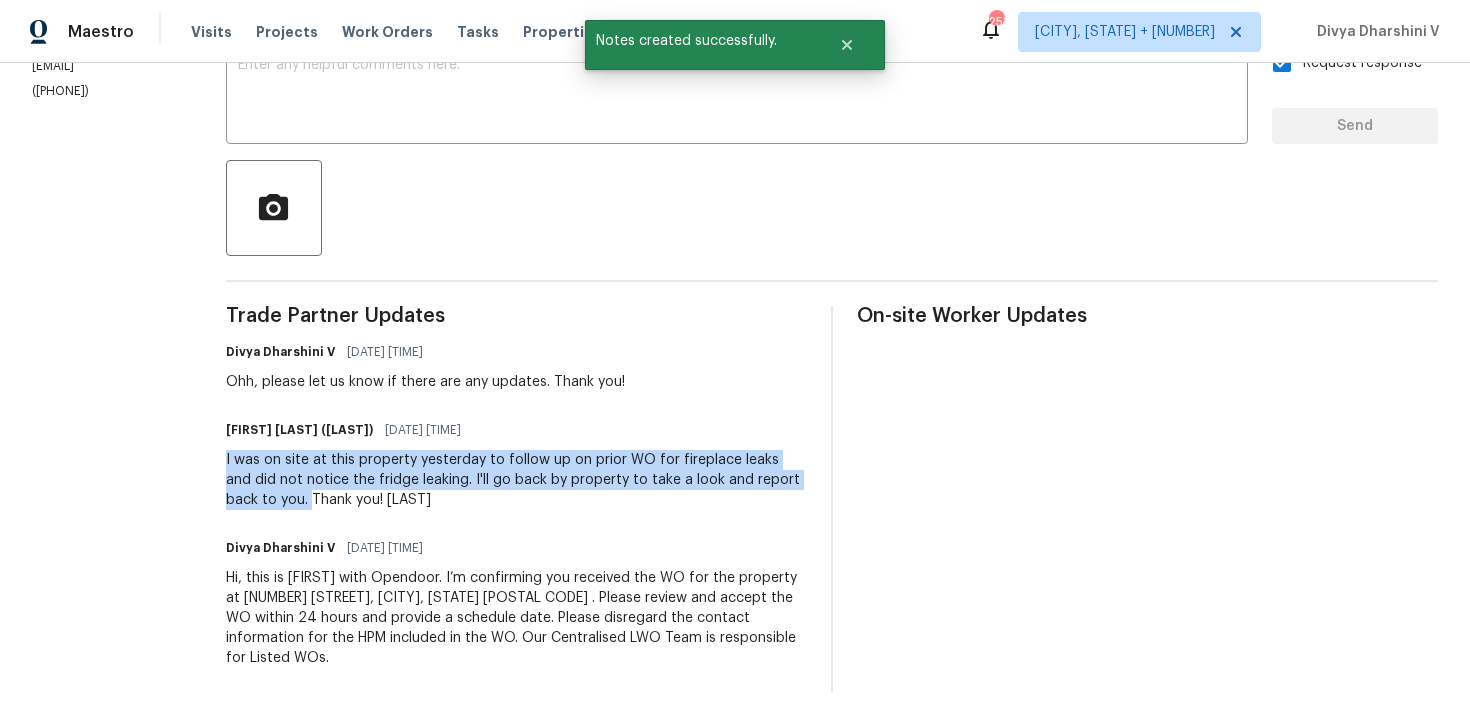 drag, startPoint x: 225, startPoint y: 454, endPoint x: 281, endPoint y: 496, distance: 70 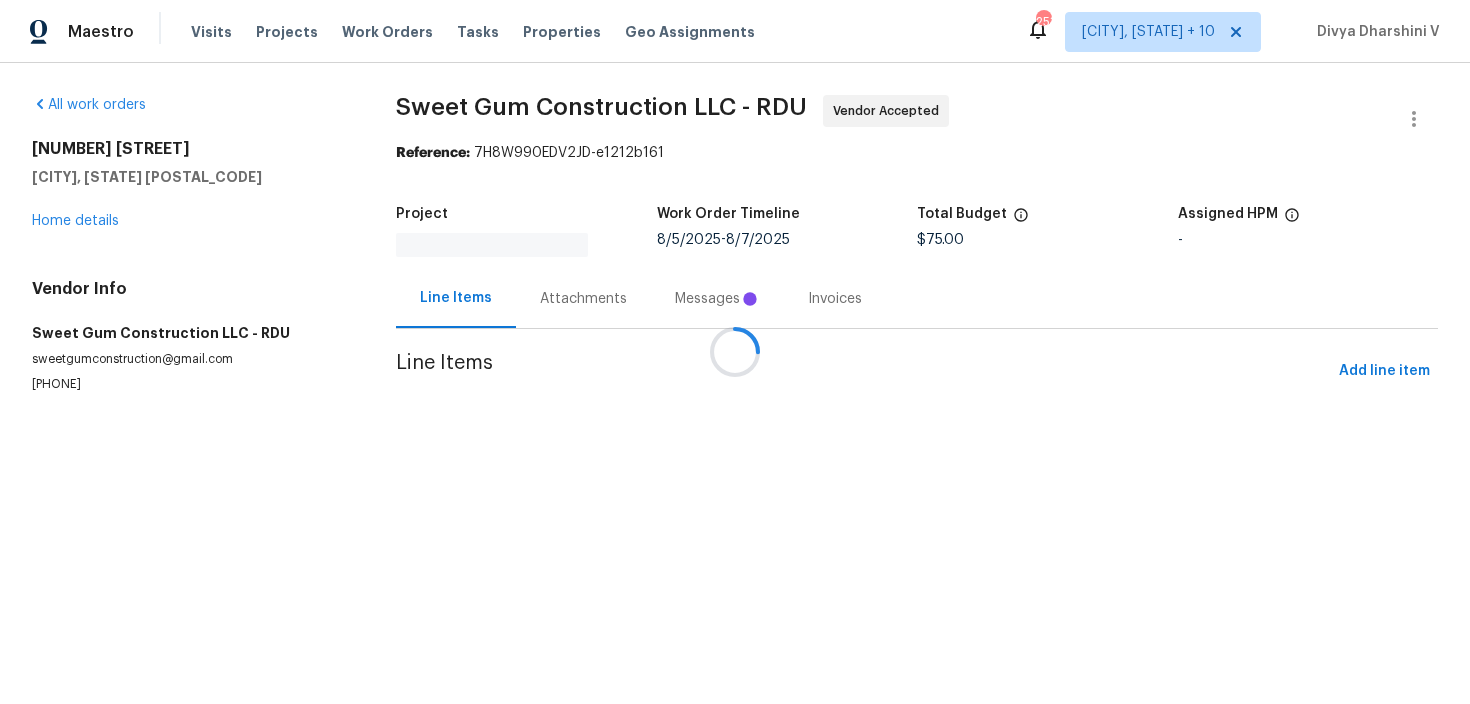 scroll, scrollTop: 0, scrollLeft: 0, axis: both 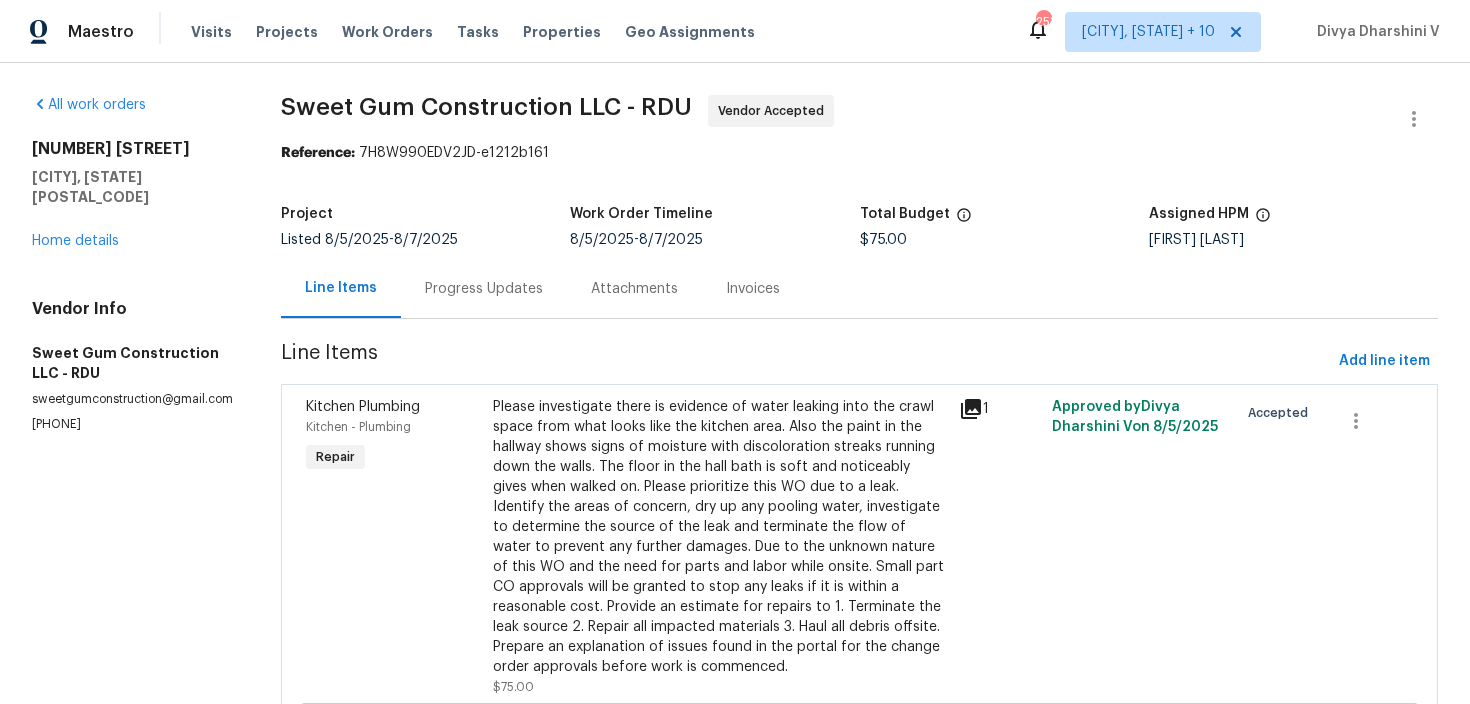 click on "Project Listed [DATE] - [DATE] Work Order Timeline [DATE] - [DATE] Total Budget $75.00 Assigned HPM [FIRST] [LAST]" at bounding box center [859, 227] 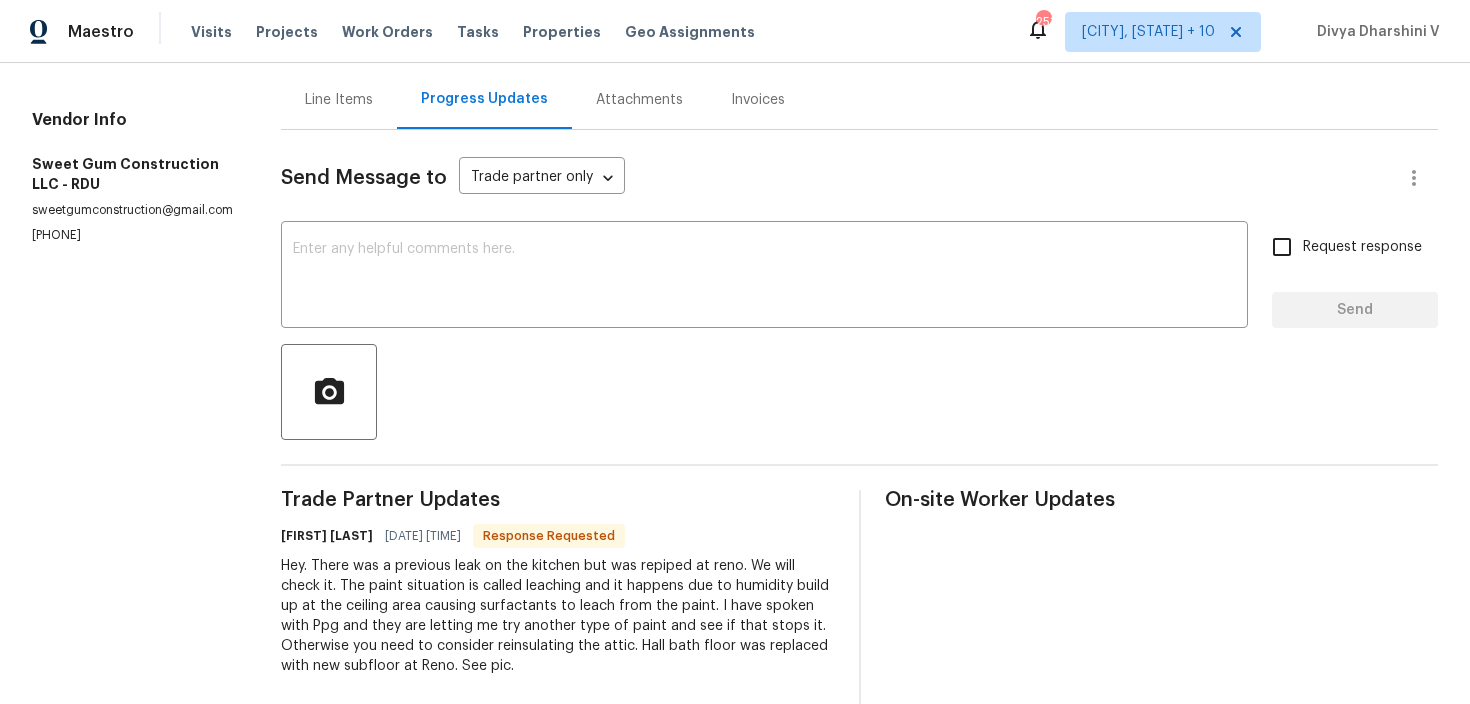 scroll, scrollTop: 185, scrollLeft: 0, axis: vertical 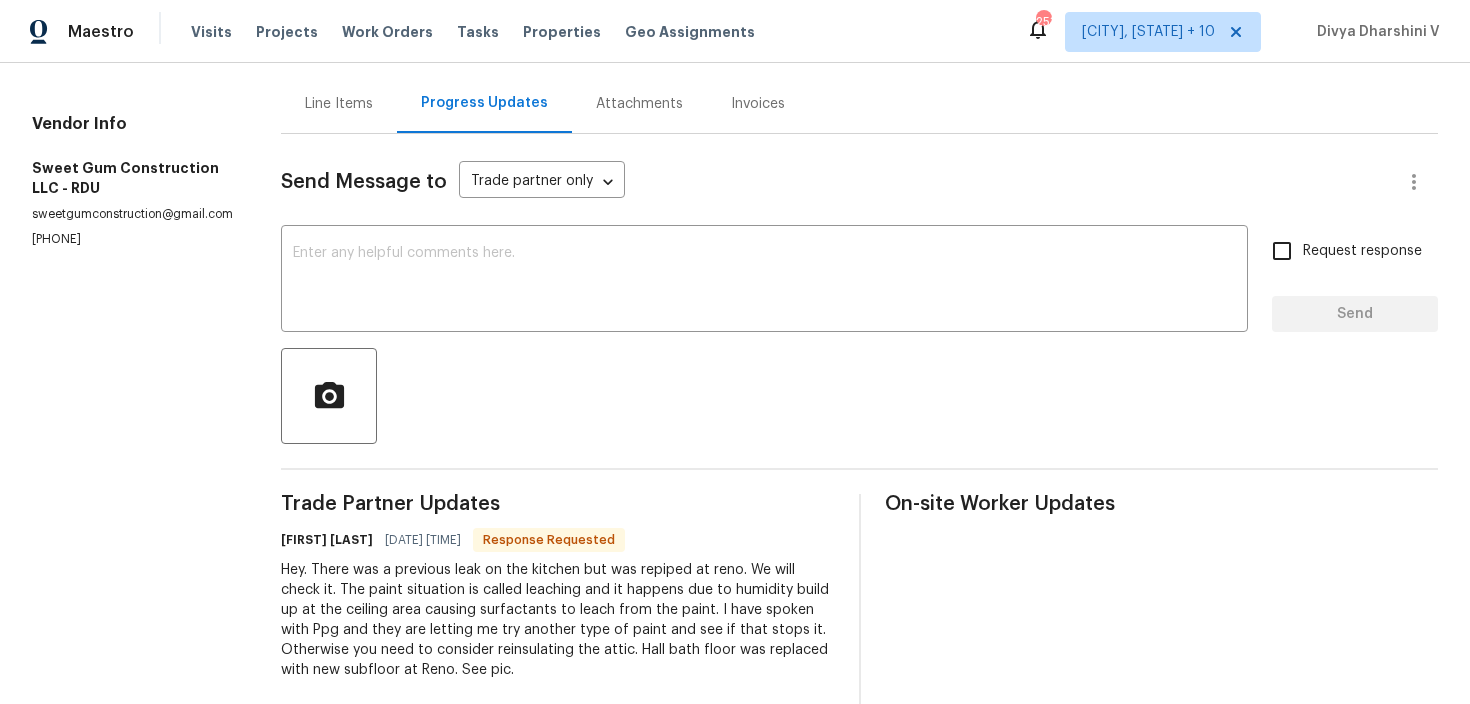 click on "Line Items" at bounding box center (339, 103) 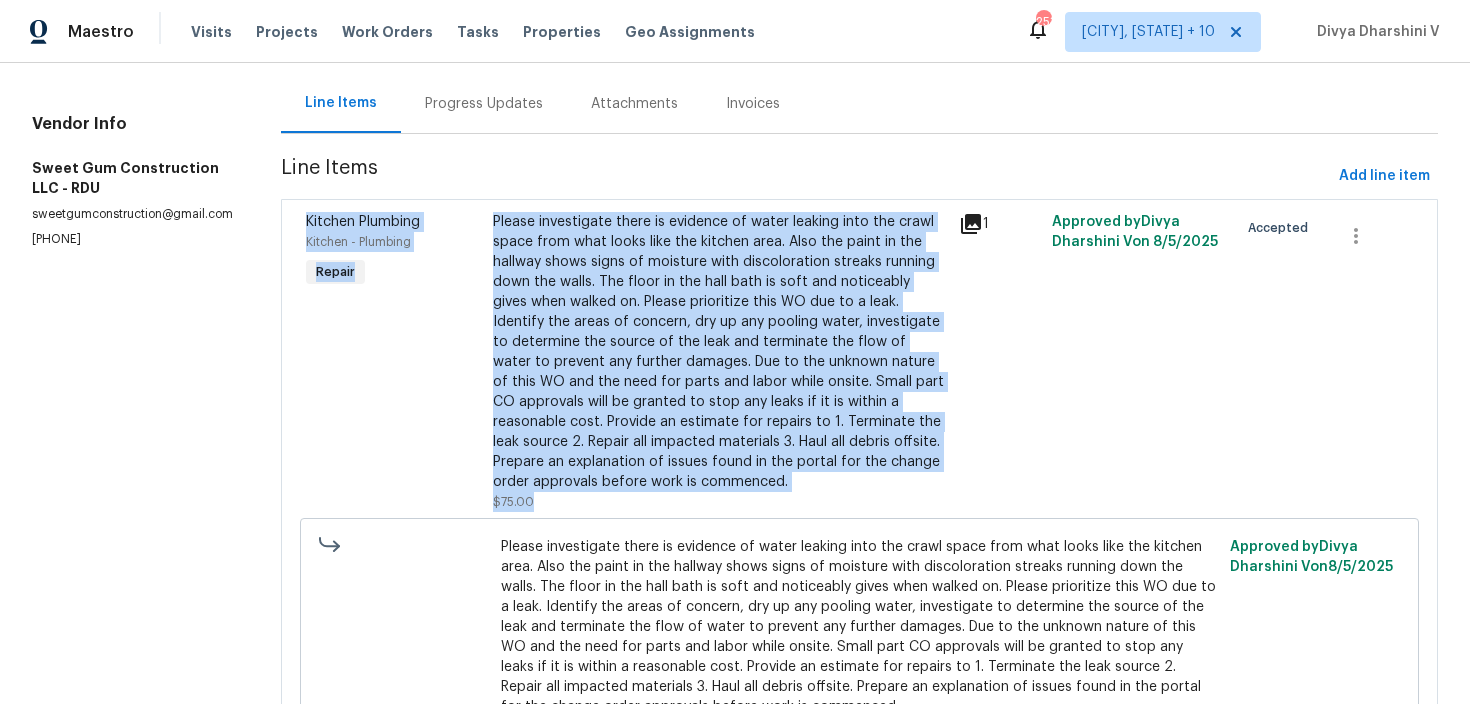 drag, startPoint x: 297, startPoint y: 211, endPoint x: 768, endPoint y: 502, distance: 553.6443 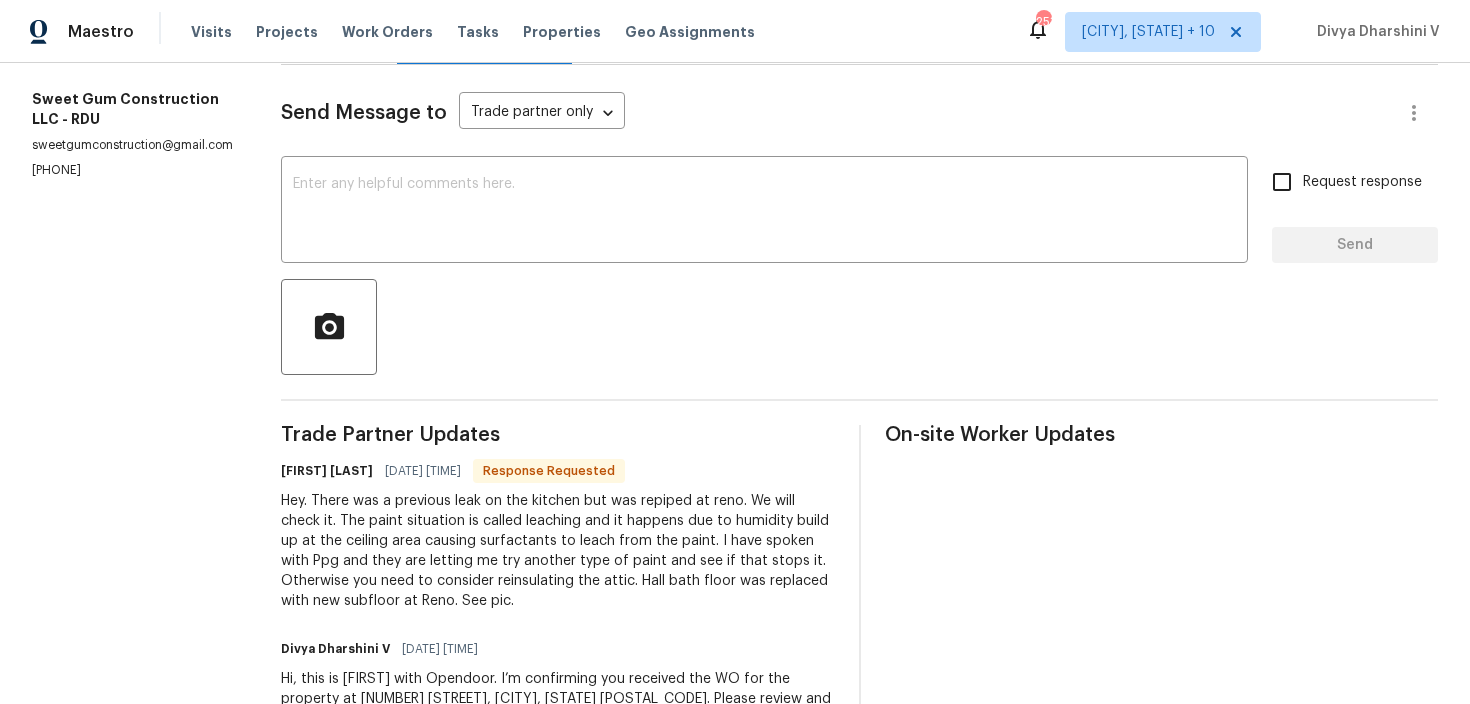 scroll, scrollTop: 263, scrollLeft: 0, axis: vertical 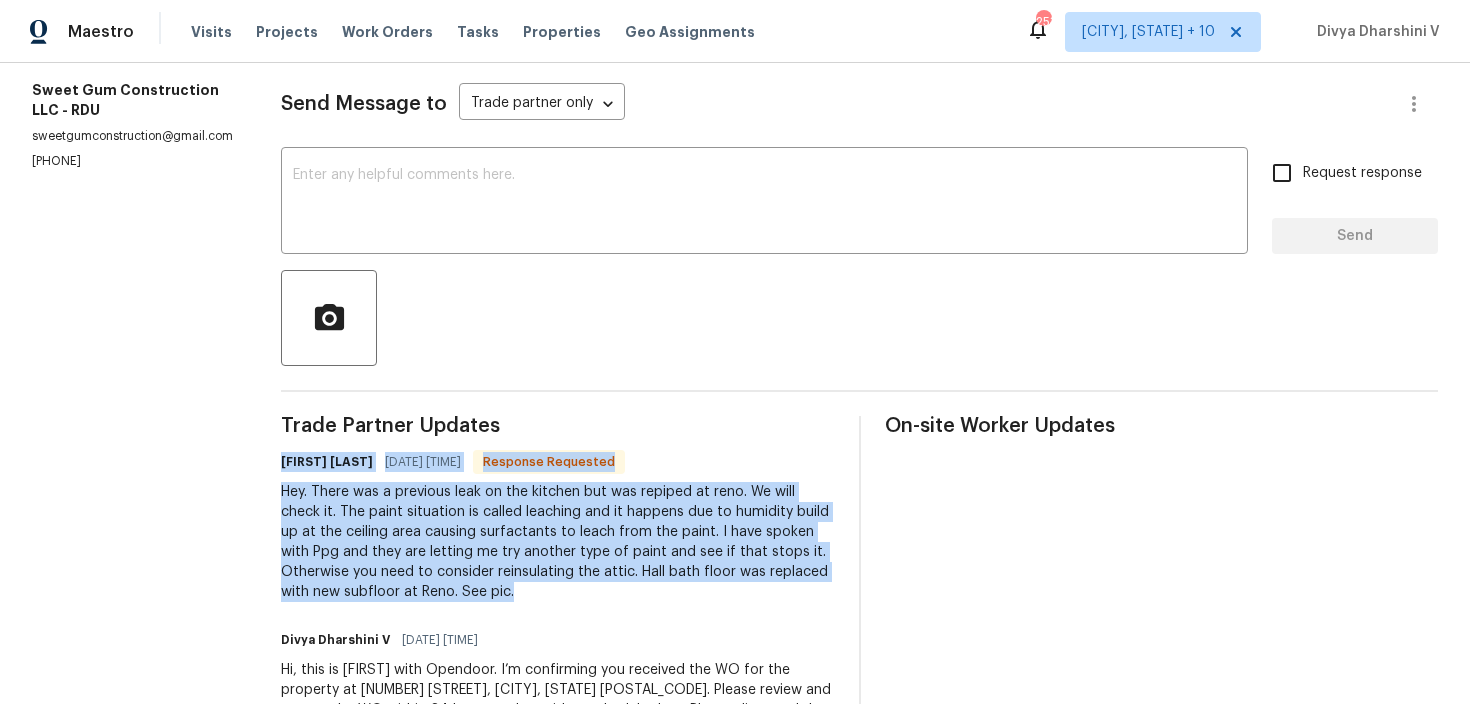 drag, startPoint x: 277, startPoint y: 459, endPoint x: 453, endPoint y: 582, distance: 214.72075 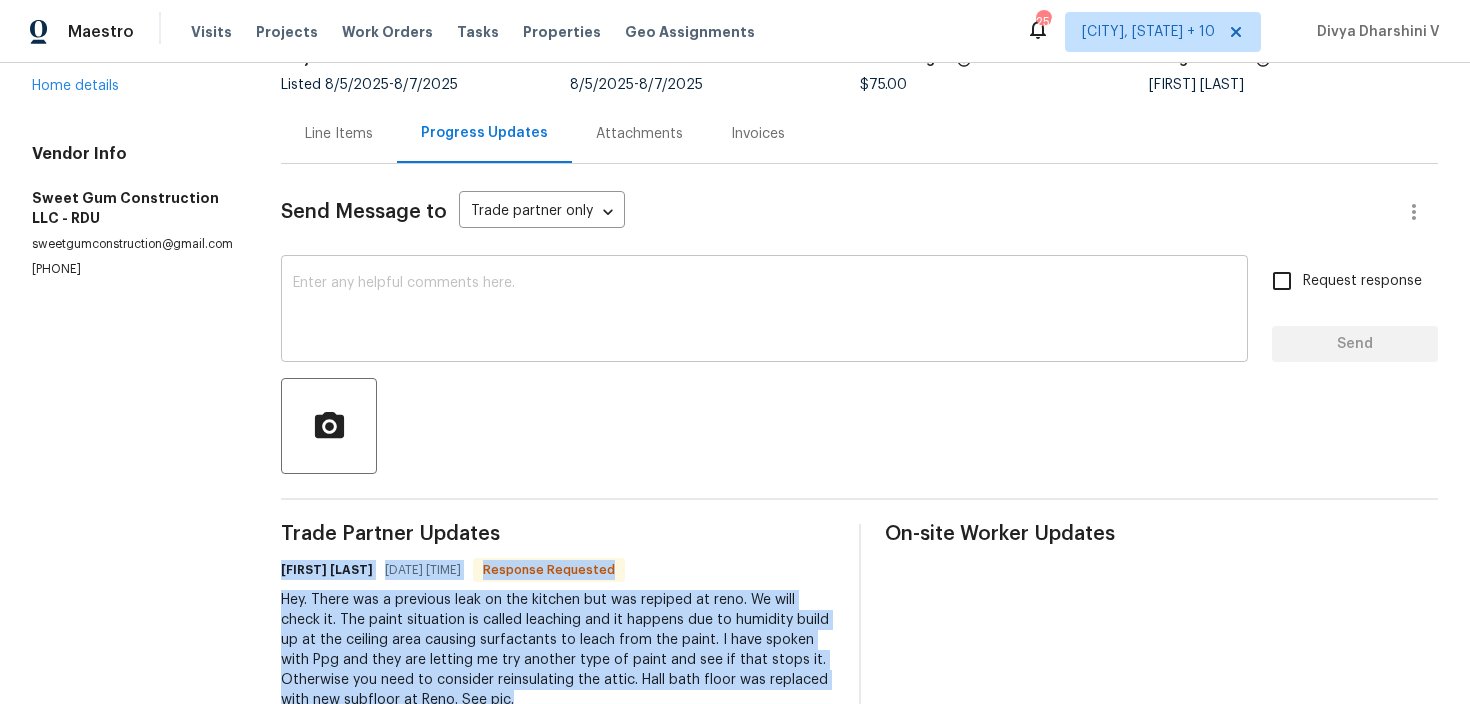 scroll, scrollTop: 145, scrollLeft: 0, axis: vertical 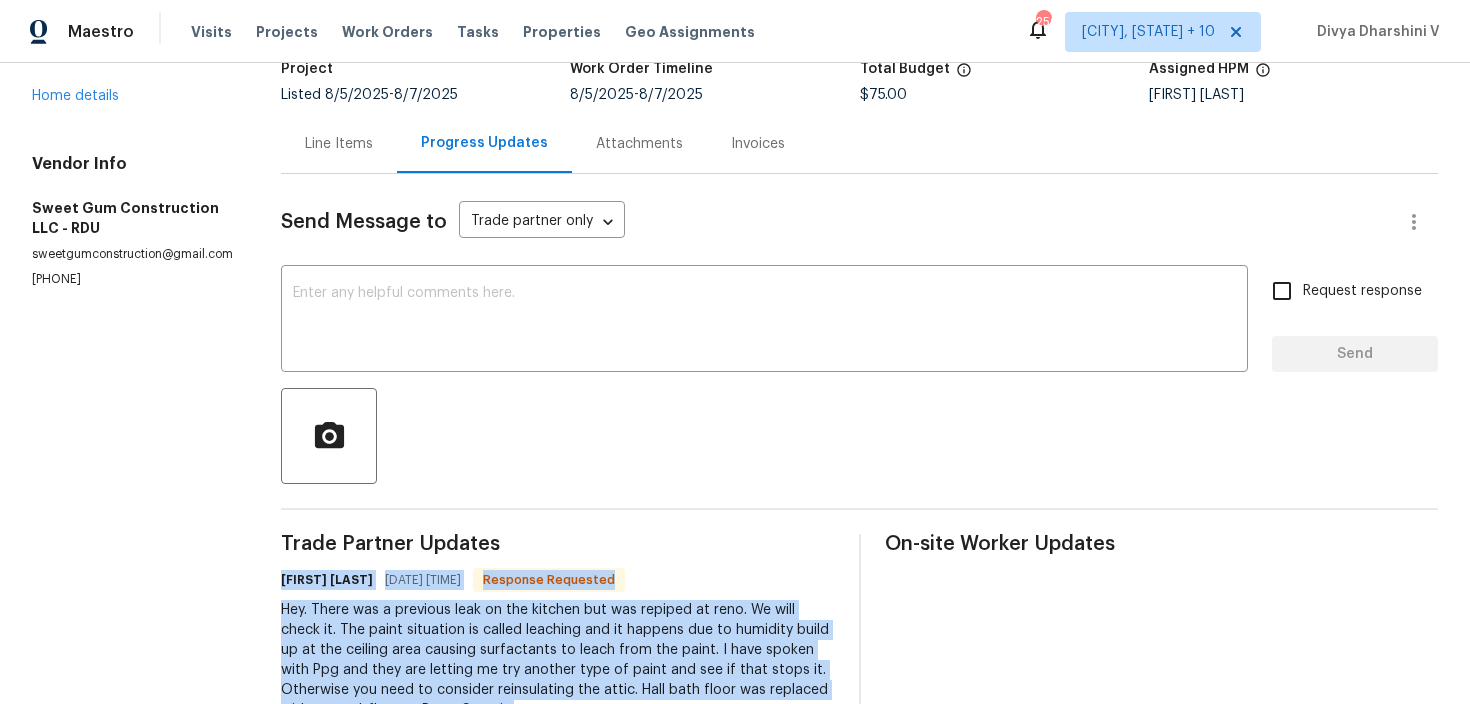 click on "Line Items" at bounding box center [339, 143] 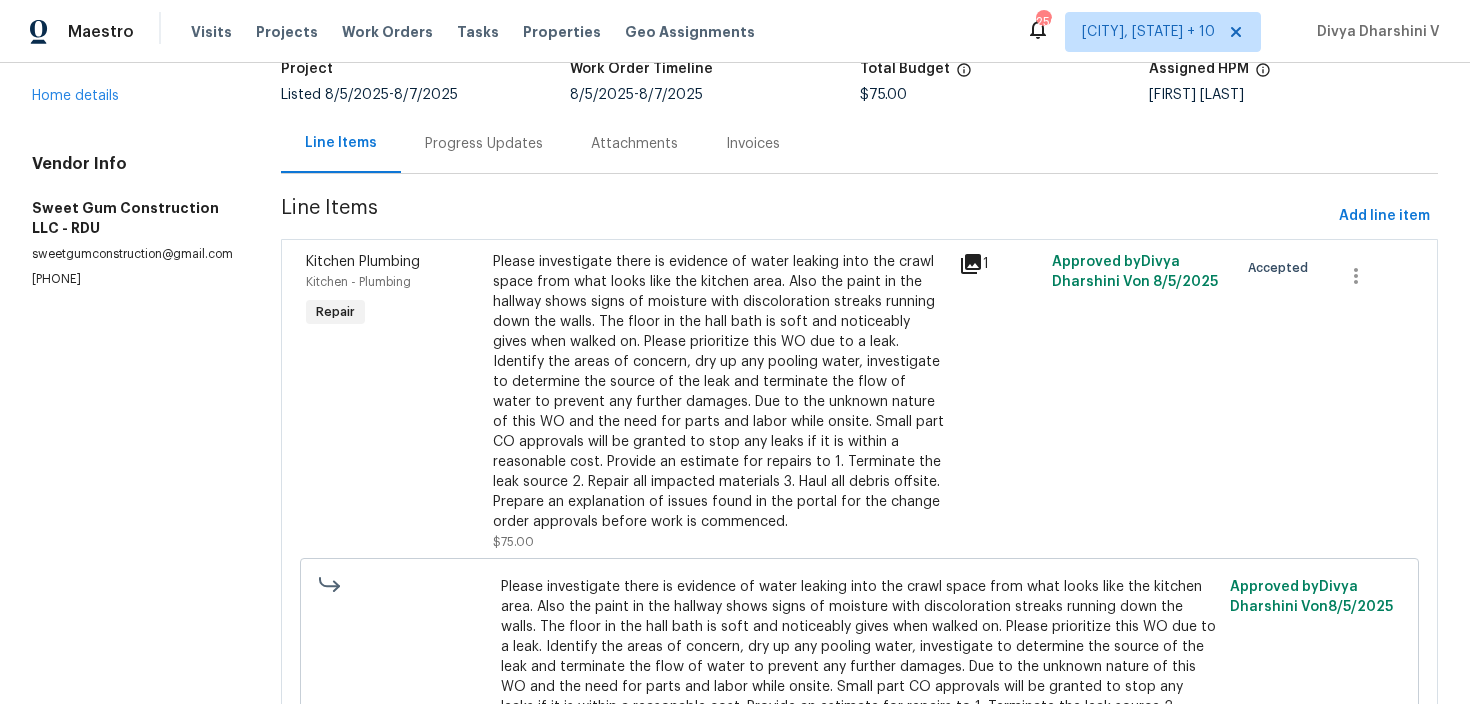 click on "Please investigate there is evidence of water leaking into the crawl space from what looks like the kitchen area. Also the paint in the hallway shows signs of moisture with discoloration streaks running down the walls. The floor in the hall bath is soft and noticeably gives when walked on.
Please prioritize this WO due to a leak. Identify the areas of concern, dry up any pooling water, investigate to determine the source of the leak and terminate the flow of water to prevent any further damages. Due to the unknown nature of this WO and the need for parts and labor while onsite. Small part CO approvals will be granted to stop any leaks if it is within a reasonable cost. Provide an estimate for repairs to 1. Terminate the leak source 2. Repair all impacted materials 3. Haul all debris offsite. Prepare an explanation of issues found in the portal for the change order approvals before work is commenced." at bounding box center [720, 392] 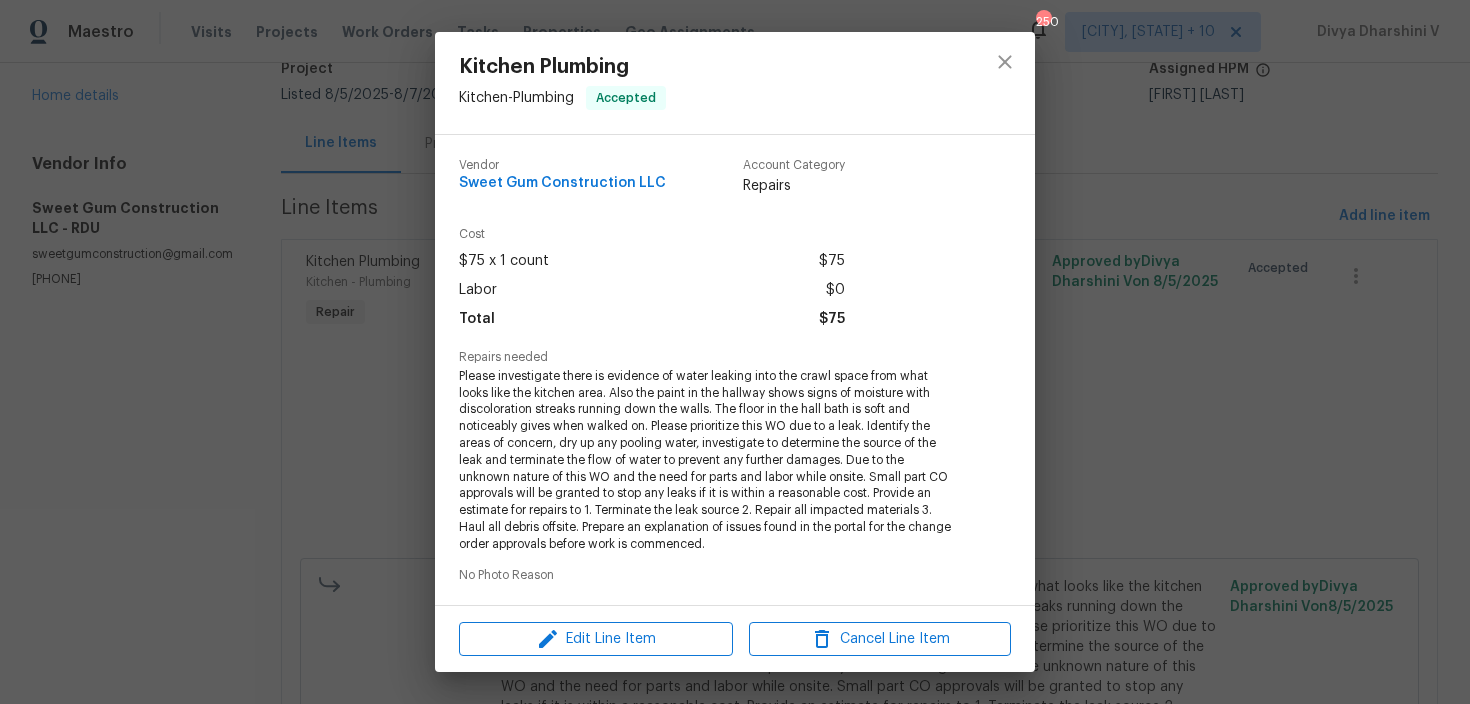 click on "Total $75" at bounding box center [652, 319] 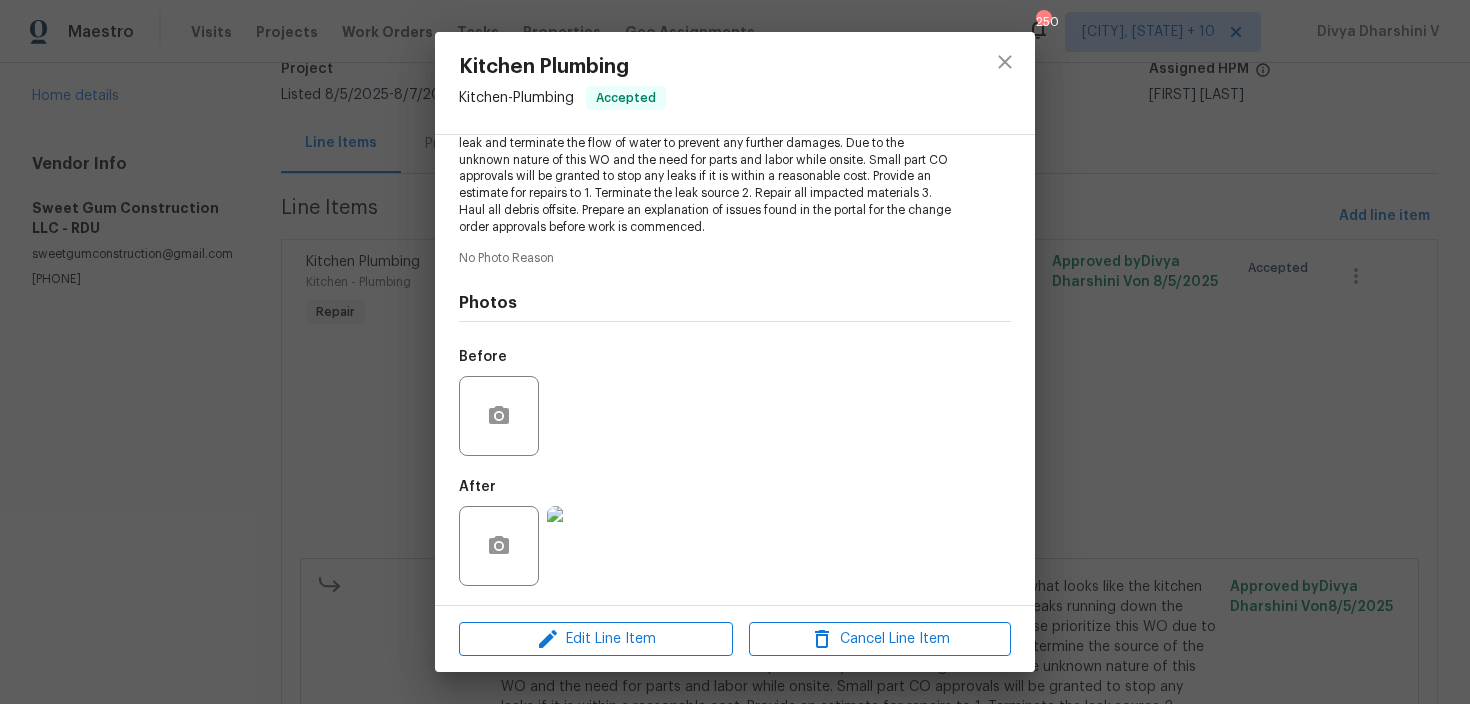 click on "Kitchen Plumbing Kitchen  -  Plumbing Accepted Vendor Sweet Gum Construction LLC Account Category Repairs Cost $75 x 1 count $75 Labor $0 Total $75 Repairs needed No Photo Reason   Photos Before After  Edit Line Item  Cancel Line Item" at bounding box center (735, 352) 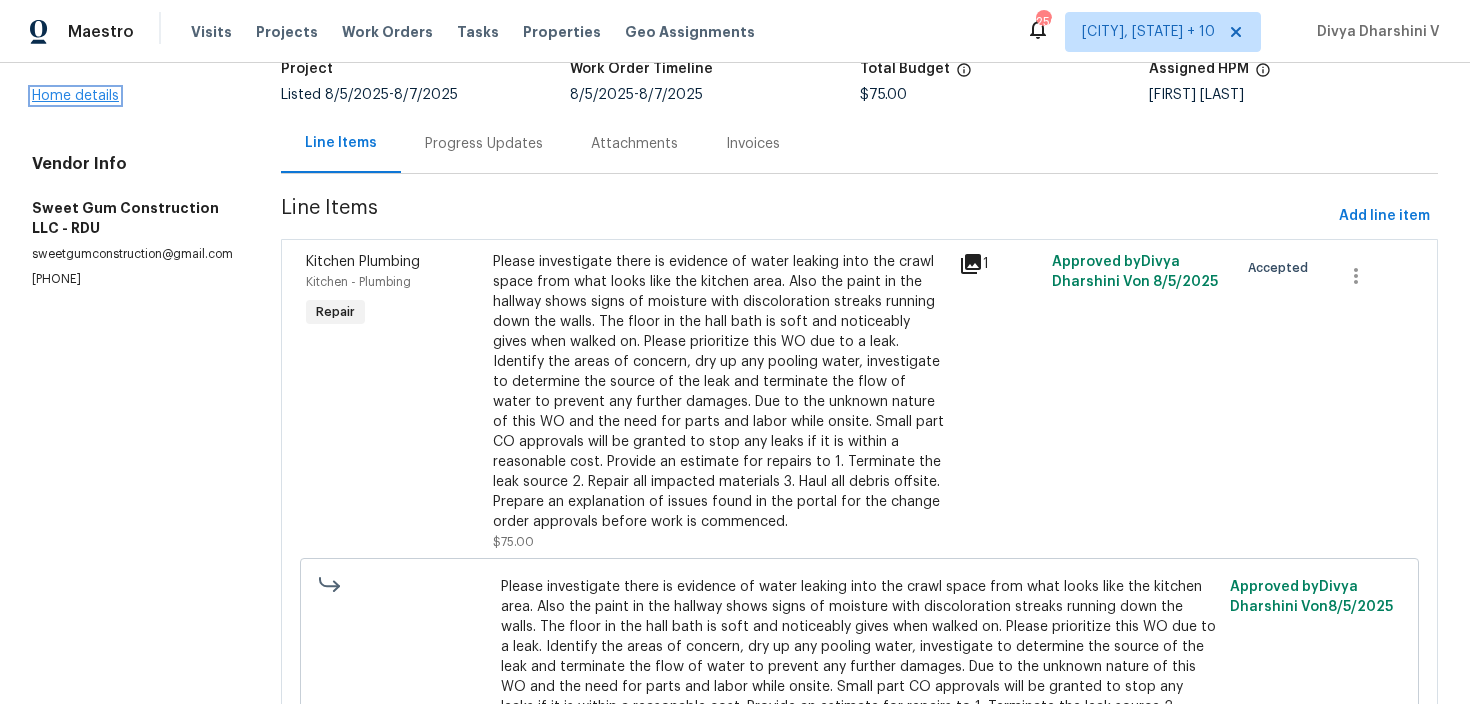 click on "Home details" at bounding box center [75, 96] 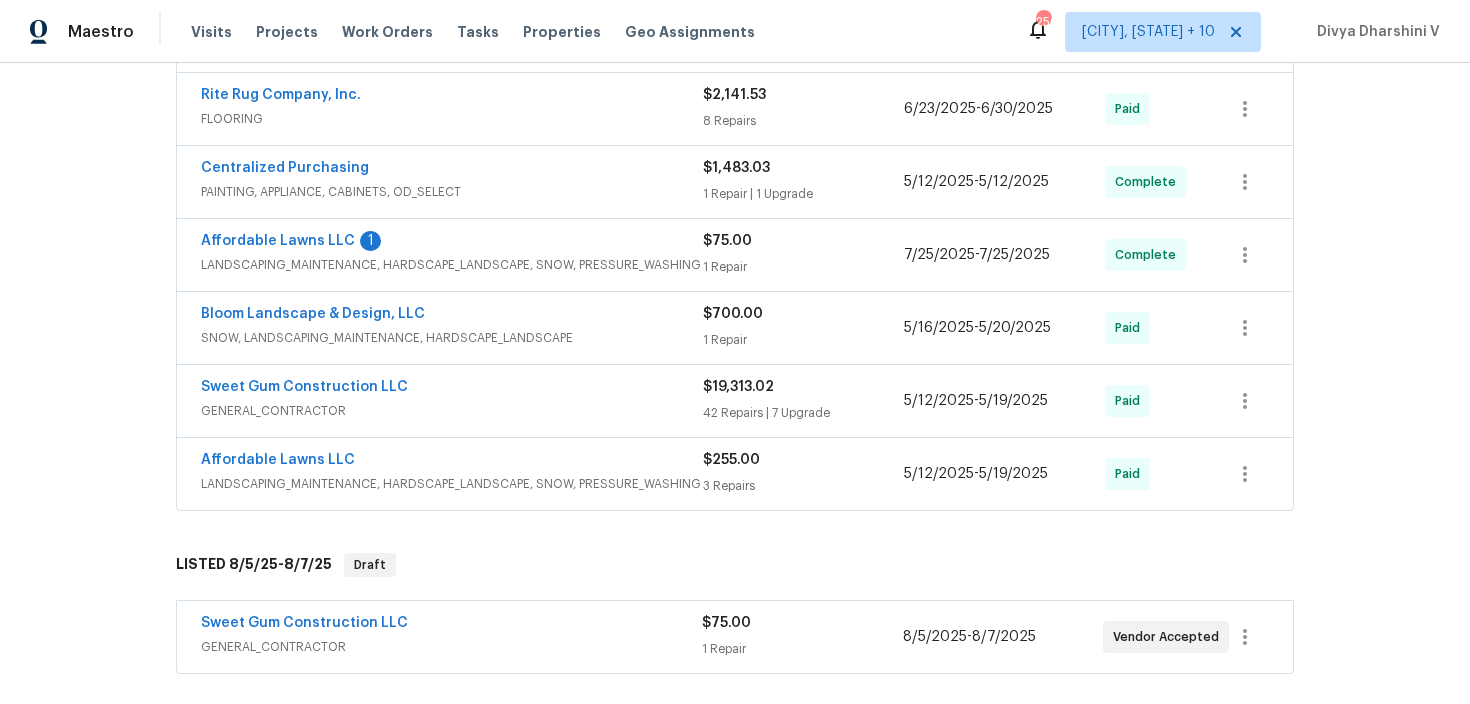 scroll, scrollTop: 880, scrollLeft: 0, axis: vertical 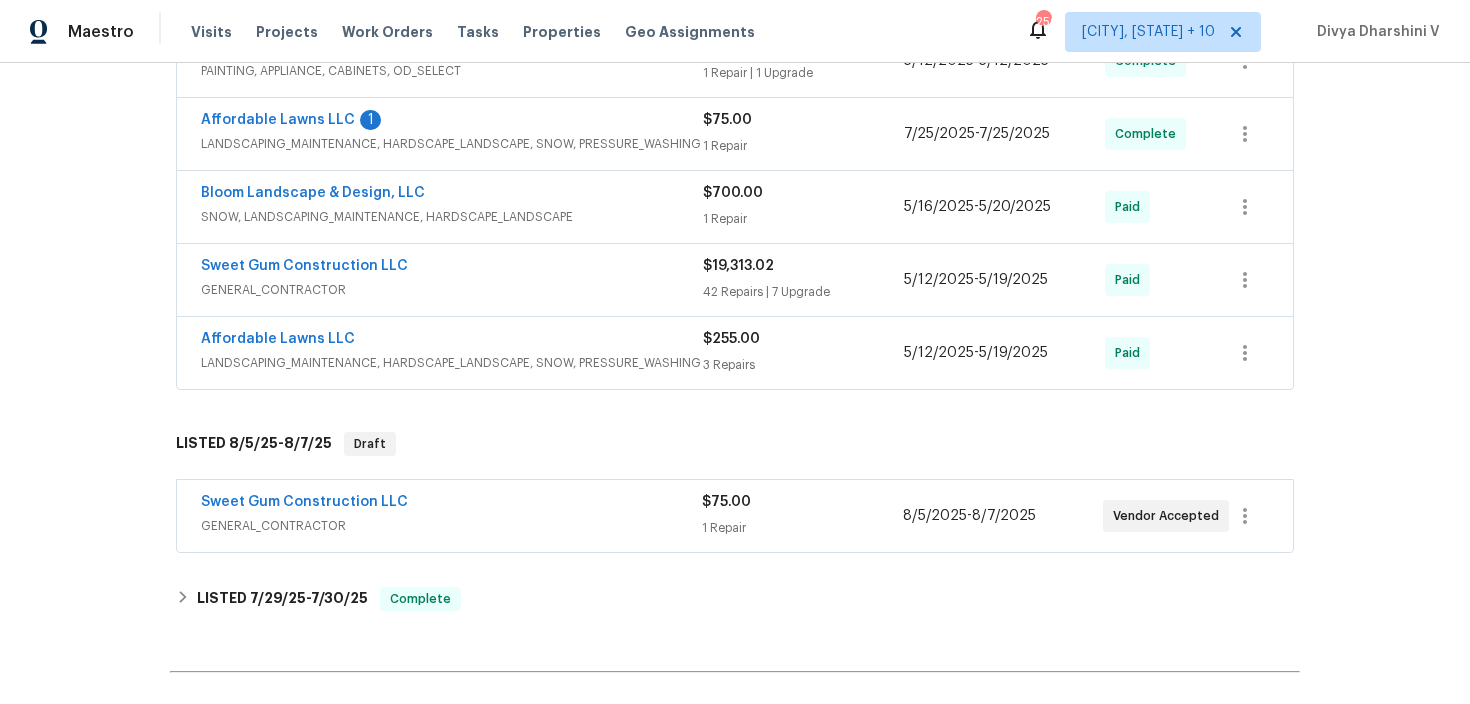 click on "Affordable Lawns LLC 1" at bounding box center (452, 122) 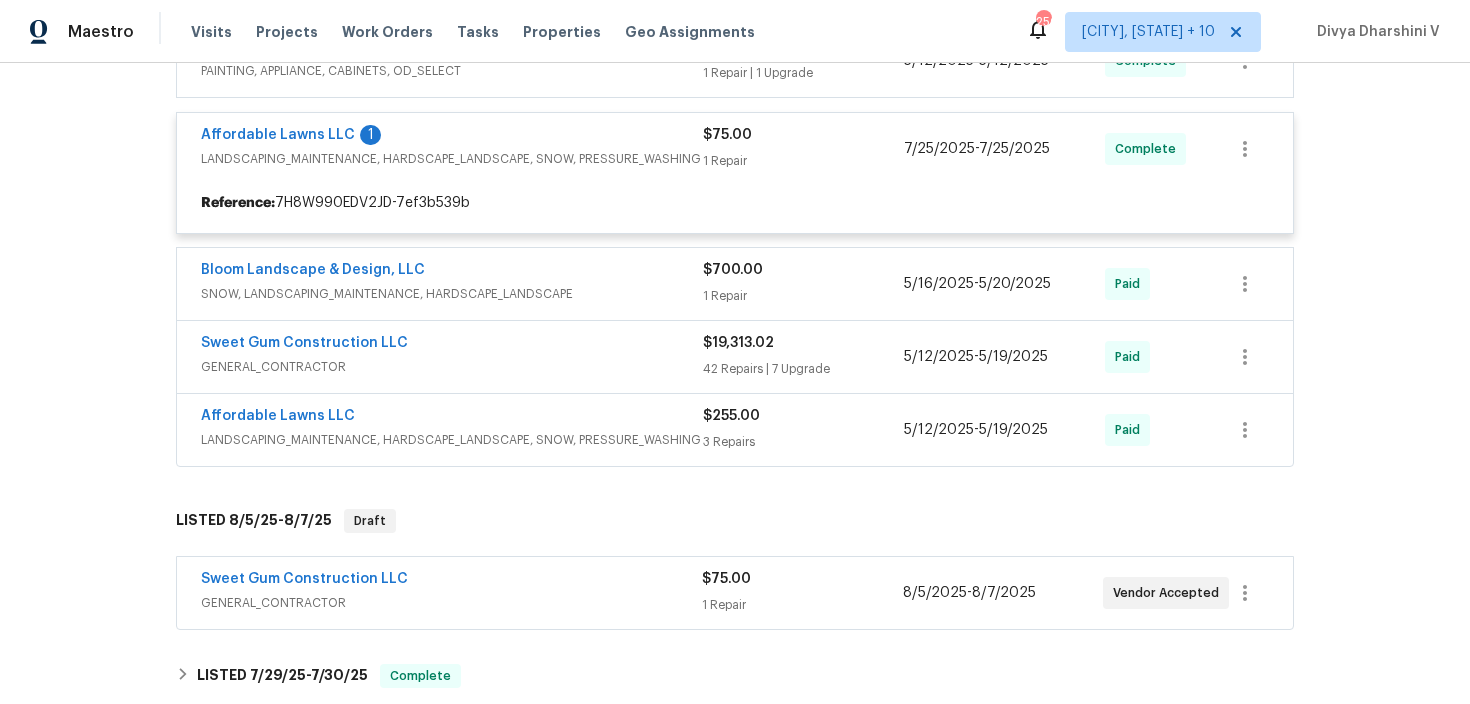 click at bounding box center [735, -4] 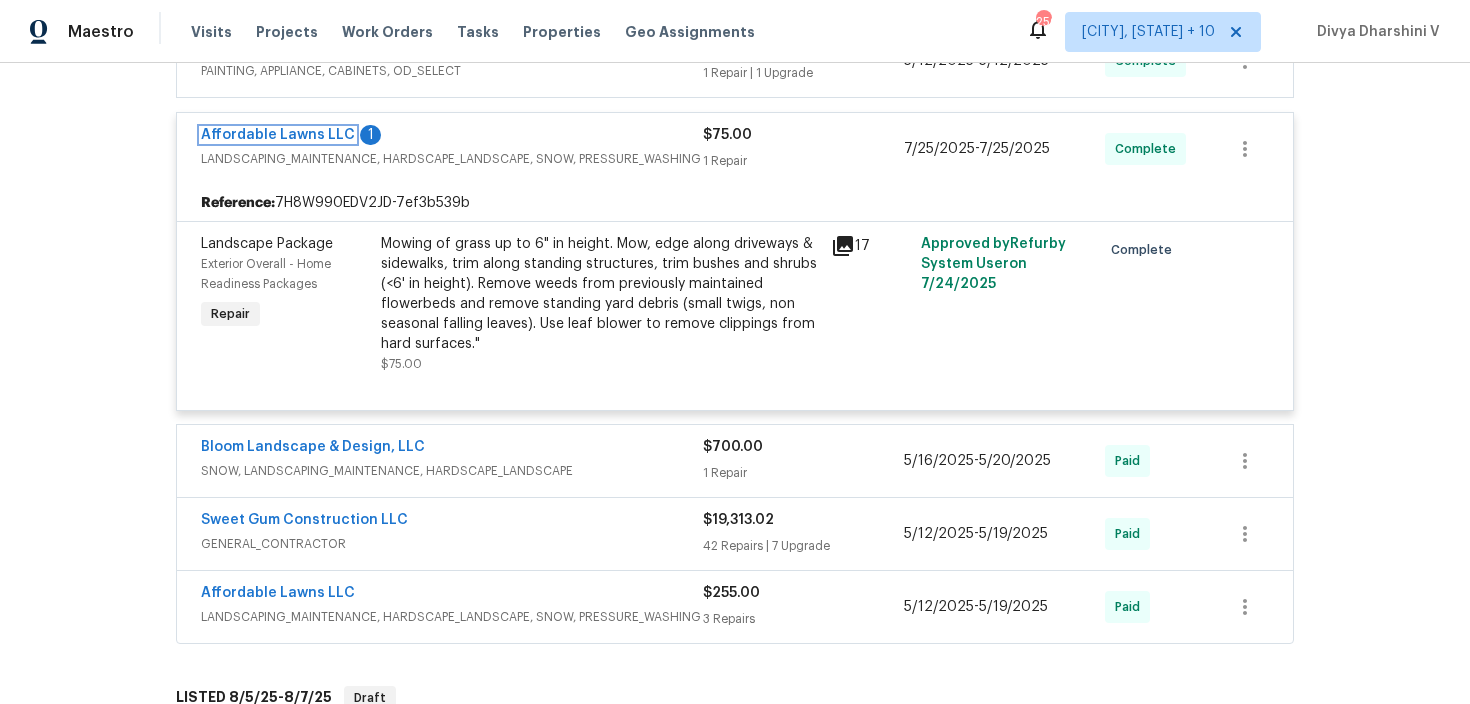 click on "Affordable Lawns LLC" at bounding box center (278, 135) 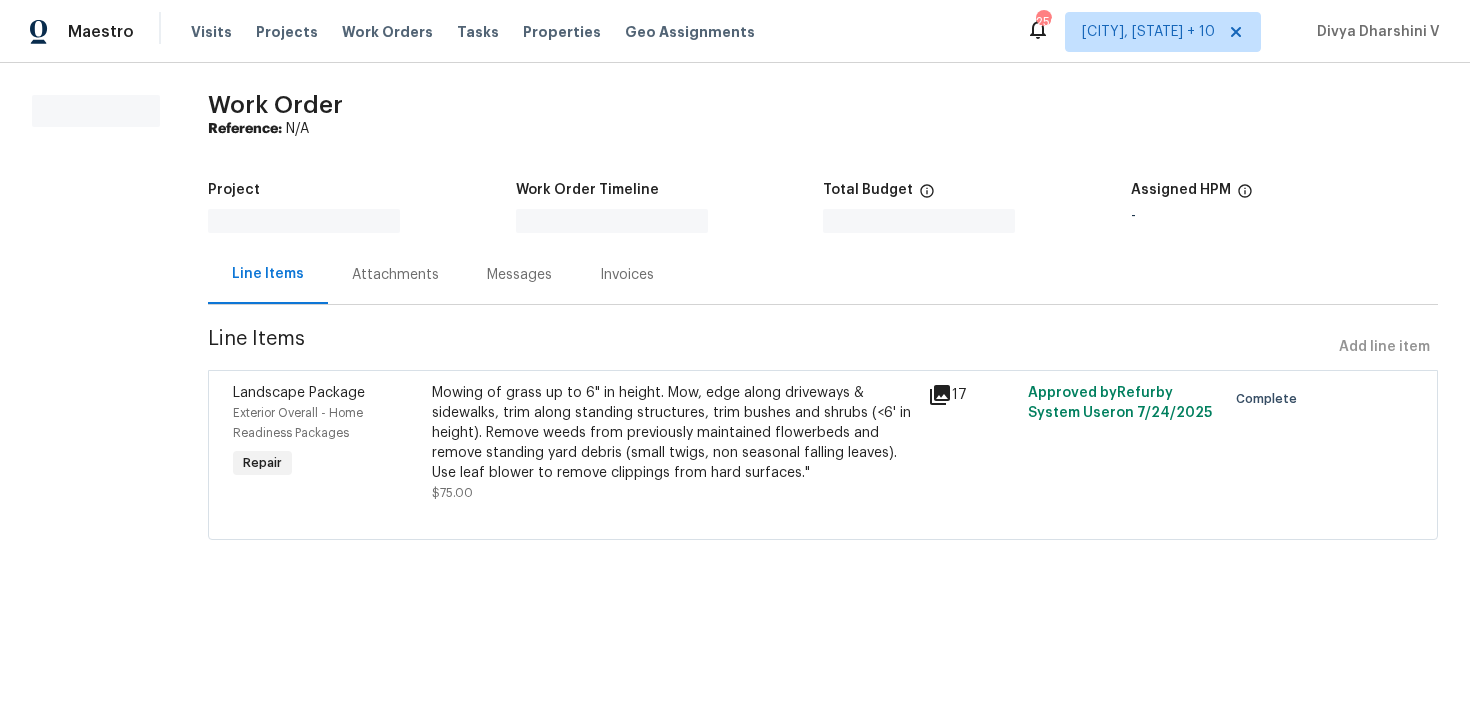 click on "Work Order" at bounding box center (275, 105) 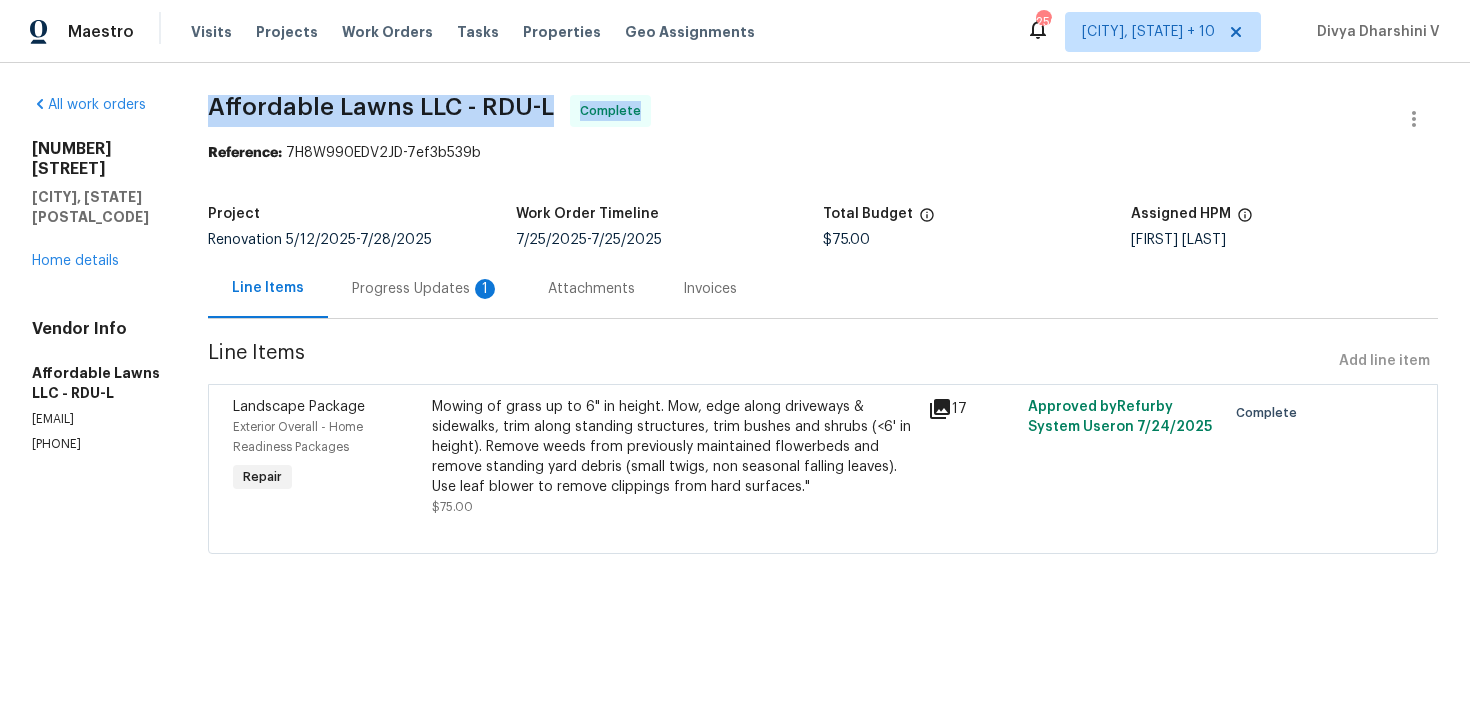 click on "Progress Updates 1" at bounding box center [426, 288] 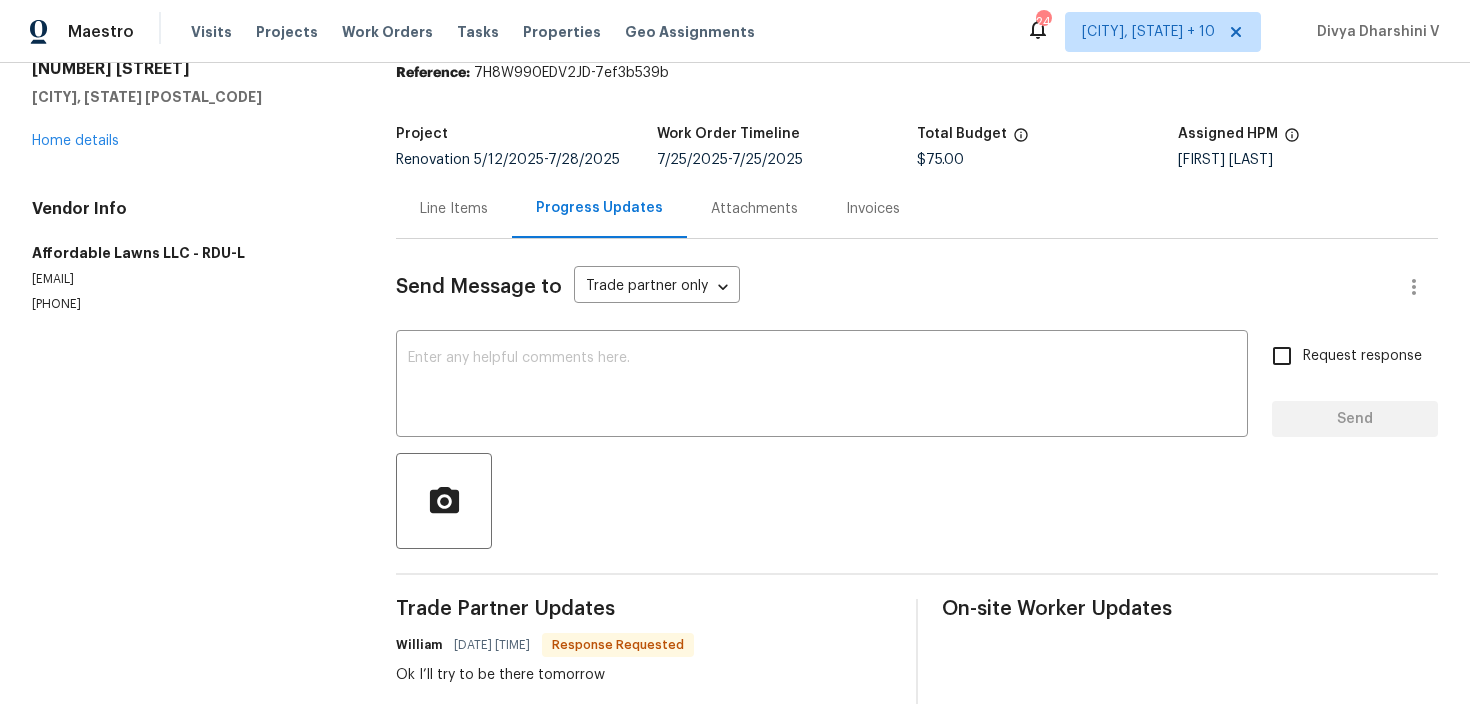 scroll, scrollTop: 10, scrollLeft: 0, axis: vertical 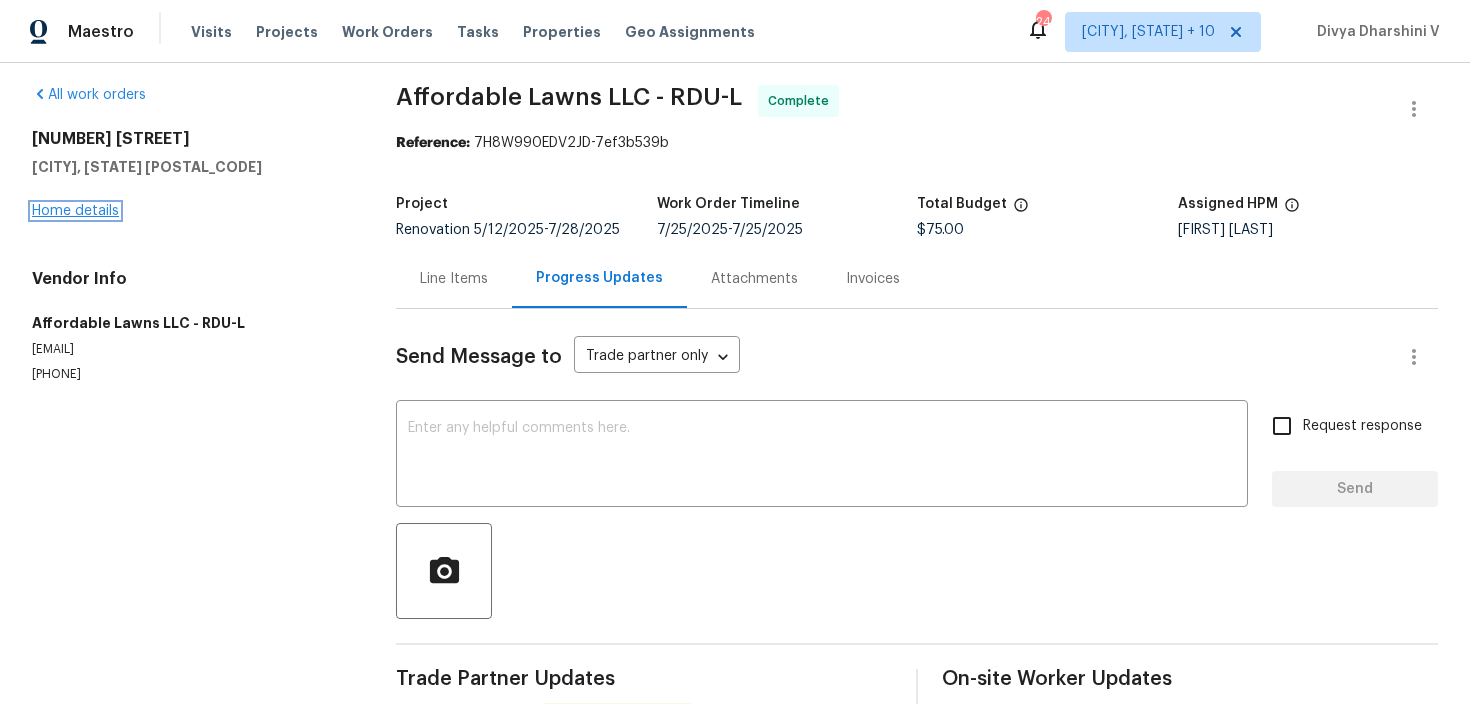 click on "Home details" at bounding box center (75, 211) 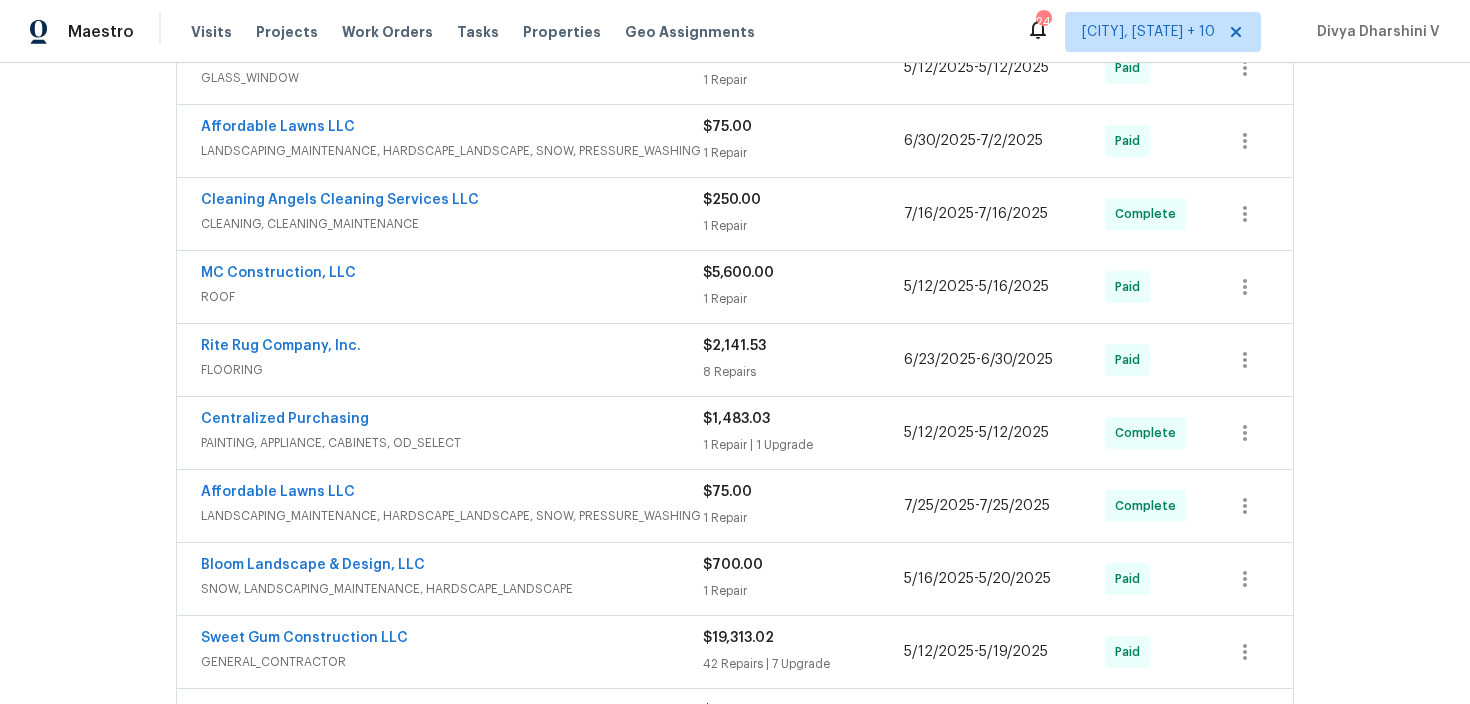 scroll, scrollTop: 747, scrollLeft: 0, axis: vertical 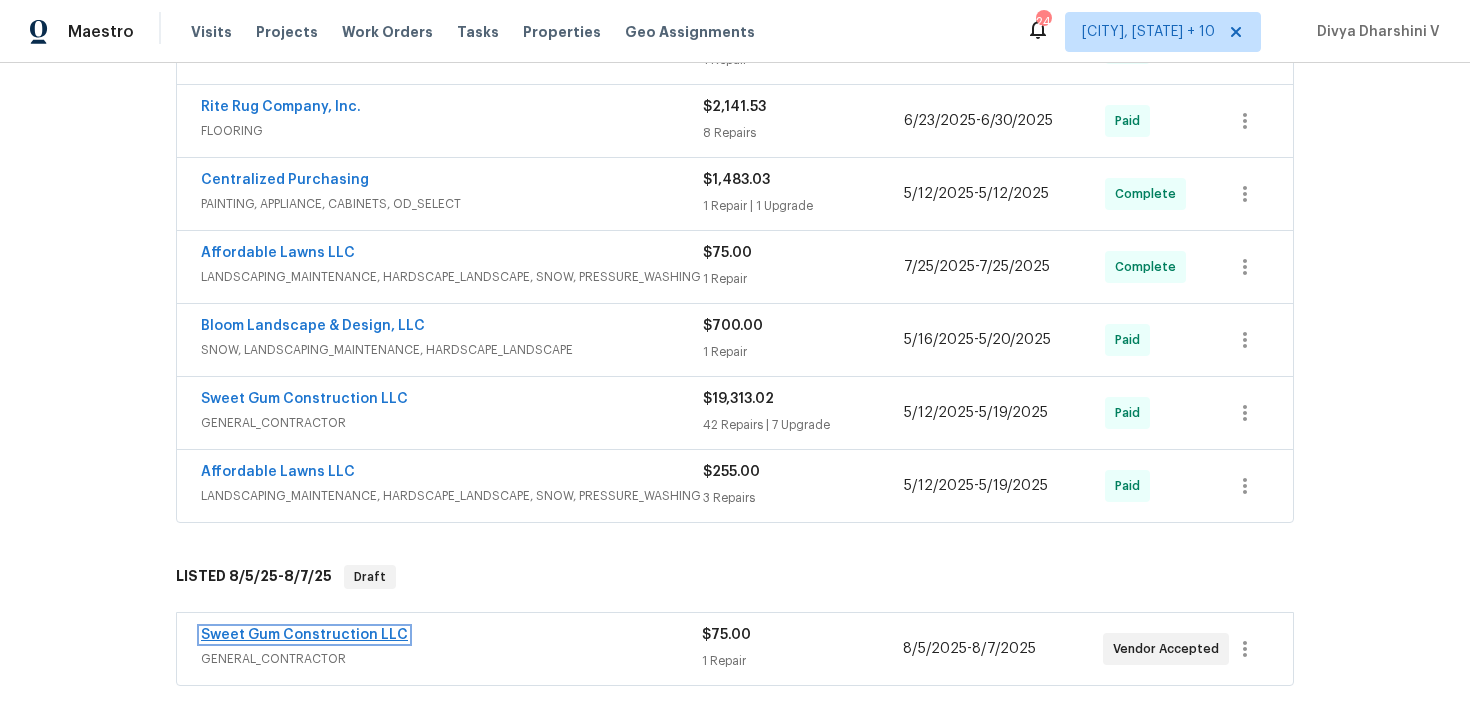 click on "Sweet Gum Construction LLC" at bounding box center (304, 635) 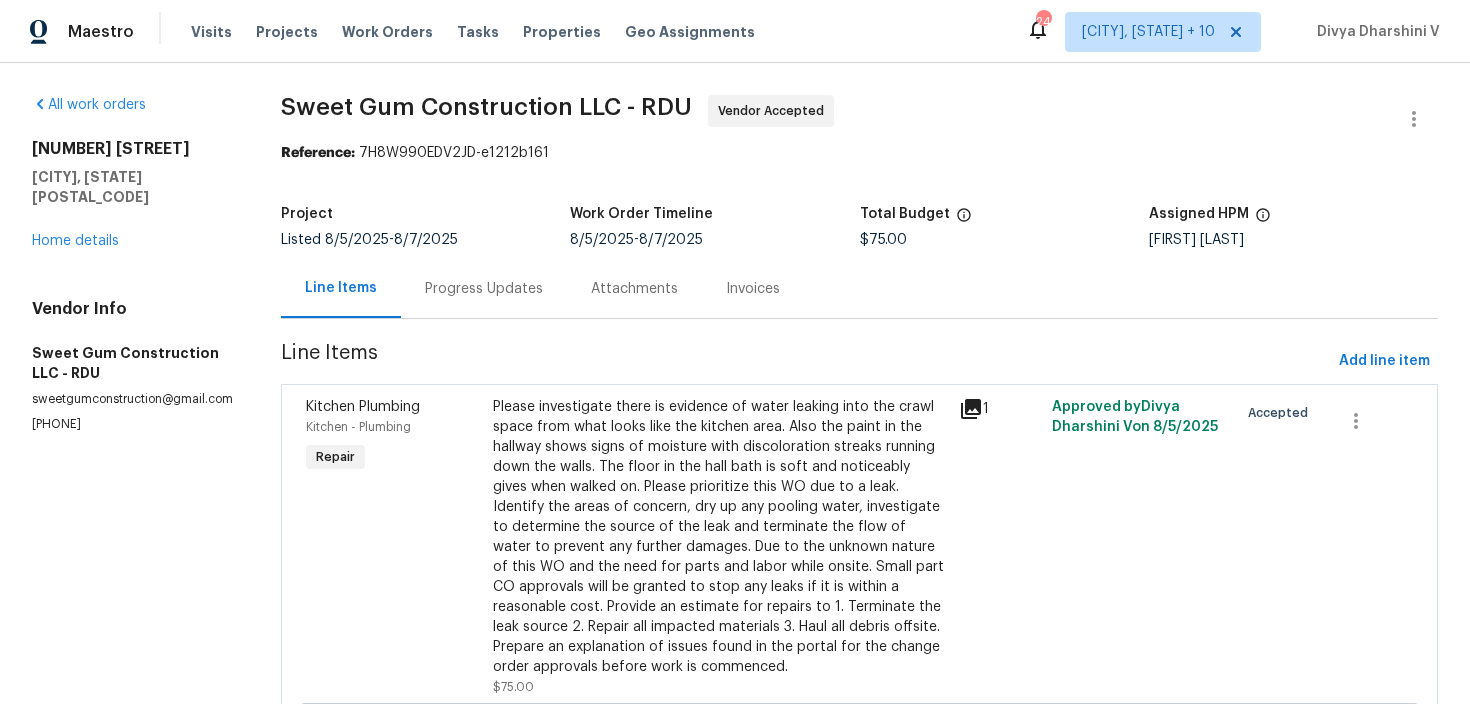click on "Sweet Gum Construction LLC - RDU Vendor Accepted Reference:   7H8W990EDV2JD-e1212b161 Project Listed   8/5/2025  -  8/7/2025 Work Order Timeline 8/5/2025  -  8/7/2025 Total Budget $75.00 Assigned HPM Ryan Williams Line Items Progress Updates Attachments Invoices Line Items Add line item Kitchen Plumbing Kitchen - Plumbing Repair $75.00   1 Approved by  Divya Dharshini V  on   8/5/2025 Accepted $75.00 Approved by  Divya Dharshini V  on  8/5/2025" at bounding box center (859, 543) 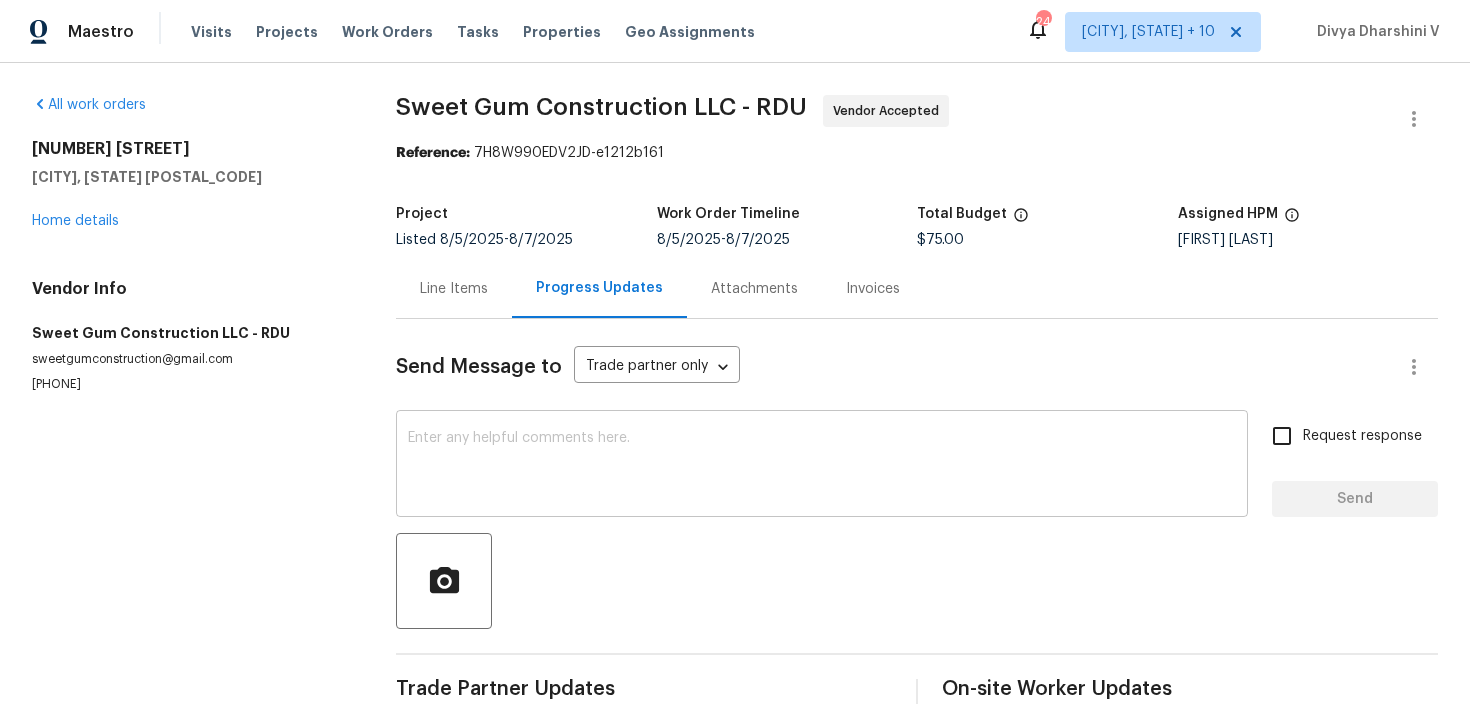 click at bounding box center [822, 466] 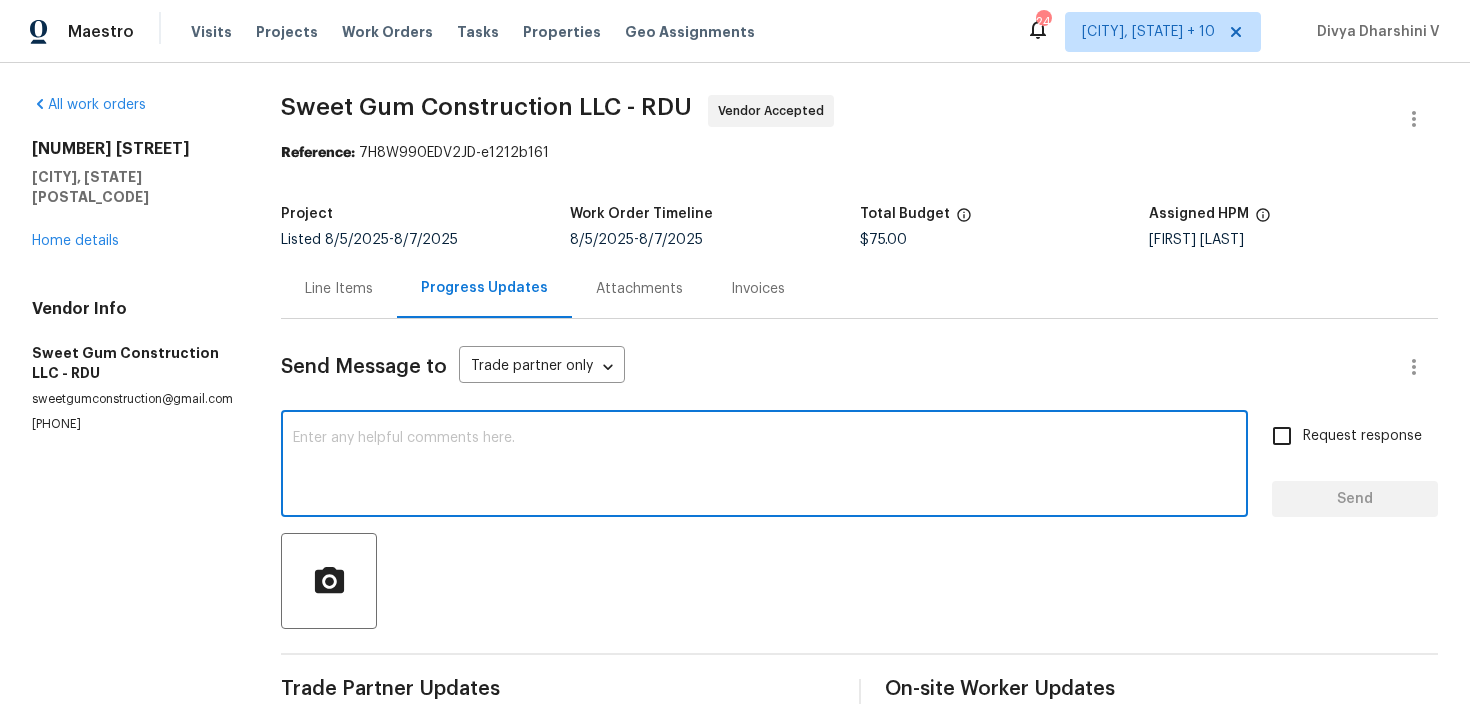 paste on "Noted on all points. Please keep us posted after the inspection." 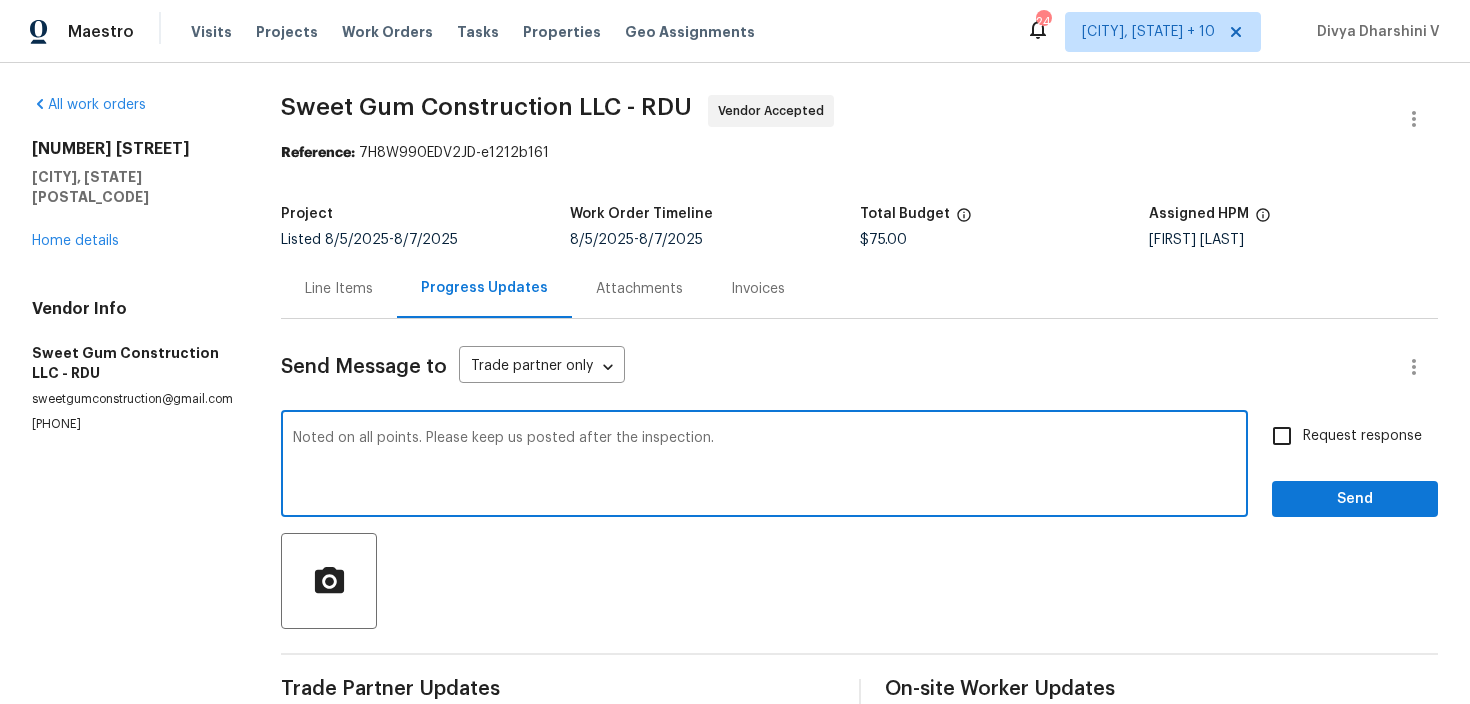 type on "Noted on all points. Please keep us posted after the inspection." 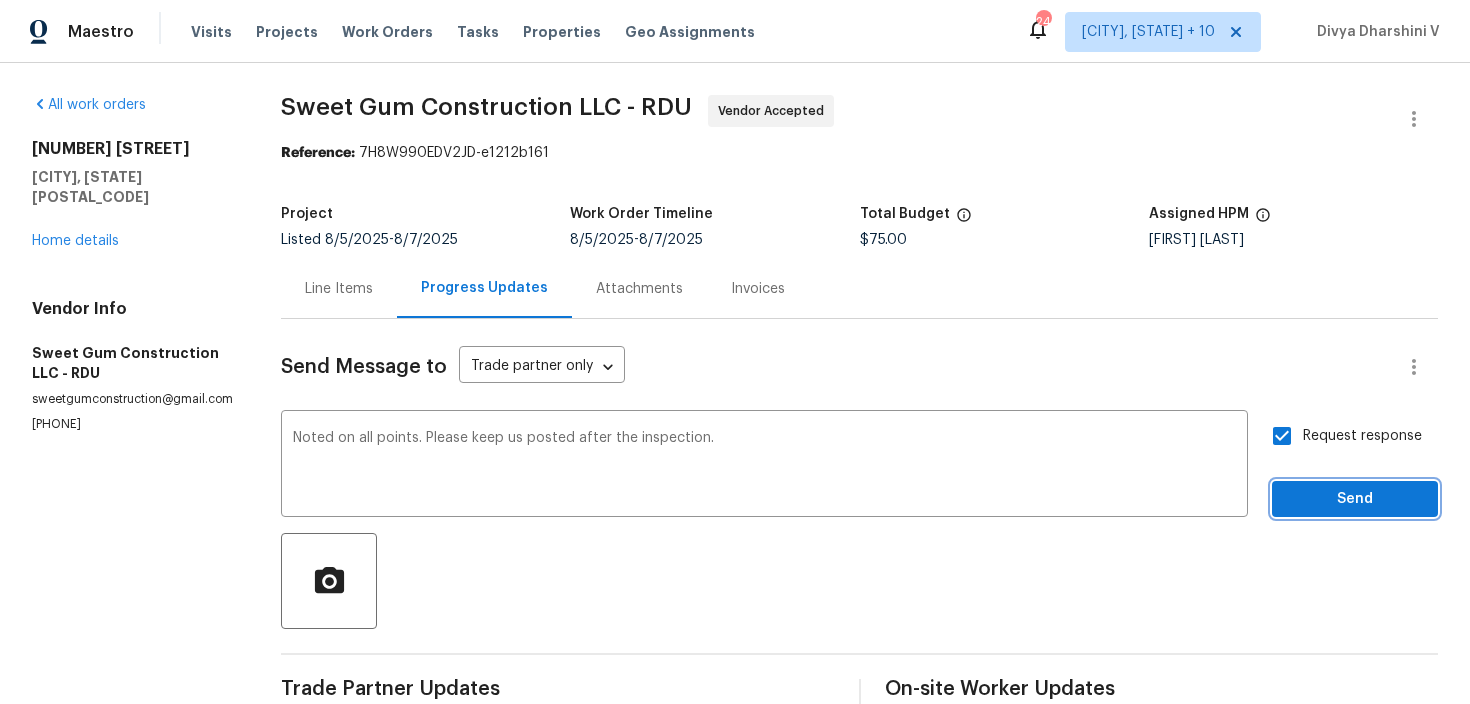 click on "Send" at bounding box center [1355, 499] 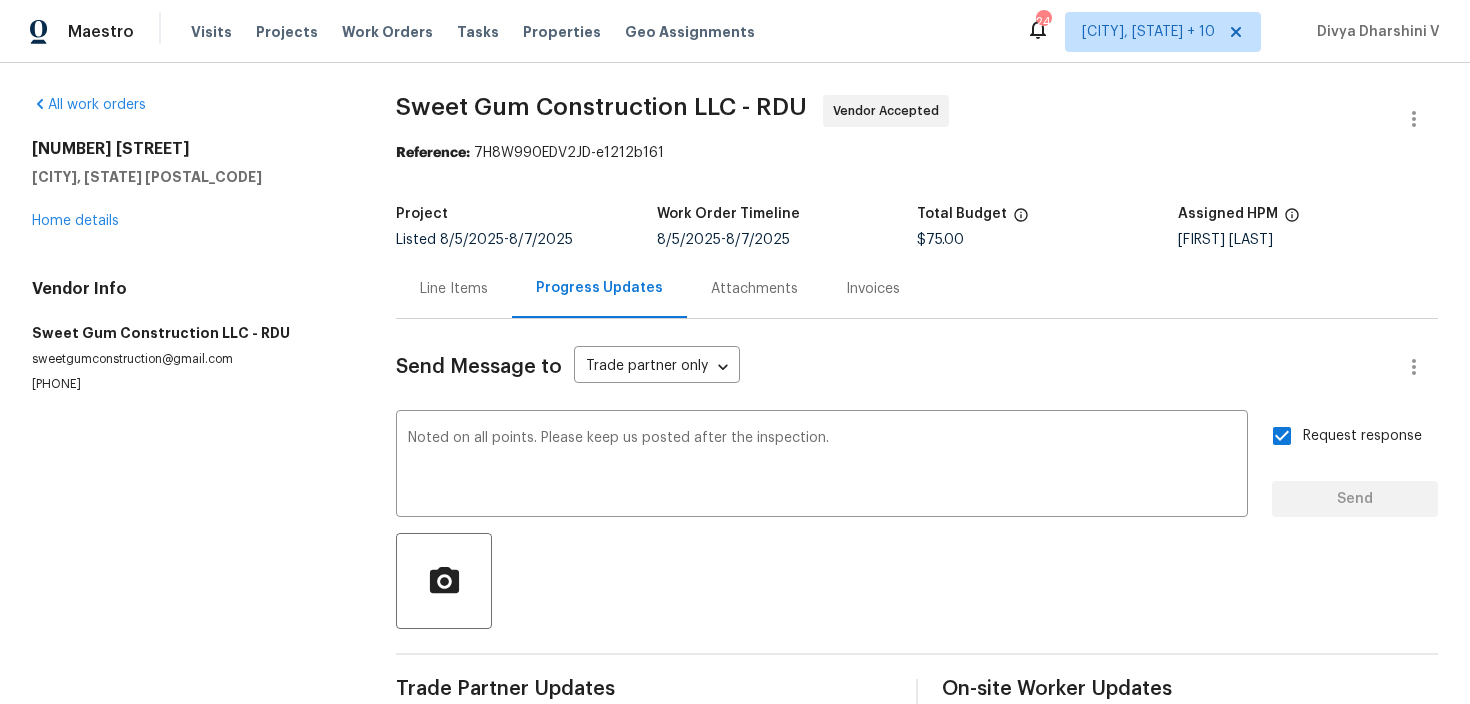 type 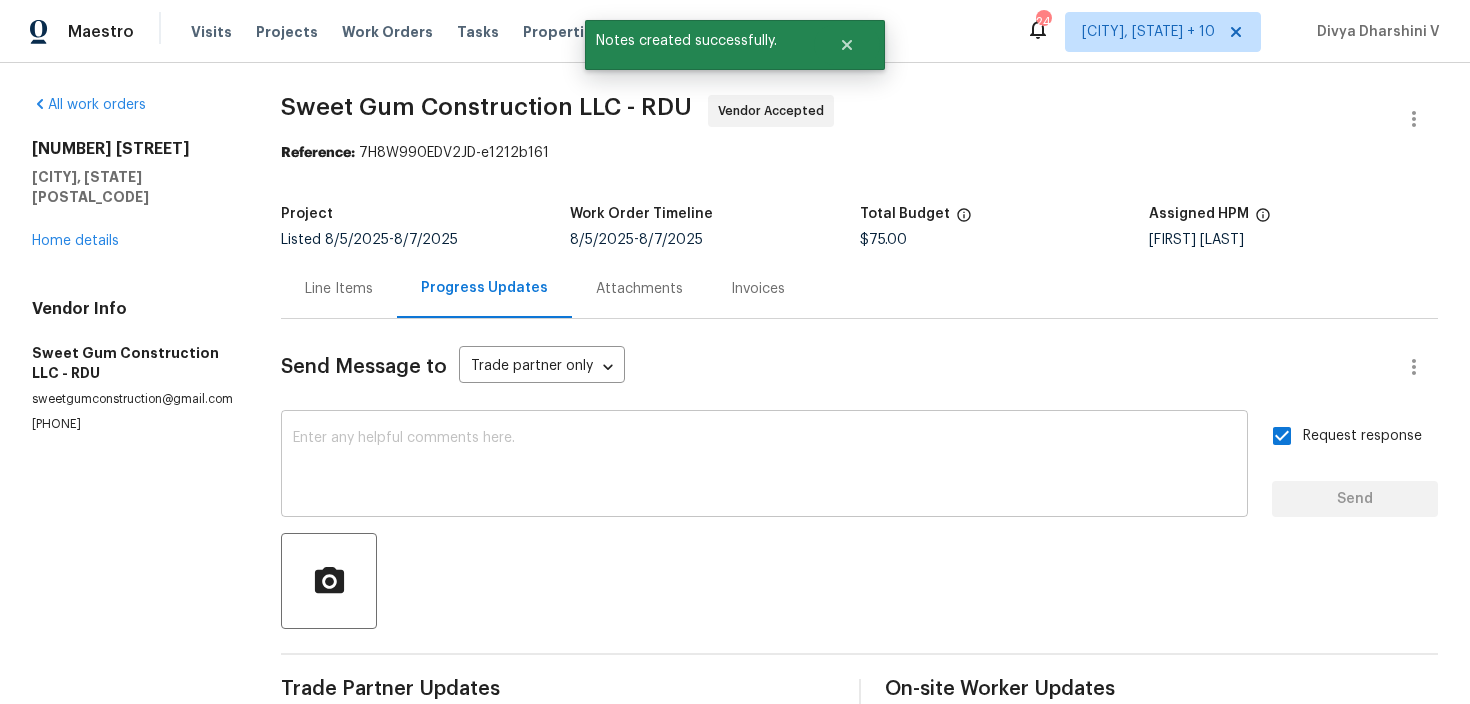 scroll, scrollTop: 312, scrollLeft: 0, axis: vertical 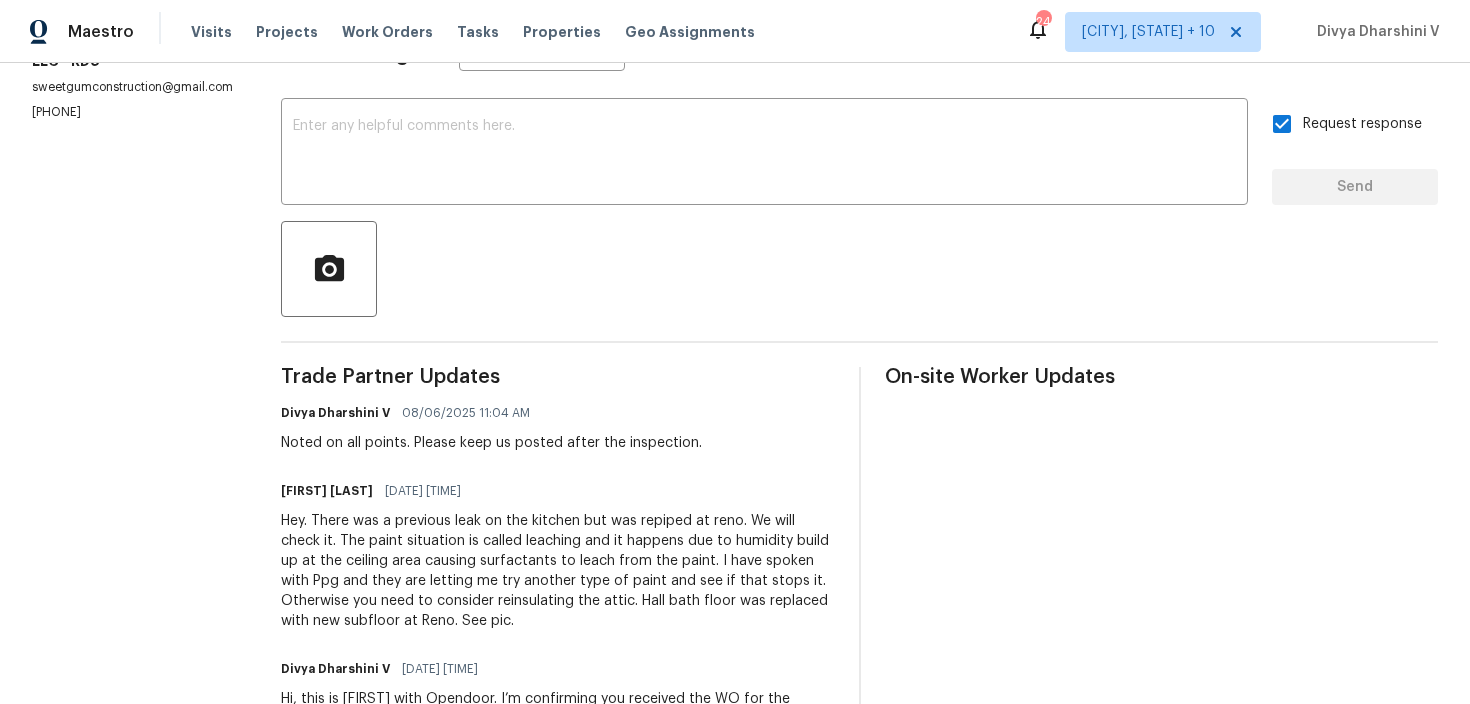 click on "Hey.
There was a previous leak on the kitchen but was repiped at reno. We will check it.
The paint situation is called leaching and it happens due to humidity build up at the ceiling area causing surfactants to leach from the paint. I have spoken with Ppg and they are letting me try another type of paint and see if that stops it. Otherwise you need to consider reinsulating the attic.
Hall bath floor was replaced with new subfloor at Reno.
See pic." at bounding box center [558, 571] 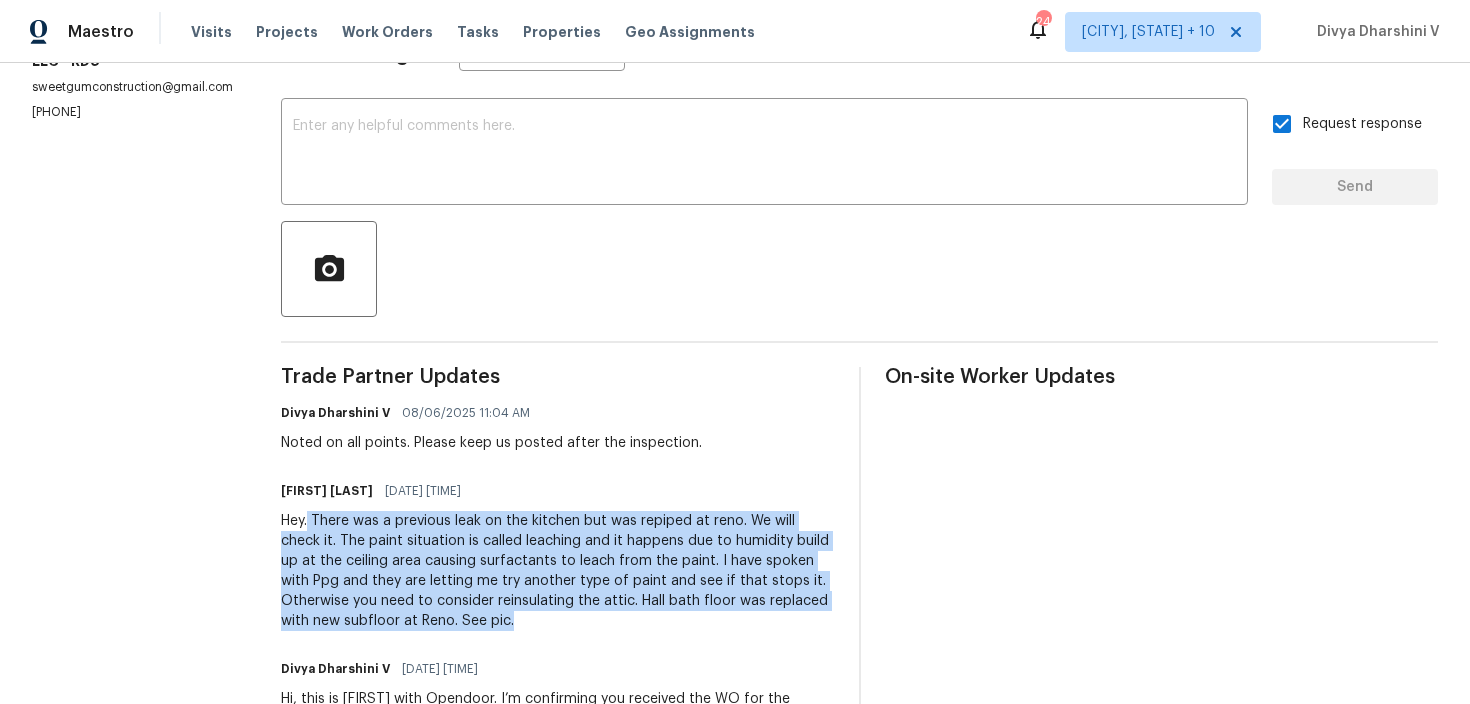 drag, startPoint x: 309, startPoint y: 520, endPoint x: 467, endPoint y: 641, distance: 199.01006 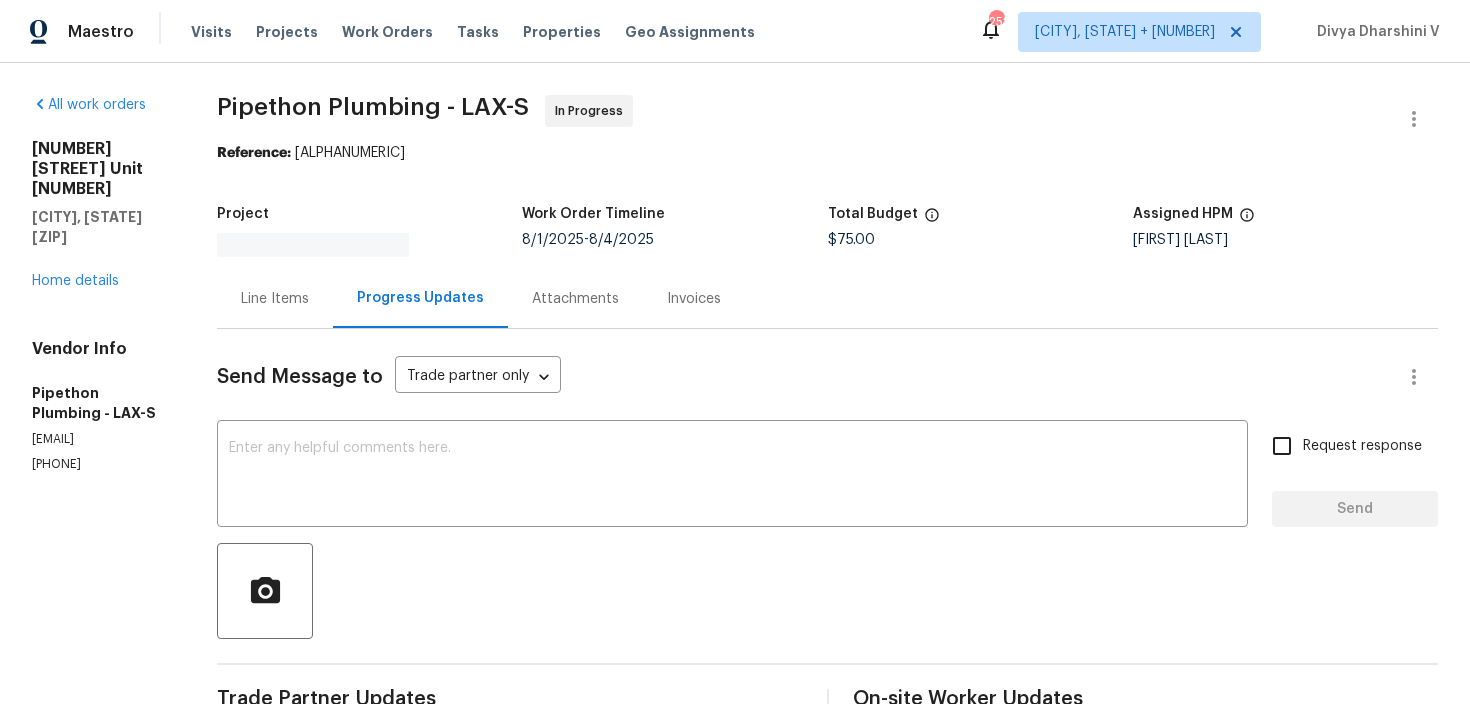 scroll, scrollTop: 0, scrollLeft: 0, axis: both 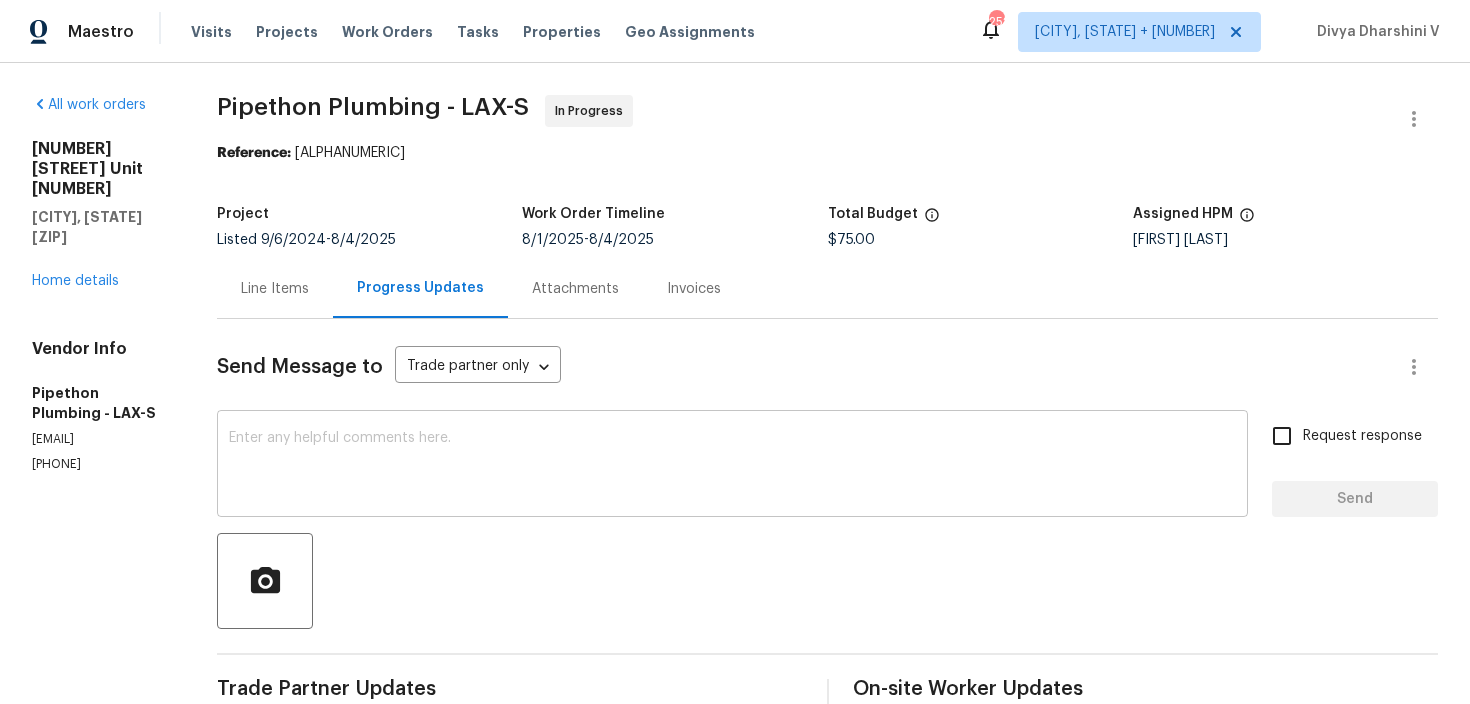 click on "x ​" at bounding box center (732, 466) 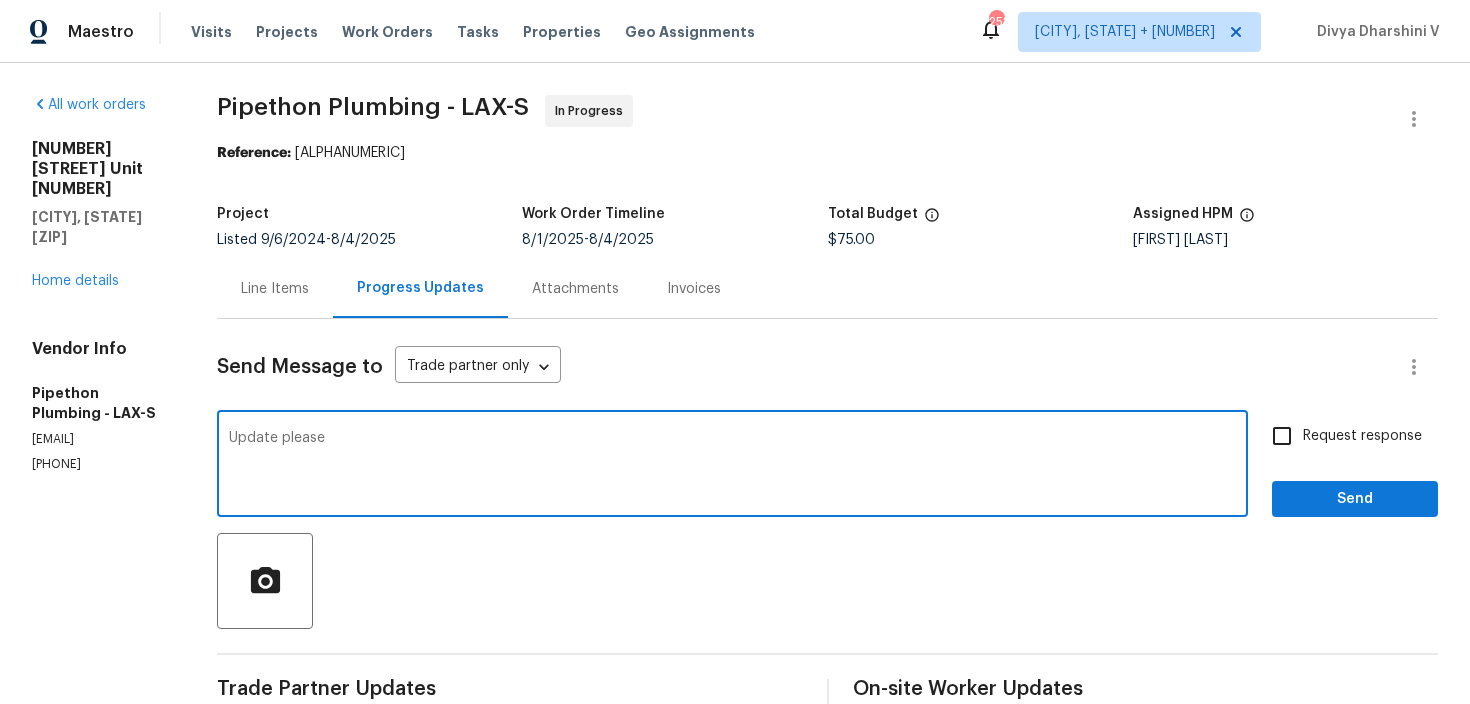 type on "Update please" 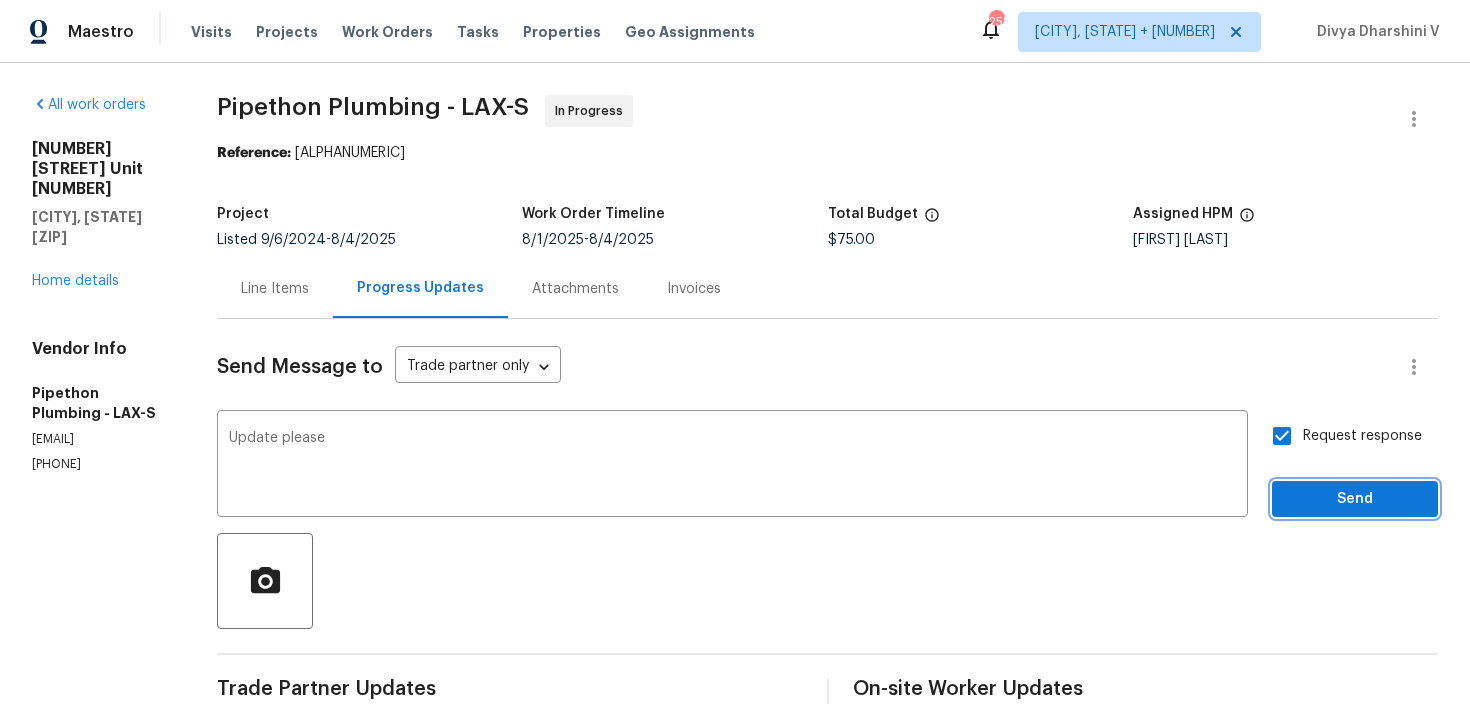 click on "Send" at bounding box center (1355, 499) 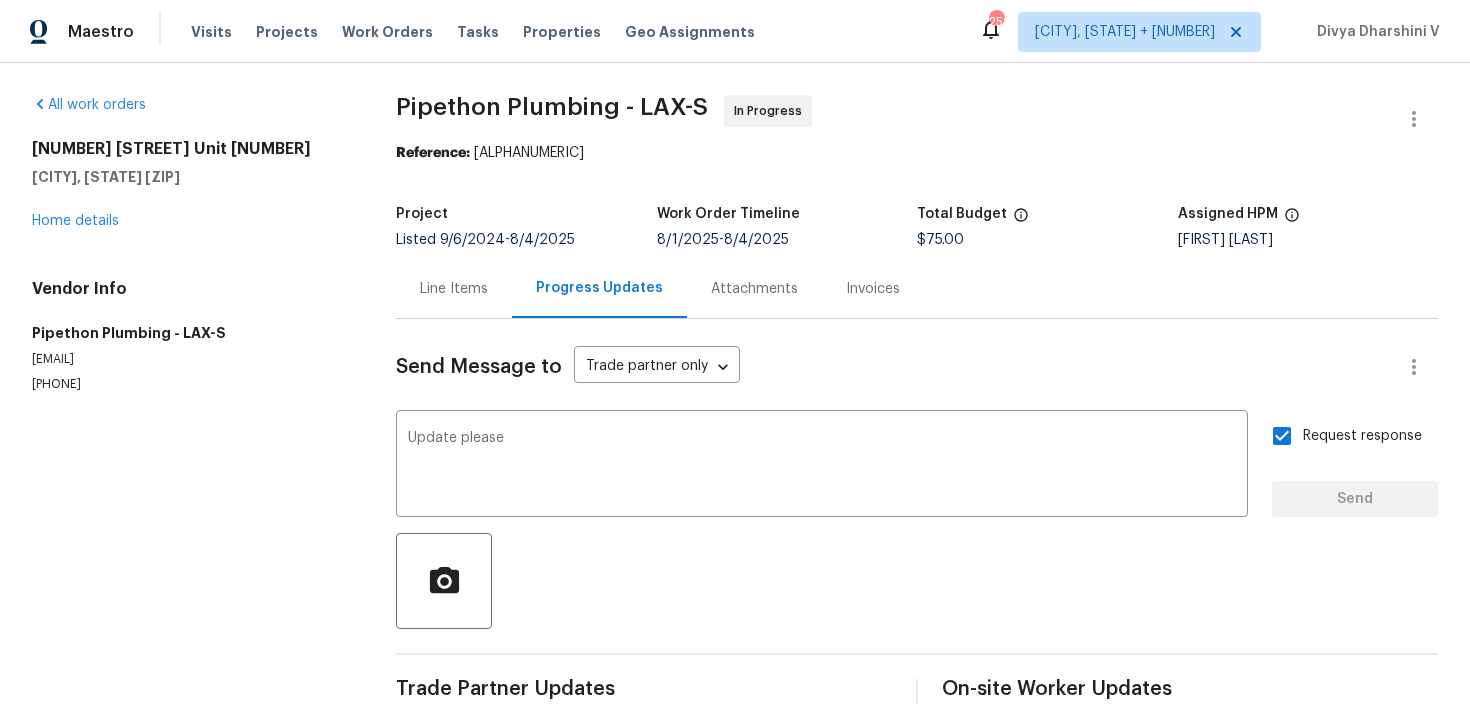 type 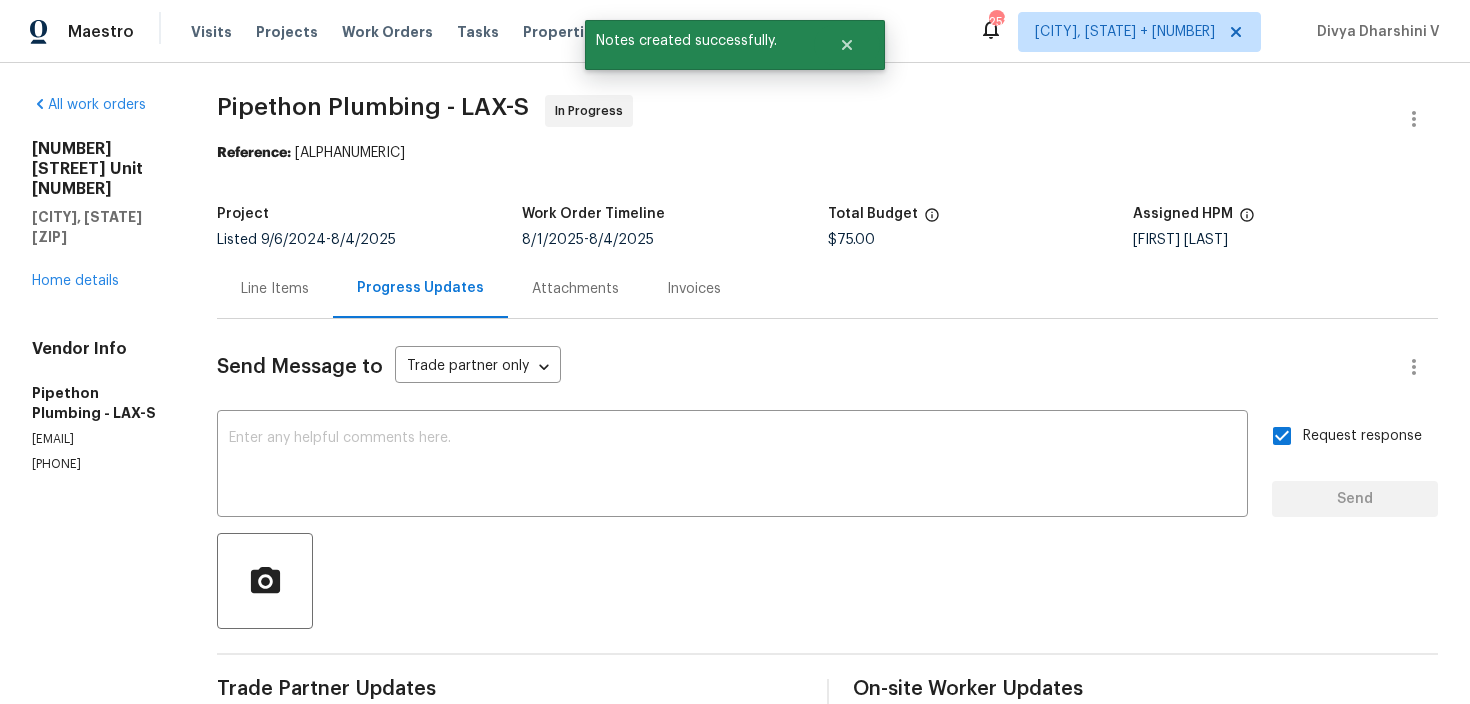 click on "Line Items" at bounding box center [275, 288] 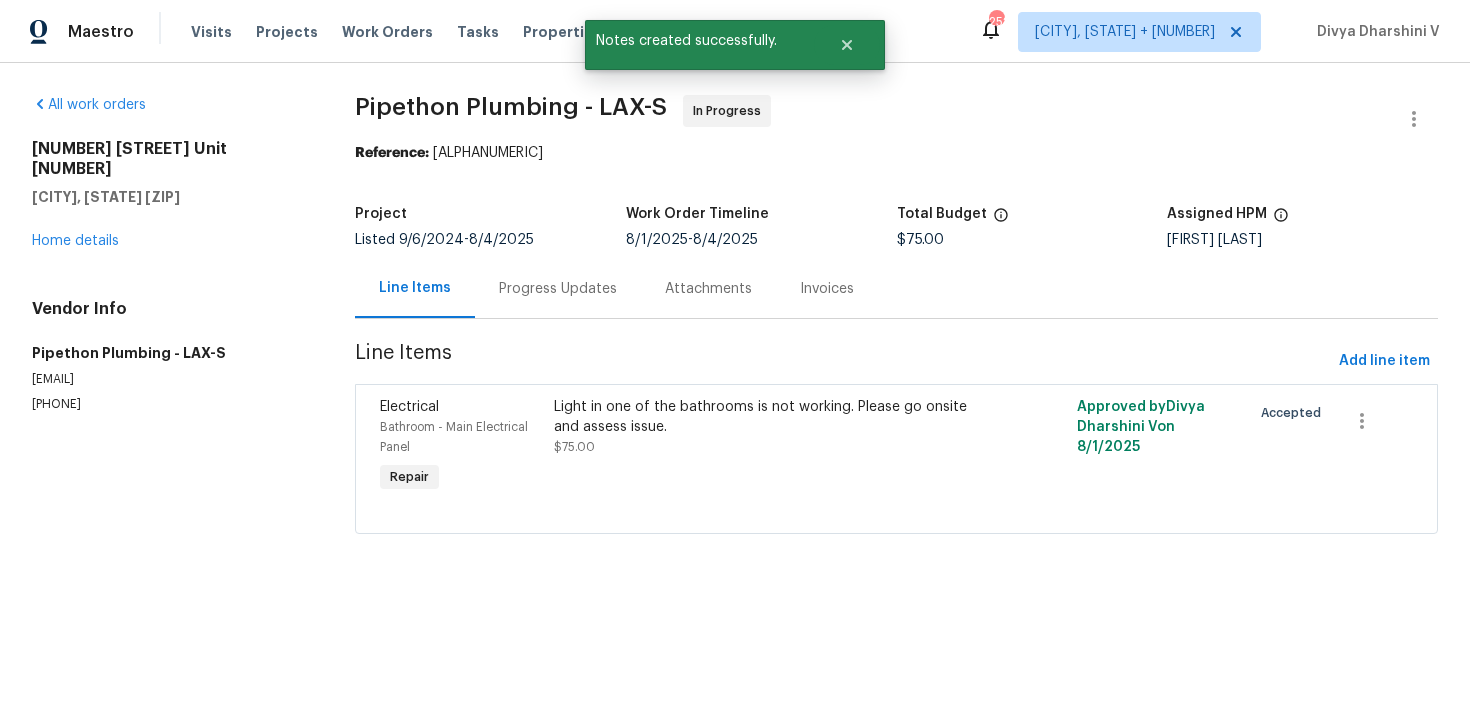 click on "Progress Updates" at bounding box center [558, 288] 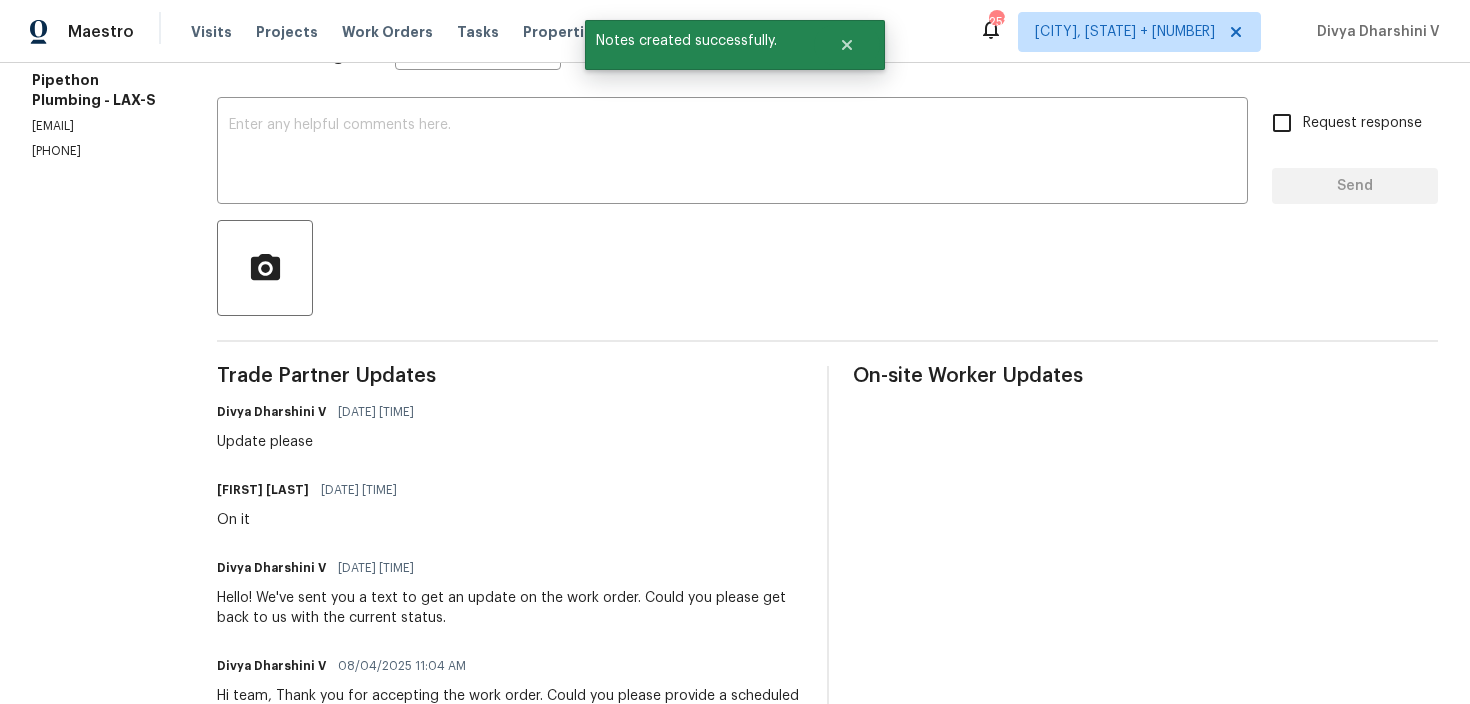 scroll, scrollTop: 549, scrollLeft: 0, axis: vertical 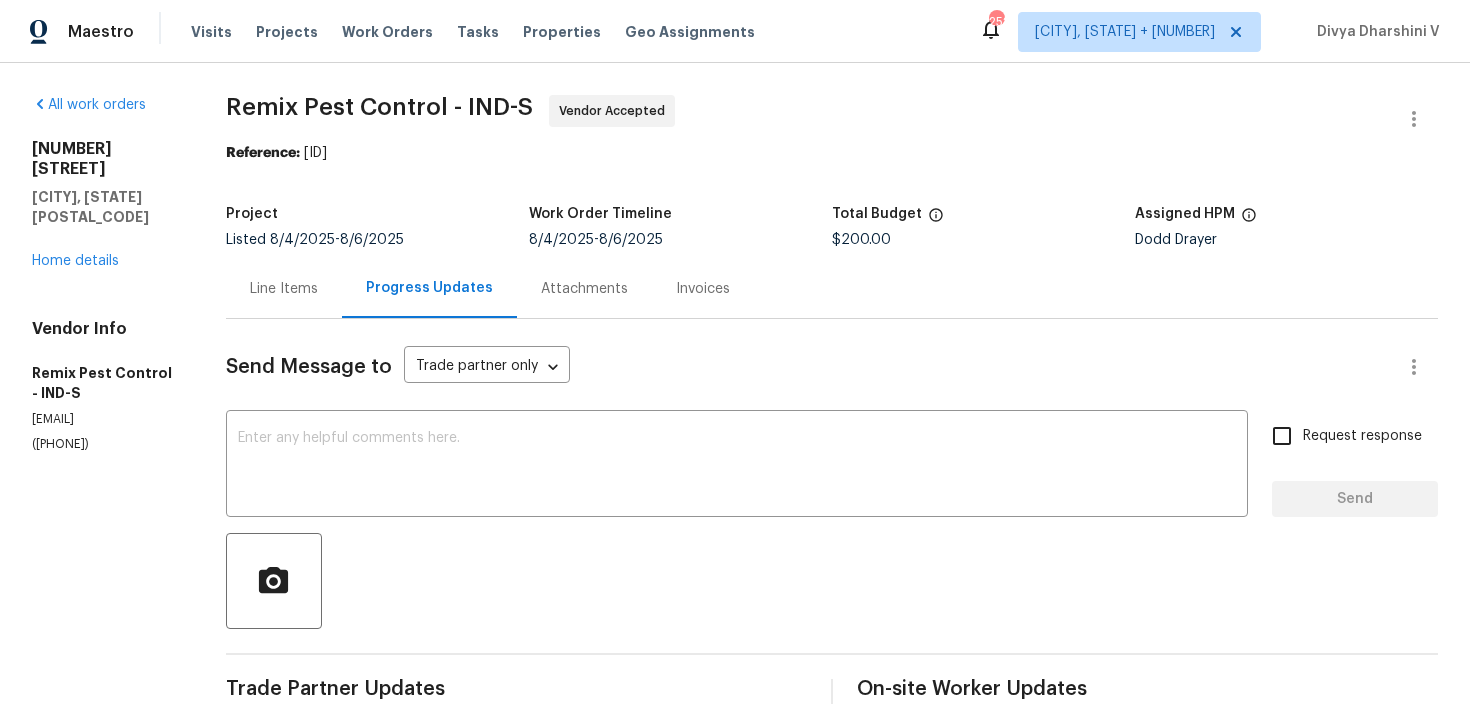 click on "Send Message to Trade partner only Trade partner only ​ x ​ Request response Send Trade Partner Updates [FIRST] [LAST] [DATE] [TIME] Response Requested I will get someone out there today [FIRST] [LAST] [DATE] [TIME] Approved, we have updated the cost to $200. Please let us know the scheduled date. [FIRST] [LAST] [DATE] [TIME] Hey thanks! We will get back to you. [FIRST] [LAST] [DATE] [TIME] Good Evening,
We just got this ticket in, and we need the budget changed to 200$. We will need to do a fog on the house for the flies and then a general for the ants. We also do not do cleanup on the aftermath of what is killed in treatments. Please let me know when the budget is approved and we will get this on our schedule [FIRST] [LAST] [DATE] [TIME] On-site Worker Updates" at bounding box center (832, 780) 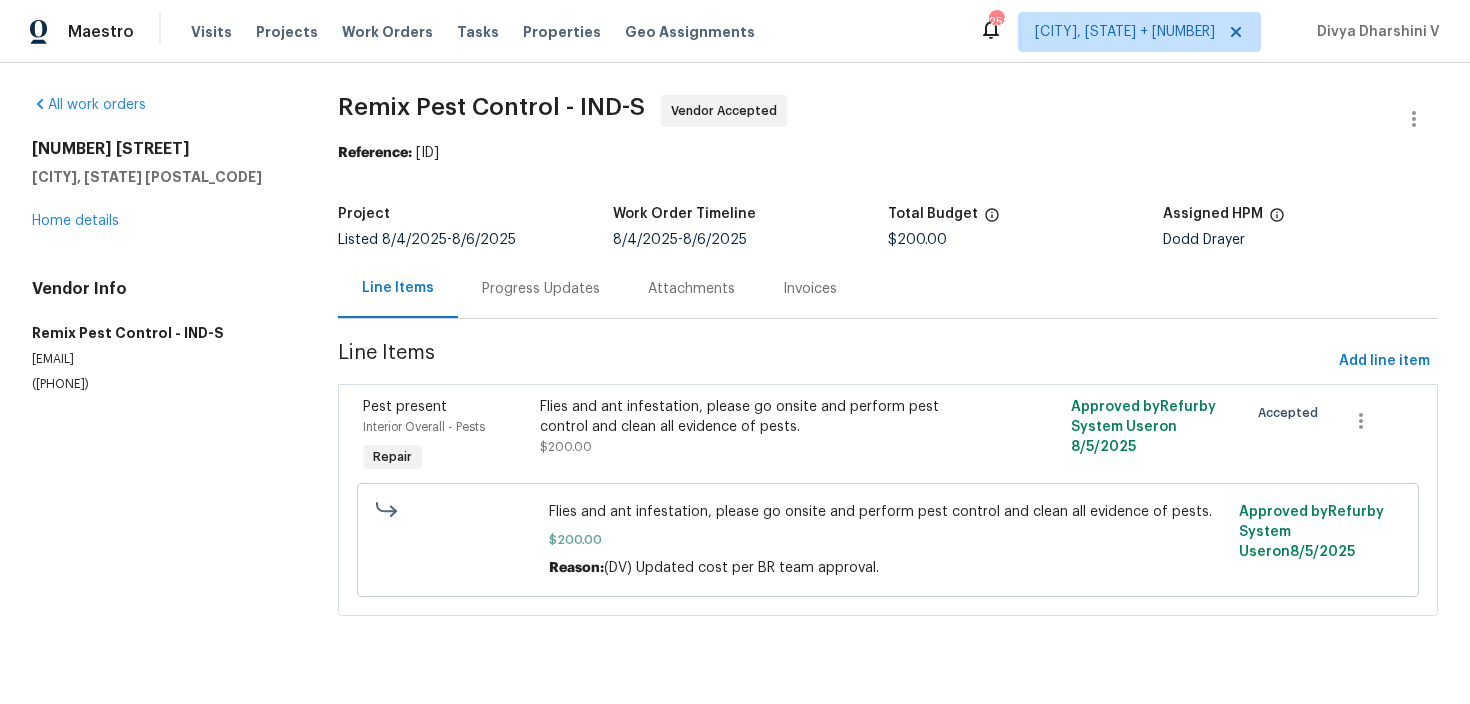 click on "Progress Updates" at bounding box center [541, 289] 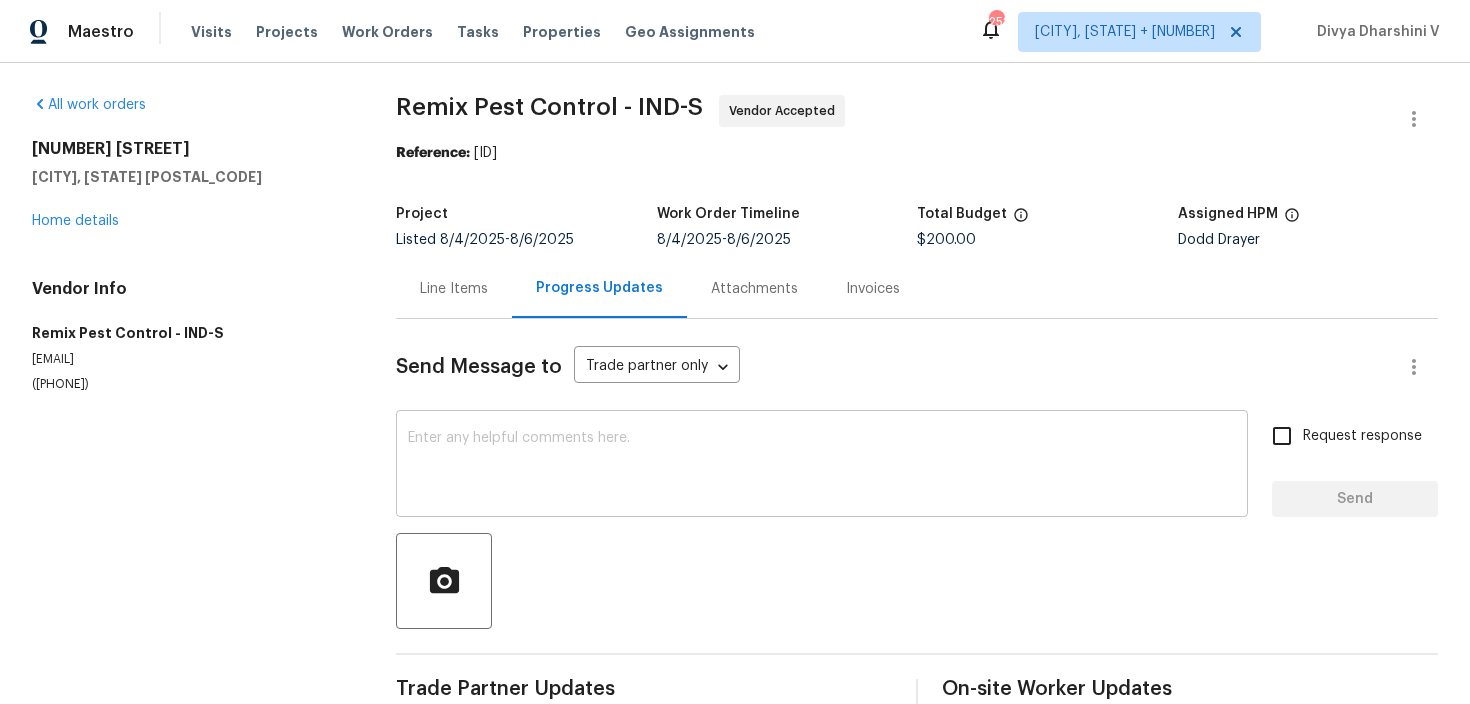 click at bounding box center (822, 466) 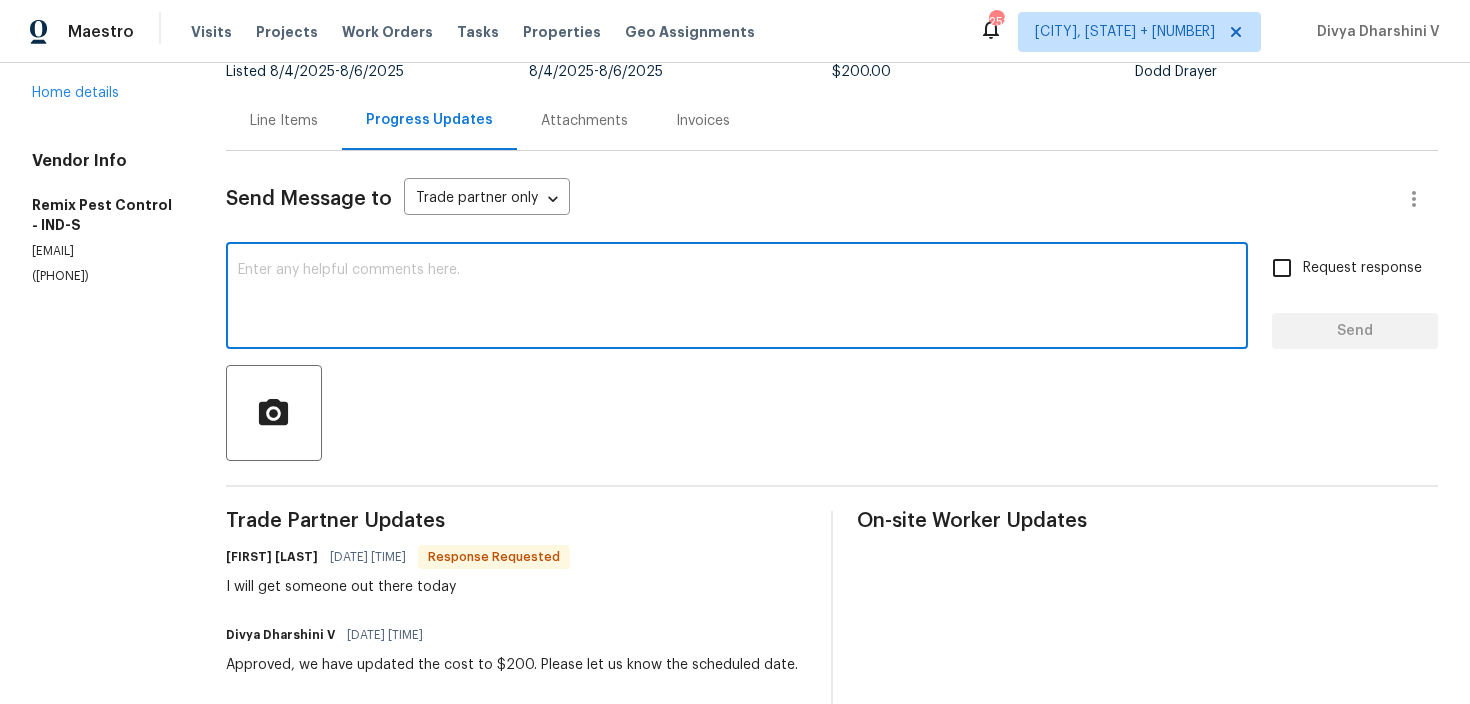 scroll, scrollTop: 294, scrollLeft: 0, axis: vertical 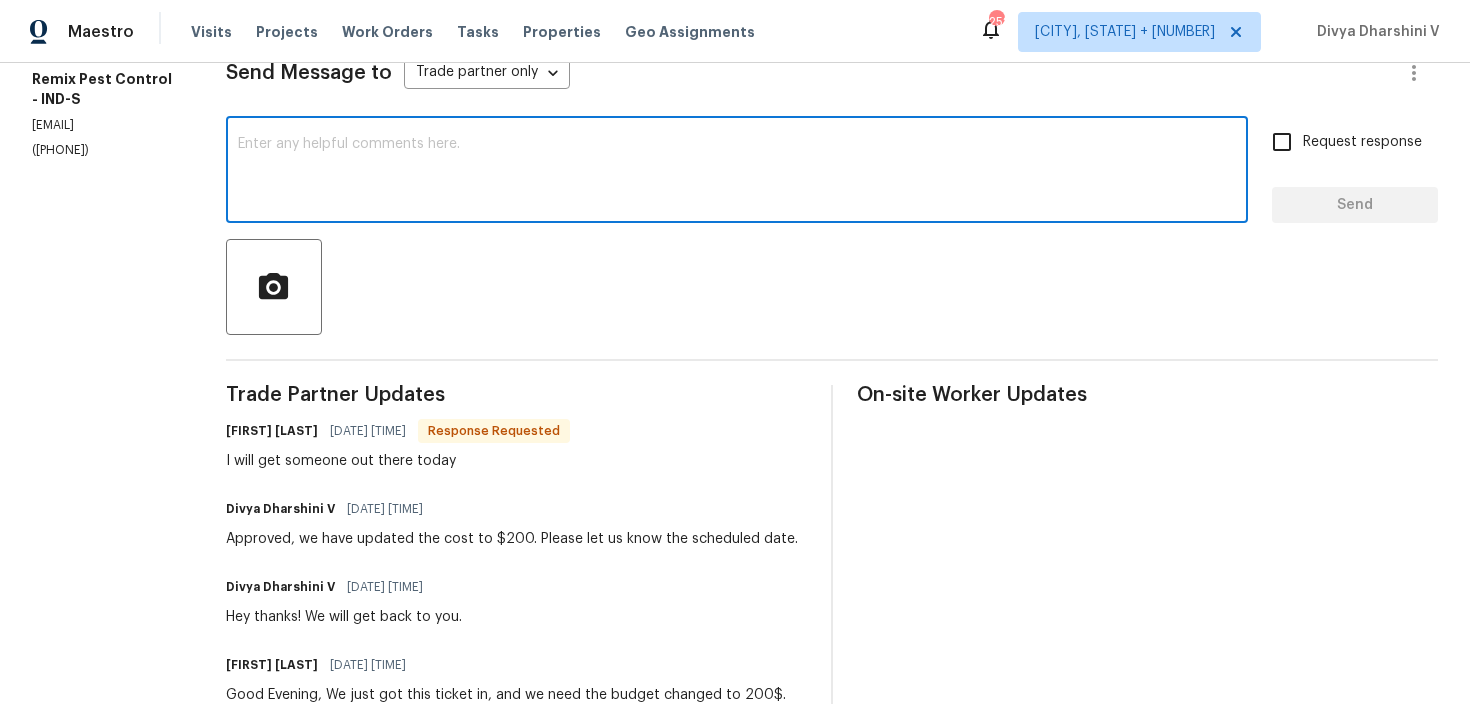 paste on "Hi, hope everything is on track" 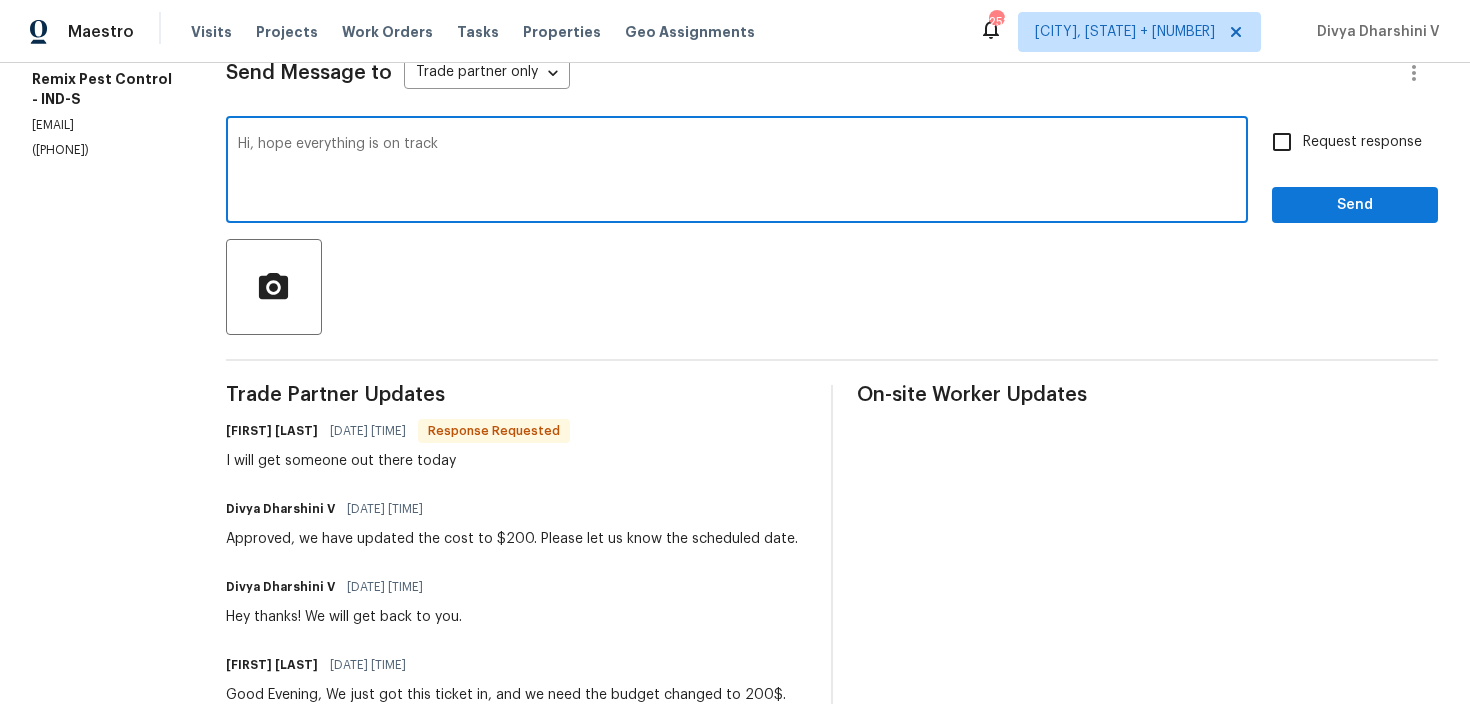 click on "Hi, hope everything is on track" at bounding box center (737, 172) 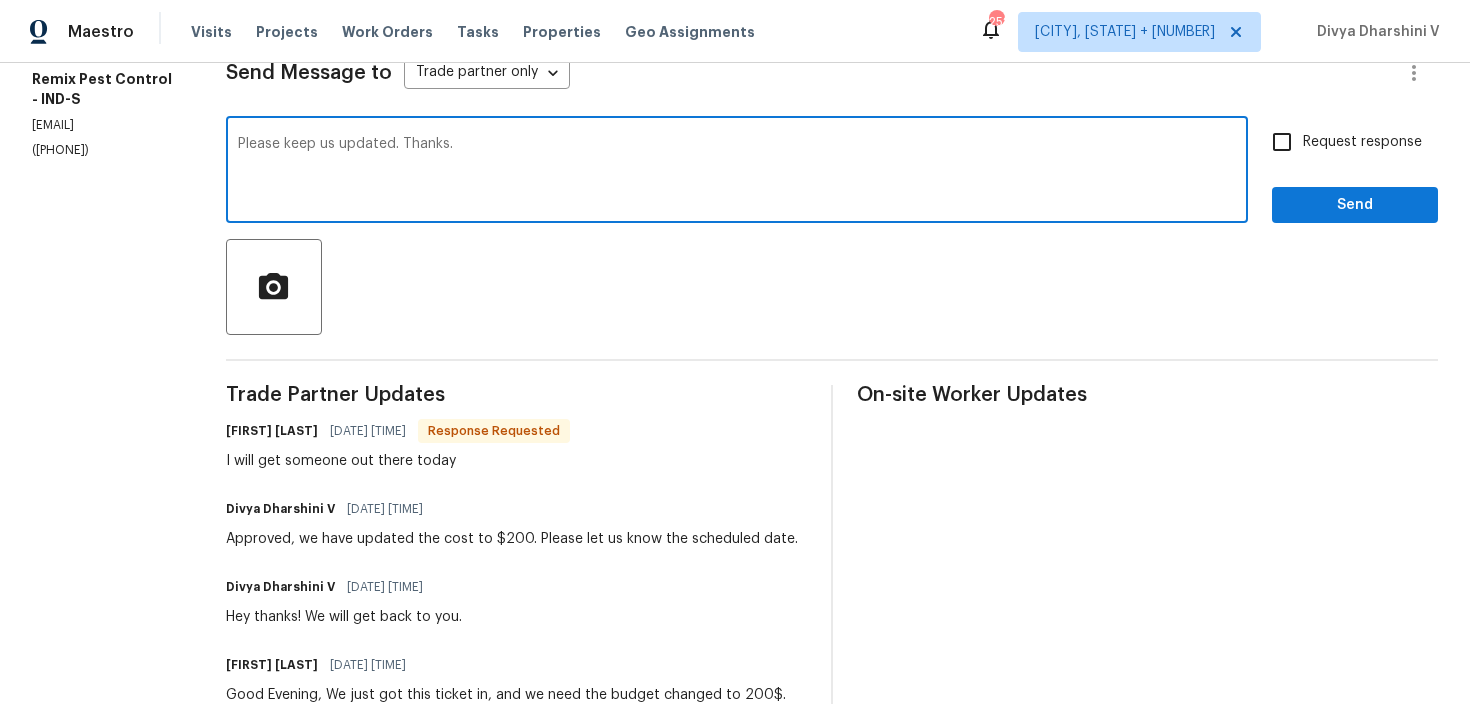 type on "Please keep us updated. Thanks." 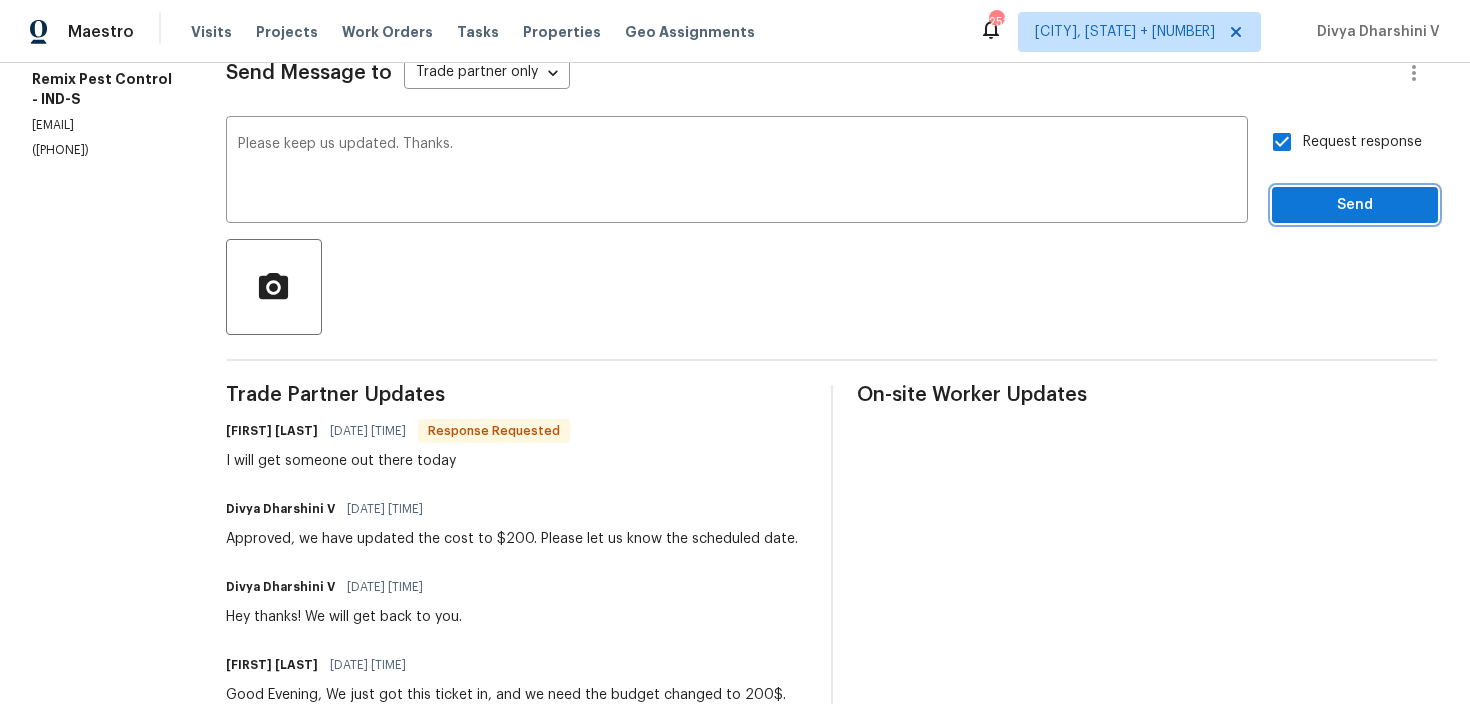 click on "Send" at bounding box center (1355, 205) 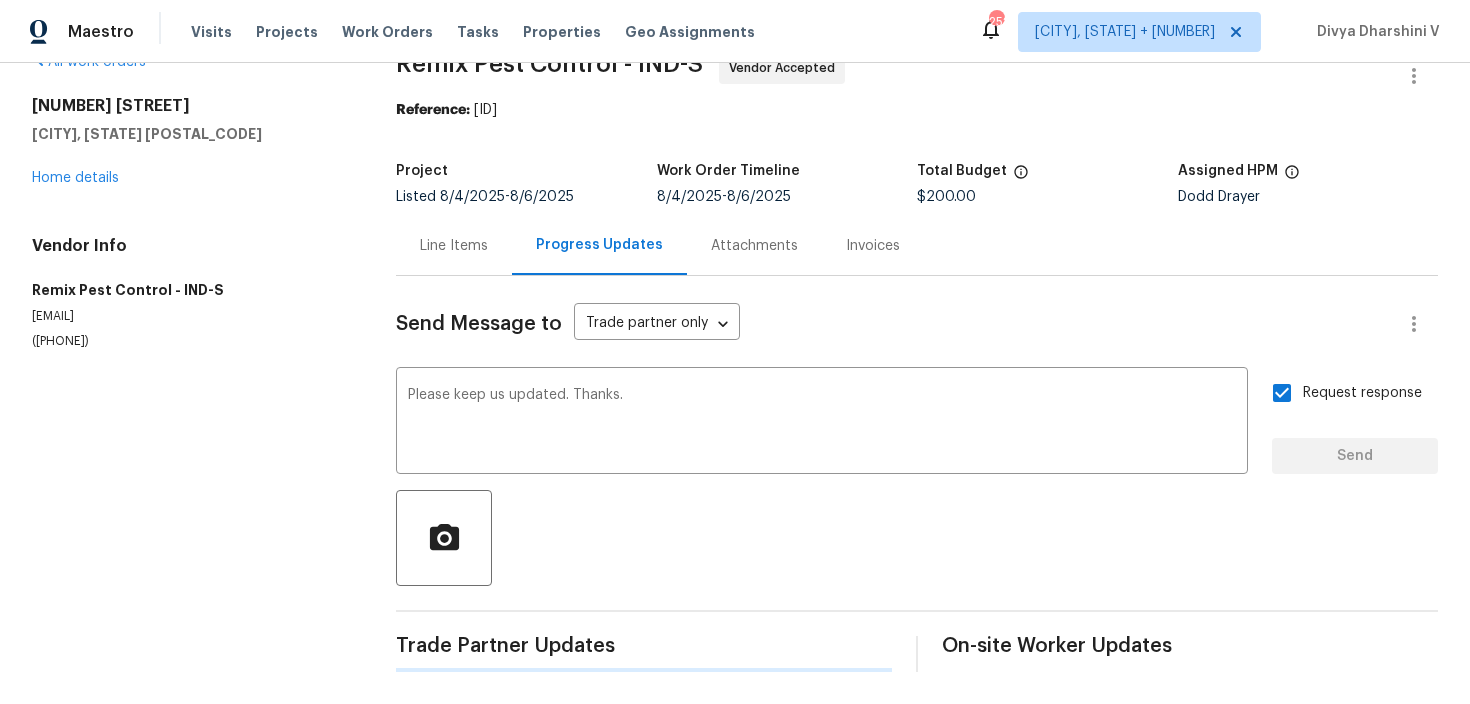 scroll, scrollTop: 43, scrollLeft: 0, axis: vertical 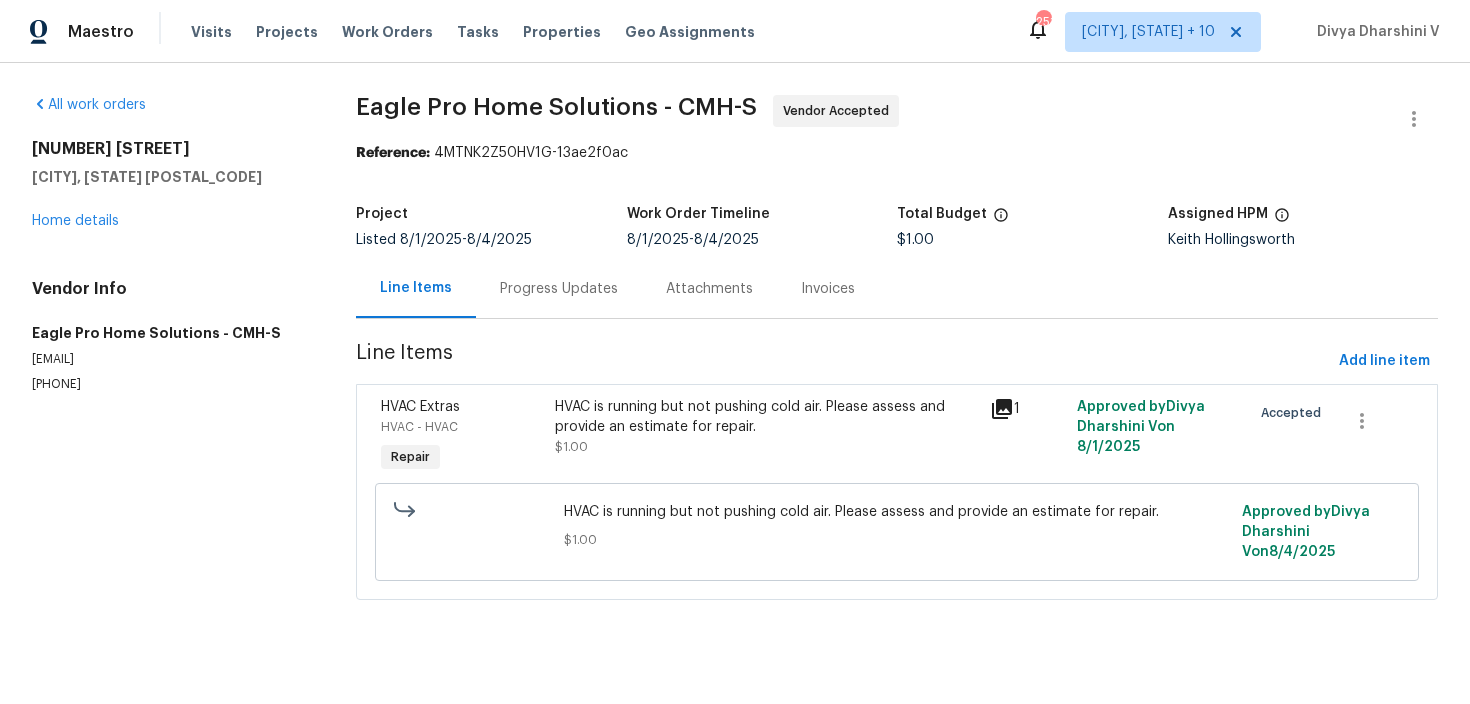 click on "Progress Updates" at bounding box center (559, 289) 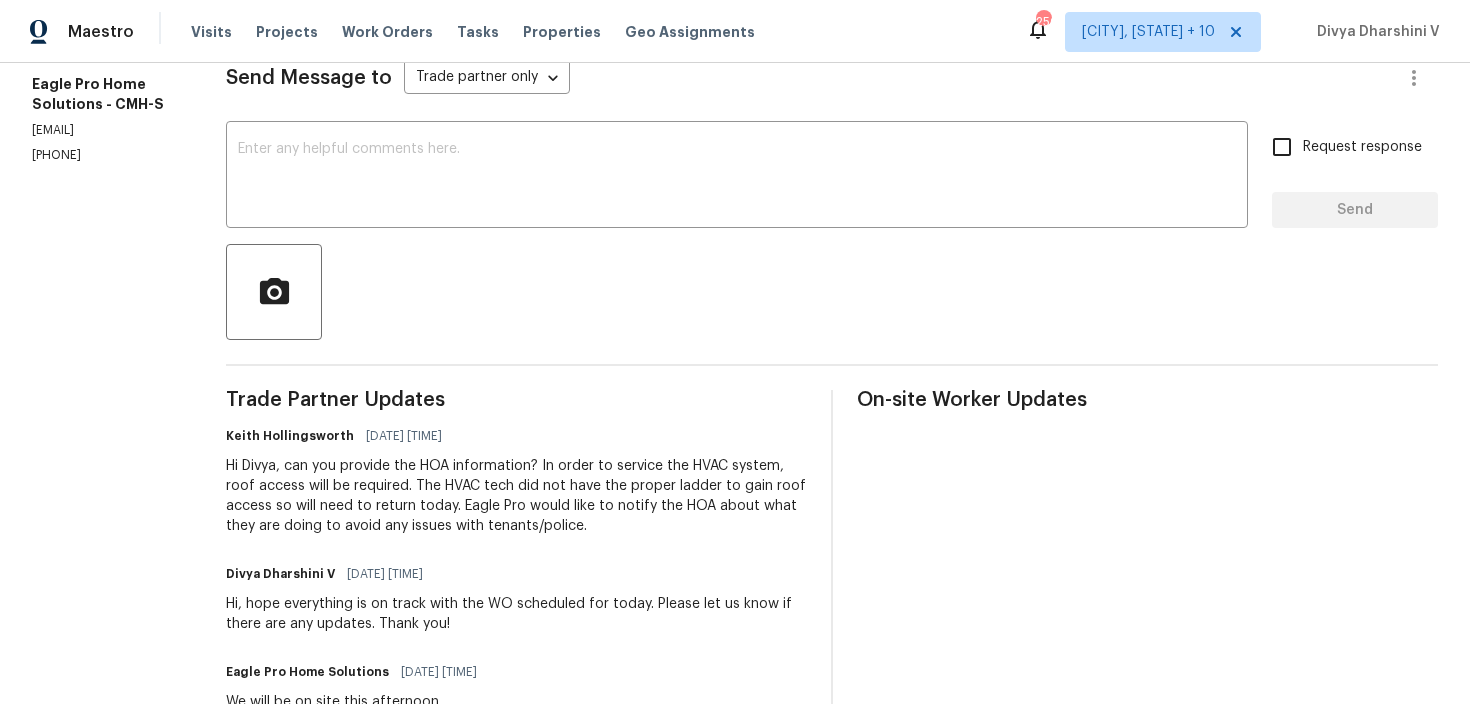 scroll, scrollTop: 290, scrollLeft: 0, axis: vertical 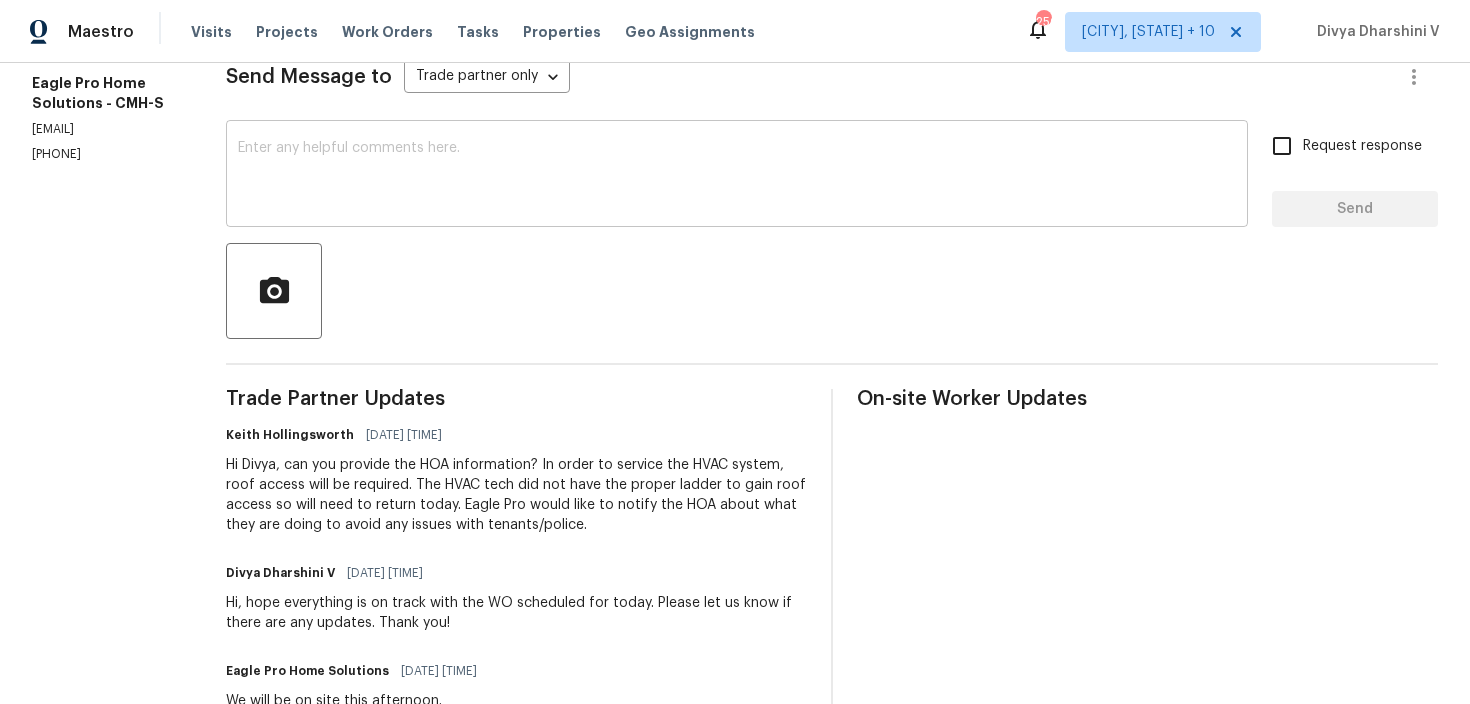 click at bounding box center (737, 176) 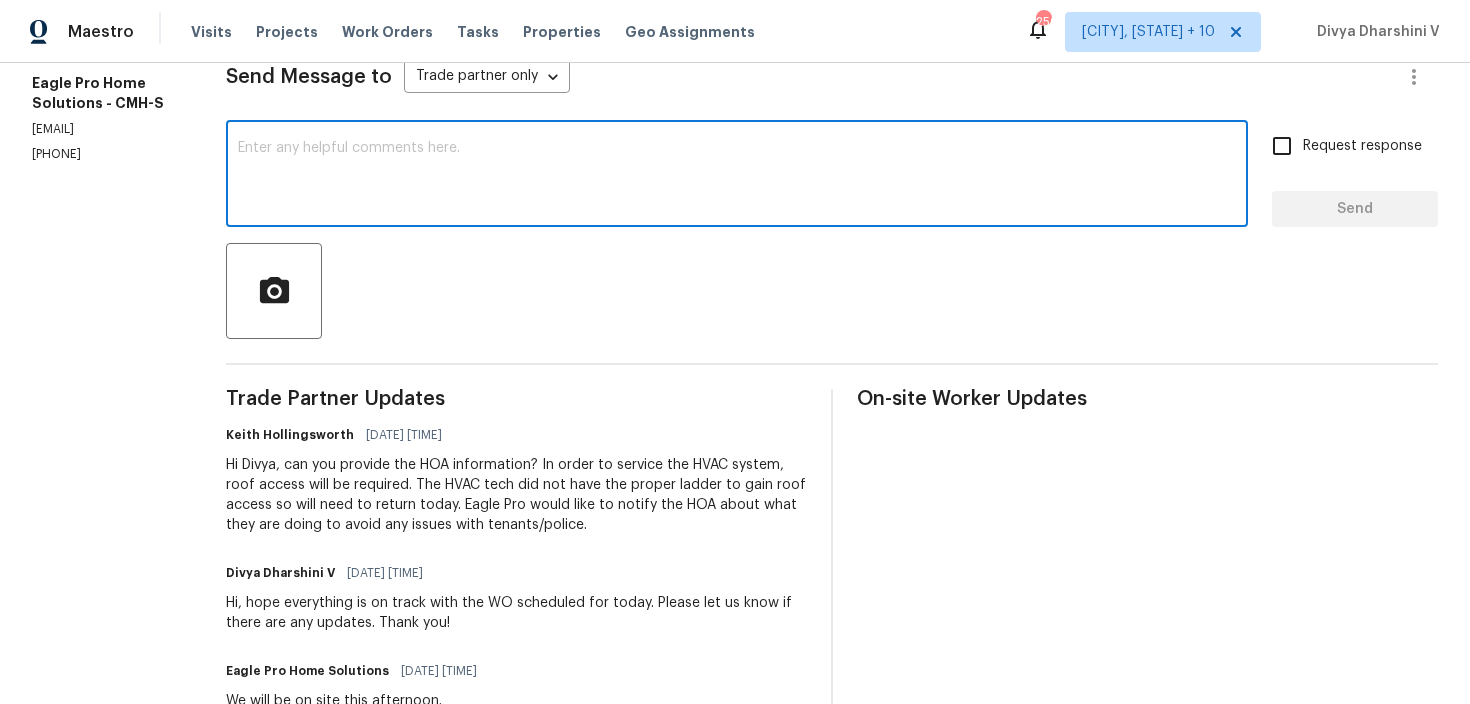 paste on "Management Agency
HOA name
Capital Property Solutions, Inc.
Email
[EMAIL]
Phone
[PHONE]" 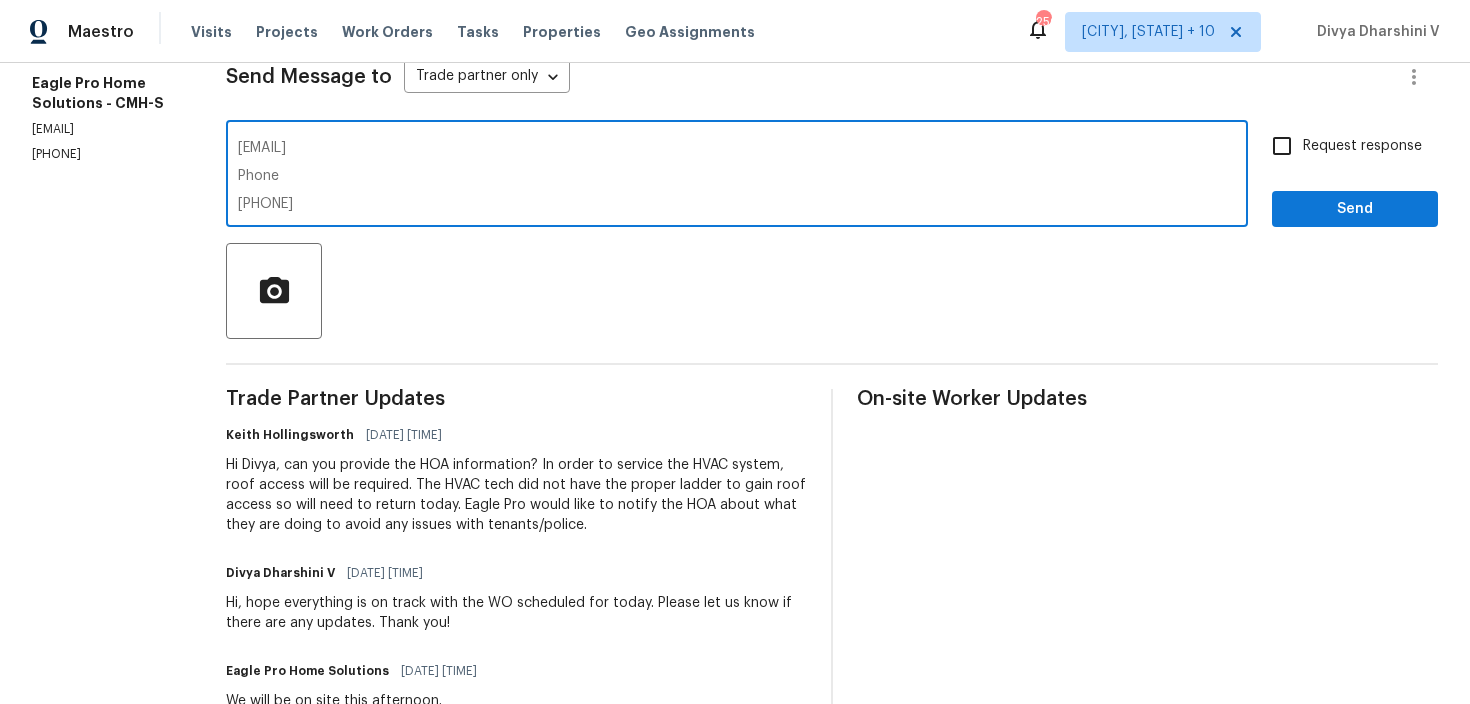 scroll, scrollTop: 0, scrollLeft: 0, axis: both 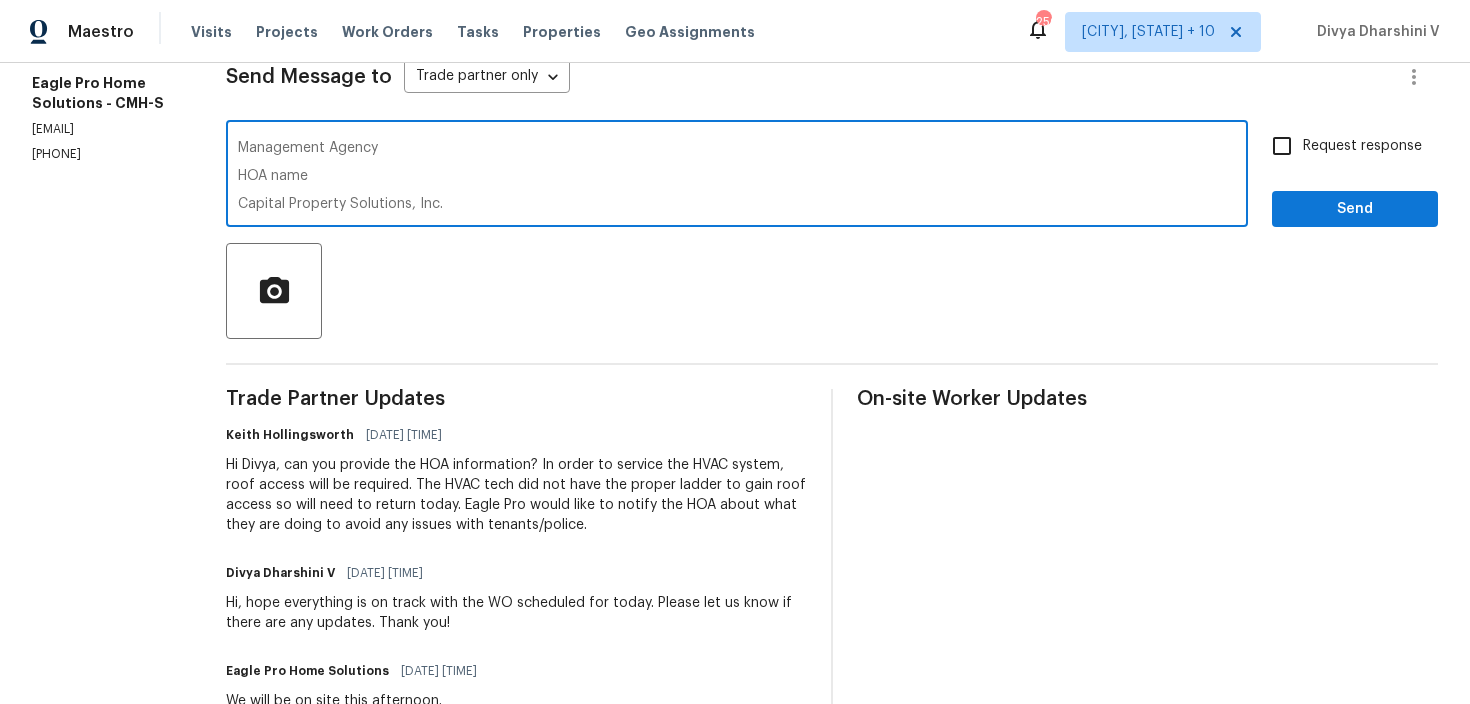 drag, startPoint x: 297, startPoint y: 196, endPoint x: 282, endPoint y: 124, distance: 73.545906 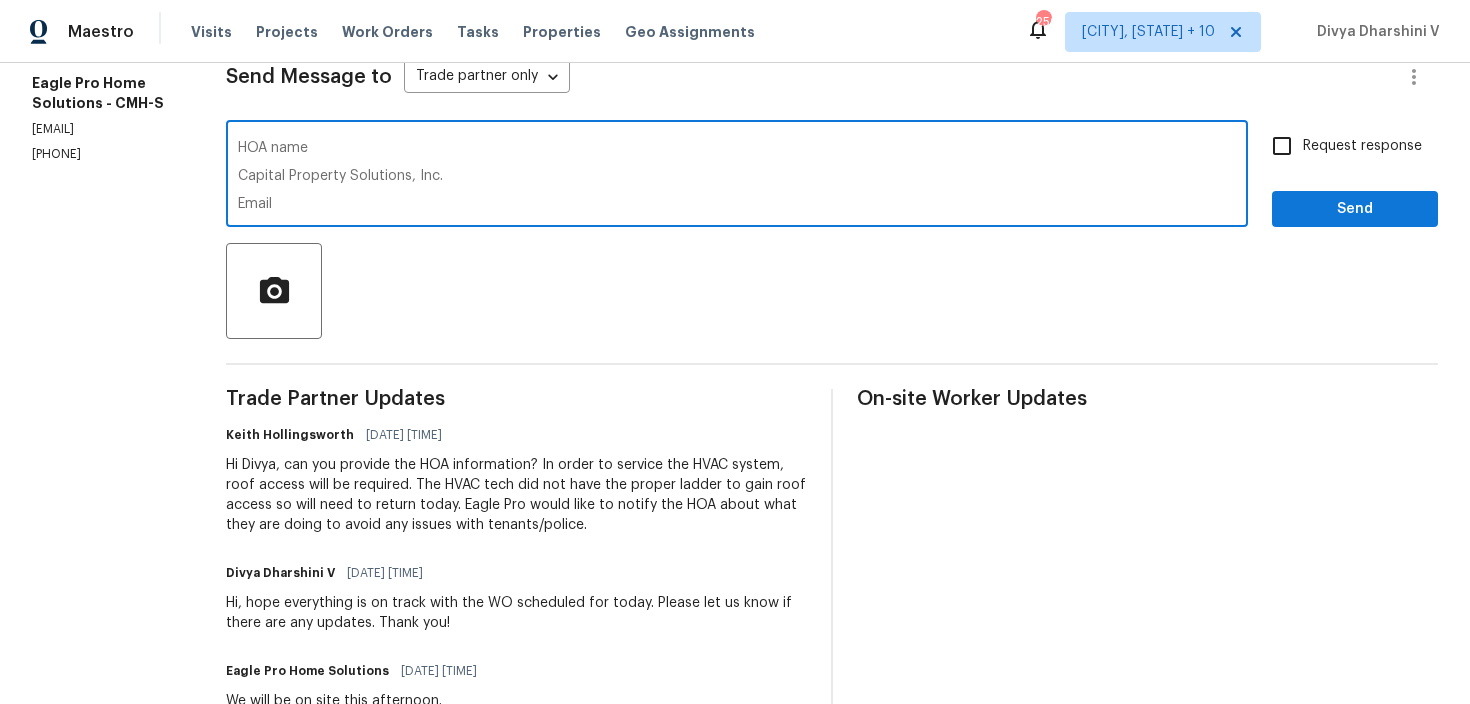 click on "HOA name
Capital Property Solutions, Inc.
Email
[EMAIL]
Phone
[PHONE] x ​" at bounding box center [737, 176] 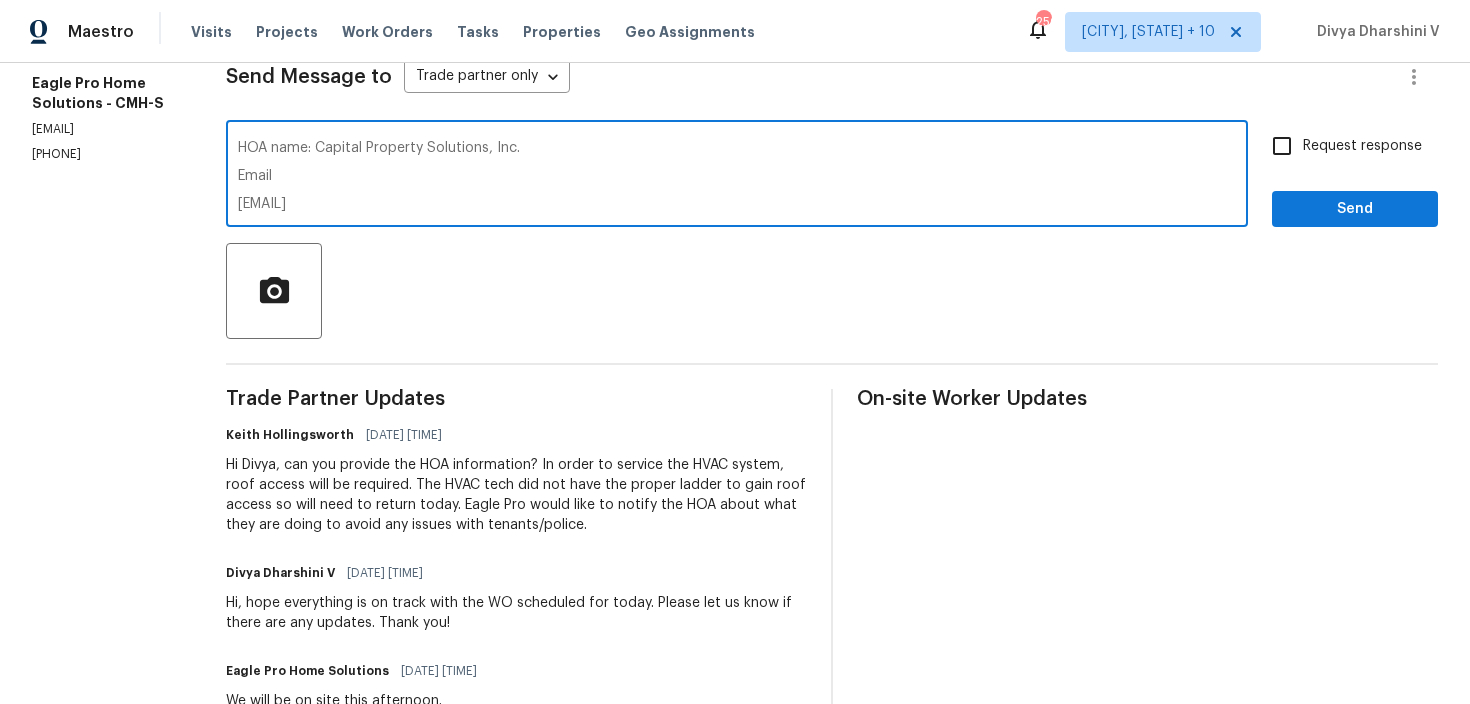 click on "HOA name: Capital Property Solutions, Inc.
Email
[EMAIL]
Phone
[PHONE]" at bounding box center (737, 176) 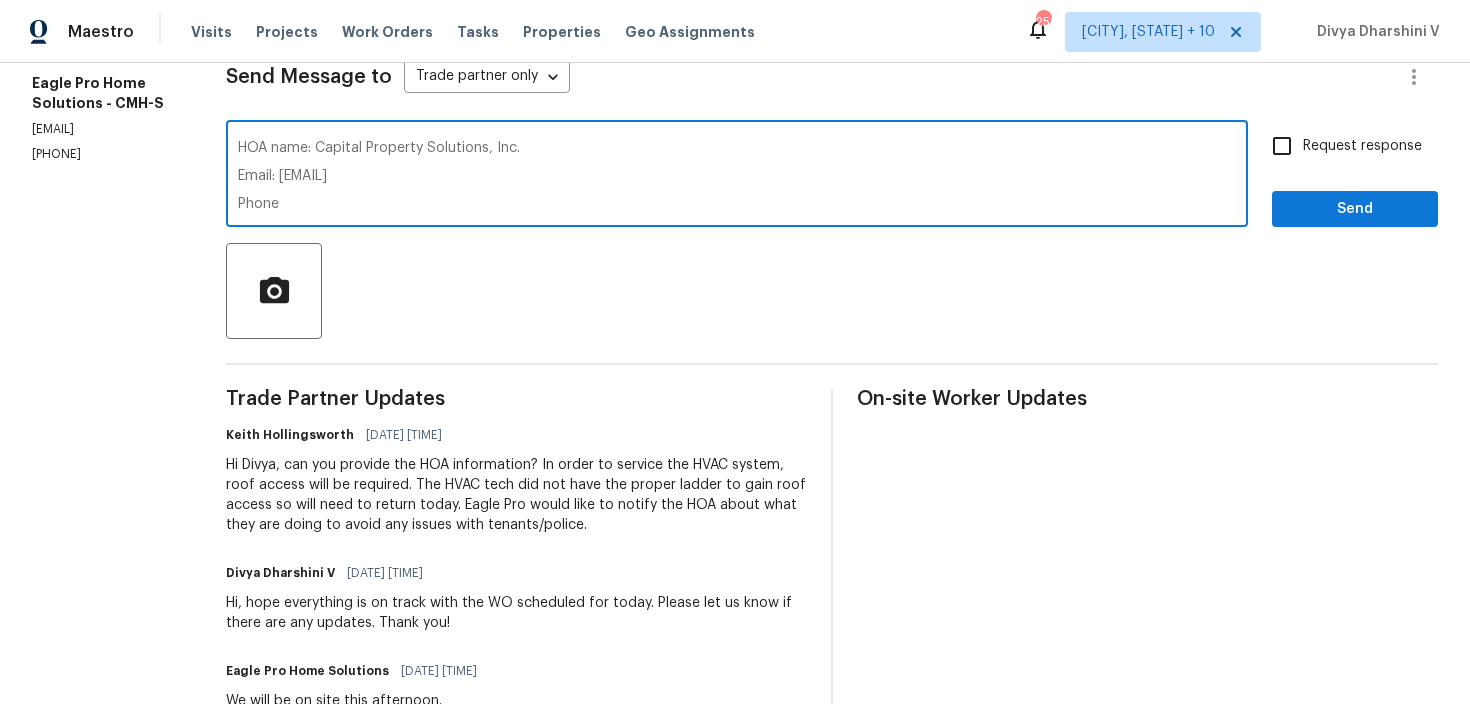 click on "HOA name: Capital Property Solutions, Inc.
Email: [EMAIL]
Phone
[PHONE]" at bounding box center (737, 176) 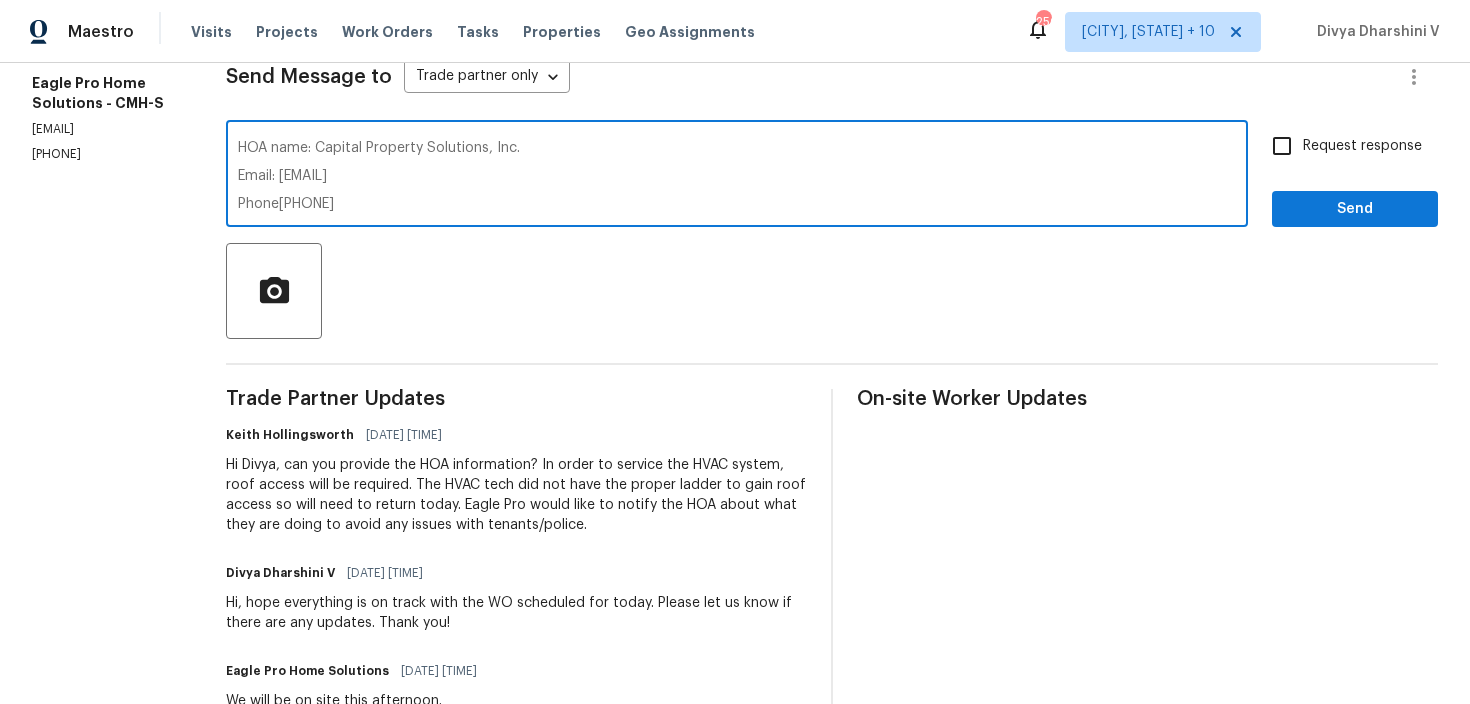 scroll, scrollTop: 0, scrollLeft: 0, axis: both 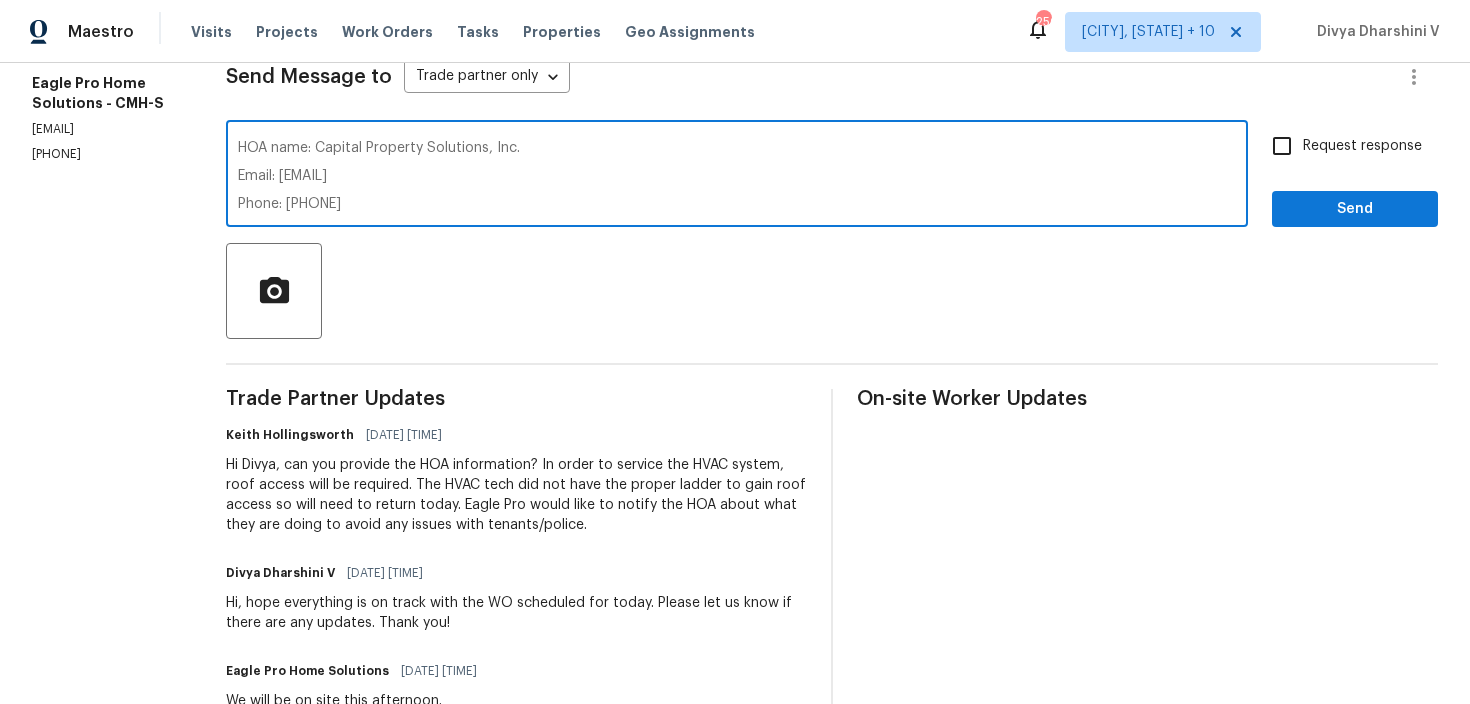 click on "HOA name: Capital Property Solutions, Inc.
Email: [EMAIL]
Phone: [PHONE]" at bounding box center [737, 176] 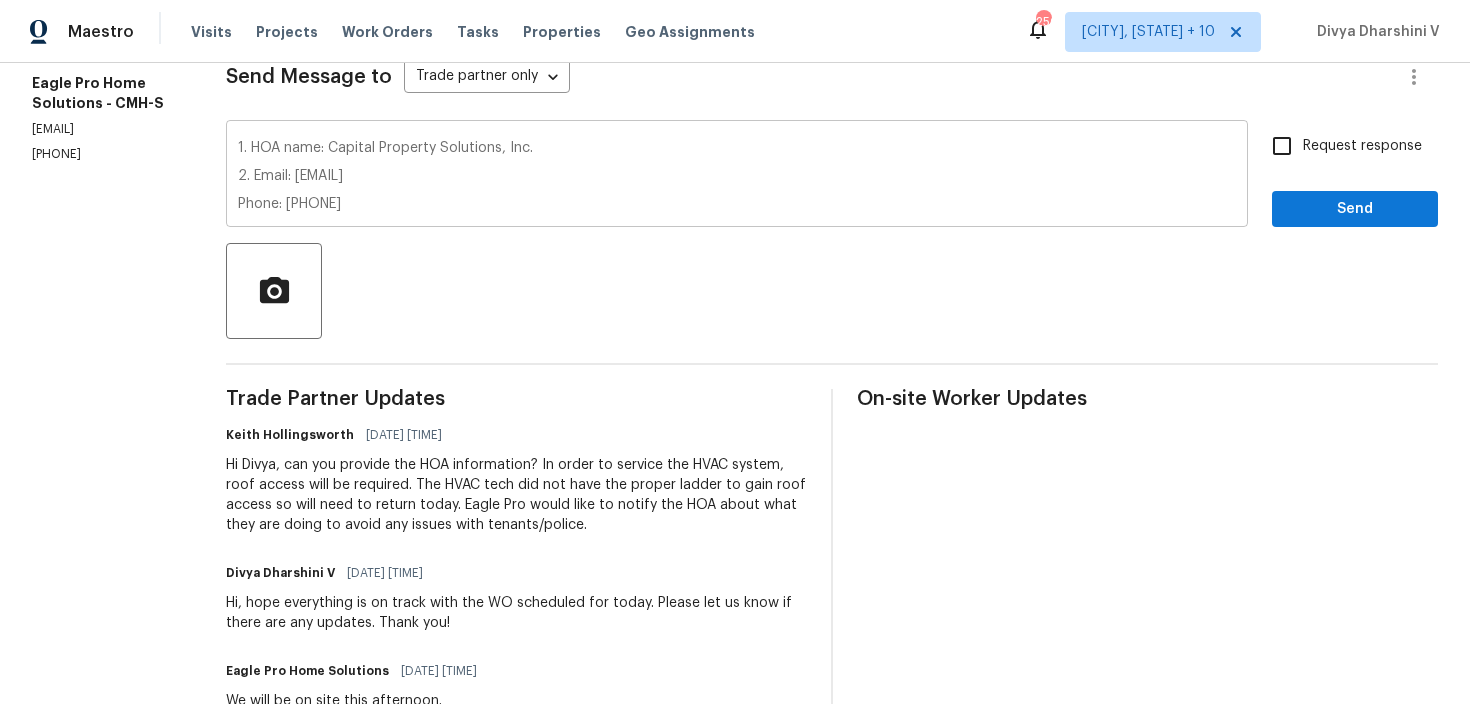 click on "1. HOA name: Capital Property Solutions, Inc.
Email: [EMAIL]
Phone: [PHONE] x ​" at bounding box center [737, 176] 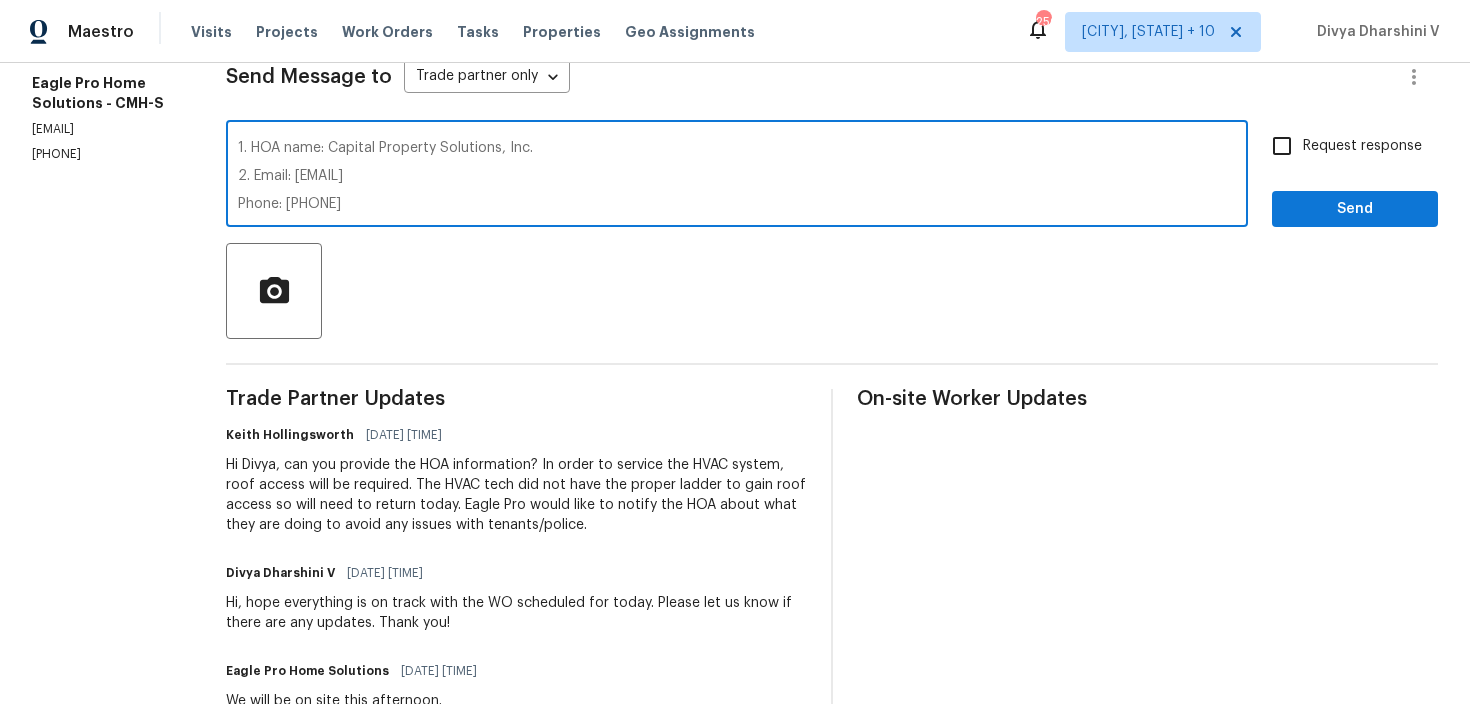click on "1. HOA name: Capital Property Solutions, Inc.
Email: [EMAIL]
Phone: [PHONE] x ​" at bounding box center [737, 176] 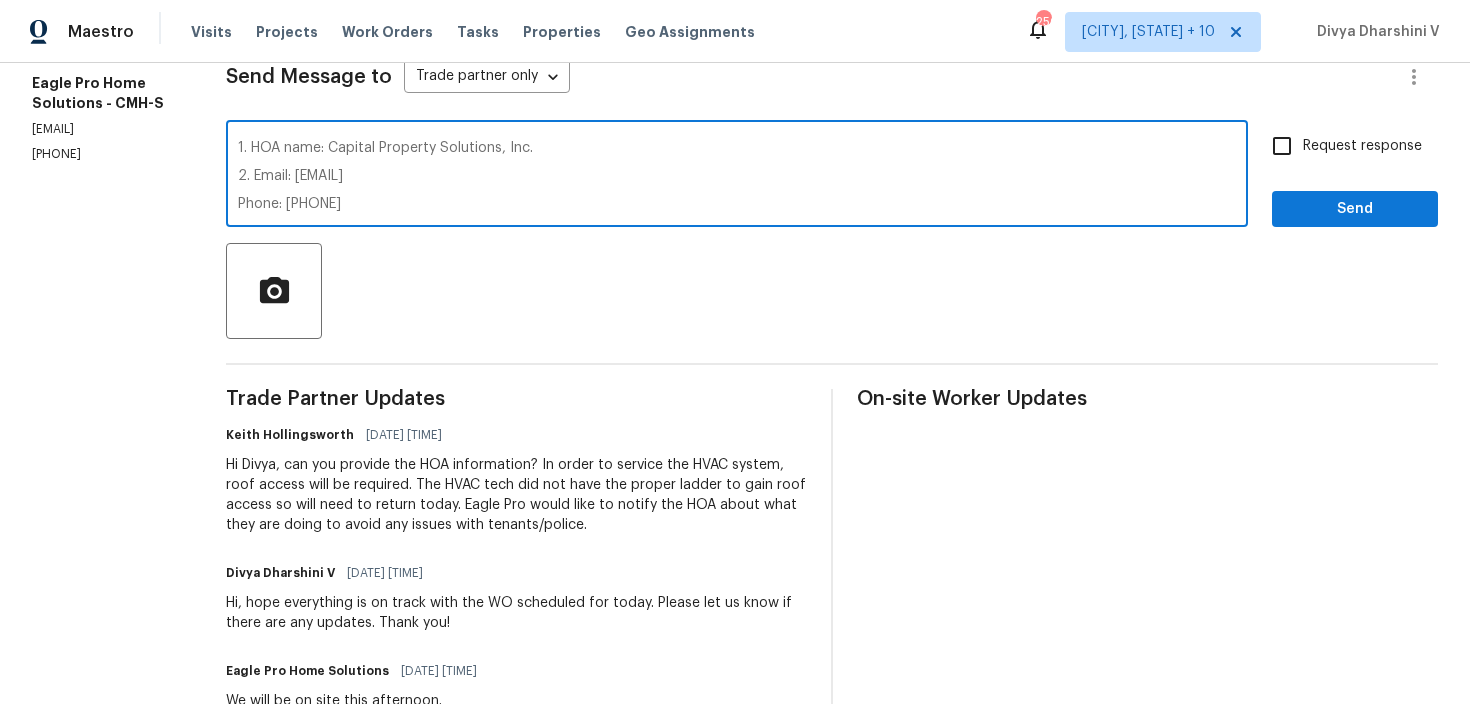 click on "1. HOA name: Capital Property Solutions, Inc.
2. Email: [EMAIL]
Phone: [PHONE]" at bounding box center [737, 176] 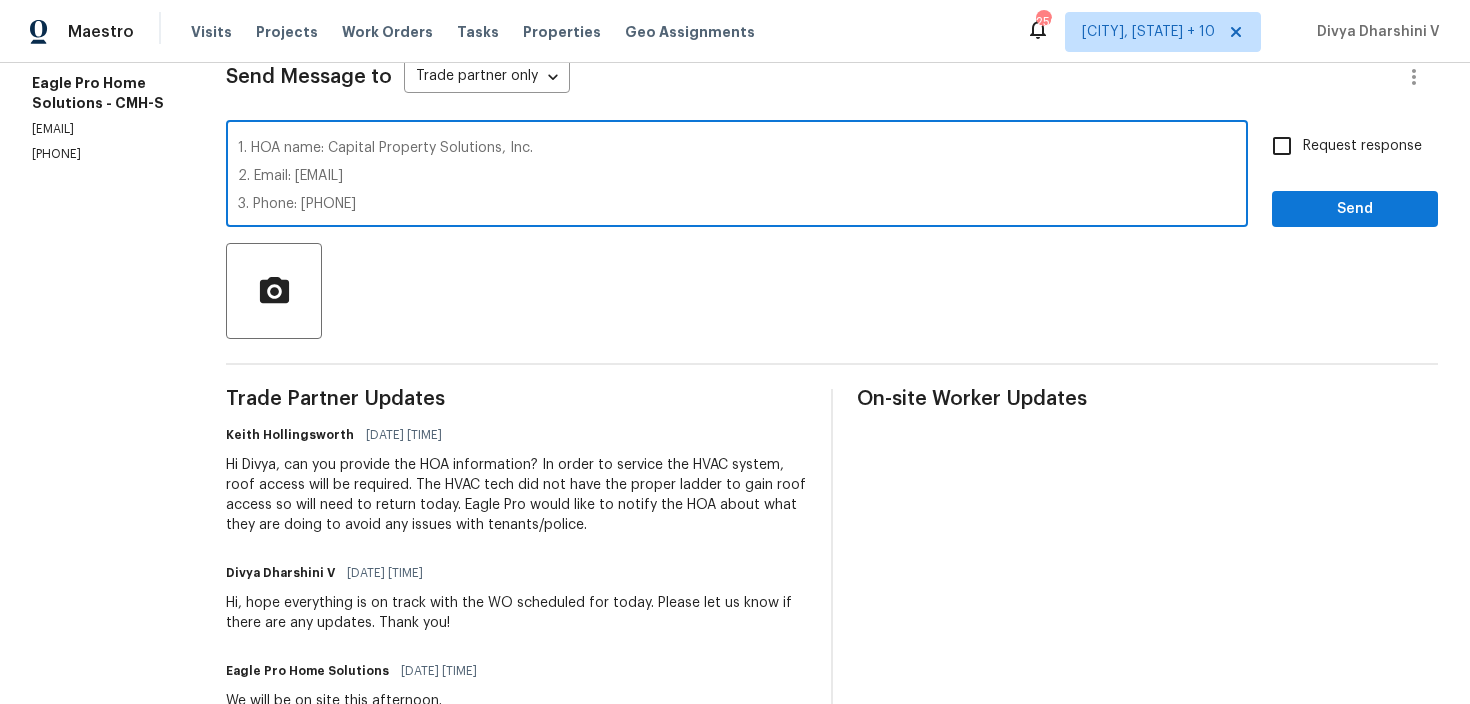 type on "1. HOA name: Capital Property Solutions, Inc.
2. Email: [EMAIL]
3. Phone: [PHONE]" 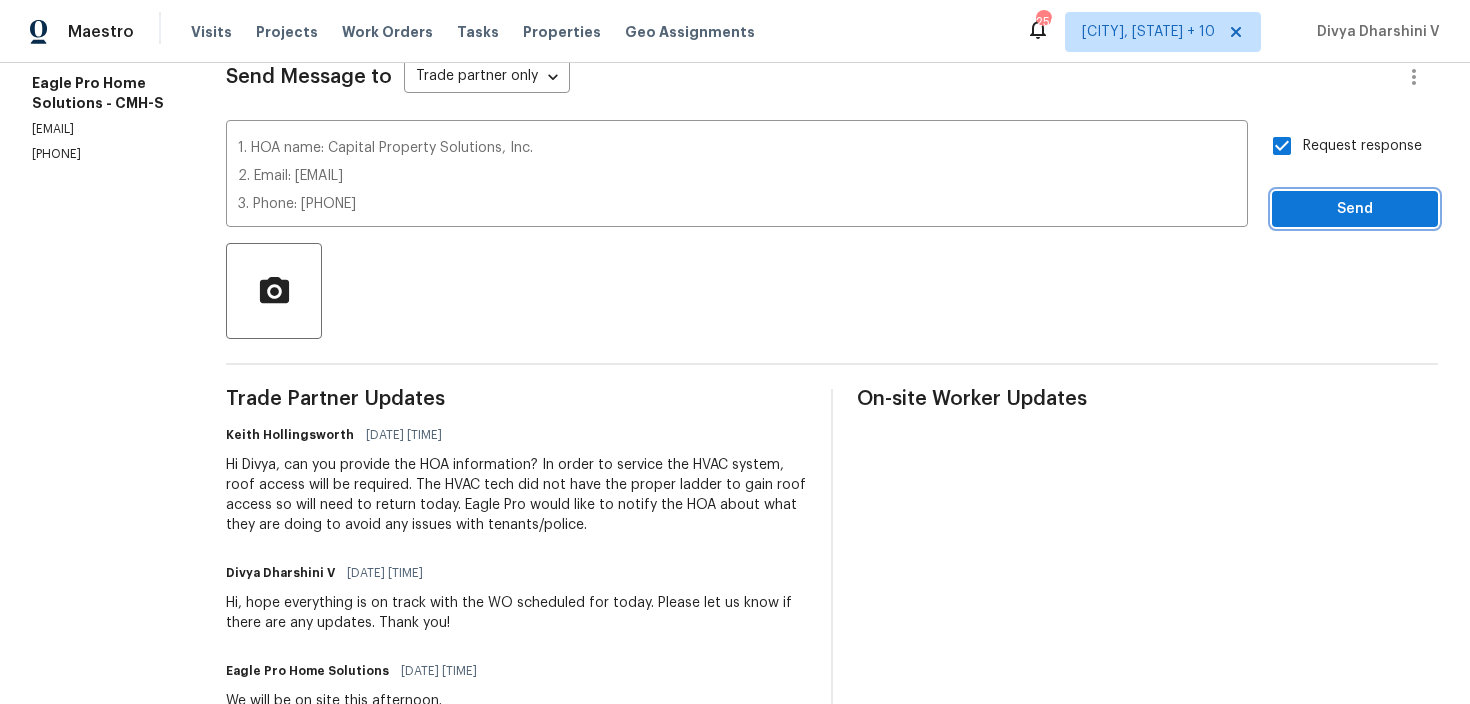 click on "Send" at bounding box center [1355, 209] 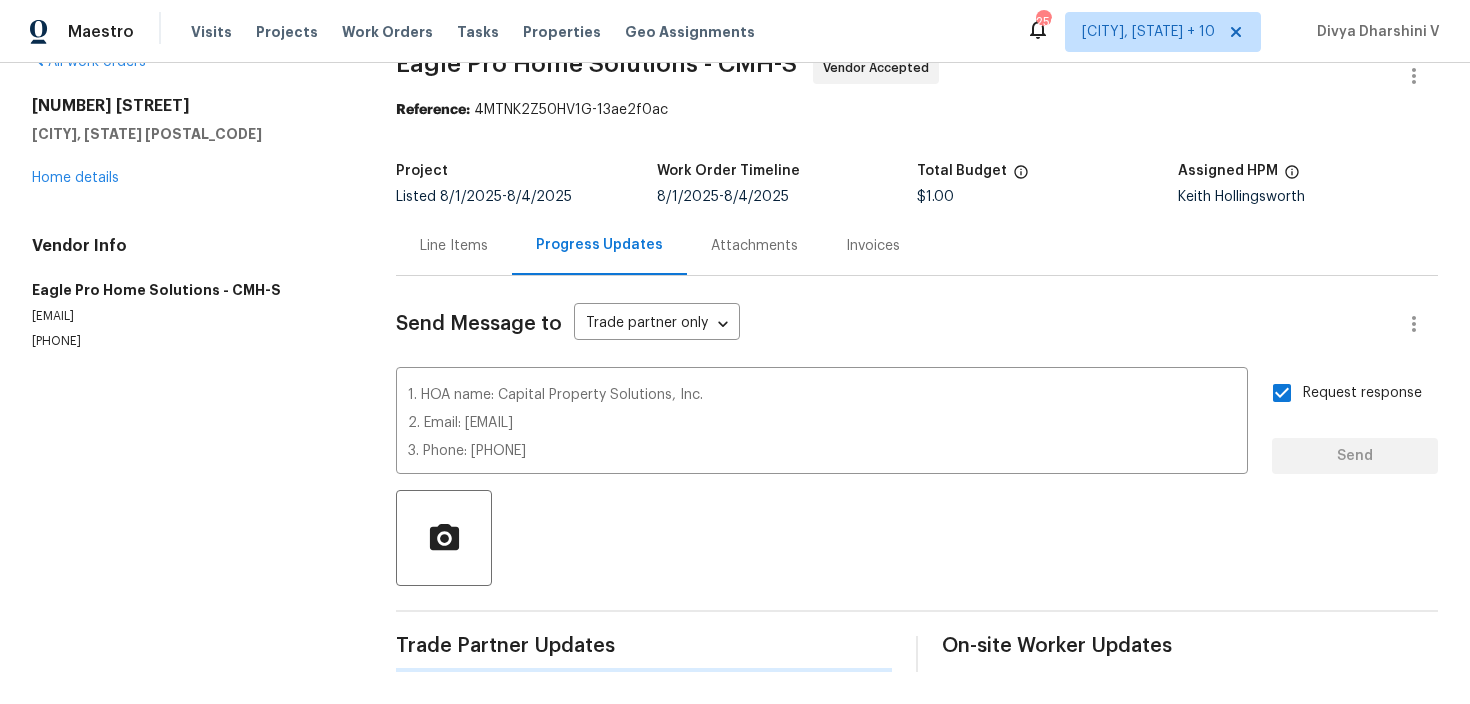 type 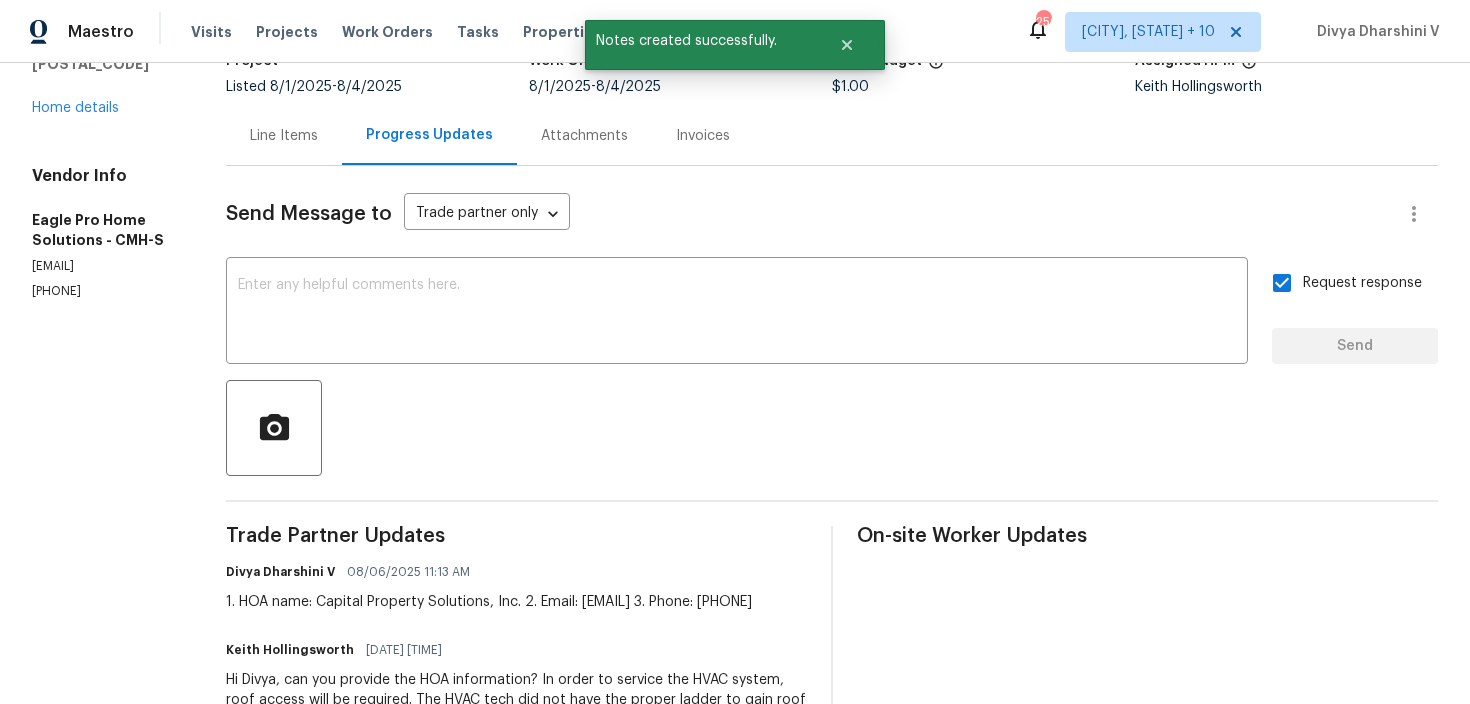 scroll, scrollTop: 49, scrollLeft: 0, axis: vertical 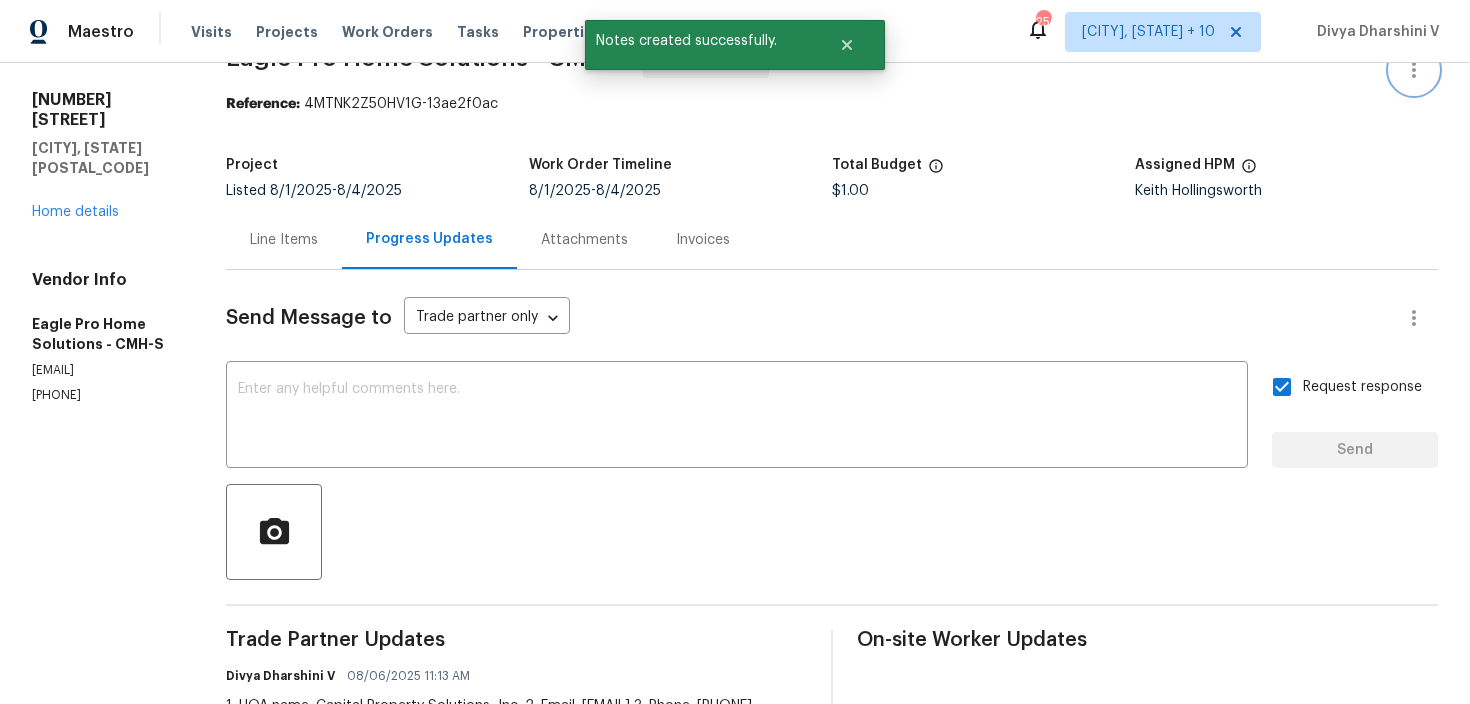 click at bounding box center (1414, 70) 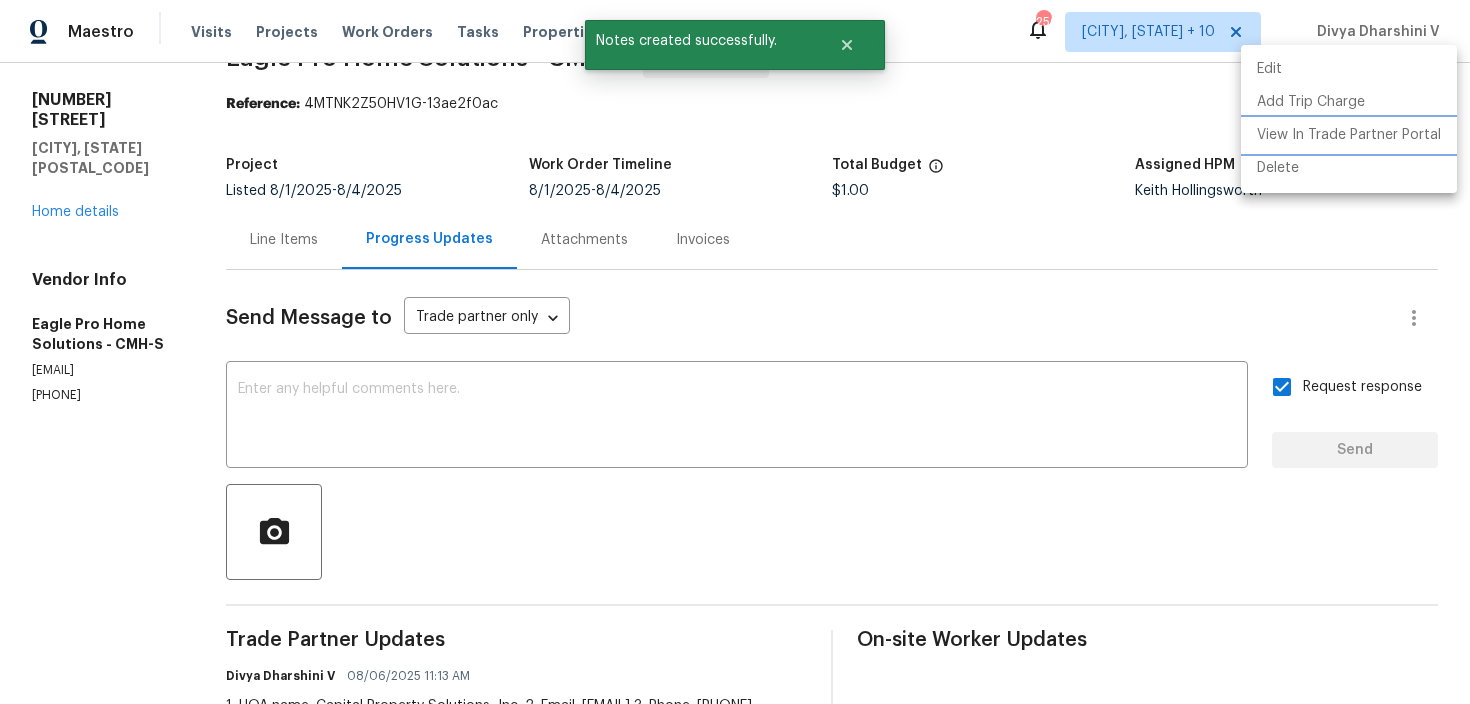 click on "View In Trade Partner Portal" at bounding box center (1349, 135) 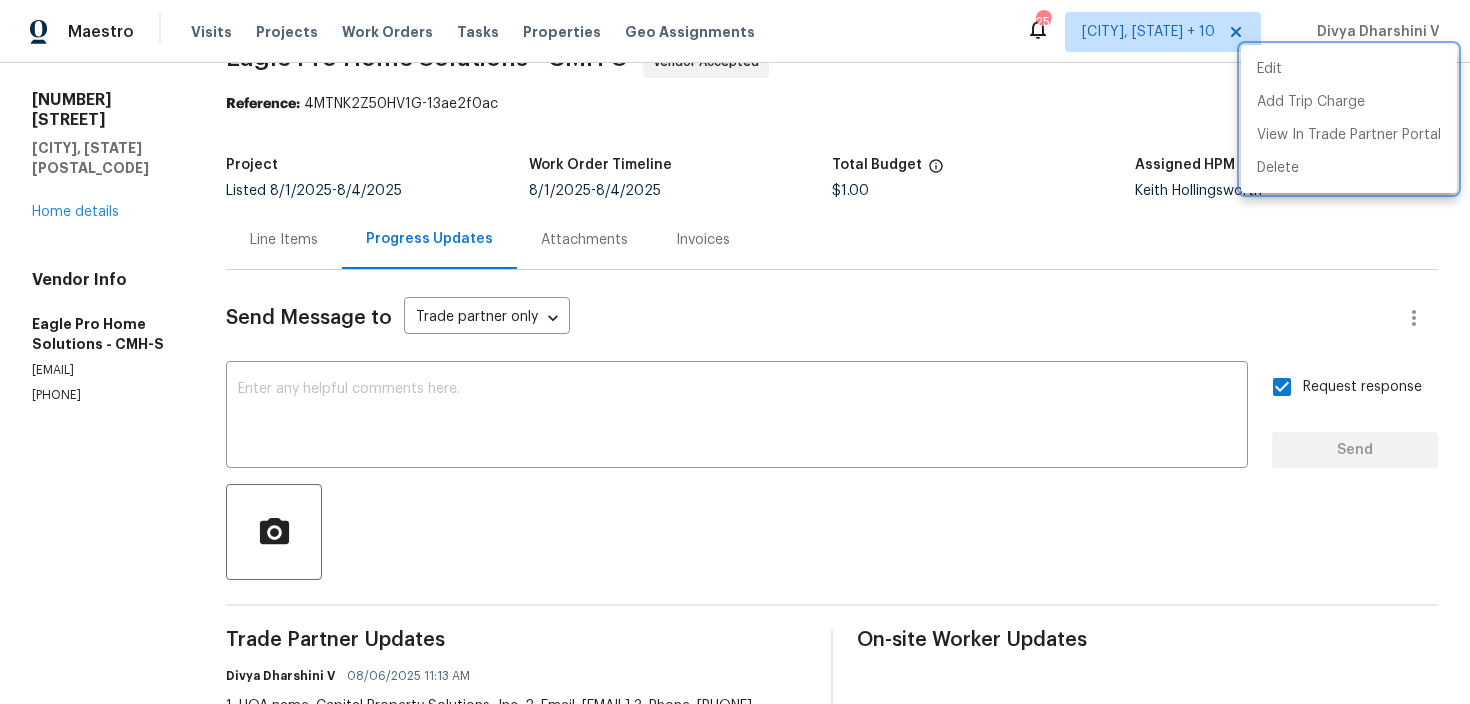 click at bounding box center (735, 352) 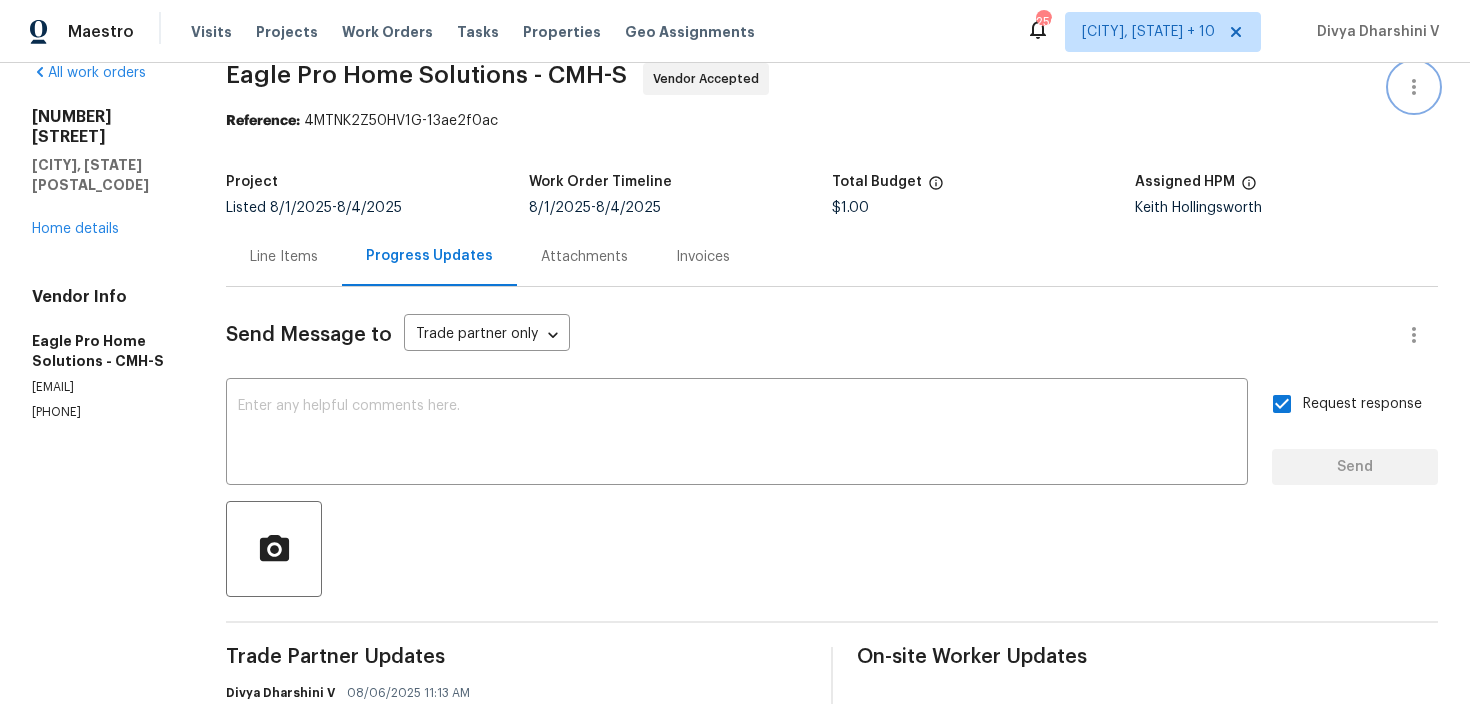 scroll, scrollTop: 456, scrollLeft: 0, axis: vertical 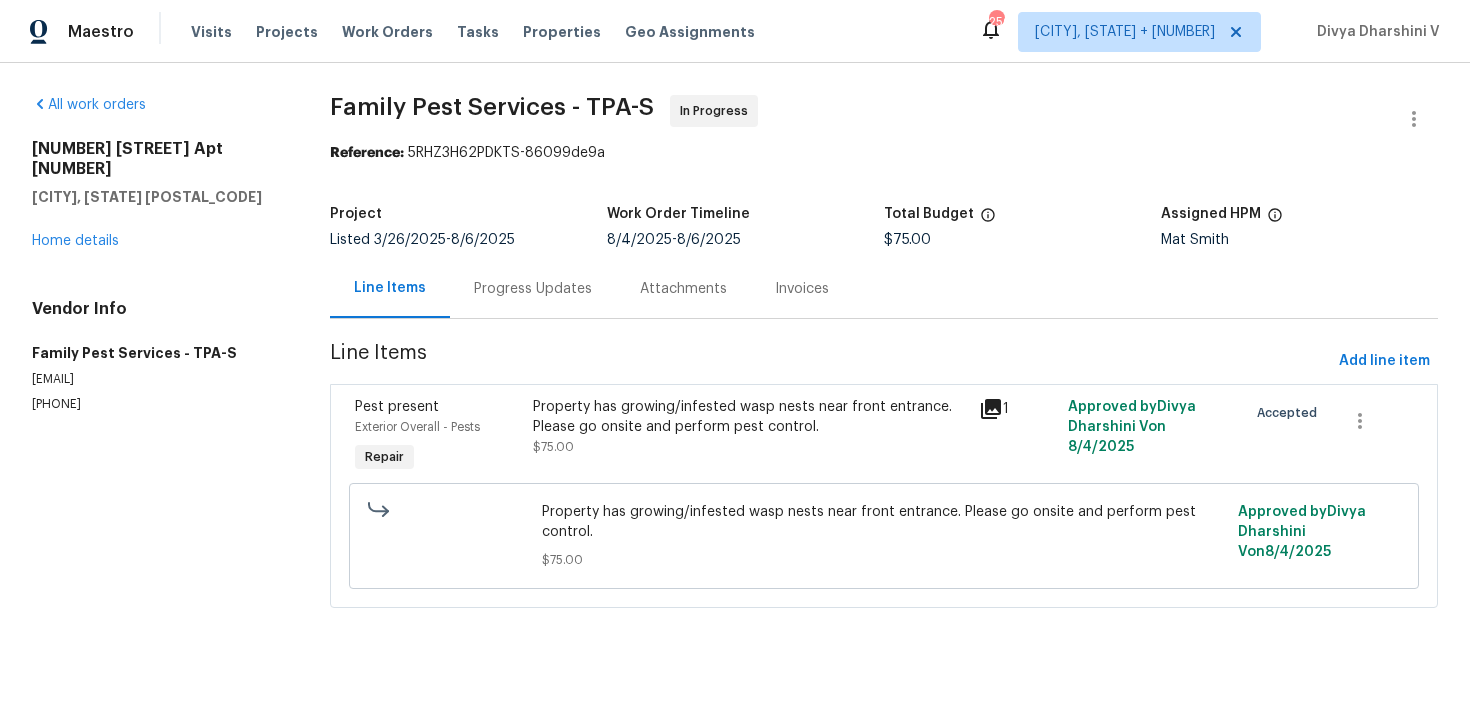 click on "Progress Updates" at bounding box center (533, 289) 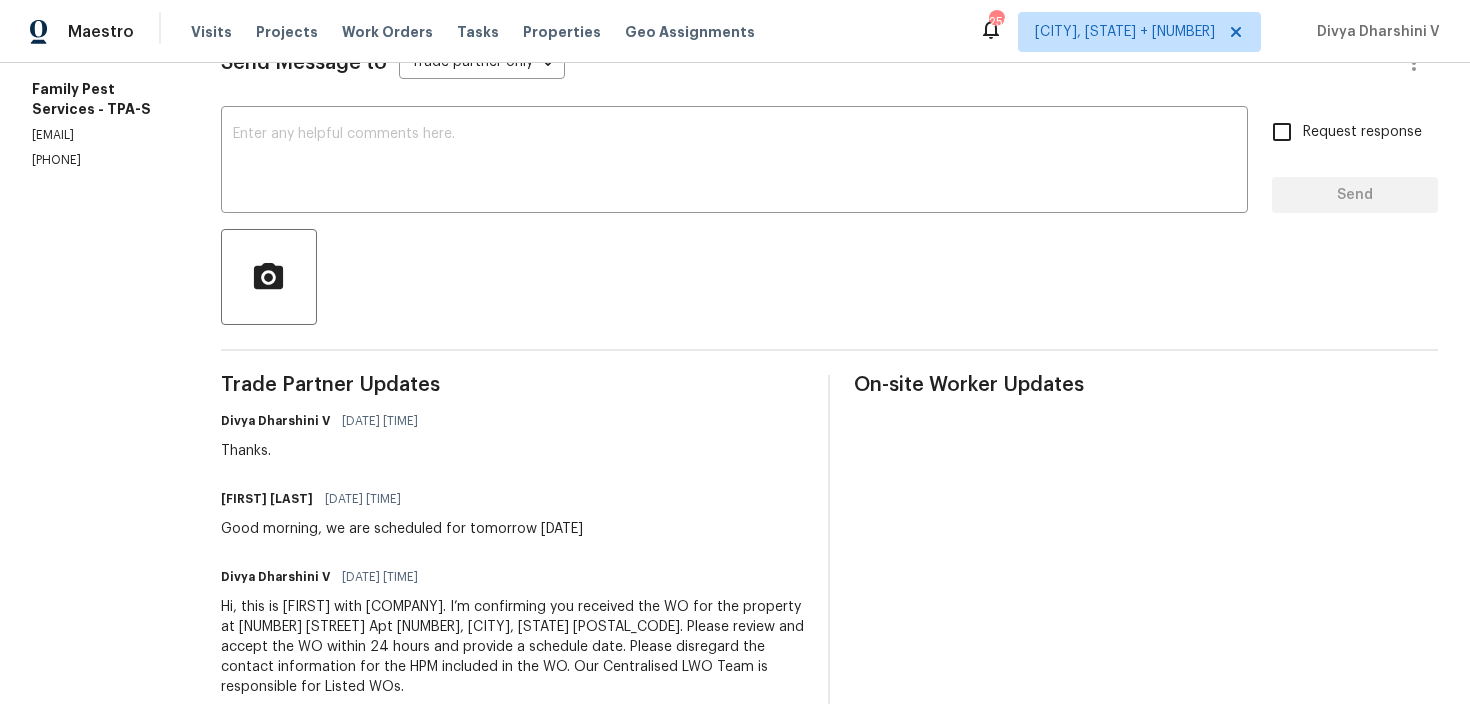 scroll, scrollTop: 333, scrollLeft: 0, axis: vertical 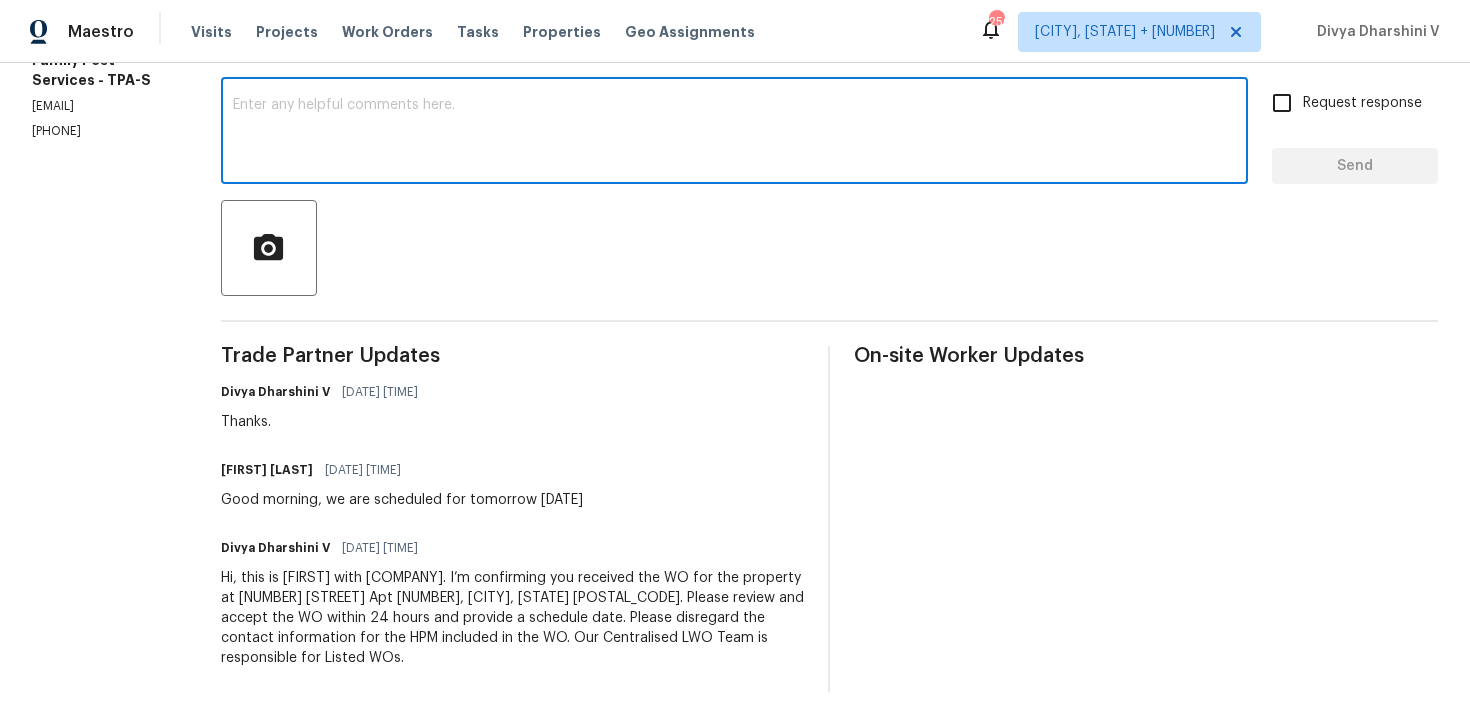 click at bounding box center (734, 133) 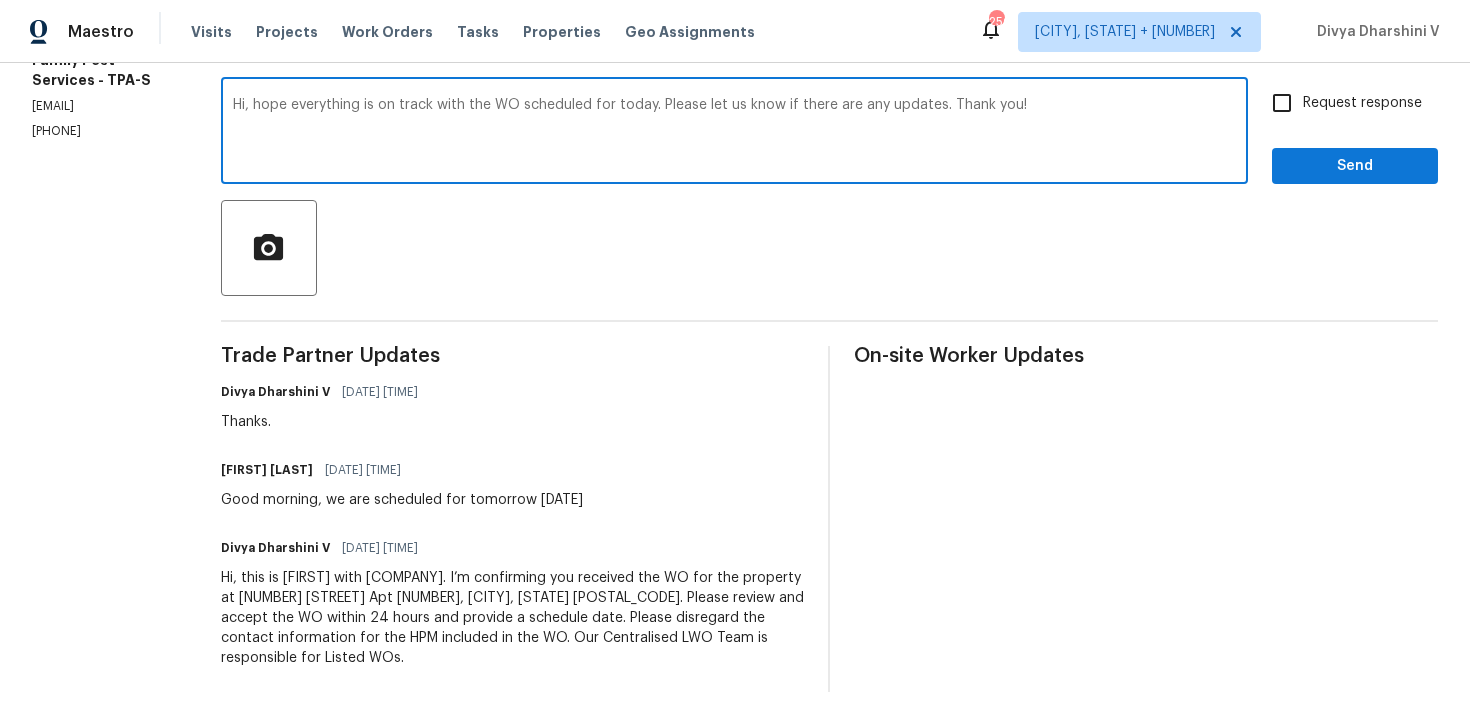type on "Hi, hope everything is on track with the WO scheduled for today. Please let us know if there are any updates. Thank you!" 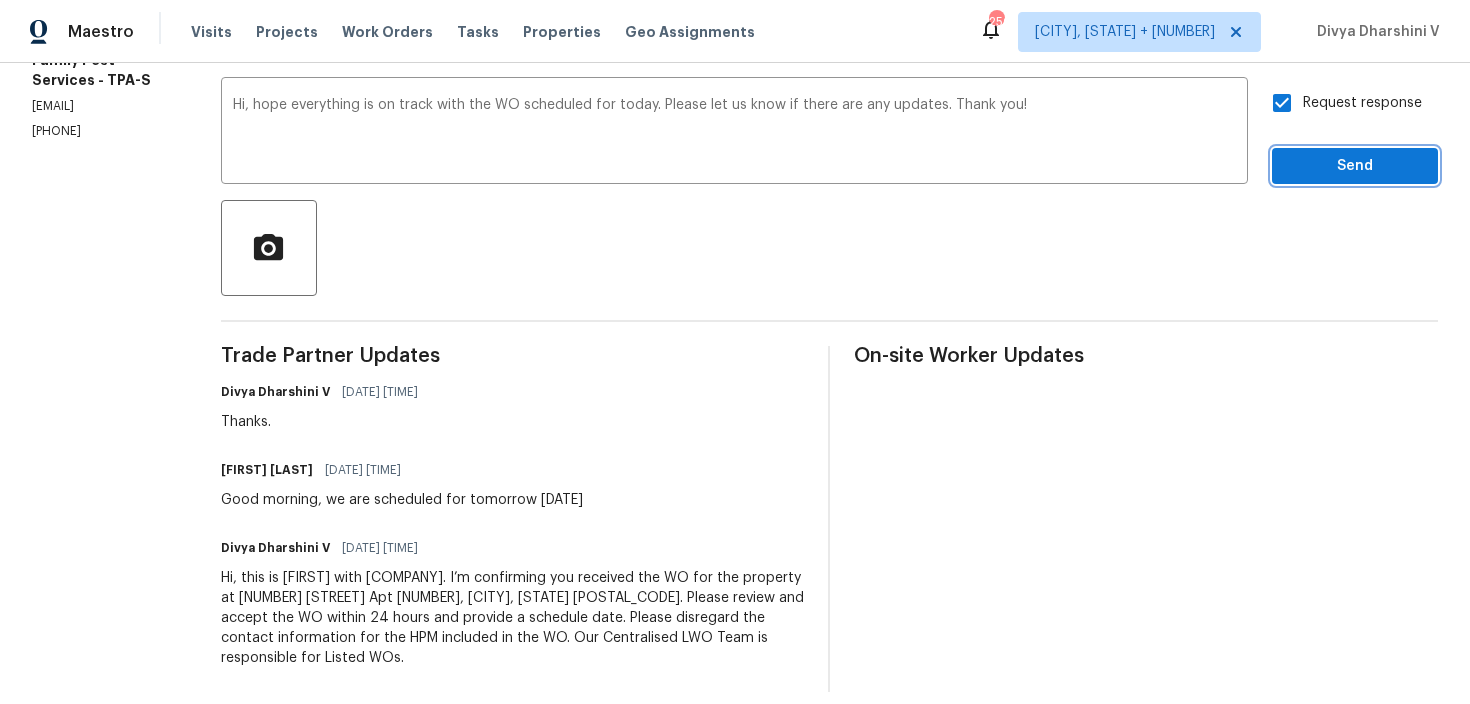 click on "Send" at bounding box center (1355, 166) 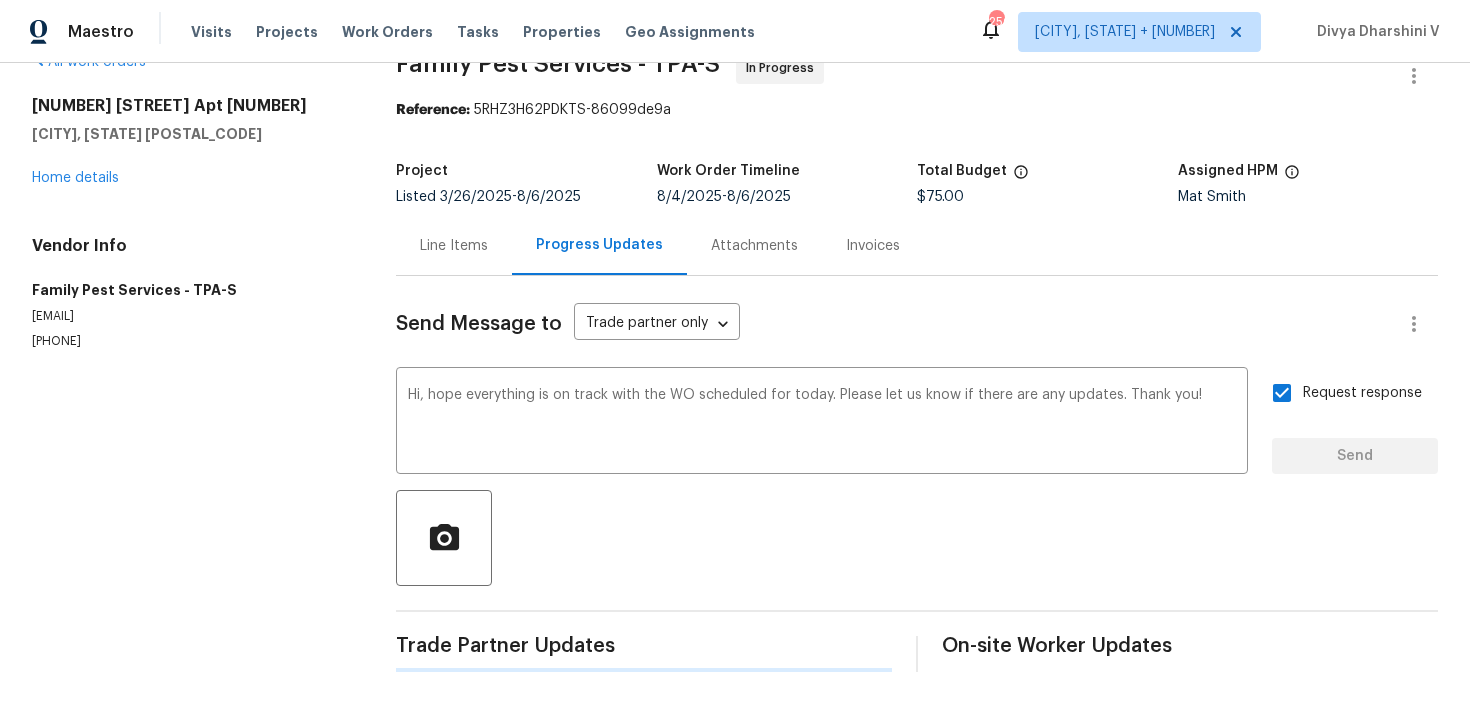 type 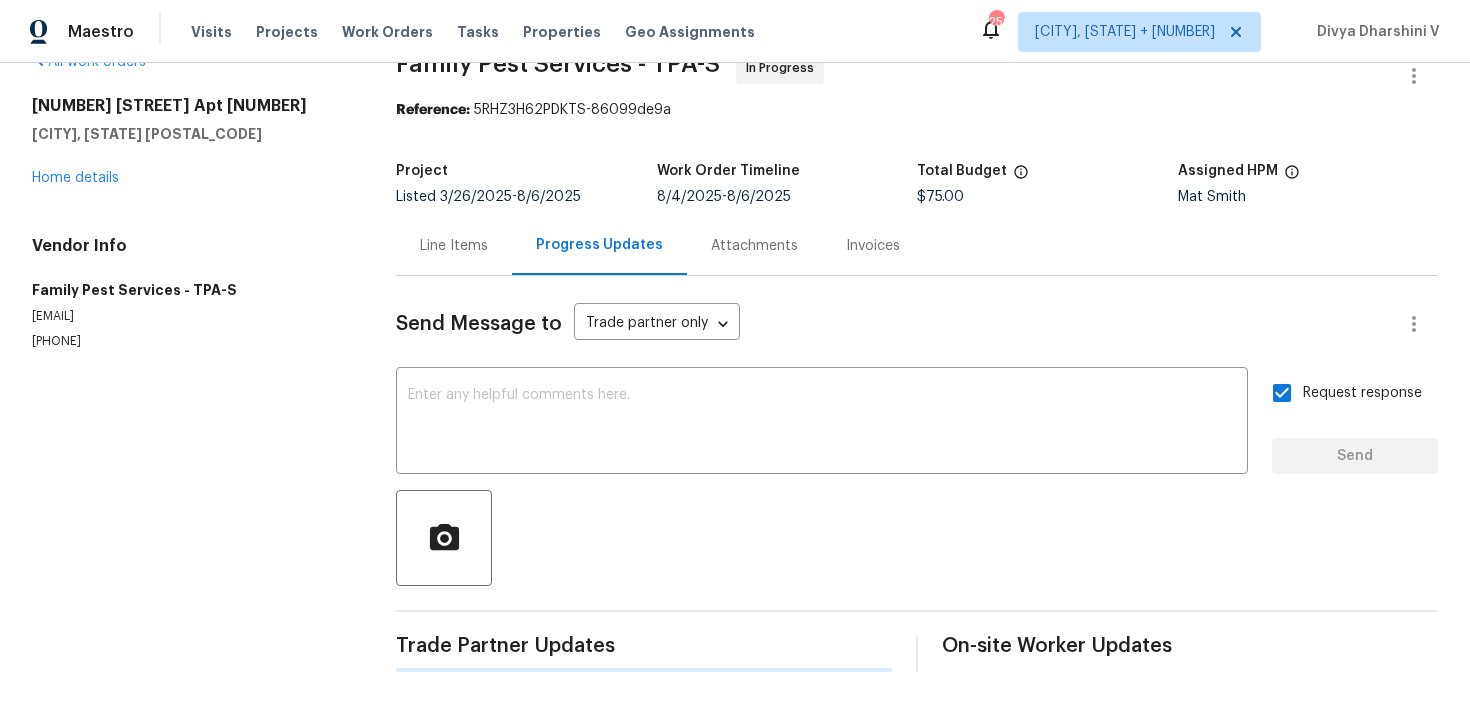 scroll, scrollTop: 333, scrollLeft: 0, axis: vertical 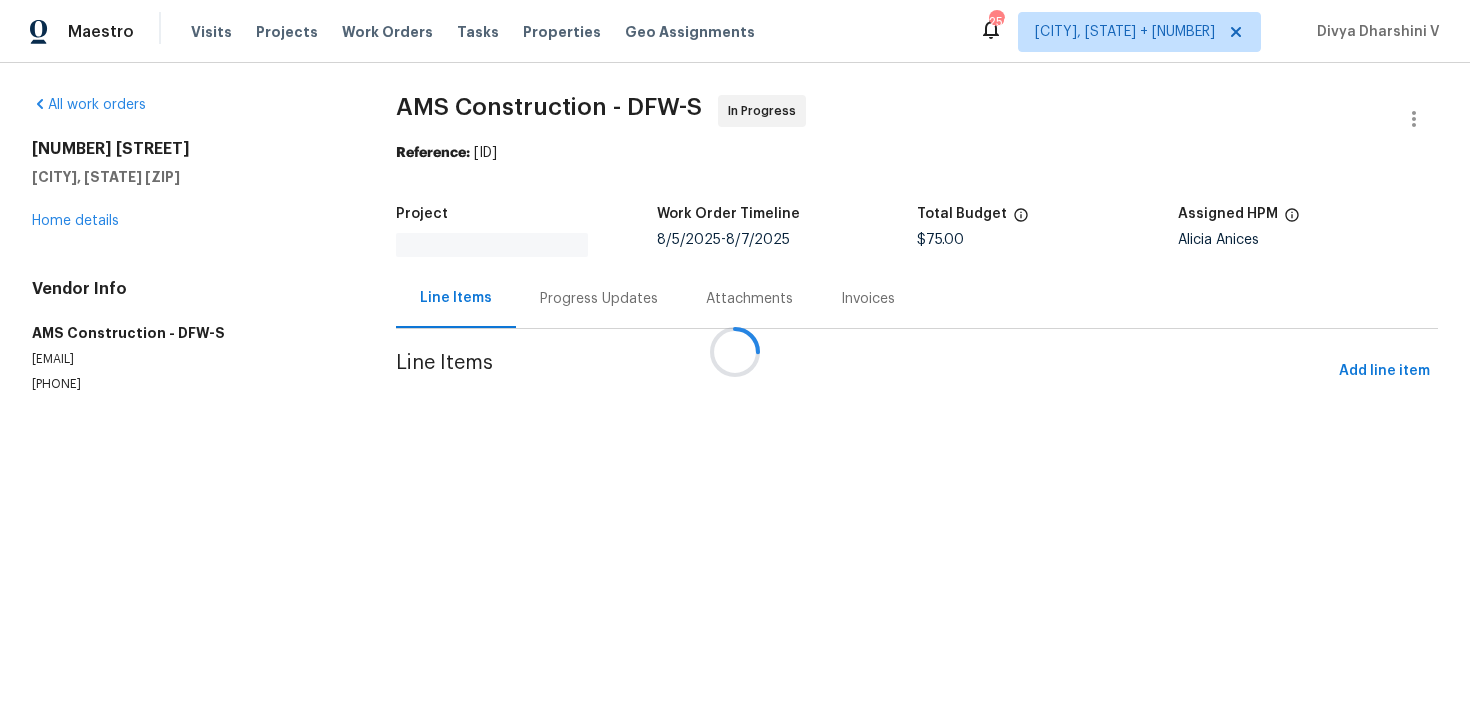 click on "Progress Updates" at bounding box center (599, 298) 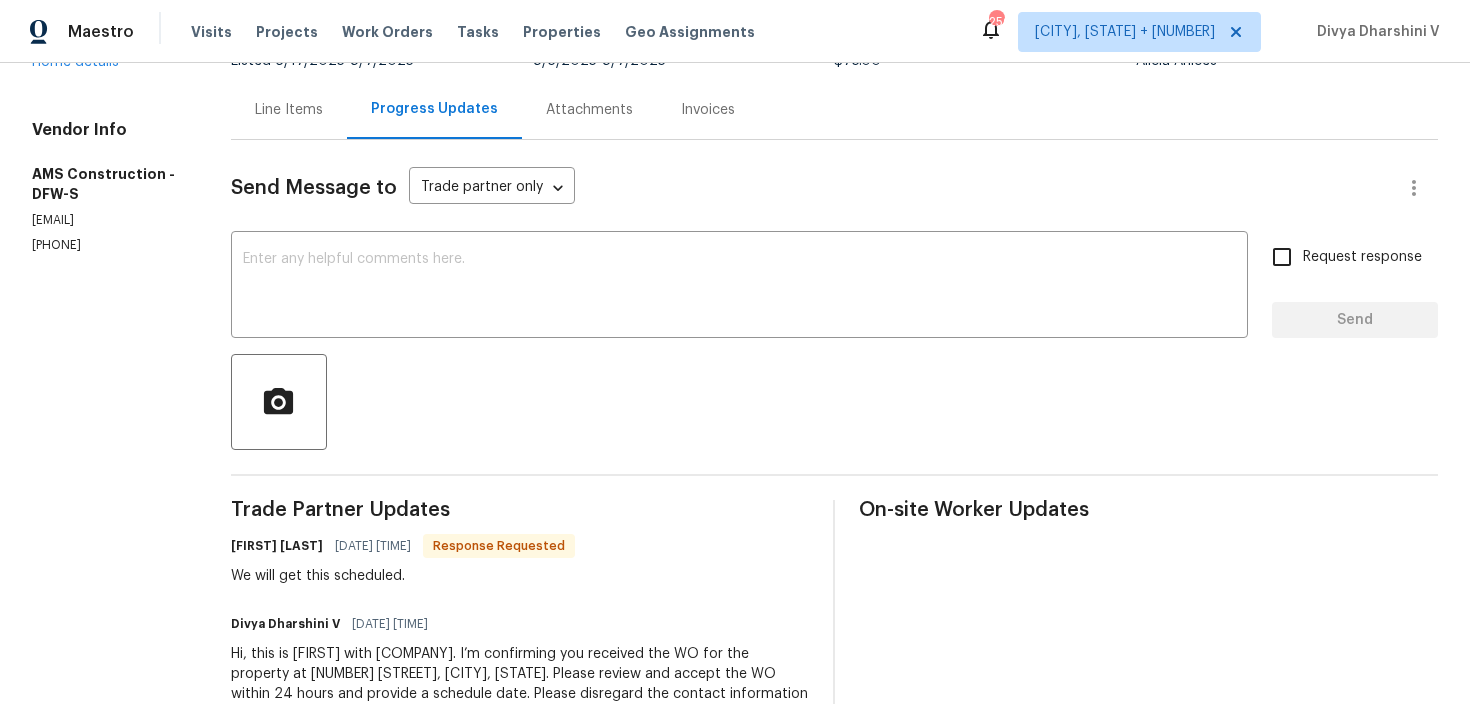 scroll, scrollTop: 222, scrollLeft: 0, axis: vertical 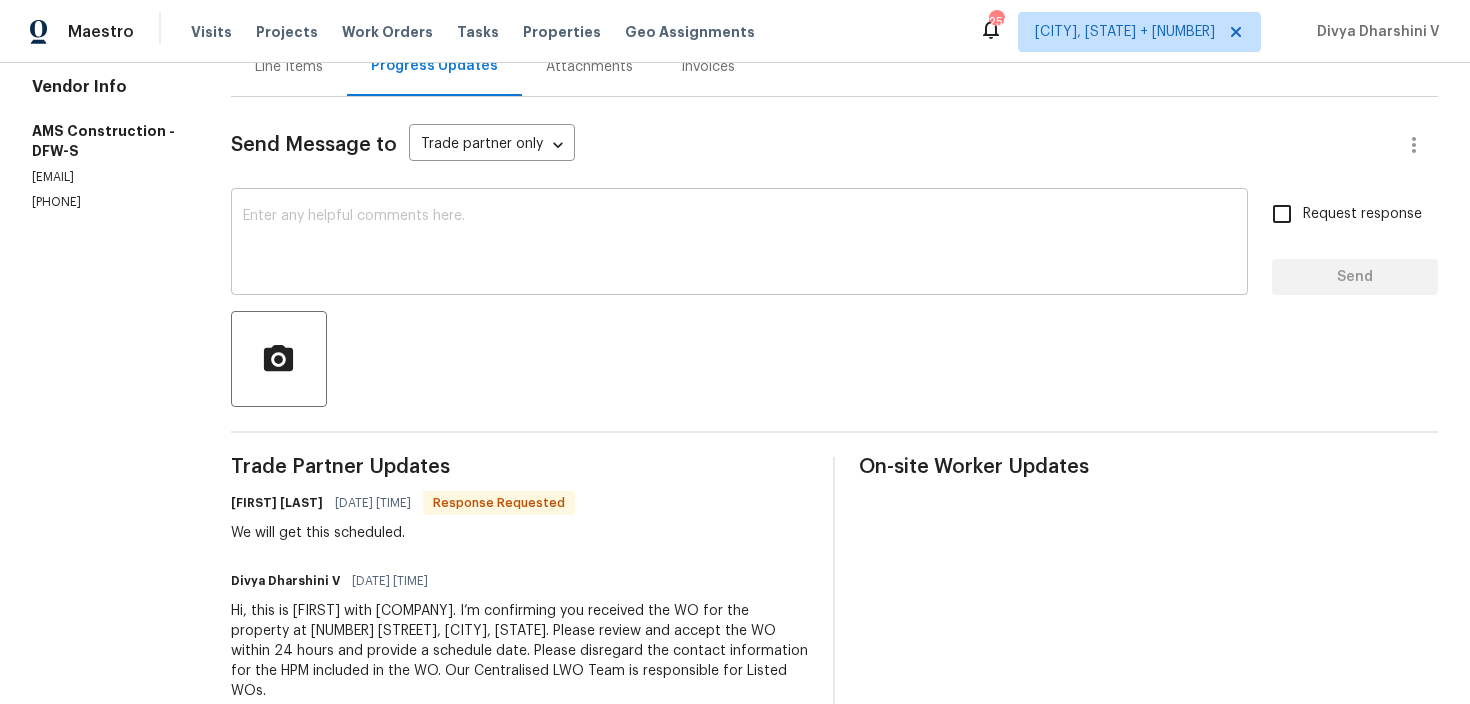 click at bounding box center [739, 244] 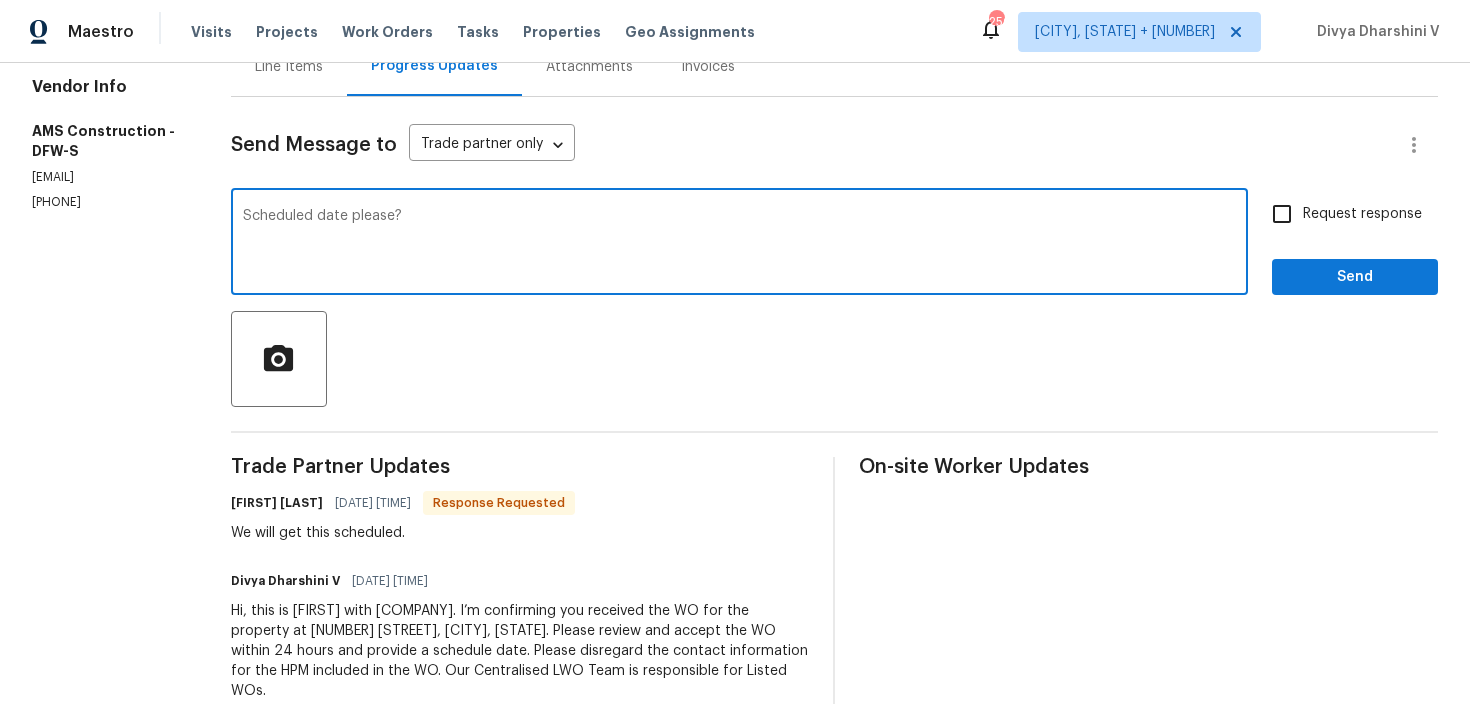 type on "Scheduled date please?" 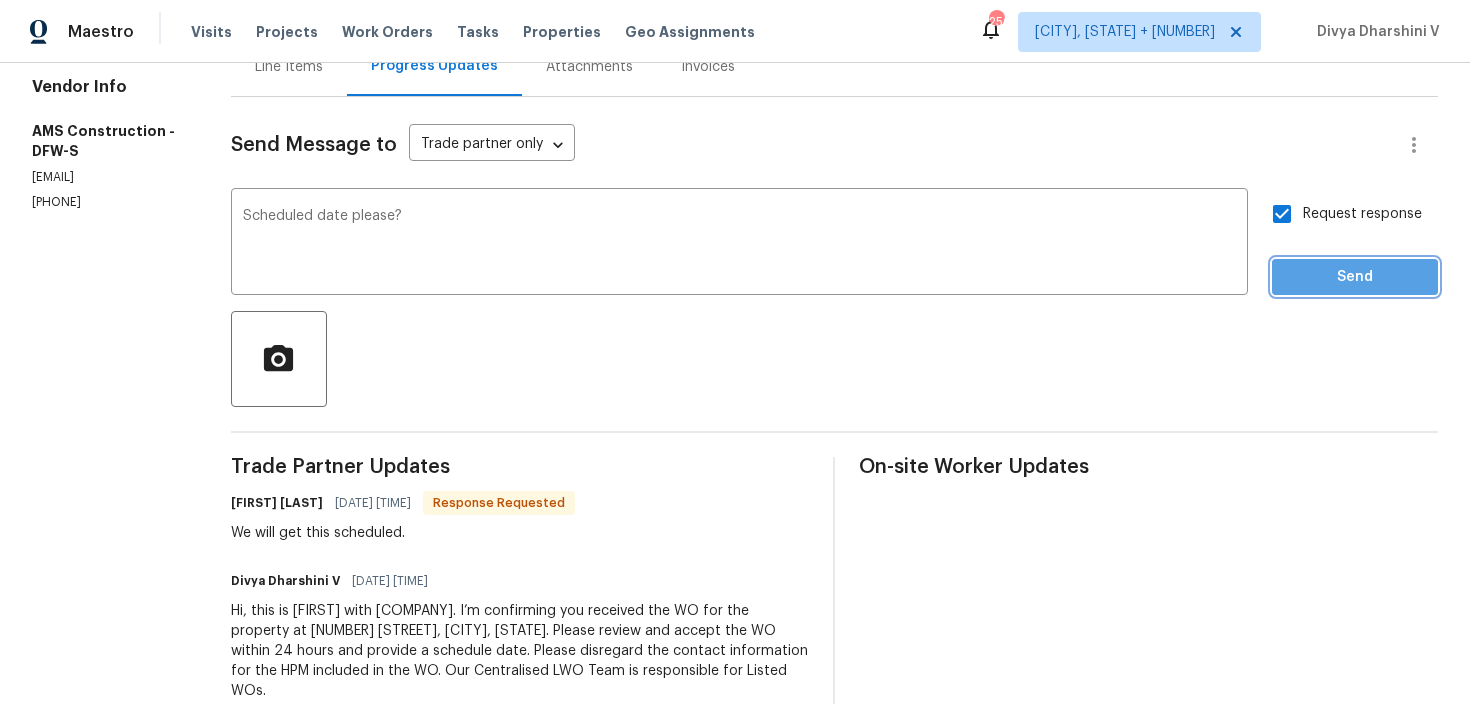 click on "Send" at bounding box center (1355, 277) 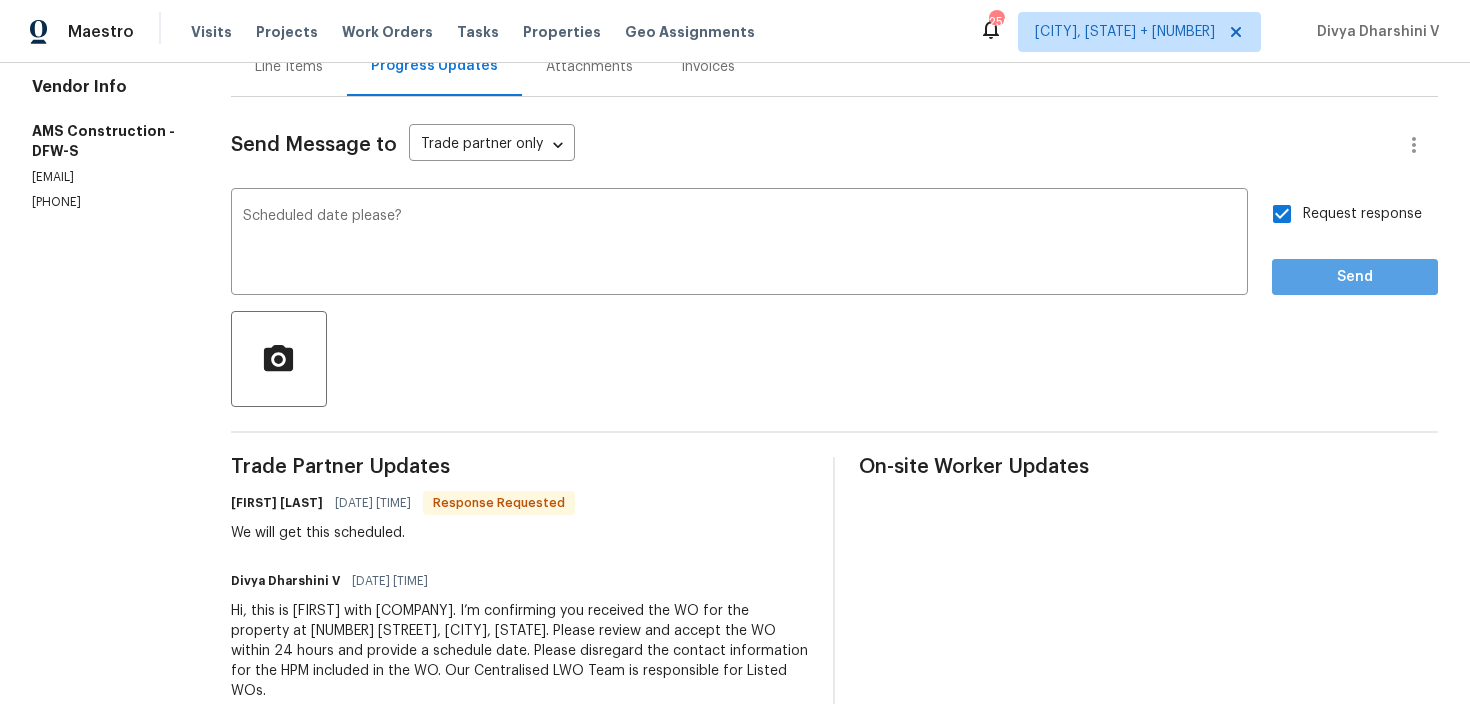 scroll, scrollTop: 43, scrollLeft: 0, axis: vertical 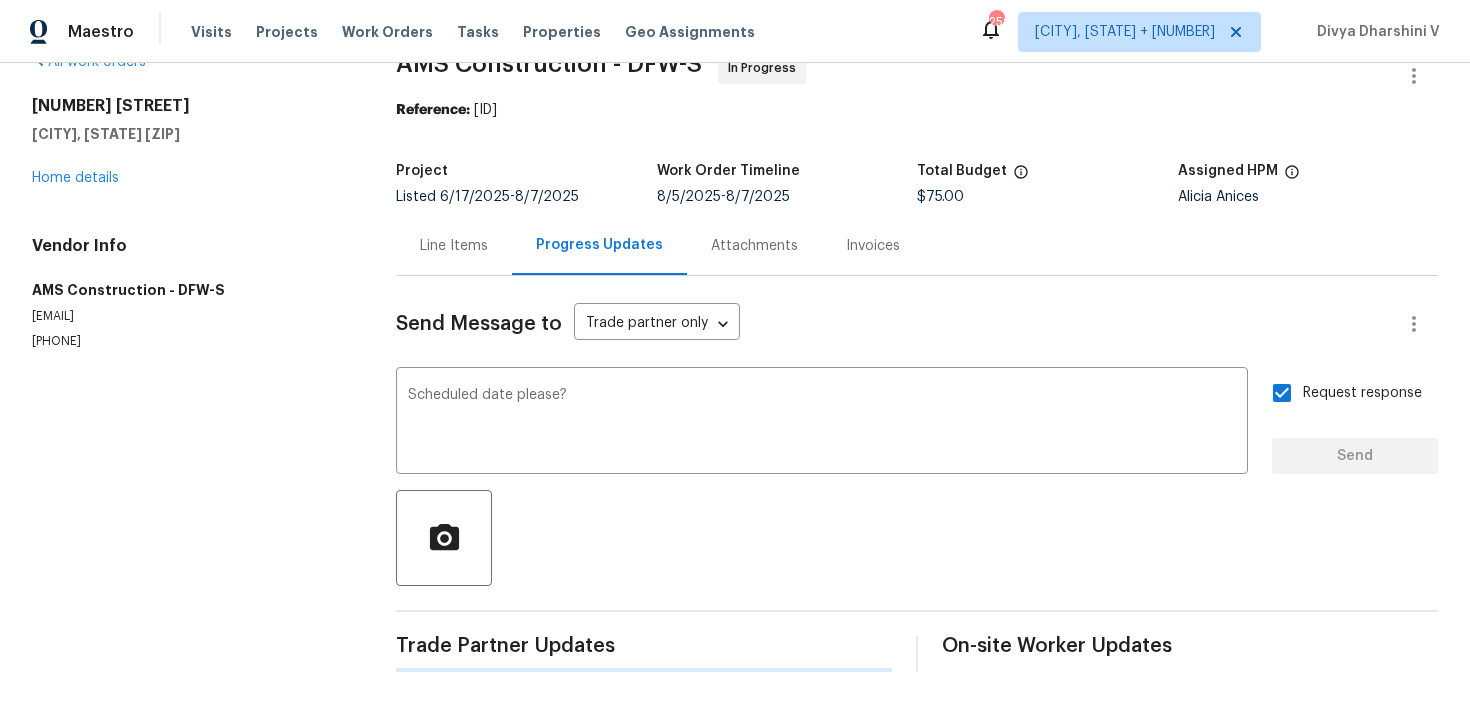 type 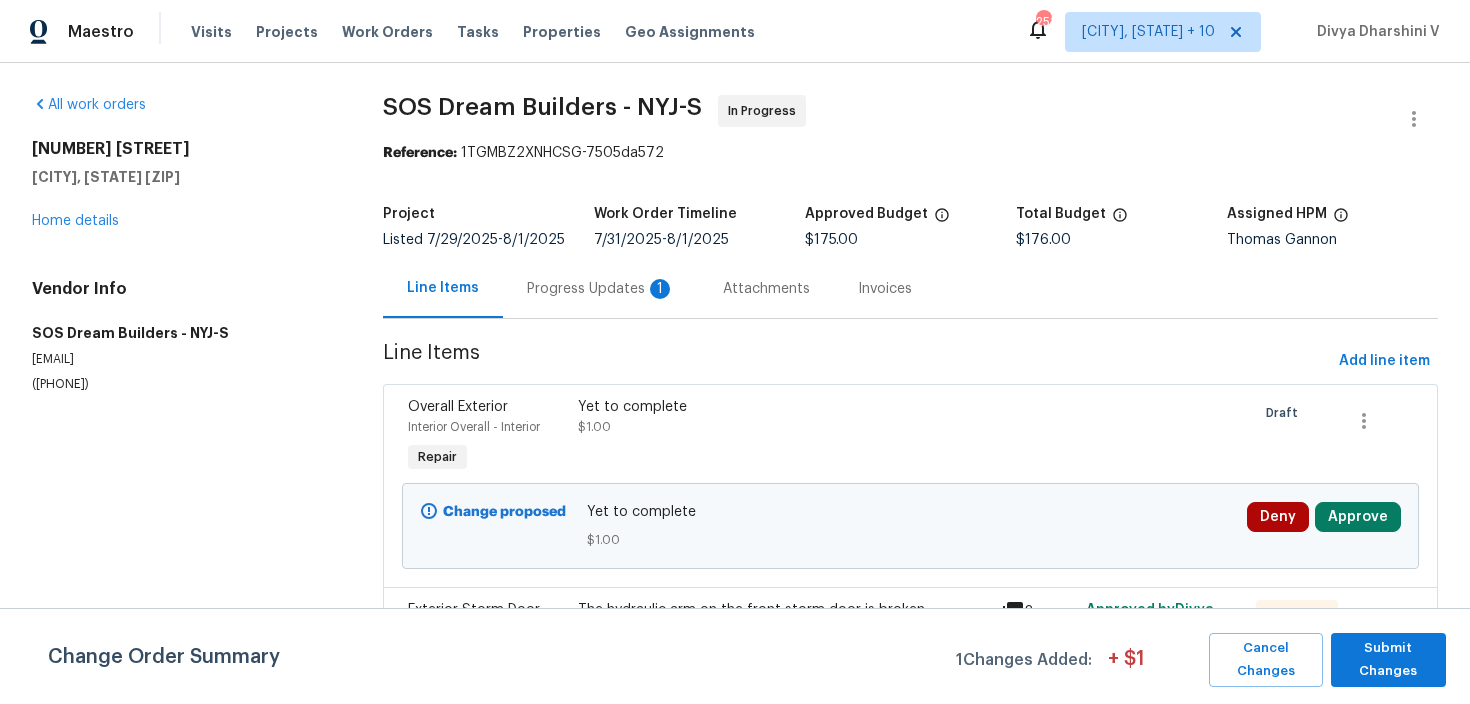 scroll, scrollTop: 0, scrollLeft: 0, axis: both 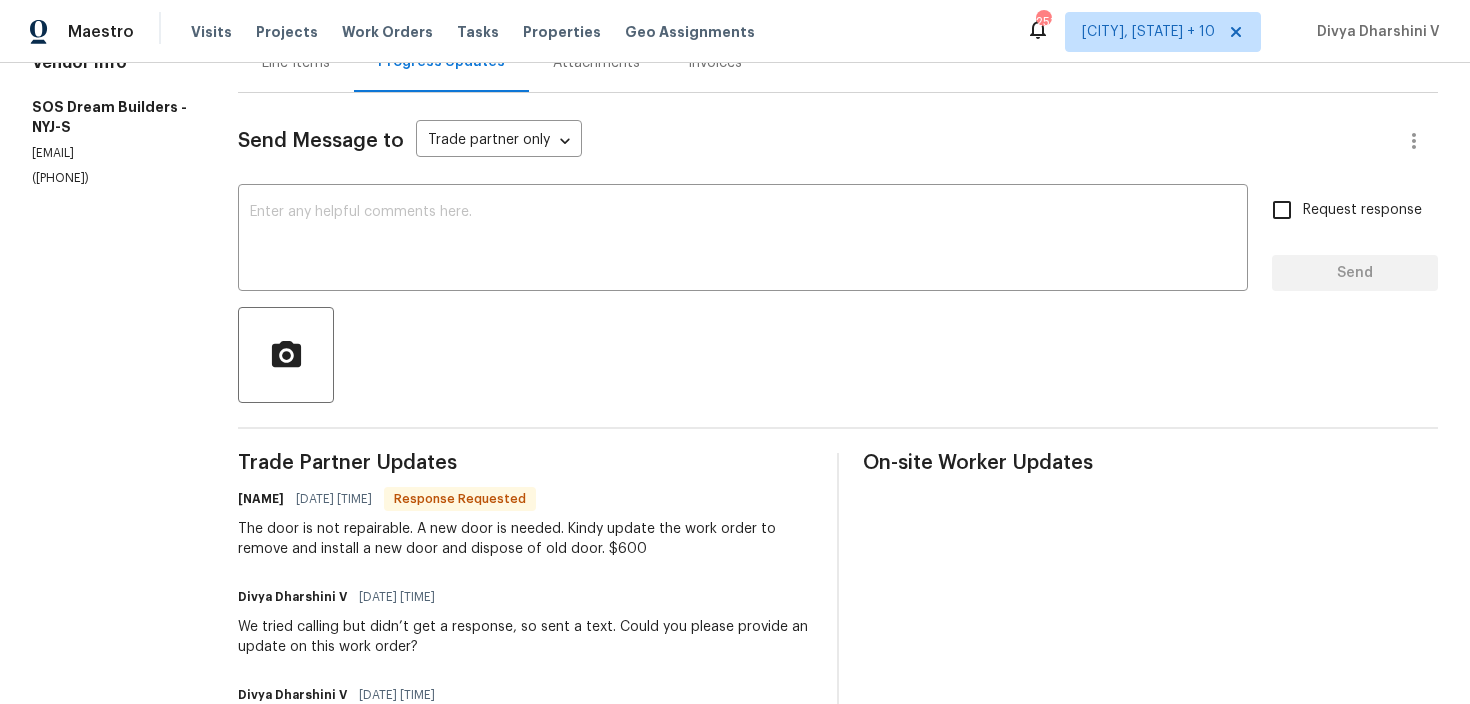 click on "Line Items" at bounding box center [296, 62] 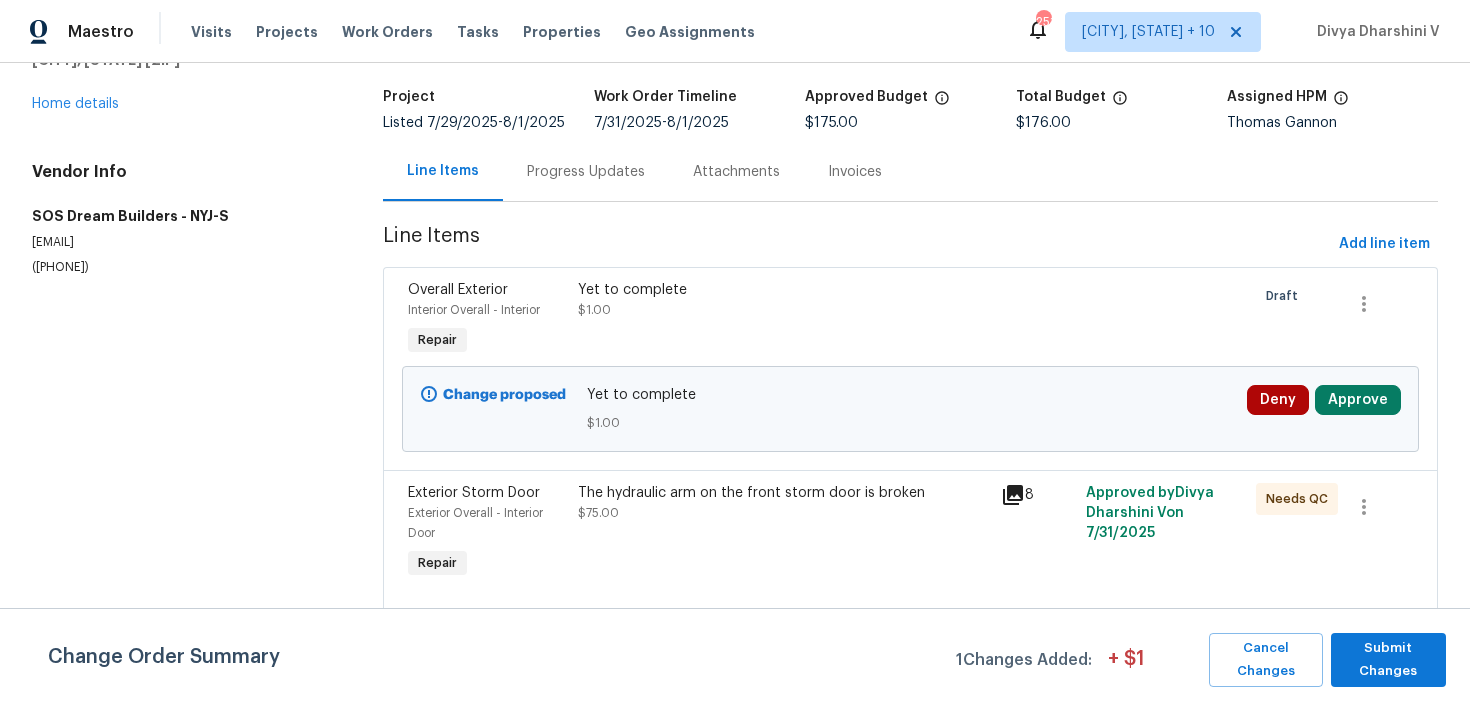 scroll, scrollTop: 370, scrollLeft: 0, axis: vertical 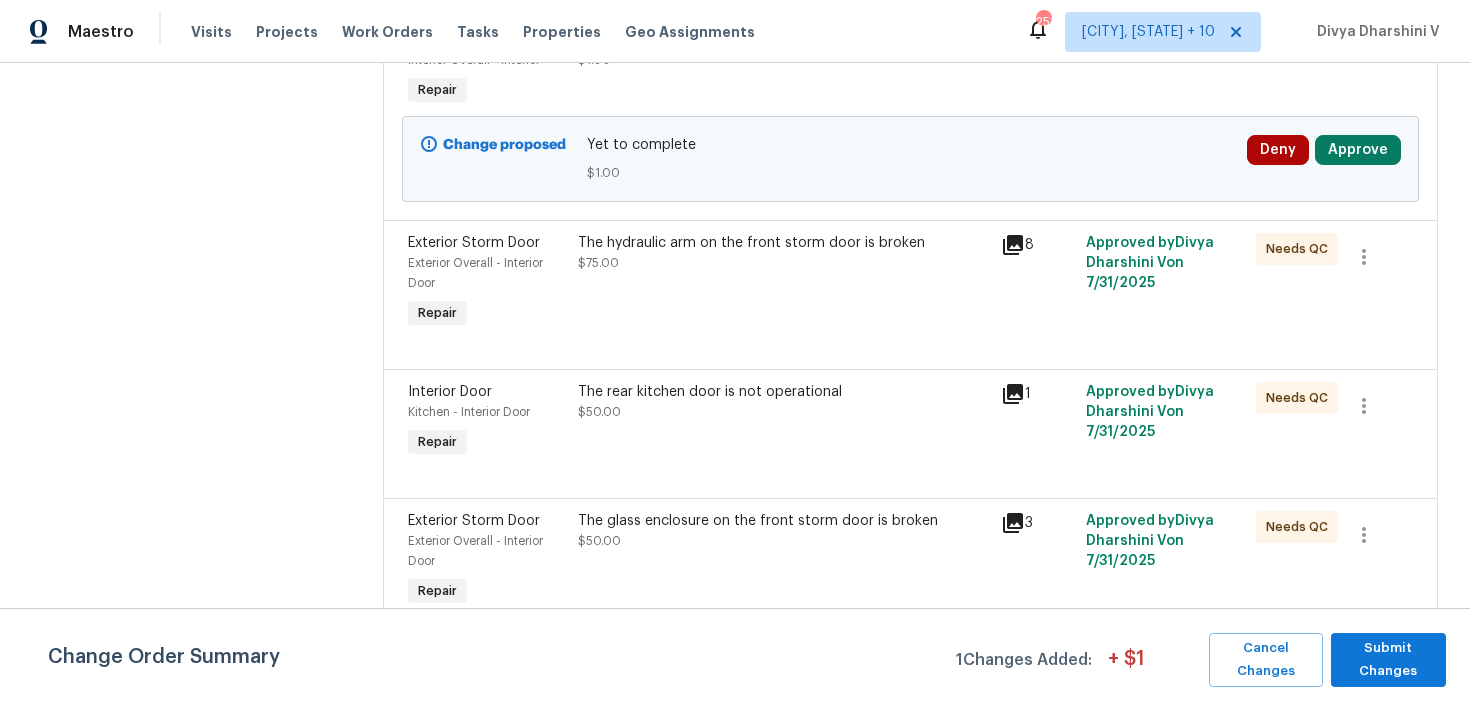 click on "The rear kitchen door is not operational $50.00" at bounding box center [784, 422] 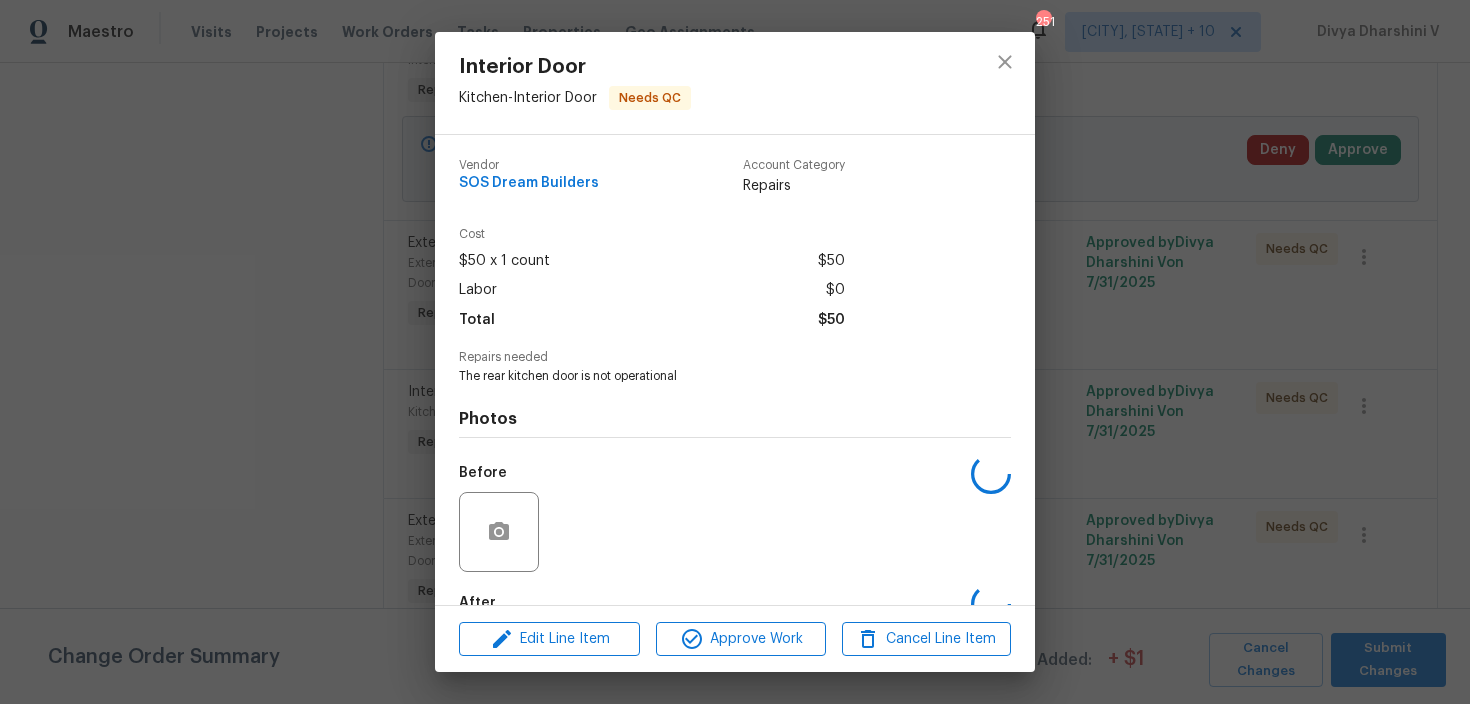 scroll, scrollTop: 117, scrollLeft: 0, axis: vertical 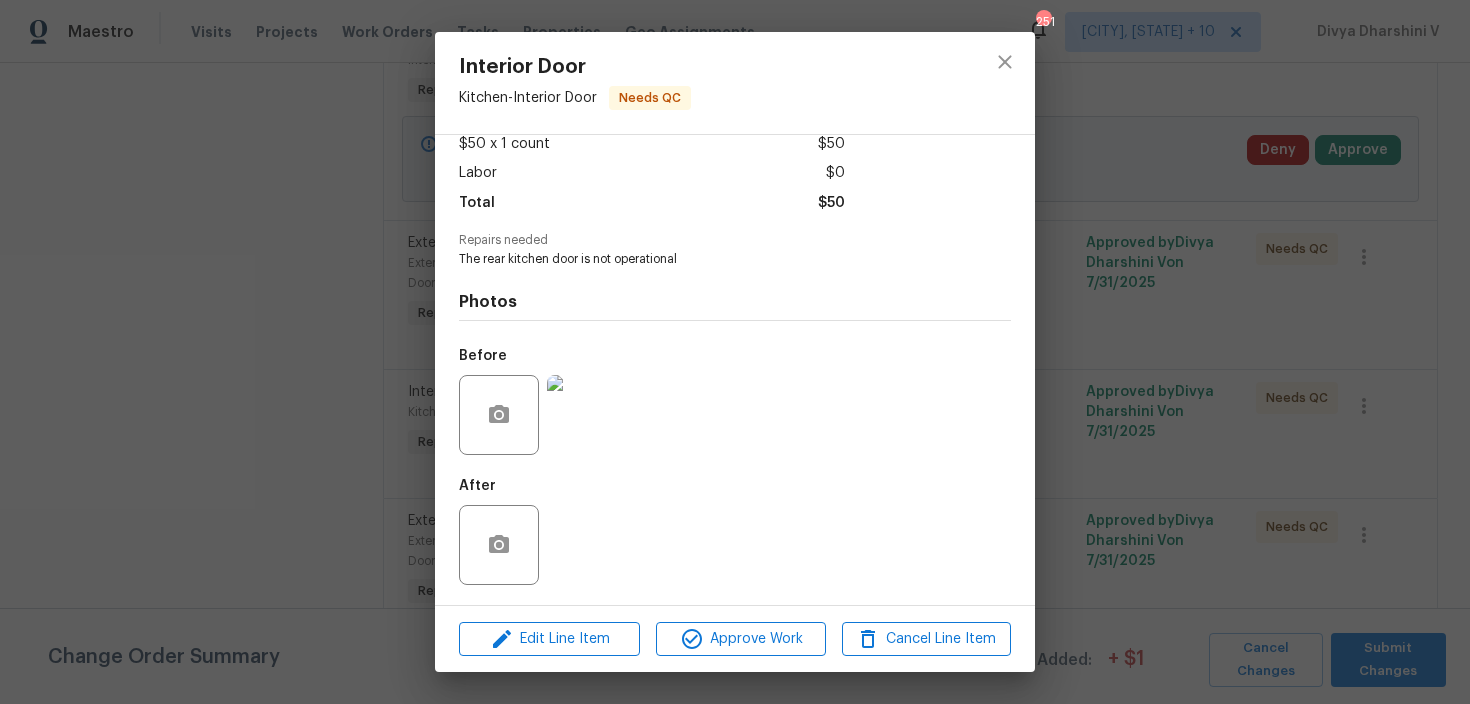 click on "Interior Door Kitchen - Interior Door Needs QC Vendor [COMPANY] Account Category Repairs Cost $50 x 1 count $50 Labor $0 Total $50 Repairs needed The rear kitchen door is not operational Photos Before After Edit Line Item Approve Work Cancel Line Item" at bounding box center (735, 352) 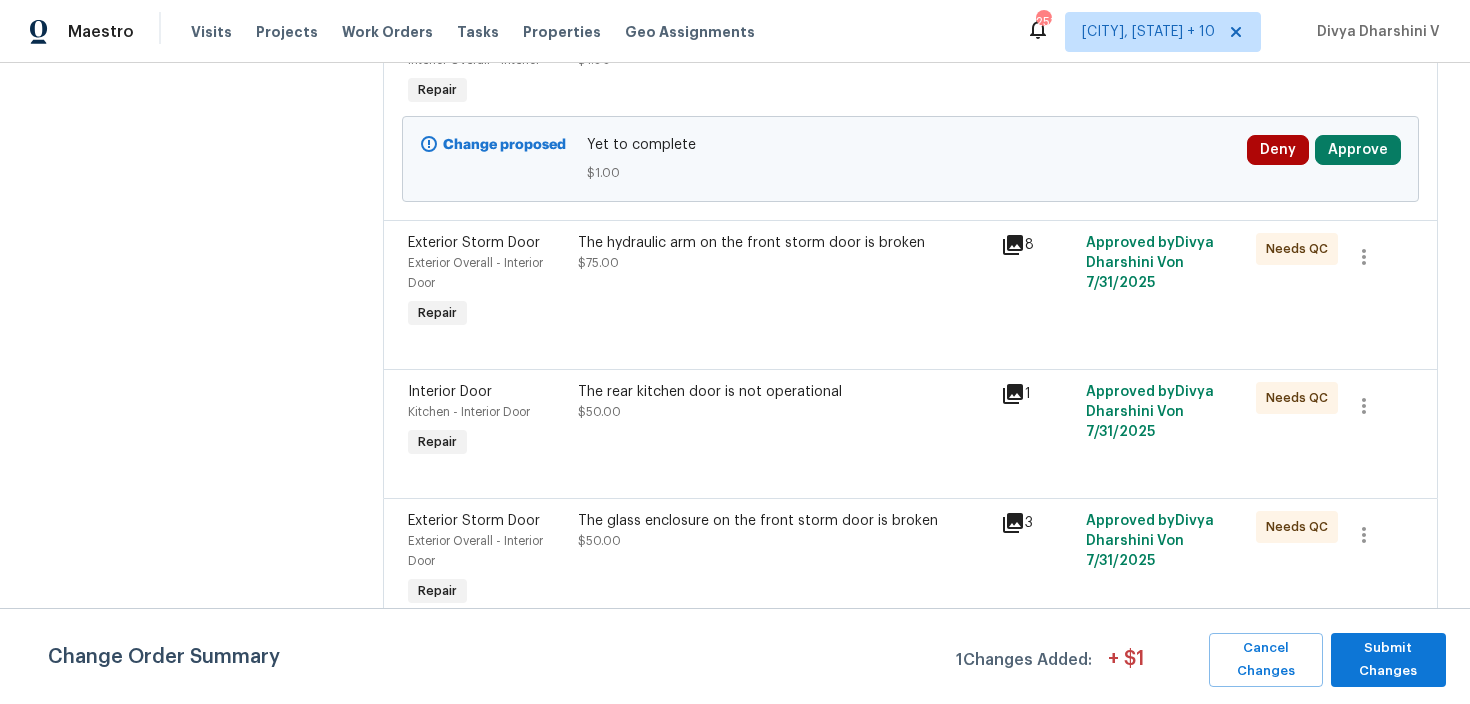 scroll, scrollTop: 0, scrollLeft: 0, axis: both 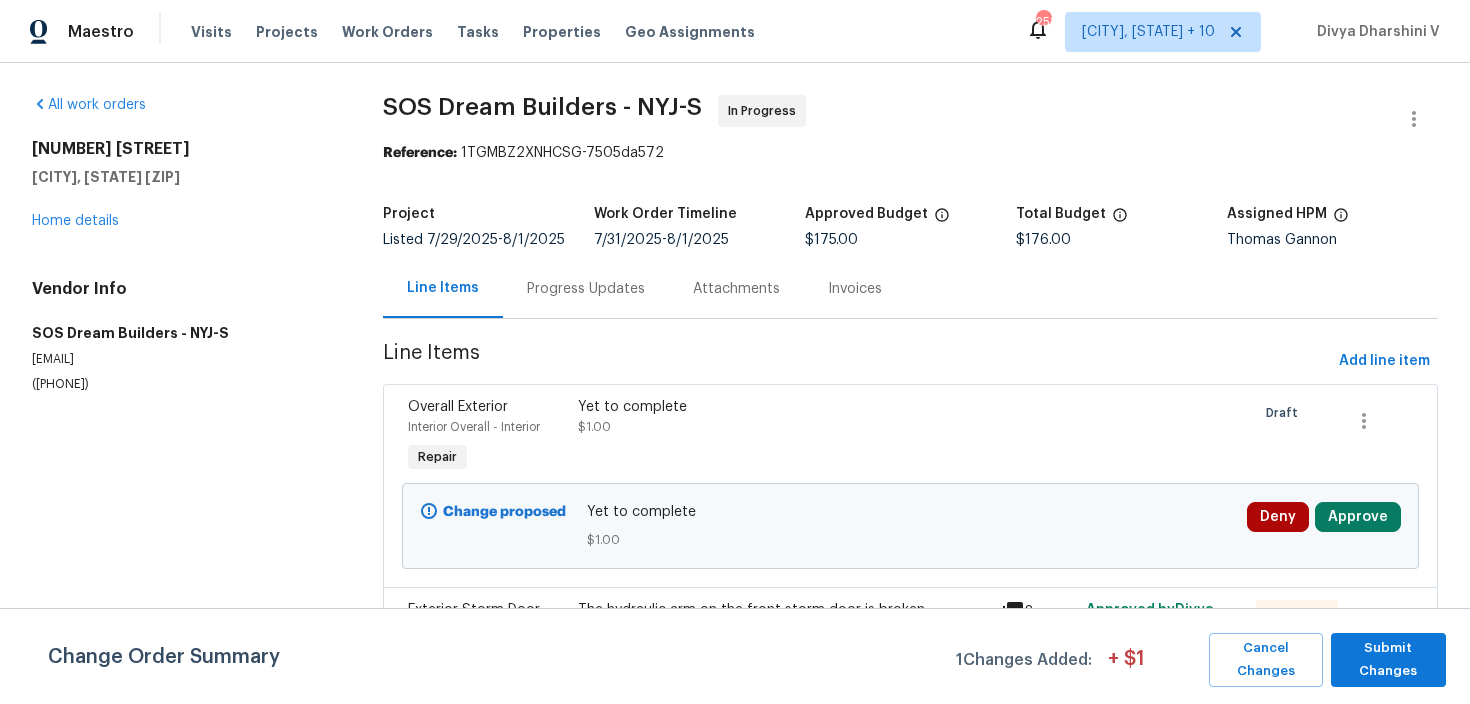 click on "Progress Updates" at bounding box center [586, 288] 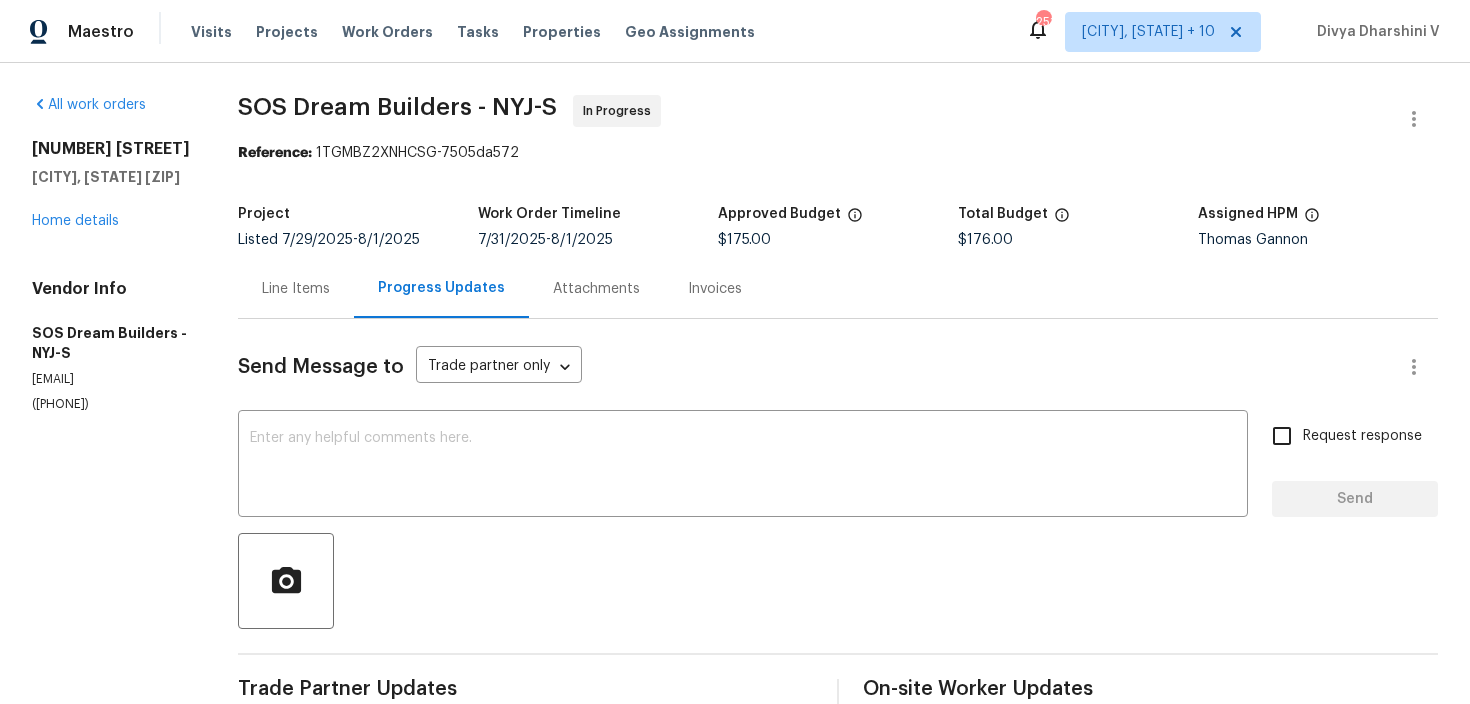 scroll, scrollTop: 182, scrollLeft: 0, axis: vertical 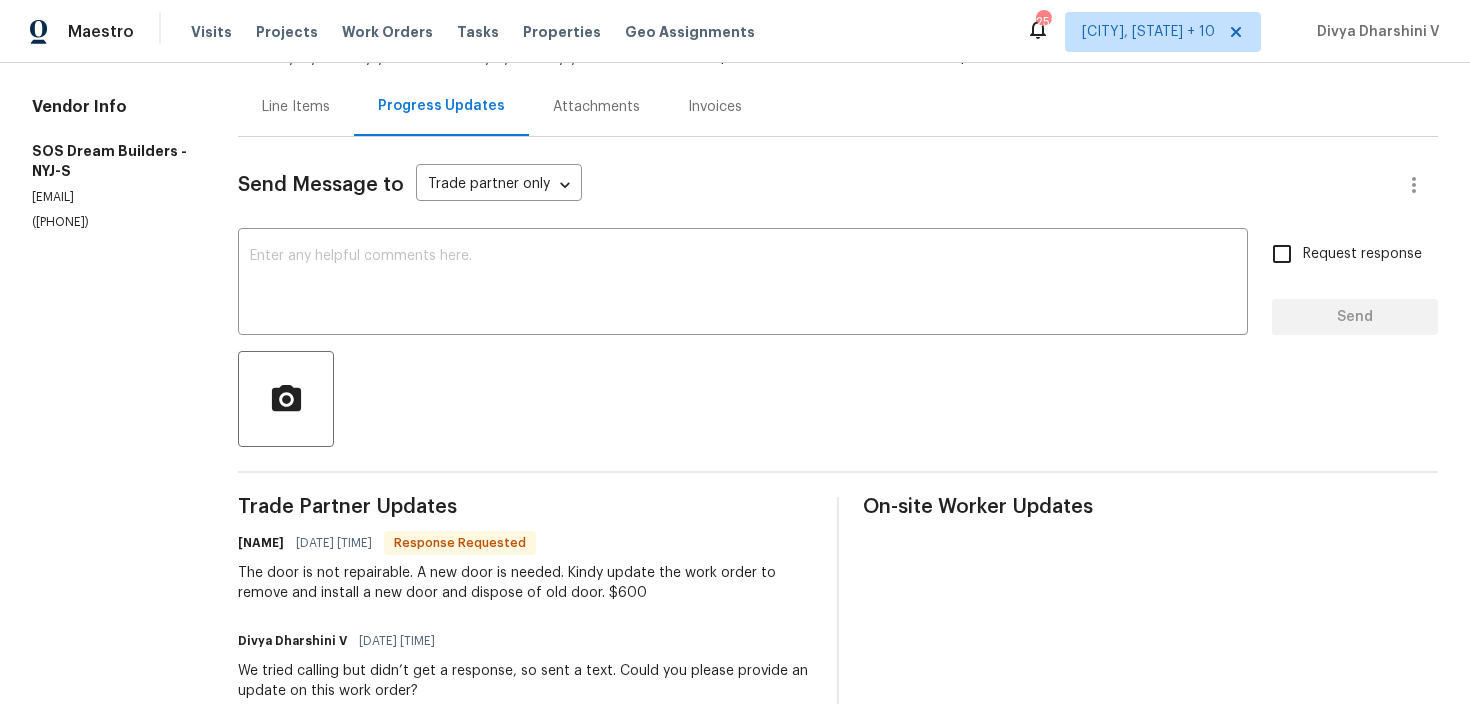 click on "Line Items" at bounding box center (296, 107) 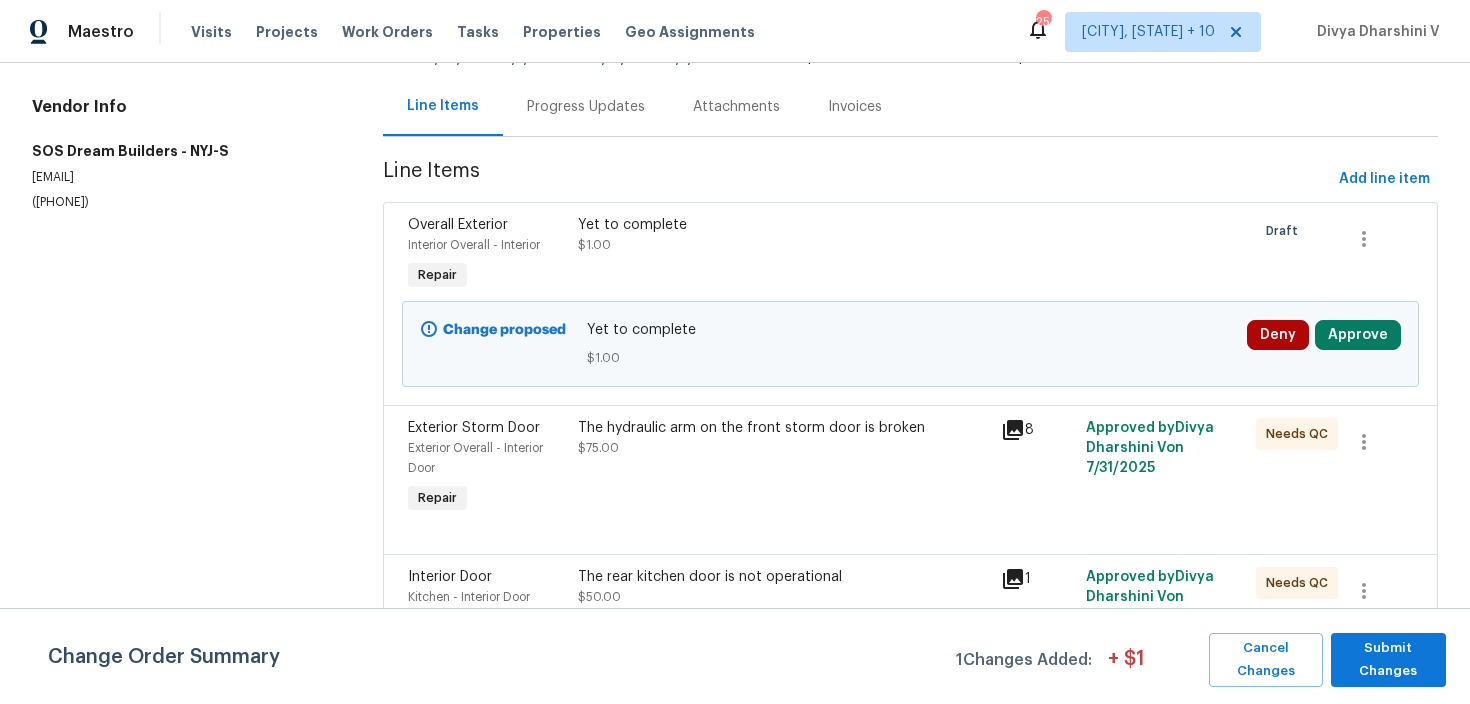 scroll, scrollTop: 370, scrollLeft: 0, axis: vertical 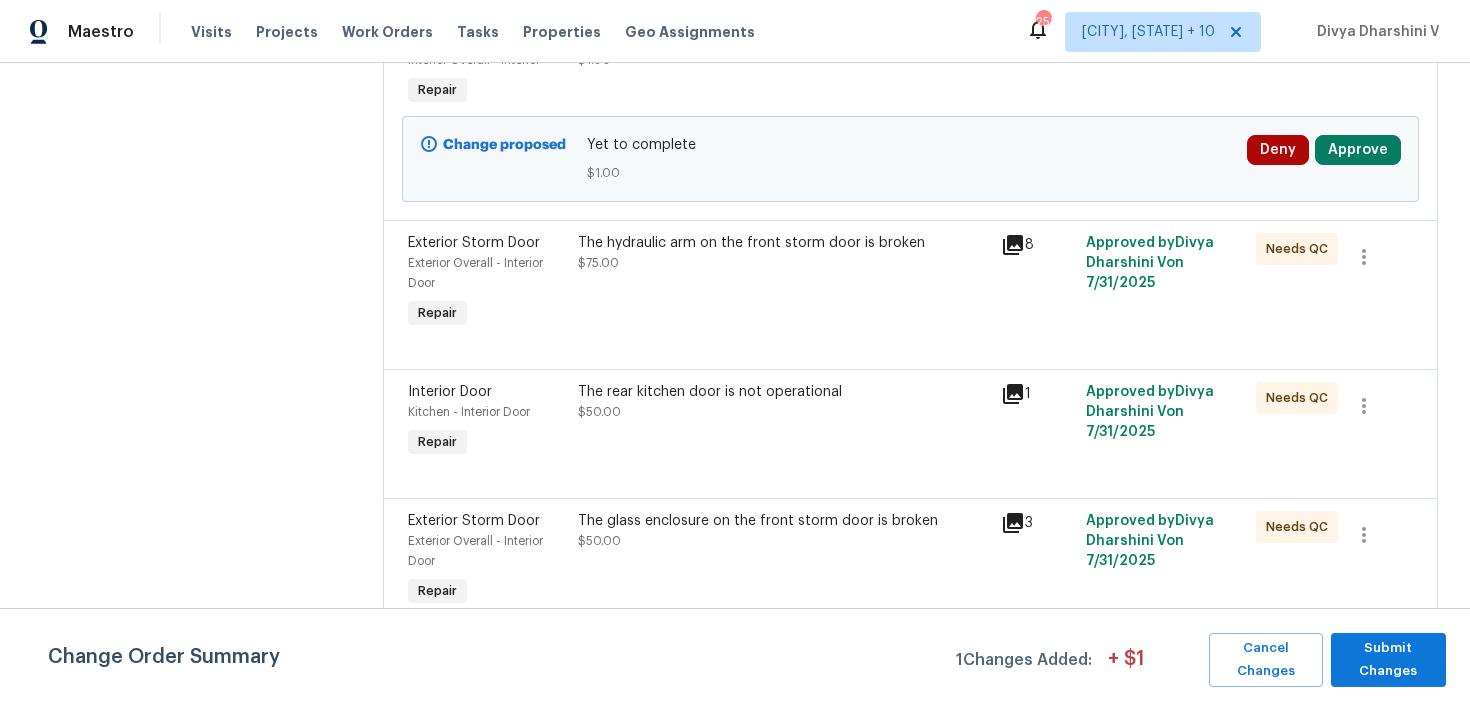 click on "The hydraulic arm on the front storm door is broken $75.00" at bounding box center [784, 283] 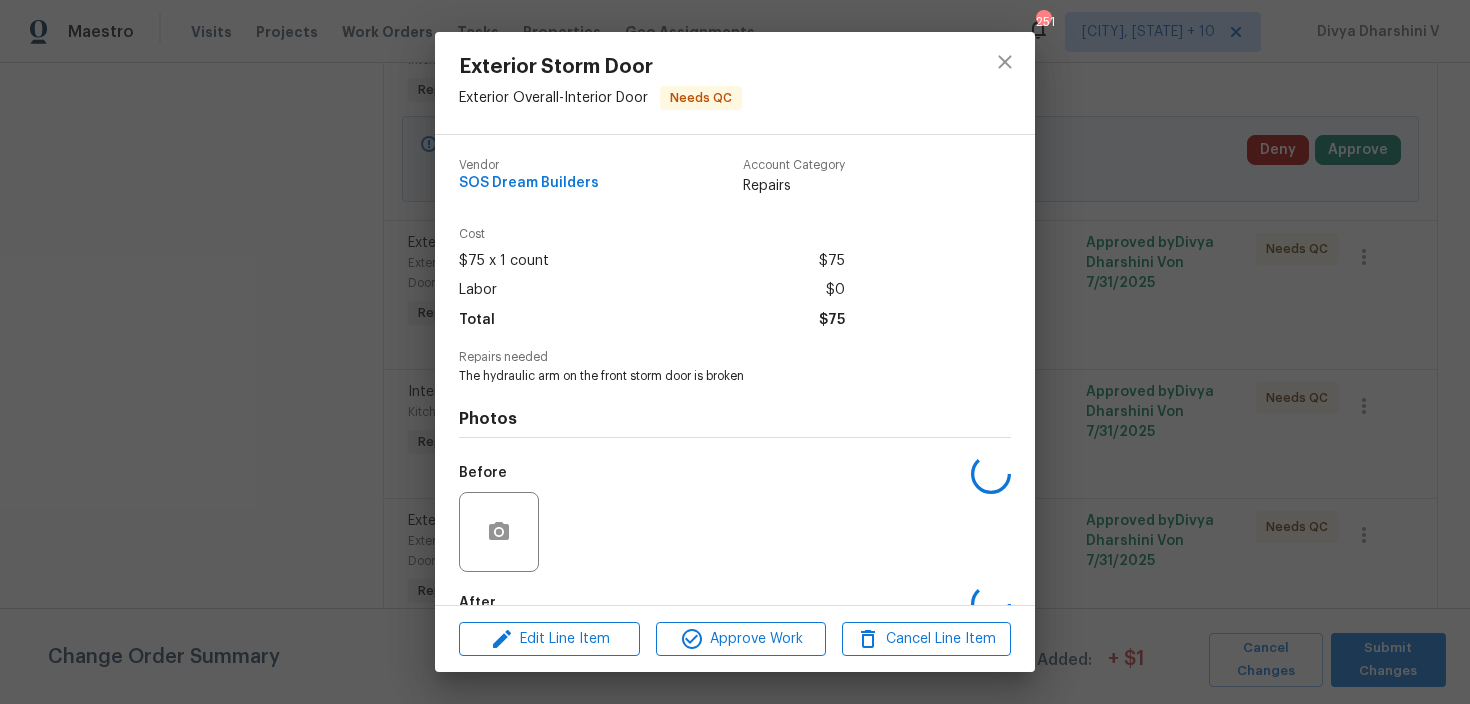 scroll, scrollTop: 117, scrollLeft: 0, axis: vertical 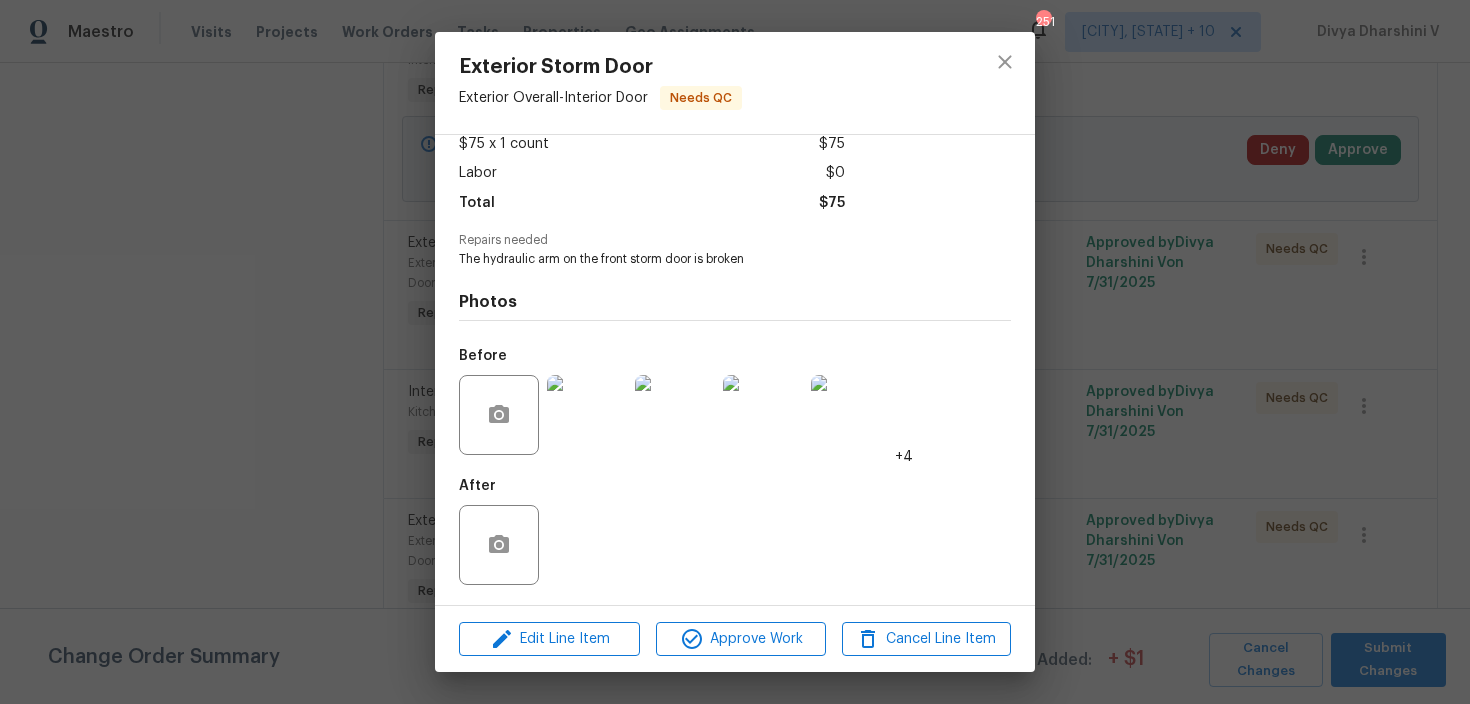 click on "Exterior Storm Door Exterior Overall  -  Interior Door Needs QC Vendor SOS Dream Builders Account Category Repairs Cost $75 x 1 count $75 Labor $0 Total $75 Repairs needed The hydraulic arm on the front storm door is broken Photos Before  +4 After  Edit Line Item  Approve Work  Cancel Line Item" at bounding box center (735, 352) 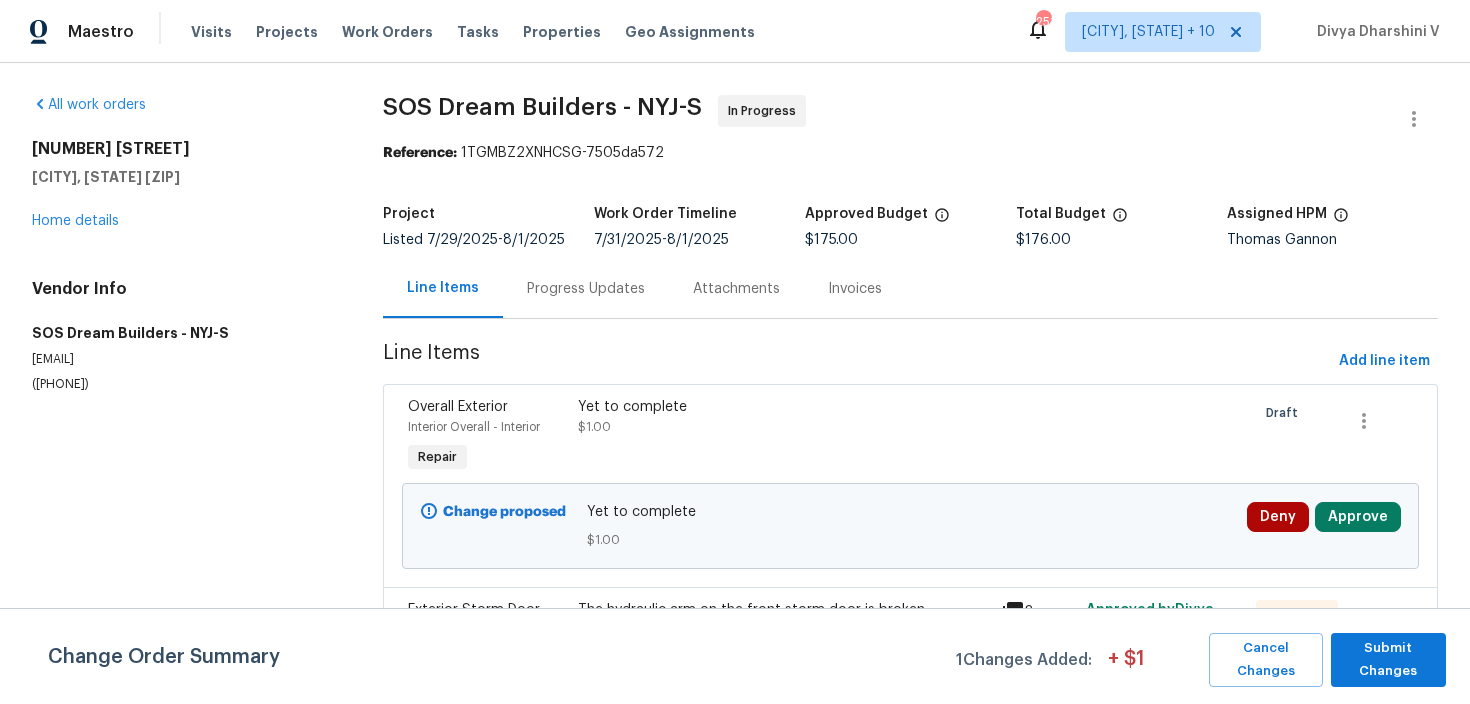 scroll, scrollTop: 370, scrollLeft: 0, axis: vertical 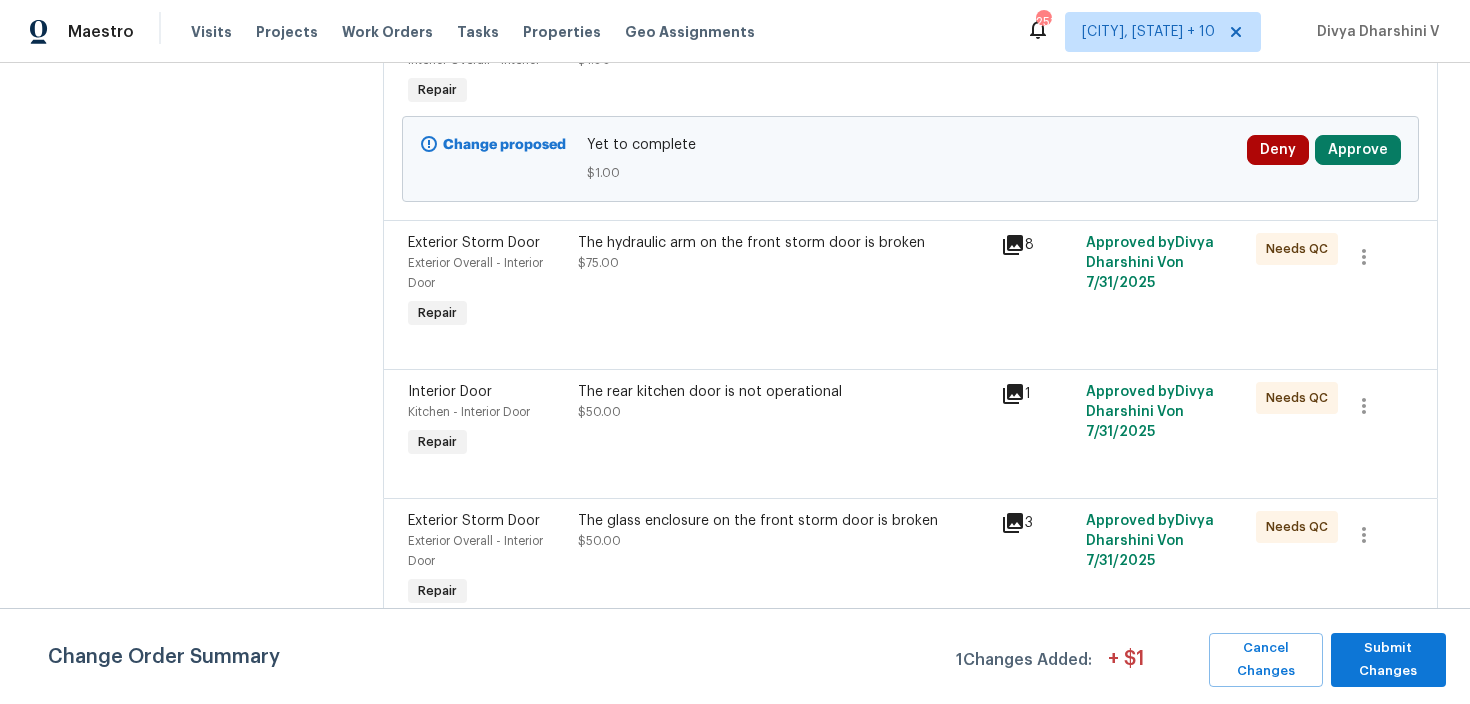 click on "The rear kitchen door is not operational $50.00" at bounding box center (784, 422) 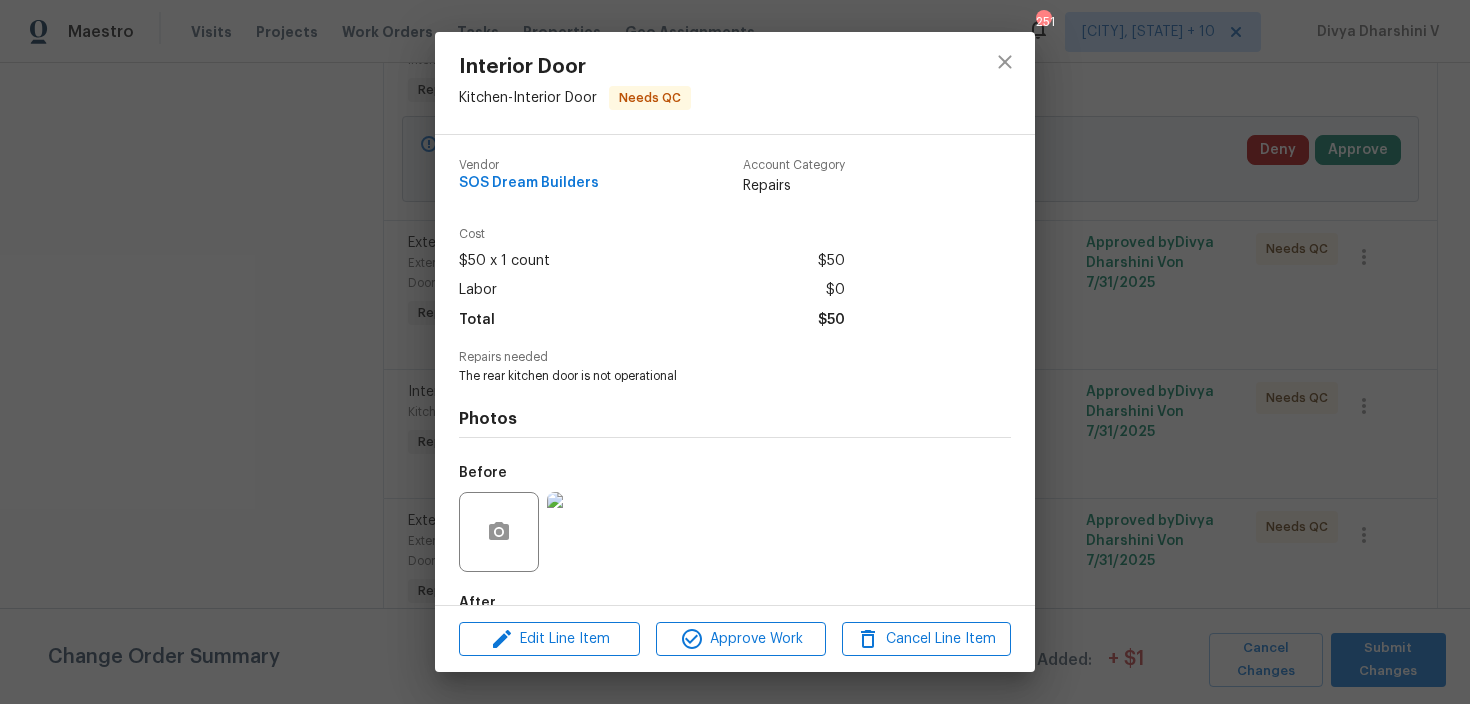 scroll, scrollTop: 117, scrollLeft: 0, axis: vertical 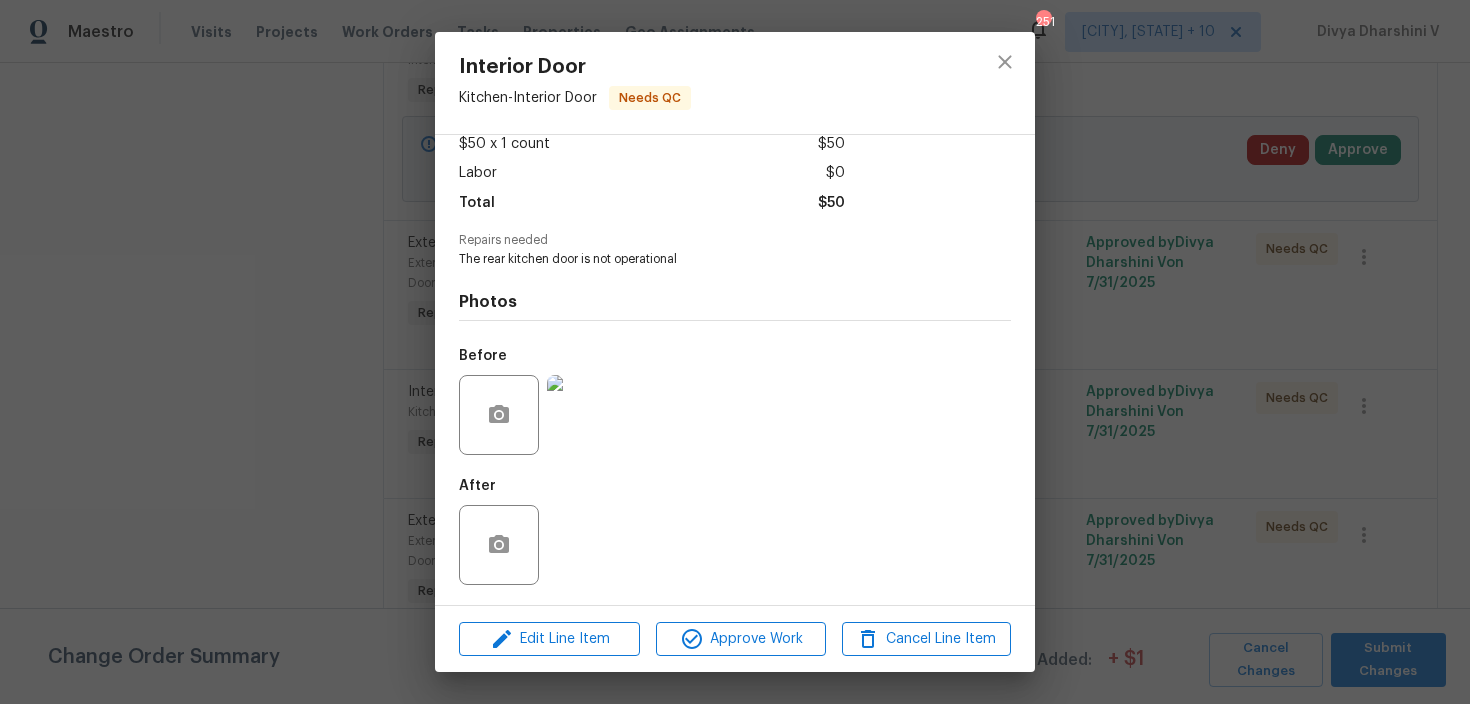 click at bounding box center (587, 415) 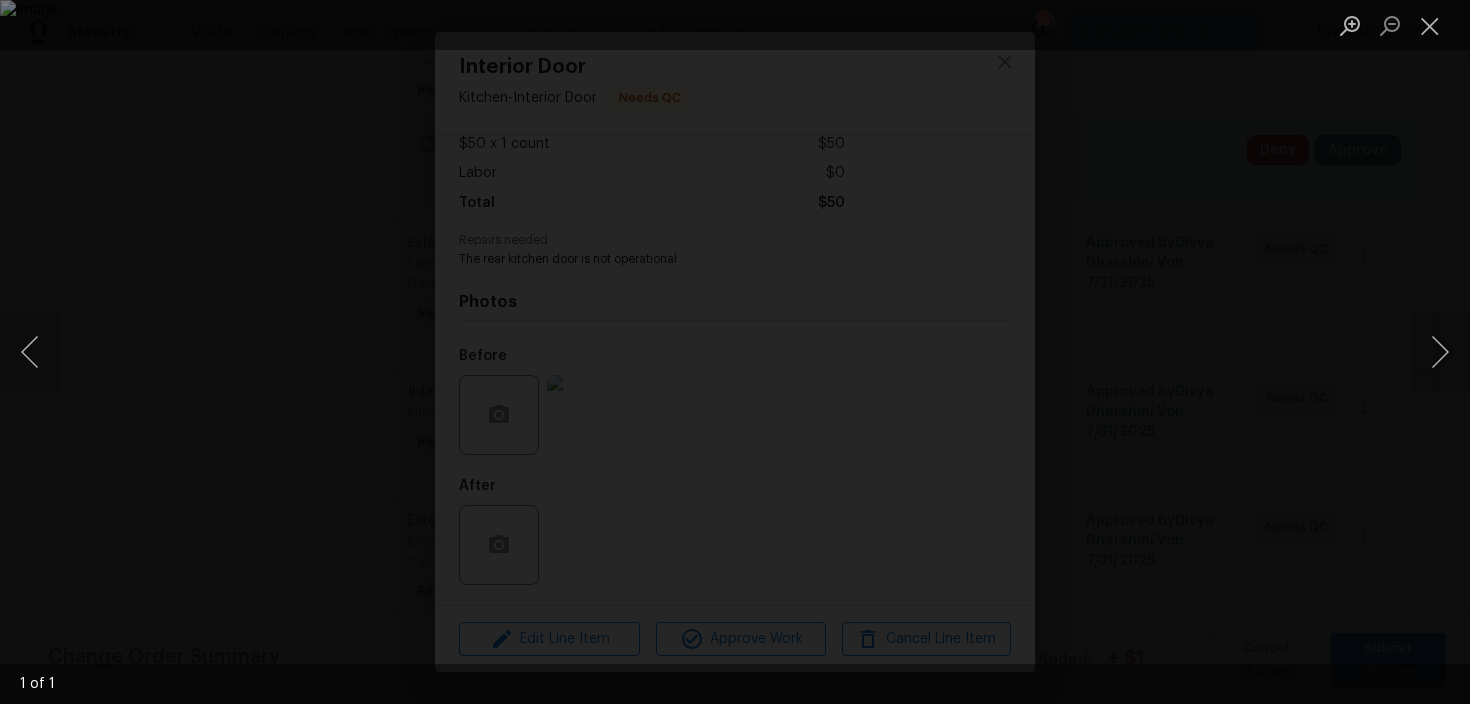 click at bounding box center [735, 352] 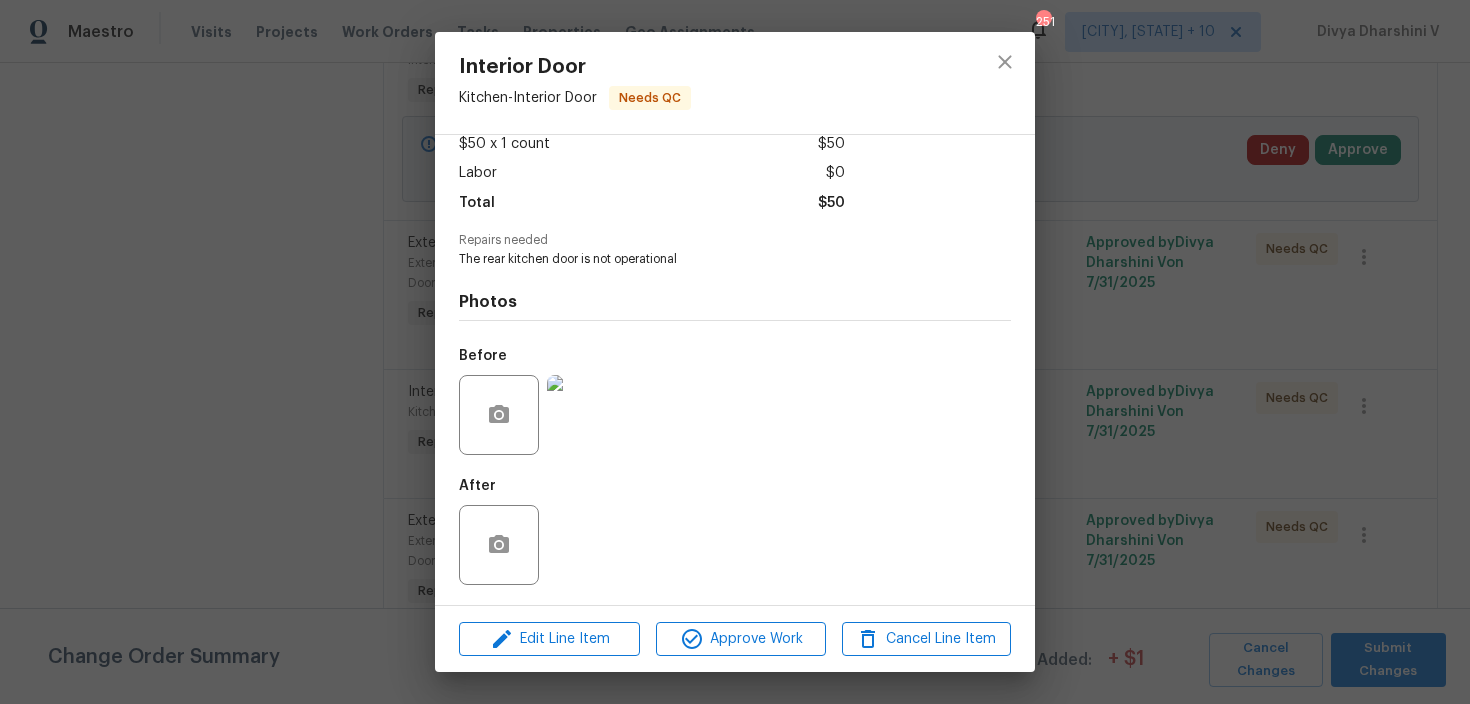 click on "Interior Door Kitchen  -  Interior Door Needs QC Vendor SOS Dream Builders Account Category Repairs Cost $50 x 1 count $50 Labor $0 Total $50 Repairs needed The rear kitchen door is not operational Photos Before After  Edit Line Item  Approve Work  Cancel Line Item" at bounding box center [735, 352] 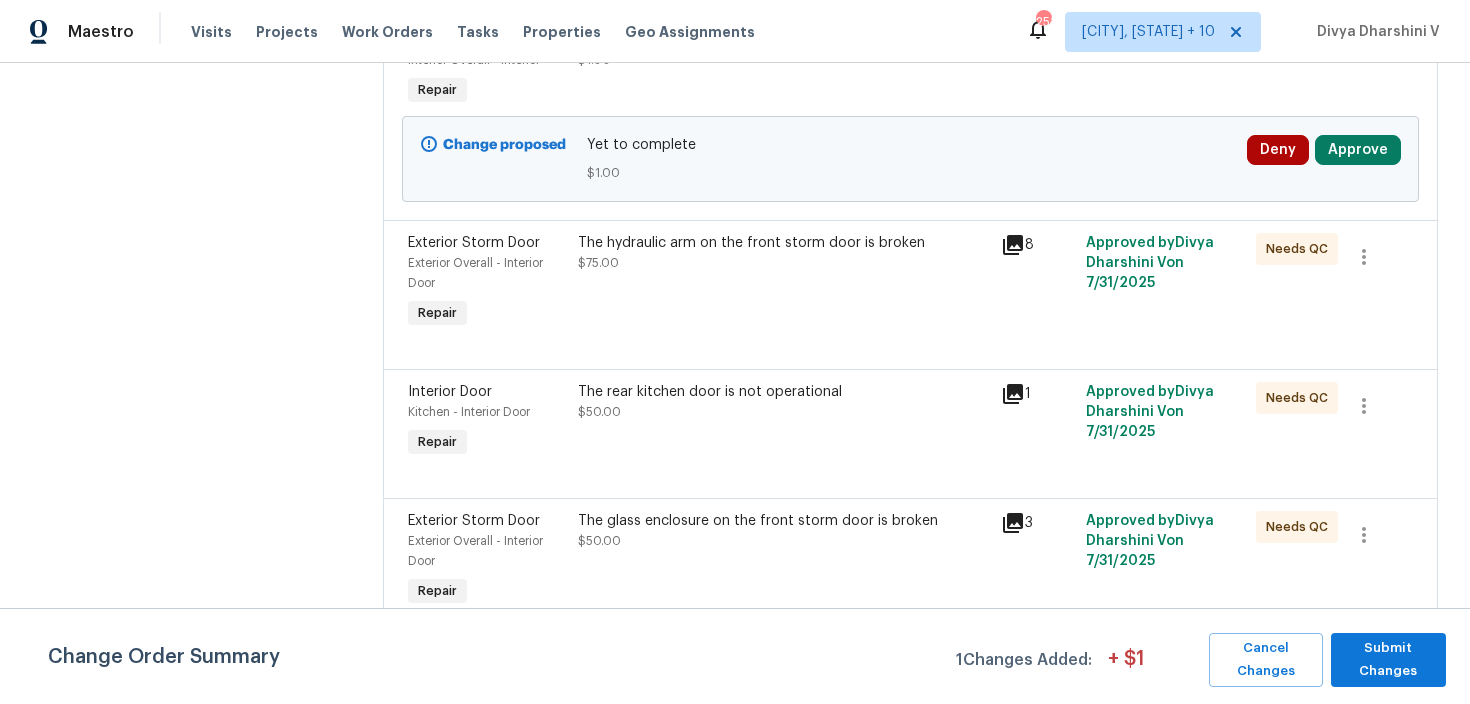 click on "The glass enclosure on the front storm door is broken $50.00" at bounding box center [784, 531] 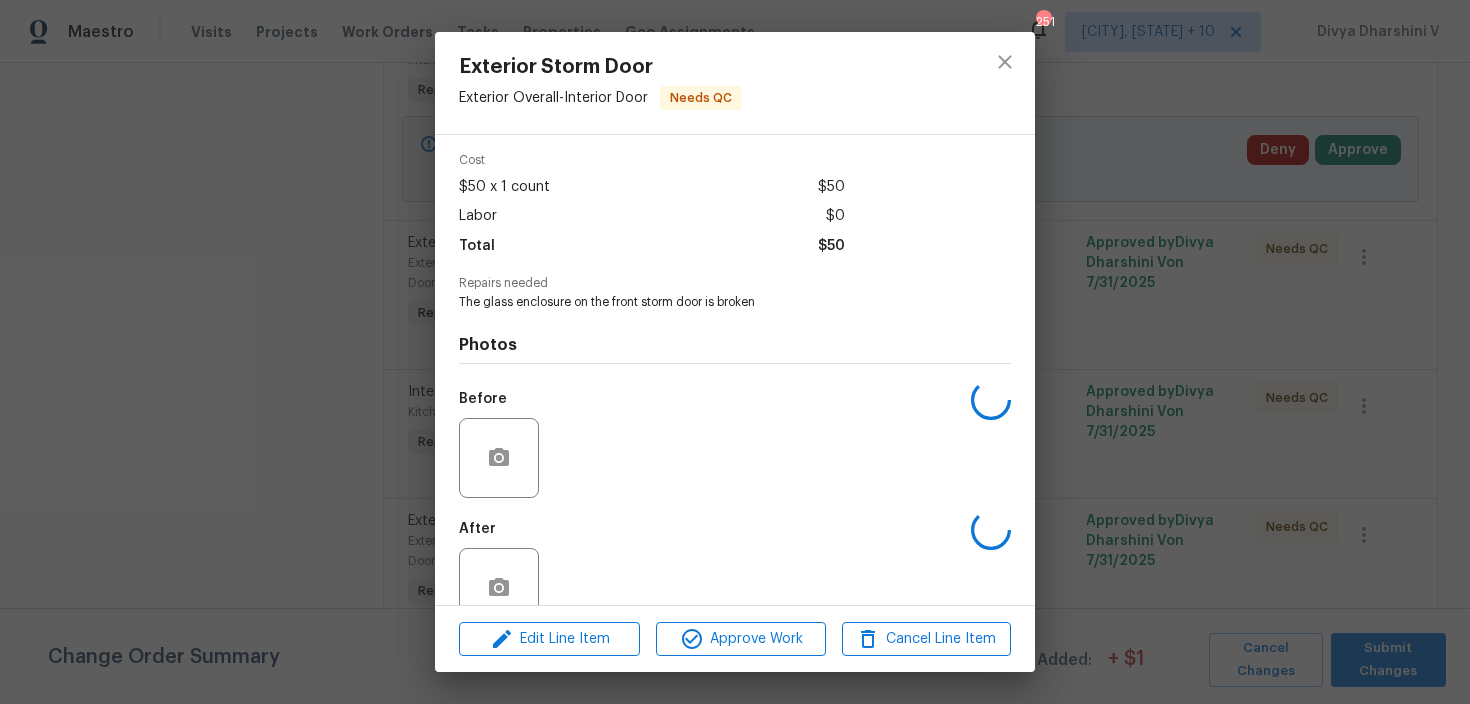 scroll, scrollTop: 78, scrollLeft: 0, axis: vertical 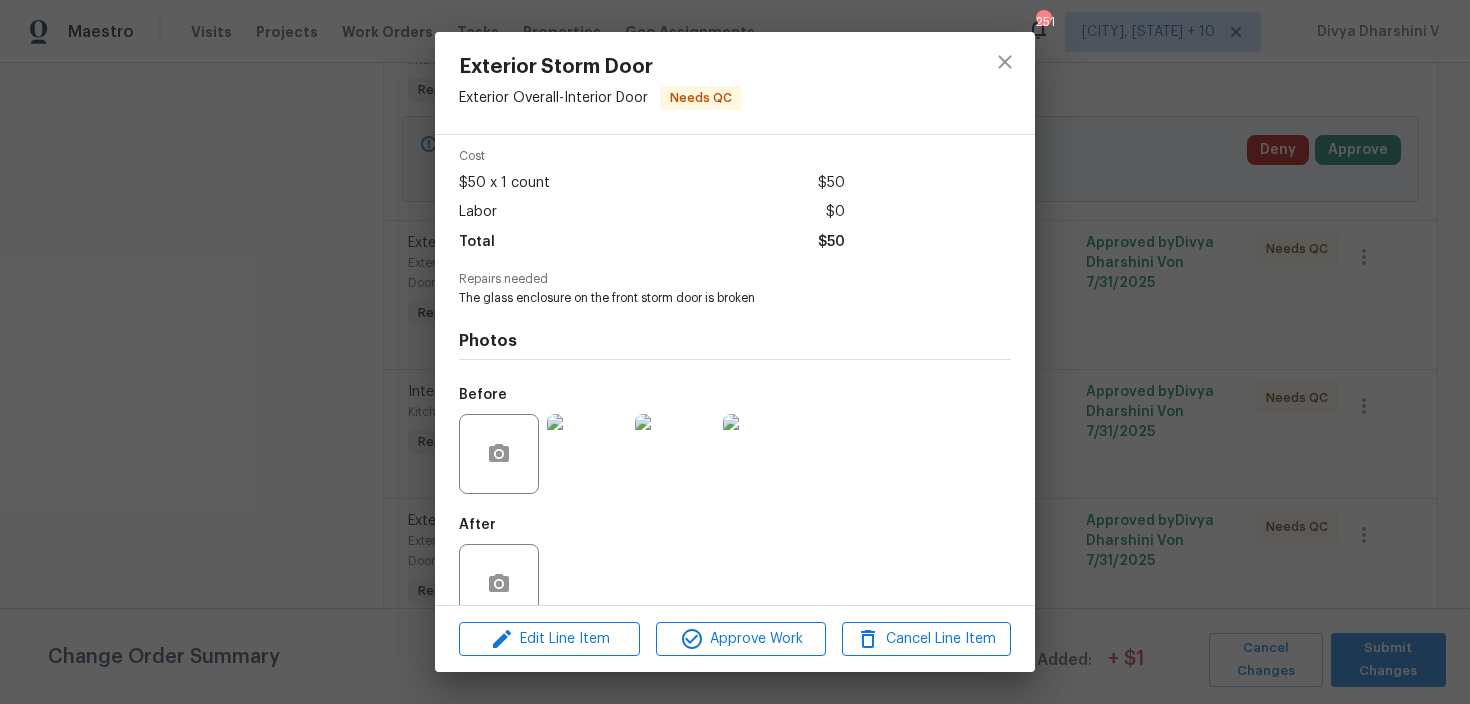 click at bounding box center [587, 454] 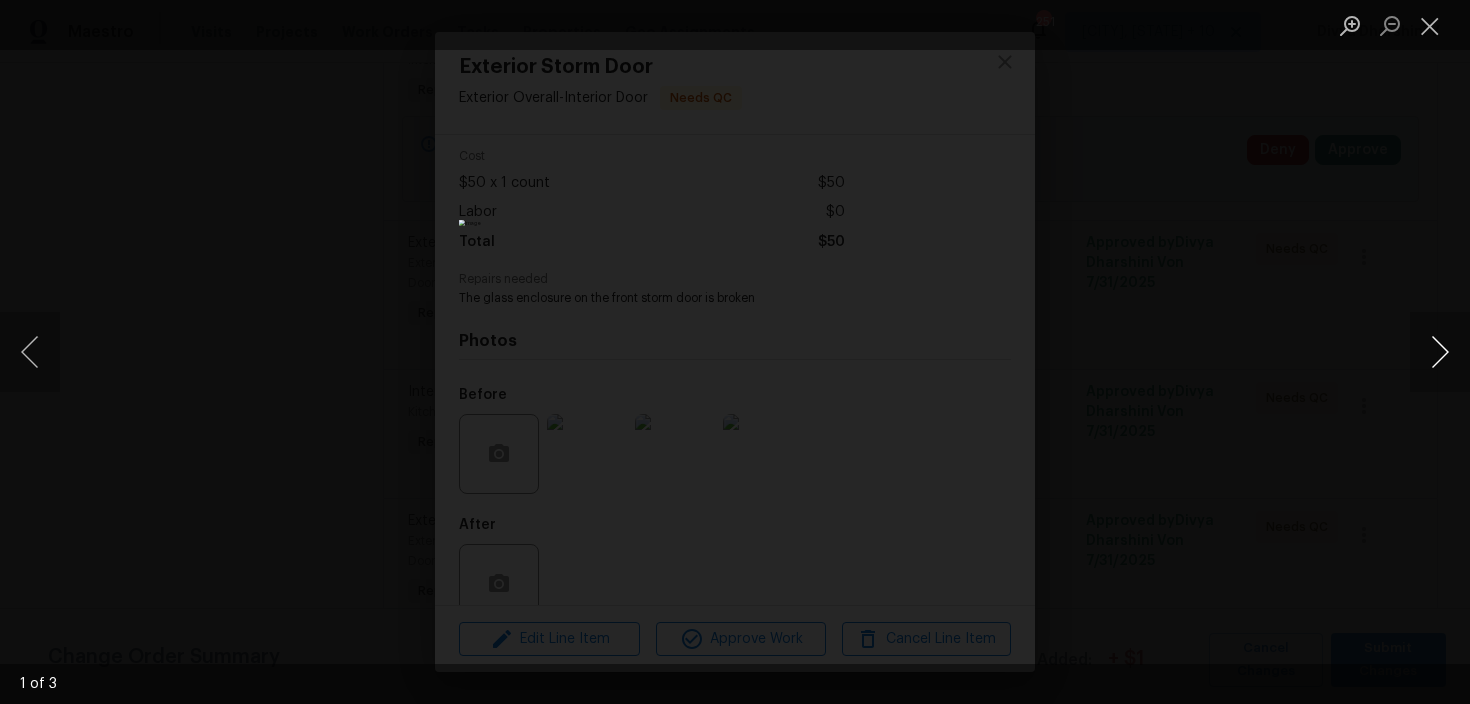 click at bounding box center (1440, 352) 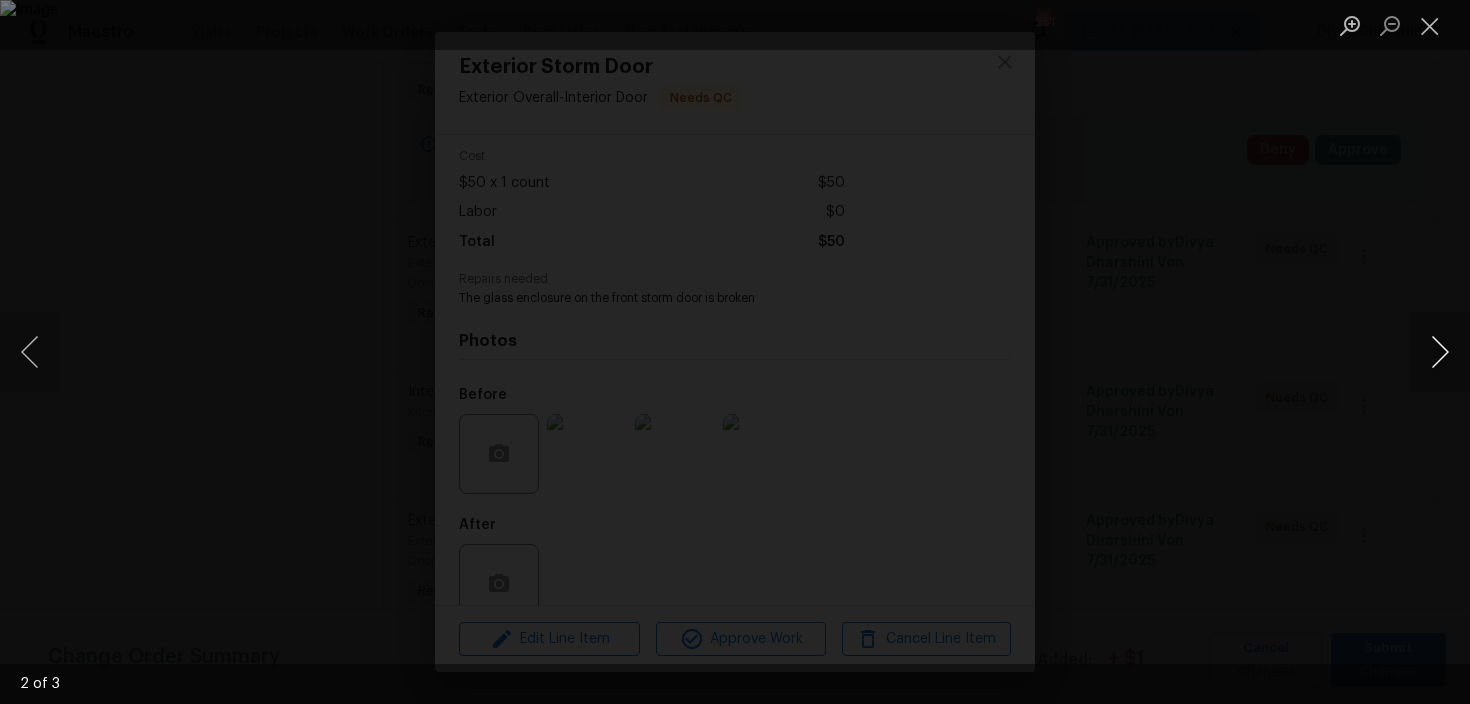click at bounding box center (1440, 352) 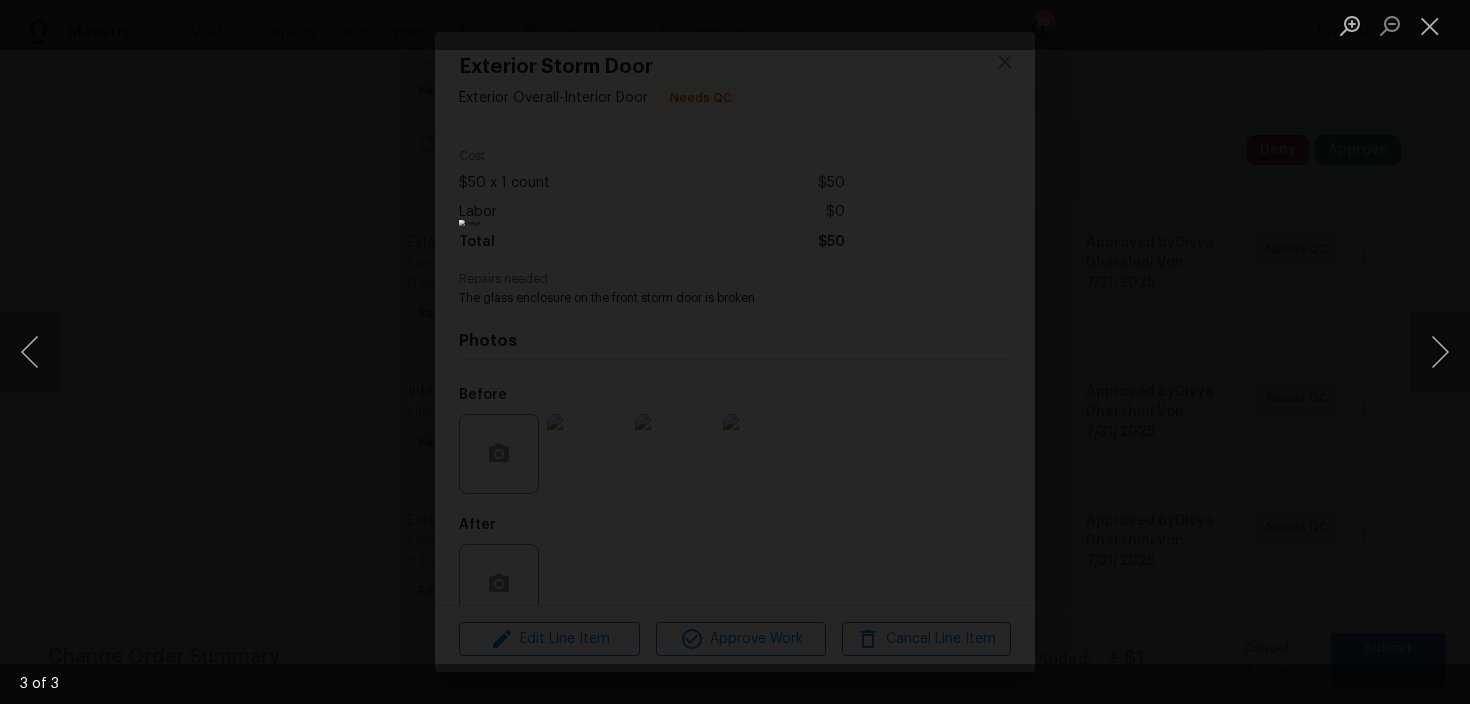 click at bounding box center (735, 352) 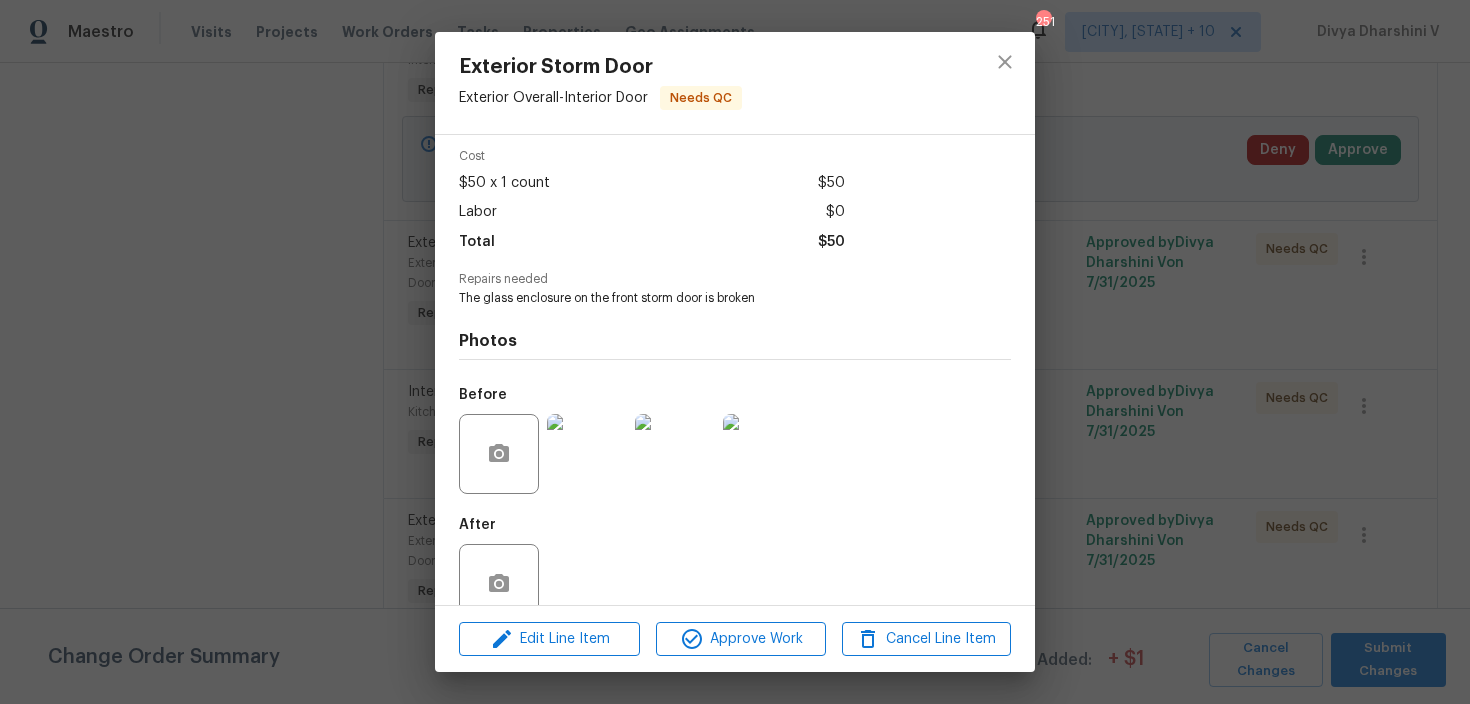 click on "Exterior Storm Door Exterior Overall  -  Interior Door Needs QC Vendor SOS Dream Builders Account Category Repairs Cost $50 x 1 count $50 Labor $0 Total $50 Repairs needed The glass enclosure on the front storm door is broken Photos Before After  Edit Line Item  Approve Work  Cancel Line Item" at bounding box center [735, 352] 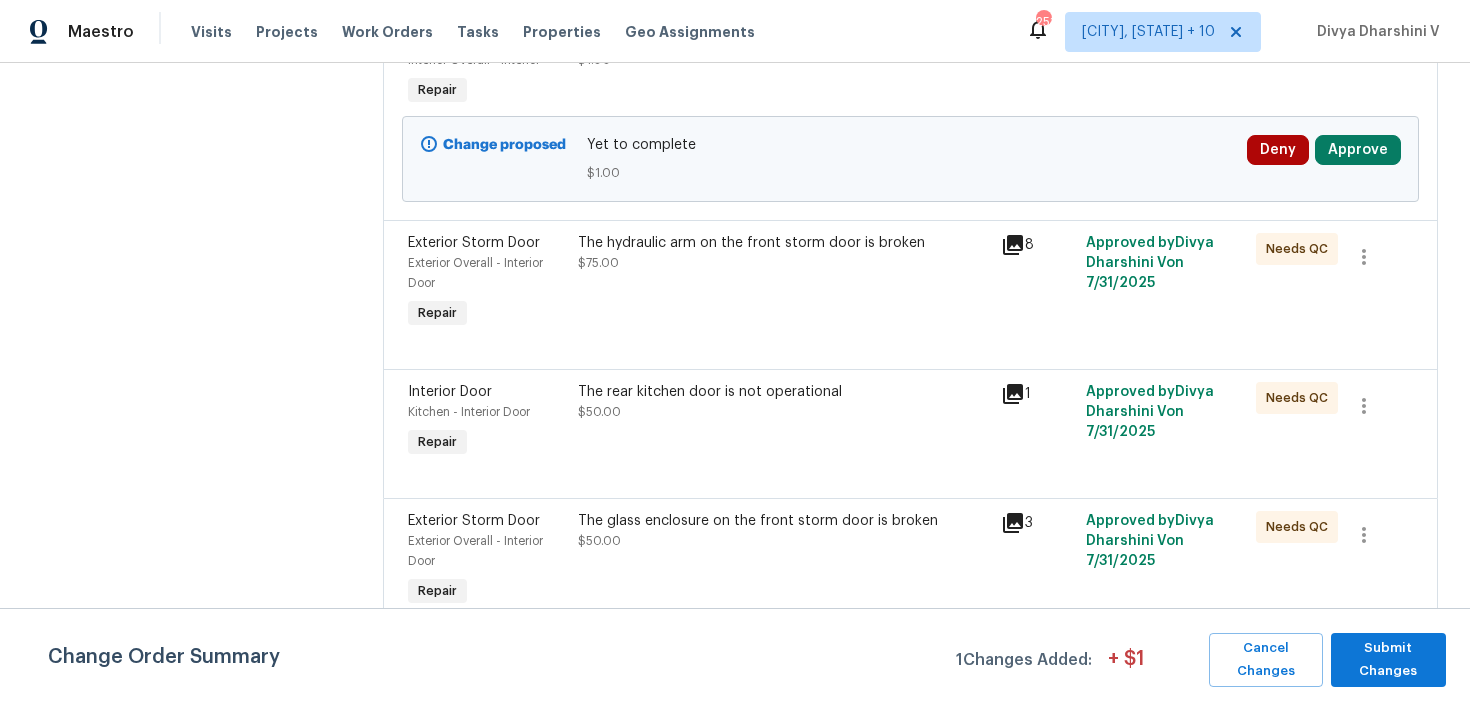 scroll, scrollTop: 0, scrollLeft: 0, axis: both 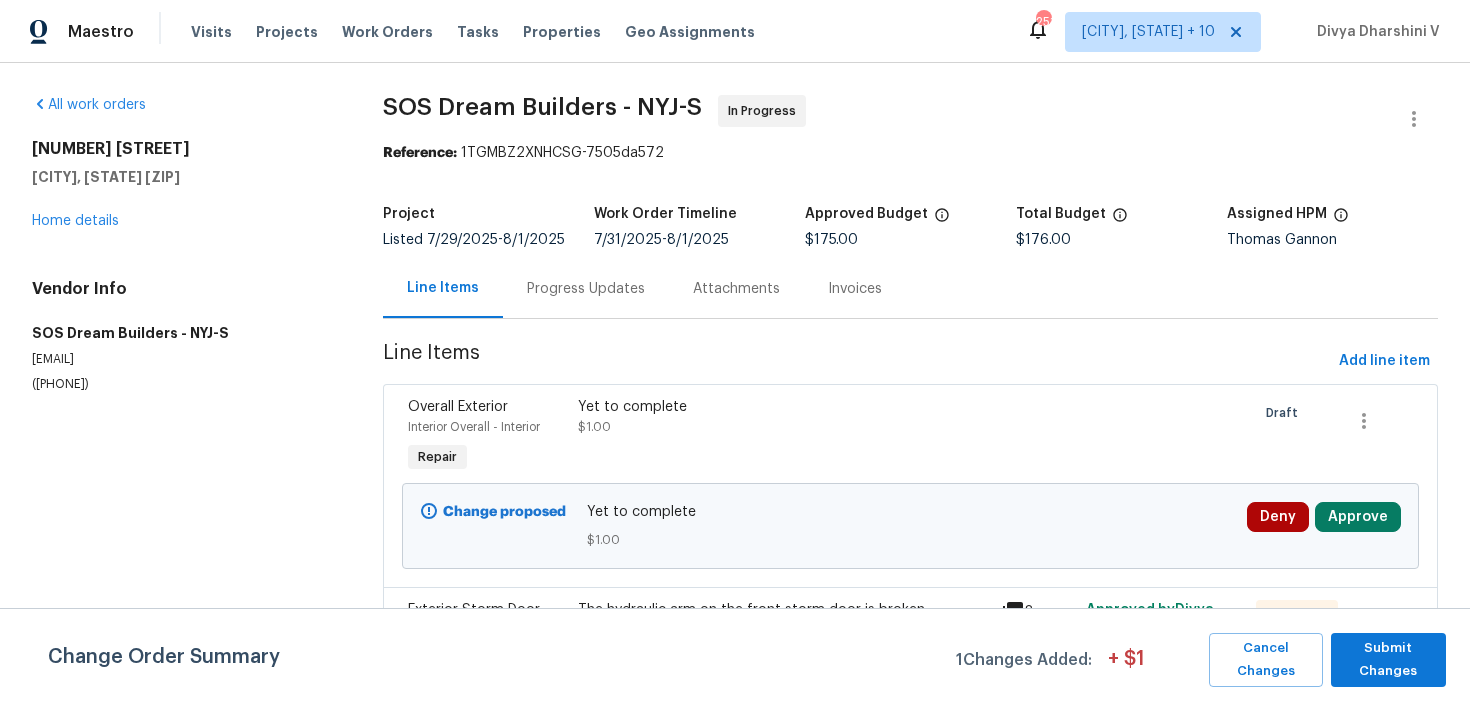 click on "SOS Dream Builders - NYJ-S In Progress Reference:   1TGMBZ2XNHCSG-7505da572 Project Listed   7/29/2025  -  8/1/2025 Work Order Timeline 7/31/2025  -  8/1/2025 Approved Budget $175.00 Total Budget $176.00 Assigned HPM Thomas Gannon Line Items Progress Updates Attachments Invoices Line Items Add line item Overall Exterior Interior Overall - Interior Repair Yet to complete $1.00 Draft Change proposed Yet to complete $1.00 Deny Approve Exterior Storm Door Exterior Overall - Interior Door Repair The hydraulic arm on the front storm door is broken $75.00   8 Approved by  Divya Dharshini V  on   7/31/2025 Needs QC Interior Door Kitchen - Interior Door Repair The rear kitchen door is not operational $50.00   1 Approved by  Divya Dharshini V  on   7/31/2025 Needs QC Exterior Storm Door Exterior Overall - Interior Door Repair The glass enclosure on the front storm door is broken $50.00   3 Approved by  Divya Dharshini V  on   7/31/2025 Needs QC Change Order Summary 1  Changes Added: + $ 1 Cancel Changes Submit Changes" at bounding box center (910, 567) 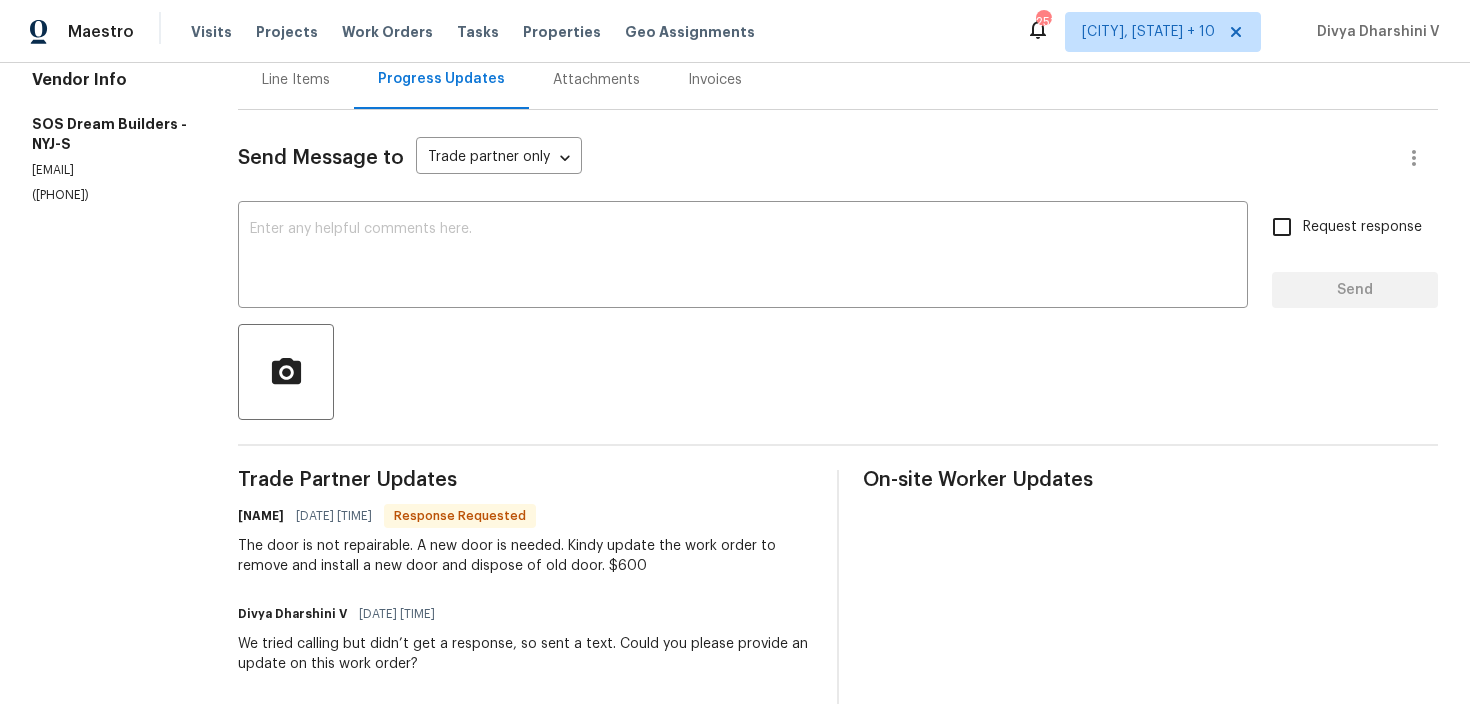 scroll, scrollTop: 206, scrollLeft: 0, axis: vertical 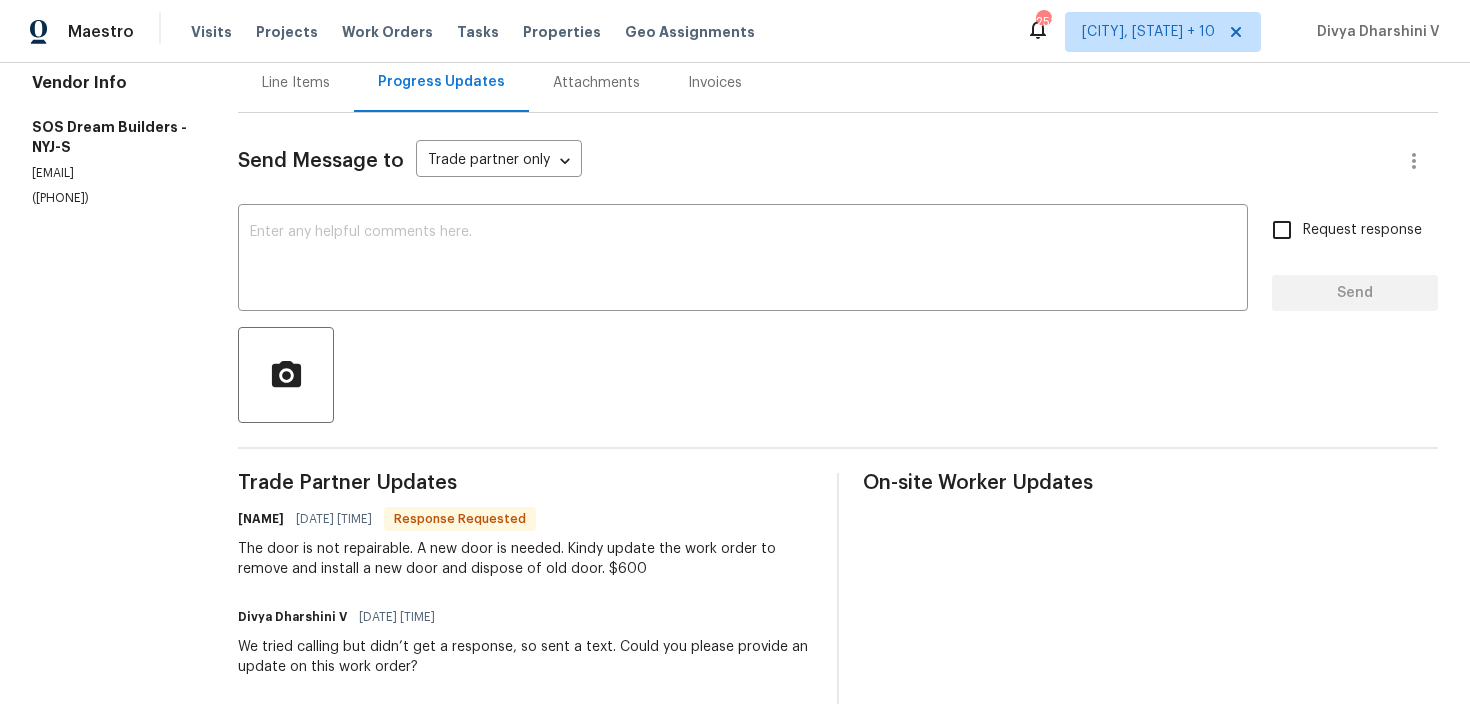 click on "Line Items" at bounding box center [296, 82] 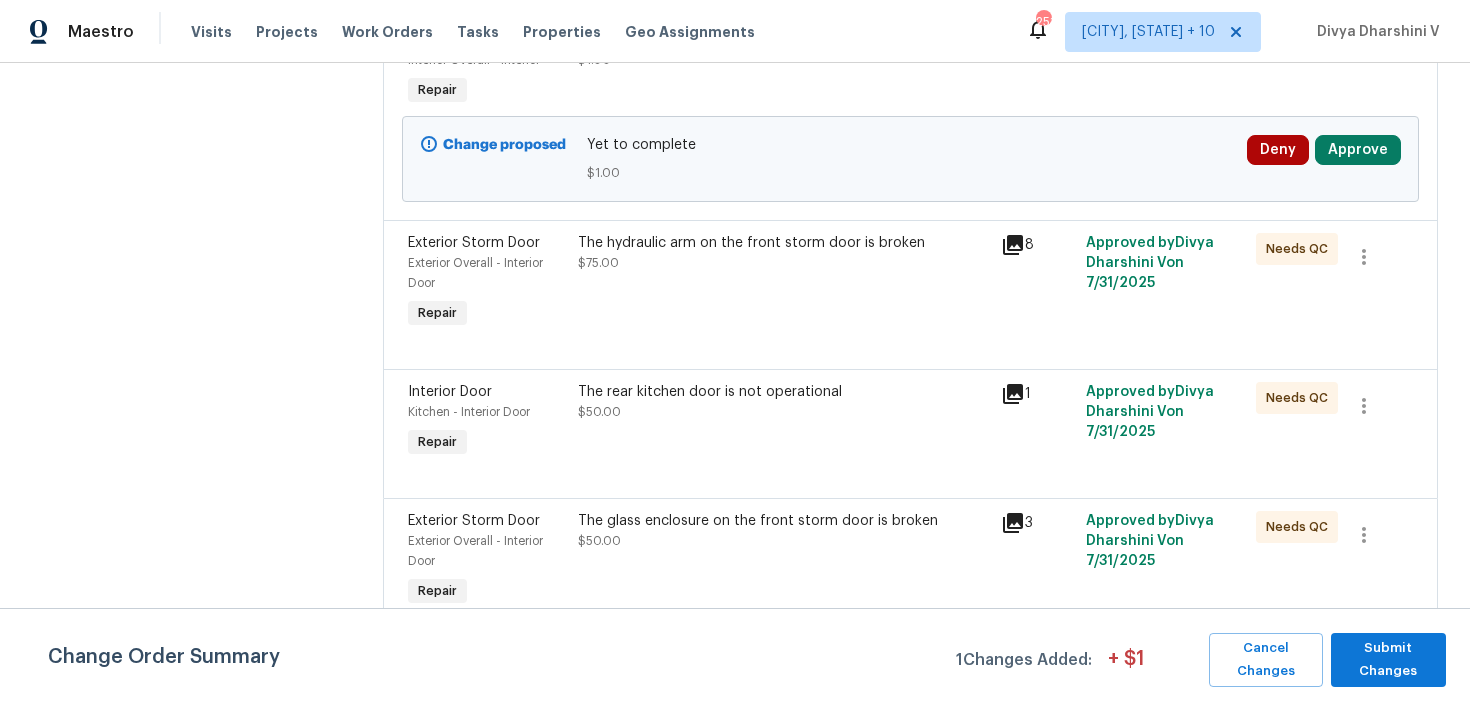 scroll, scrollTop: 0, scrollLeft: 0, axis: both 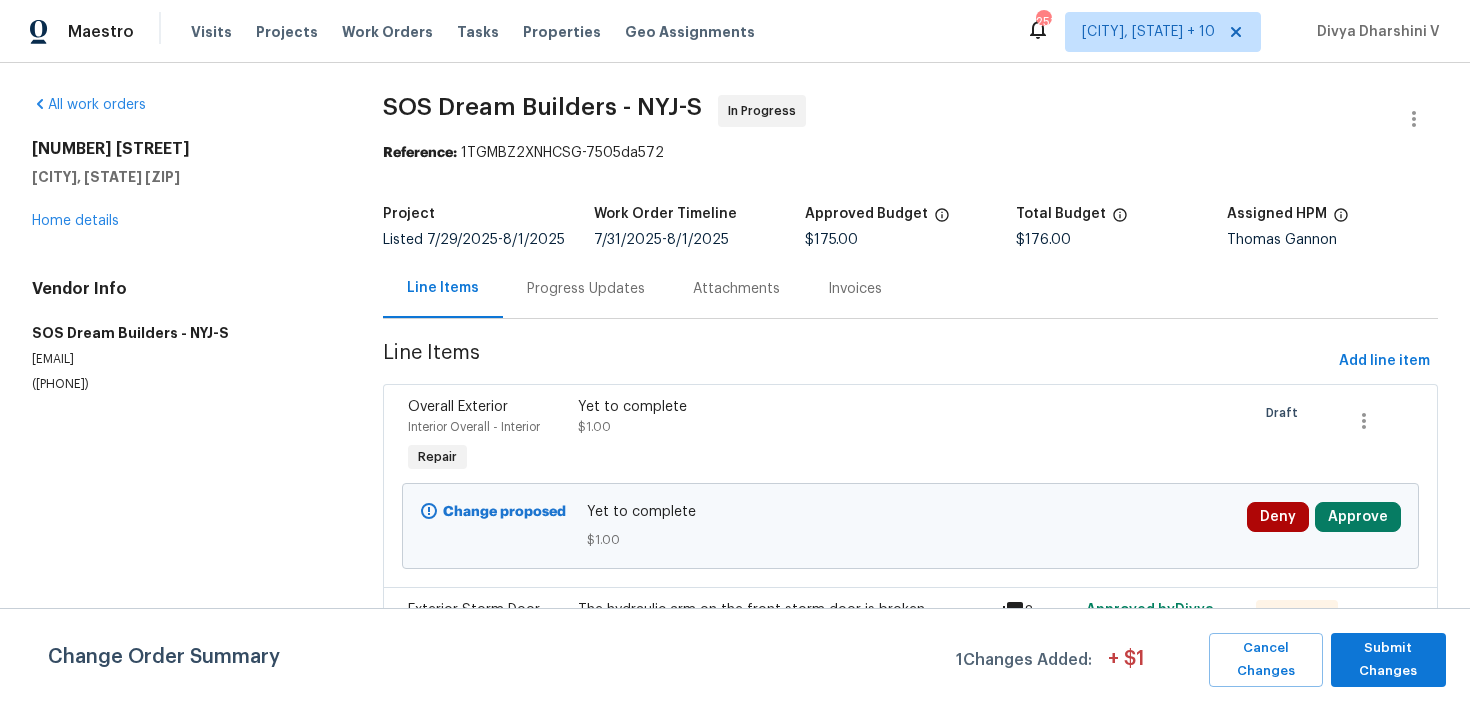 click on "Listed   7/29/2025  -  8/1/2025" at bounding box center (488, 240) 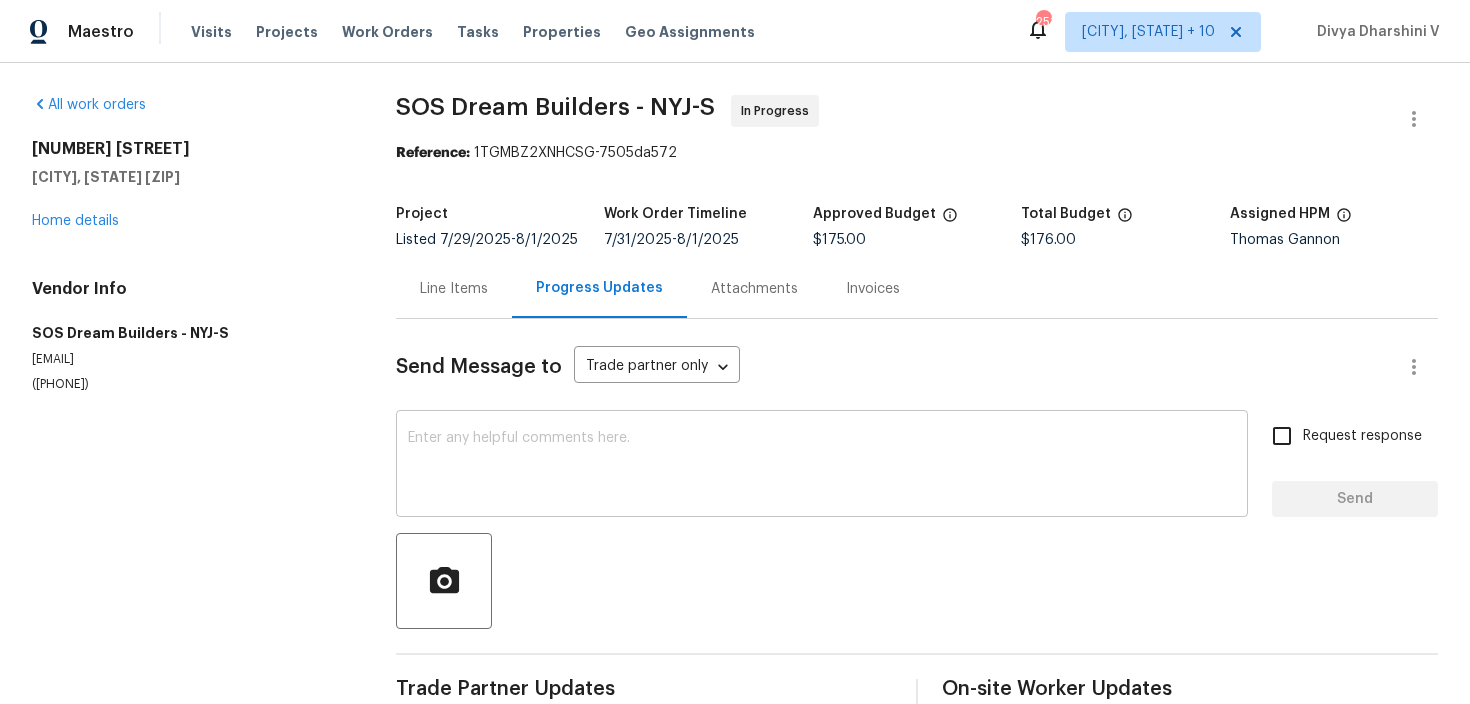 click at bounding box center (822, 466) 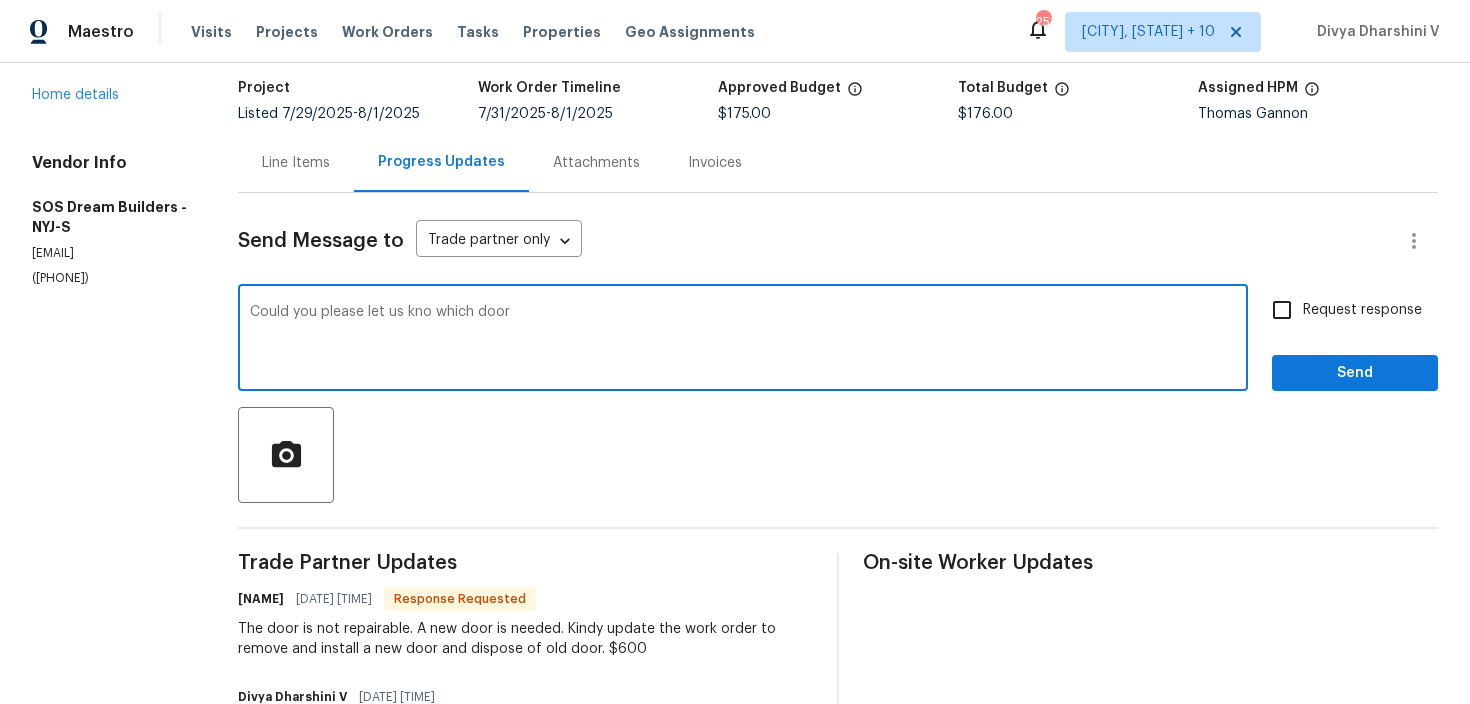 scroll, scrollTop: 129, scrollLeft: 0, axis: vertical 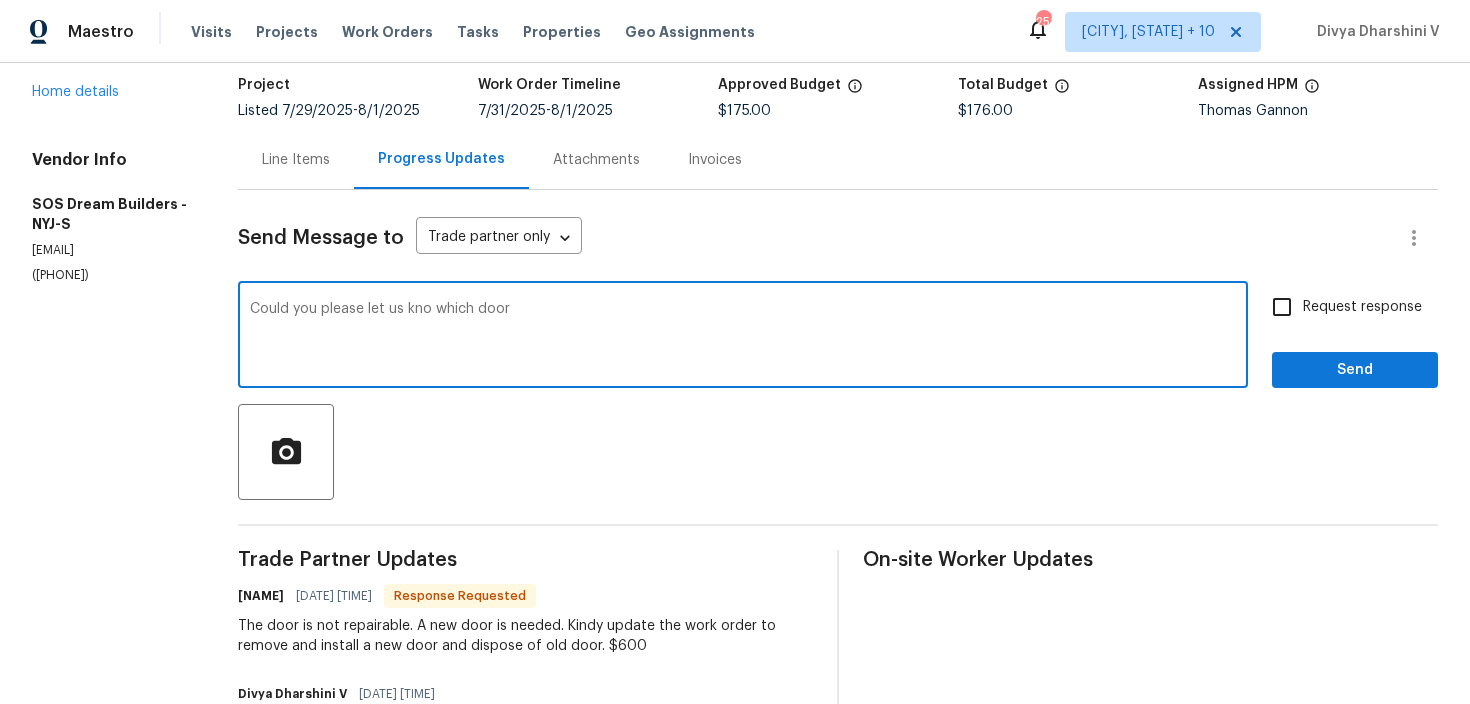 click on "Could you please let us kno which door x ​" at bounding box center [743, 337] 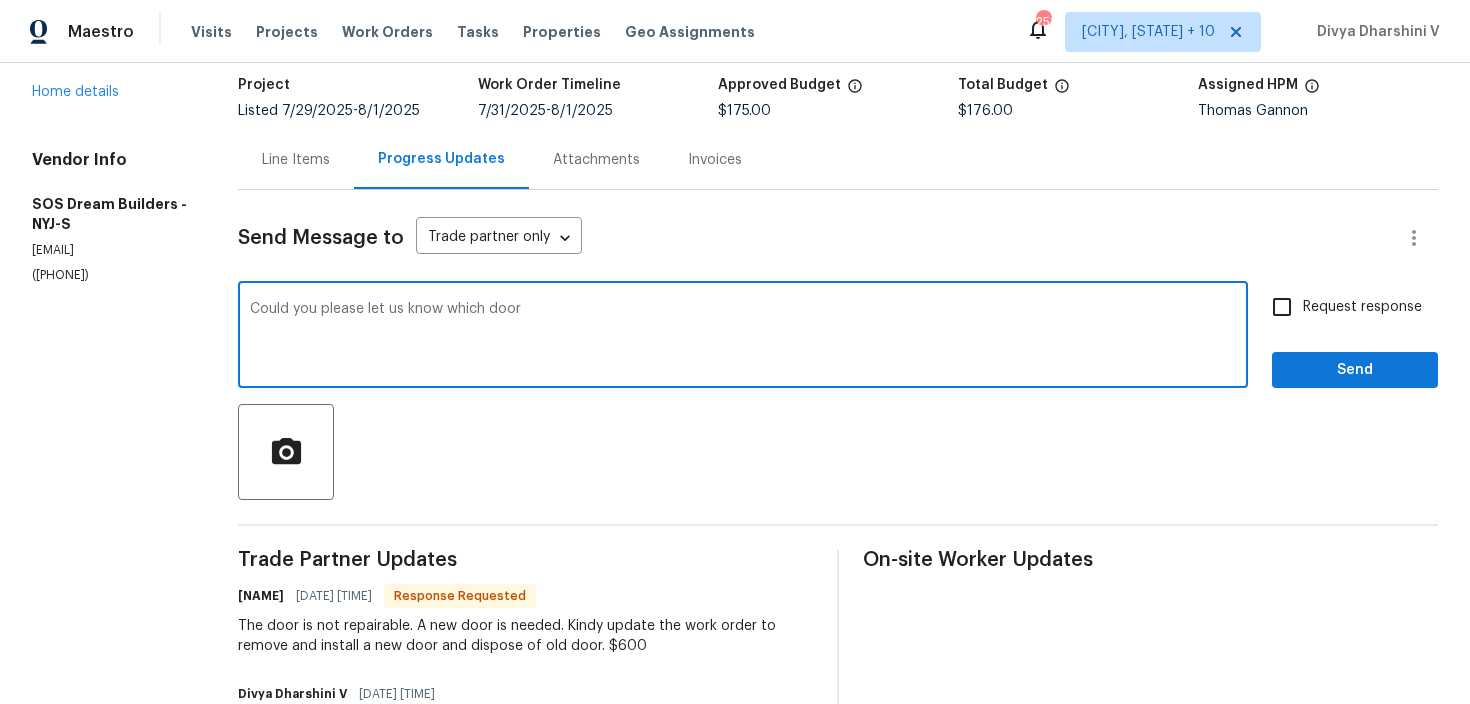 click on "Could you please let us know which door" at bounding box center [743, 337] 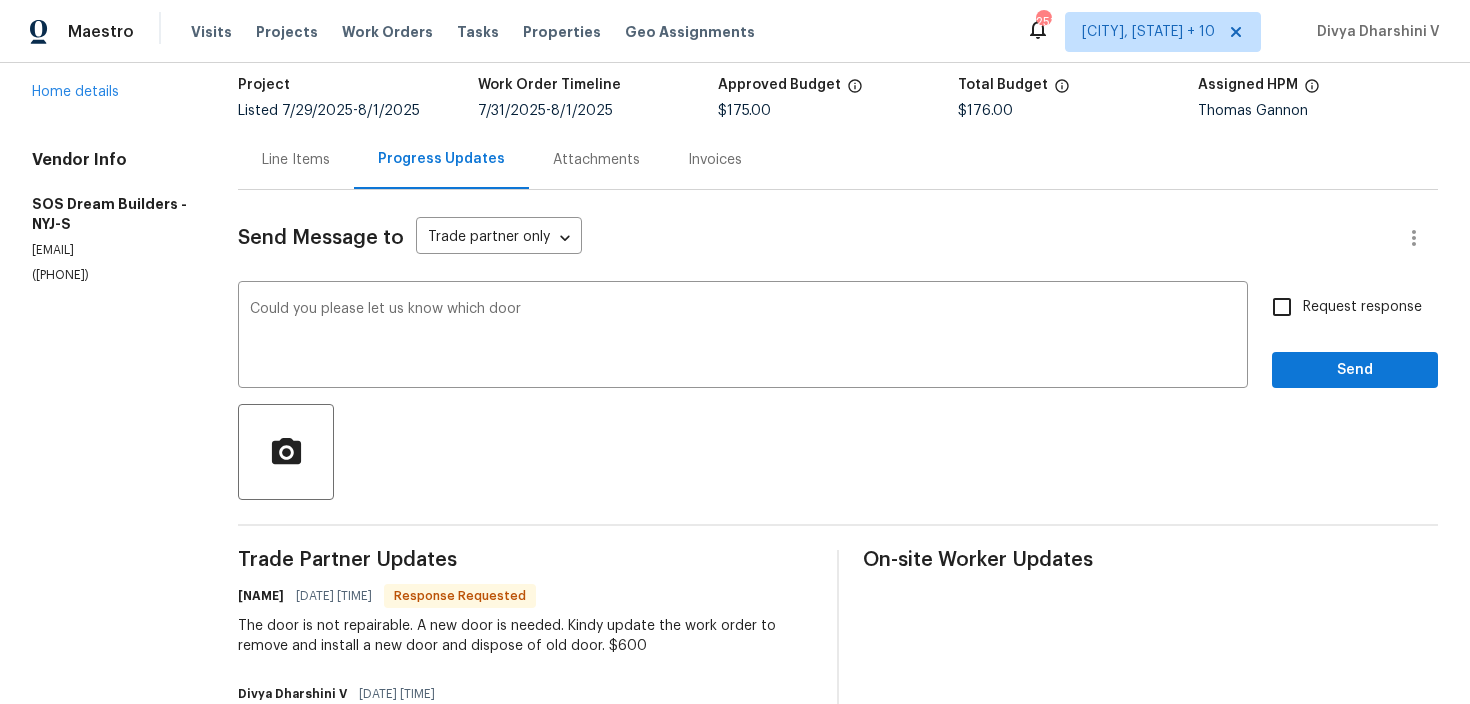 drag, startPoint x: 249, startPoint y: 595, endPoint x: 704, endPoint y: 639, distance: 457.12253 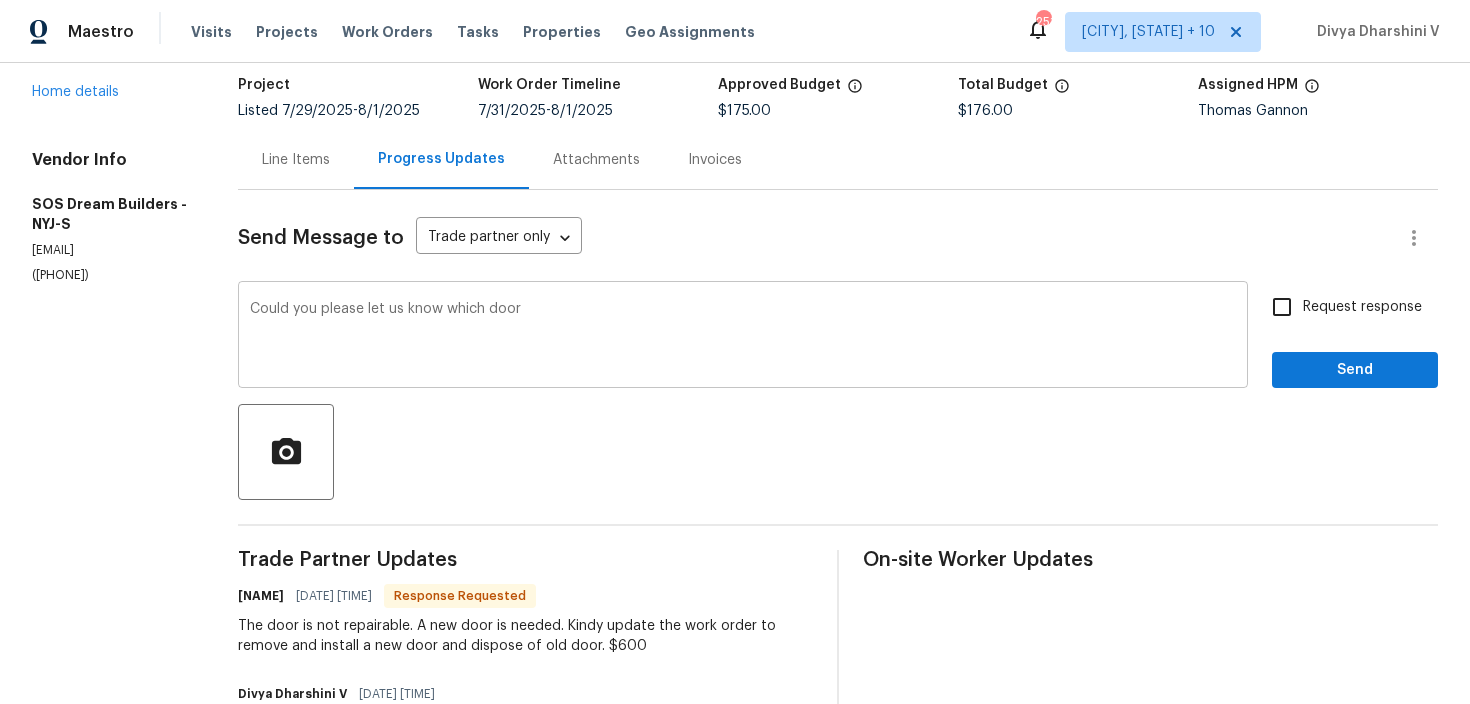 click on "Could you please let us know which door x ​" at bounding box center (743, 337) 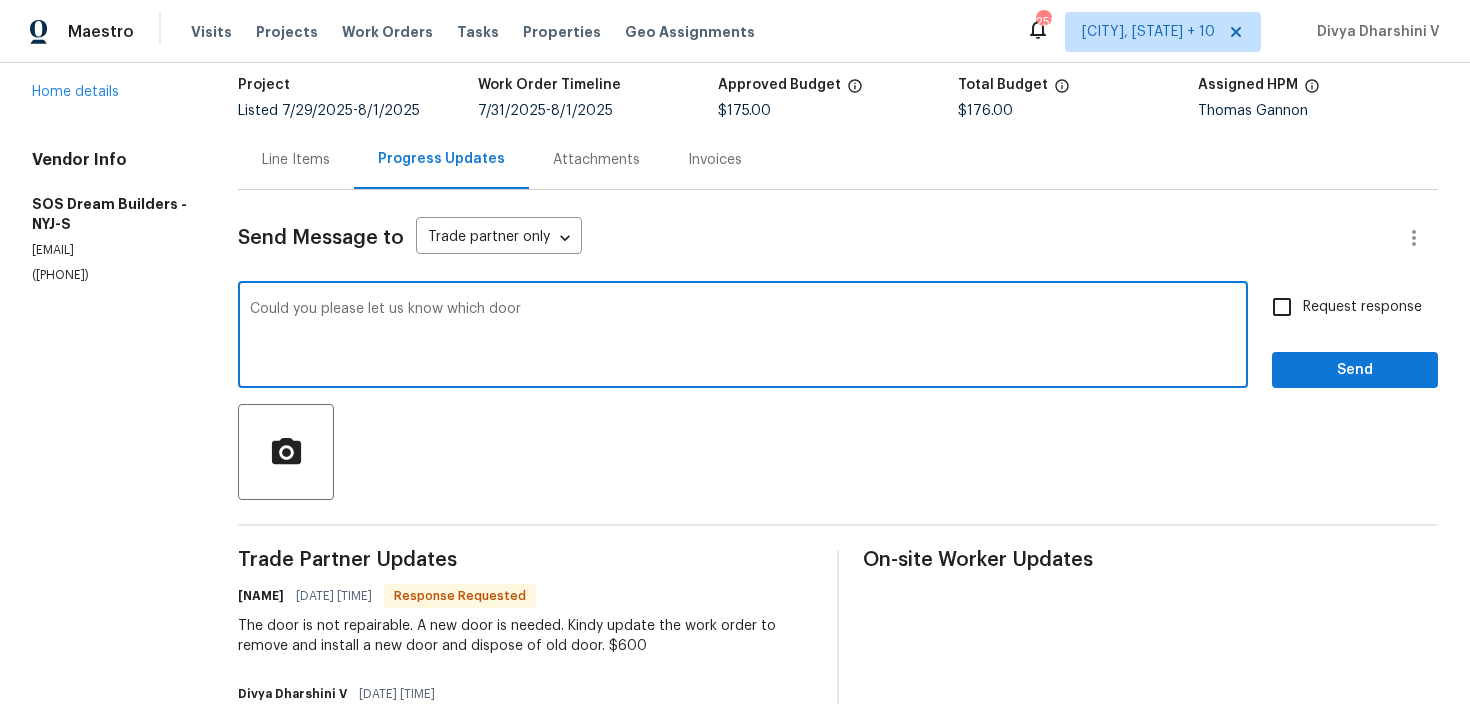 click on "Could you please let us know which door x ​" at bounding box center [743, 337] 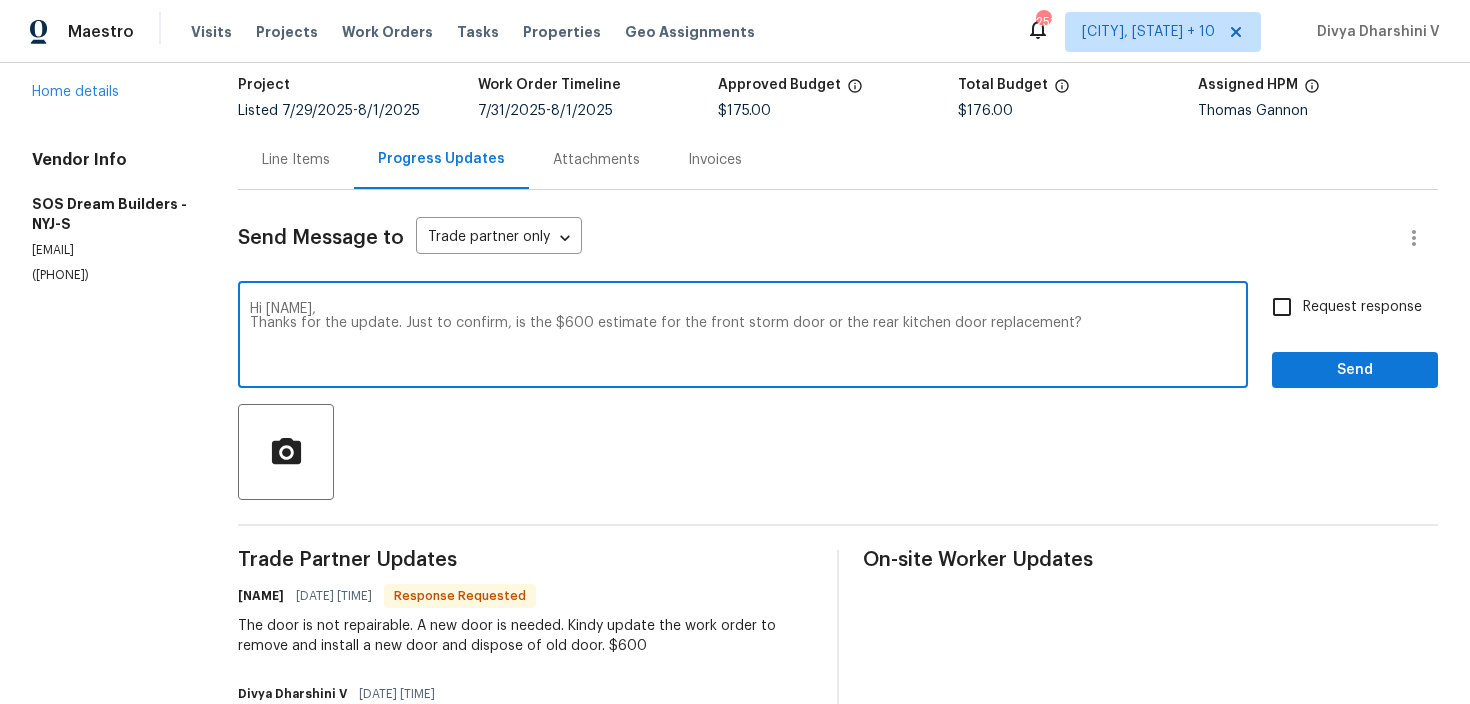 type on "Hi Sandra,
Thanks for the update. Just to confirm, is the $600 estimate for the front storm door or the rear kitchen door replacement?" 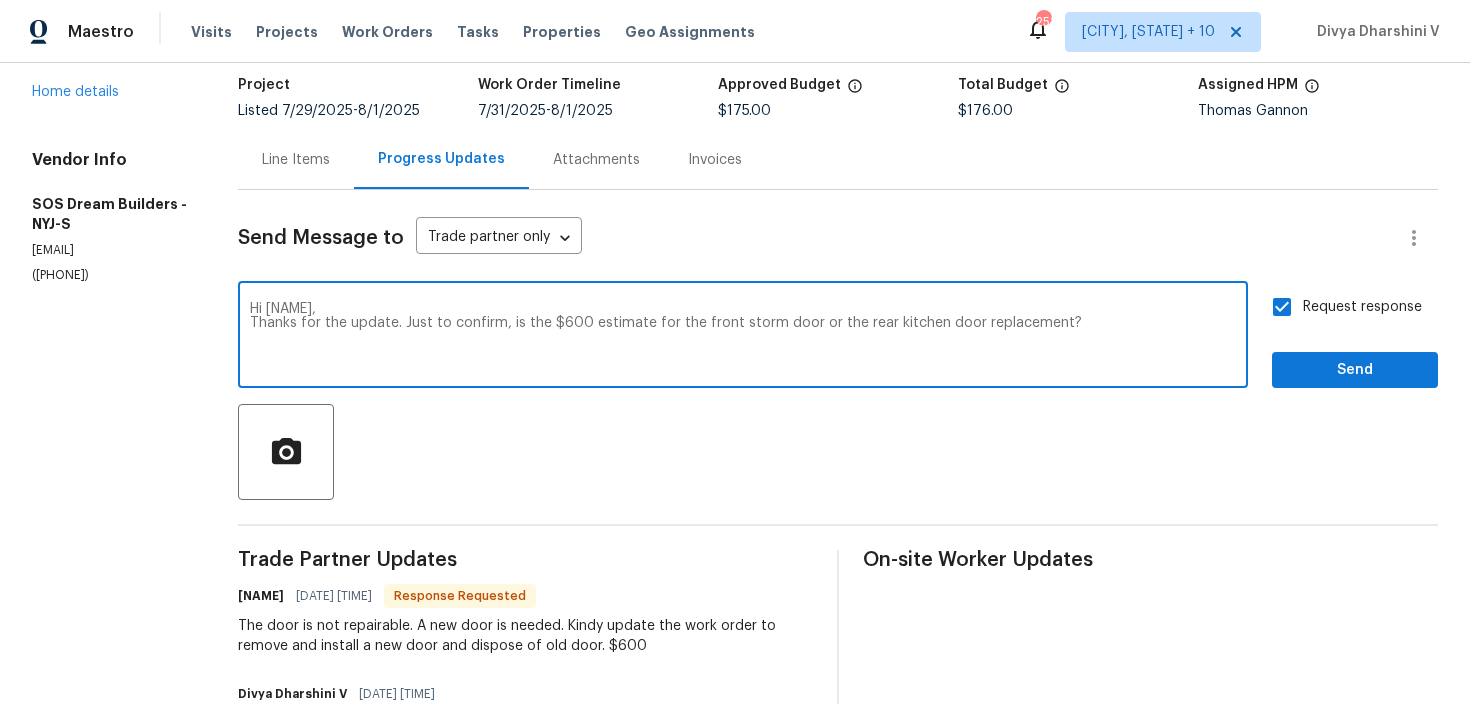 drag, startPoint x: 421, startPoint y: 326, endPoint x: 152, endPoint y: 326, distance: 269 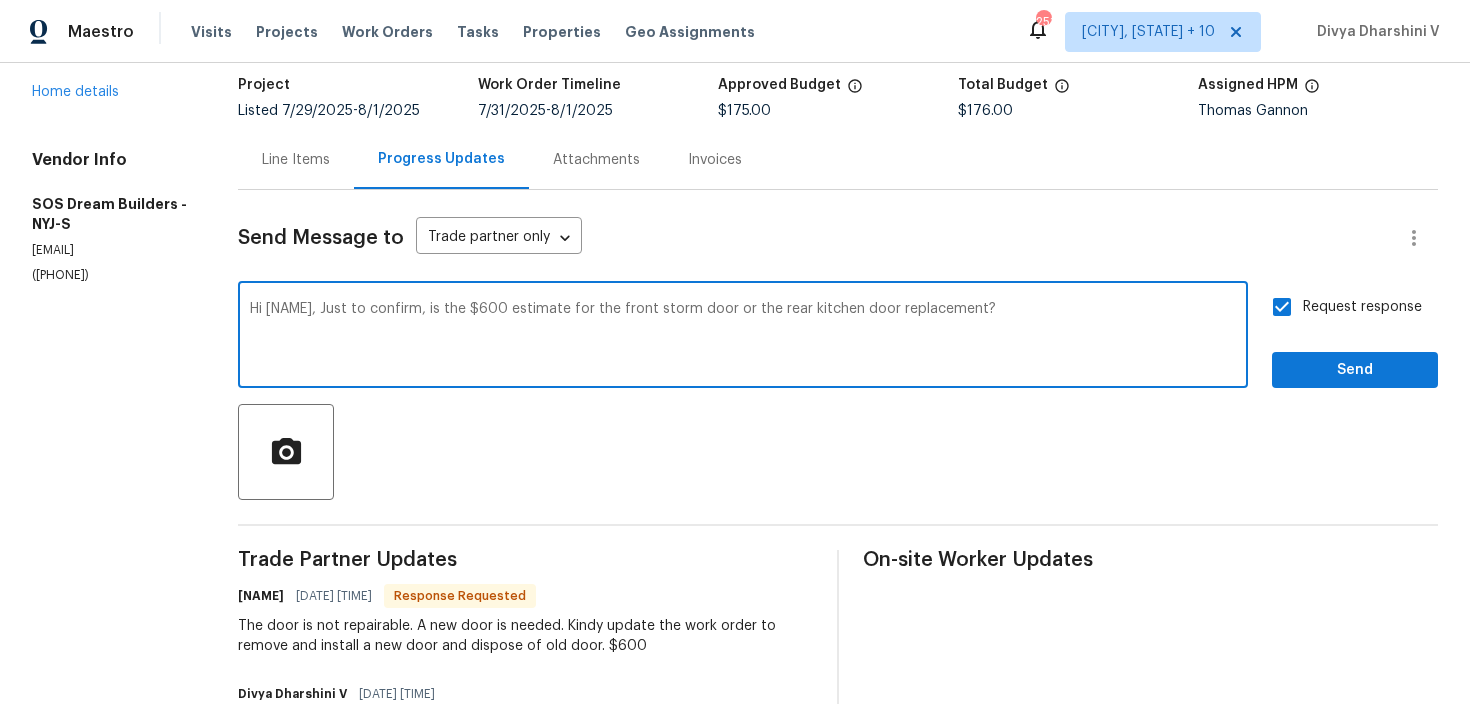 type on "Hi Sandra,
Just to confirm, is the $600 estimate for the front storm door or the rear kitchen door replacement?" 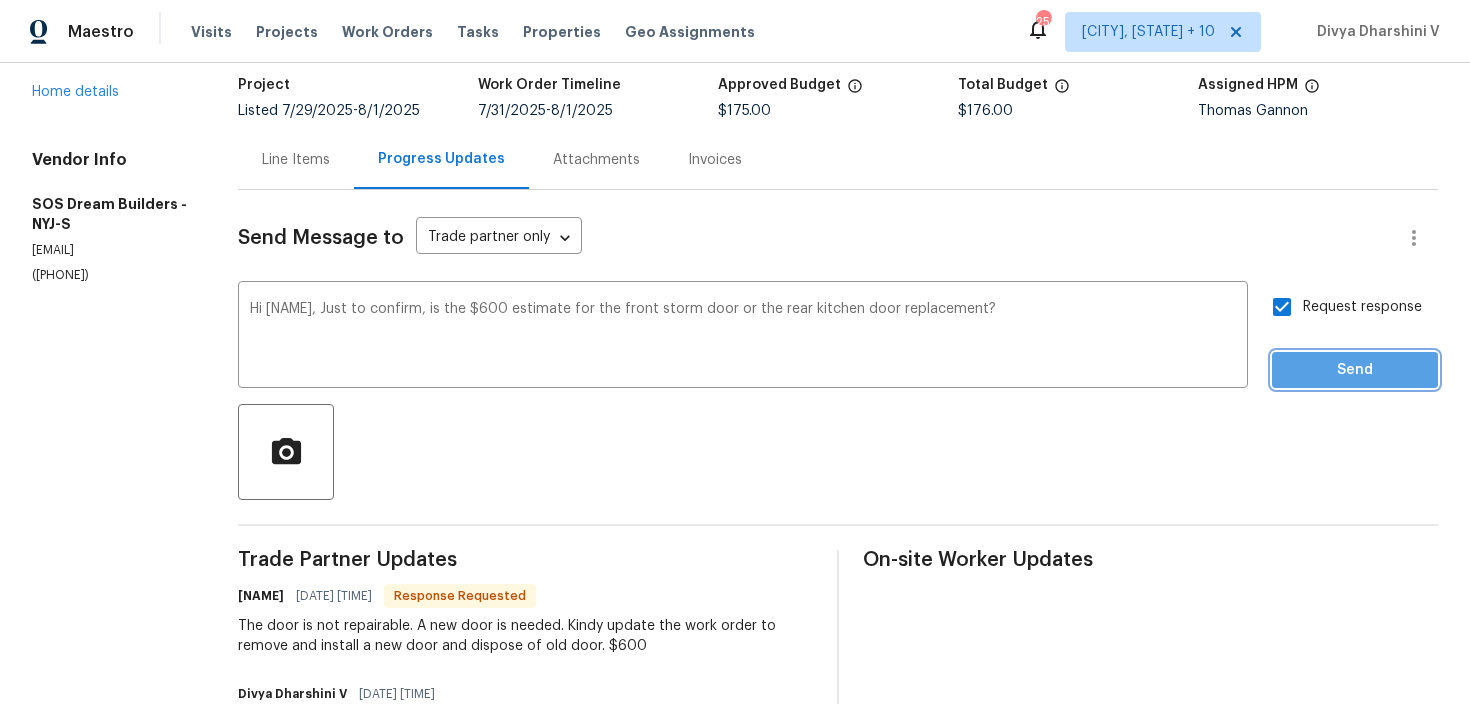 click on "Send" at bounding box center (1355, 370) 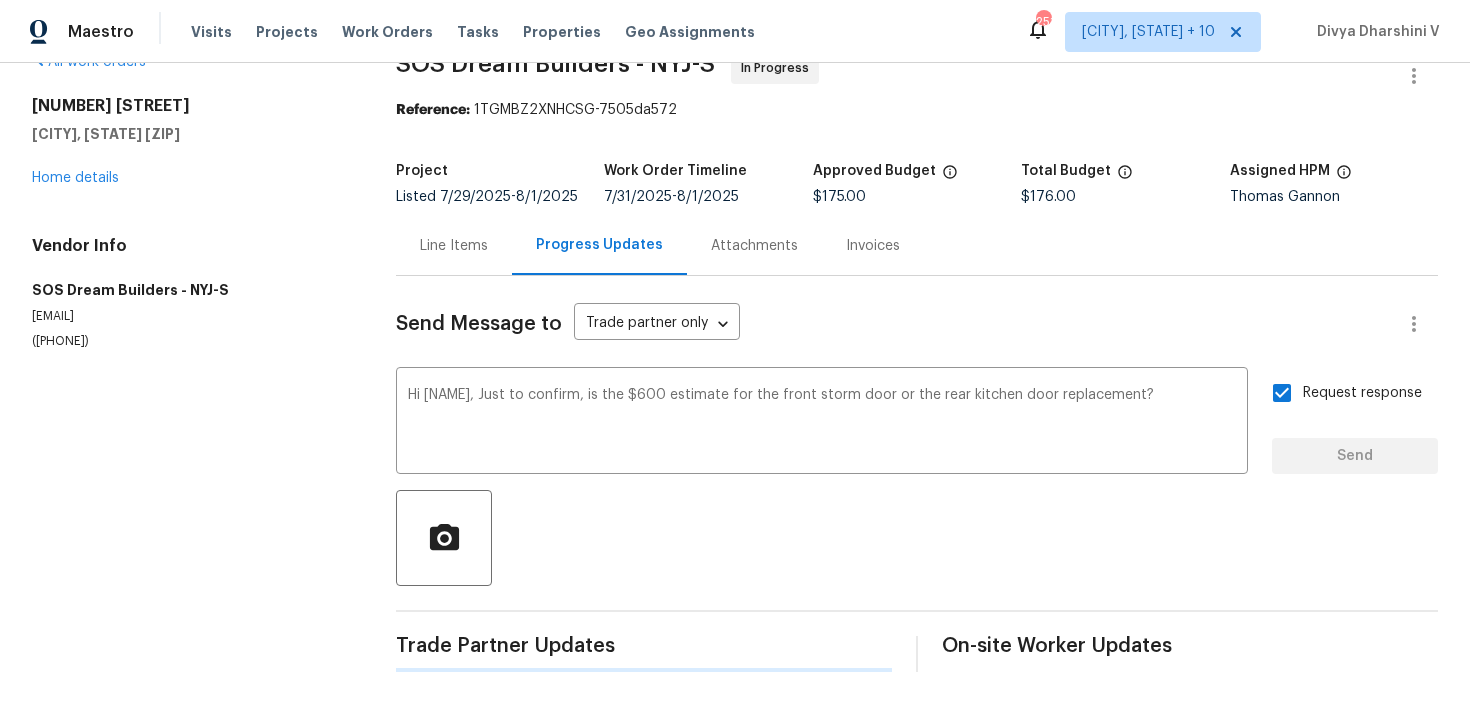 type 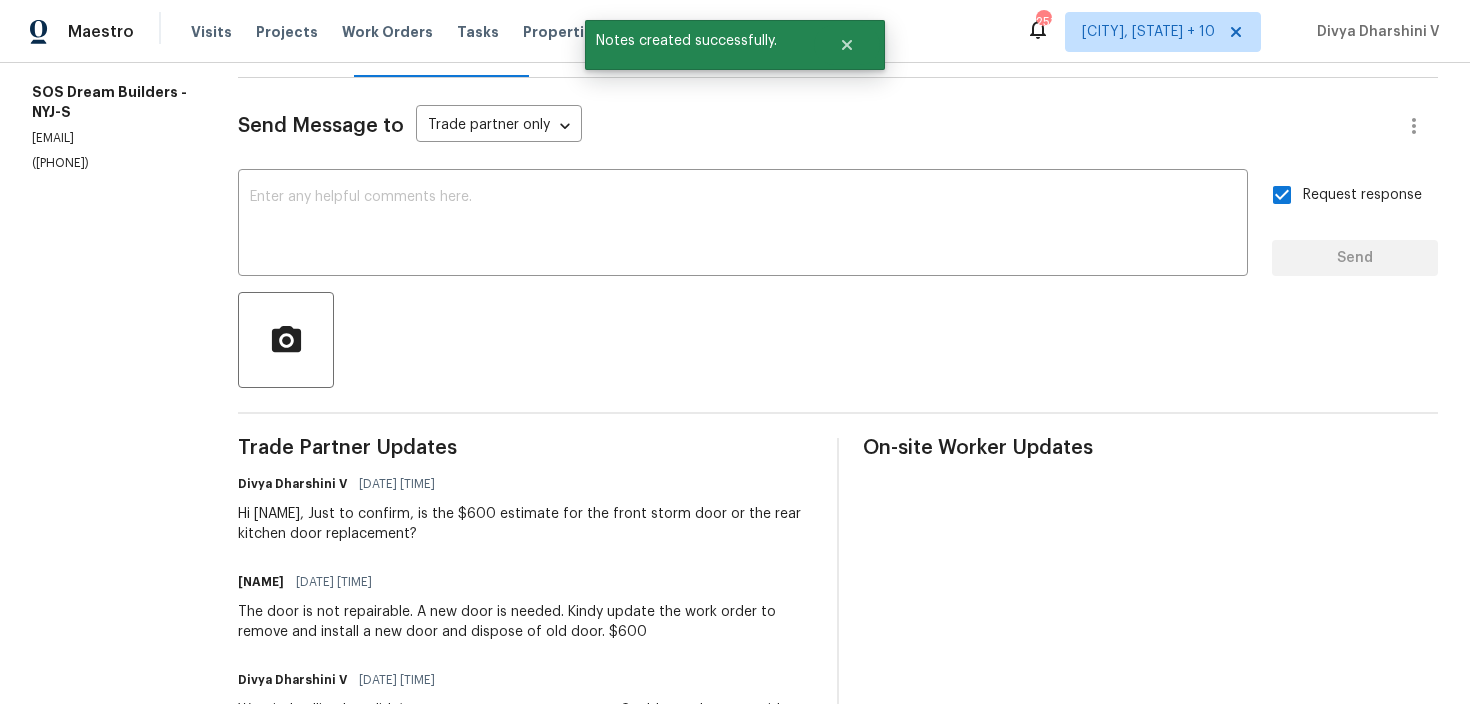 scroll, scrollTop: 300, scrollLeft: 0, axis: vertical 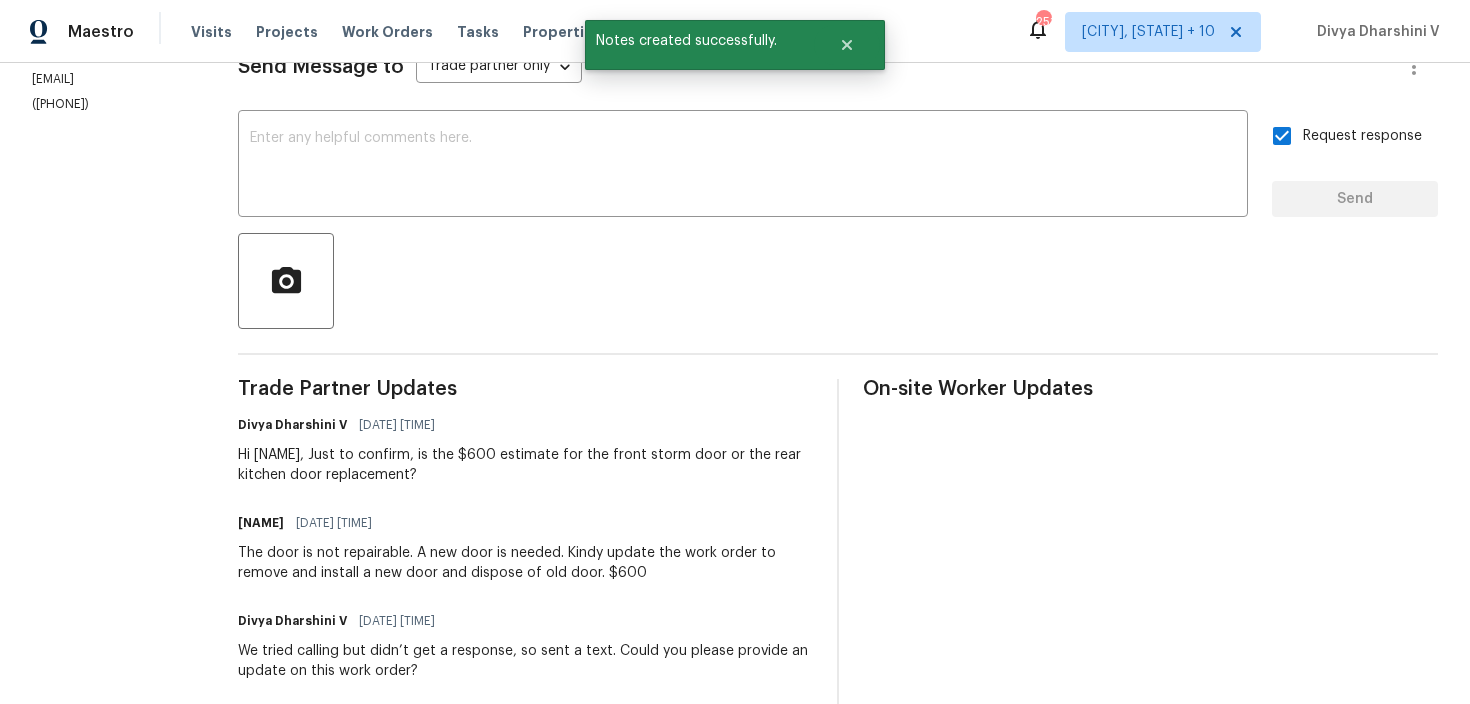 click on "All work orders 2 Wehner Pl Allendale, NJ 07401 Home details Vendor Info SOS Dream Builders - NYJ-S sandra@sosdreambuilders.com (856) 553-7326" at bounding box center [111, 554] 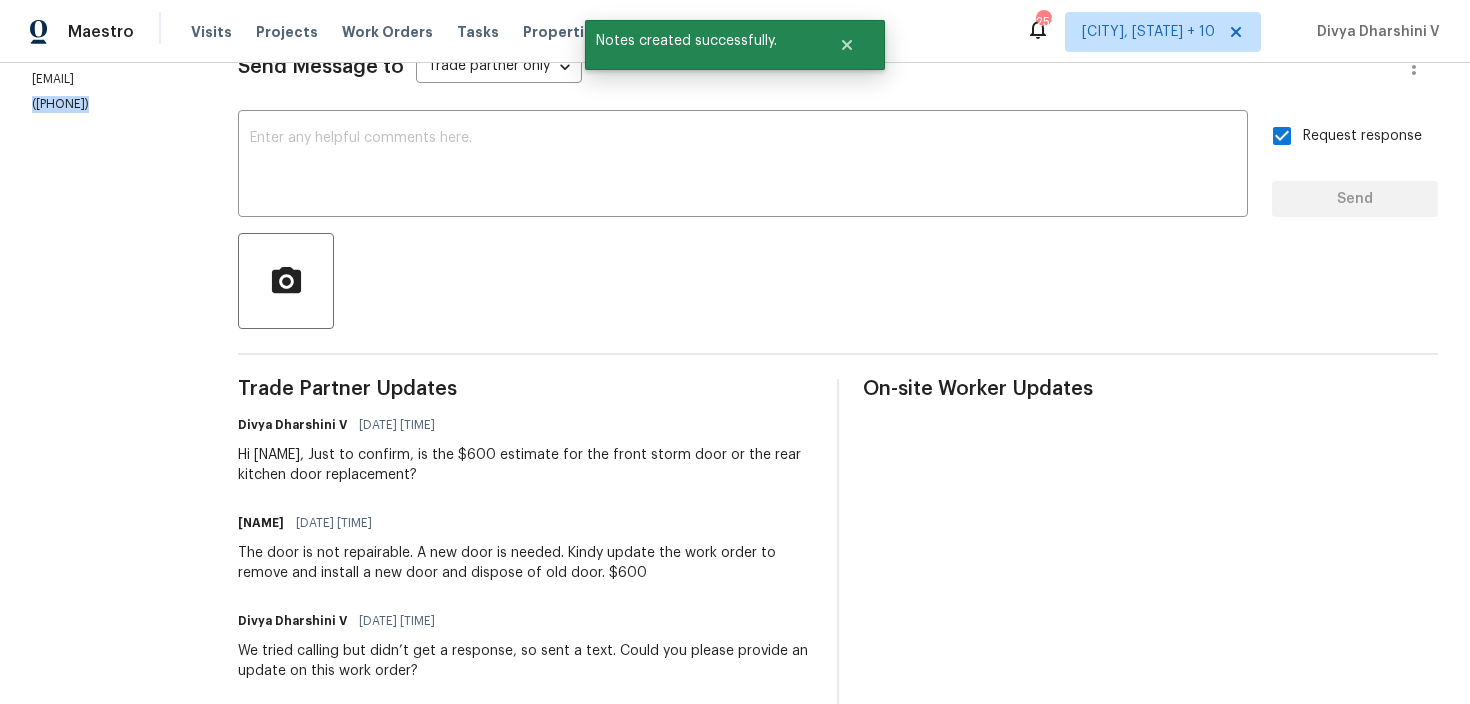 copy on "(856) 553-7326" 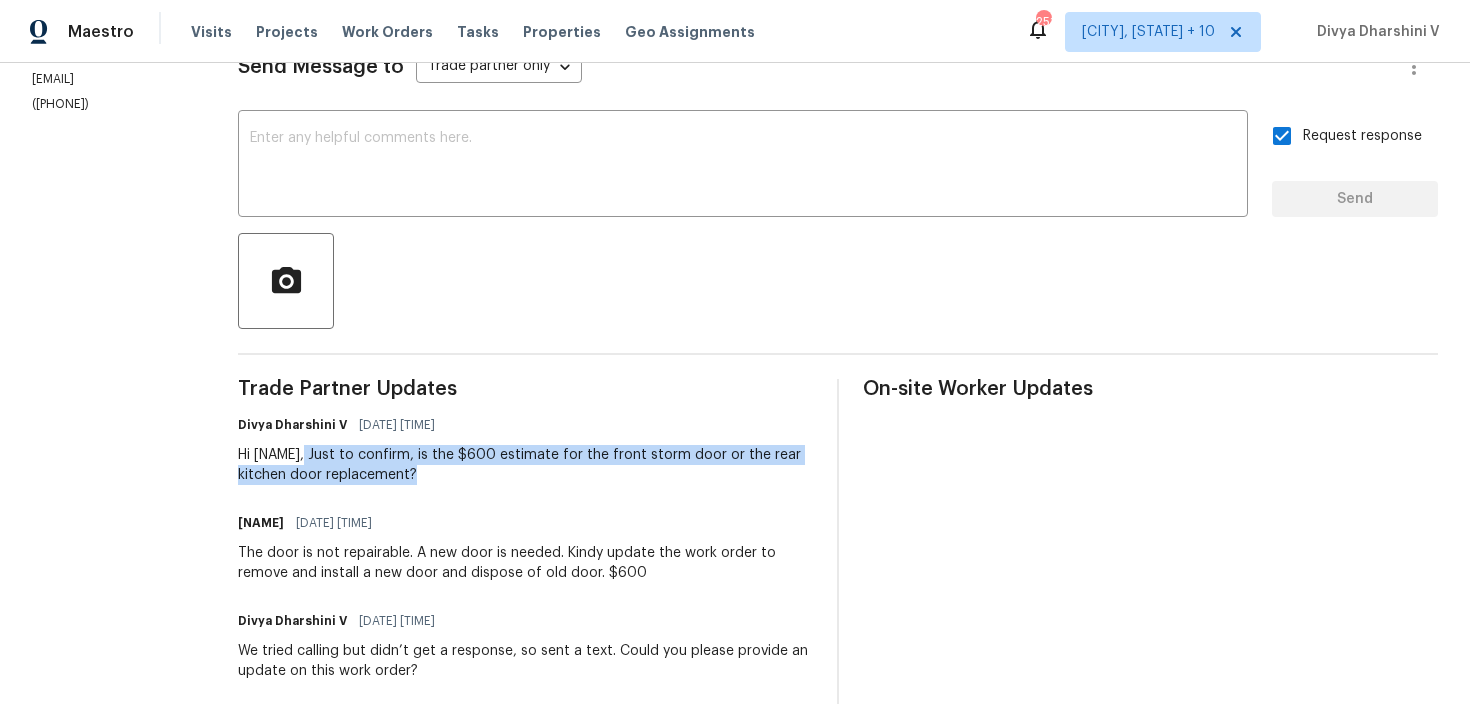 drag, startPoint x: 323, startPoint y: 454, endPoint x: 495, endPoint y: 467, distance: 172.49059 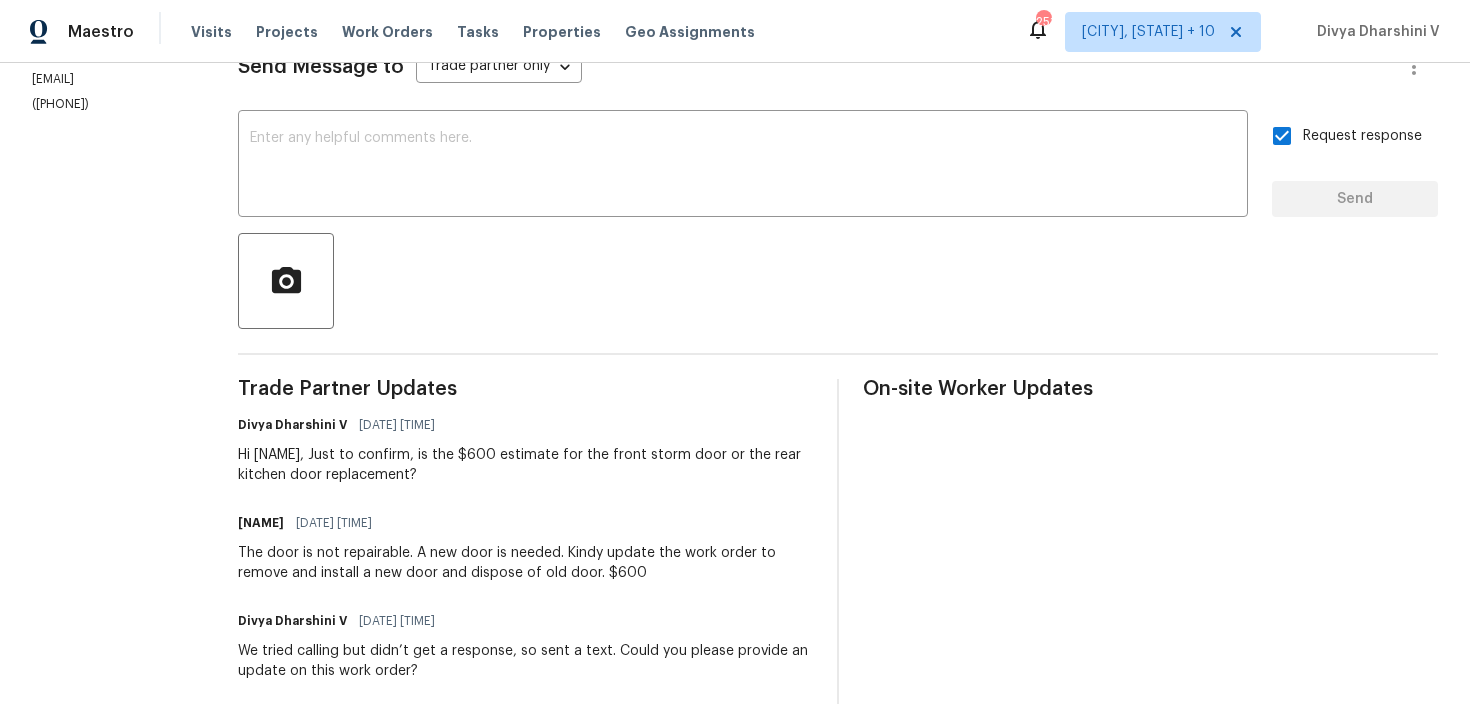 click on "The door is not repairable.  A new door is needed.  Kindy update the work order
to remove and install a new door and dispose of old door. $600" at bounding box center (525, 563) 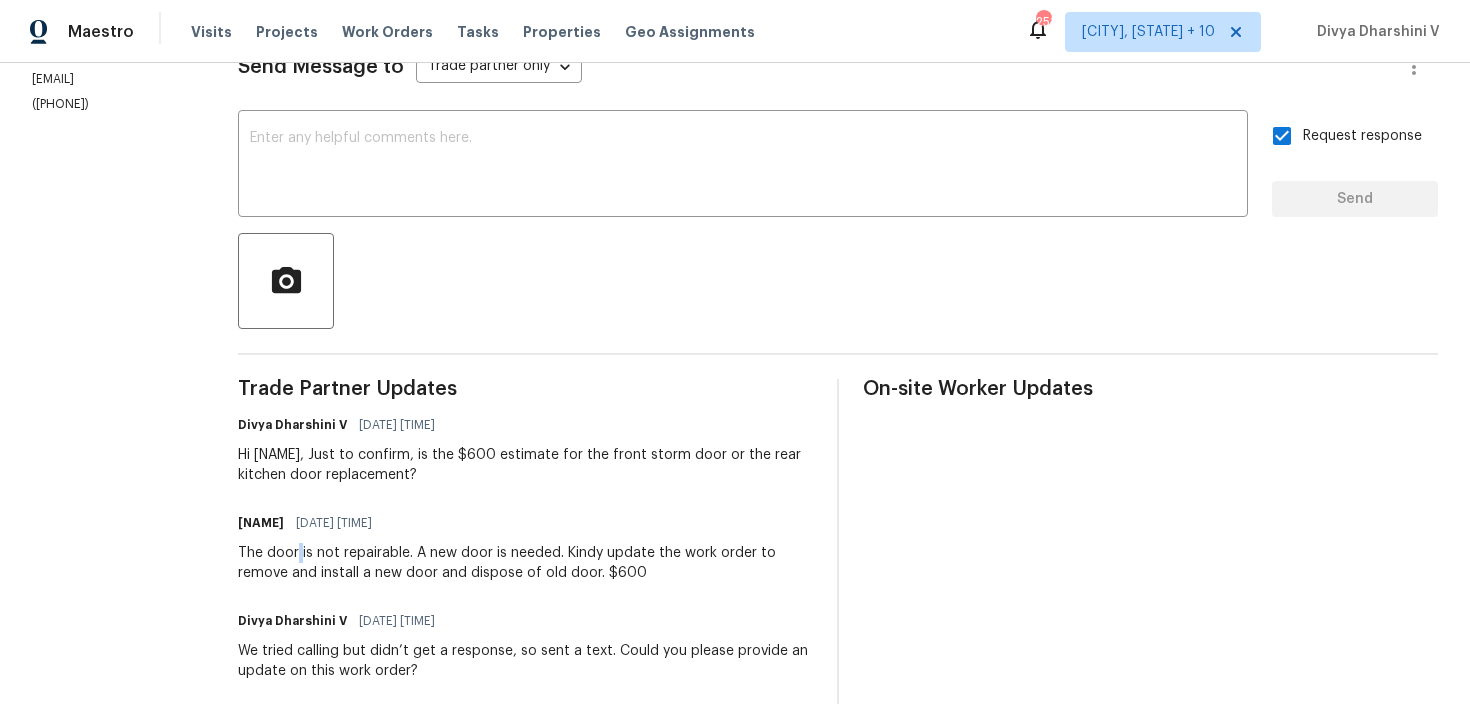 click on "The door is not repairable.  A new door is needed.  Kindy update the work order
to remove and install a new door and dispose of old door. $600" at bounding box center [525, 563] 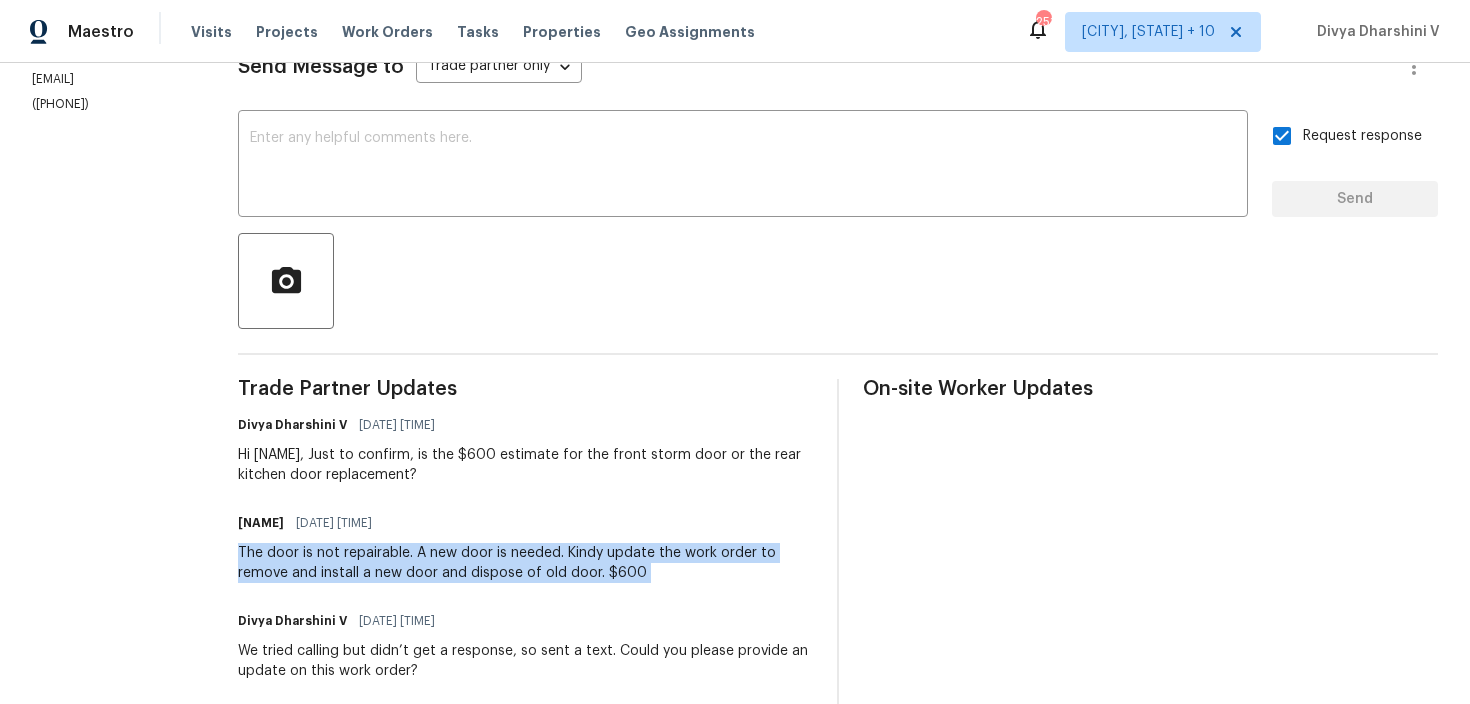 click on "The door is not repairable.  A new door is needed.  Kindy update the work order
to remove and install a new door and dispose of old door. $600" at bounding box center [525, 563] 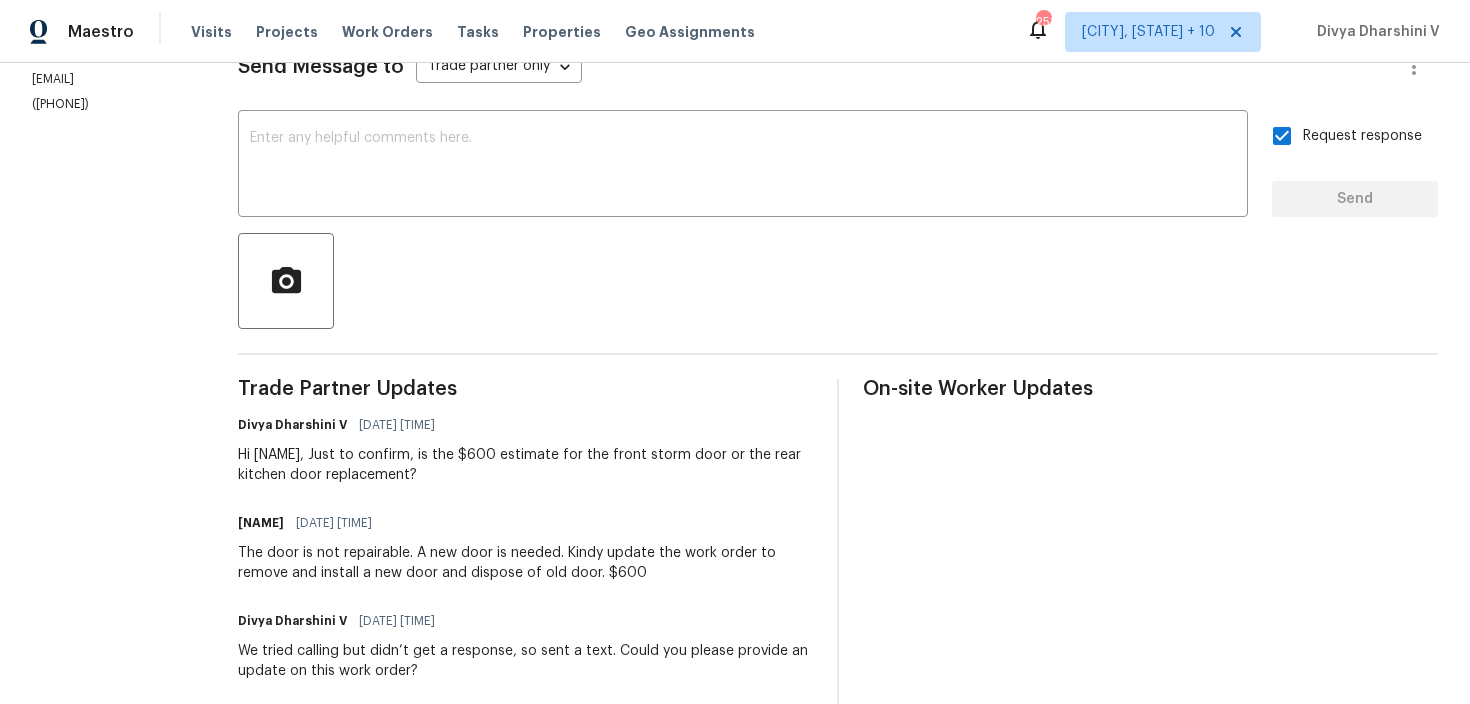click on "The door is not repairable.  A new door is needed.  Kindy update the work order
to remove and install a new door and dispose of old door. $600" at bounding box center [525, 563] 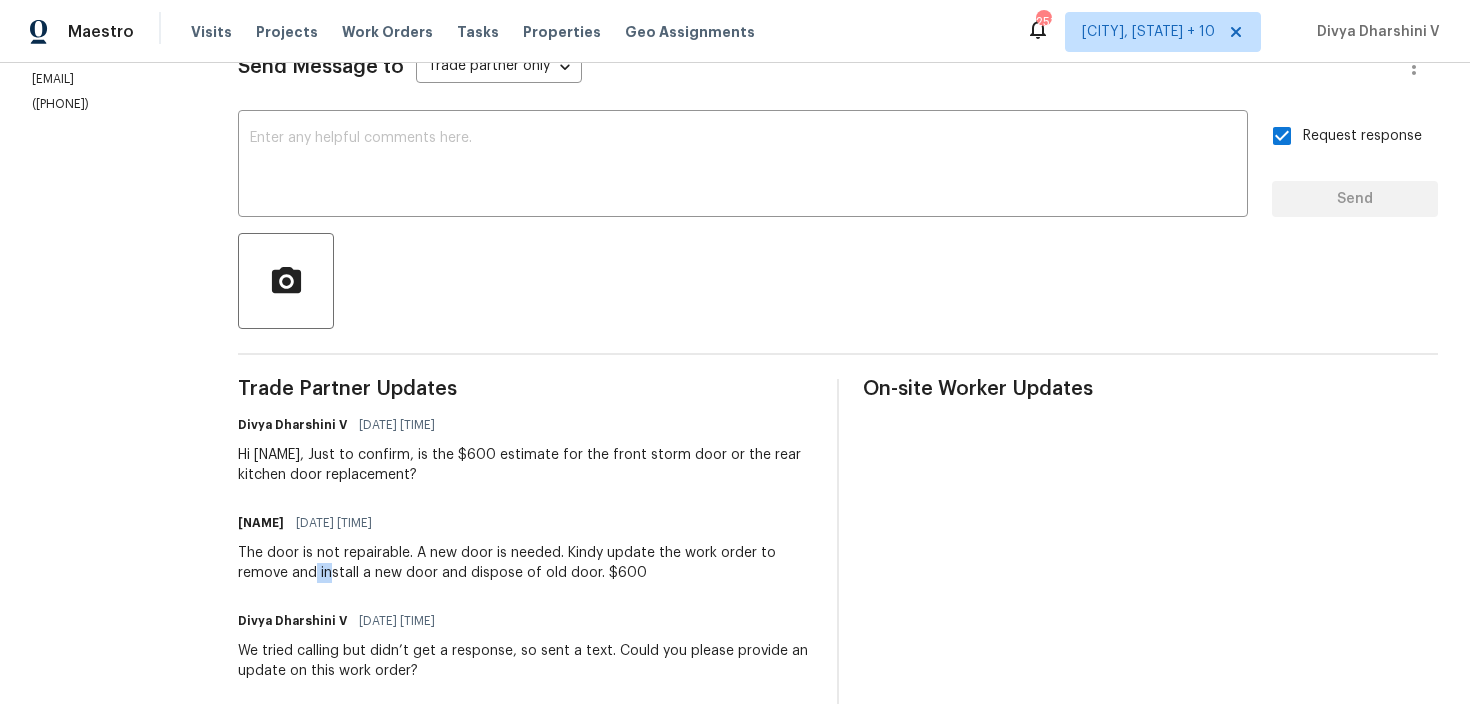 click on "The door is not repairable.  A new door is needed.  Kindy update the work order
to remove and install a new door and dispose of old door. $600" at bounding box center [525, 563] 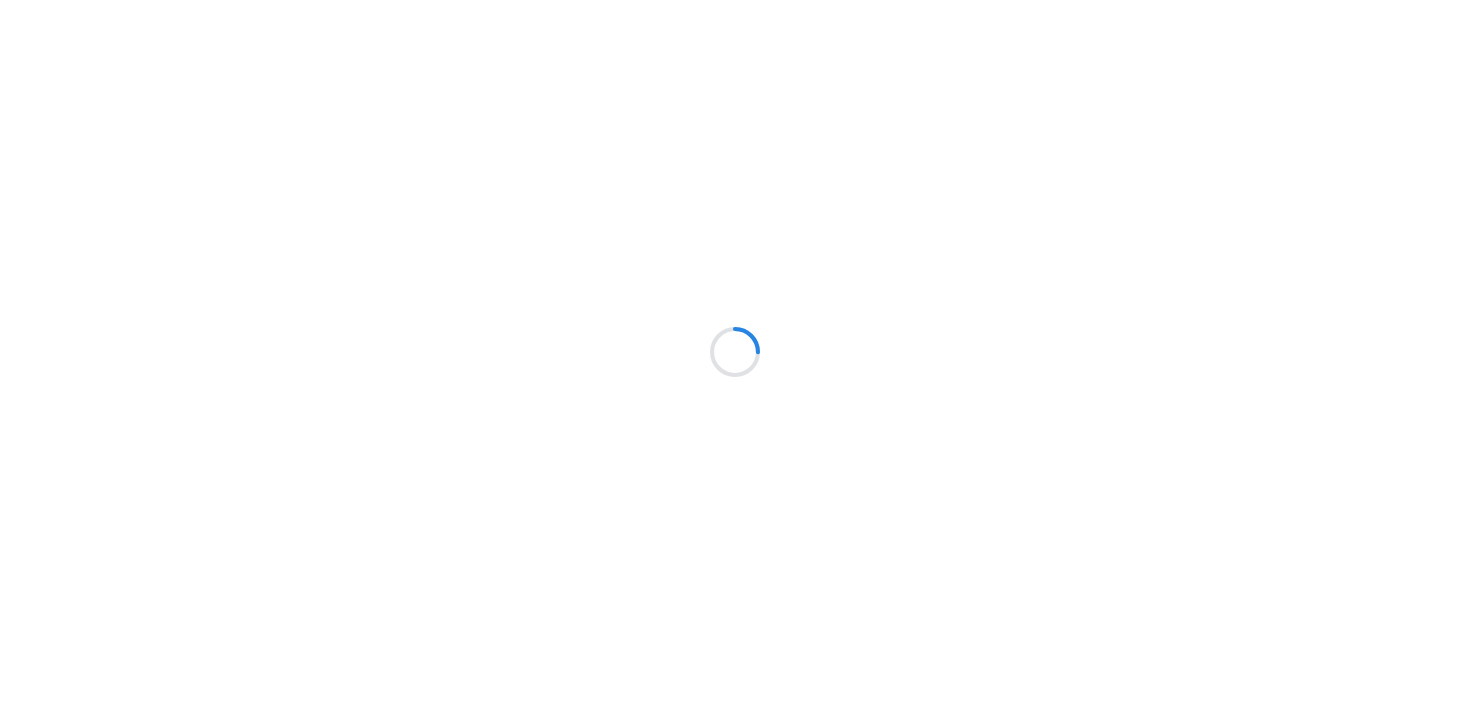 scroll, scrollTop: 0, scrollLeft: 0, axis: both 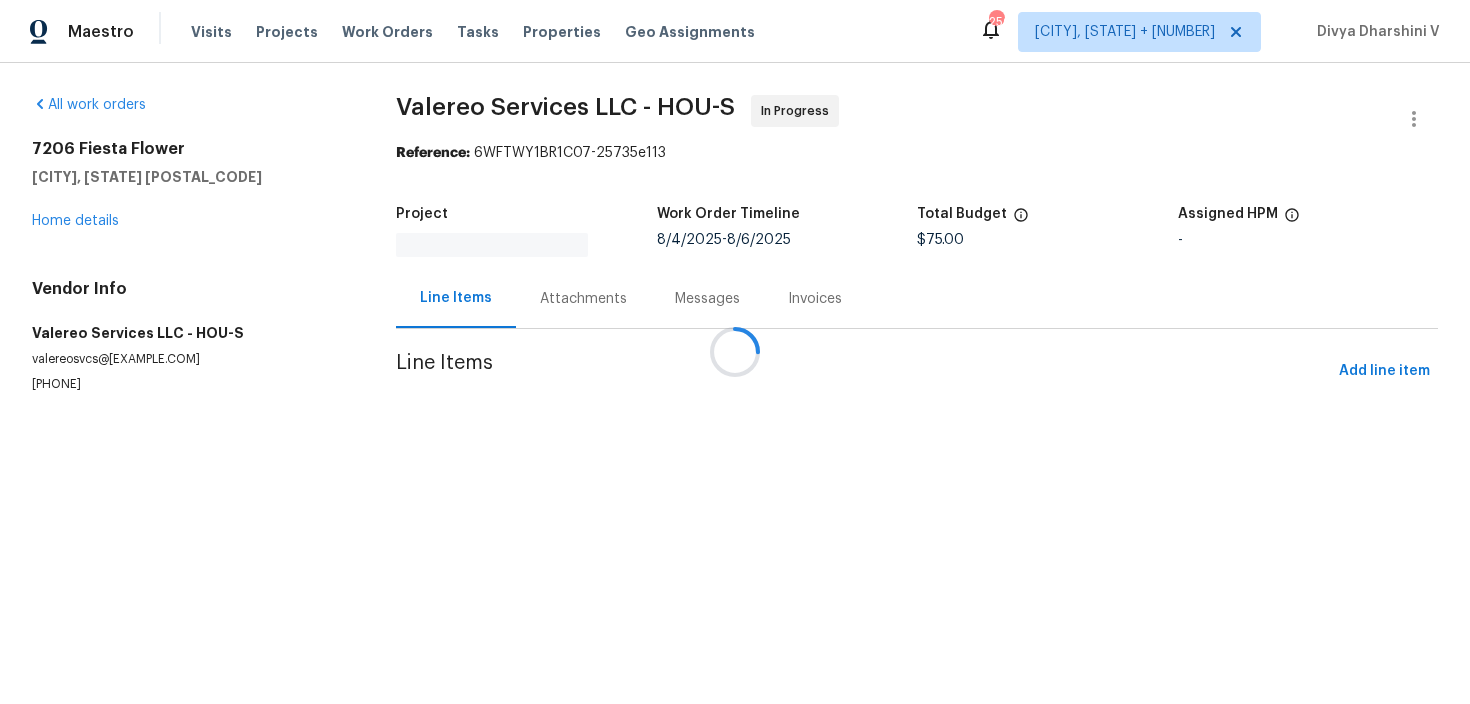 click on "Messages" at bounding box center (707, 298) 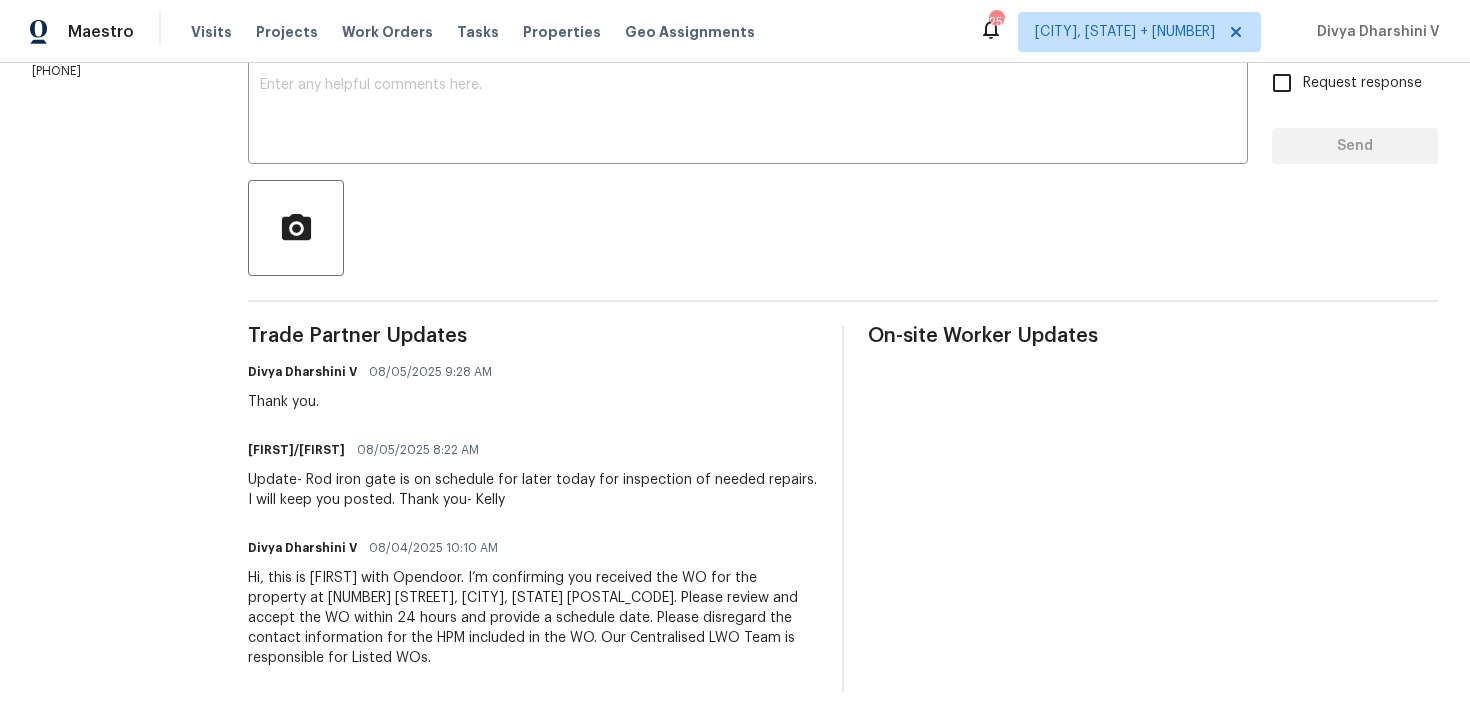 scroll, scrollTop: 175, scrollLeft: 0, axis: vertical 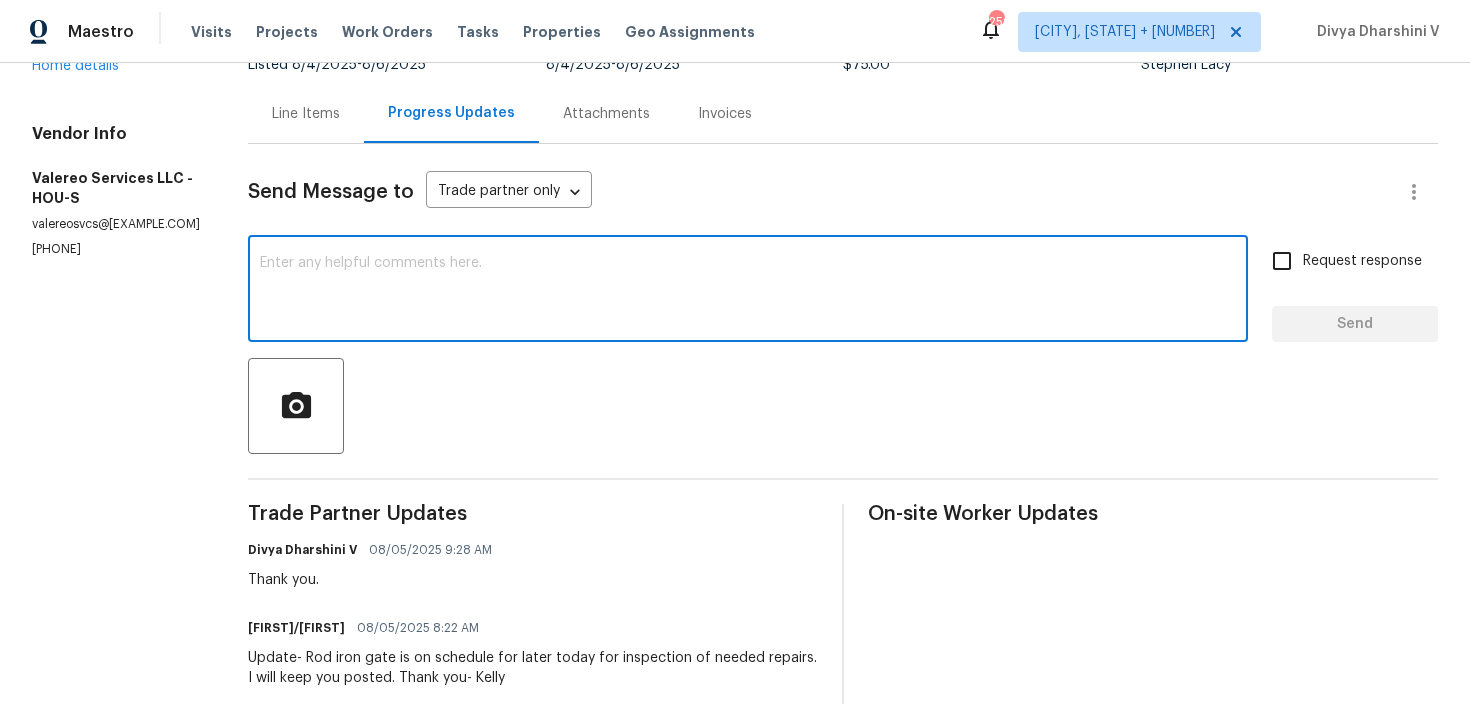 click at bounding box center (748, 291) 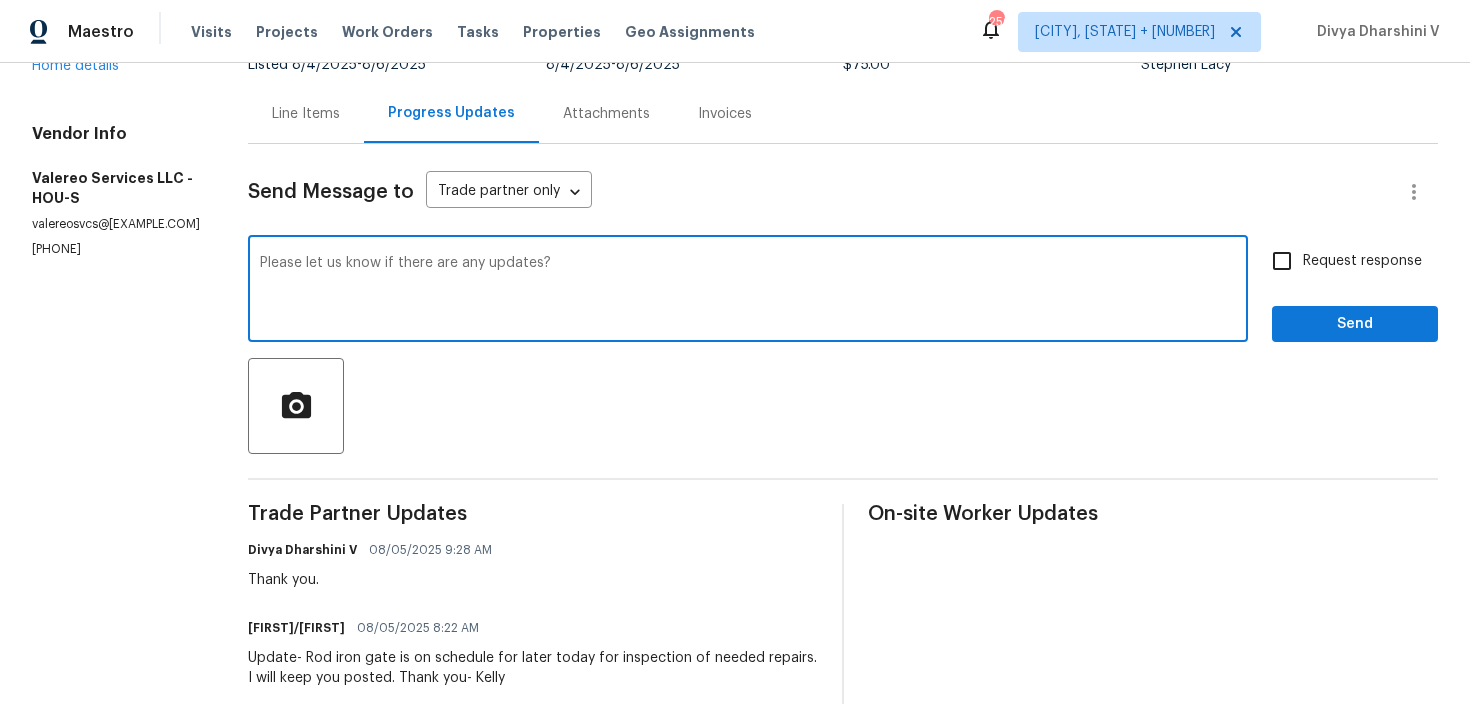 type on "Please let us know if there are any updates?" 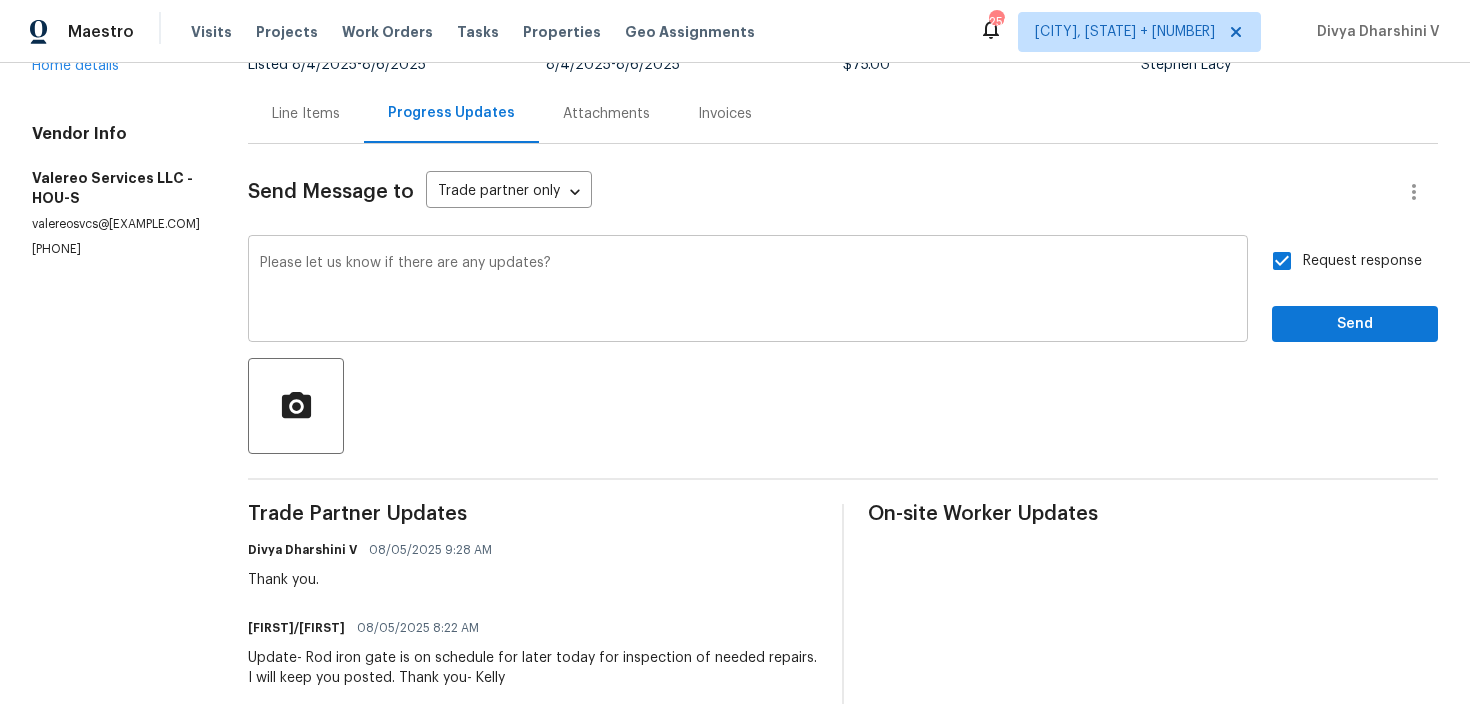 scroll, scrollTop: 241, scrollLeft: 0, axis: vertical 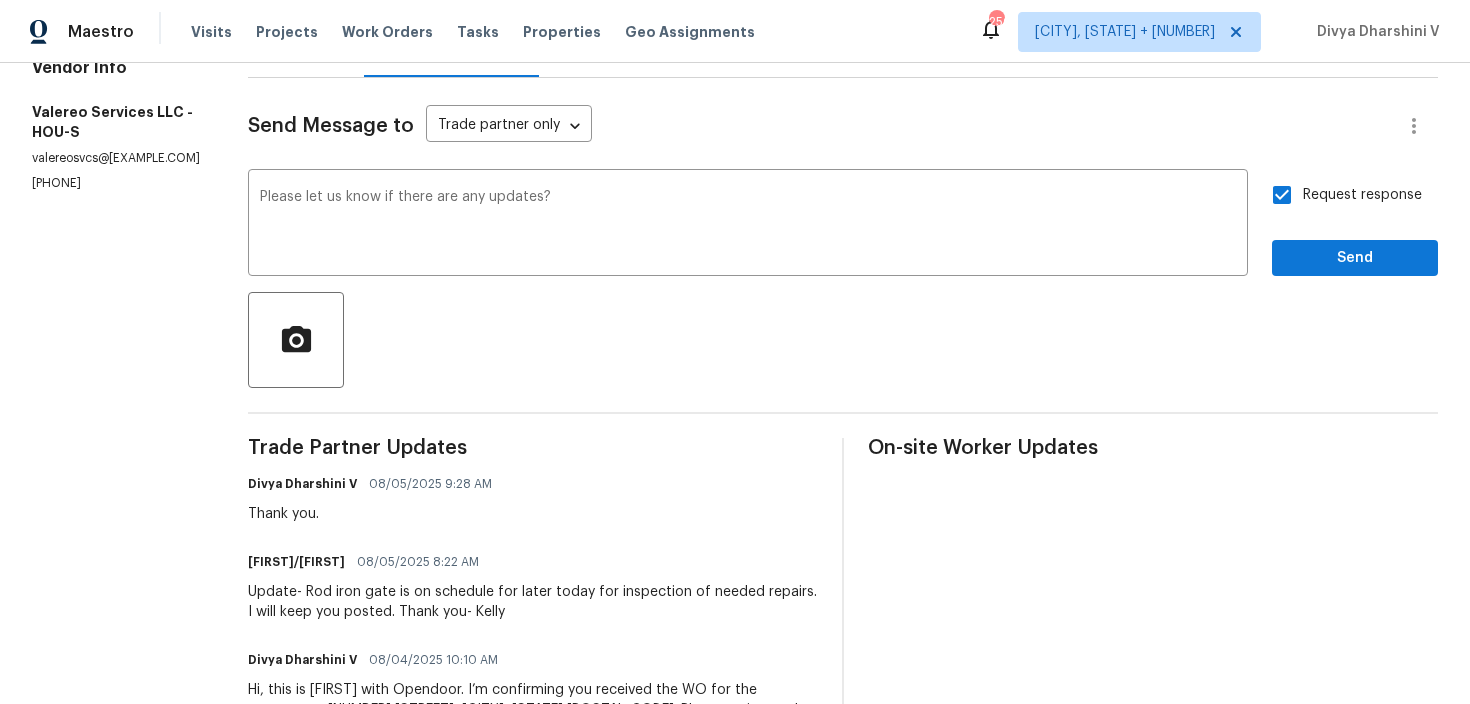 click on "updates." at bounding box center (0, 0) 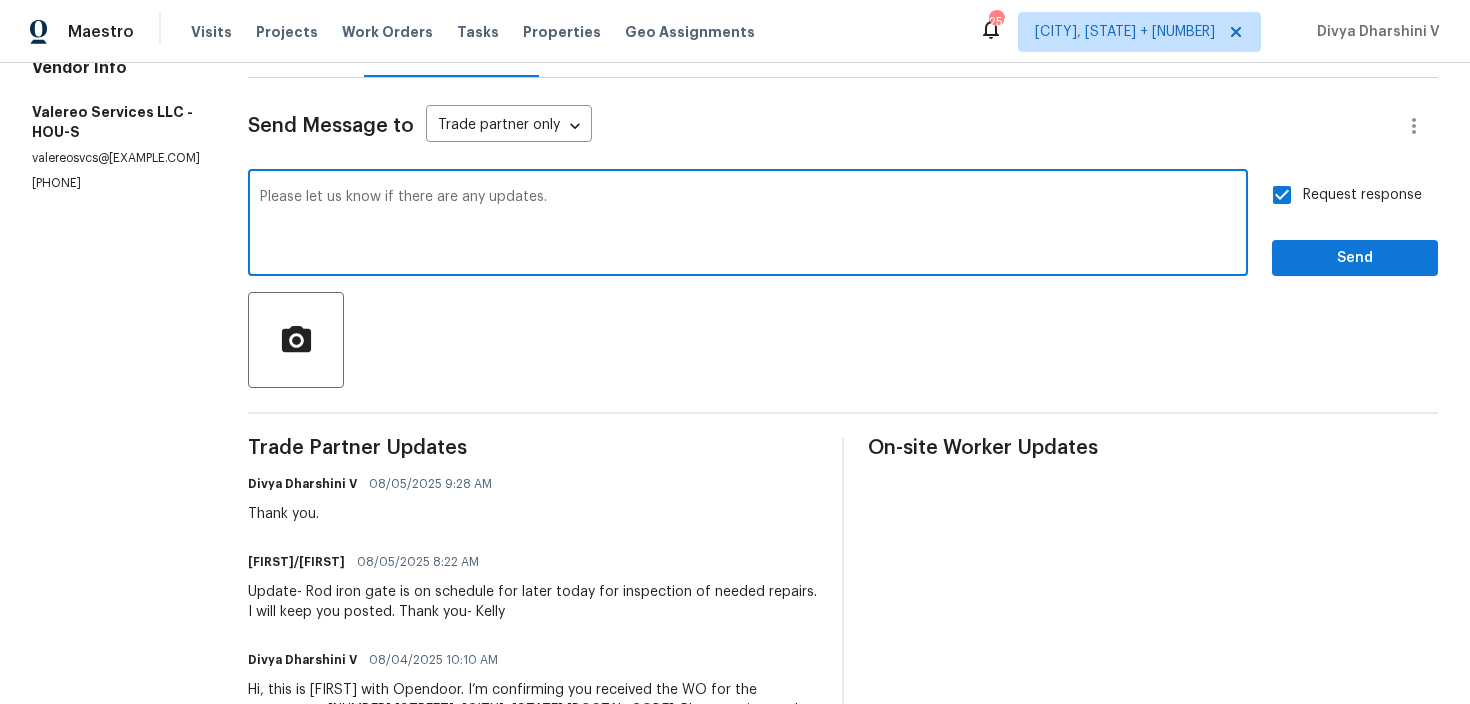 type on "Please let us know if there are any updates." 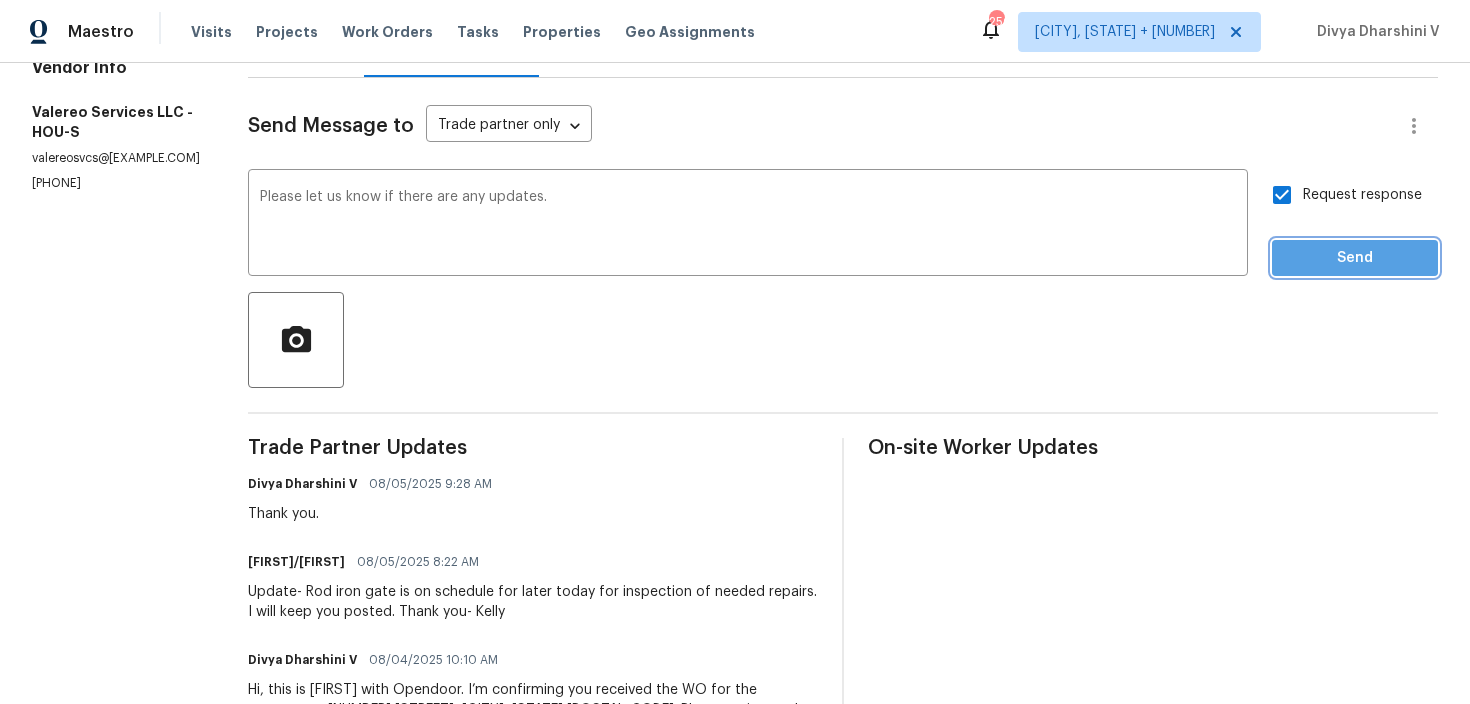 click on "Send" at bounding box center [1355, 258] 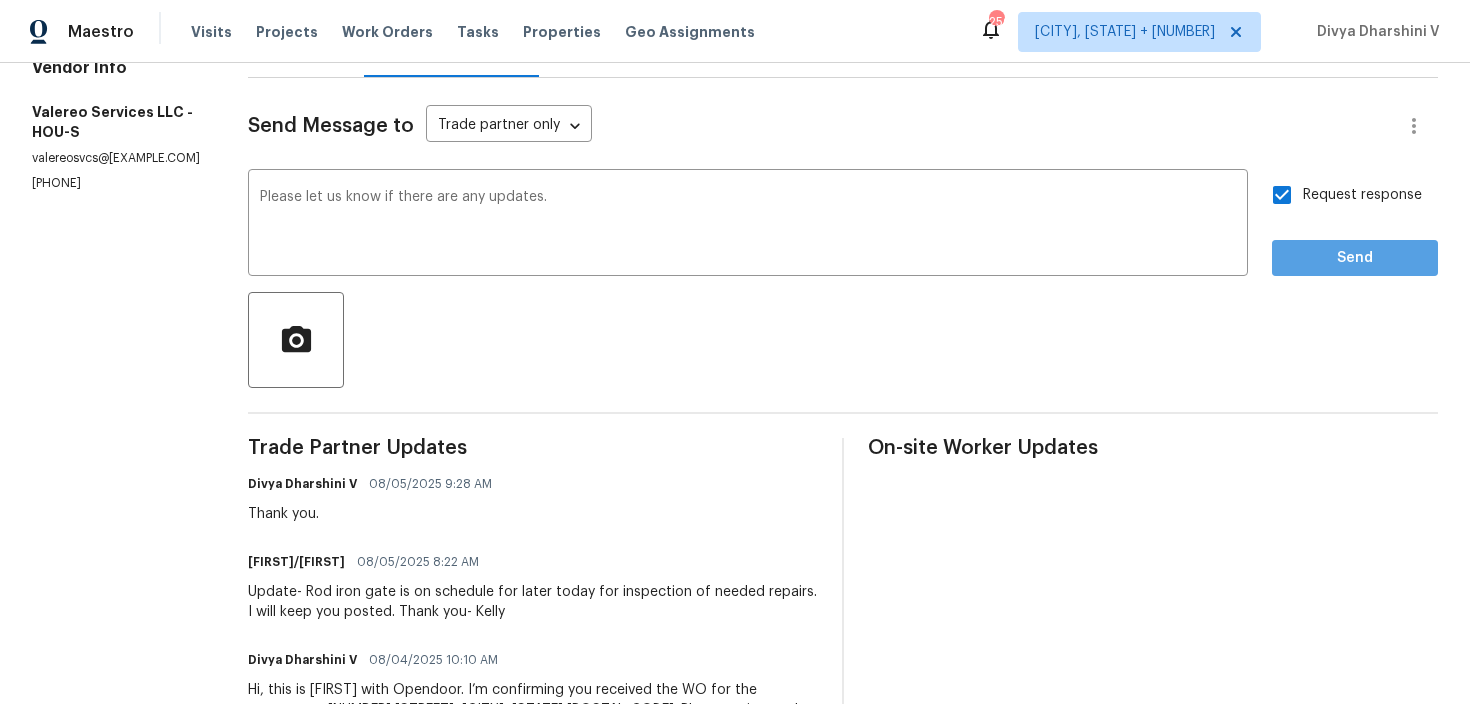 scroll, scrollTop: 43, scrollLeft: 0, axis: vertical 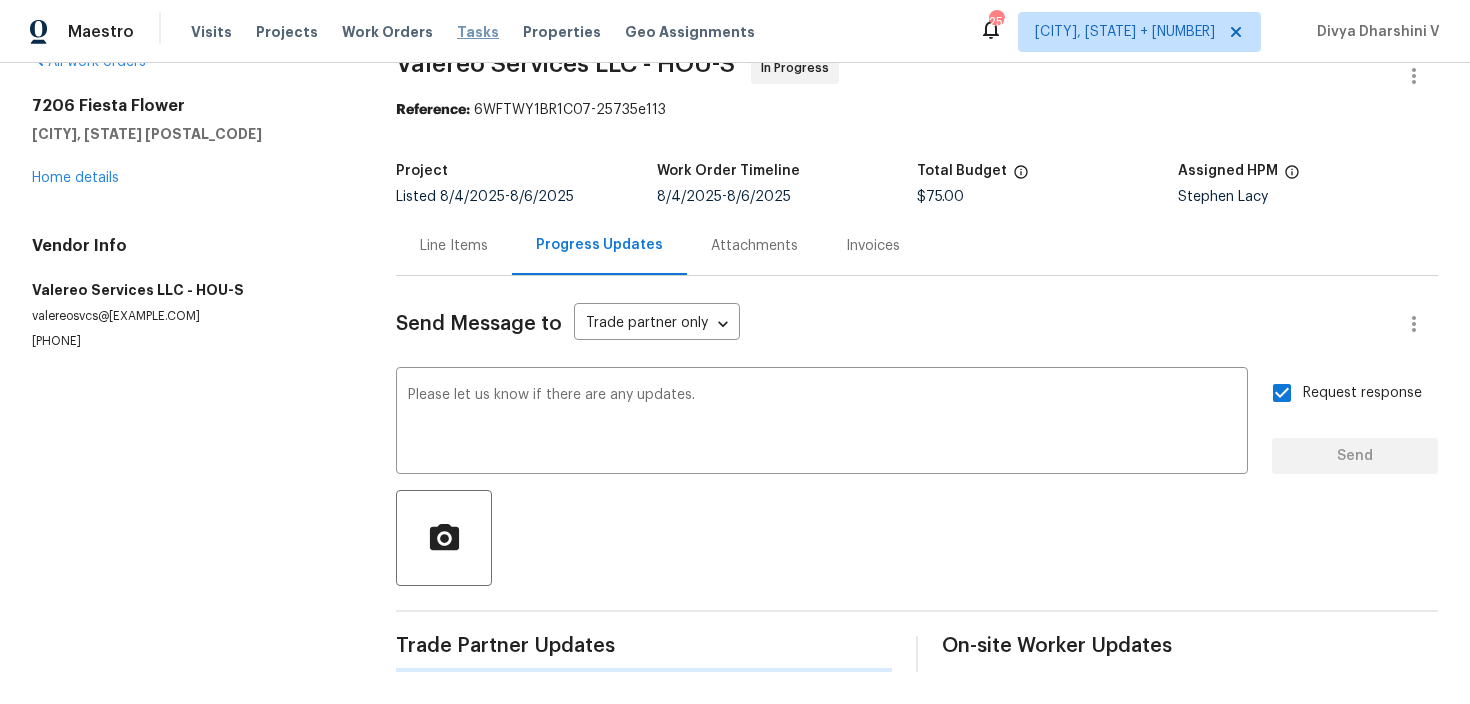 type 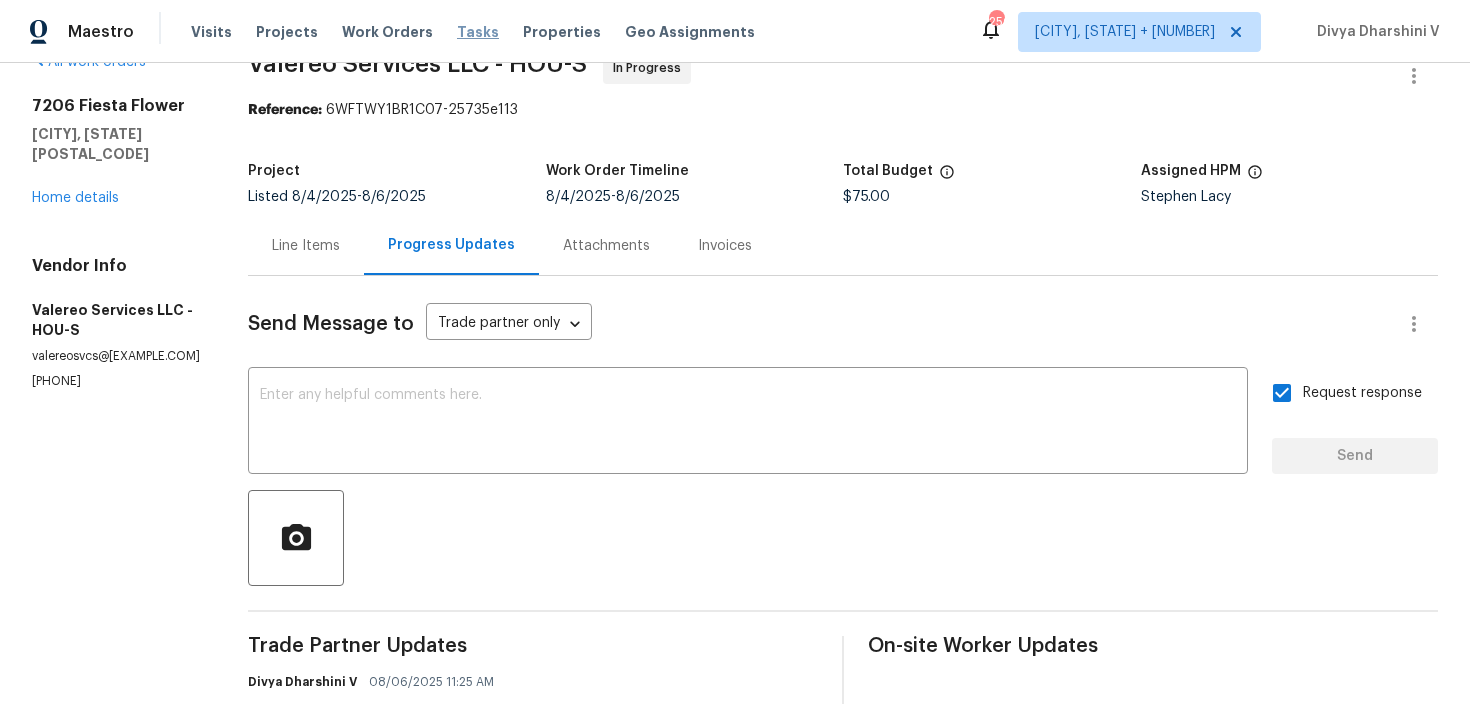 scroll, scrollTop: 241, scrollLeft: 0, axis: vertical 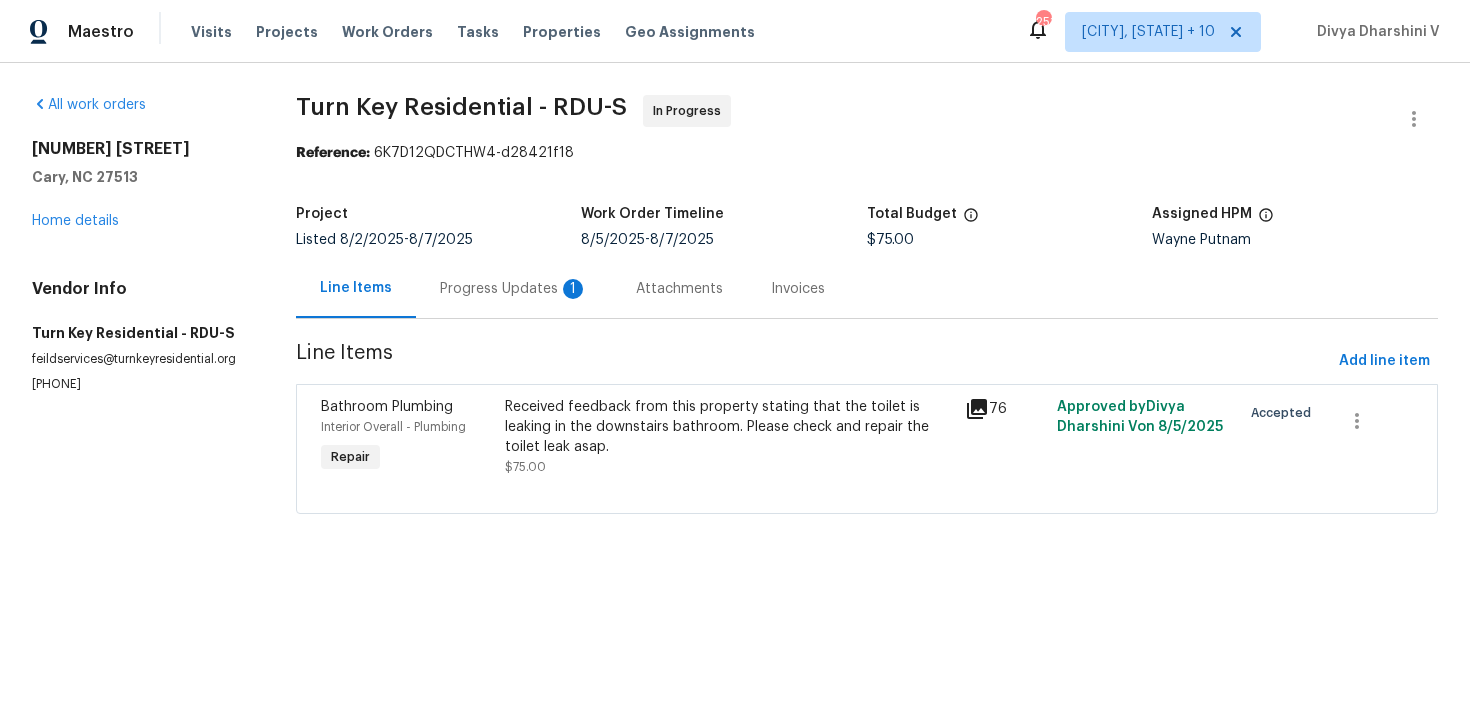 click on "Project" at bounding box center [439, 220] 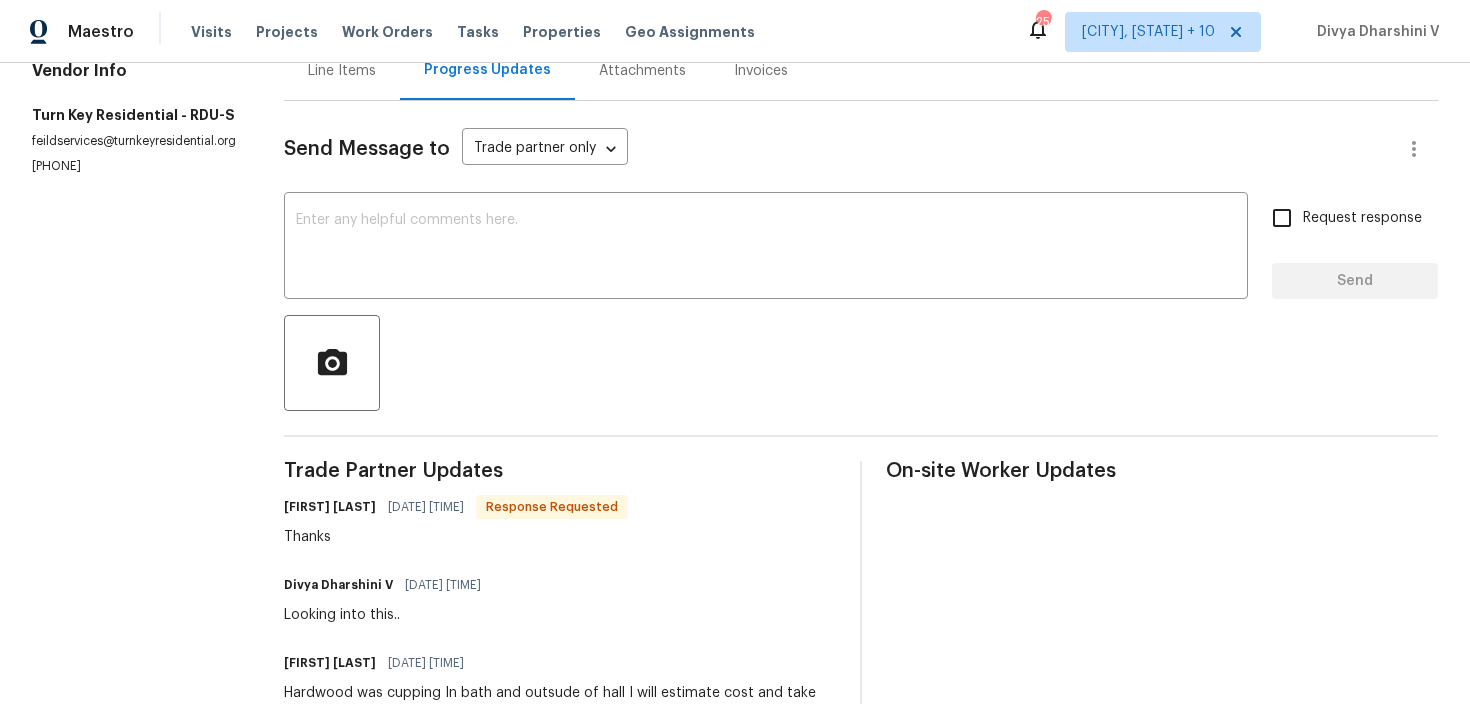 scroll, scrollTop: 0, scrollLeft: 0, axis: both 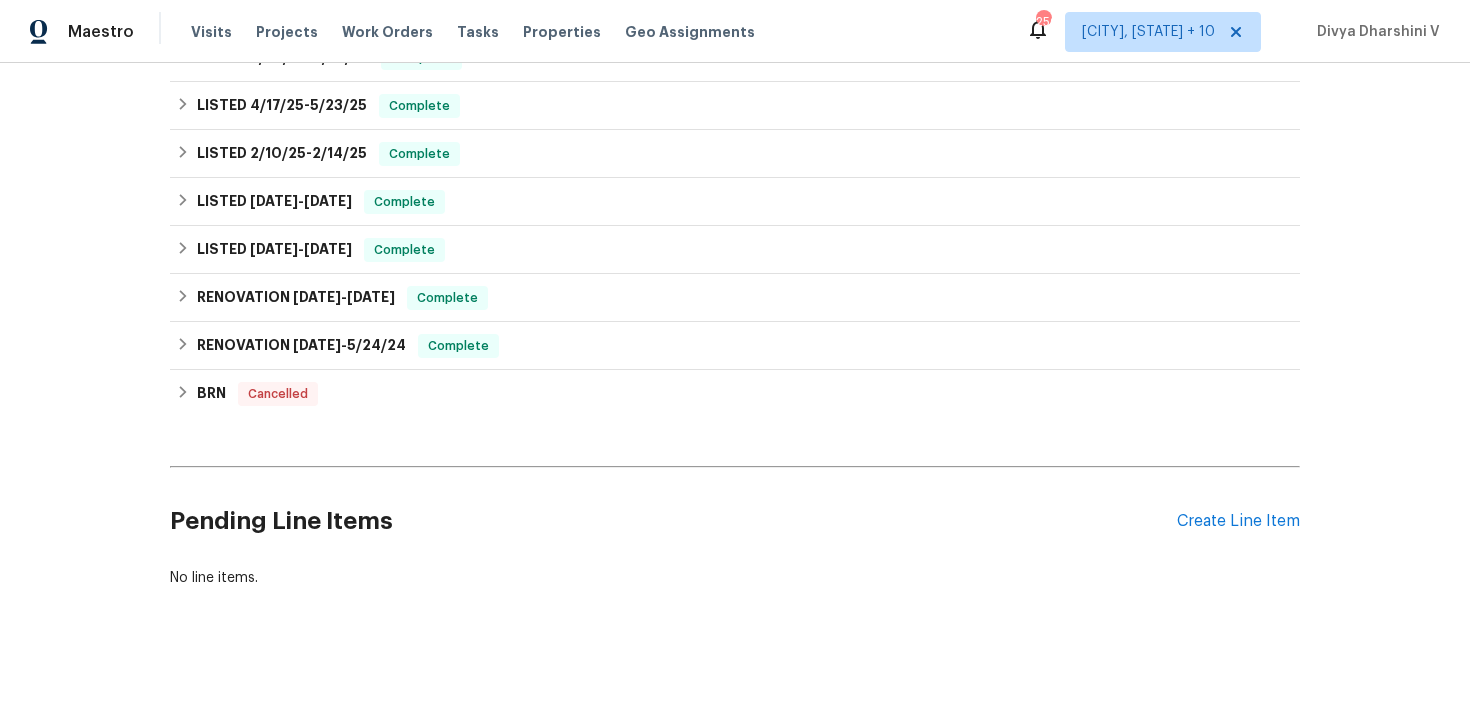 click on "Pending Line Items Create Line Item" at bounding box center (735, 521) 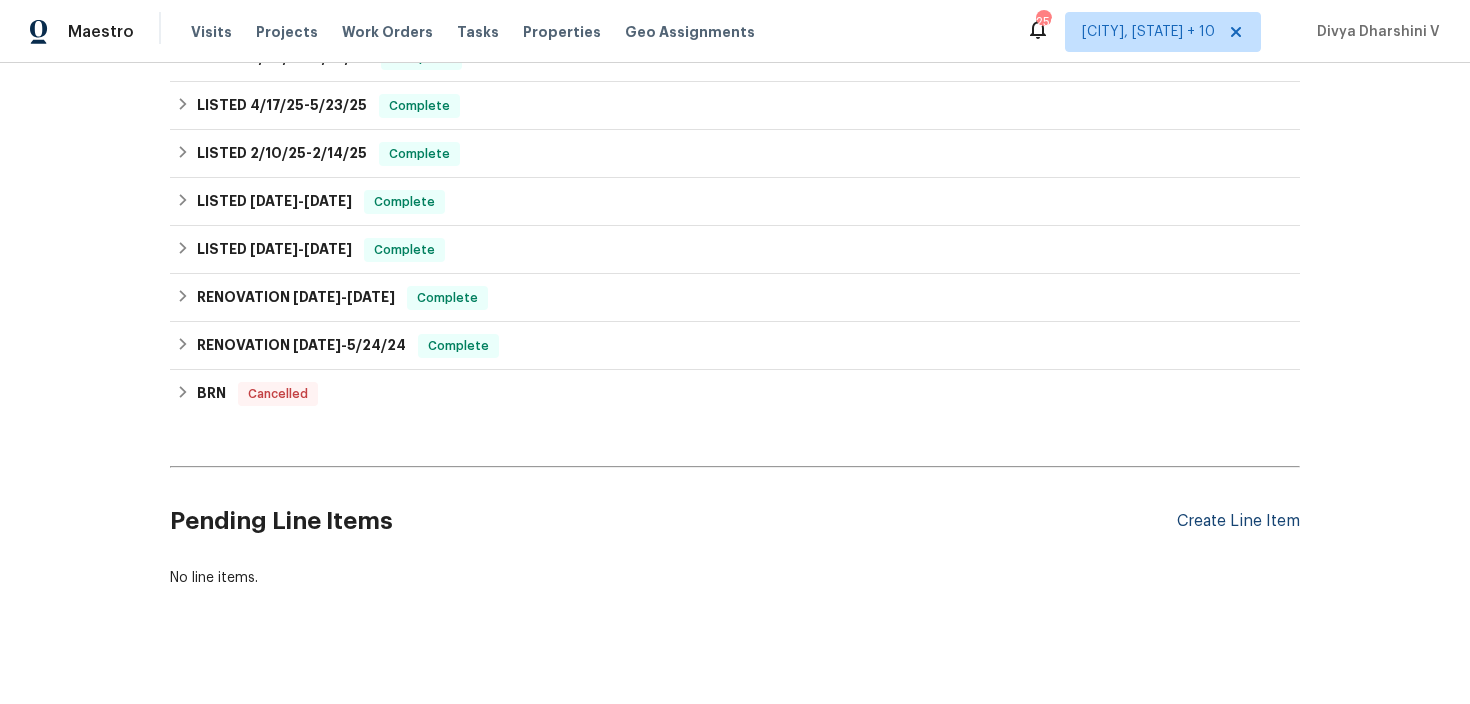 click on "Create Line Item" at bounding box center (1238, 521) 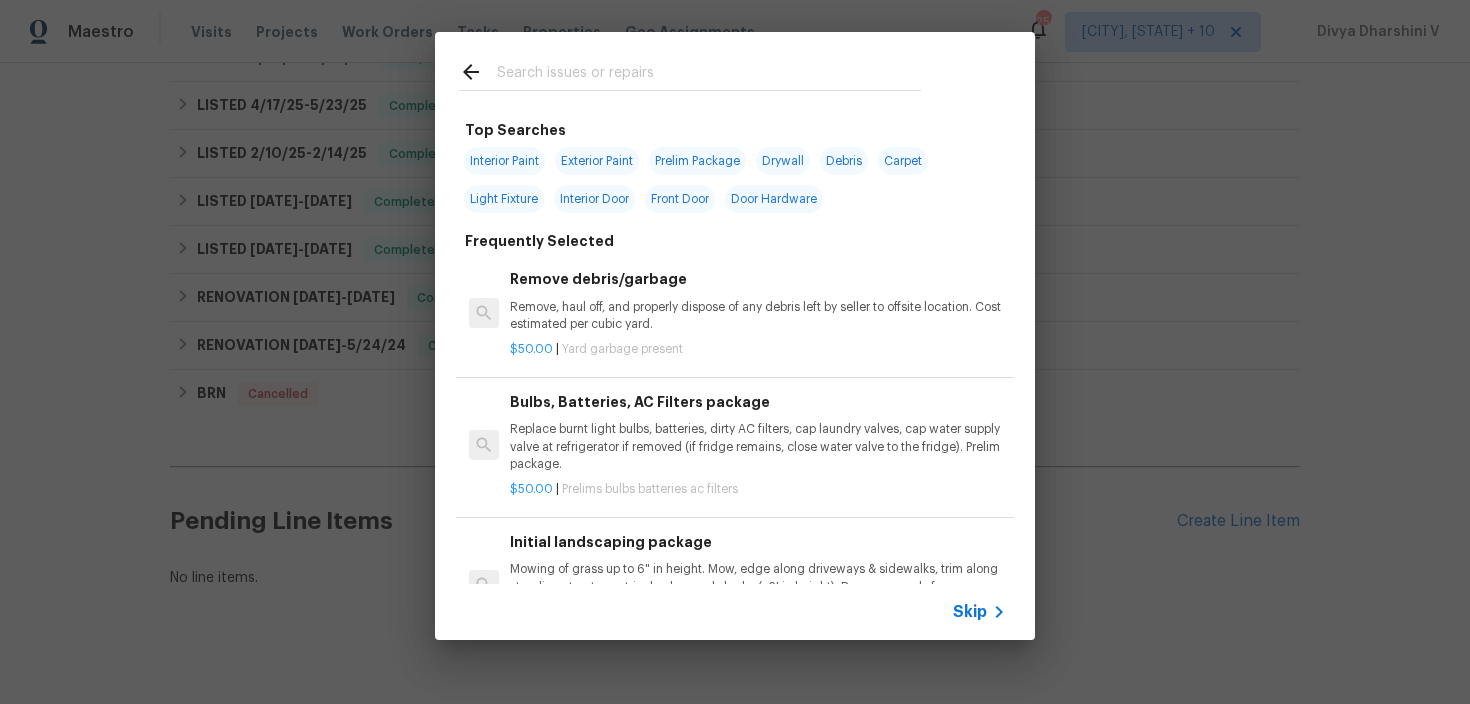 click on "Skip" at bounding box center [970, 612] 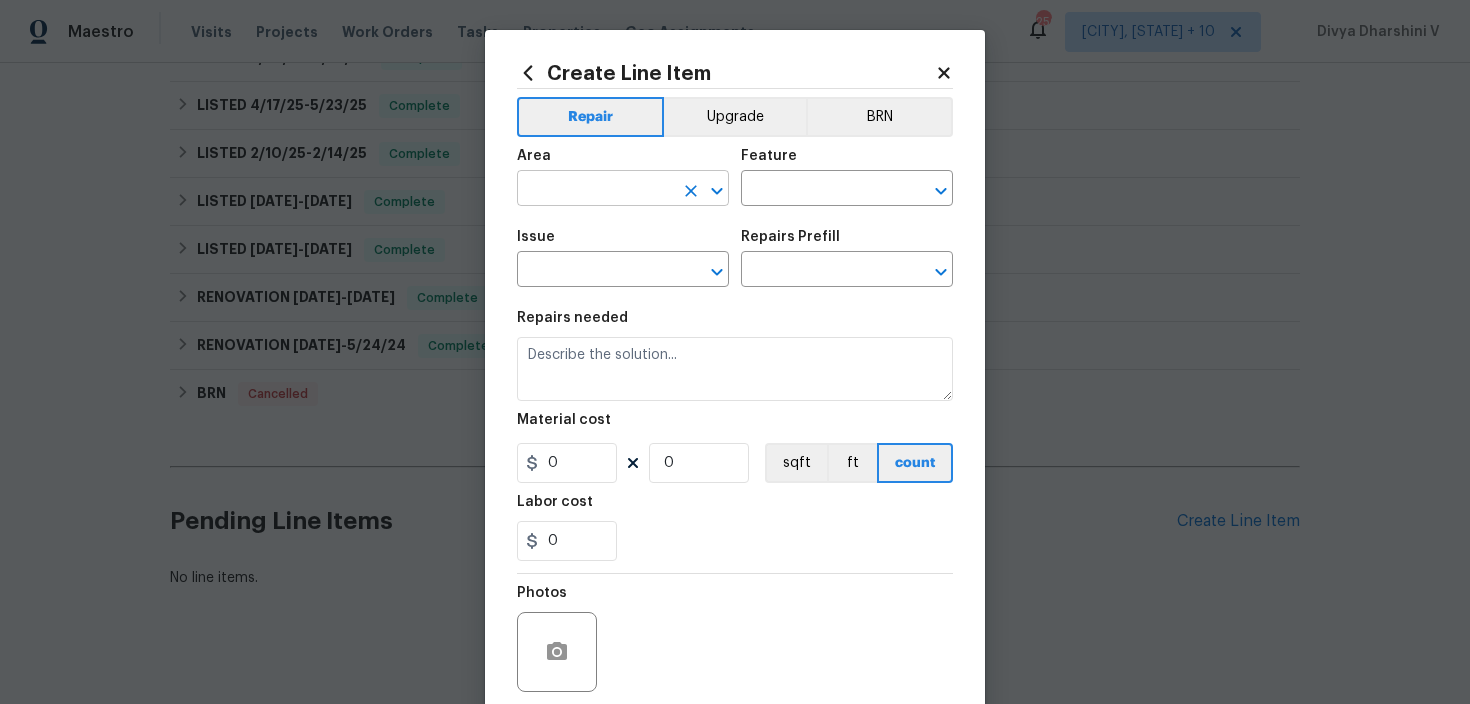 click at bounding box center (595, 190) 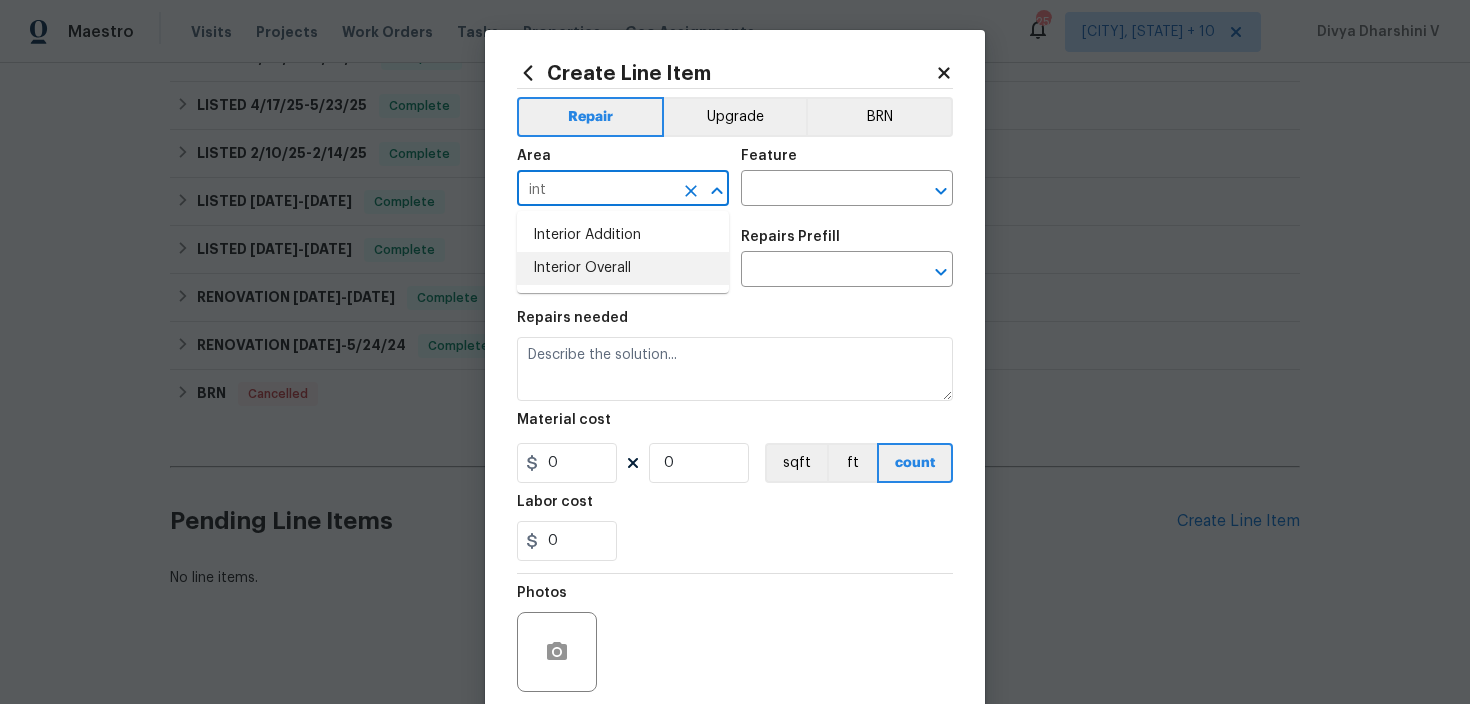click on "Interior Overall" at bounding box center (623, 268) 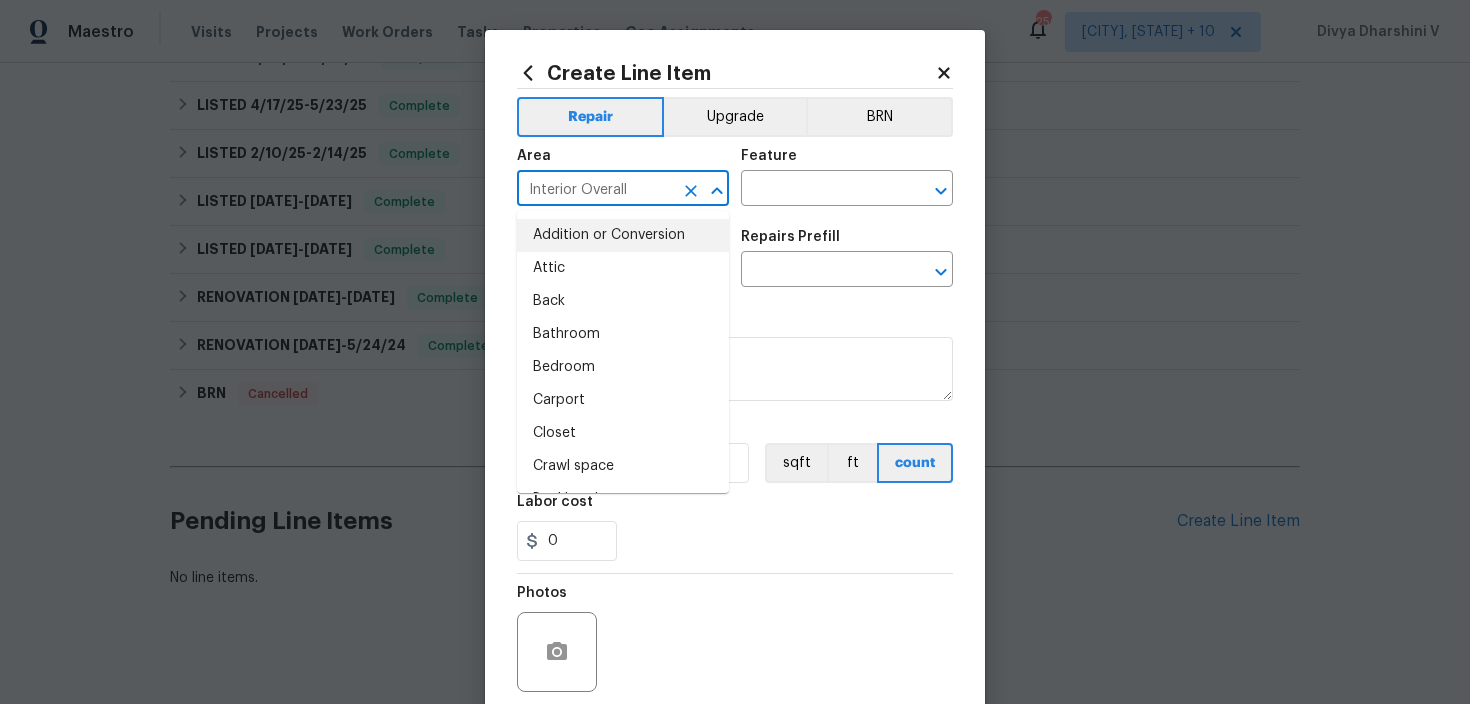 click on "Interior Overall" at bounding box center [595, 190] 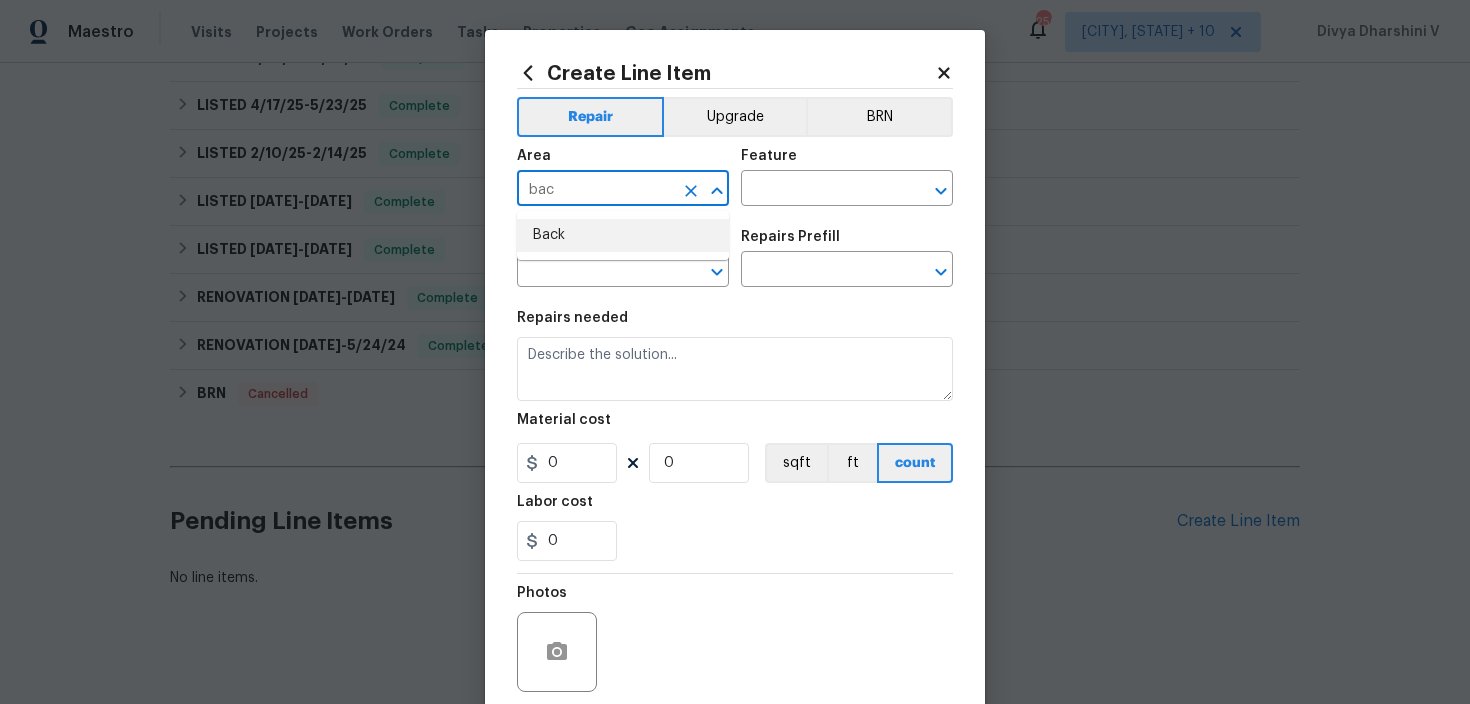 click on "Back" at bounding box center [623, 235] 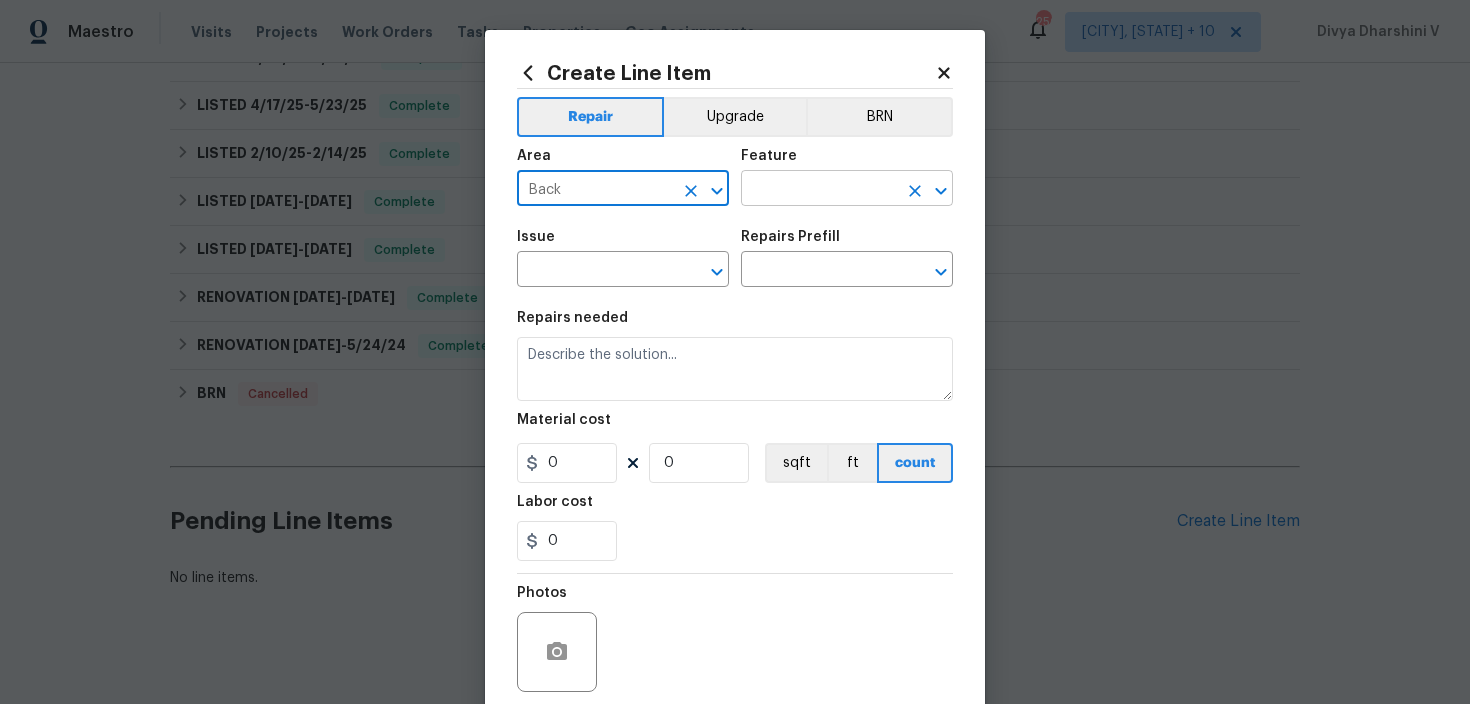 type on "Back" 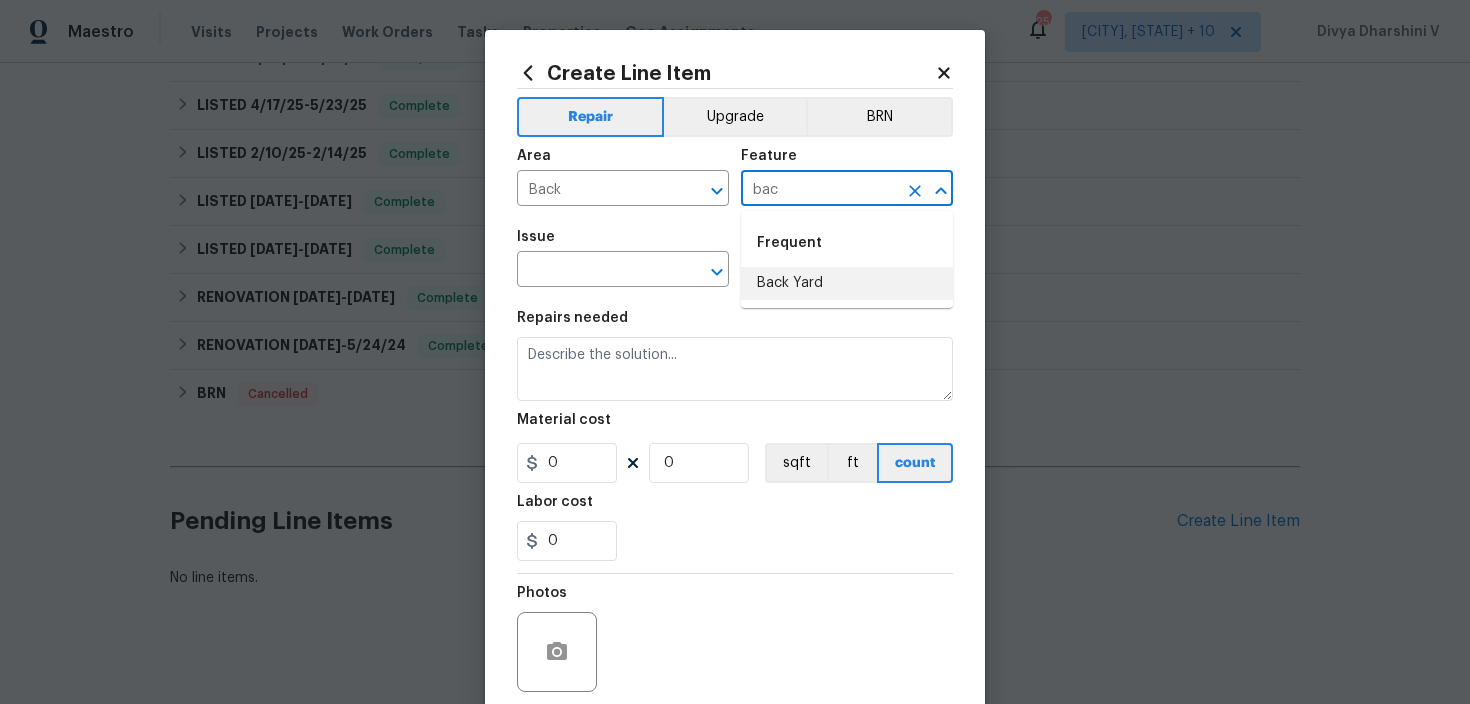 click on "Back Yard" at bounding box center [847, 283] 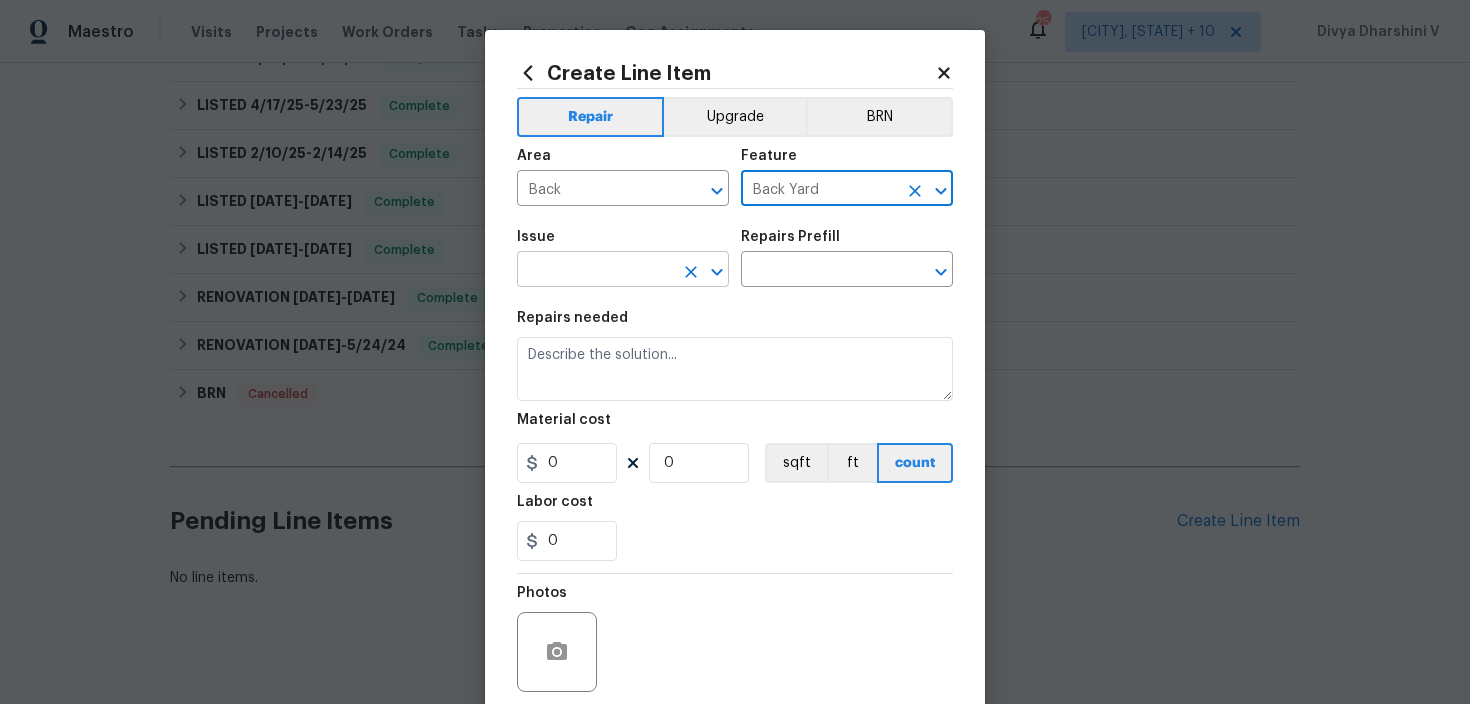 type on "Back Yard" 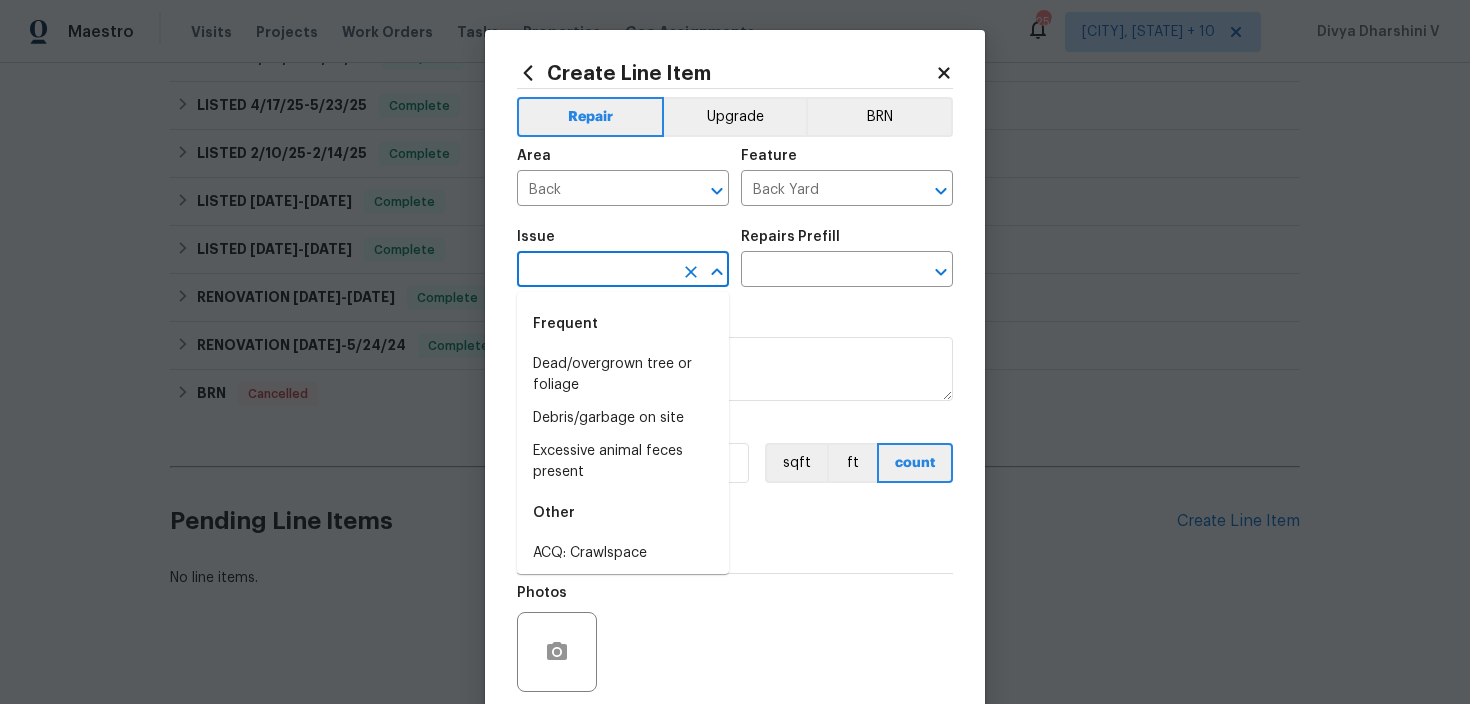 type on "e" 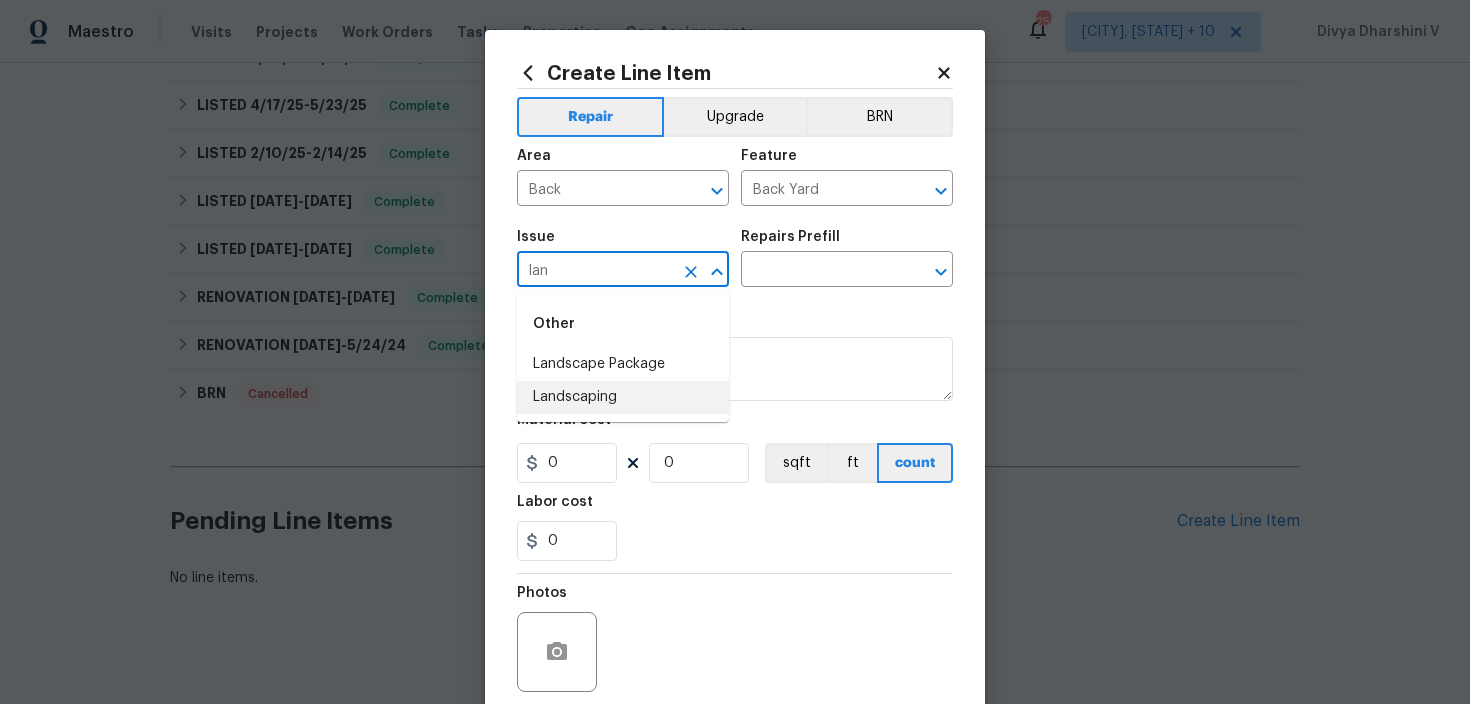 click on "Landscaping" at bounding box center (623, 397) 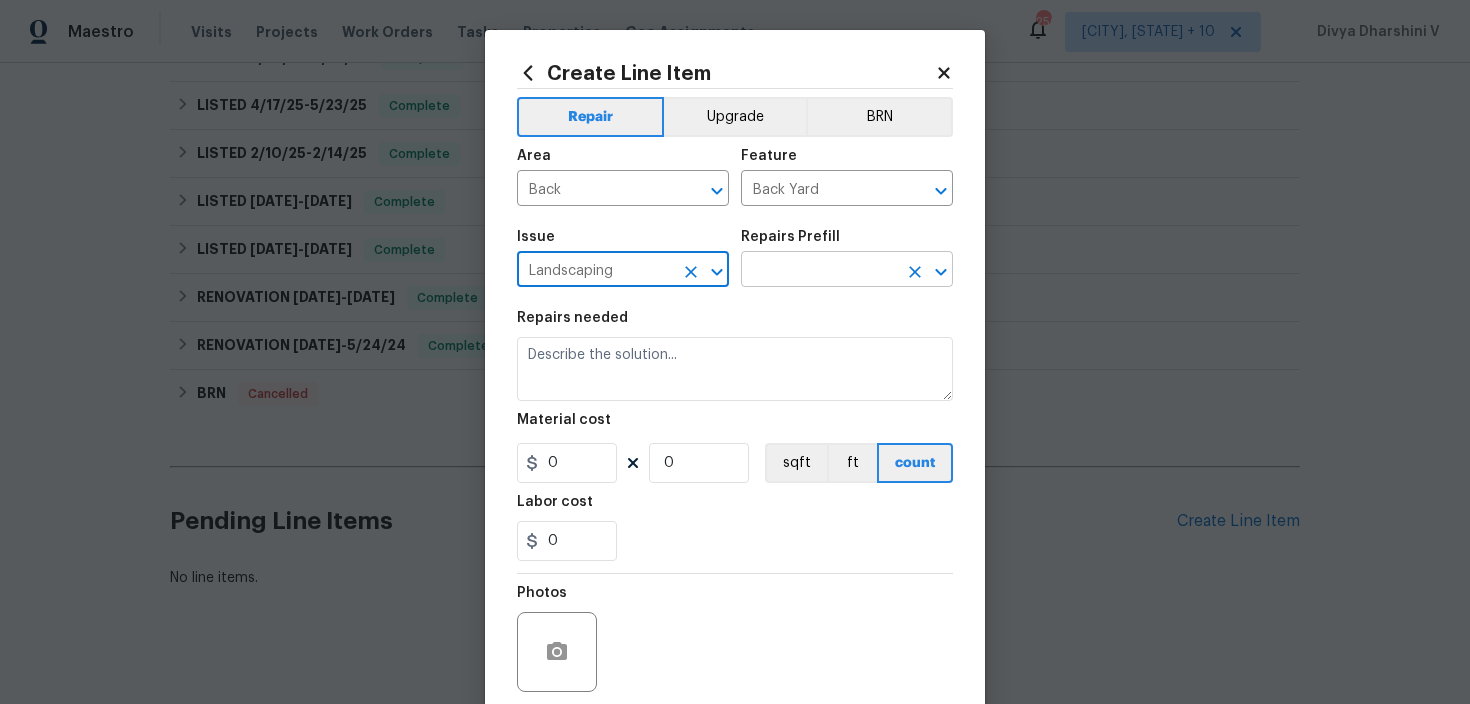 type on "Landscaping" 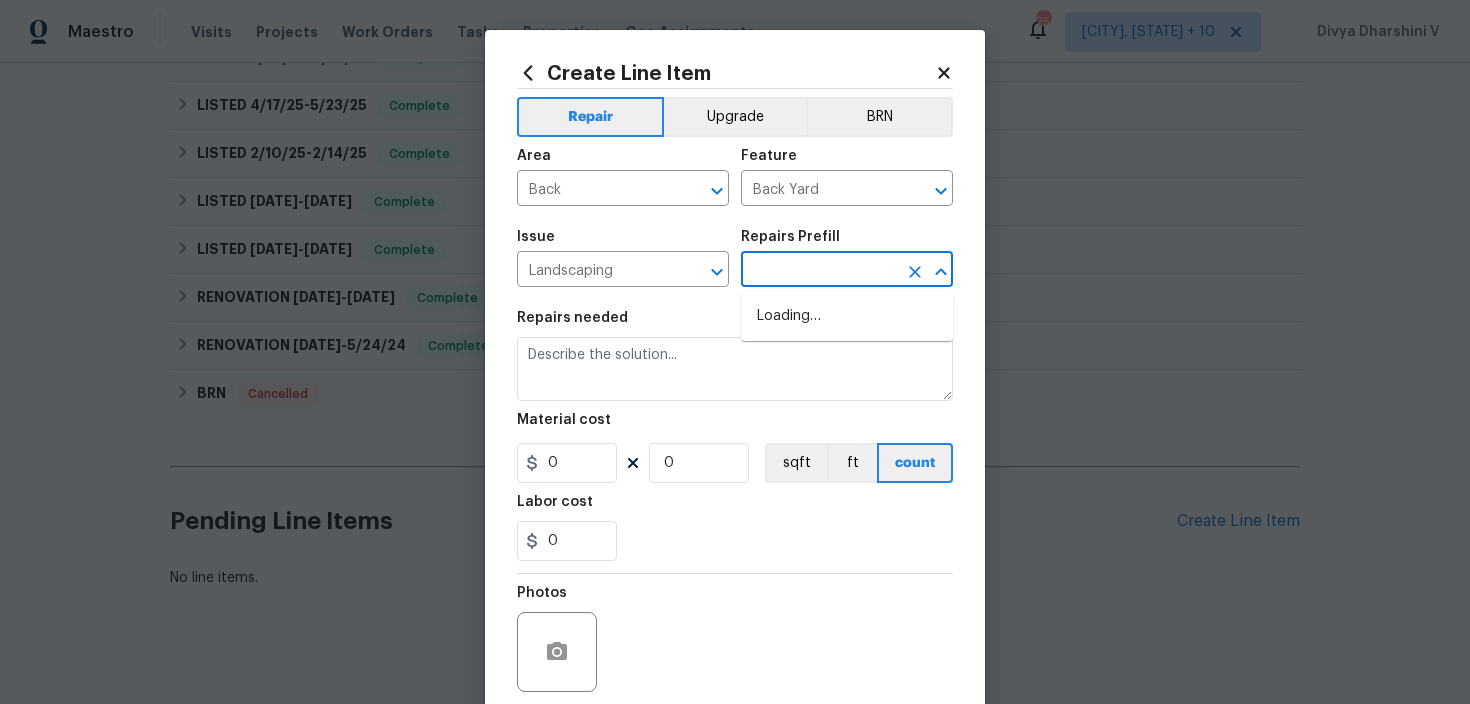 click at bounding box center [819, 271] 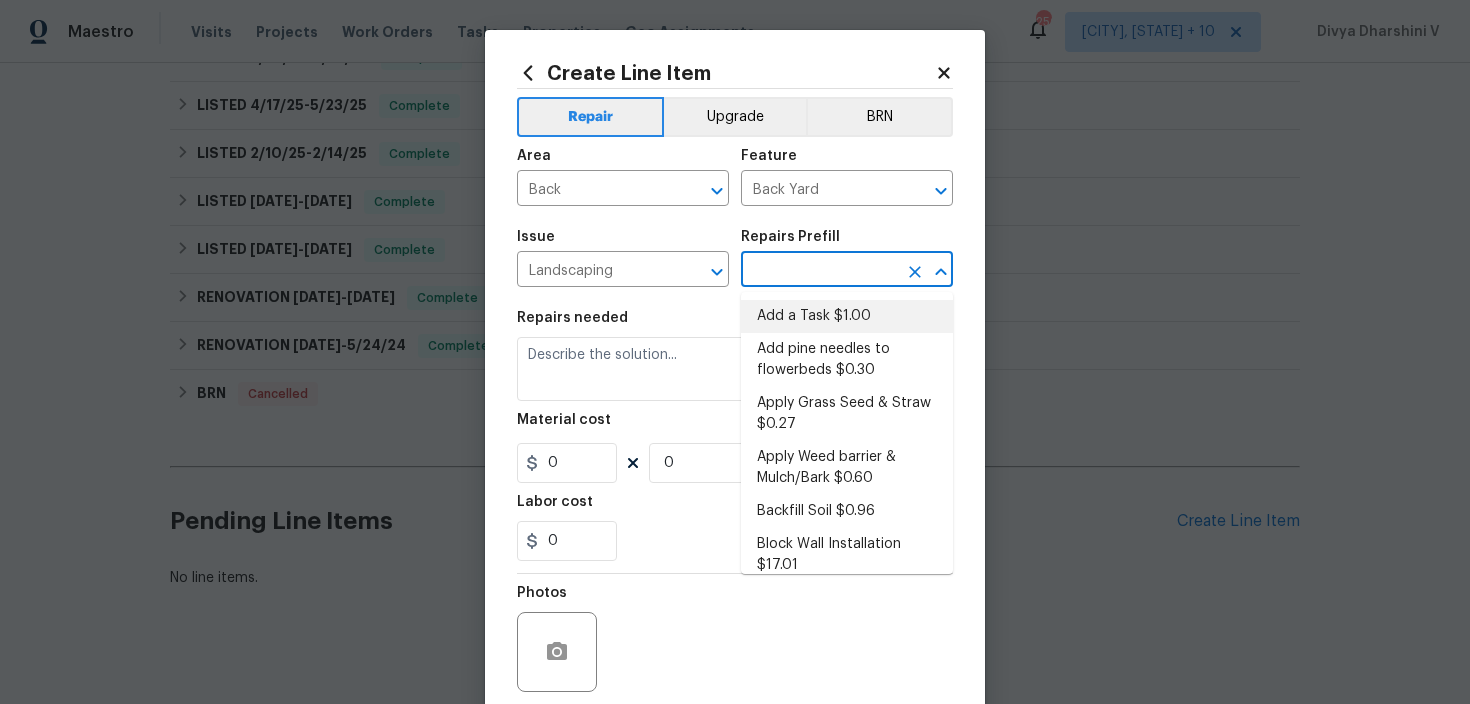 click on "Add a Task $1.00" at bounding box center (847, 316) 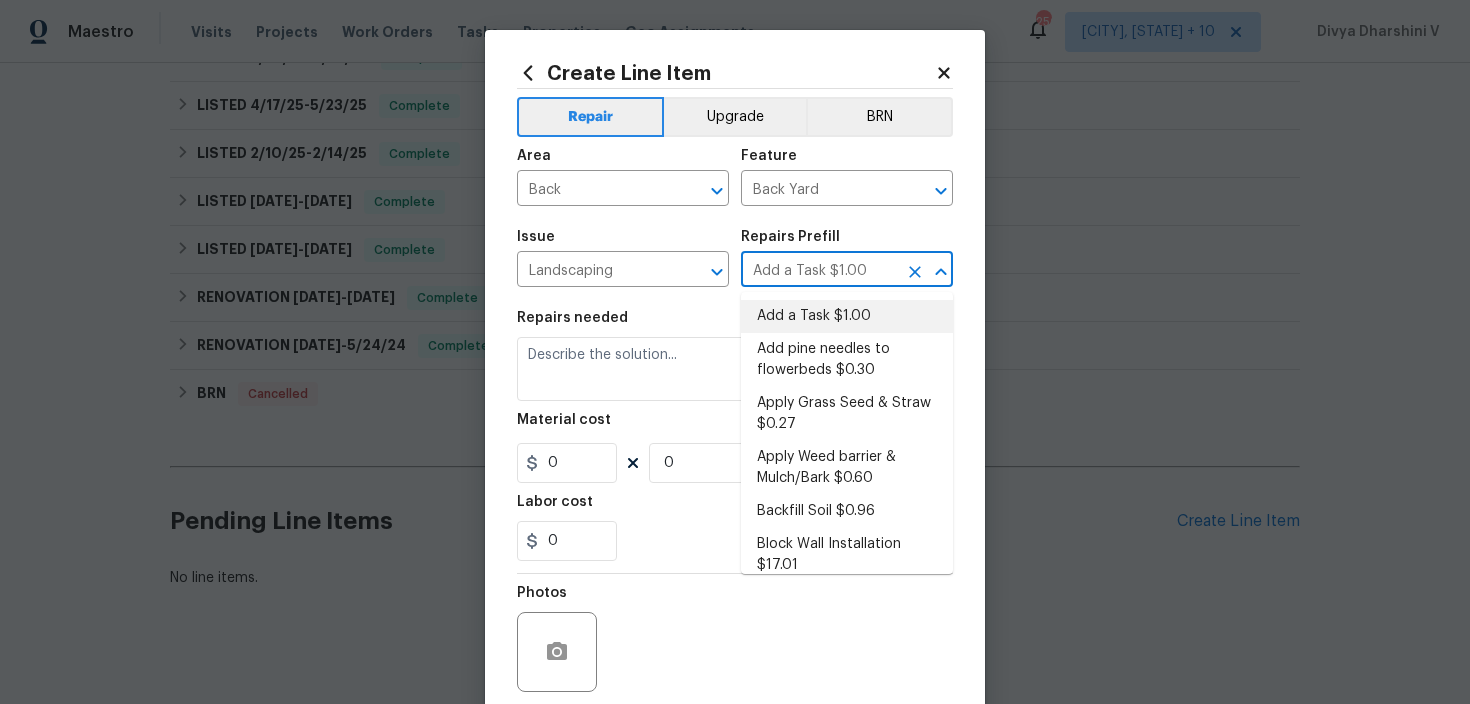 type on "HPM to detail" 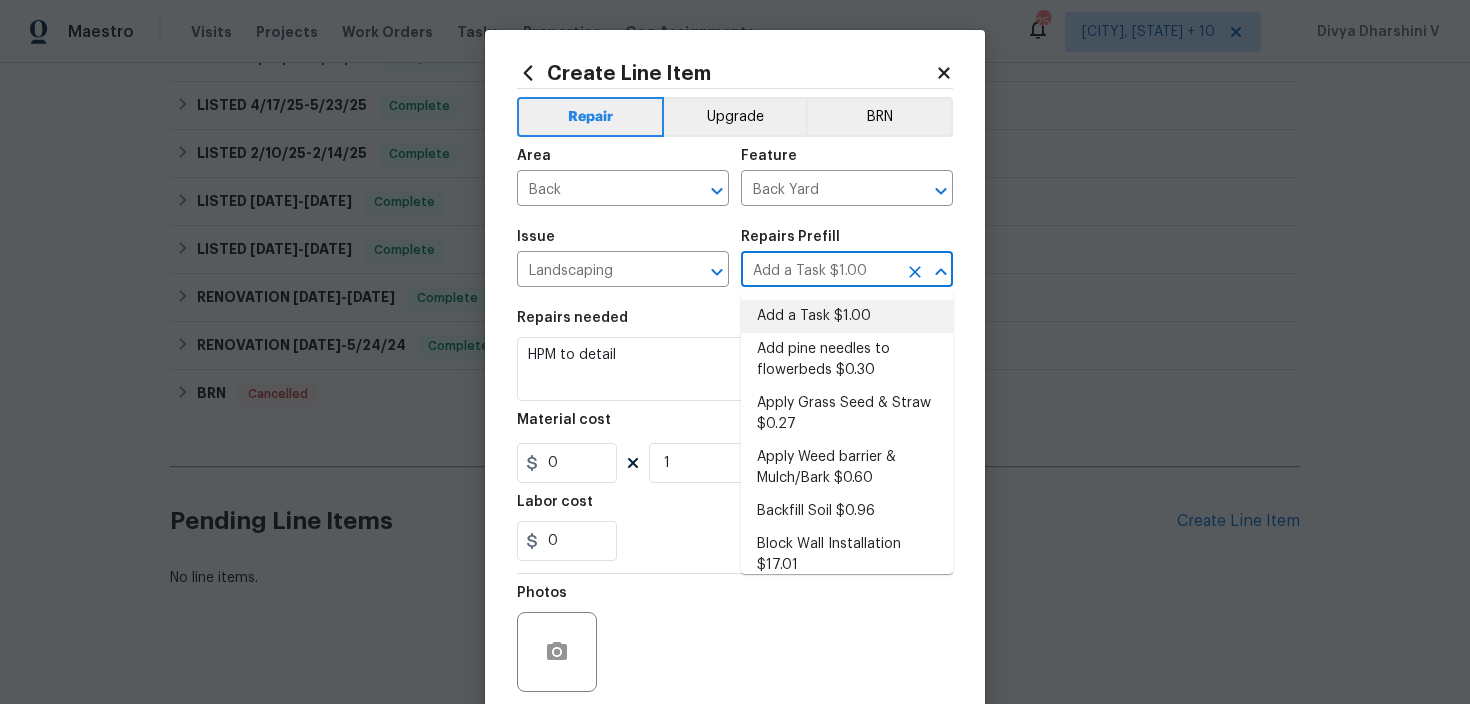 type on "1" 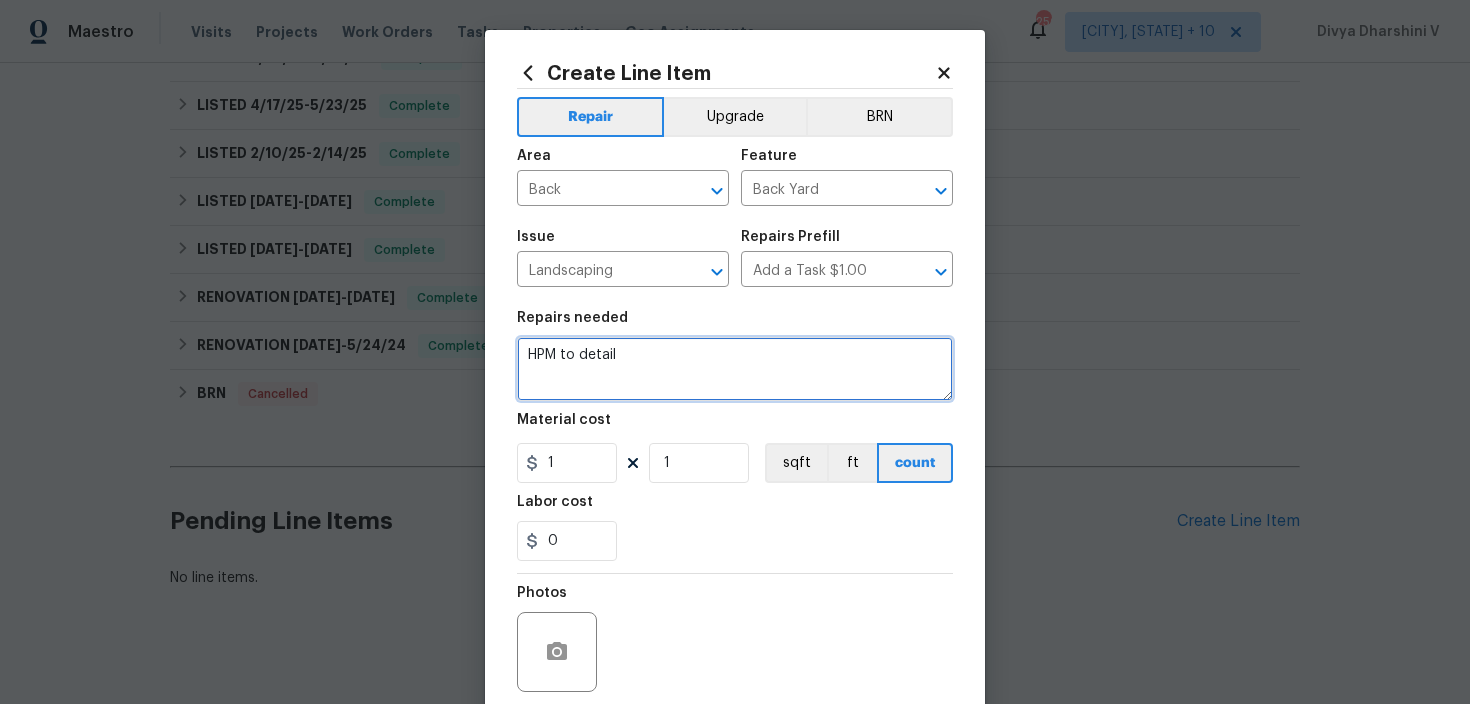 click on "HPM to detail" at bounding box center [735, 369] 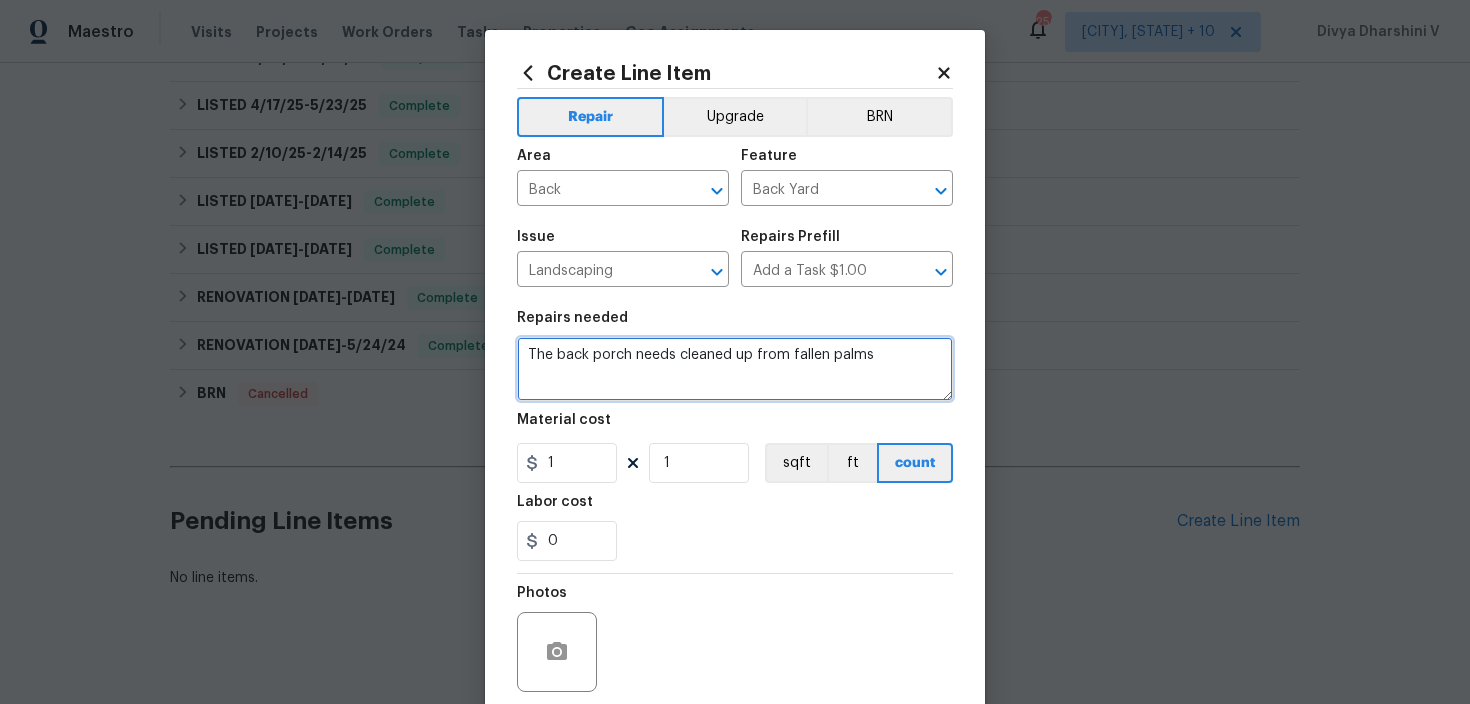 click on "The back porch needs cleaned up from fallen palms" at bounding box center [735, 369] 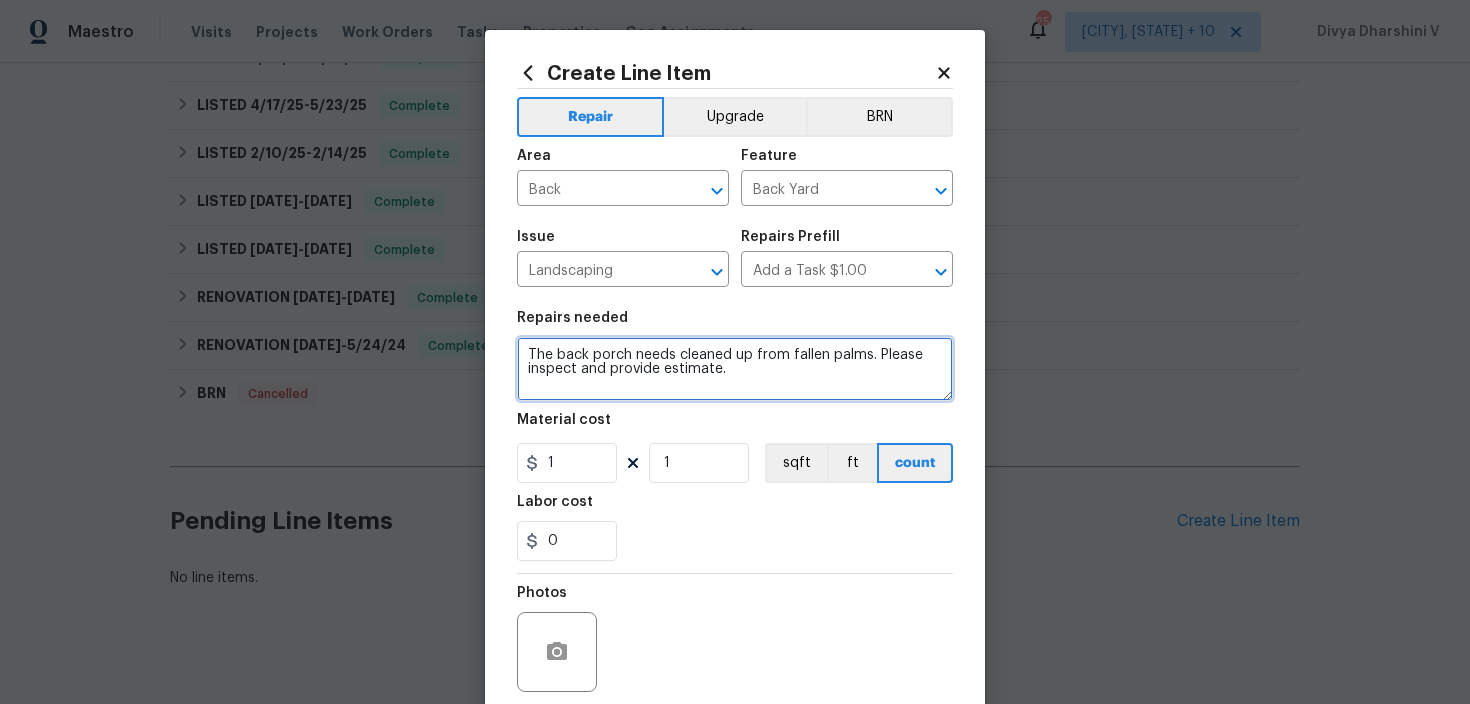 type on "The back porch needs cleaned up from fallen palms. Please inspect and provide estimate." 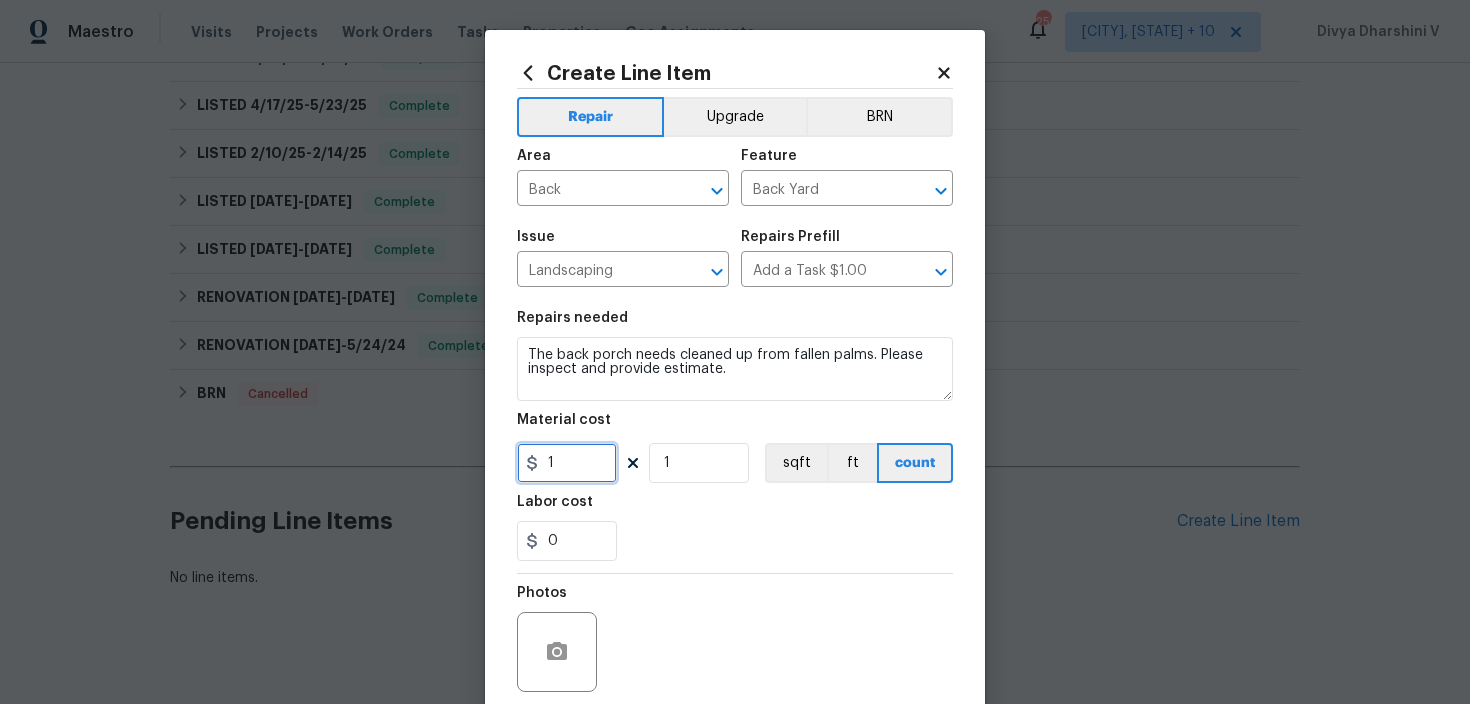click on "1" at bounding box center [567, 463] 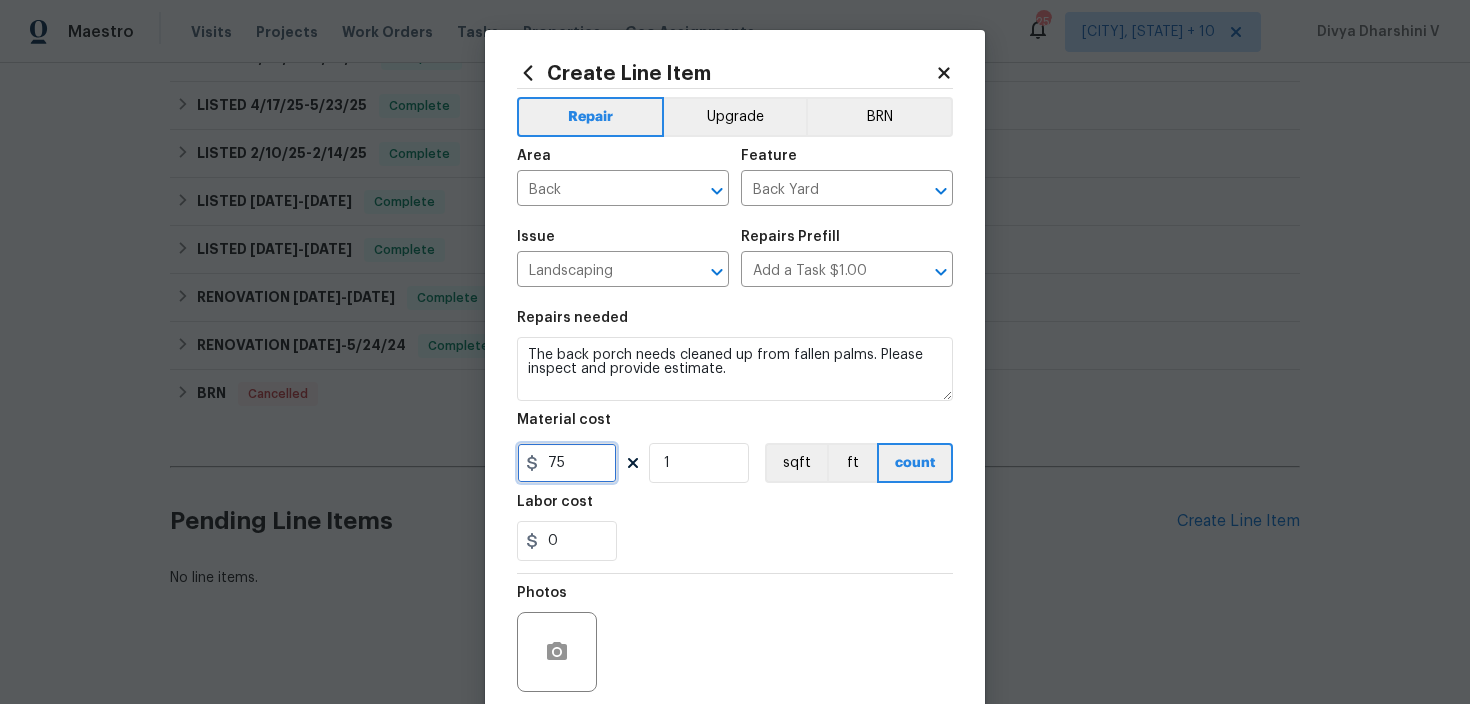 type on "75" 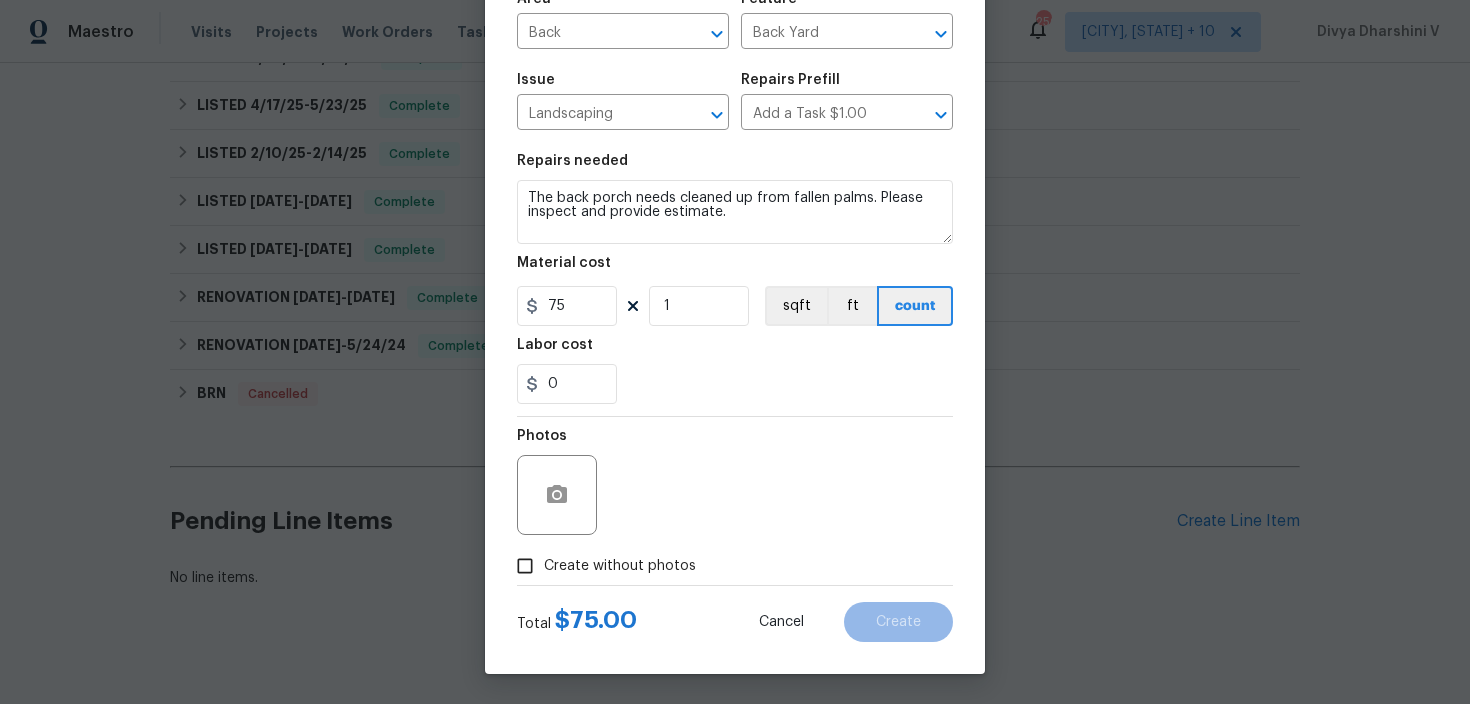 click on "Total   $ 75.00 Cancel Create" at bounding box center [735, 614] 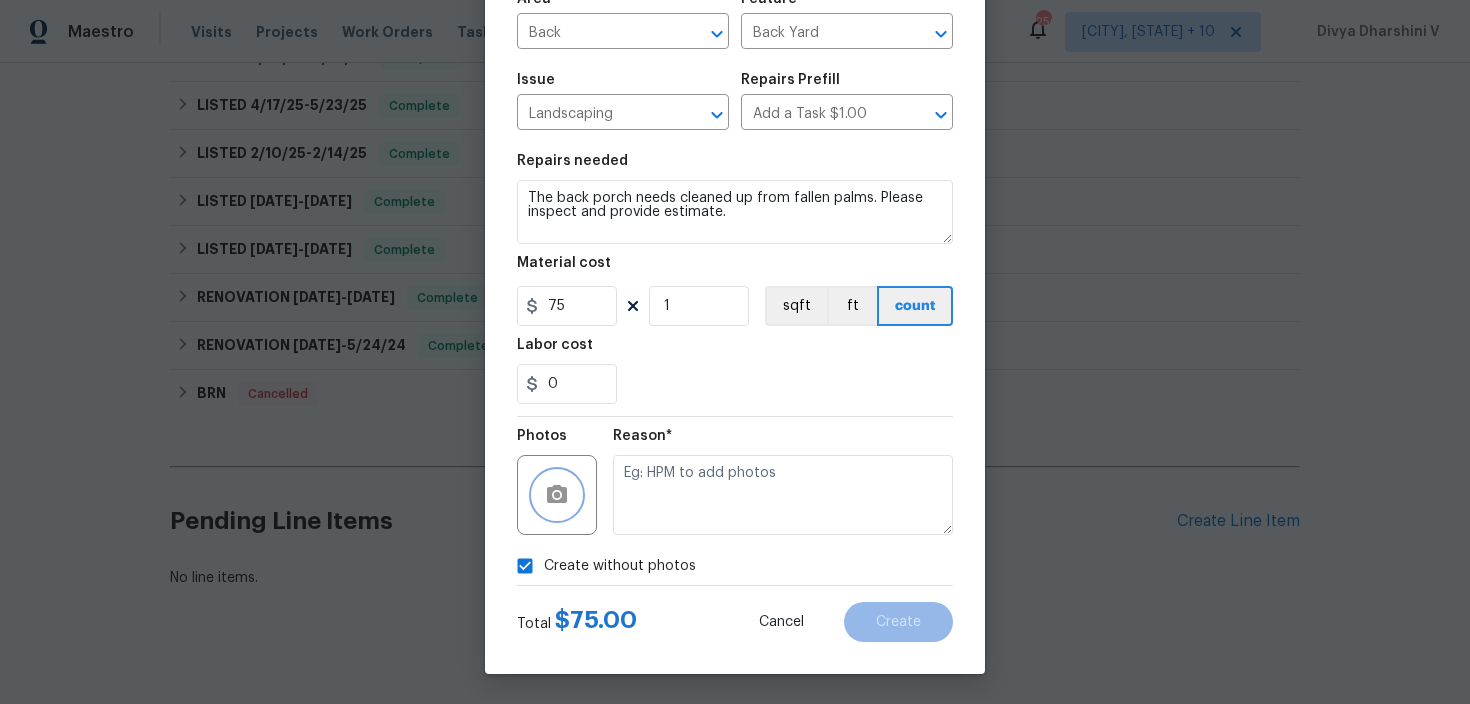 click at bounding box center [557, 495] 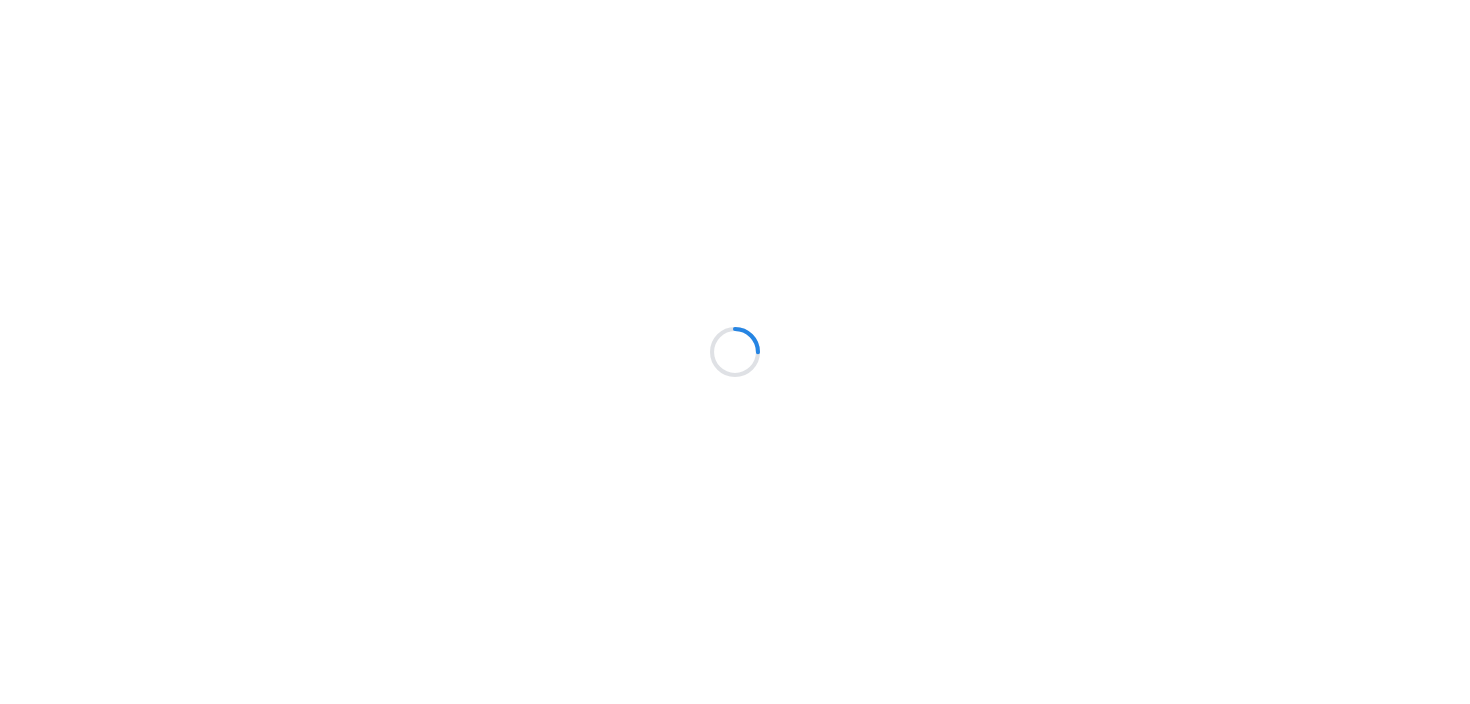 scroll, scrollTop: 0, scrollLeft: 0, axis: both 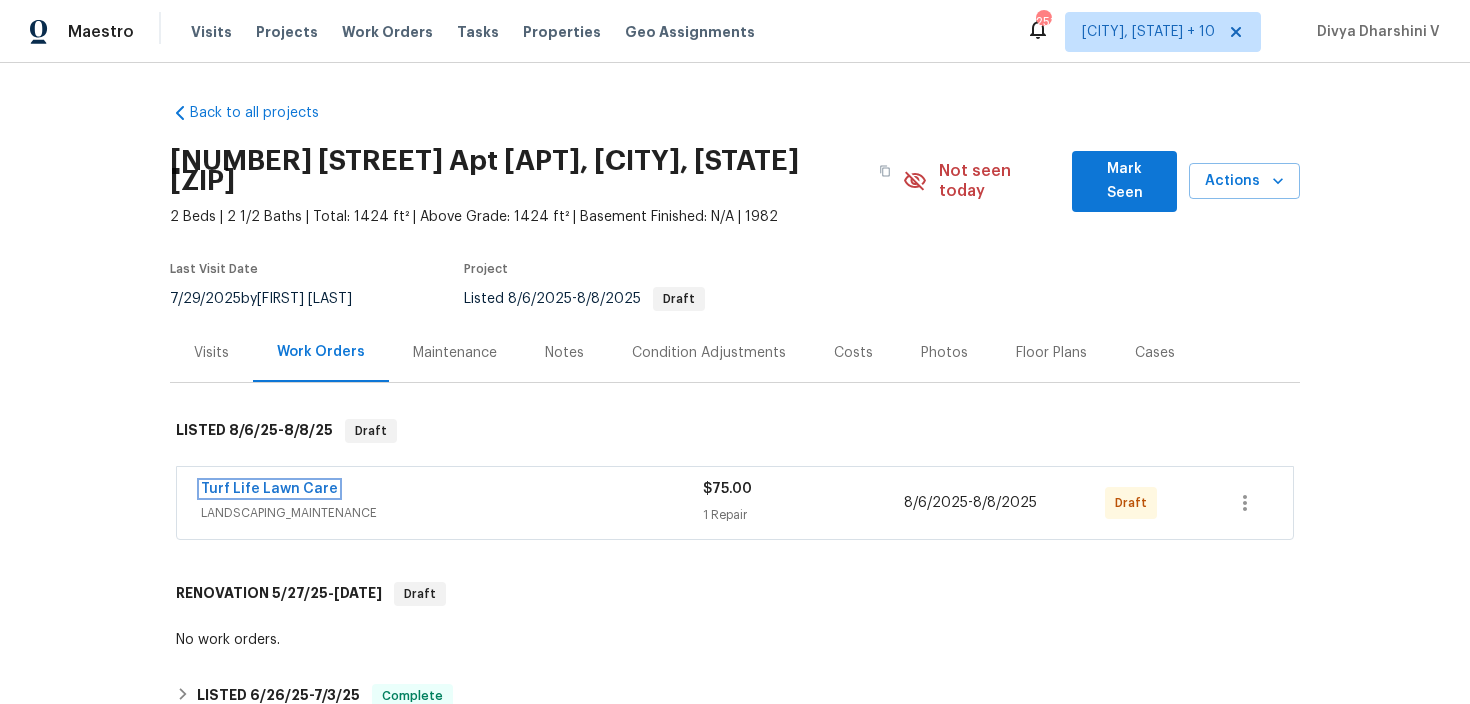 click on "Turf Life Lawn Care" at bounding box center [269, 489] 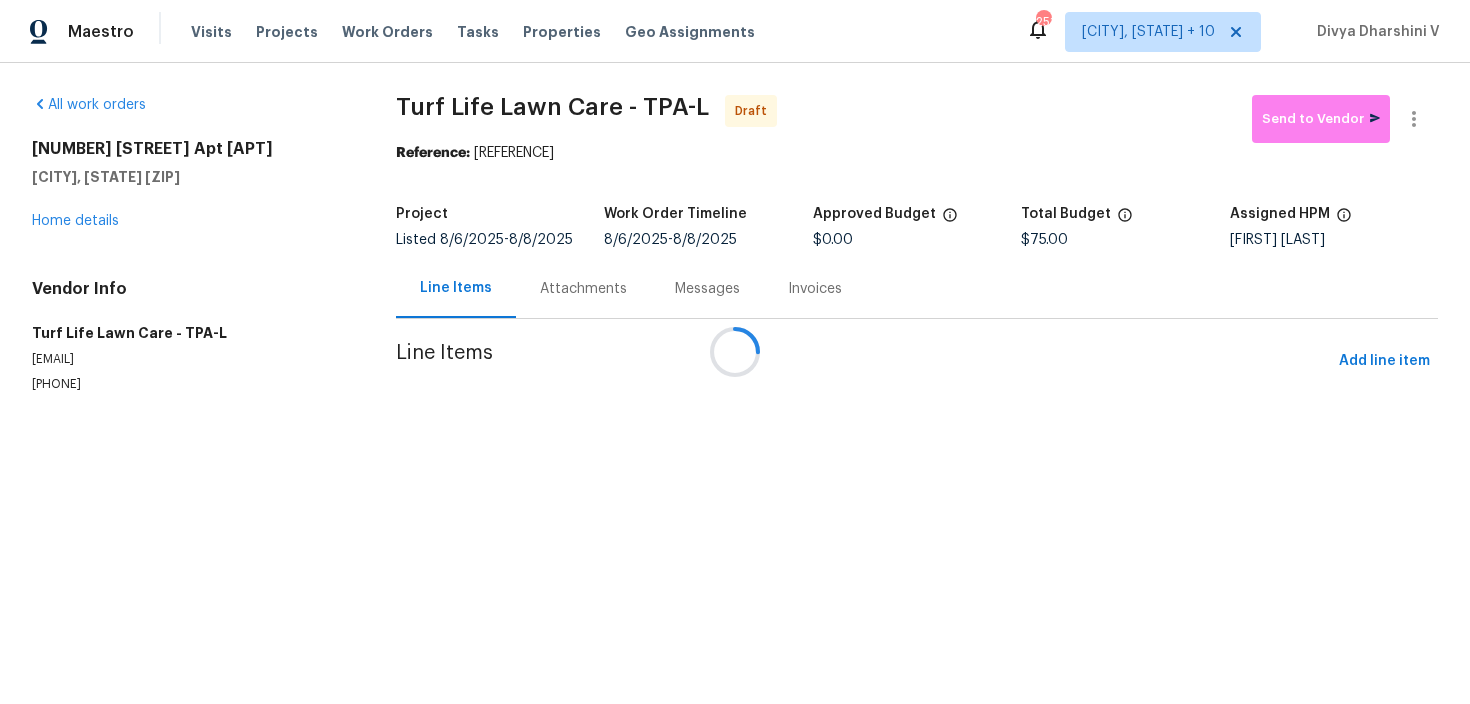 click at bounding box center [735, 352] 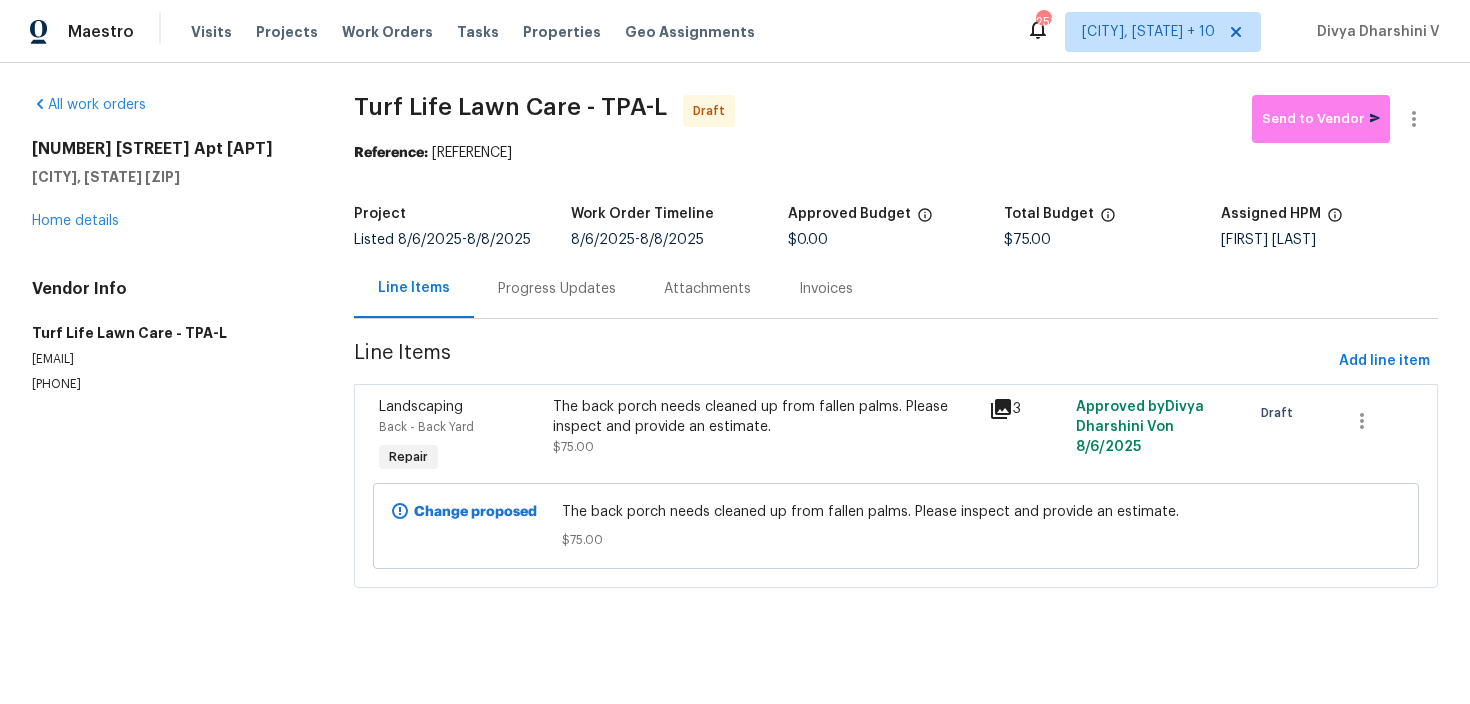 click on "Progress Updates" at bounding box center [557, 288] 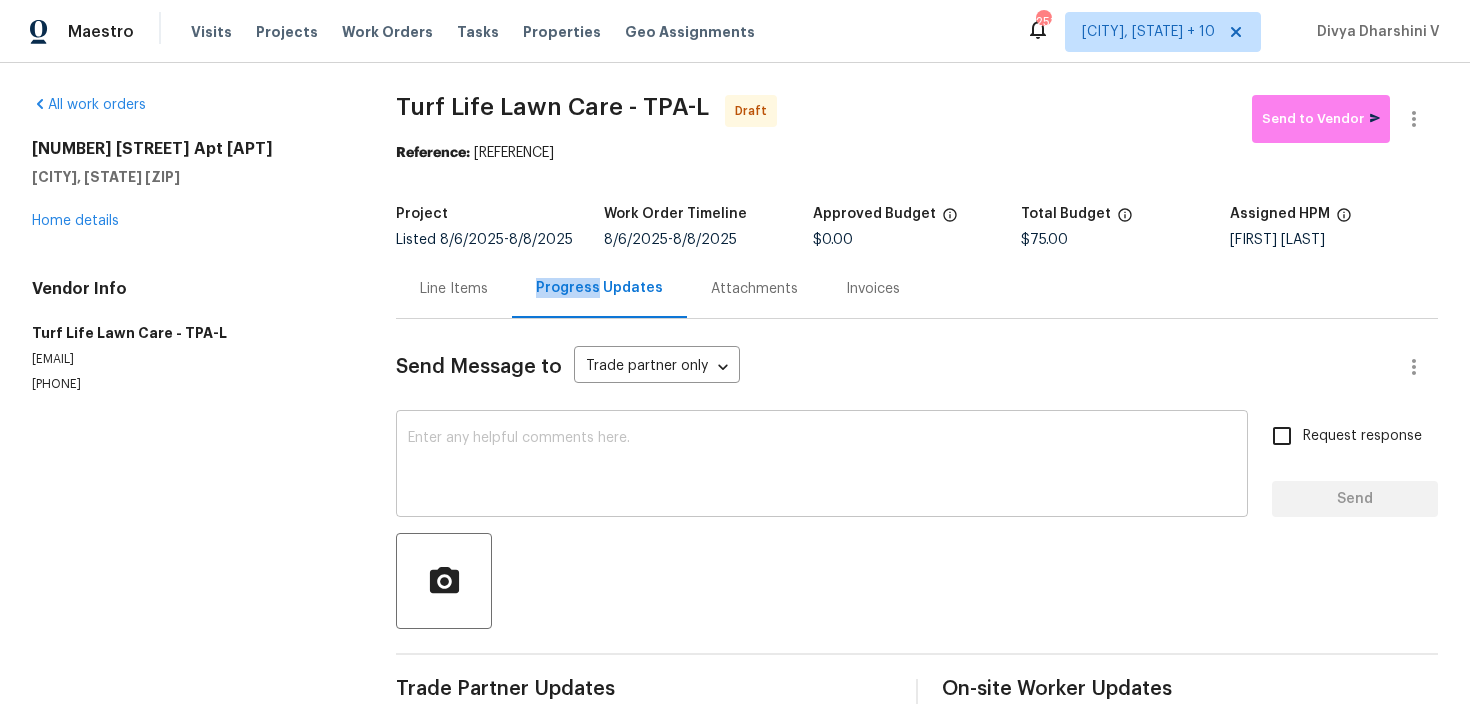 click at bounding box center (822, 466) 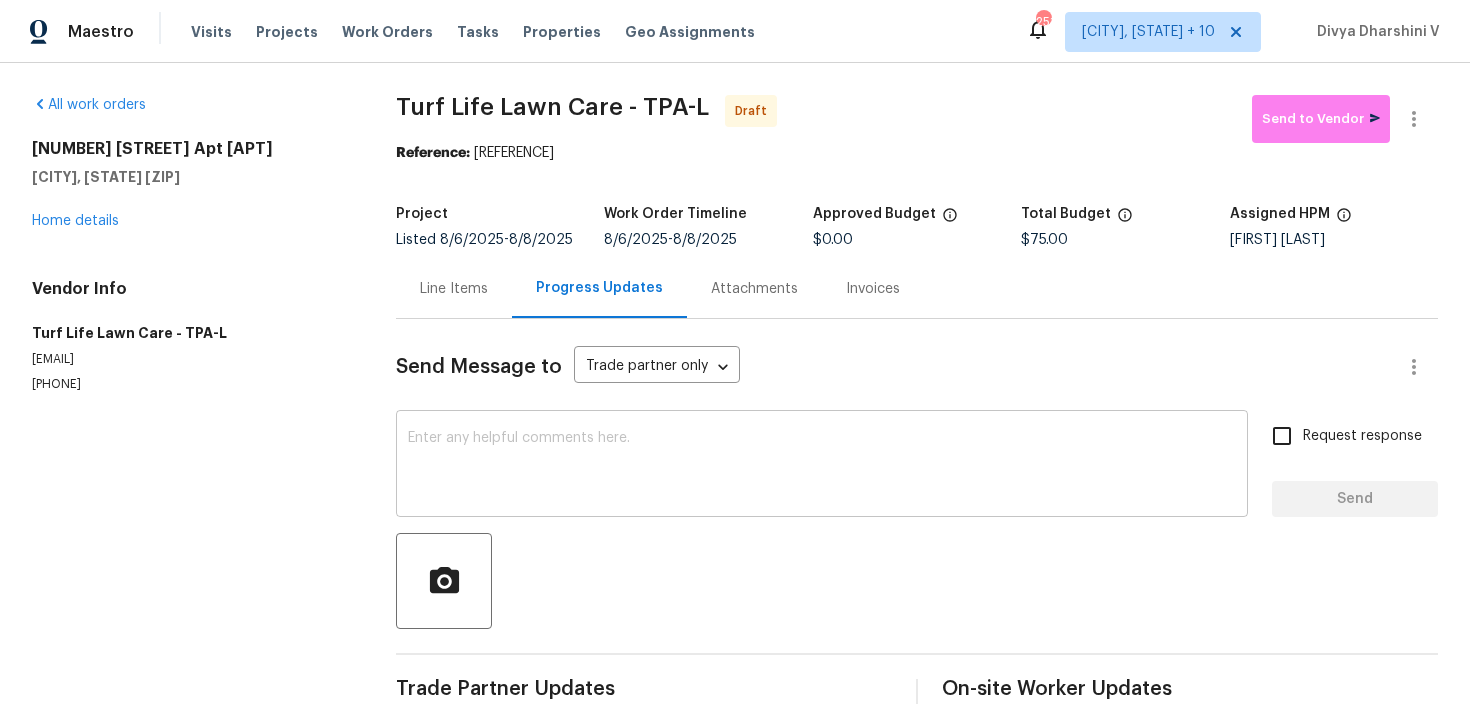 paste on "Hi, this is [PERSON] with Opendoor. I’m confirming you received the WO for the property at . Please review and accept the WO within 24 hours and provide a schedule date. Please disregard the contact information for the HPM included in the WO. Our Centralised LWO Team is responsible for Listed WOs." 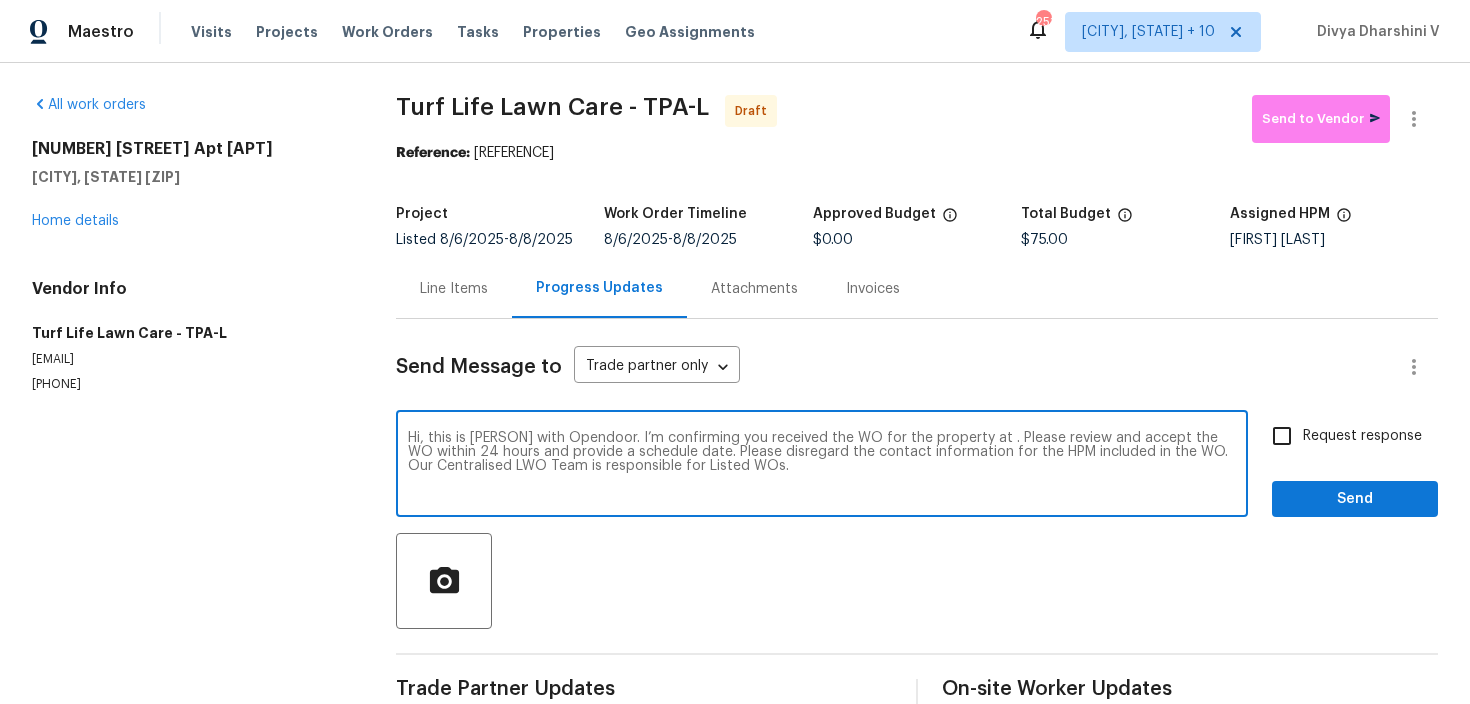 click on "Hi, this is [PERSON] with Opendoor. I’m confirming you received the WO for the property at . Please review and accept the WO within 24 hours and provide a schedule date. Please disregard the contact information for the HPM included in the WO. Our Centralised LWO Team is responsible for Listed WOs." at bounding box center (822, 466) 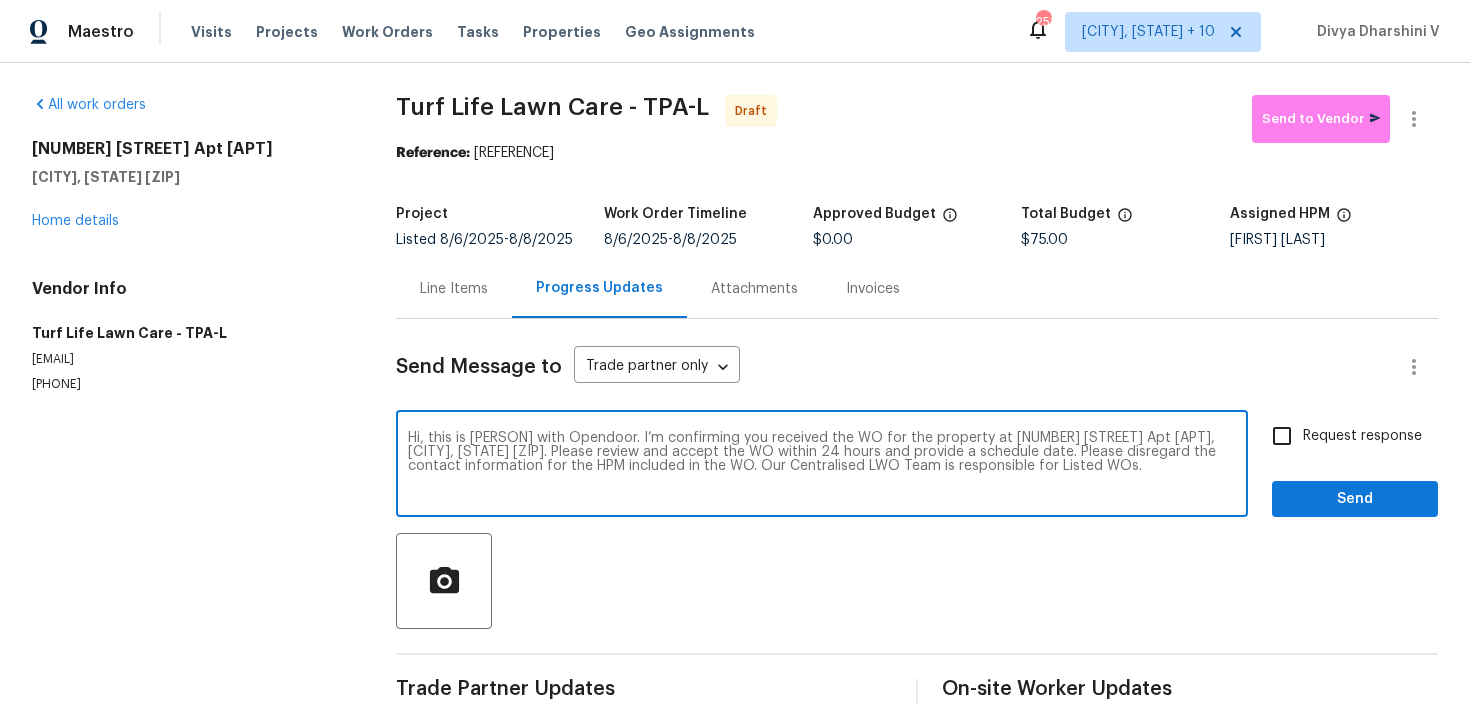 type on "Hi, this is [PERSON] with Opendoor. I’m confirming you received the WO for the property at [NUMBER] [STREET] Apt [APT], [CITY], [STATE] [ZIP]. Please review and accept the WO within 24 hours and provide a schedule date. Please disregard the contact information for the HPM included in the WO. Our Centralised LWO Team is responsible for Listed WOs." 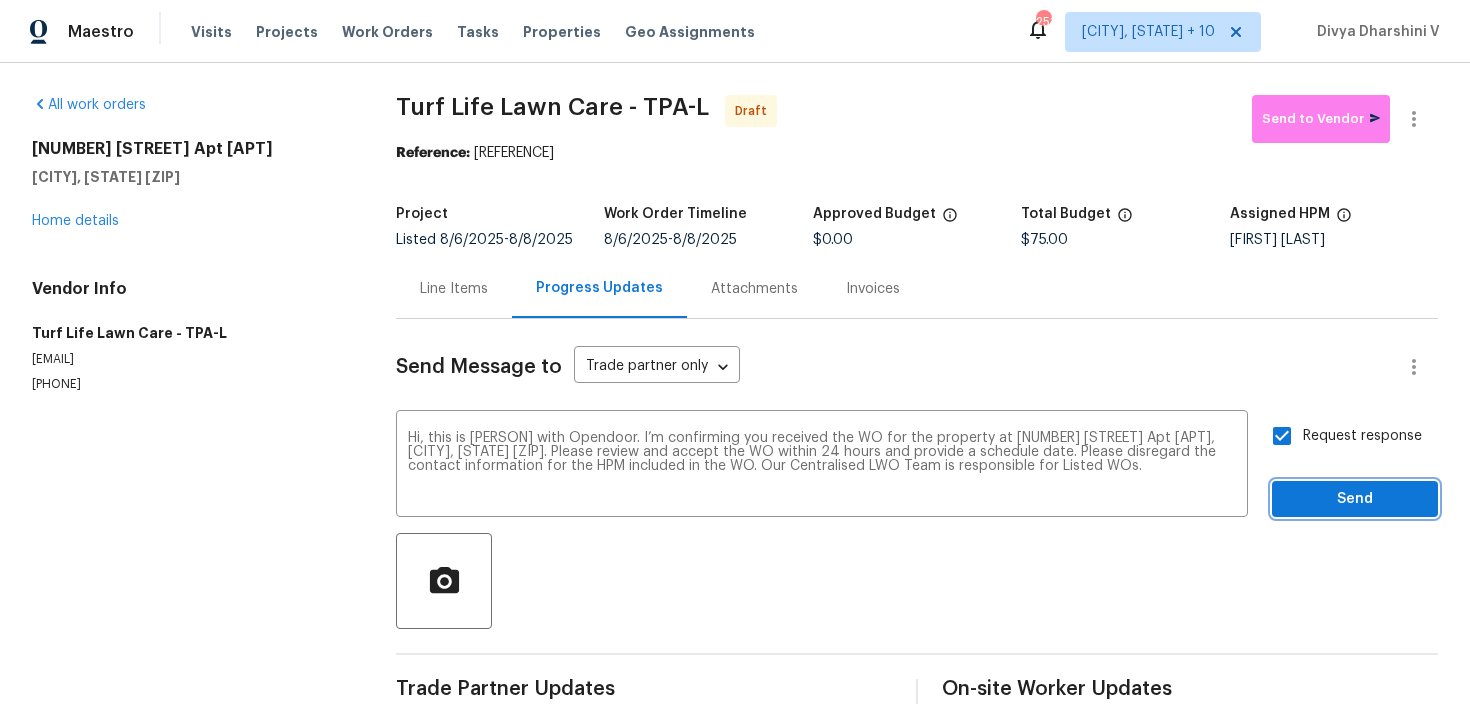 click on "Send" at bounding box center (1355, 499) 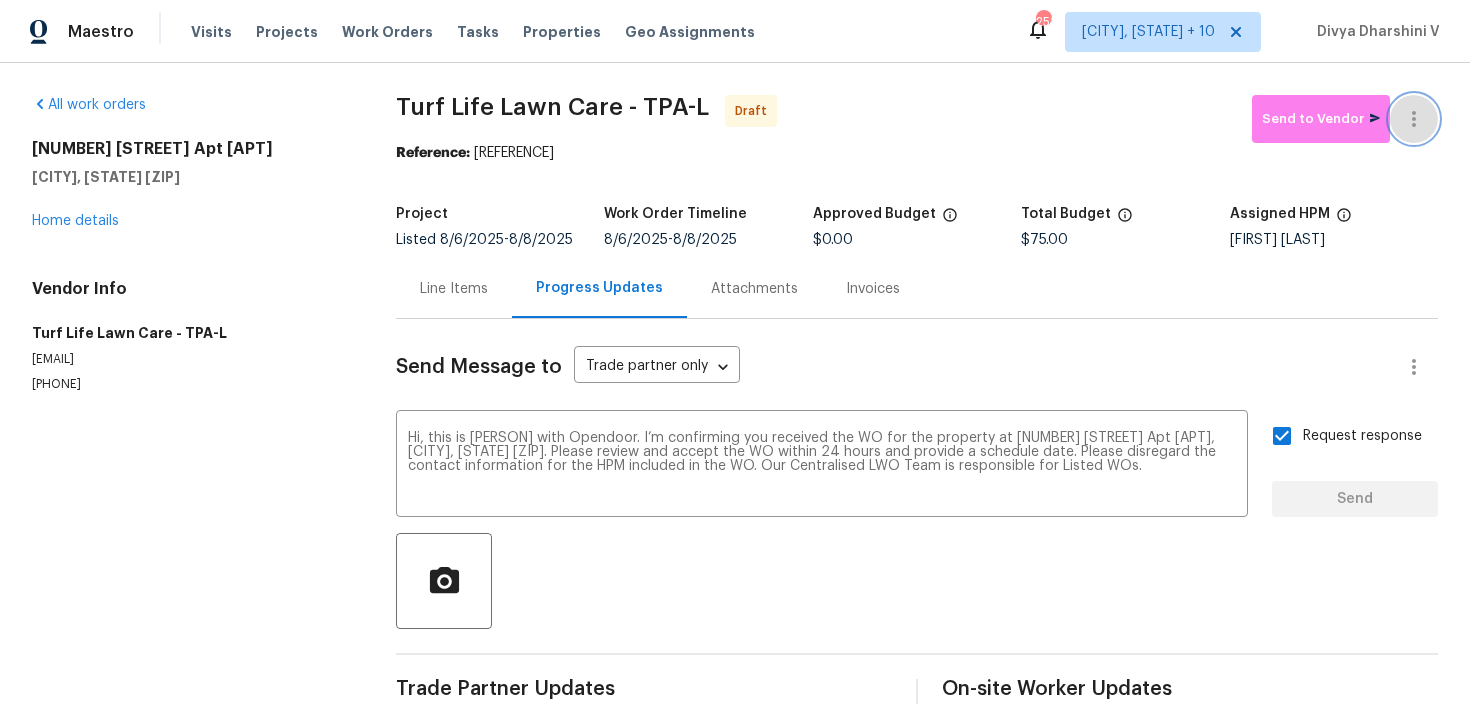 click 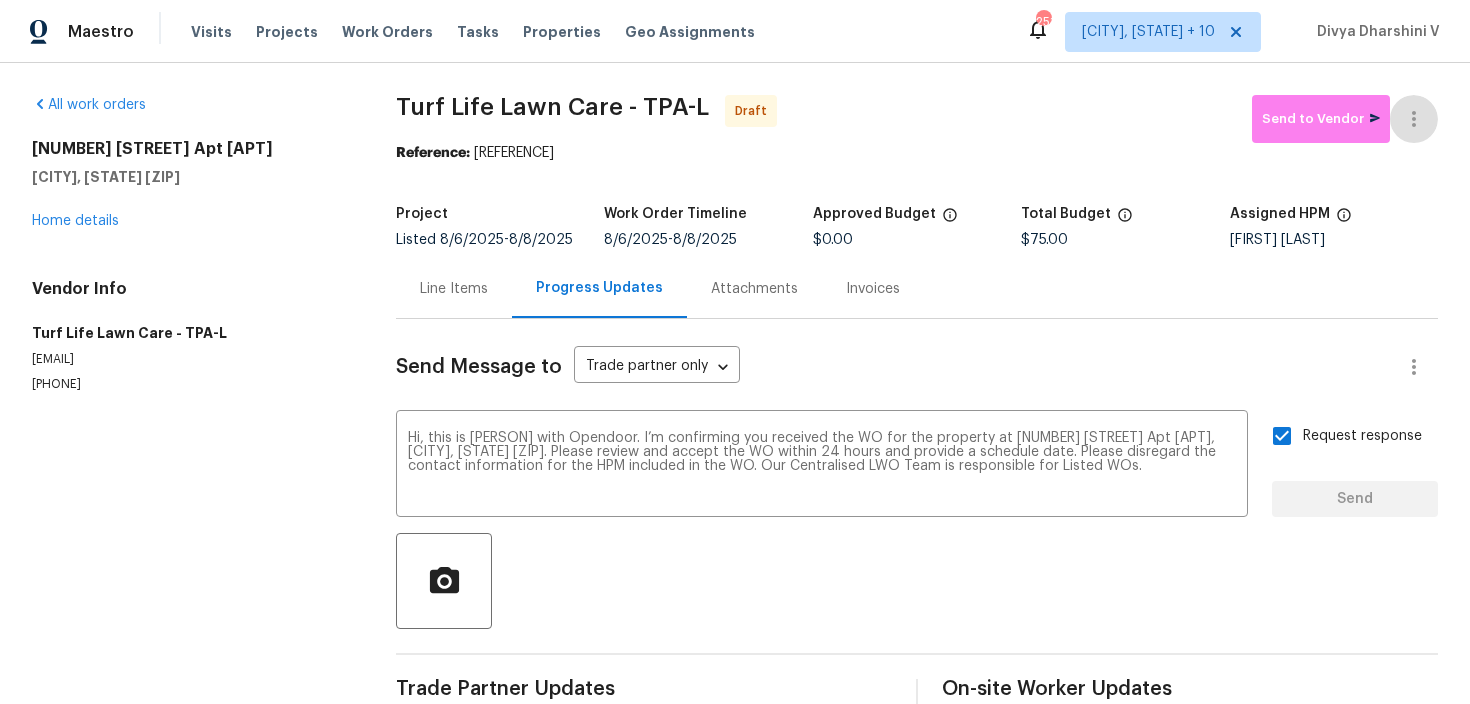 type 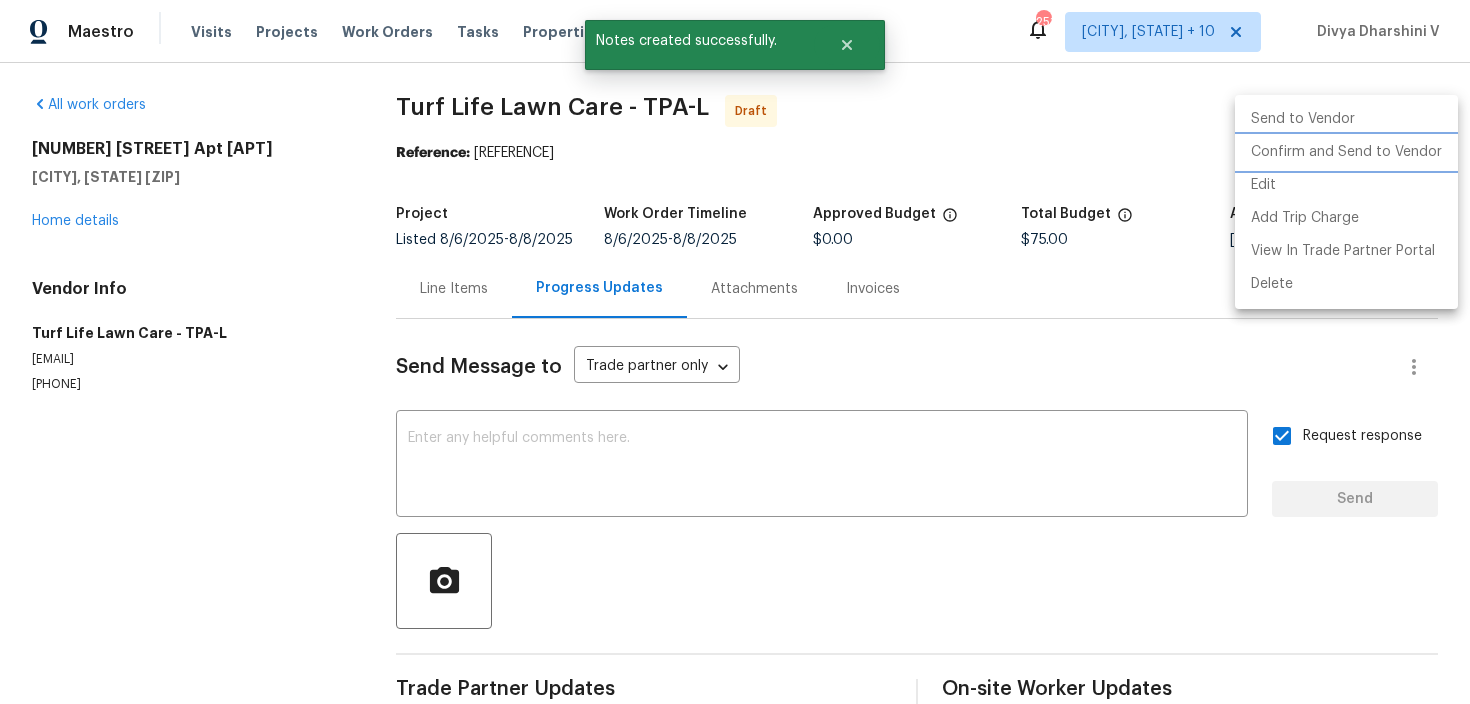 click on "Confirm and Send to Vendor" at bounding box center [1346, 152] 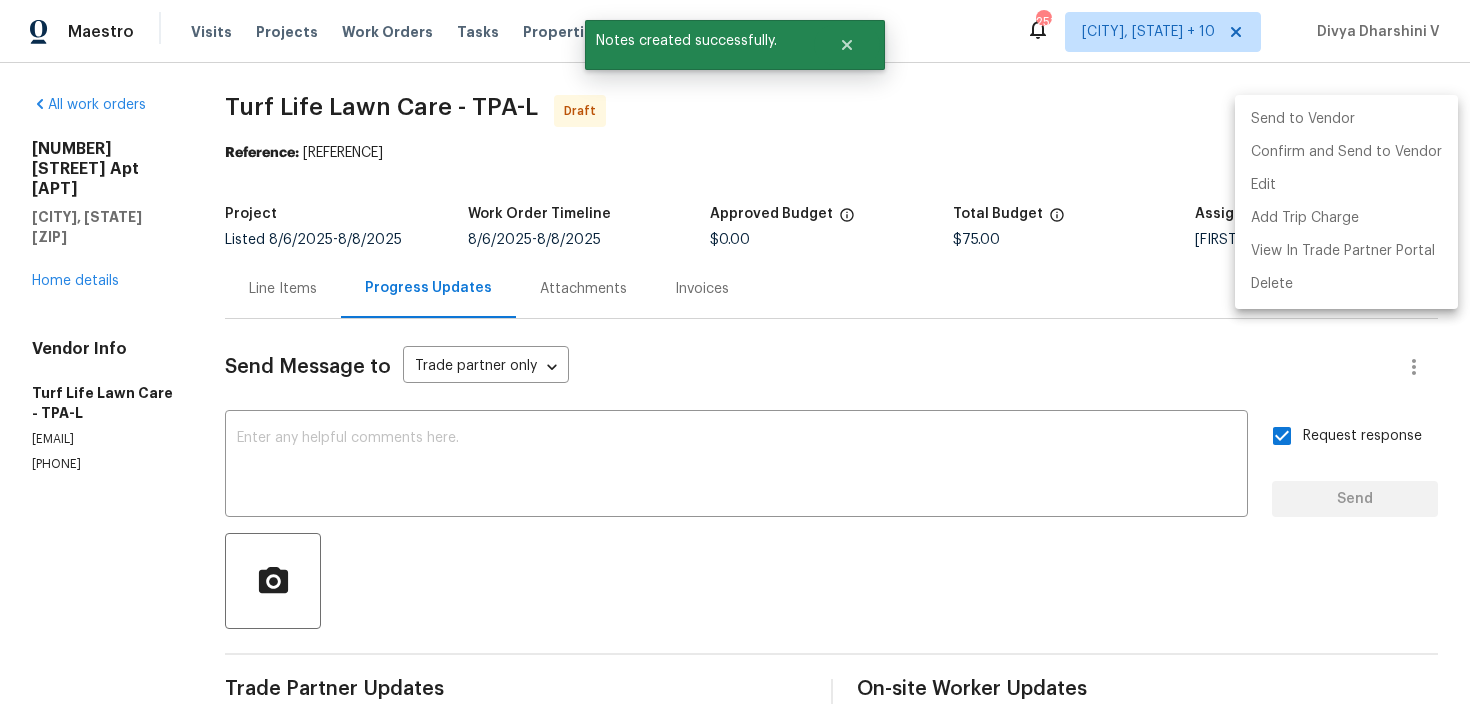 click at bounding box center (735, 352) 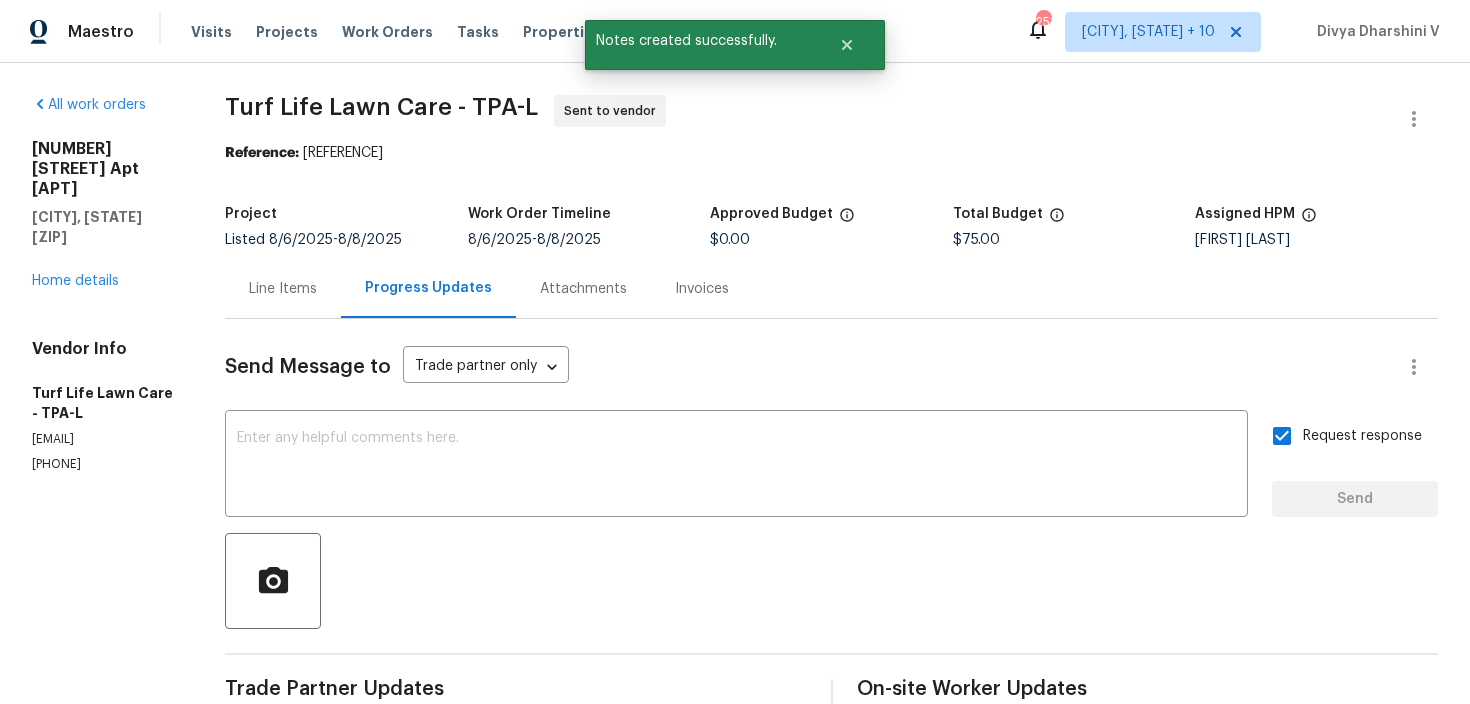 drag, startPoint x: 314, startPoint y: 153, endPoint x: 656, endPoint y: 150, distance: 342.01315 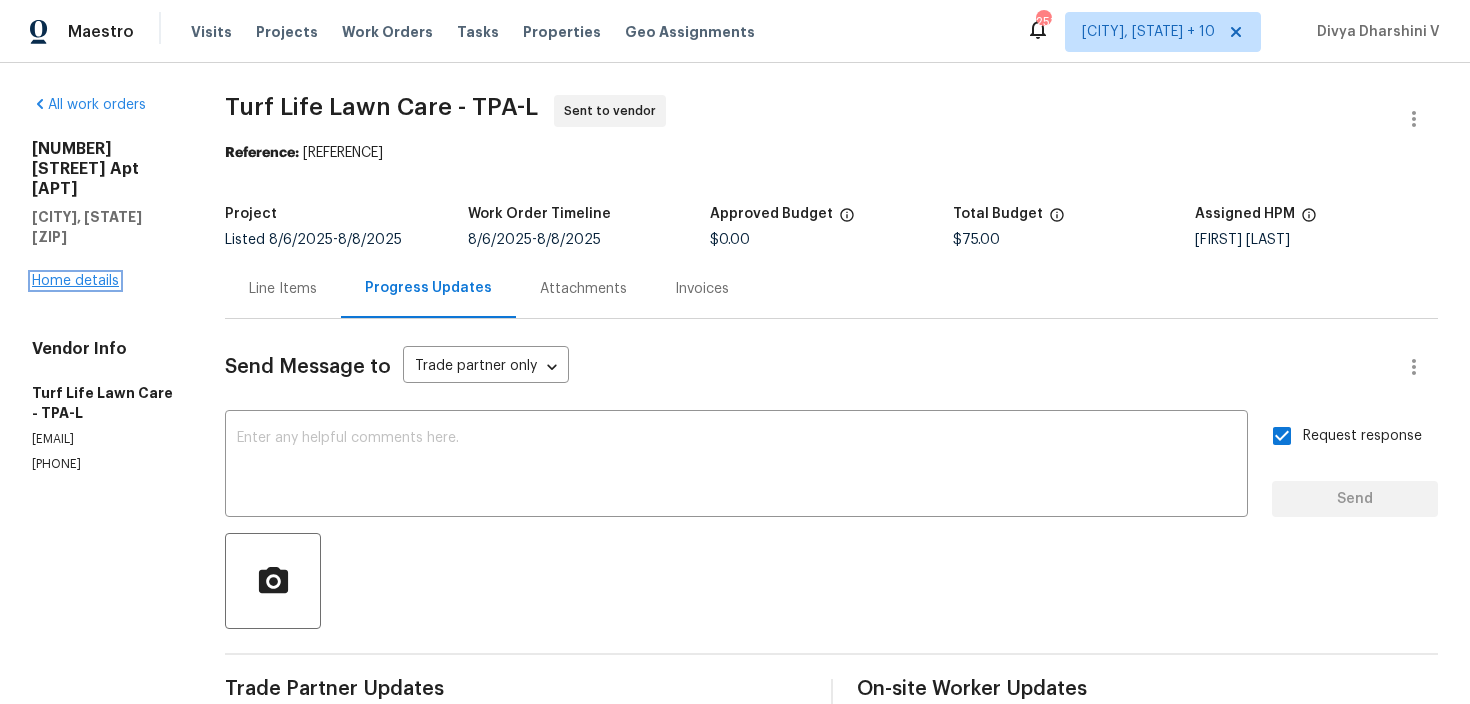 click on "Home details" at bounding box center [75, 281] 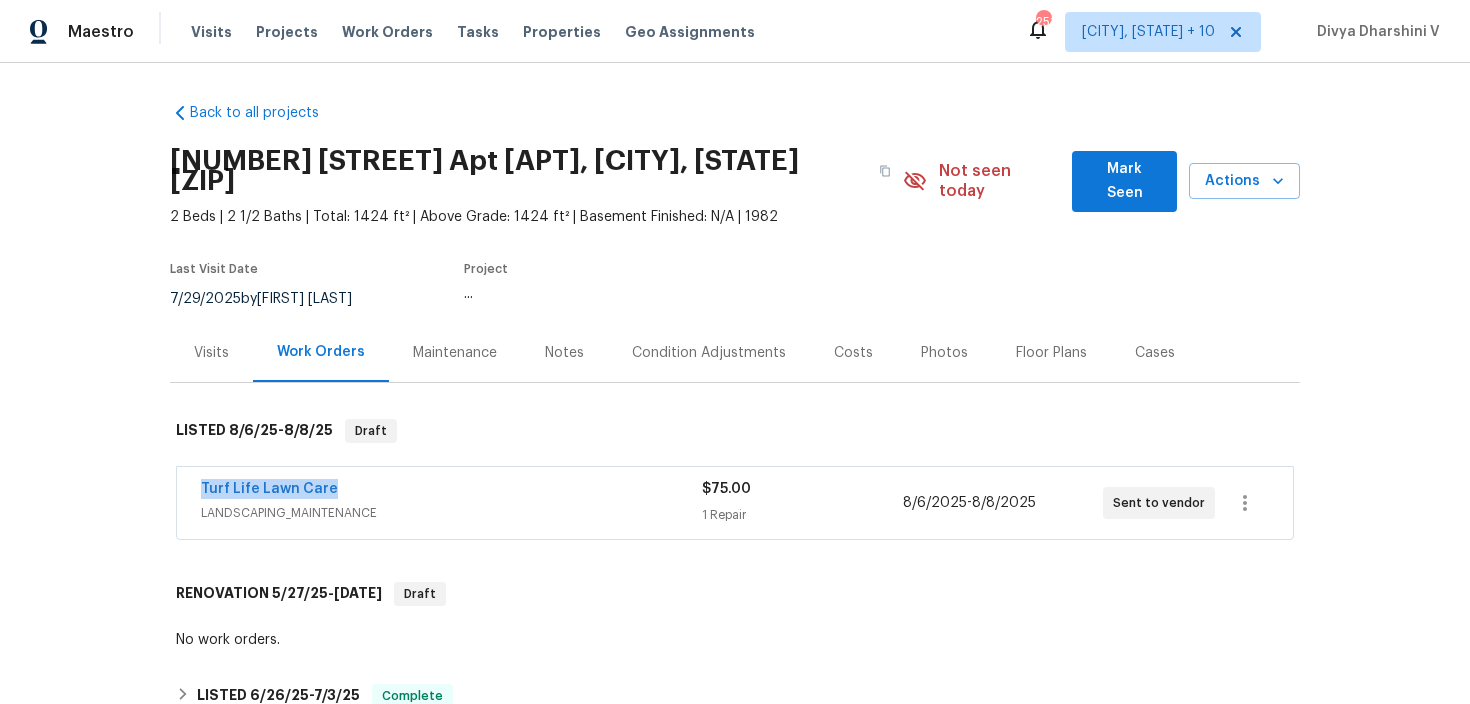 drag, startPoint x: 180, startPoint y: 466, endPoint x: 410, endPoint y: 466, distance: 230 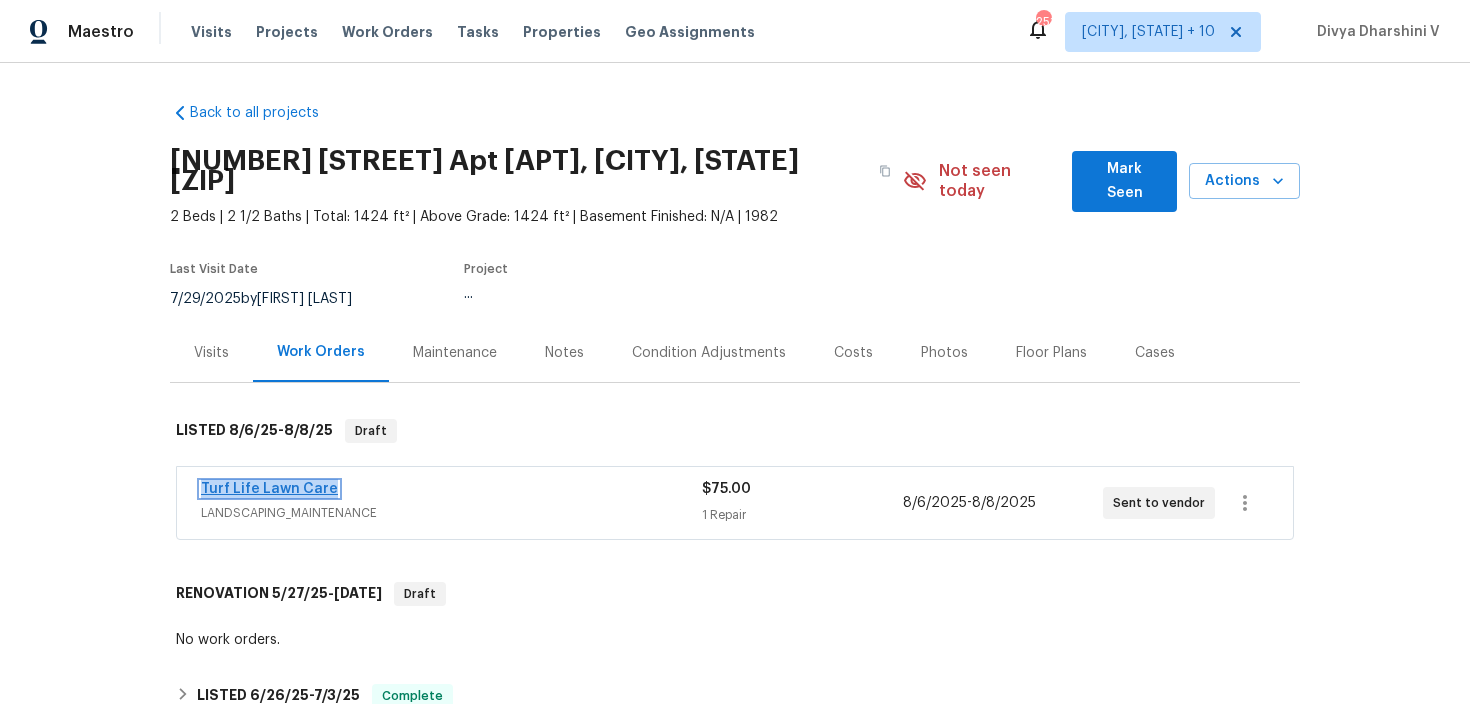 click on "Turf Life Lawn Care" at bounding box center (269, 489) 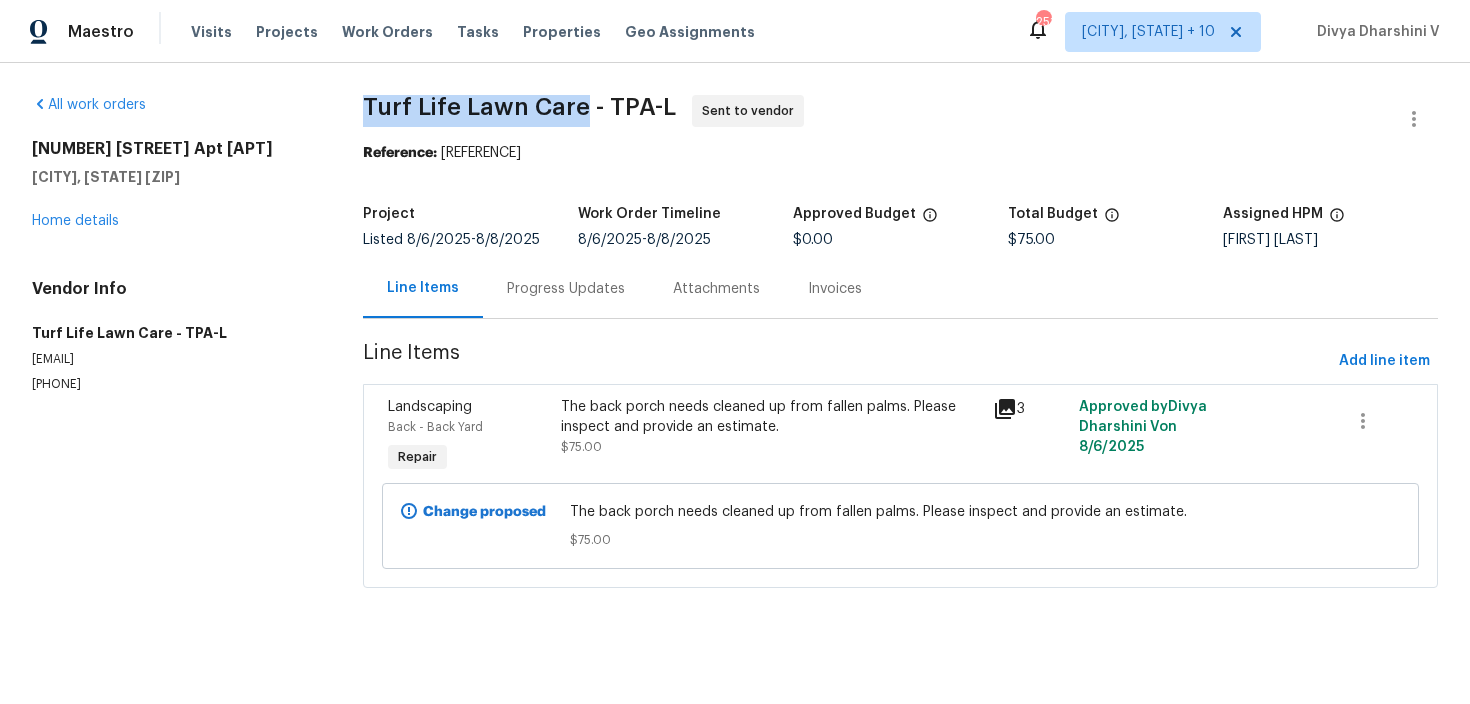 drag, startPoint x: 370, startPoint y: 100, endPoint x: 576, endPoint y: 100, distance: 206 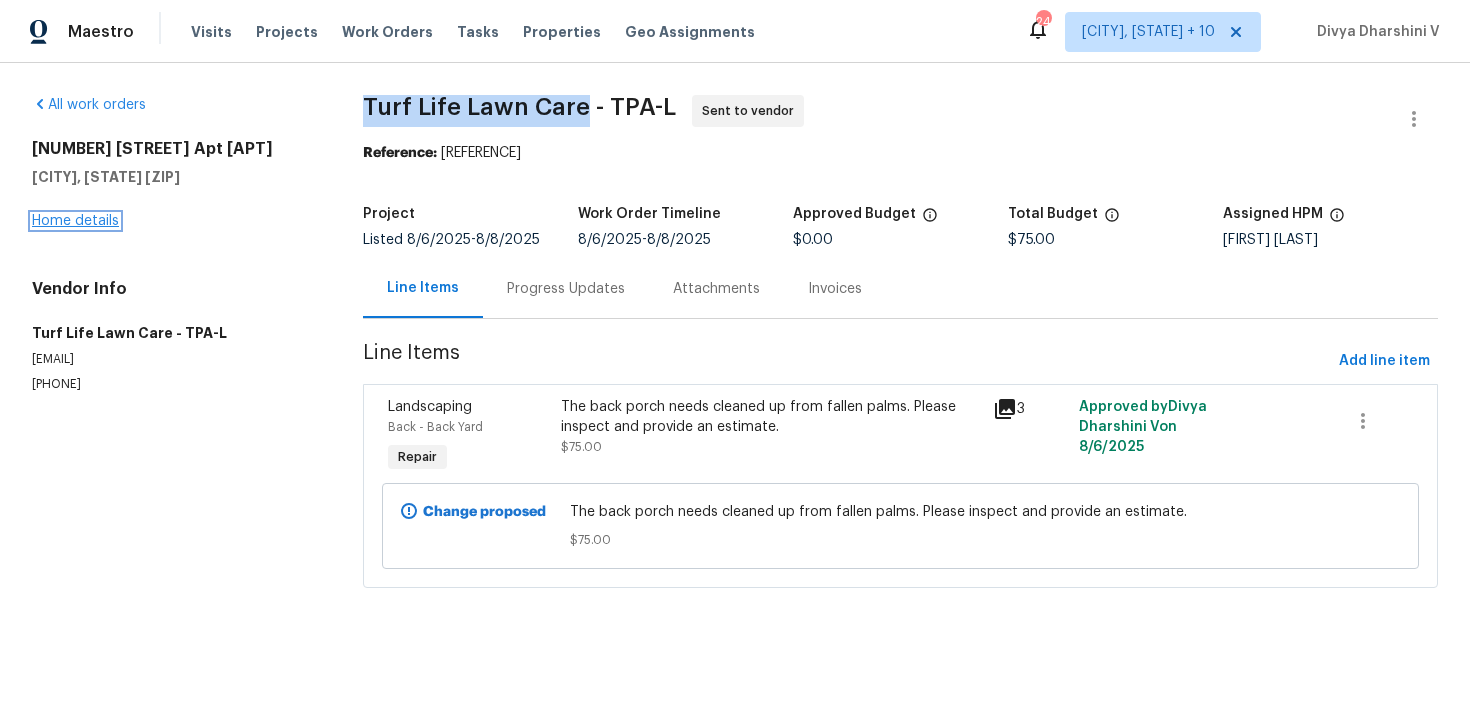 click on "Home details" at bounding box center (75, 221) 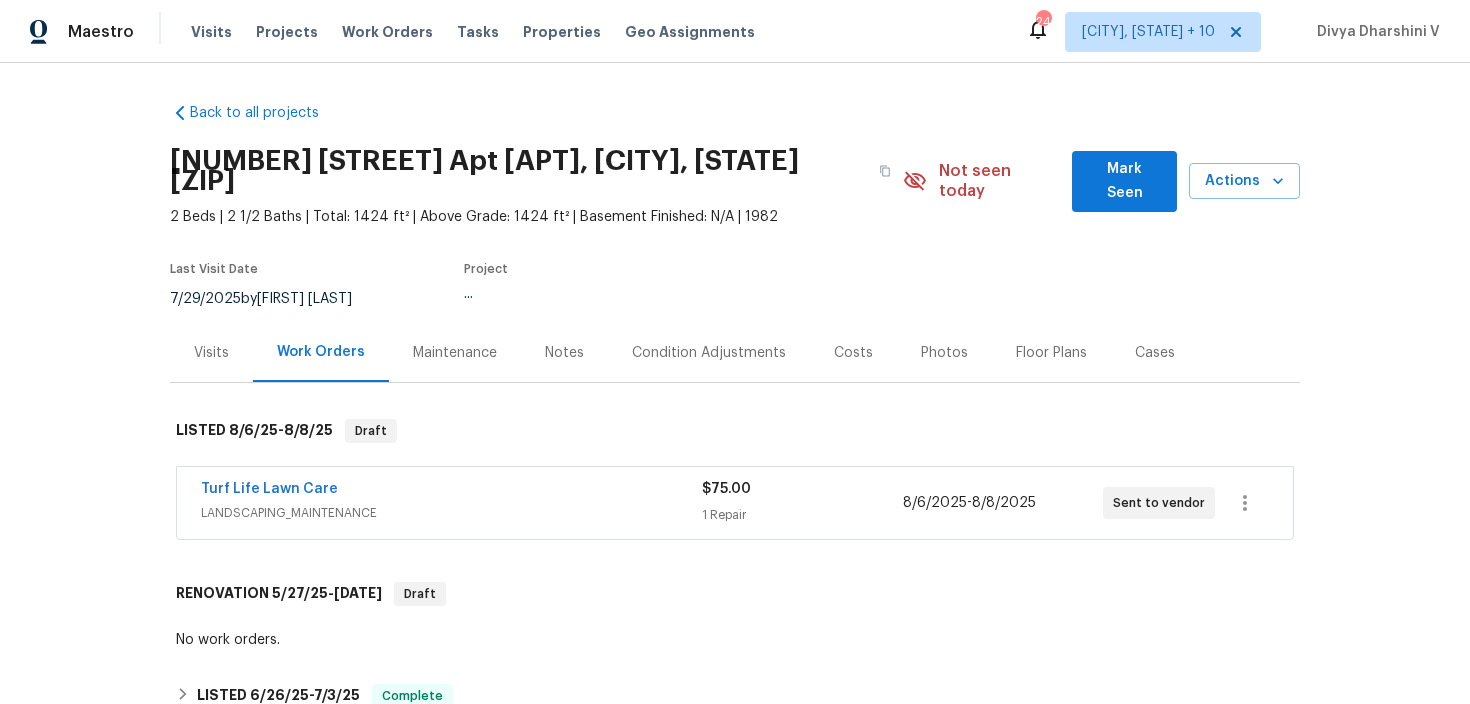 drag, startPoint x: 175, startPoint y: 456, endPoint x: 384, endPoint y: 458, distance: 209.00957 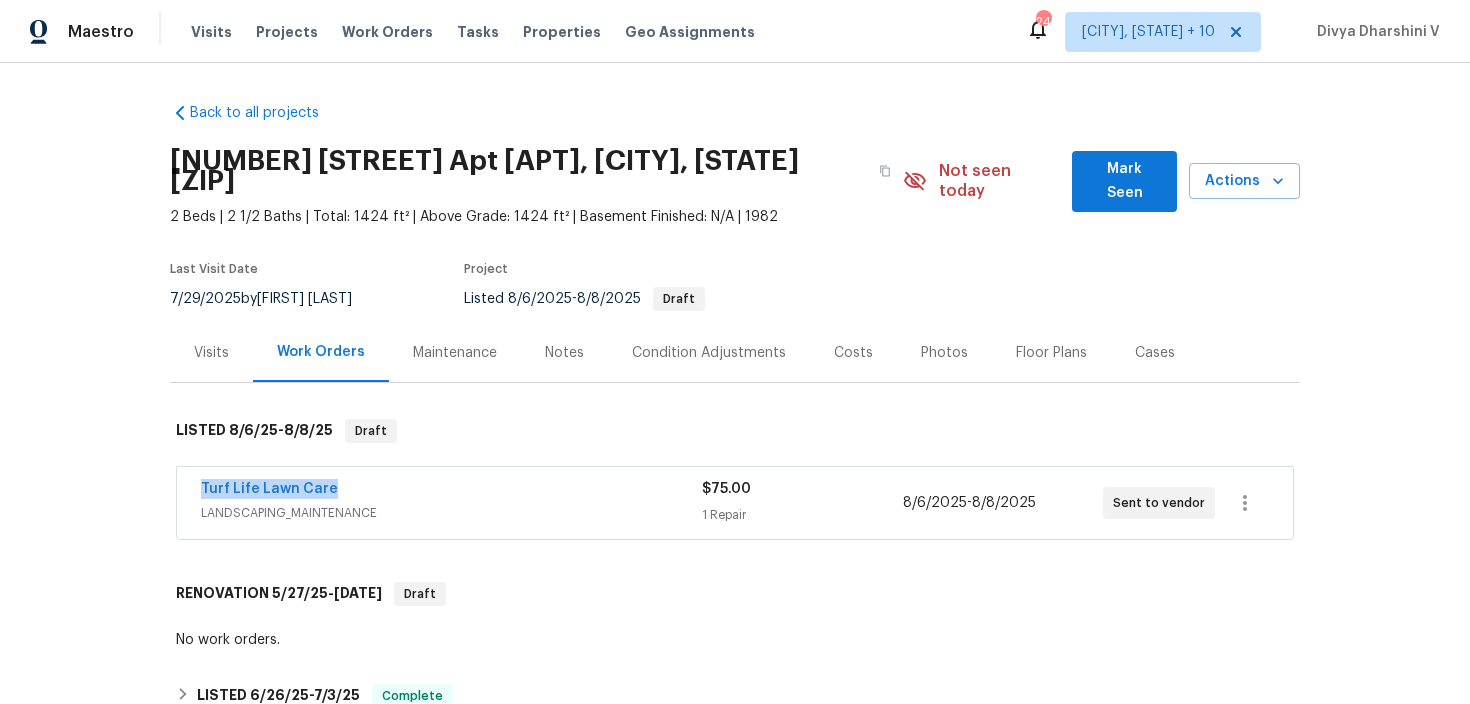 drag, startPoint x: 145, startPoint y: 472, endPoint x: 469, endPoint y: 472, distance: 324 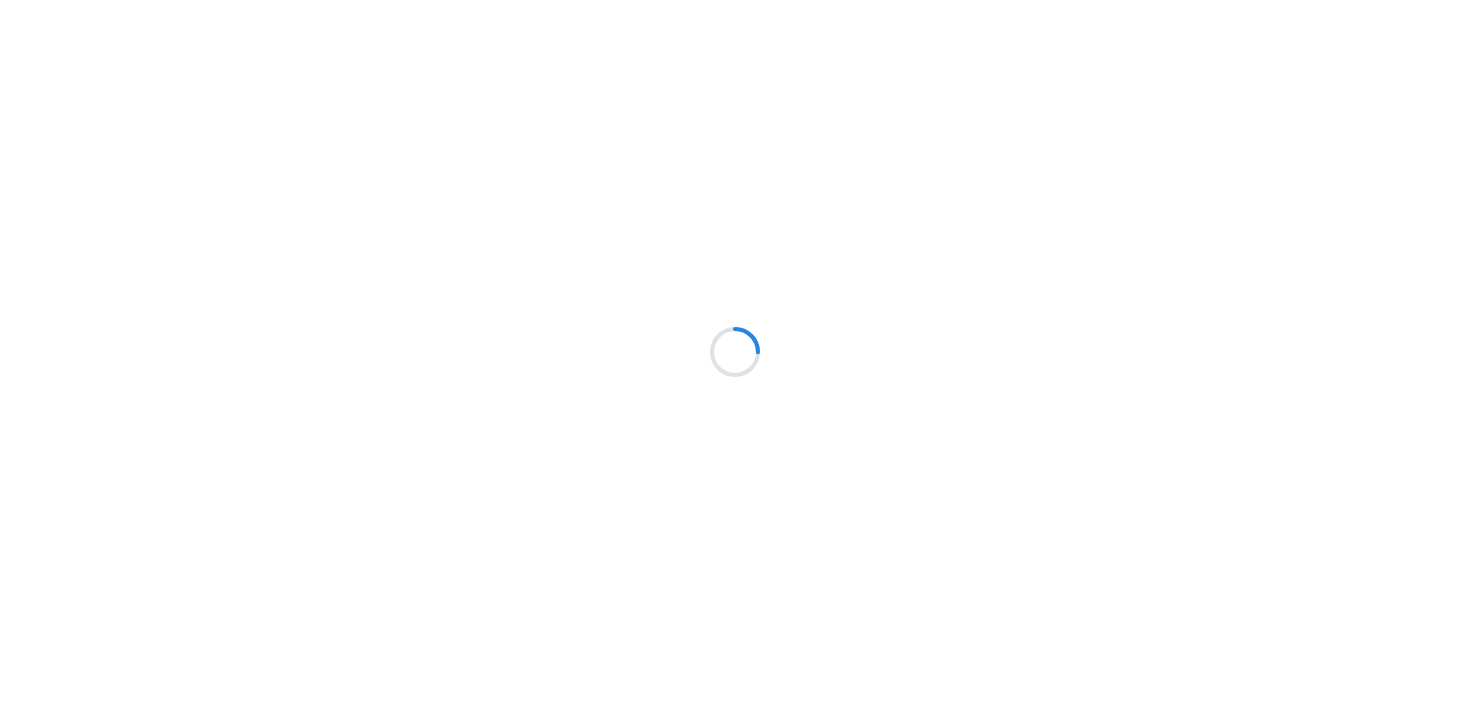 scroll, scrollTop: 0, scrollLeft: 0, axis: both 